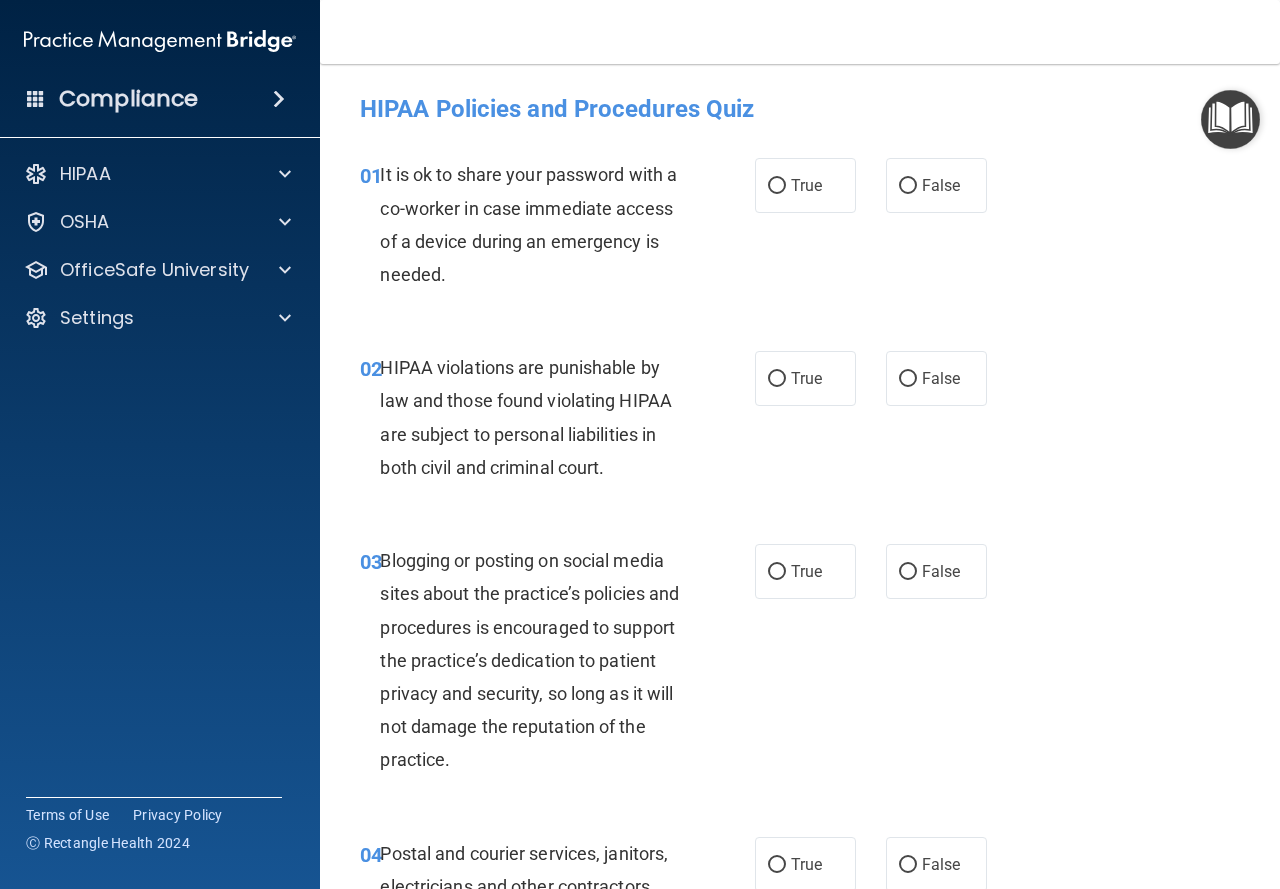 scroll, scrollTop: 0, scrollLeft: 0, axis: both 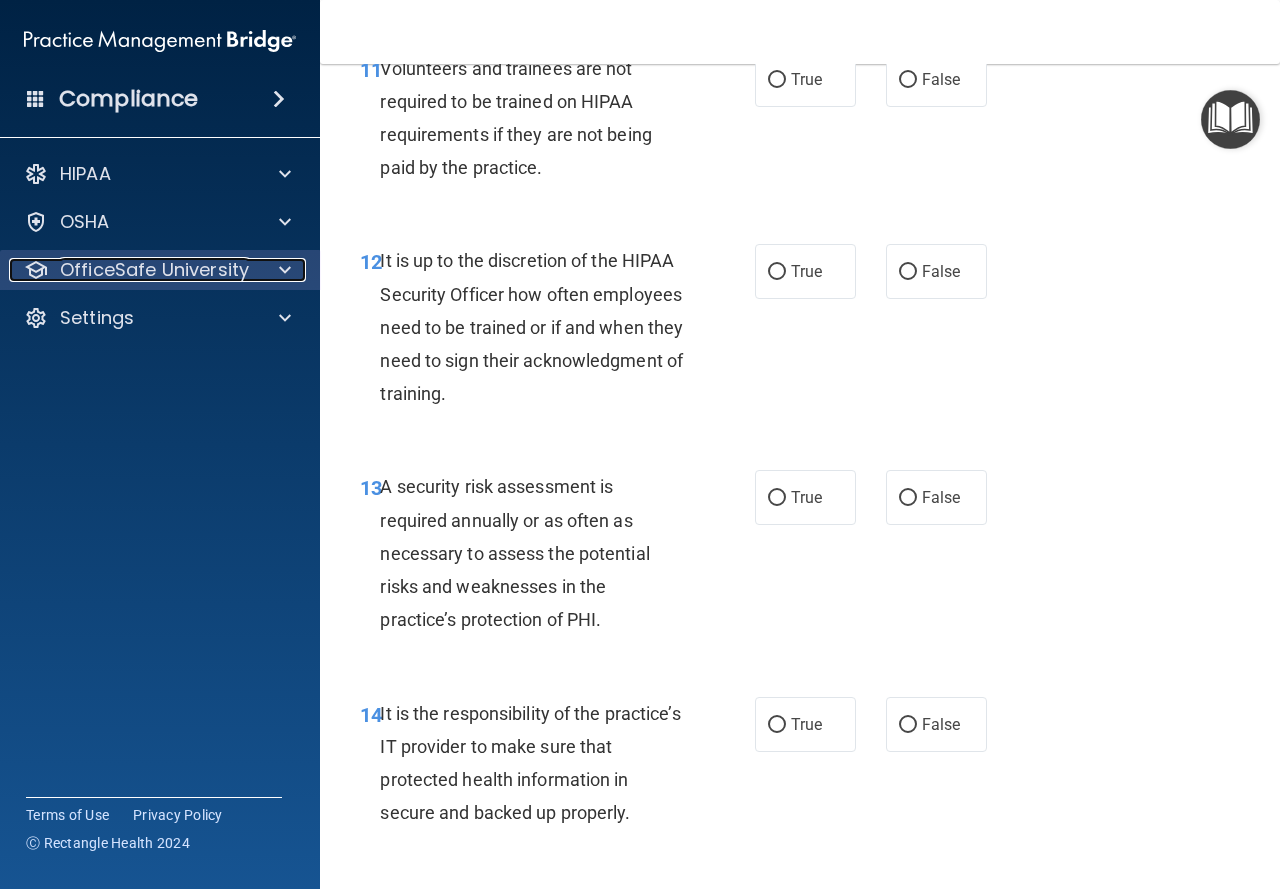 click on "OfficeSafe University" at bounding box center [154, 270] 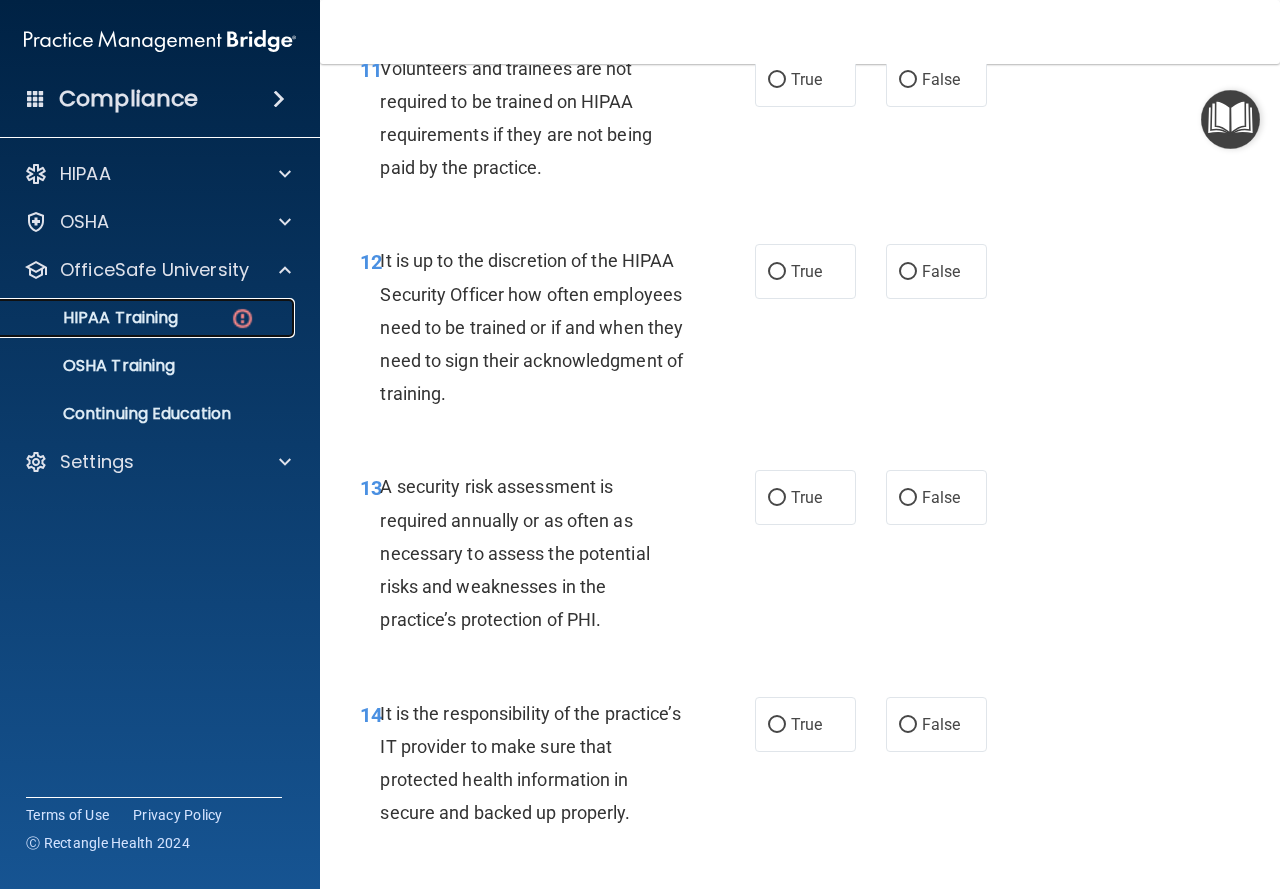 click at bounding box center (242, 318) 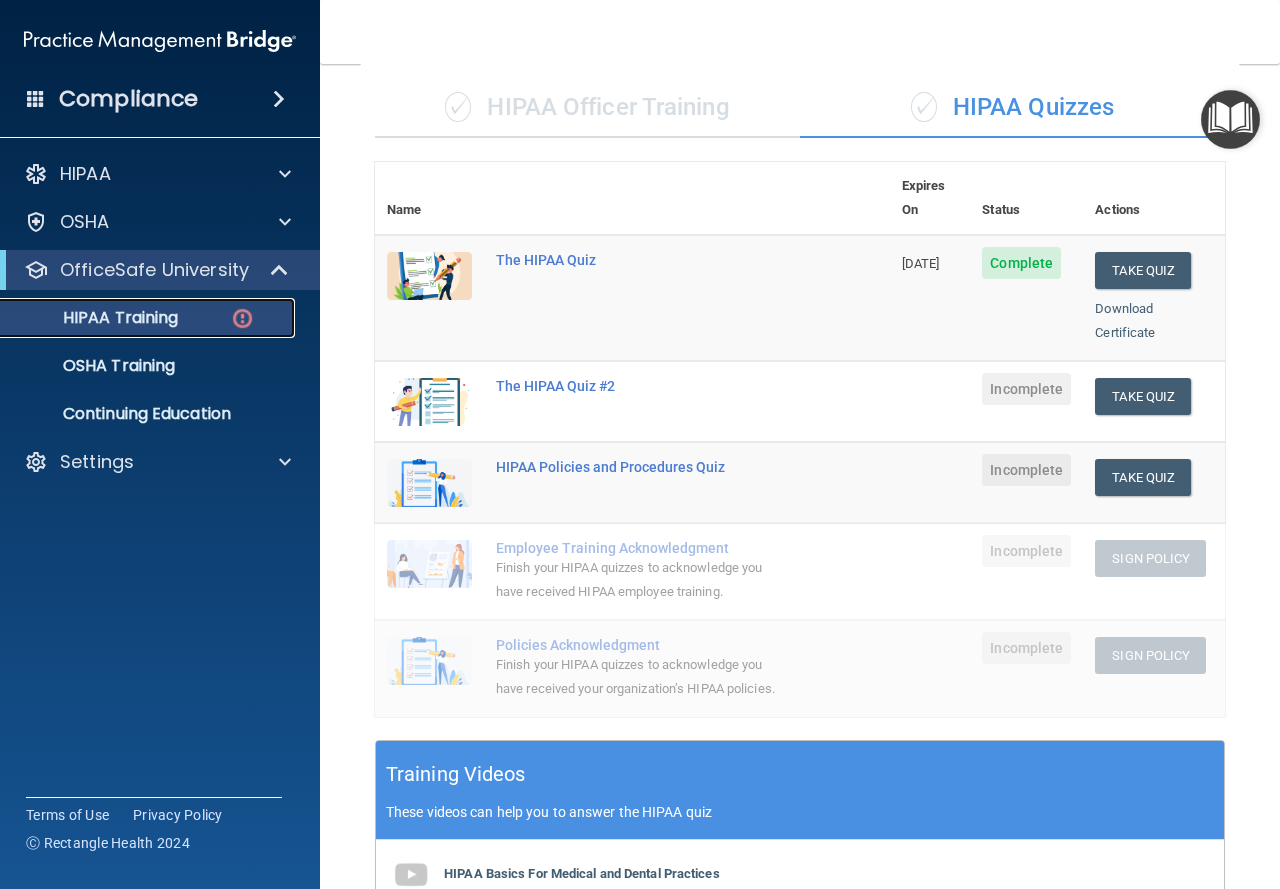scroll, scrollTop: 115, scrollLeft: 0, axis: vertical 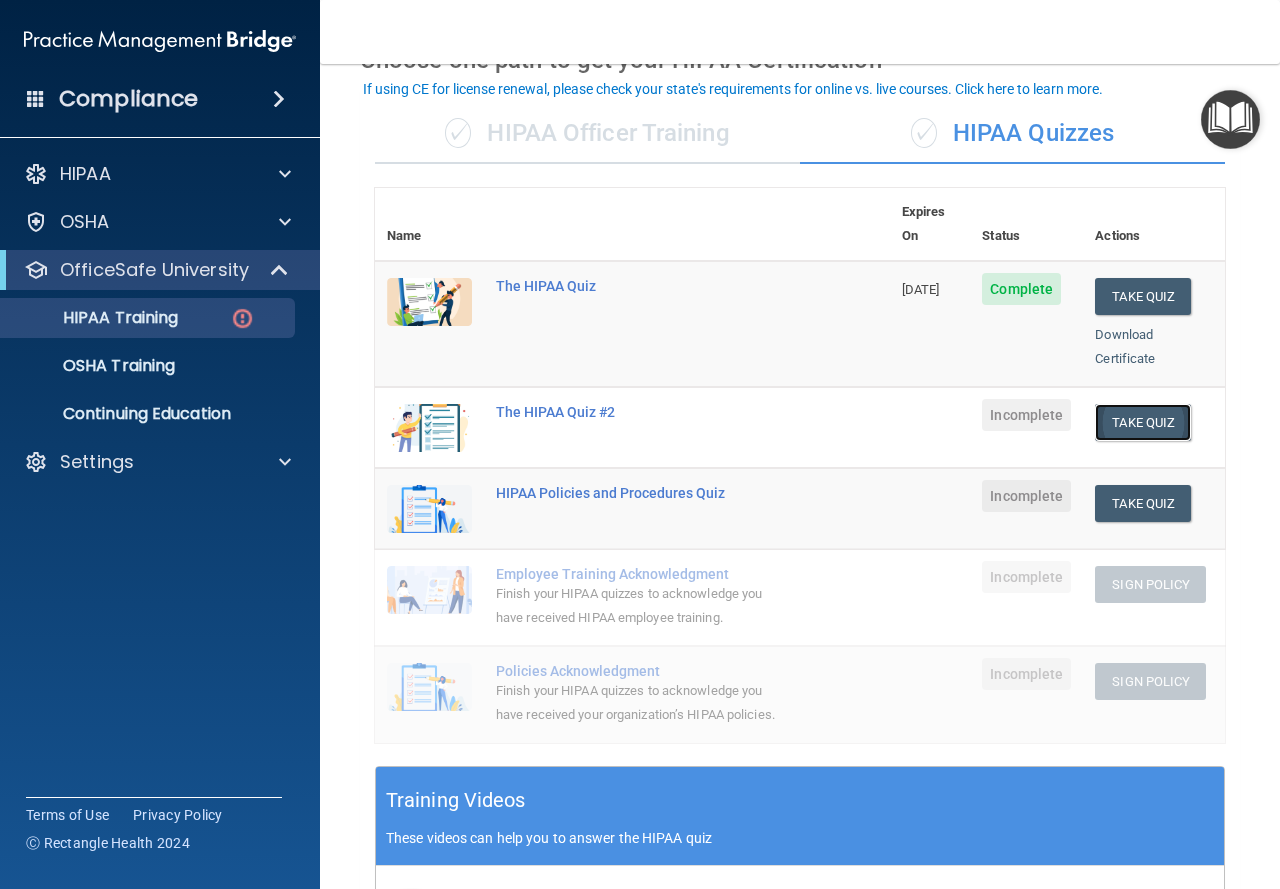 click on "Take Quiz" at bounding box center (1143, 422) 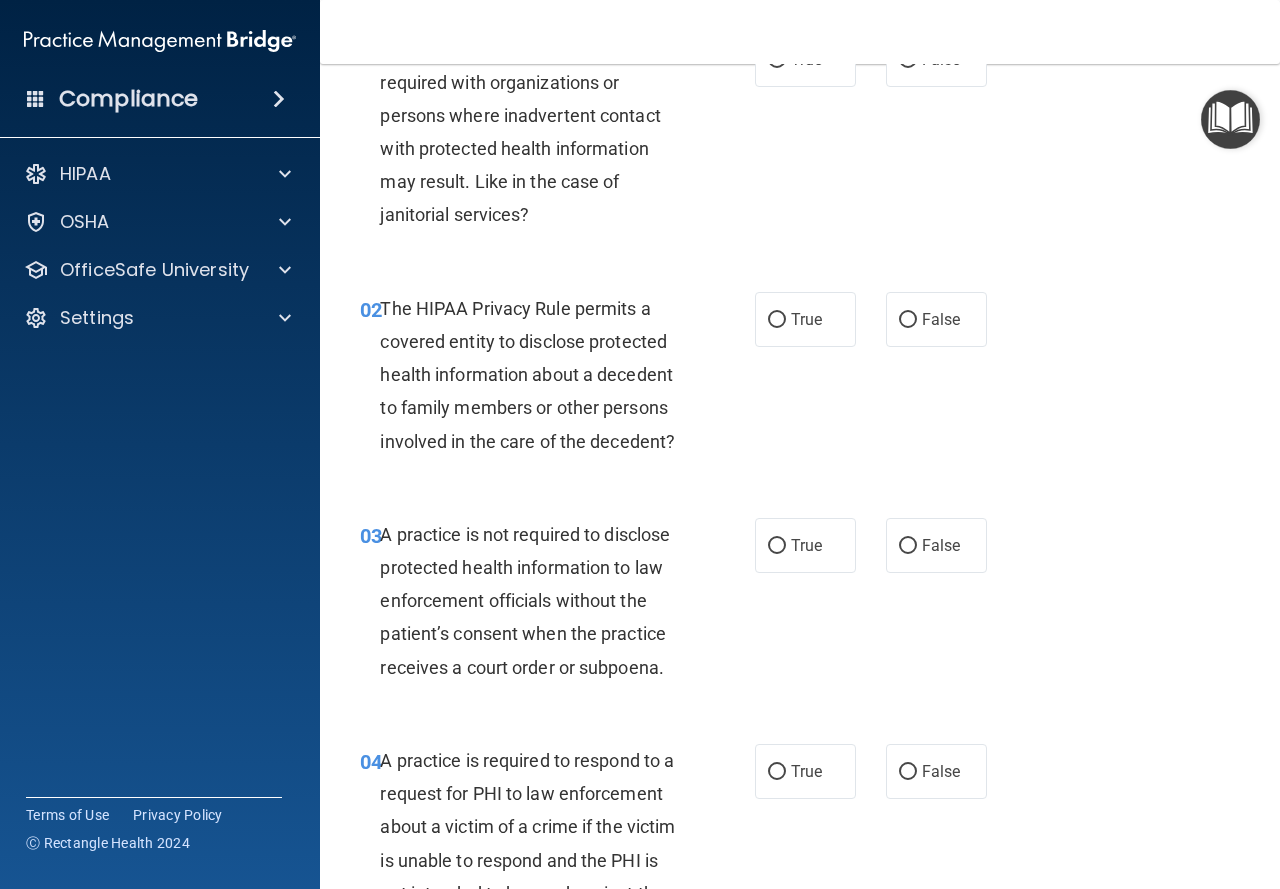 scroll, scrollTop: 0, scrollLeft: 0, axis: both 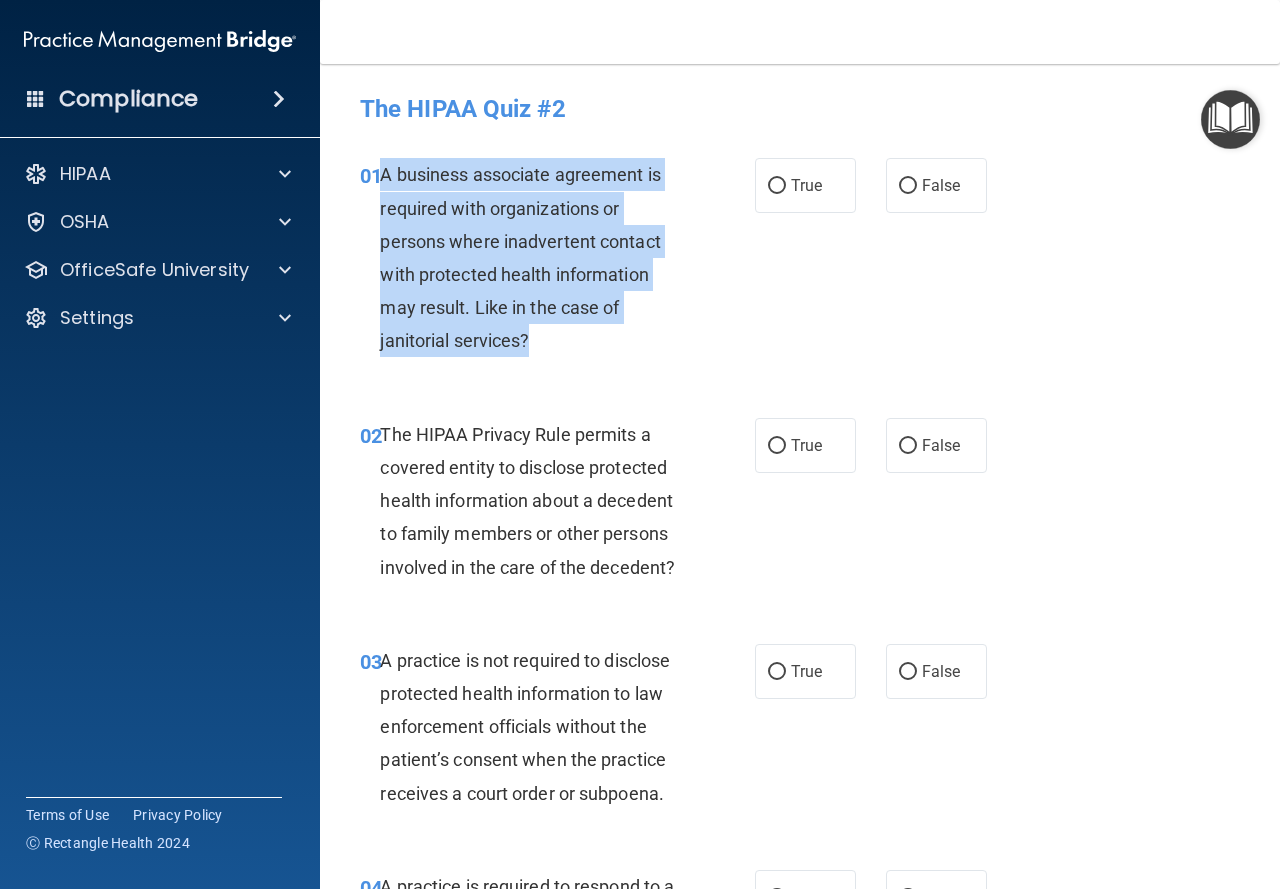 drag, startPoint x: 381, startPoint y: 171, endPoint x: 558, endPoint y: 345, distance: 248.20355 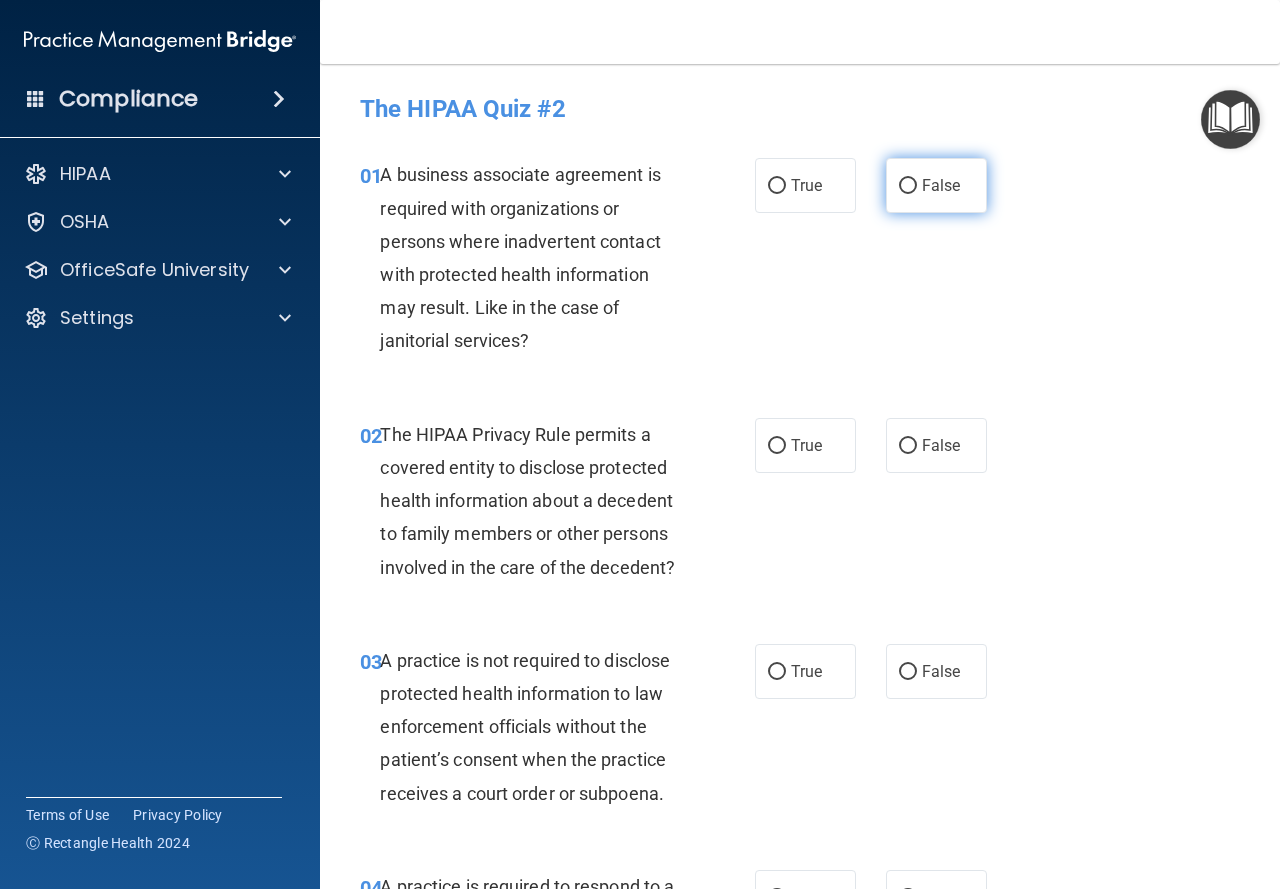click on "False" at bounding box center [908, 186] 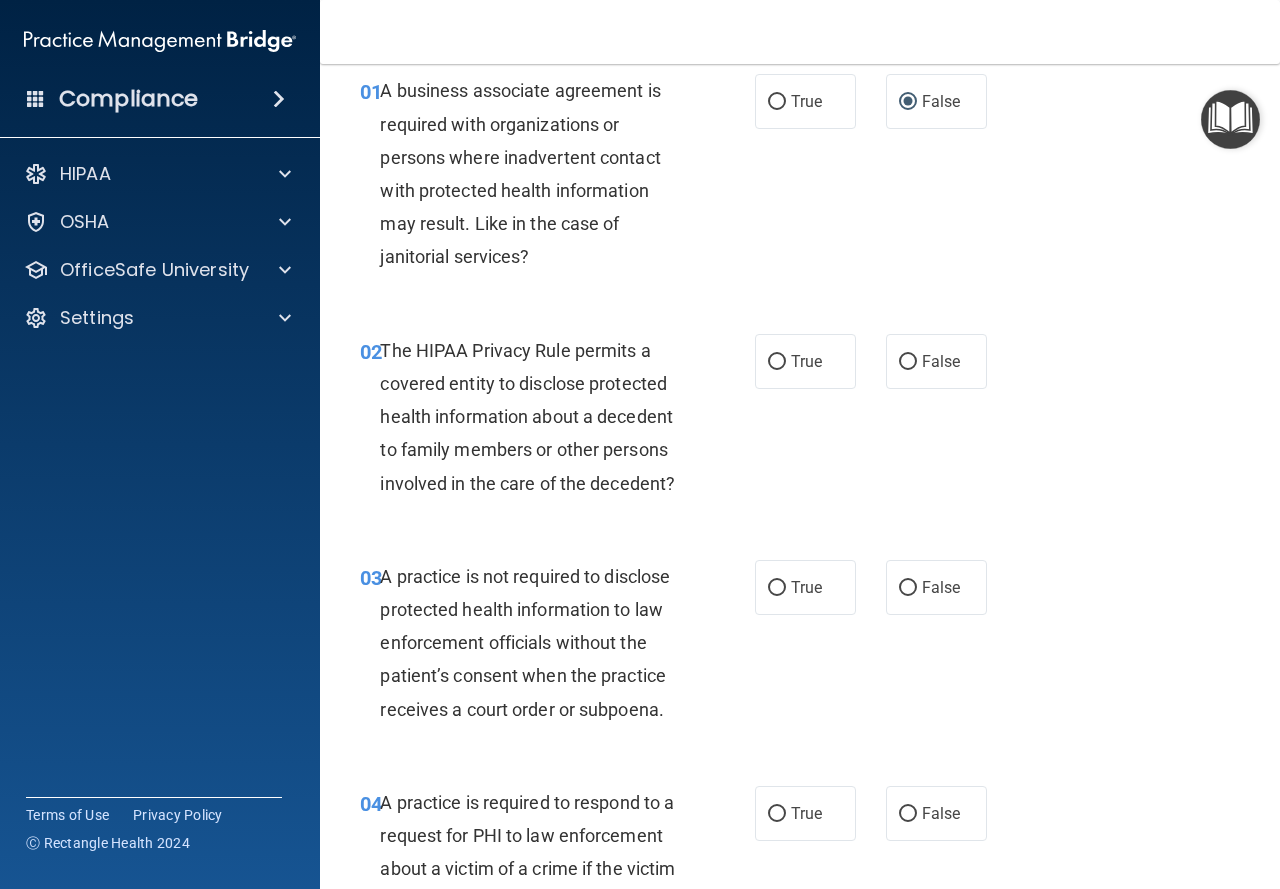 scroll, scrollTop: 200, scrollLeft: 0, axis: vertical 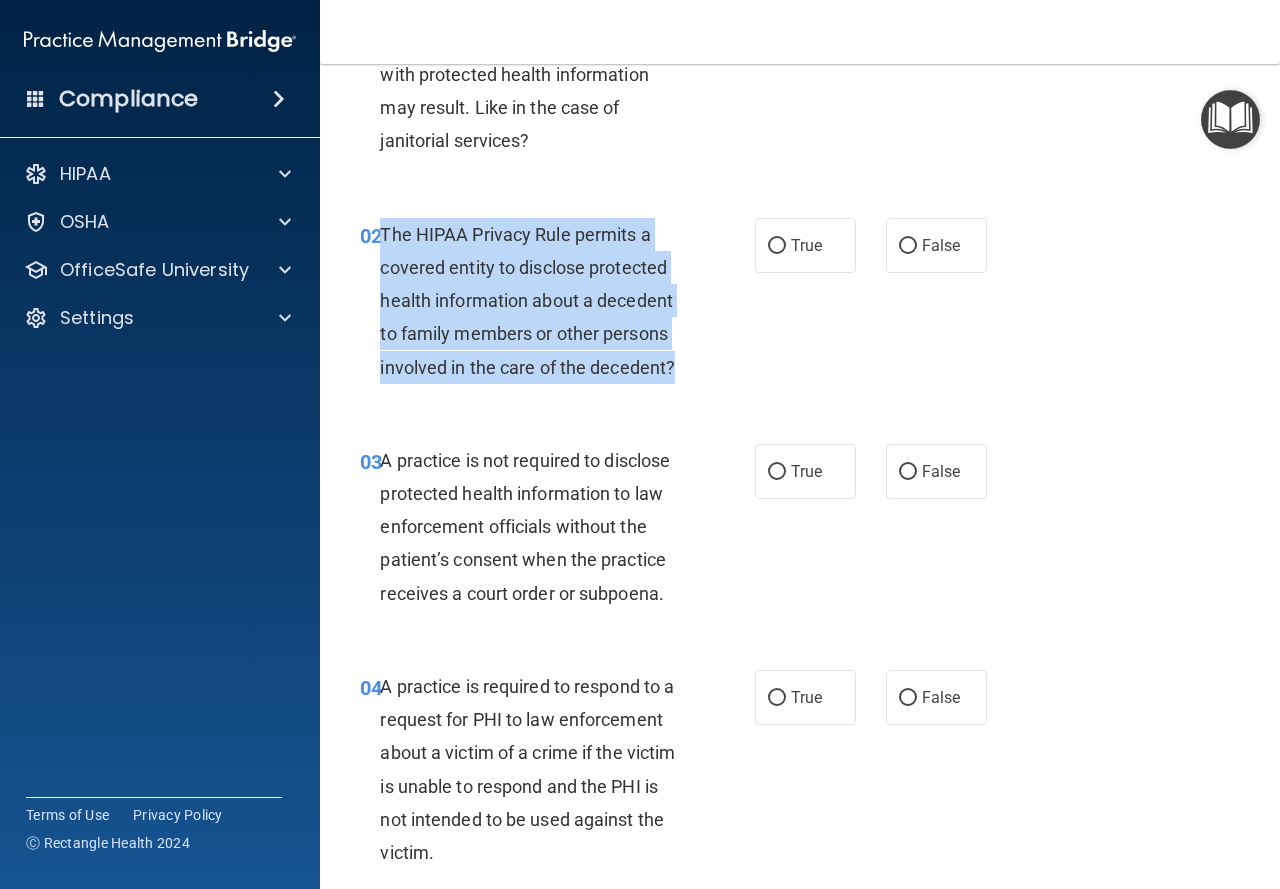 drag, startPoint x: 378, startPoint y: 234, endPoint x: 677, endPoint y: 366, distance: 326.84094 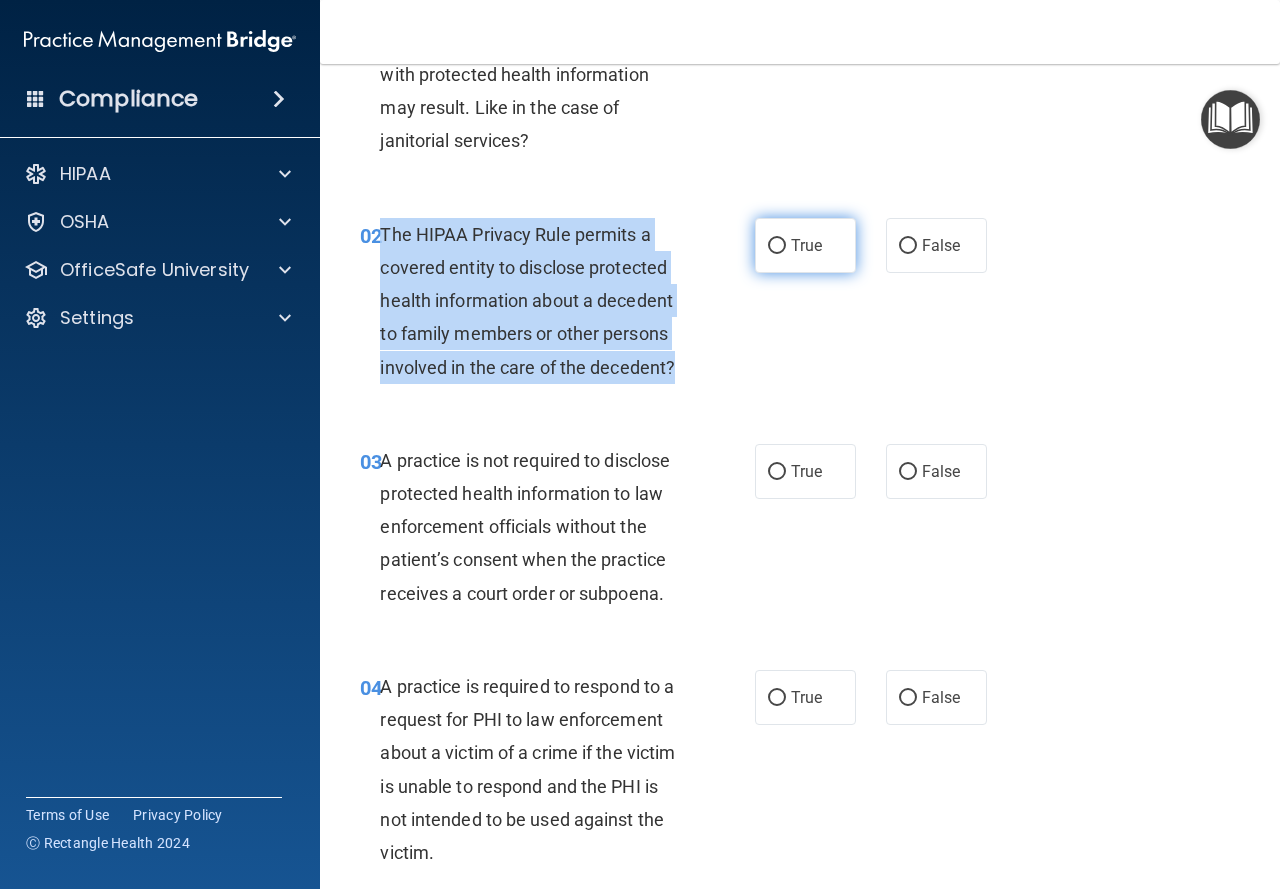 click on "True" at bounding box center (777, 246) 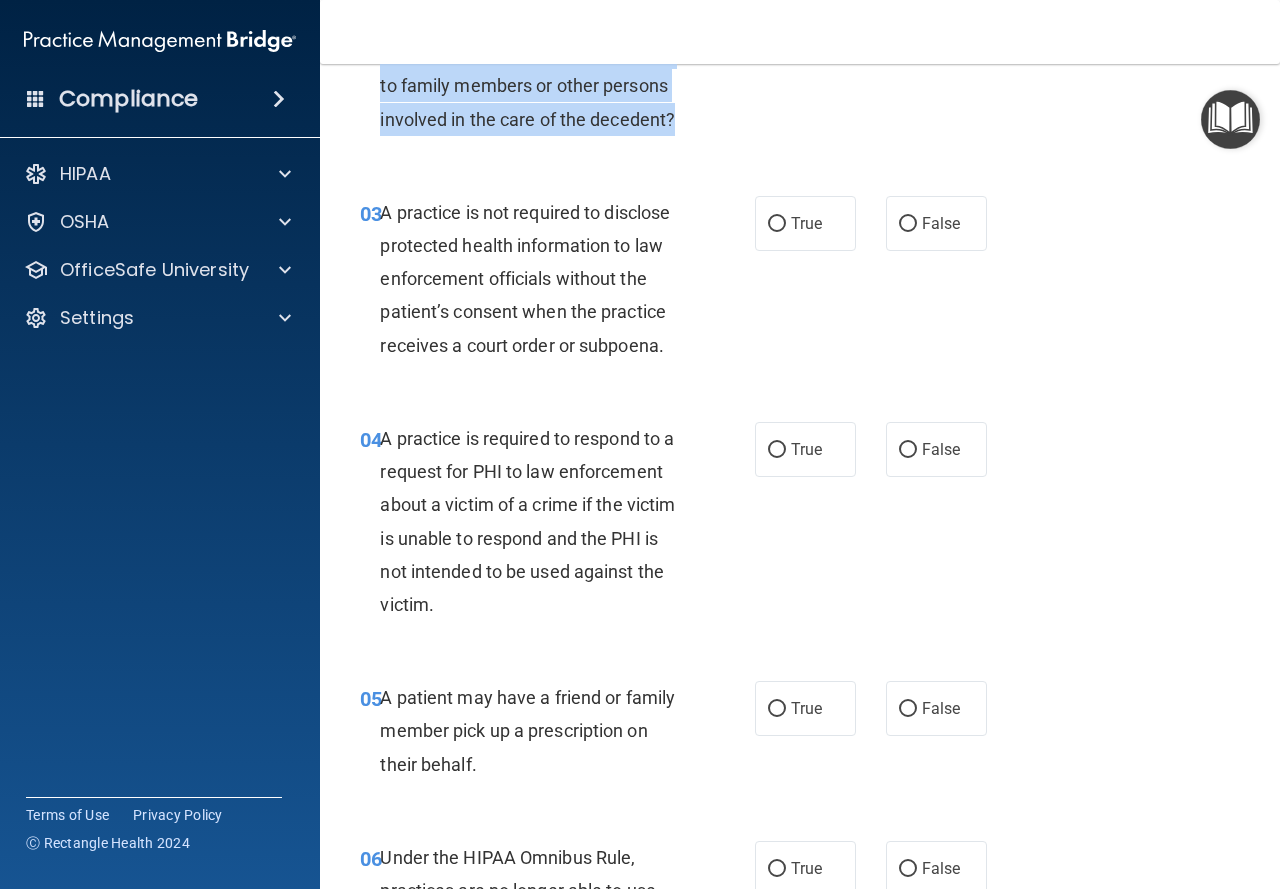 scroll, scrollTop: 500, scrollLeft: 0, axis: vertical 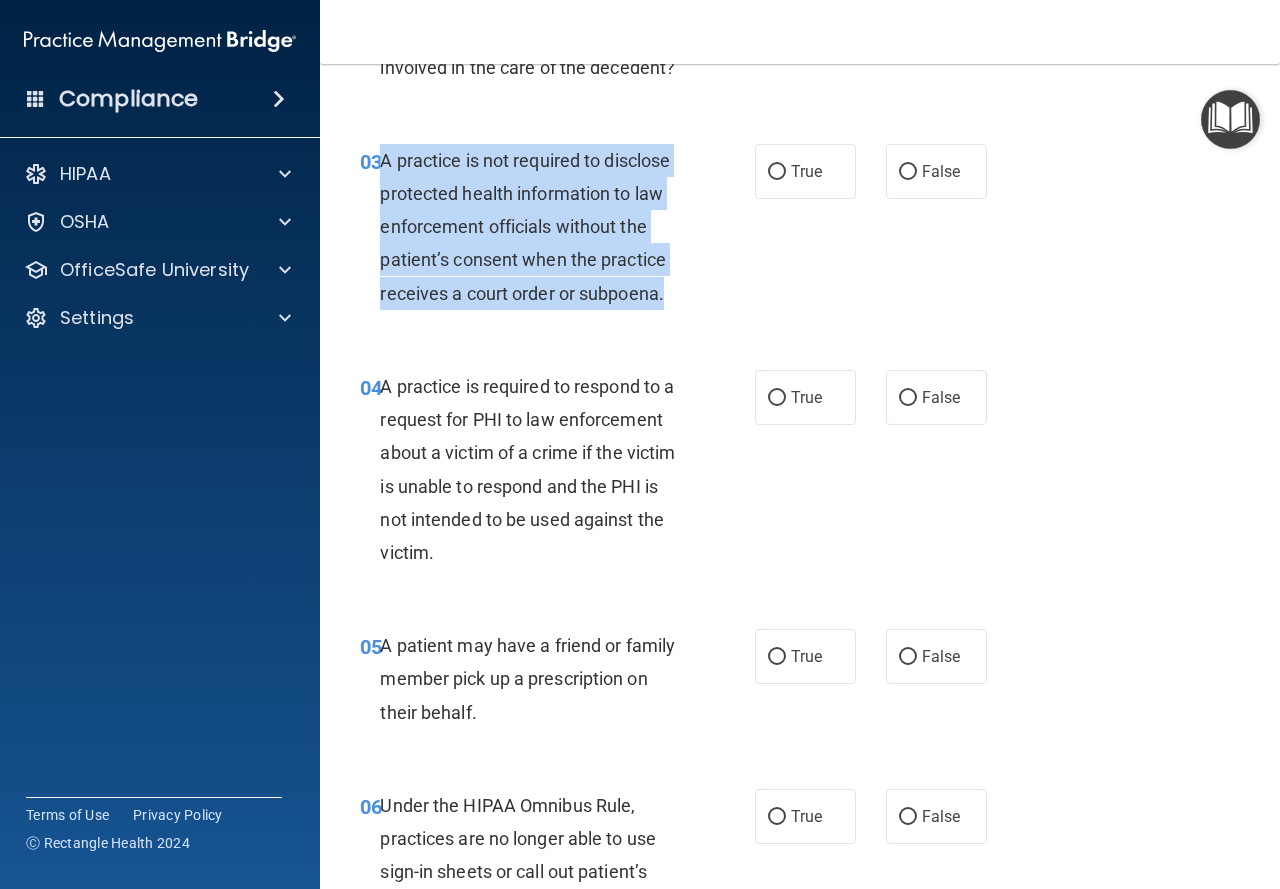 drag, startPoint x: 381, startPoint y: 155, endPoint x: 671, endPoint y: 279, distance: 315.39816 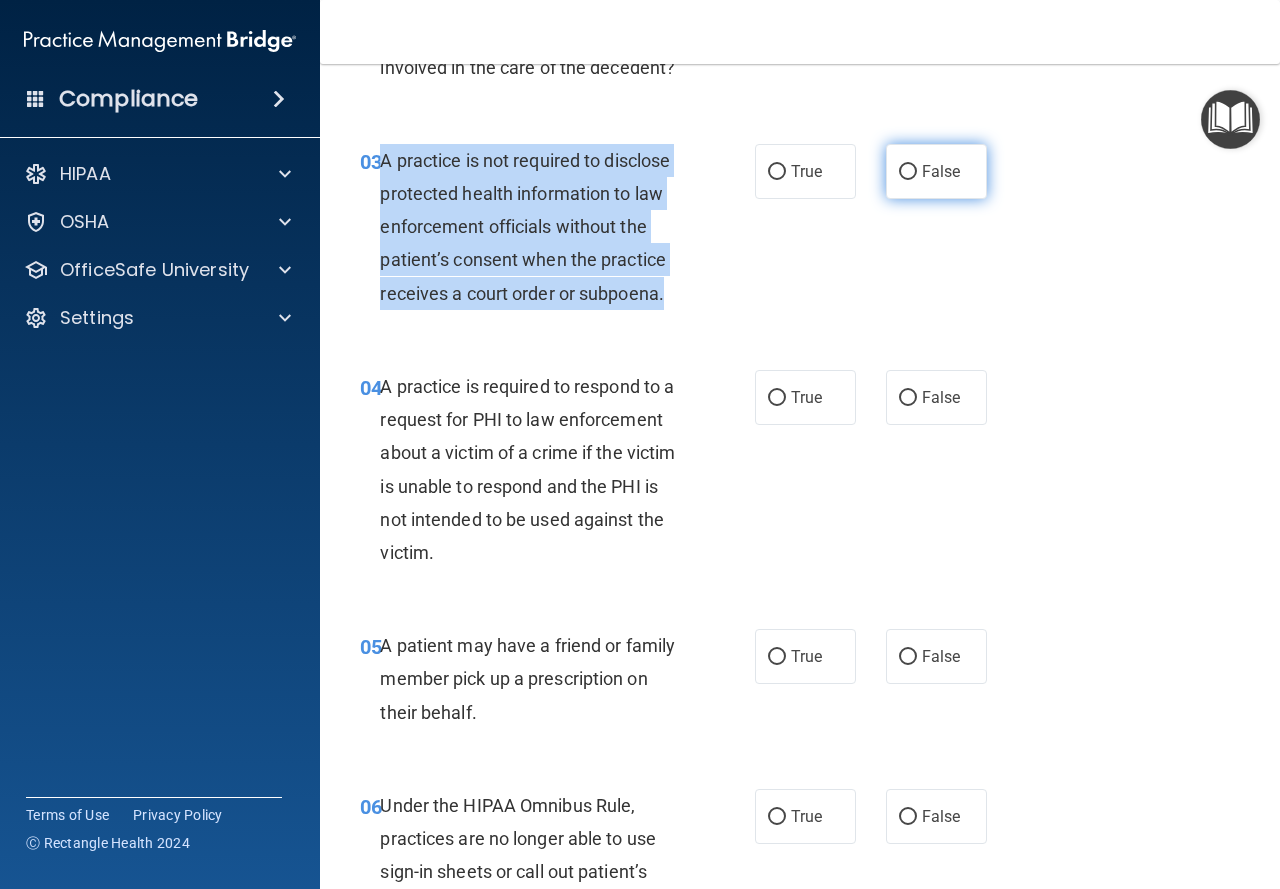 click on "False" at bounding box center [908, 172] 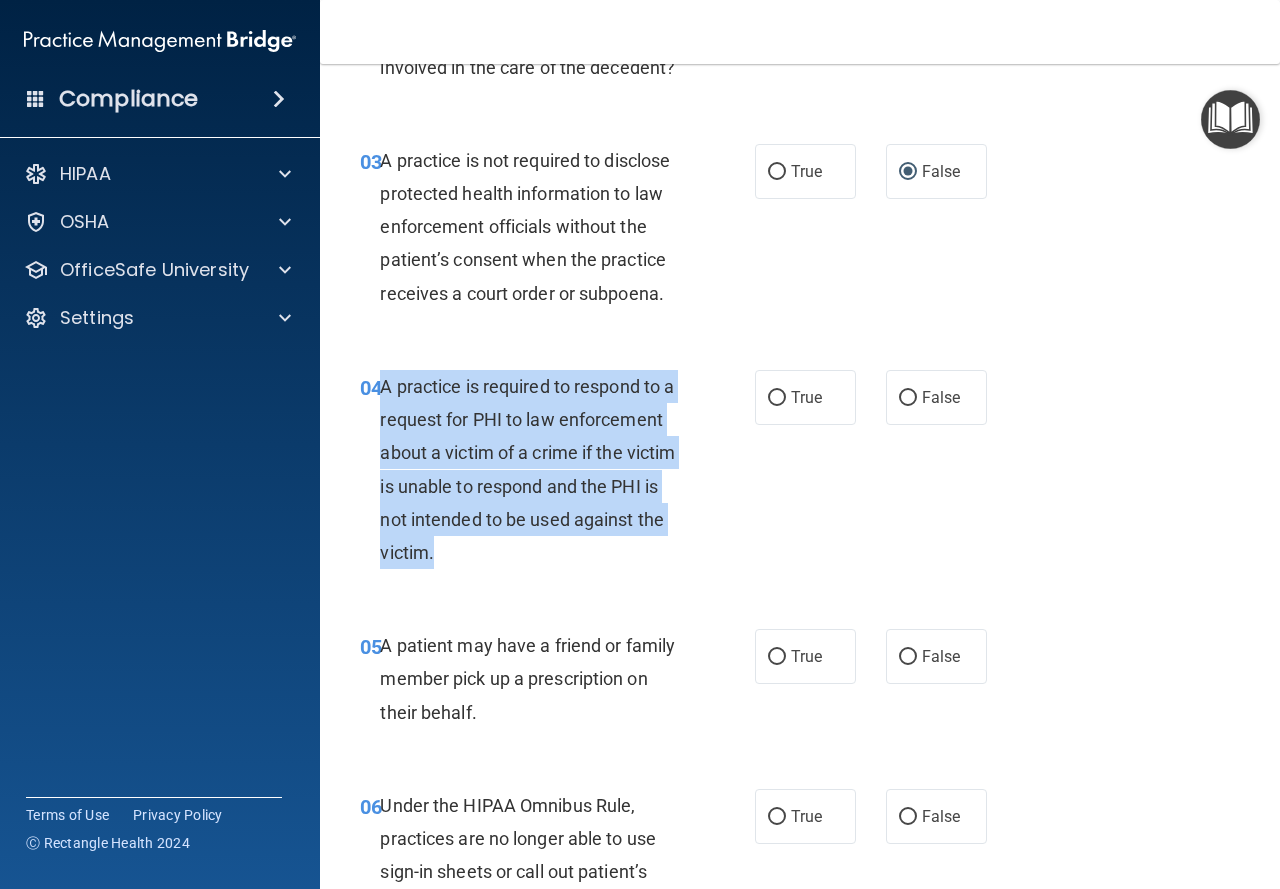 drag, startPoint x: 378, startPoint y: 379, endPoint x: 574, endPoint y: 550, distance: 260.1096 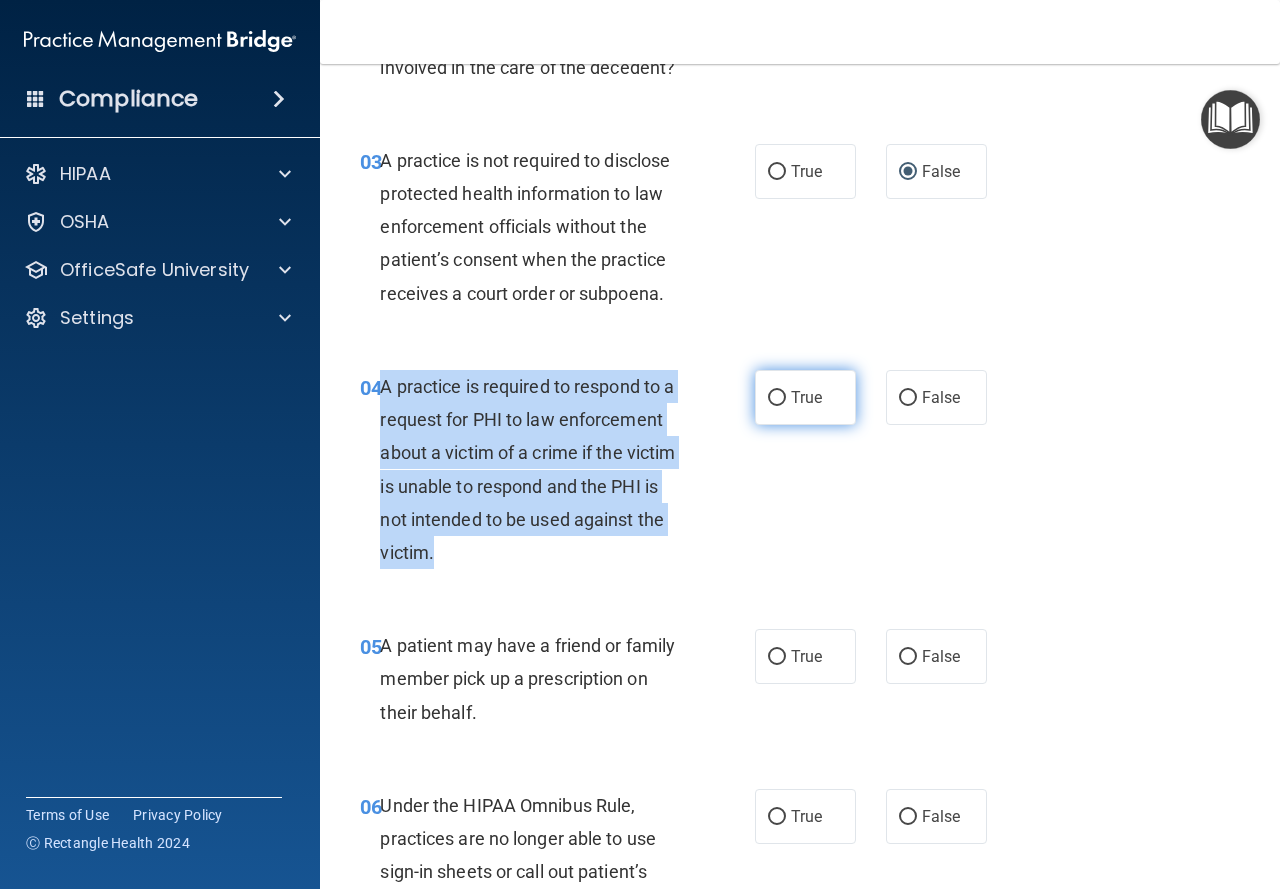 click on "True" at bounding box center [777, 398] 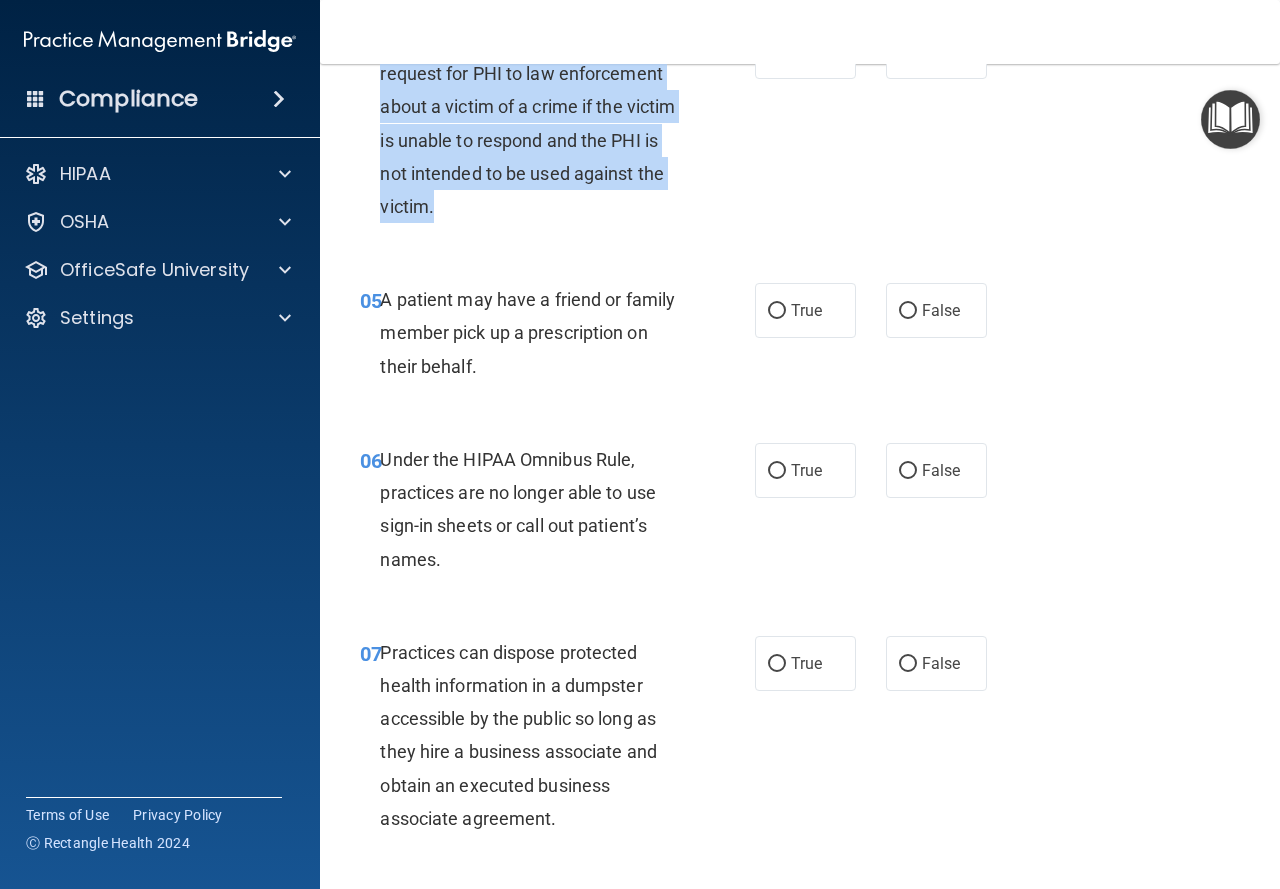 scroll, scrollTop: 900, scrollLeft: 0, axis: vertical 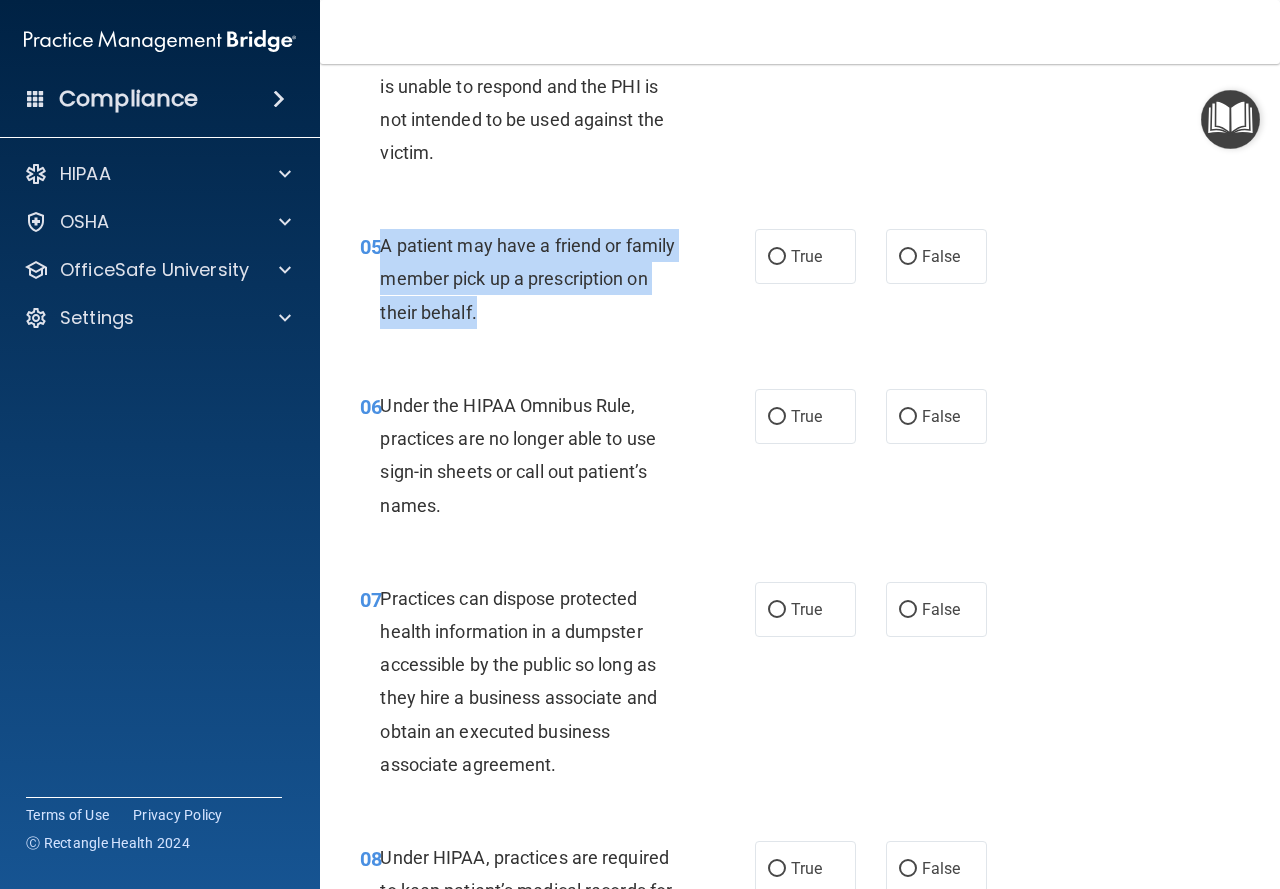 drag, startPoint x: 380, startPoint y: 243, endPoint x: 529, endPoint y: 308, distance: 162.56076 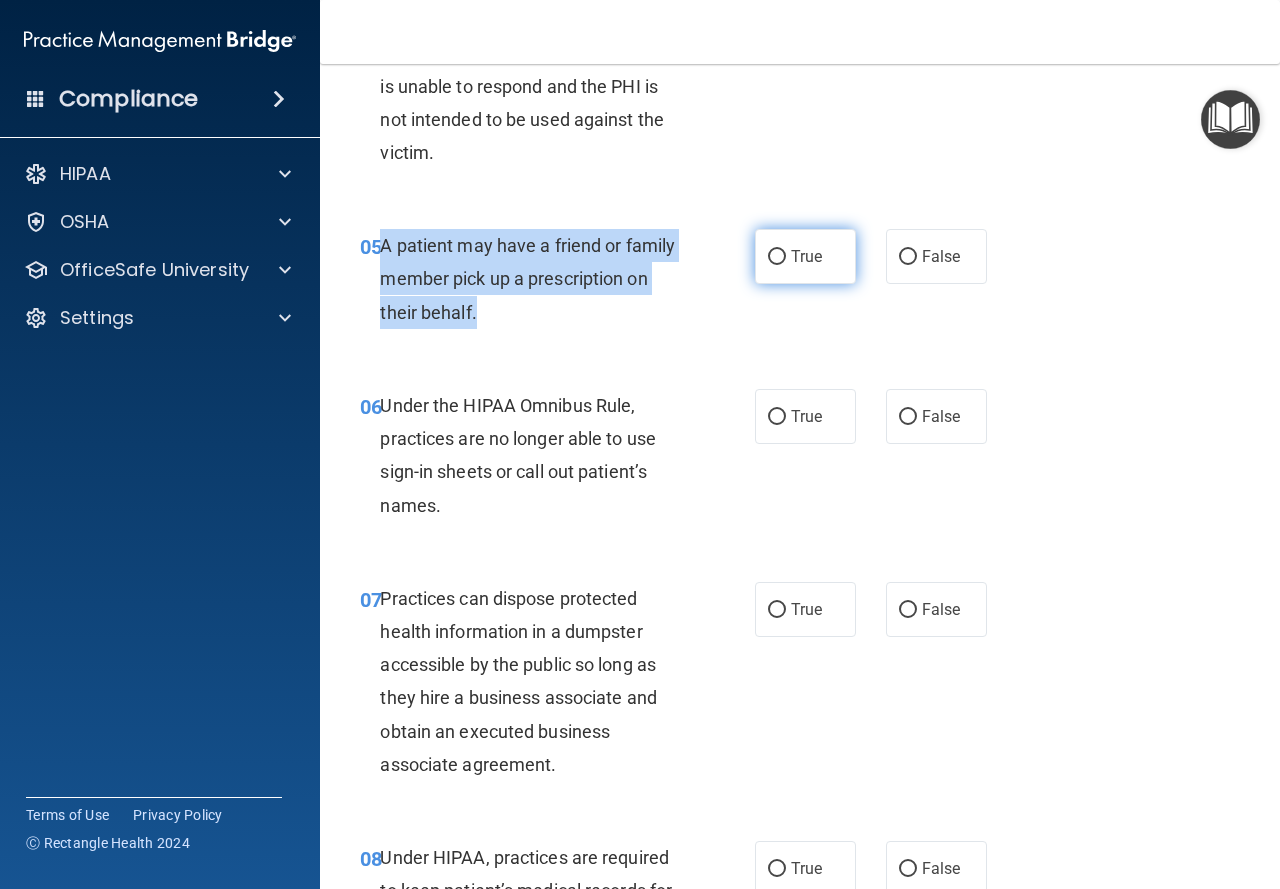 click on "True" at bounding box center (777, 257) 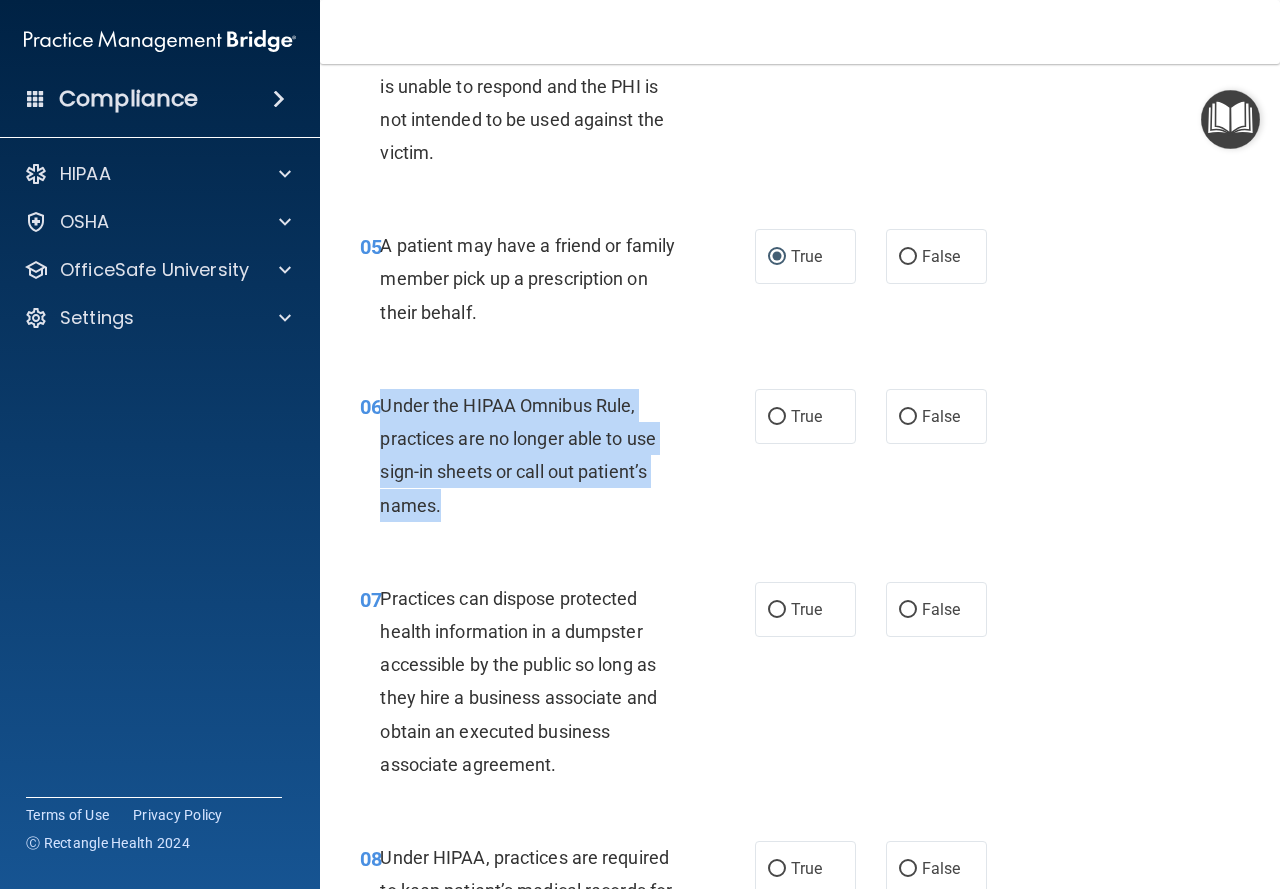 drag, startPoint x: 380, startPoint y: 406, endPoint x: 571, endPoint y: 500, distance: 212.8779 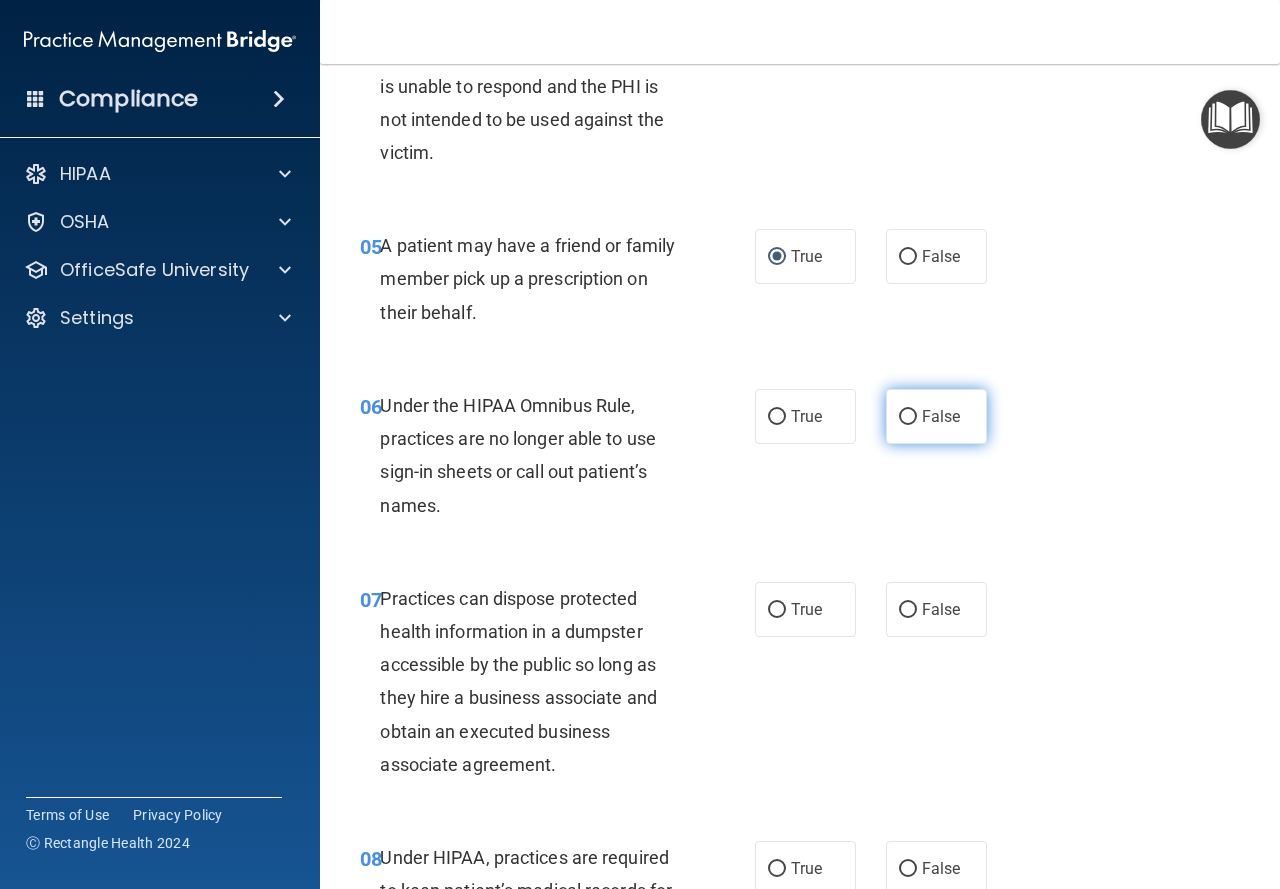 click on "False" at bounding box center (941, 416) 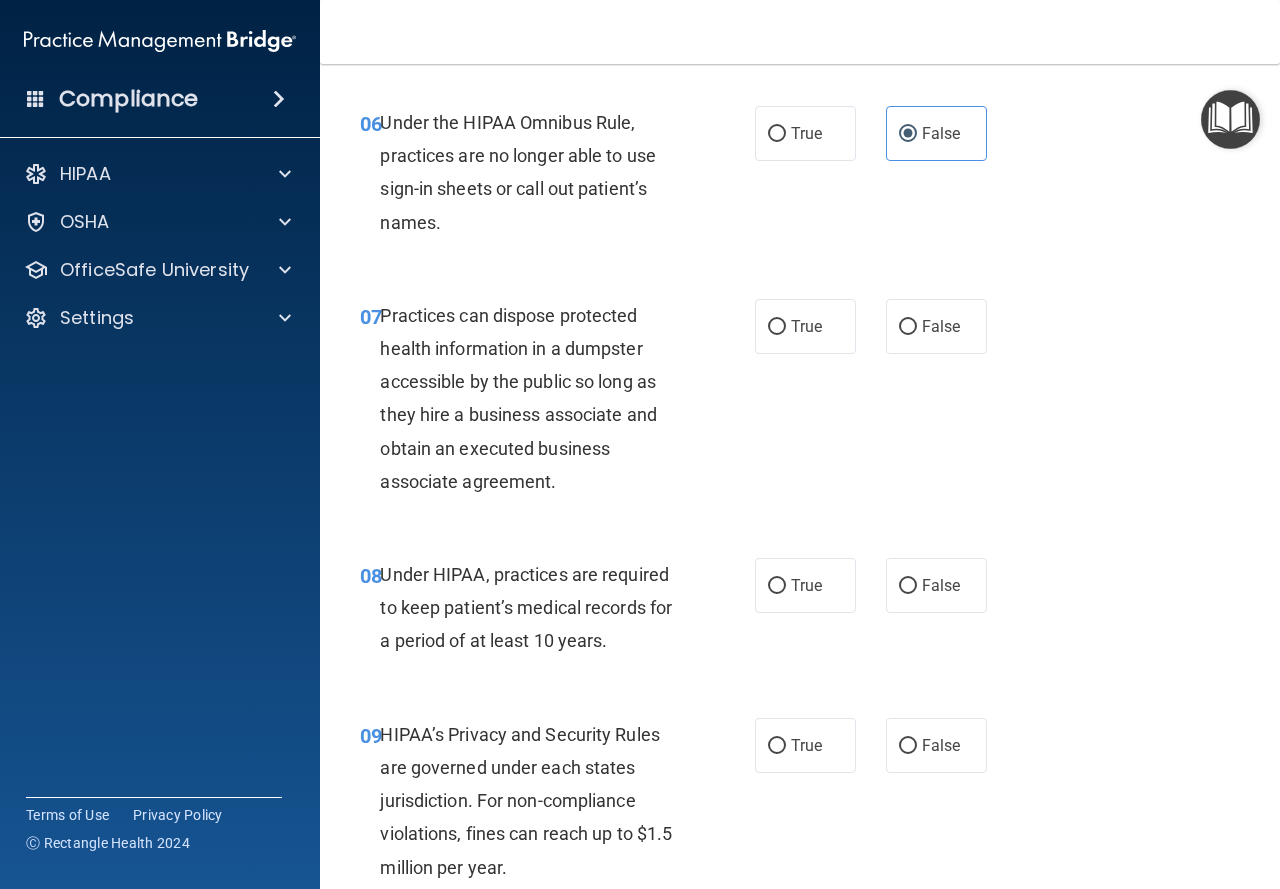 scroll, scrollTop: 1300, scrollLeft: 0, axis: vertical 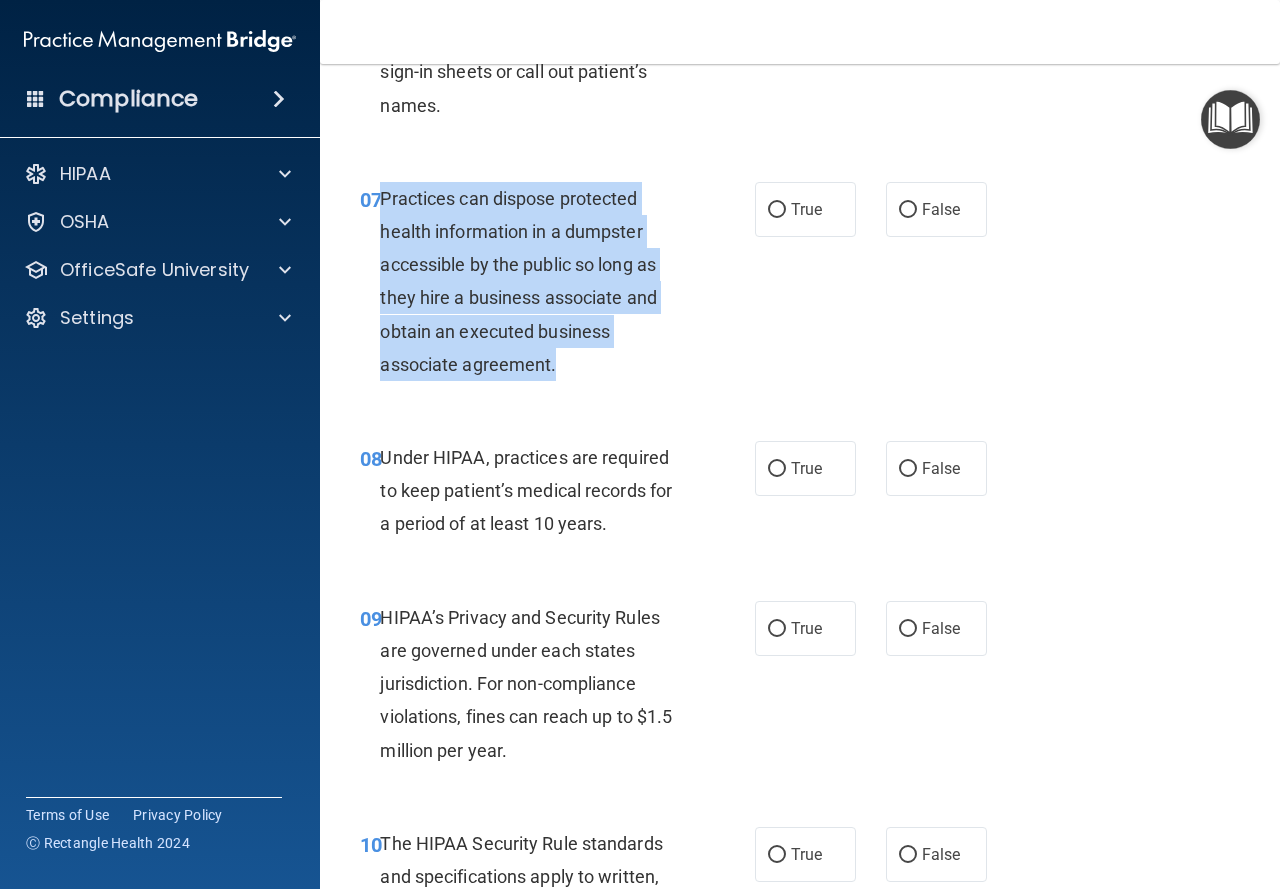 drag, startPoint x: 379, startPoint y: 195, endPoint x: 516, endPoint y: 165, distance: 140.24622 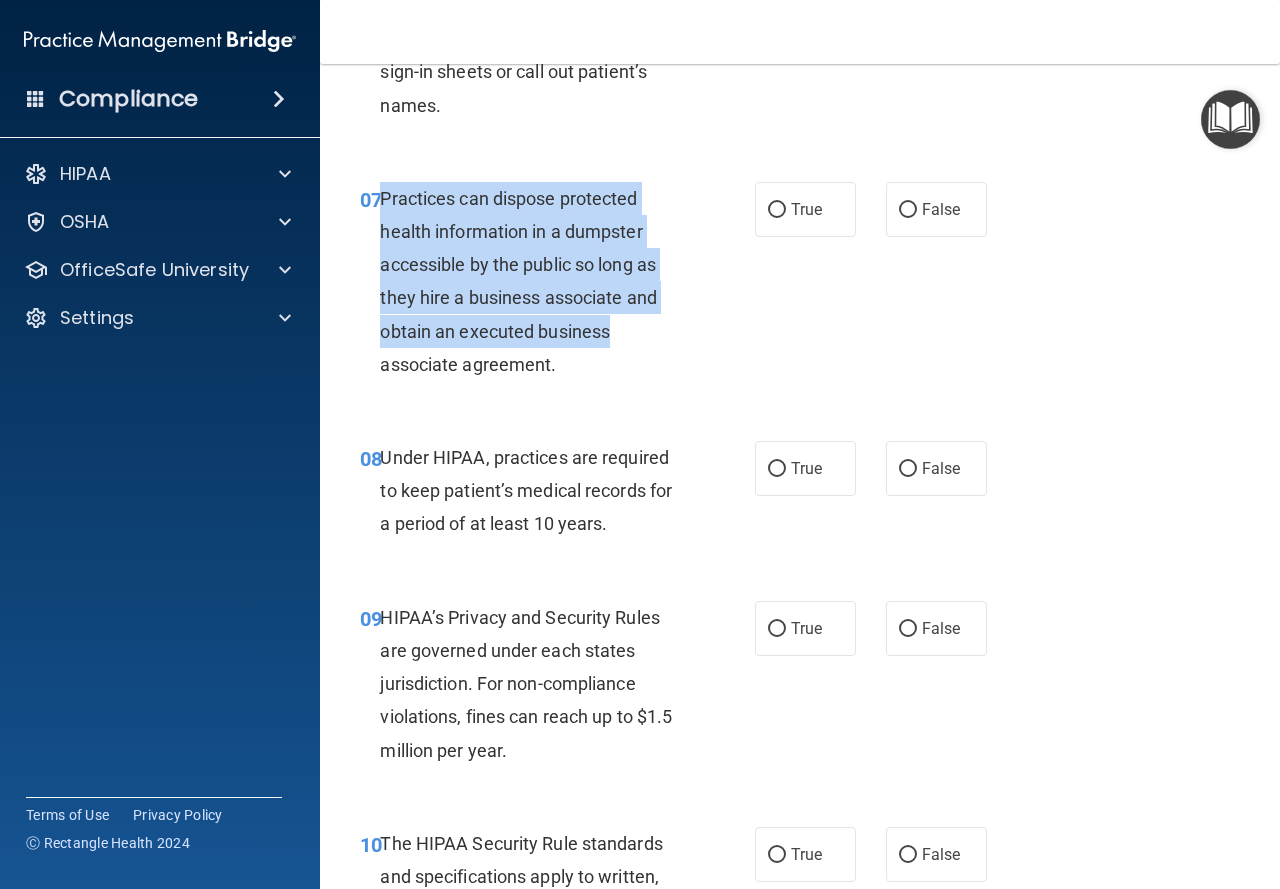 copy on "Practices can dispose protected health information in a dumpster accessible by the public so long as they hire a business associate and obtain an executed business" 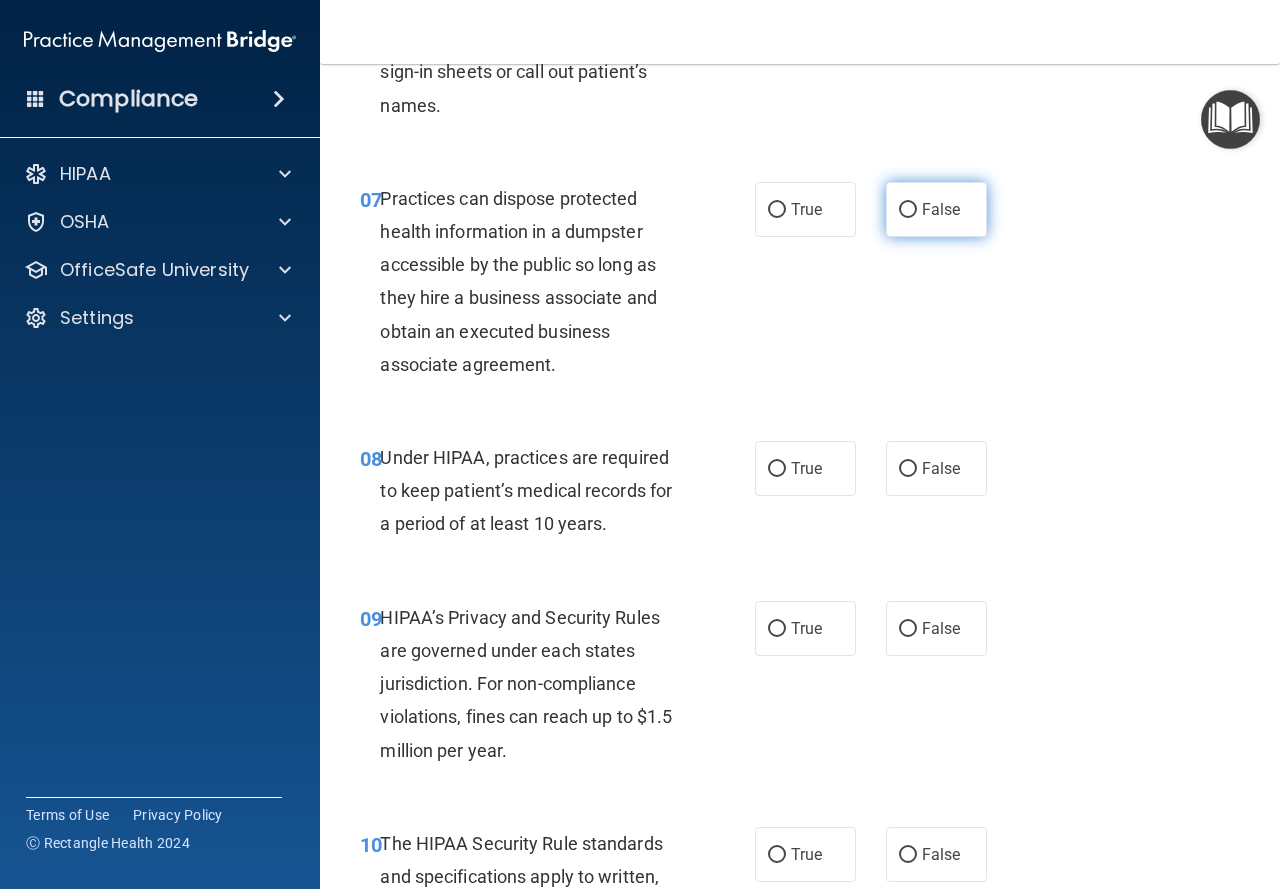 click on "False" at bounding box center [936, 209] 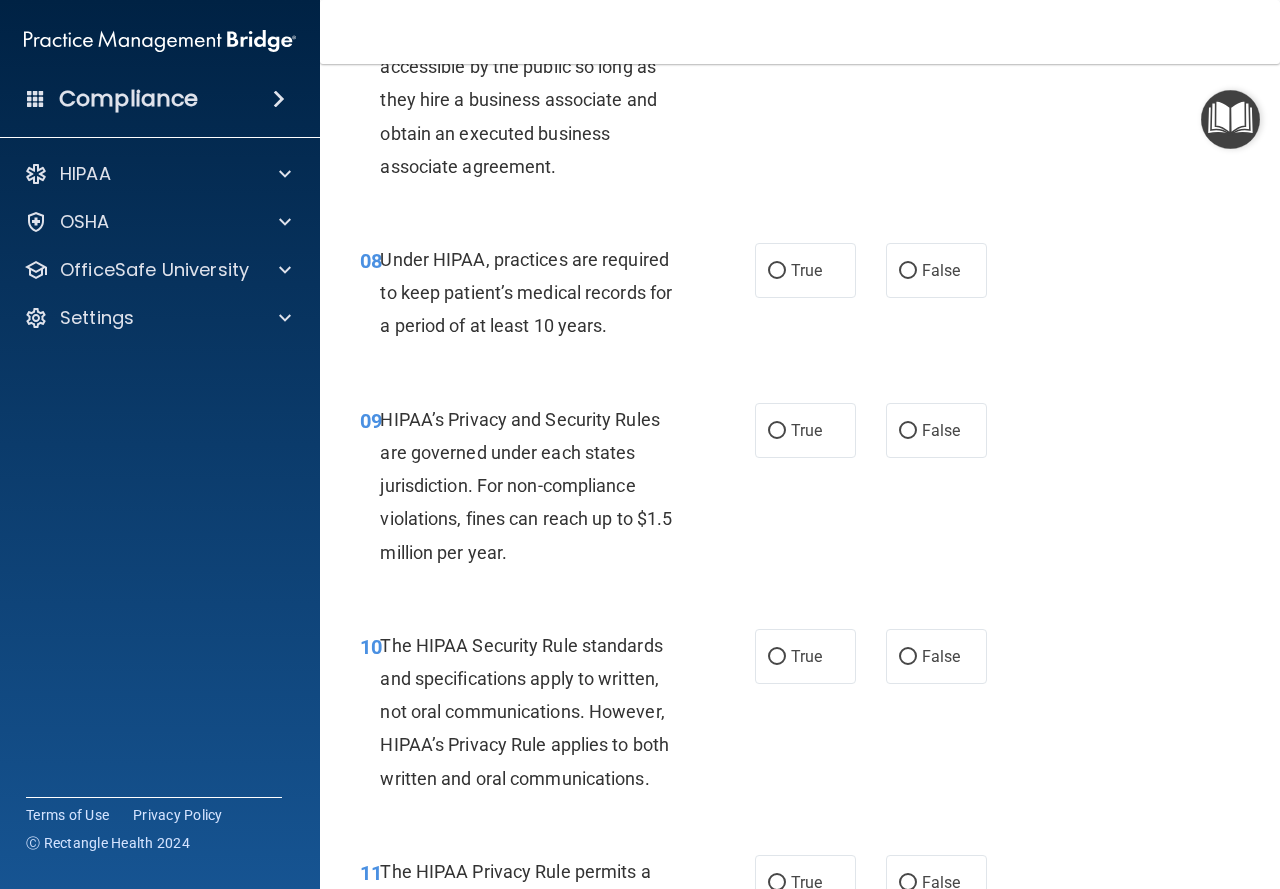 scroll, scrollTop: 1500, scrollLeft: 0, axis: vertical 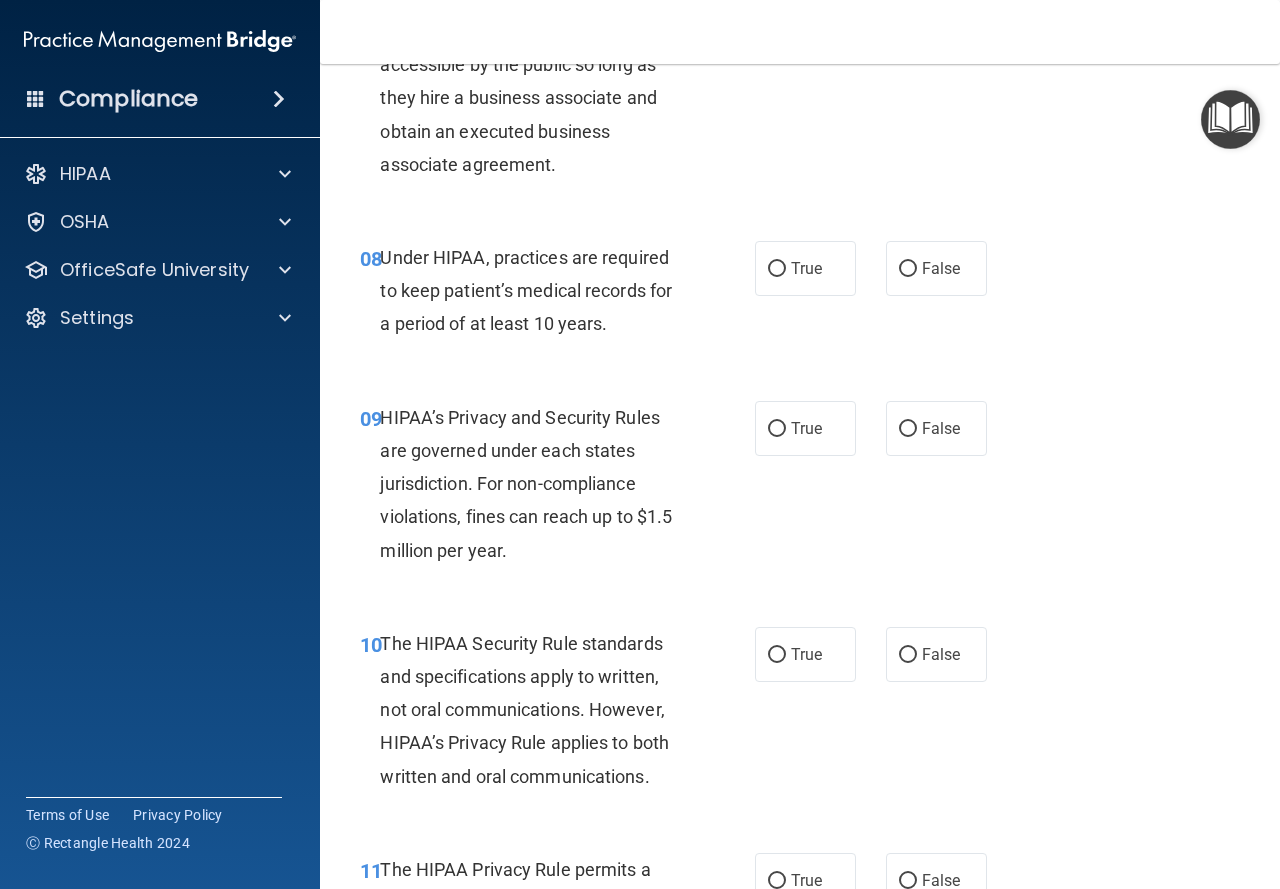 click on "08" at bounding box center (371, 259) 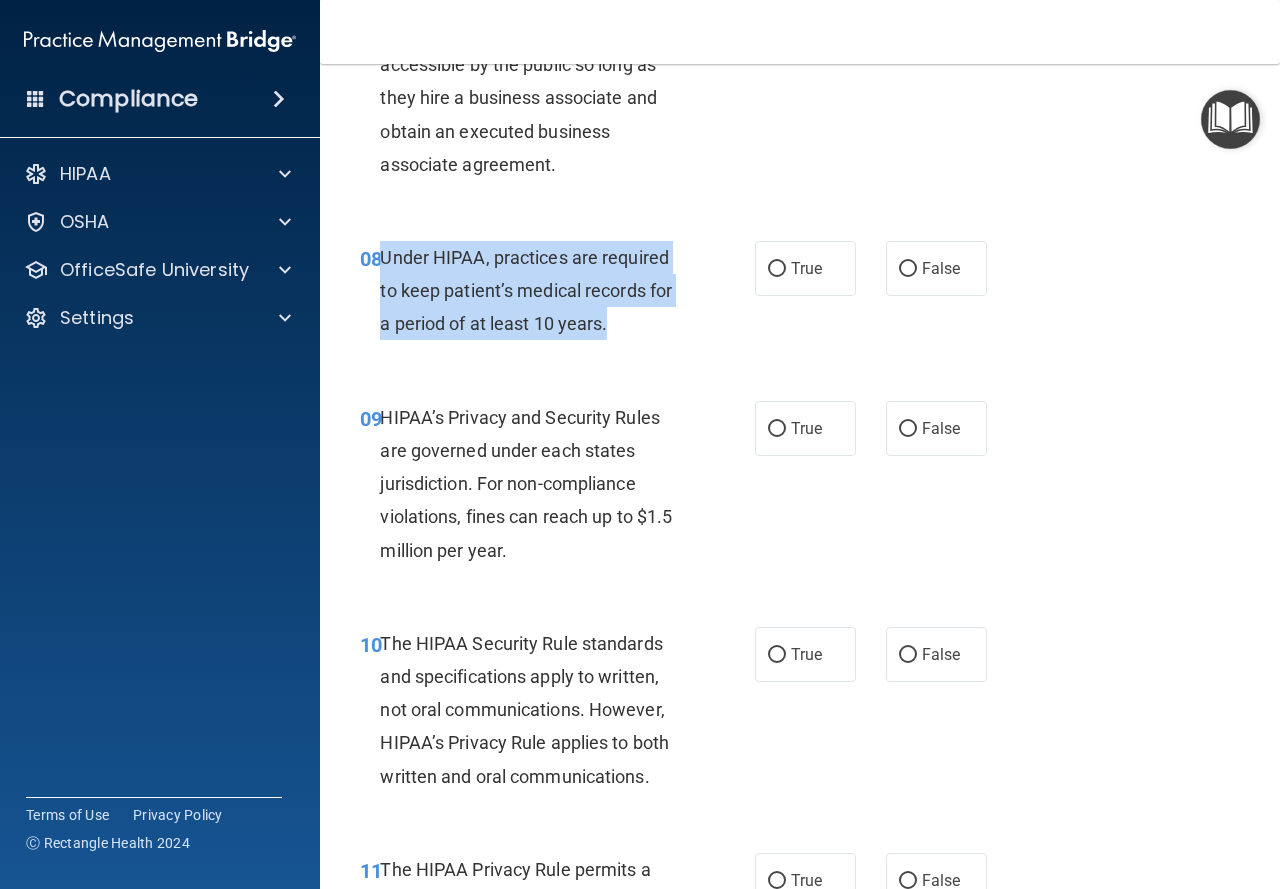 drag, startPoint x: 381, startPoint y: 256, endPoint x: 654, endPoint y: 331, distance: 283.1148 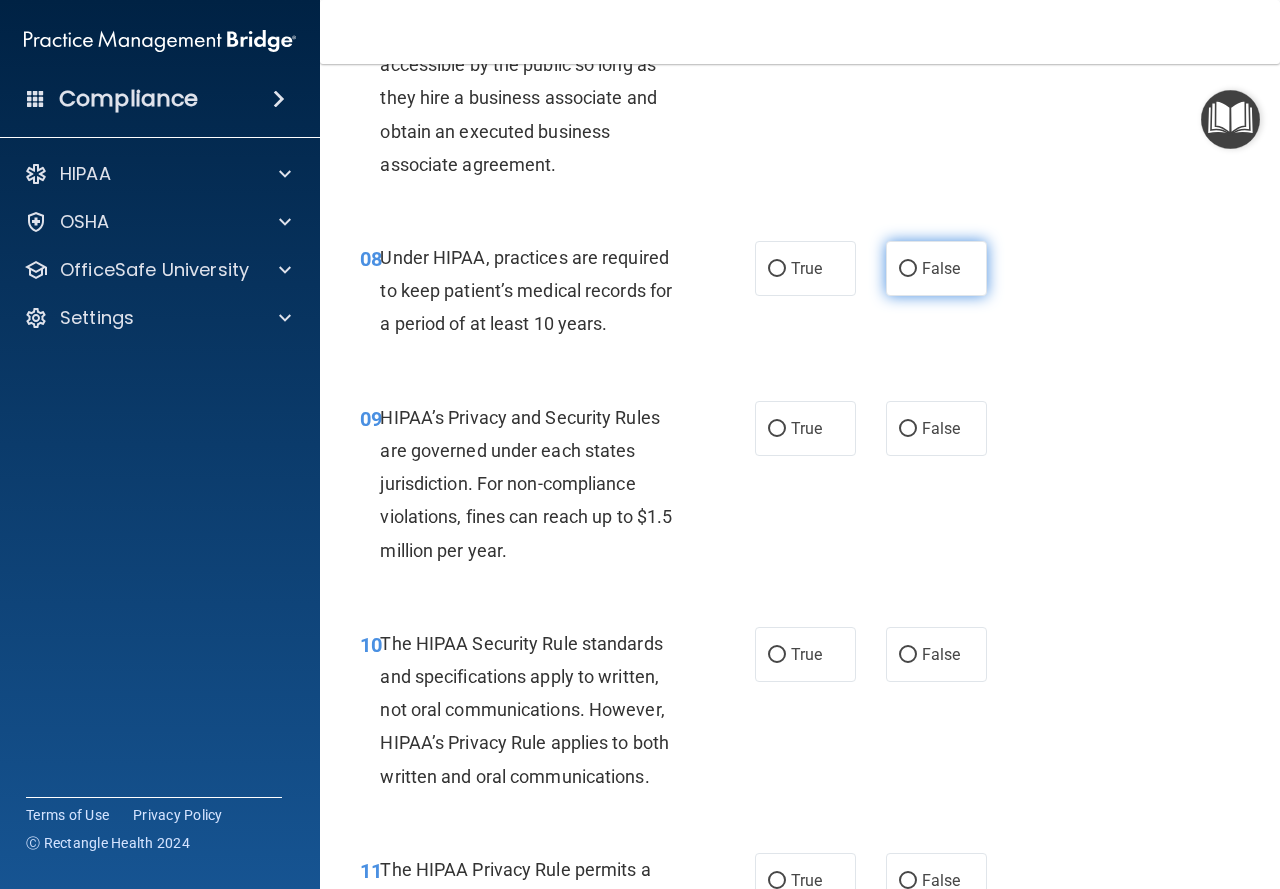 click on "False" at bounding box center [941, 268] 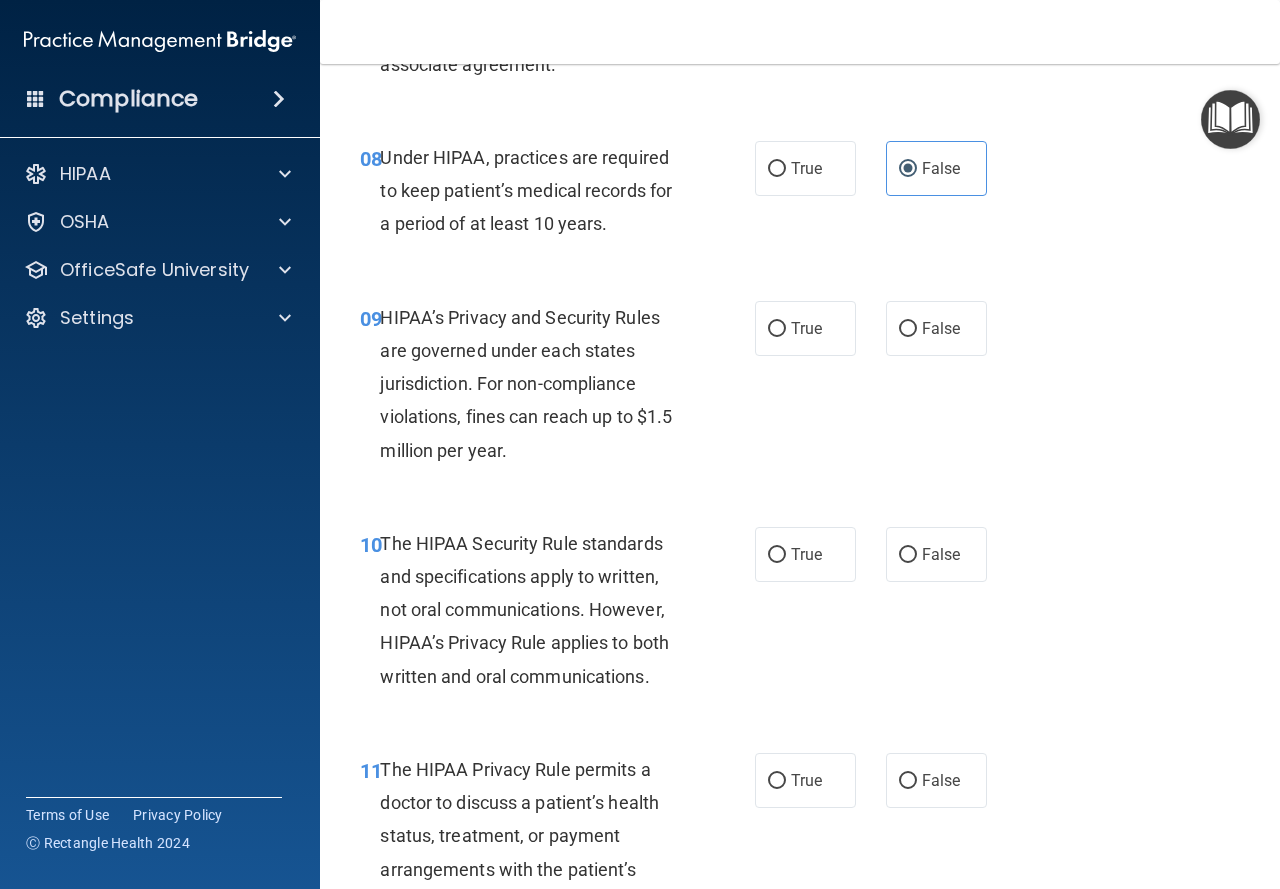 scroll, scrollTop: 1700, scrollLeft: 0, axis: vertical 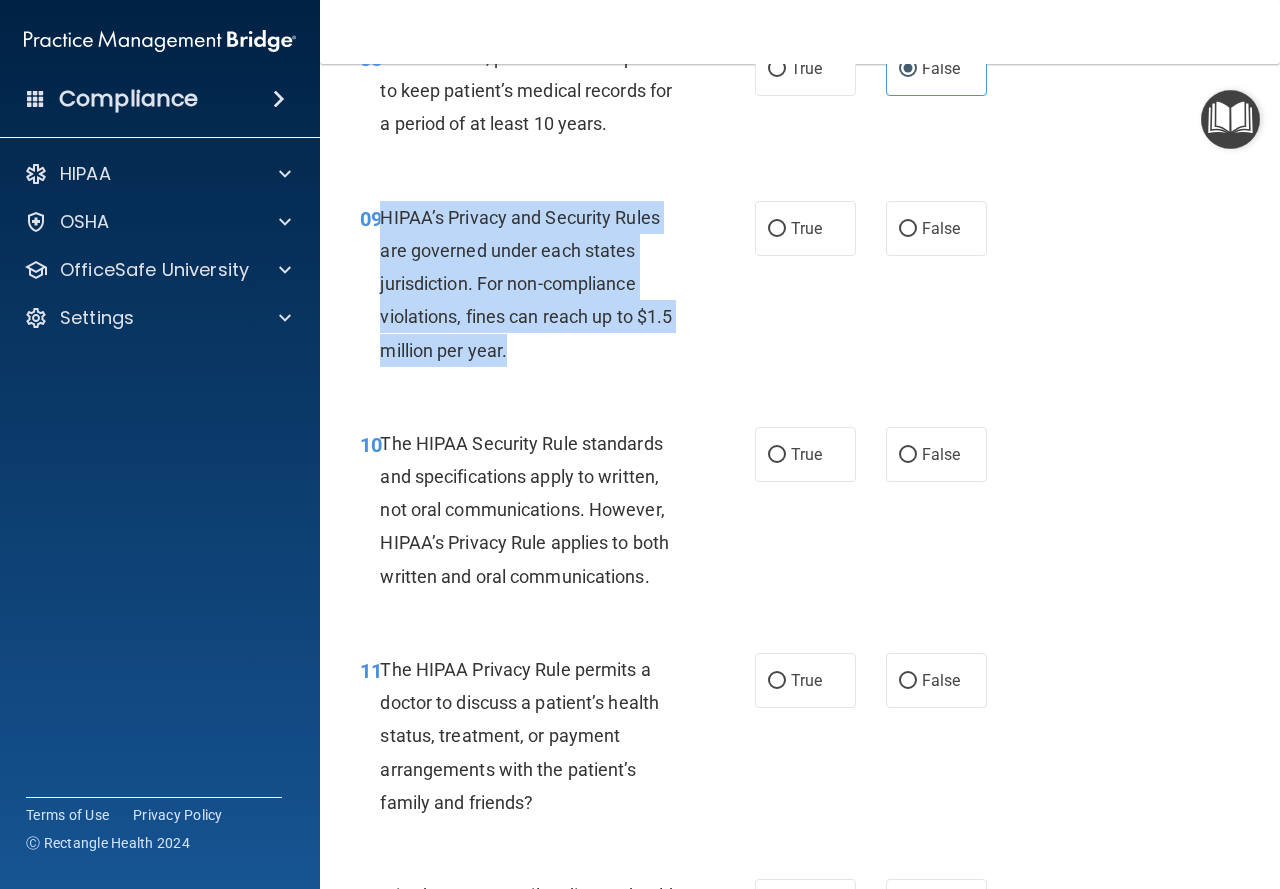 drag, startPoint x: 381, startPoint y: 216, endPoint x: 604, endPoint y: 360, distance: 265.45245 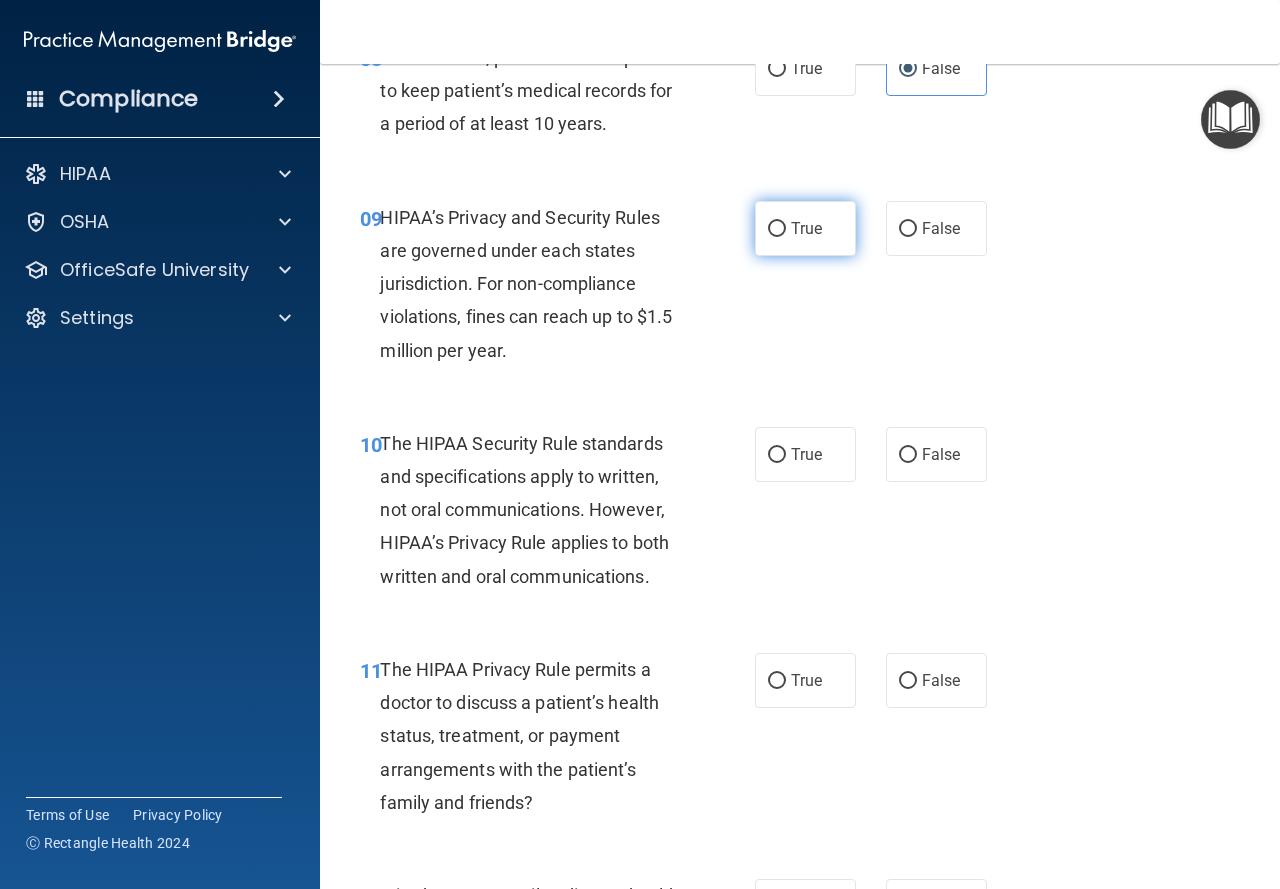 click on "True" at bounding box center [805, 228] 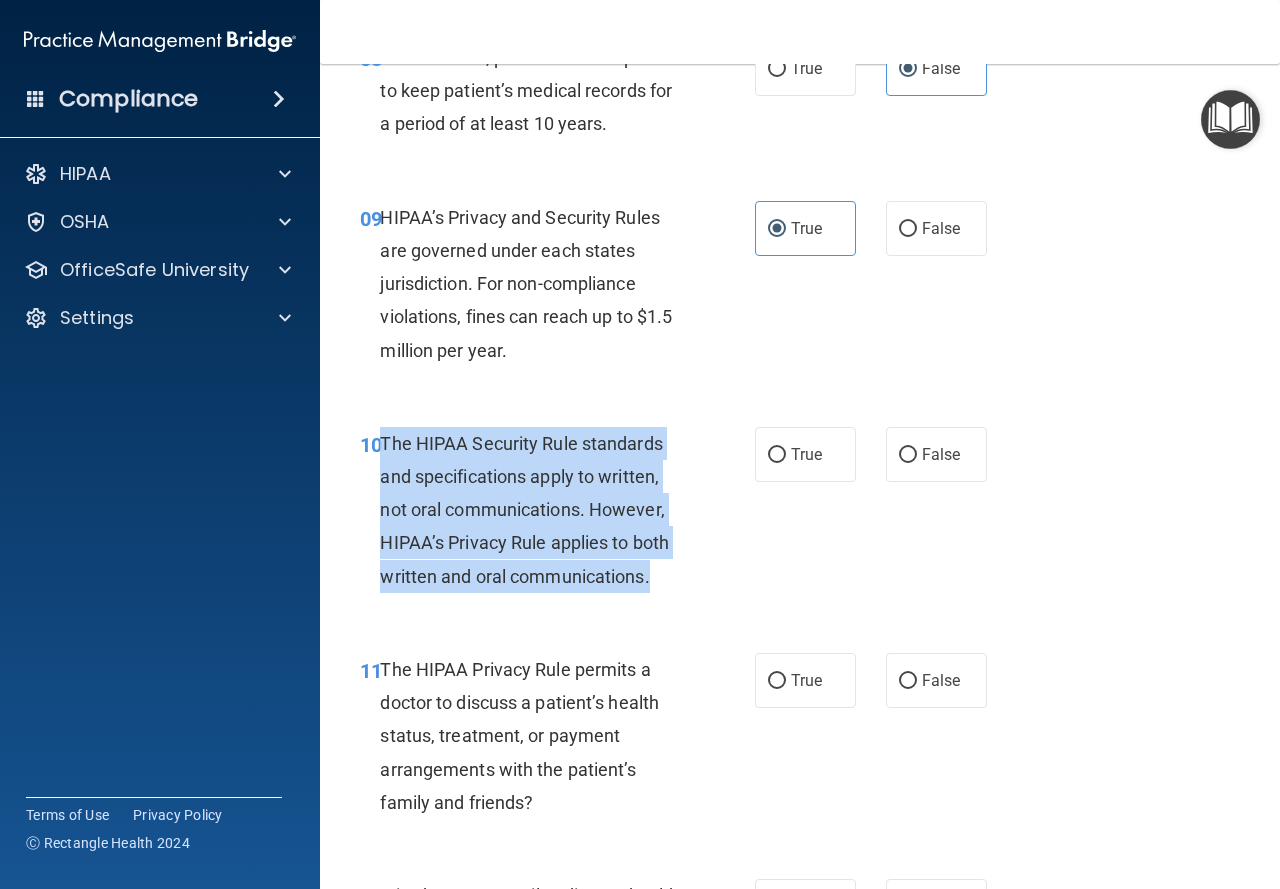 drag, startPoint x: 382, startPoint y: 439, endPoint x: 654, endPoint y: 574, distance: 303.65936 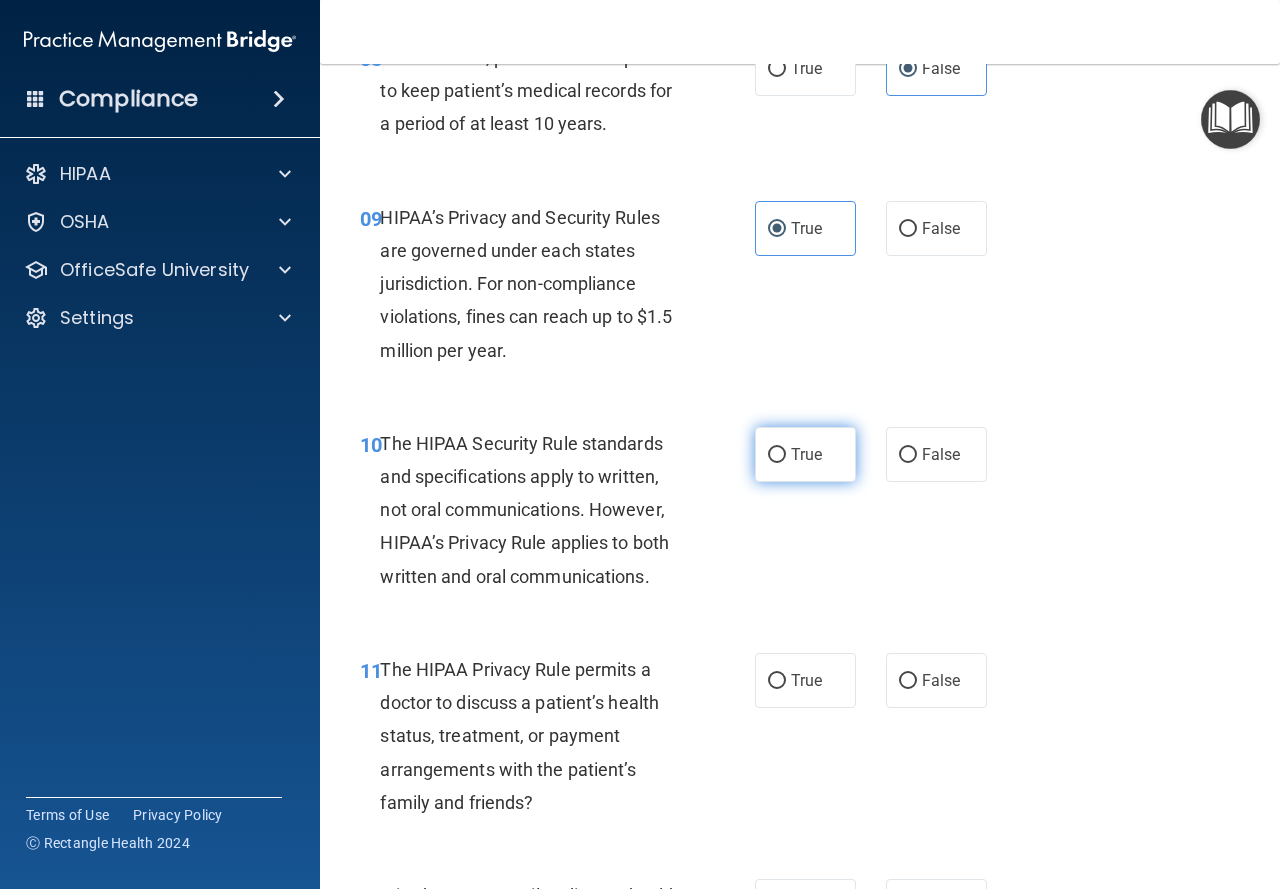 click on "True" at bounding box center (806, 454) 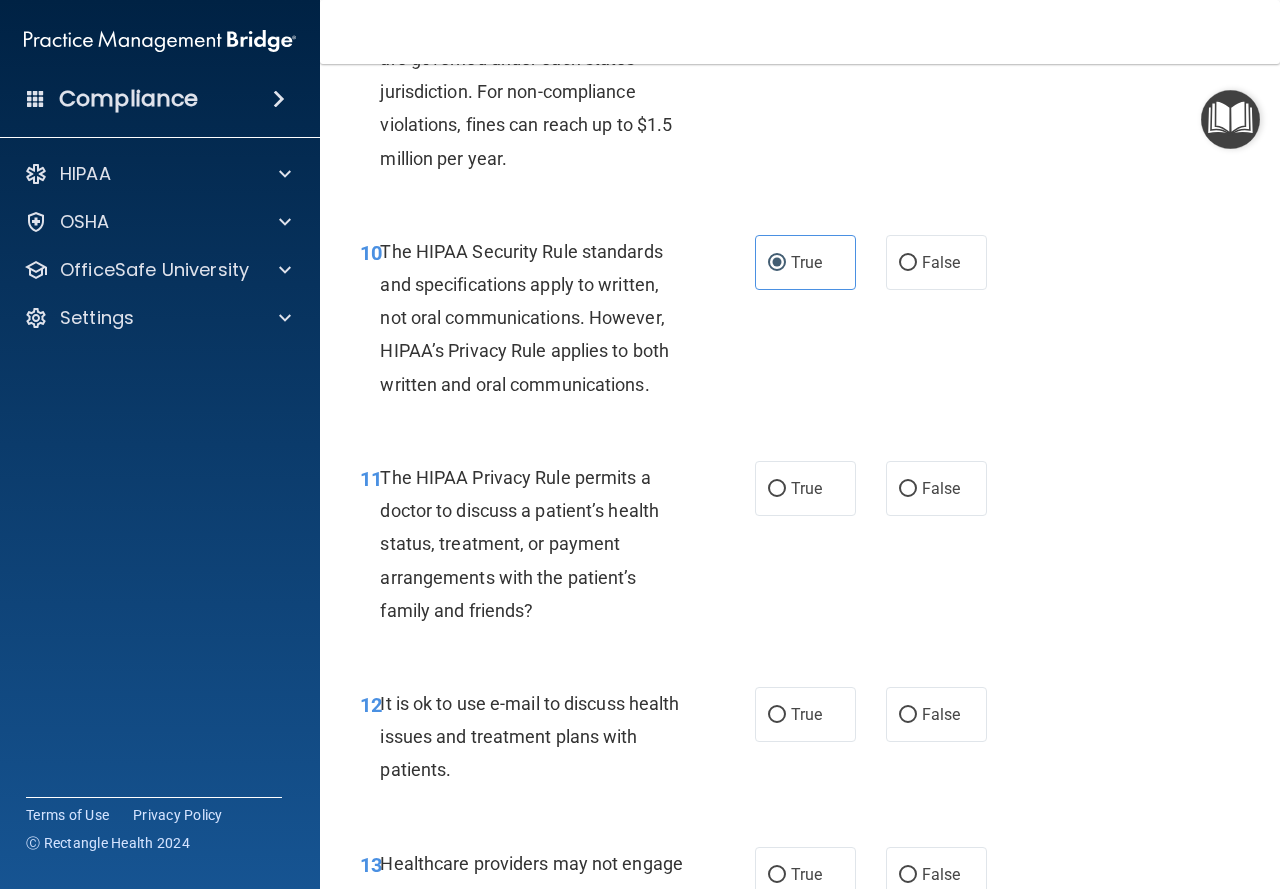scroll, scrollTop: 1900, scrollLeft: 0, axis: vertical 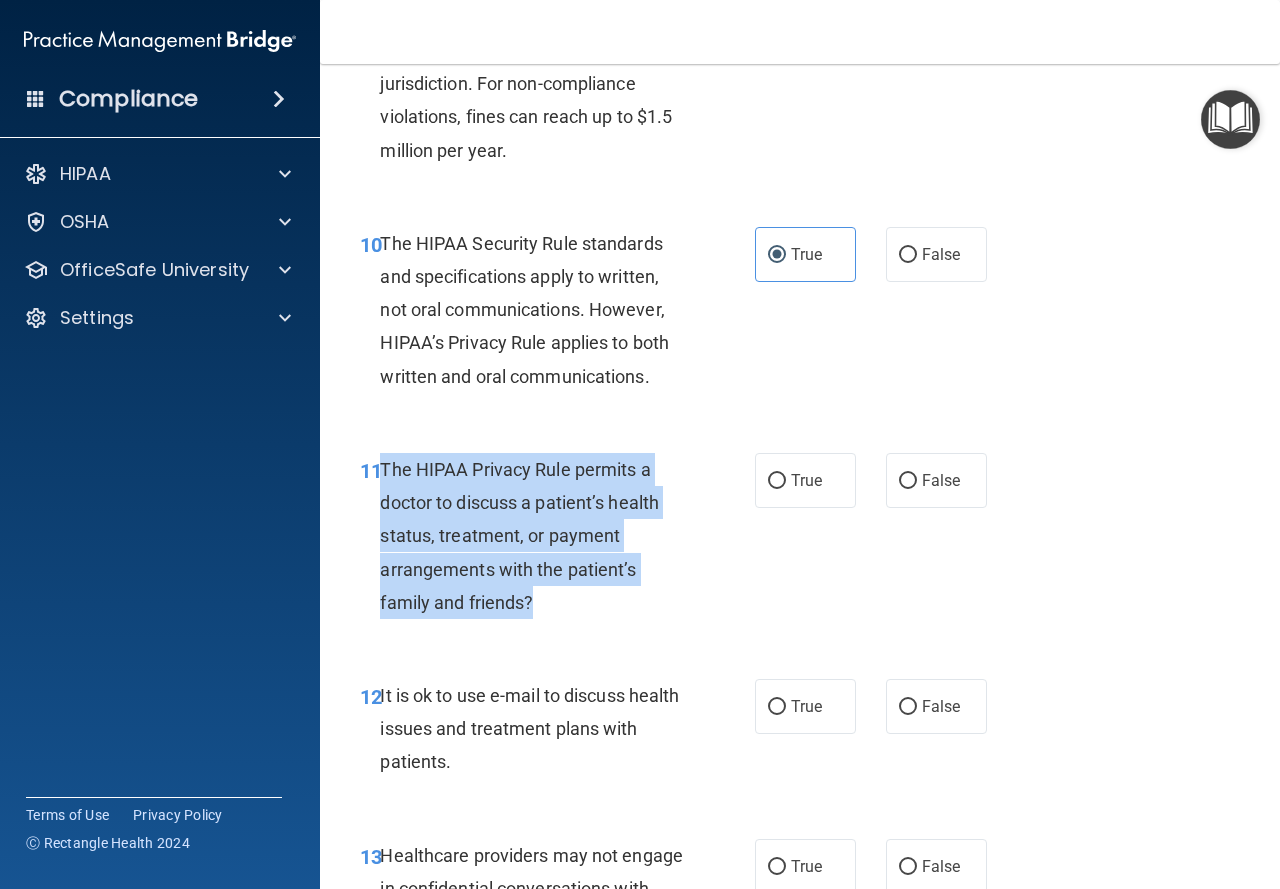 drag, startPoint x: 383, startPoint y: 462, endPoint x: 552, endPoint y: 597, distance: 216.30072 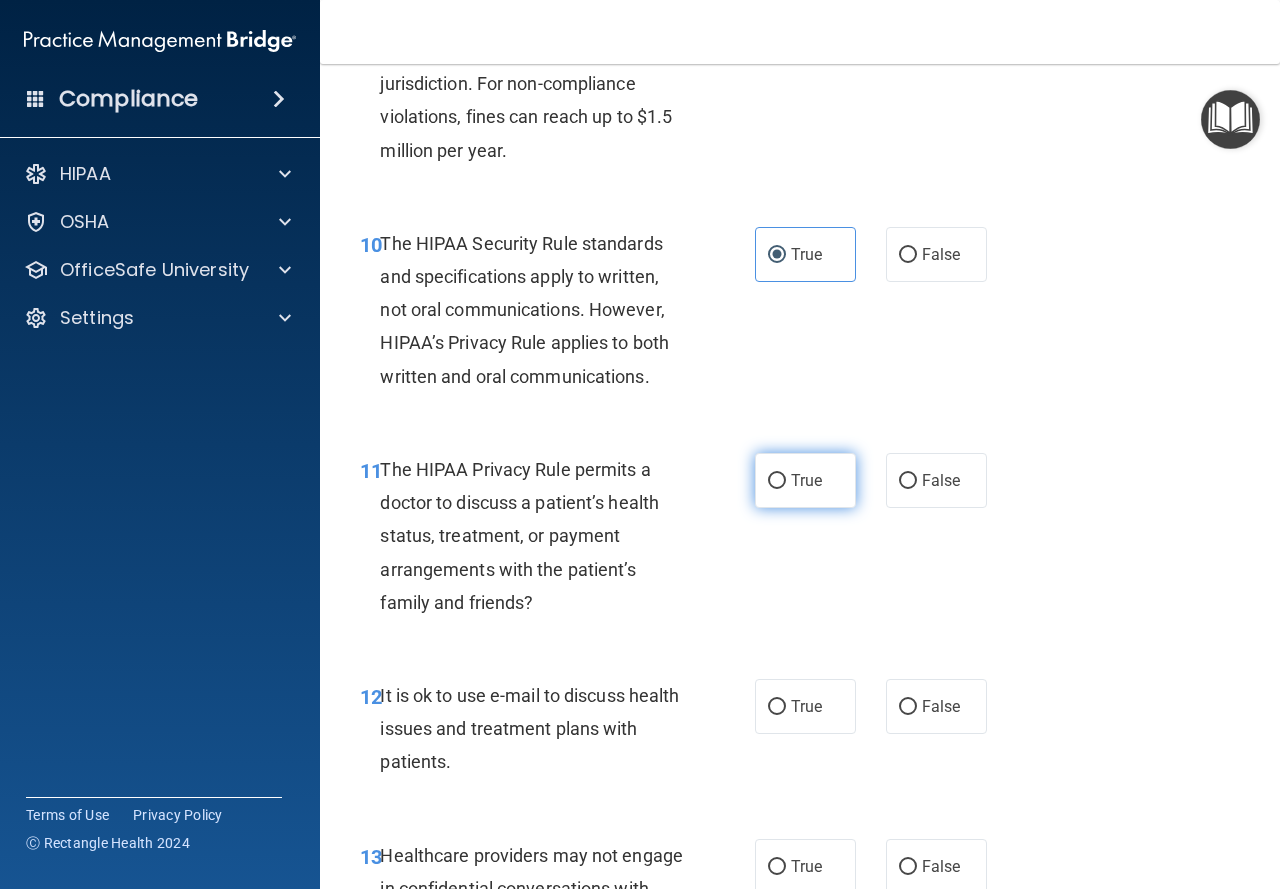 click on "True" at bounding box center (805, 480) 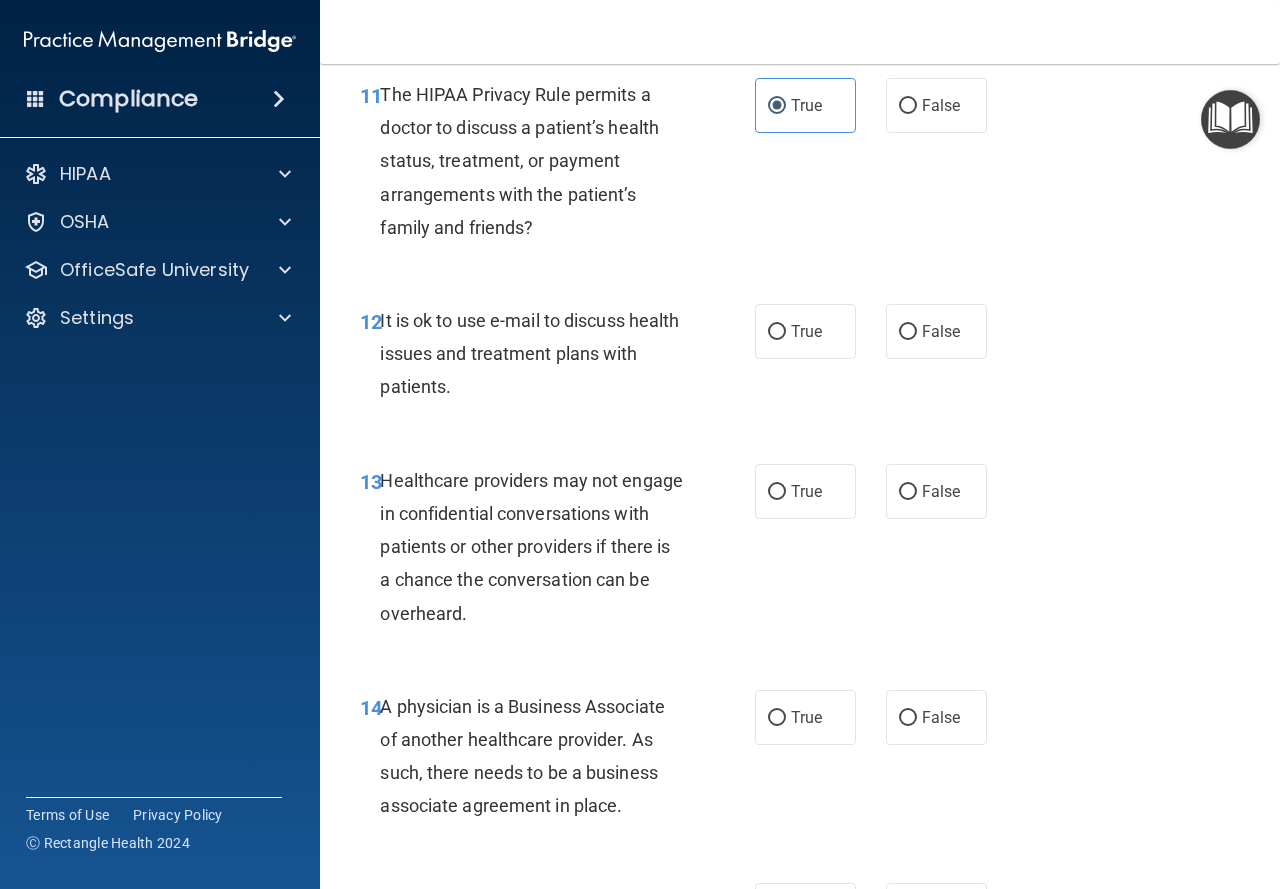 scroll, scrollTop: 2300, scrollLeft: 0, axis: vertical 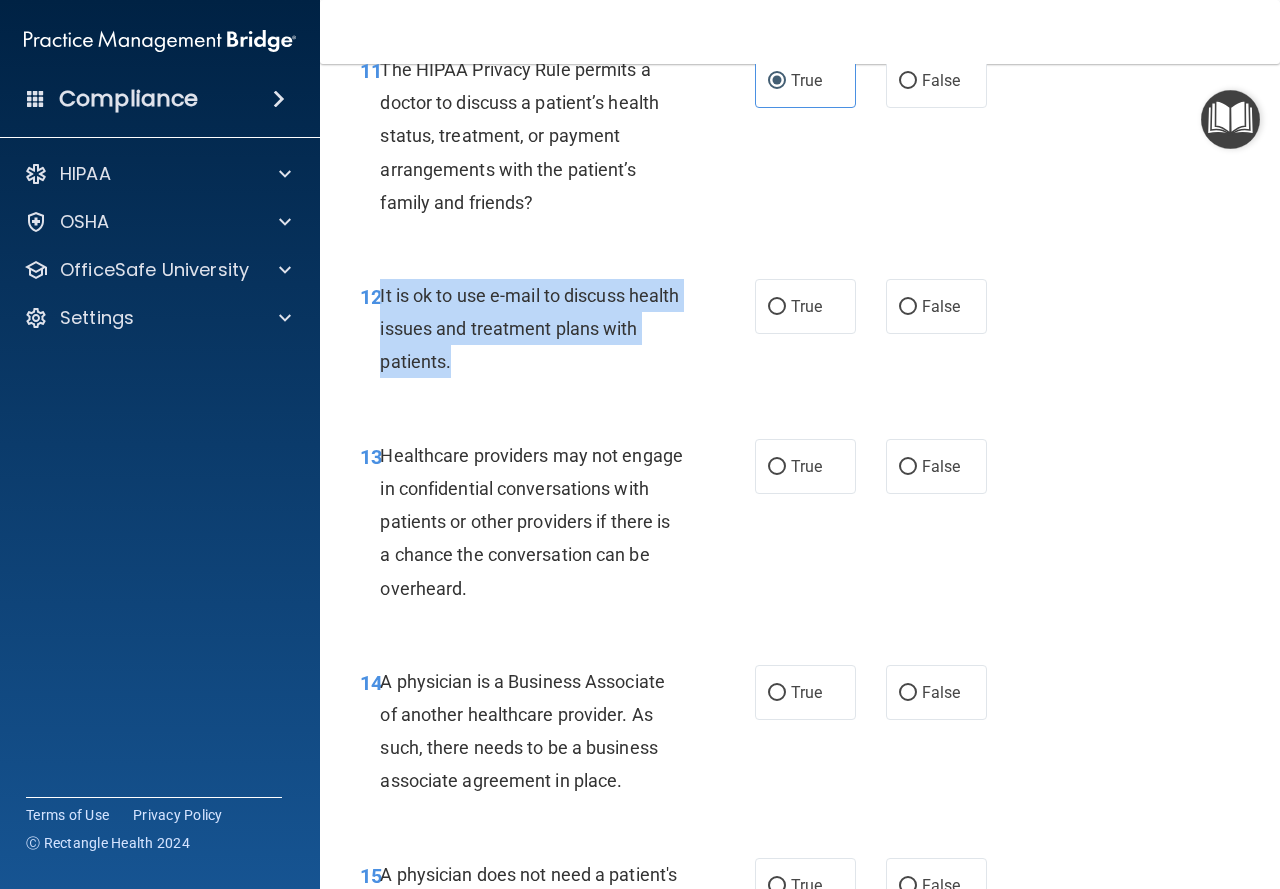 drag, startPoint x: 378, startPoint y: 294, endPoint x: 625, endPoint y: 350, distance: 253.26863 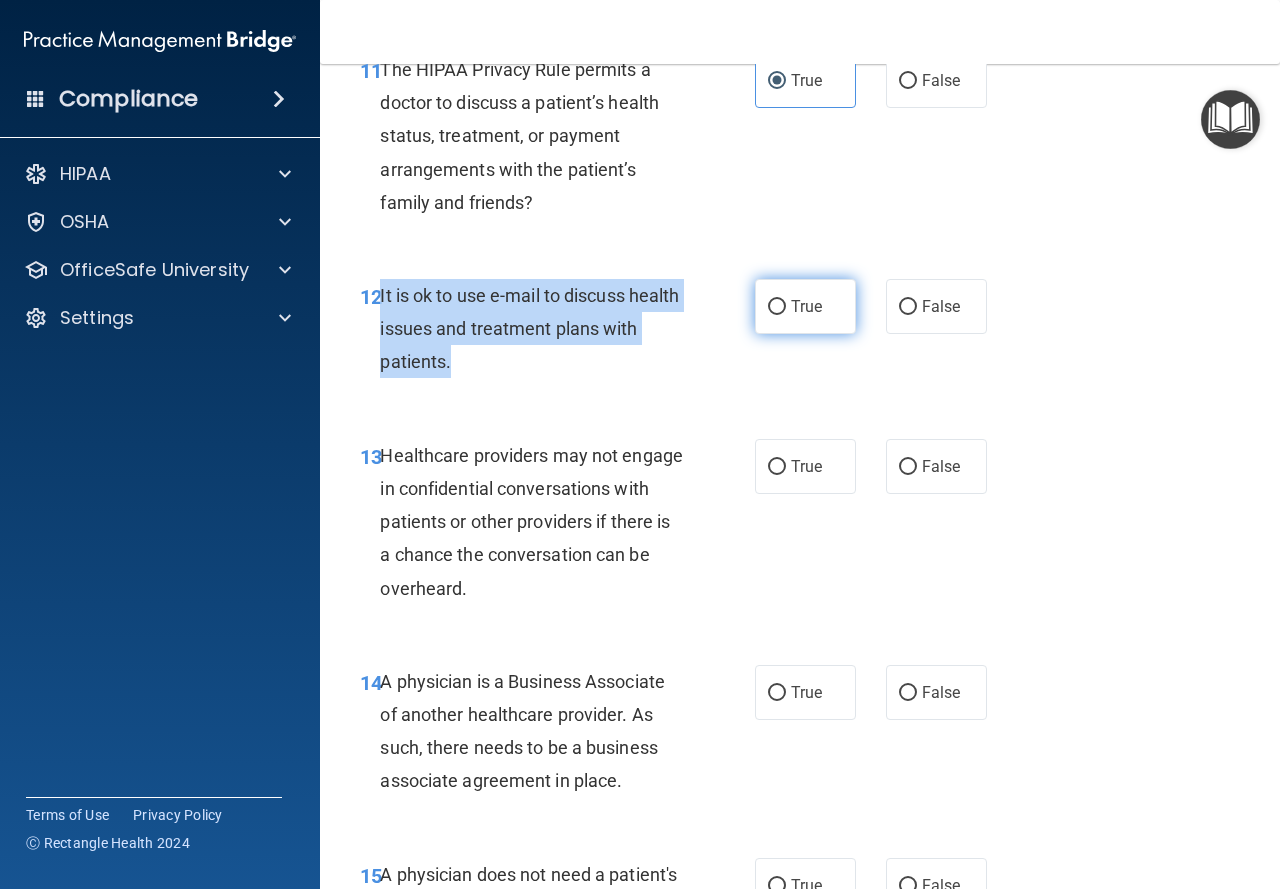 click on "True" at bounding box center (777, 307) 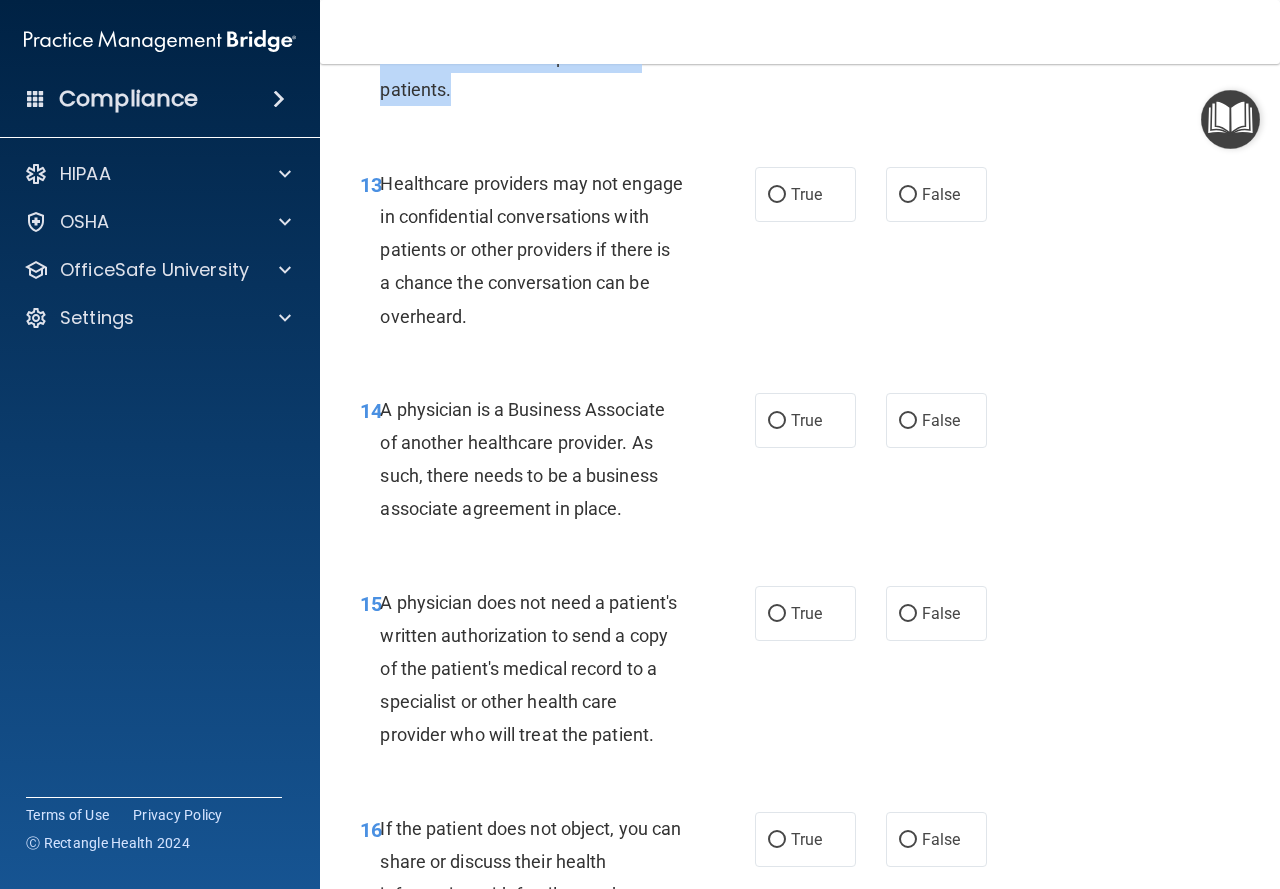 scroll, scrollTop: 2600, scrollLeft: 0, axis: vertical 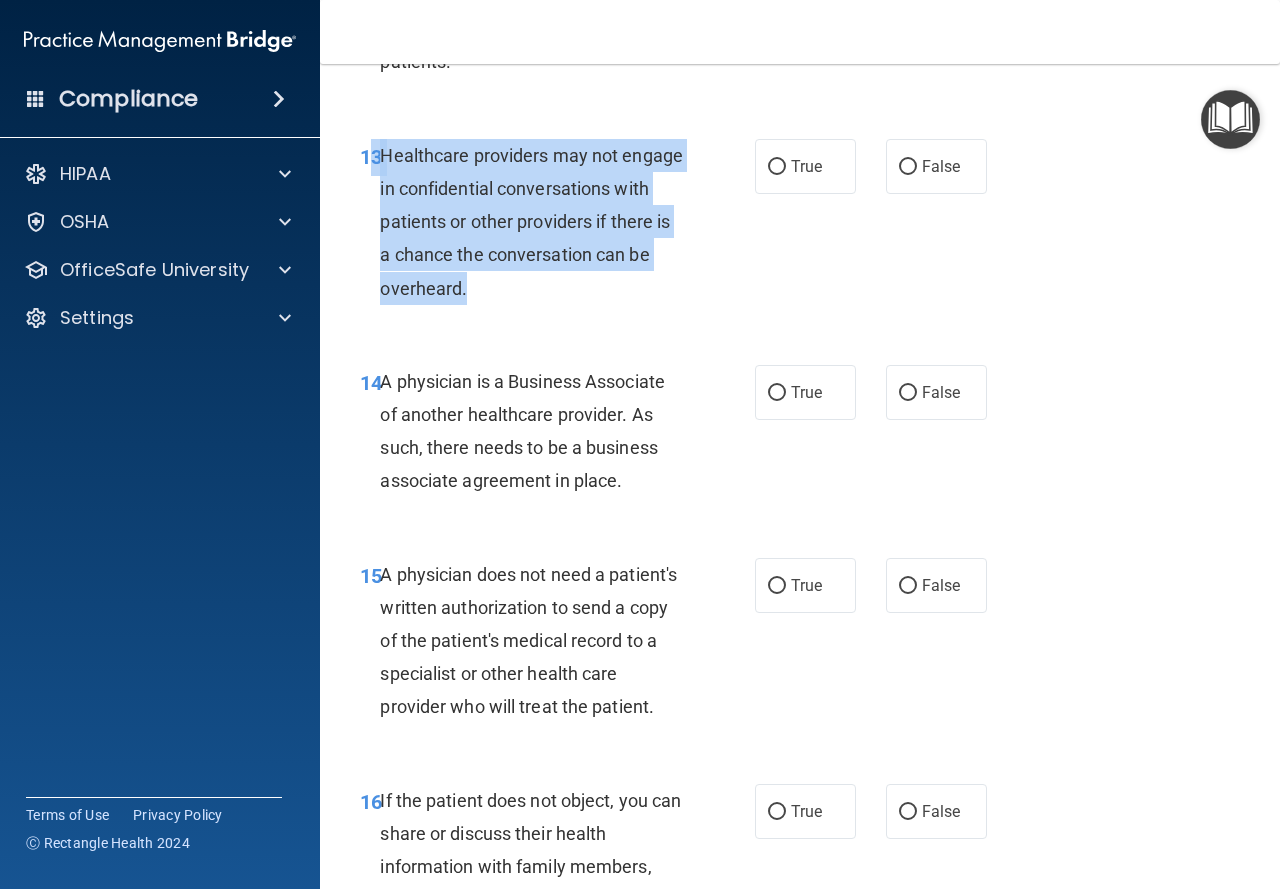 drag, startPoint x: 377, startPoint y: 147, endPoint x: 599, endPoint y: 285, distance: 261.39624 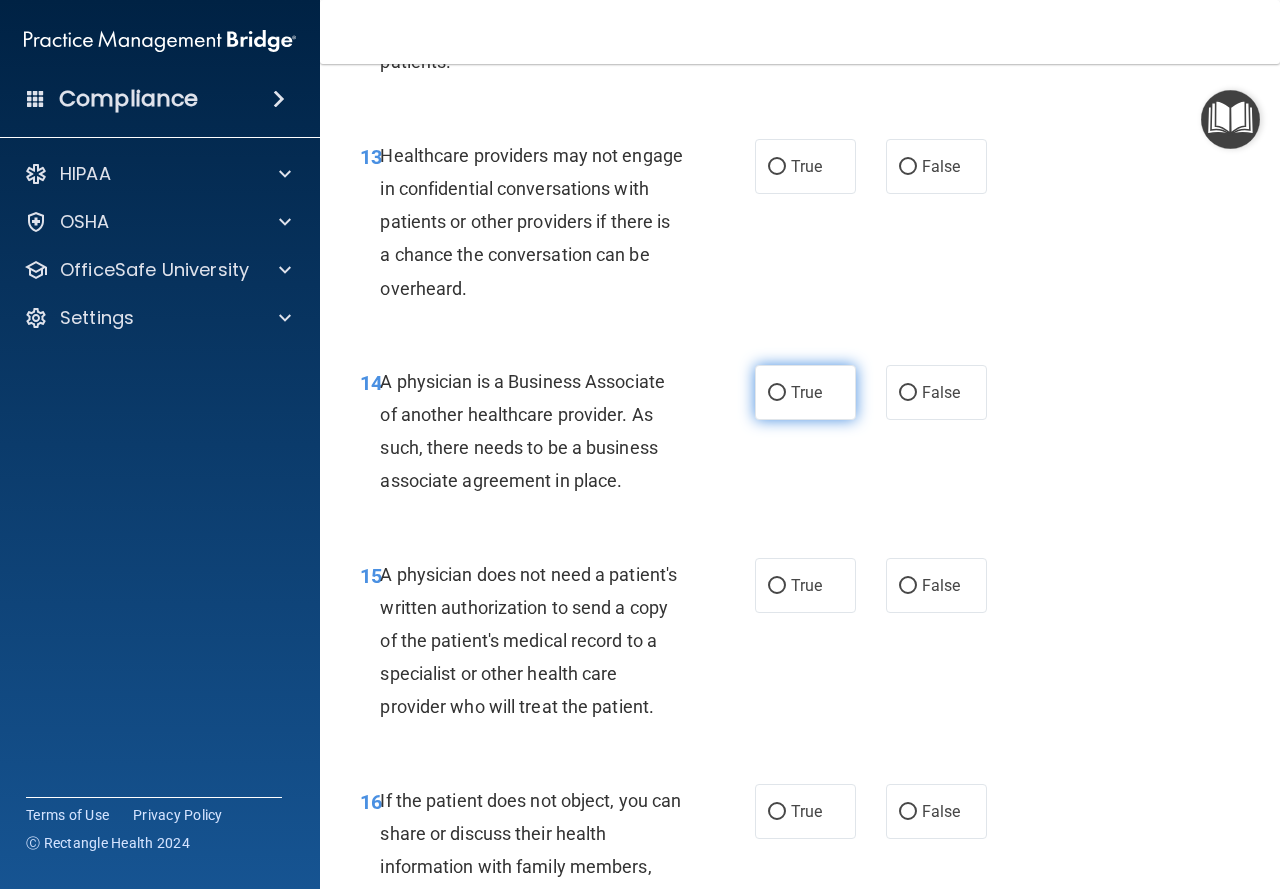 click on "True" at bounding box center (805, 392) 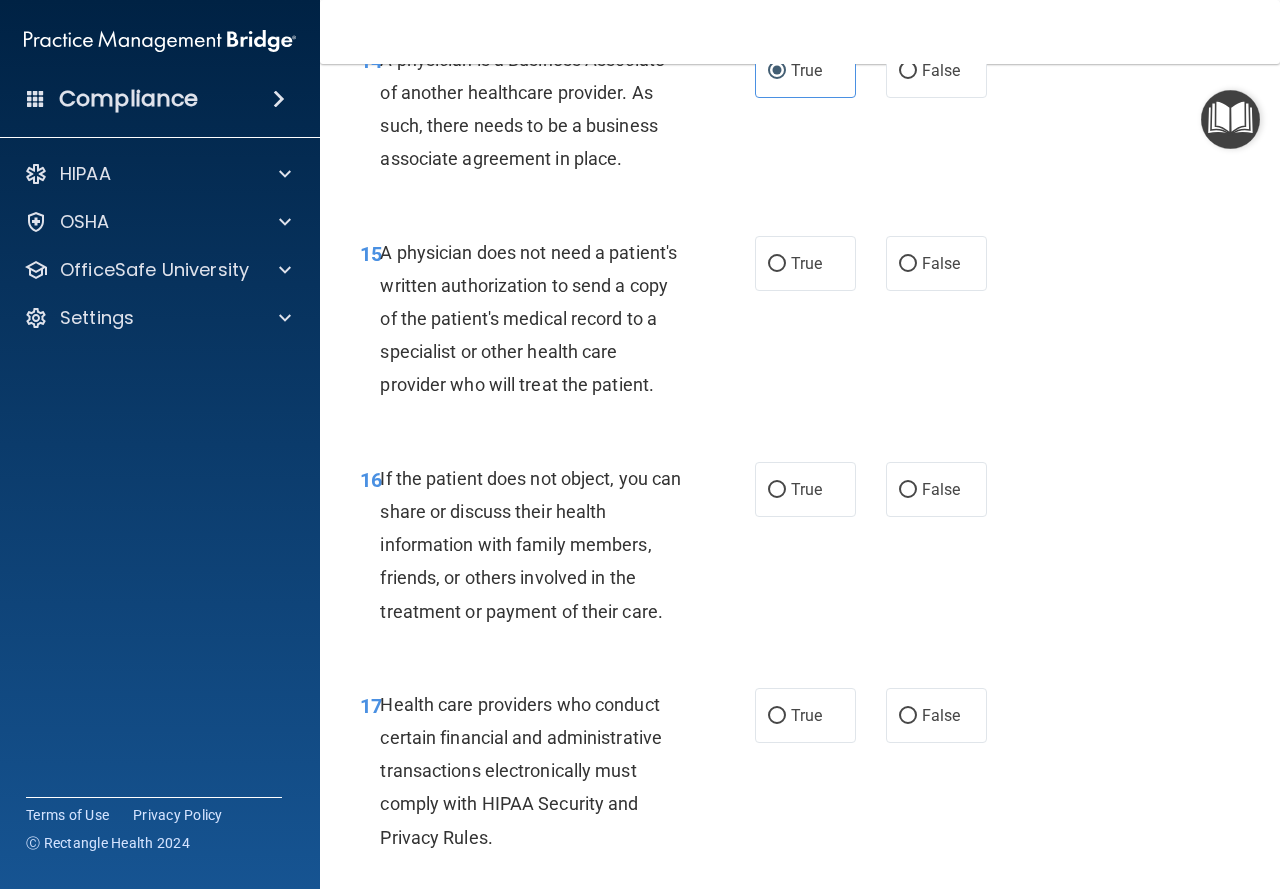 scroll, scrollTop: 3000, scrollLeft: 0, axis: vertical 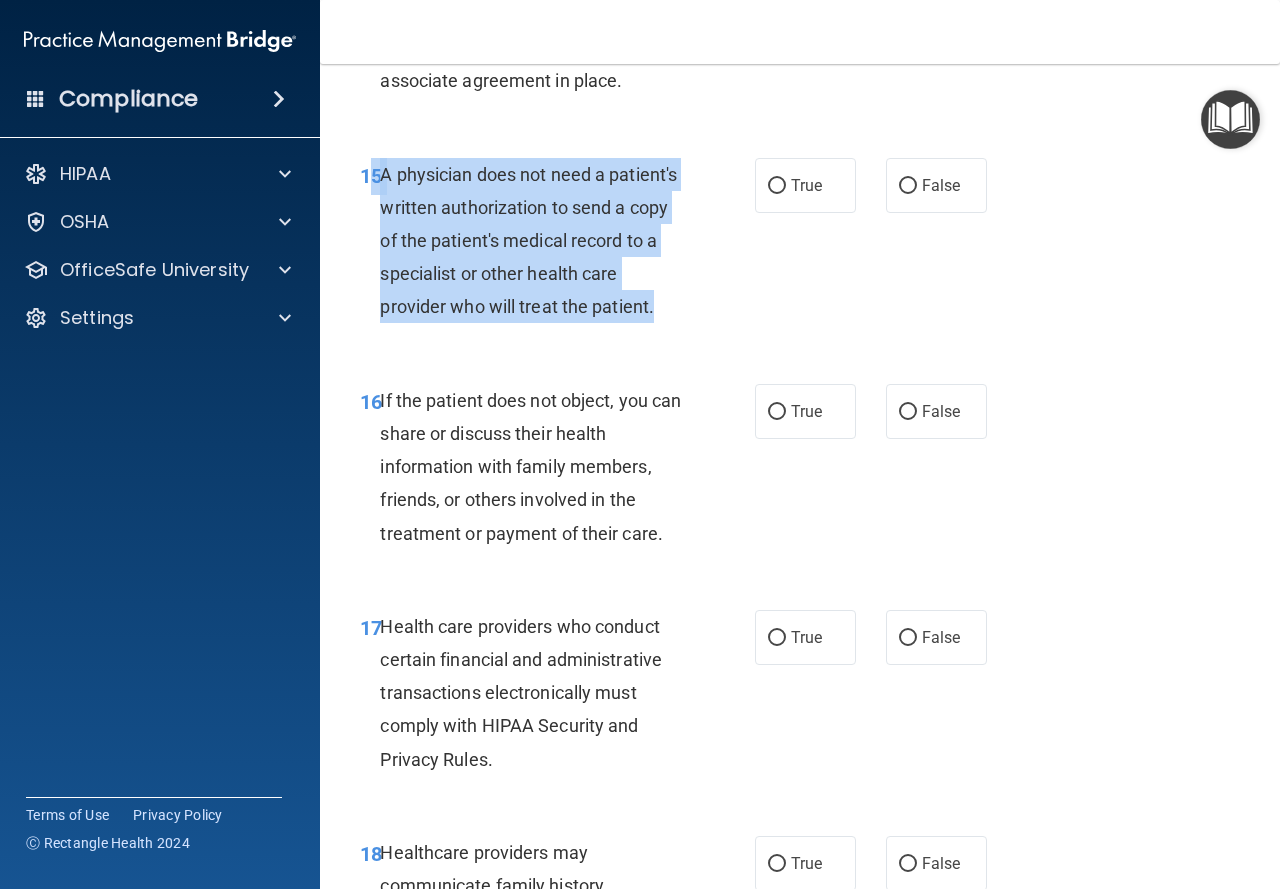 drag, startPoint x: 377, startPoint y: 176, endPoint x: 572, endPoint y: 334, distance: 250.97609 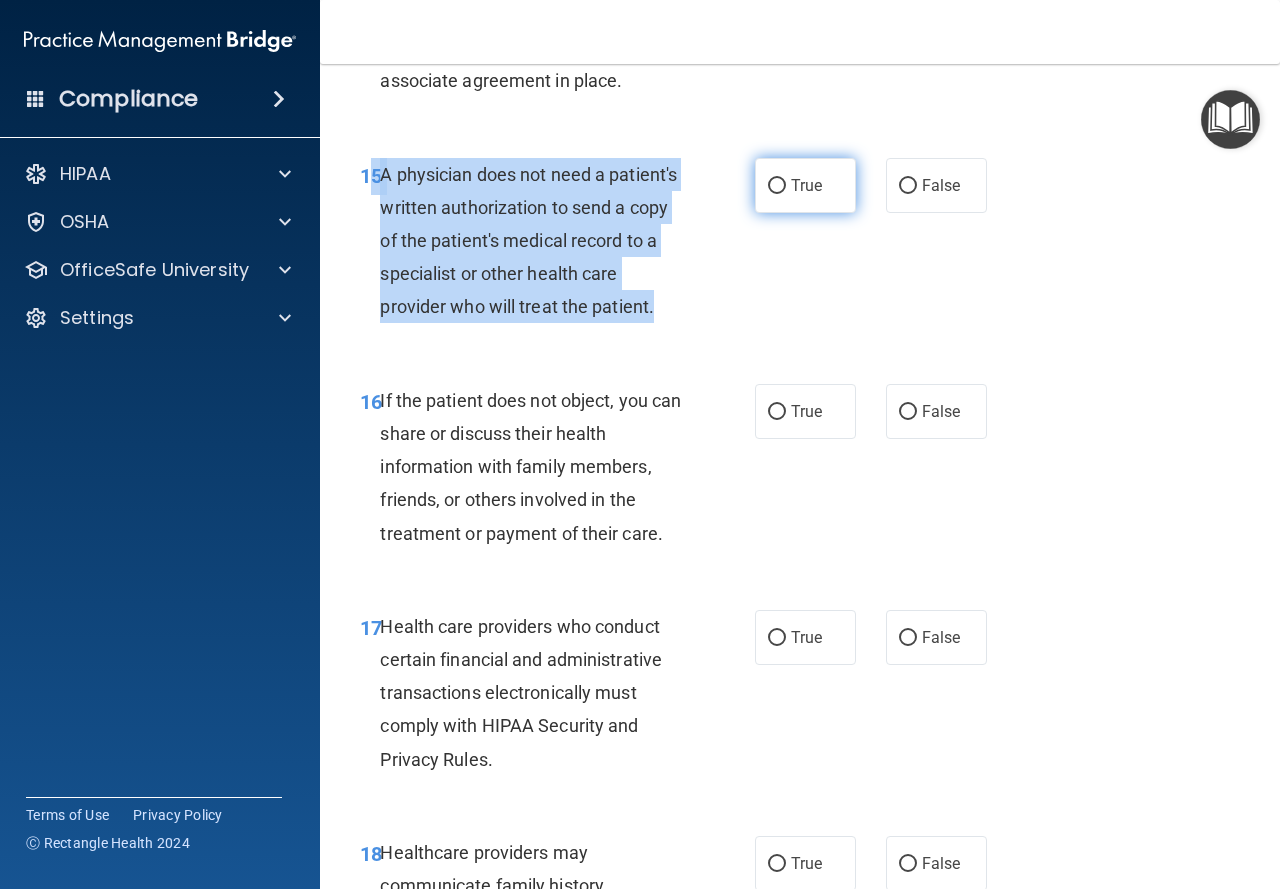 click on "True" at bounding box center [777, 186] 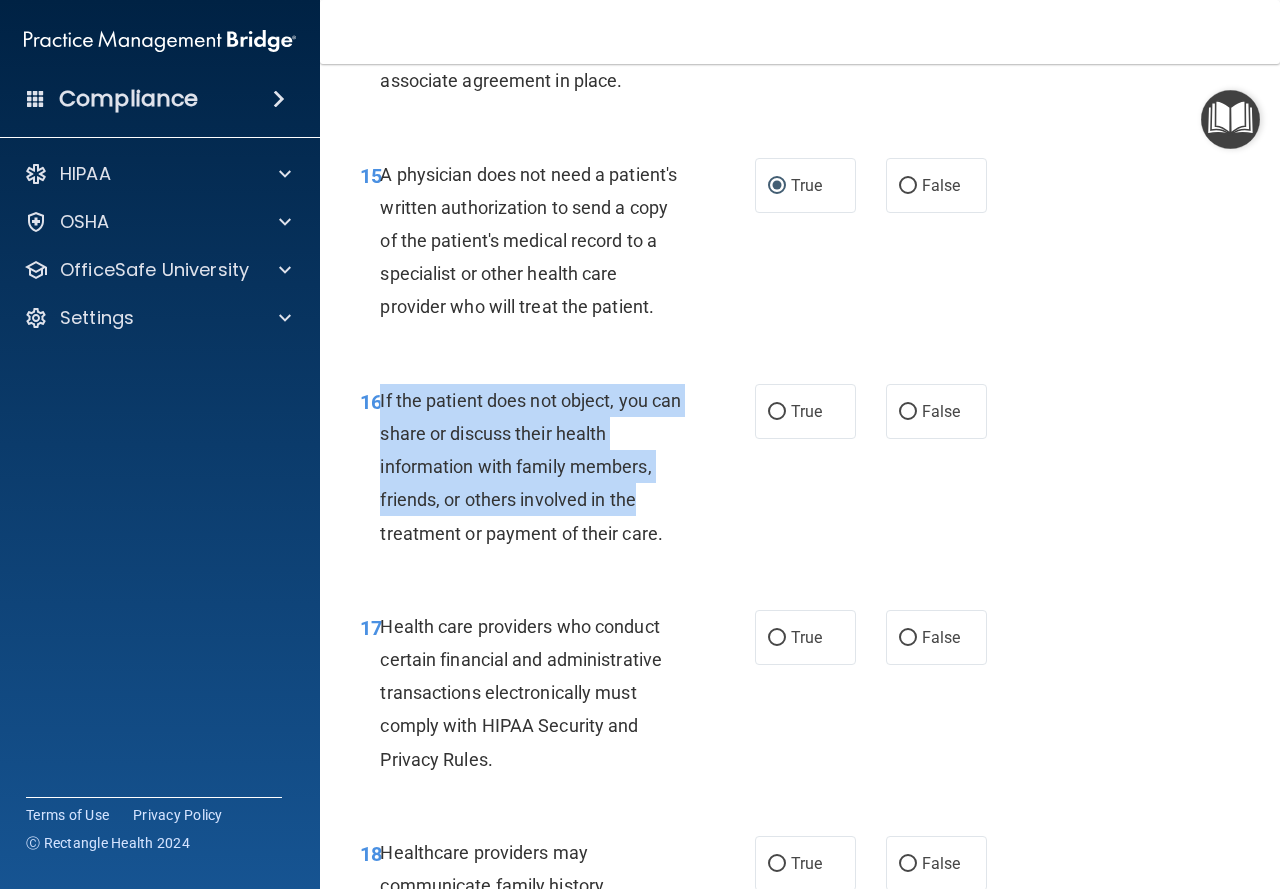 drag, startPoint x: 378, startPoint y: 432, endPoint x: 655, endPoint y: 547, distance: 299.9233 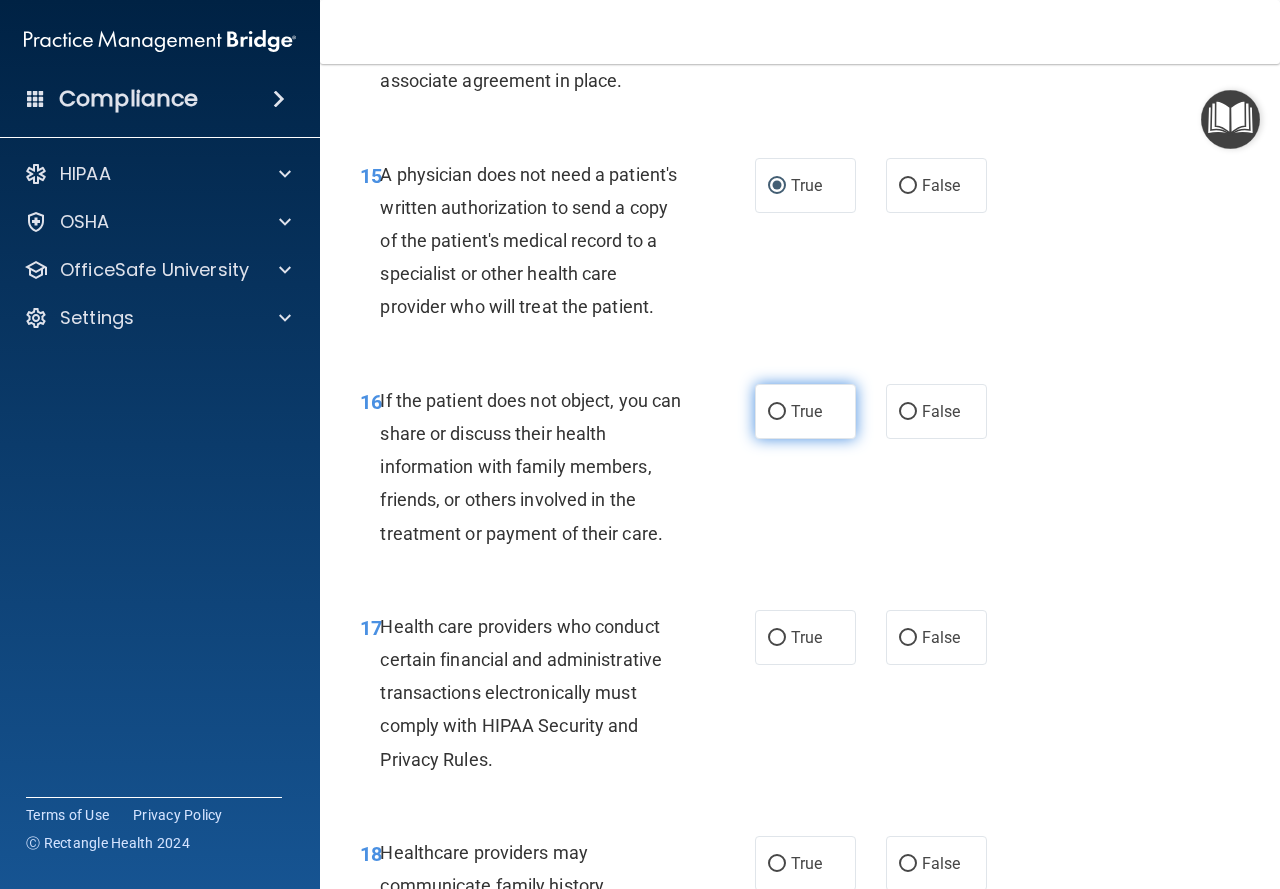 click on "True" at bounding box center (805, 411) 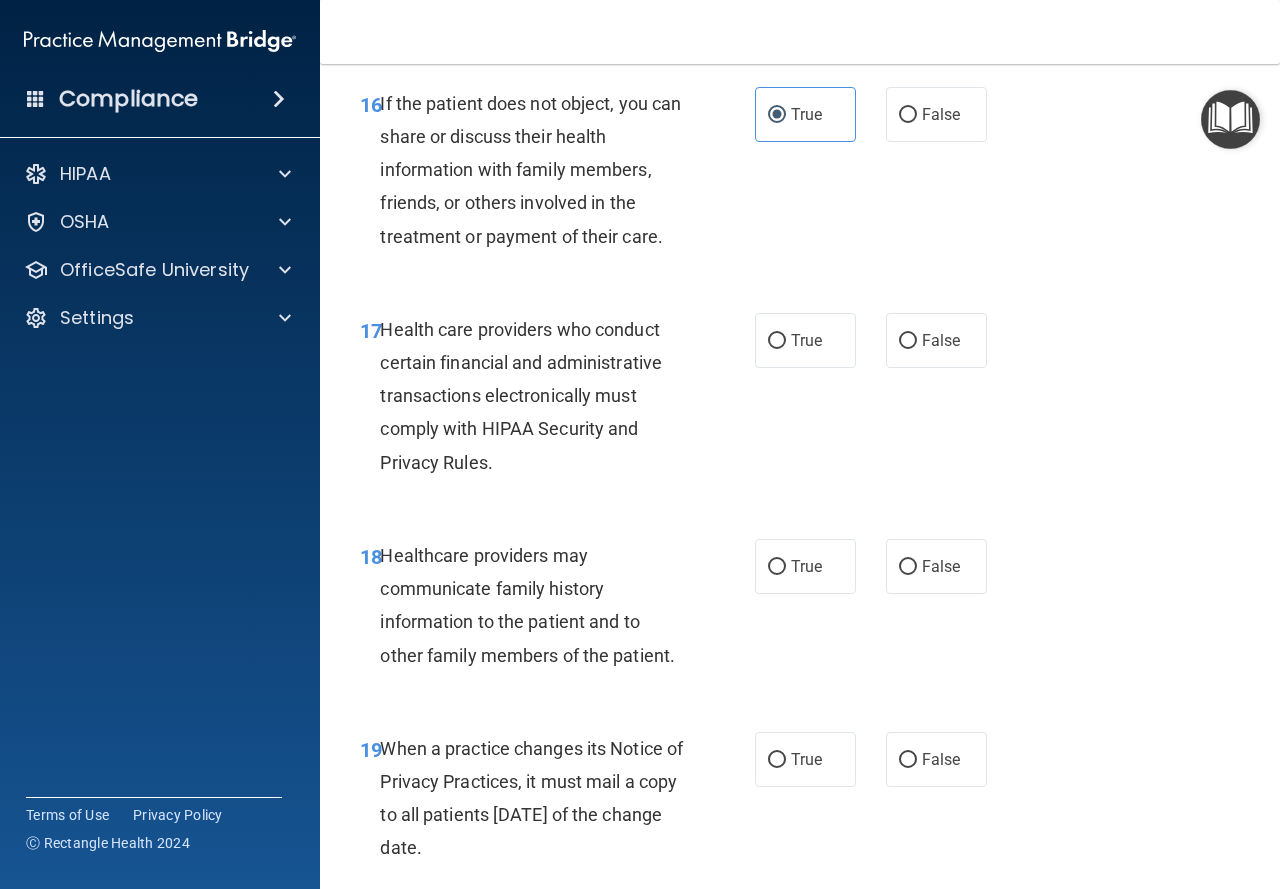 scroll, scrollTop: 3300, scrollLeft: 0, axis: vertical 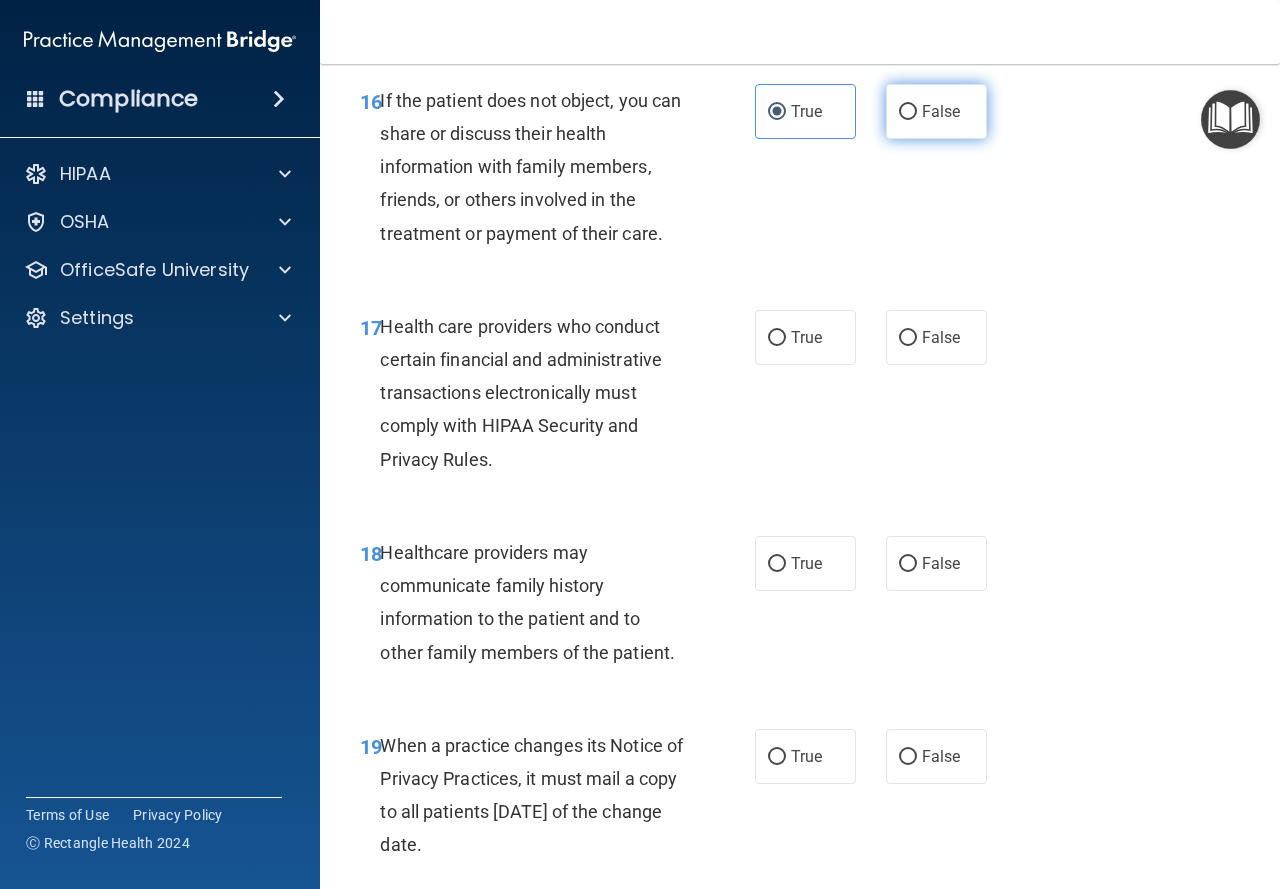 click on "False" at bounding box center (936, 111) 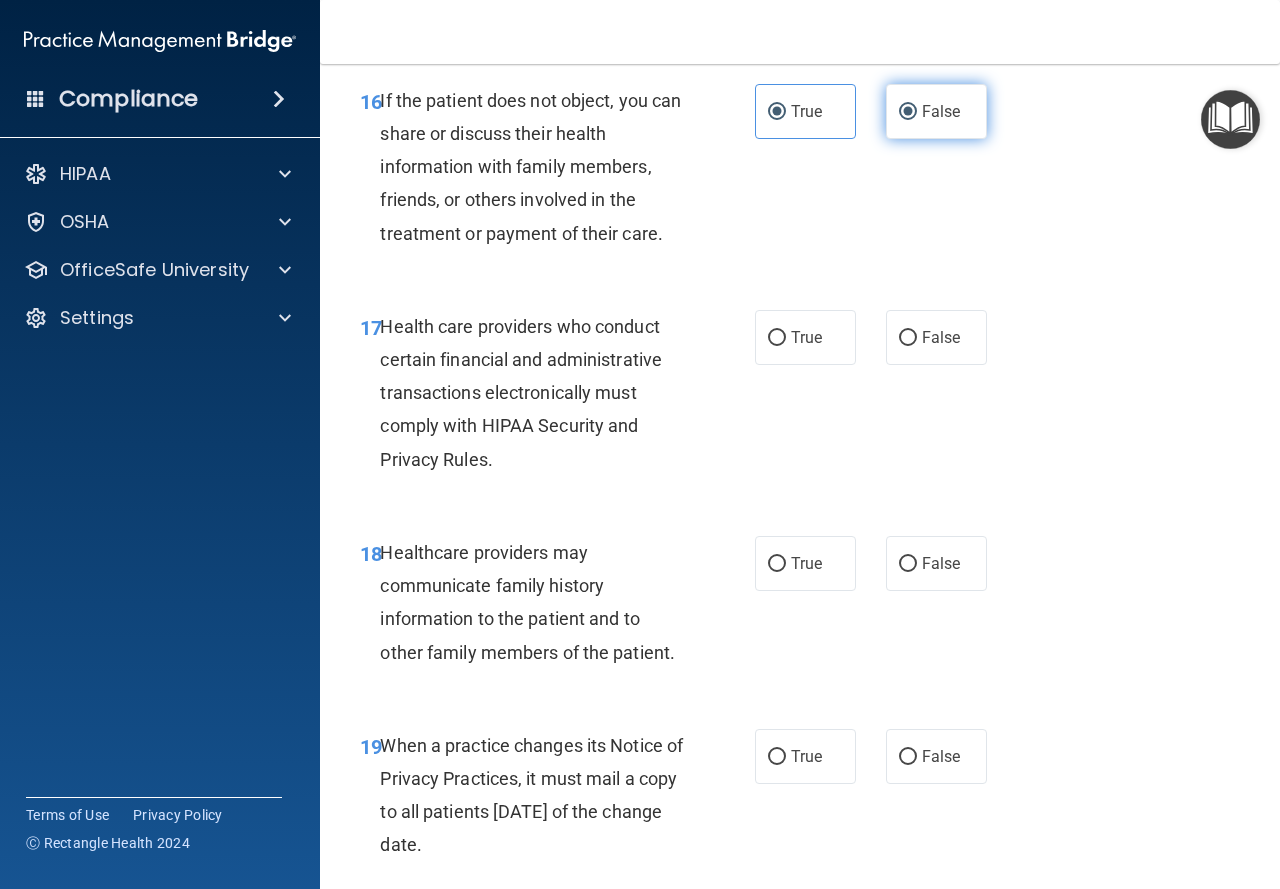 radio on "false" 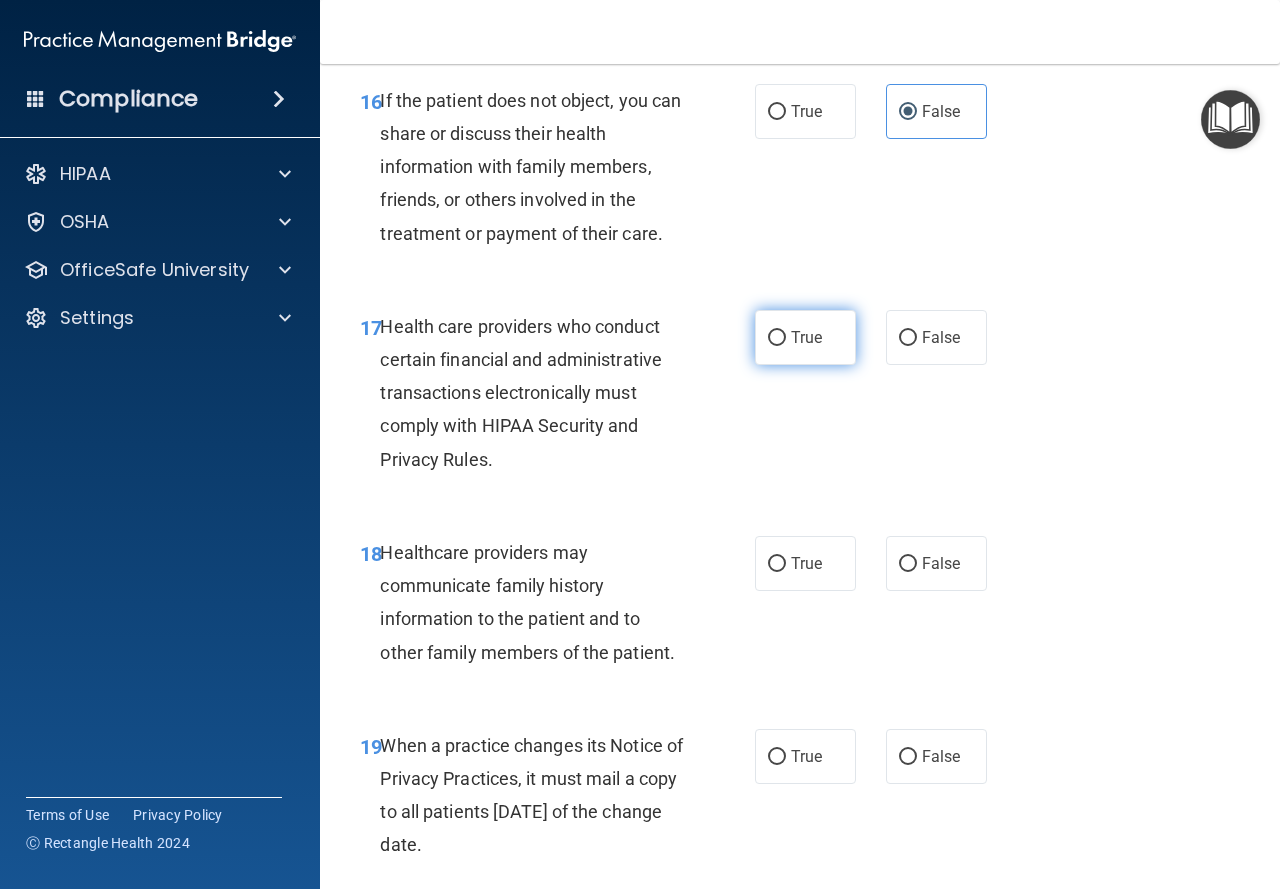 click on "True" at bounding box center [805, 337] 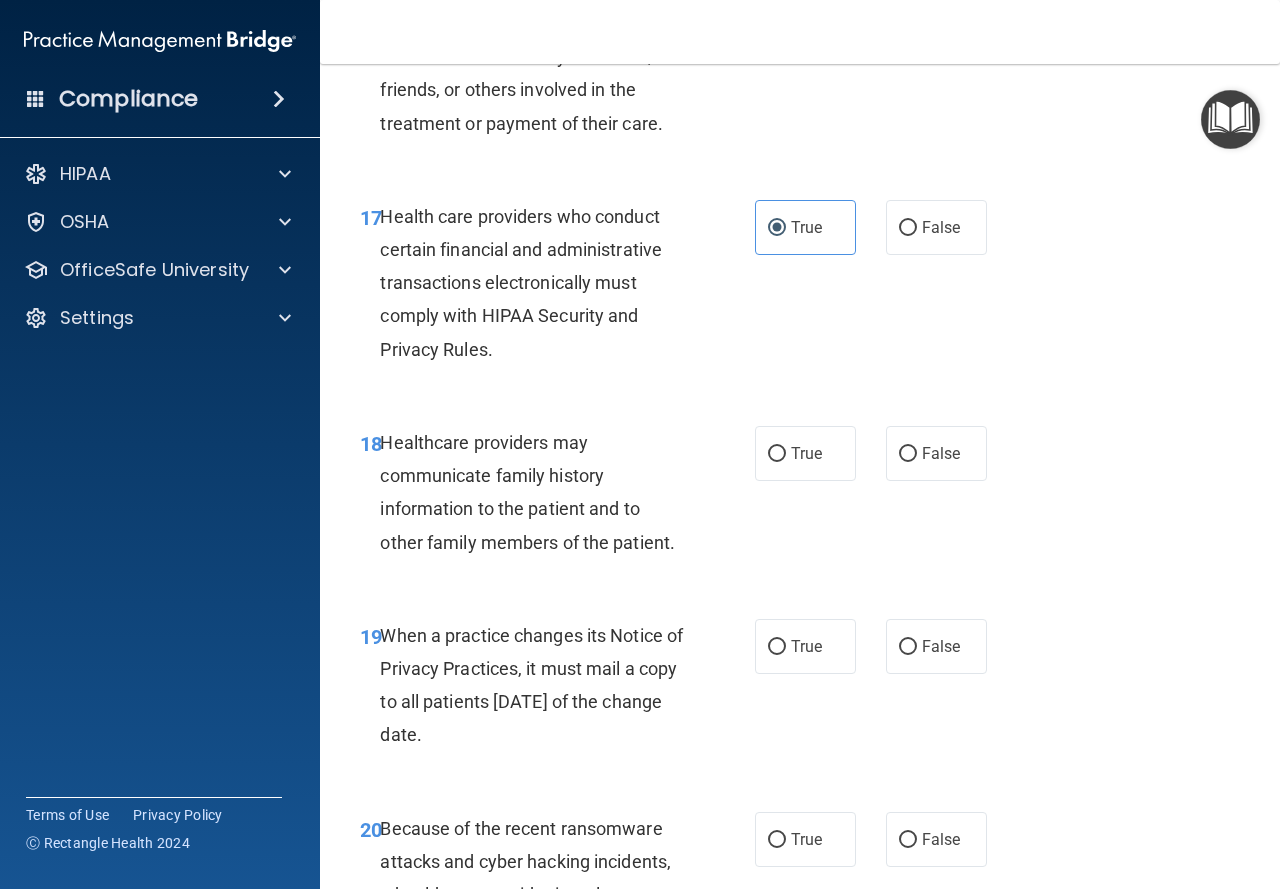 scroll, scrollTop: 3500, scrollLeft: 0, axis: vertical 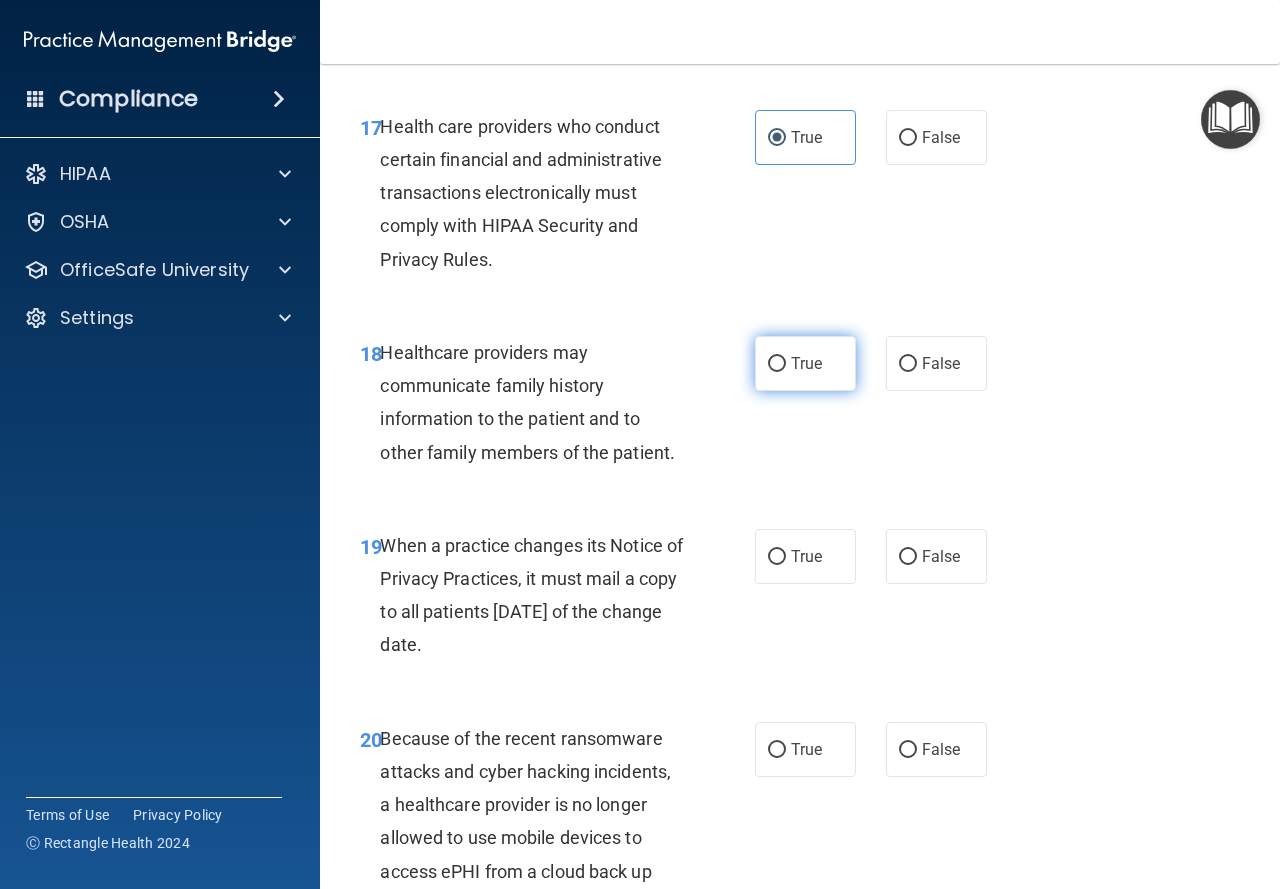 click on "True" at bounding box center (805, 363) 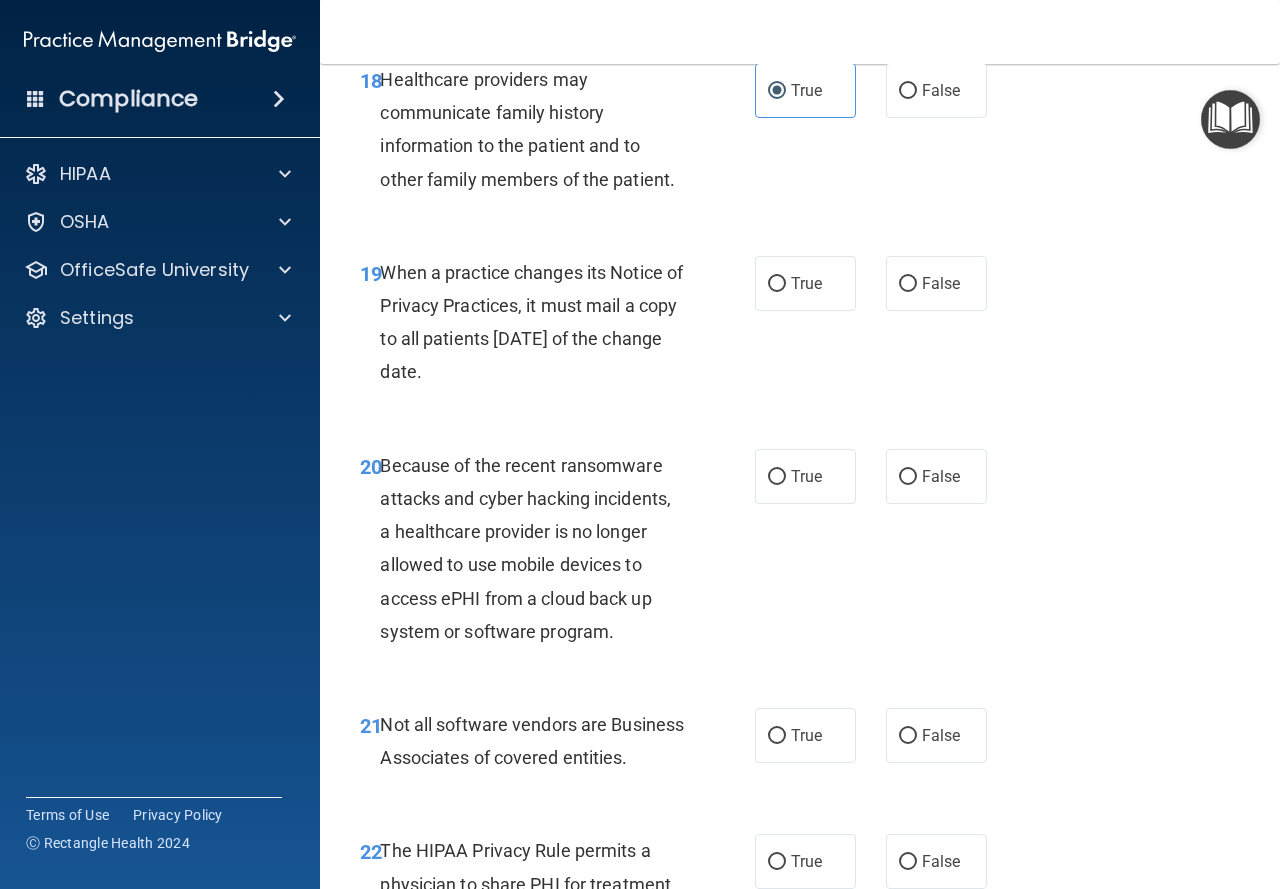 scroll, scrollTop: 3800, scrollLeft: 0, axis: vertical 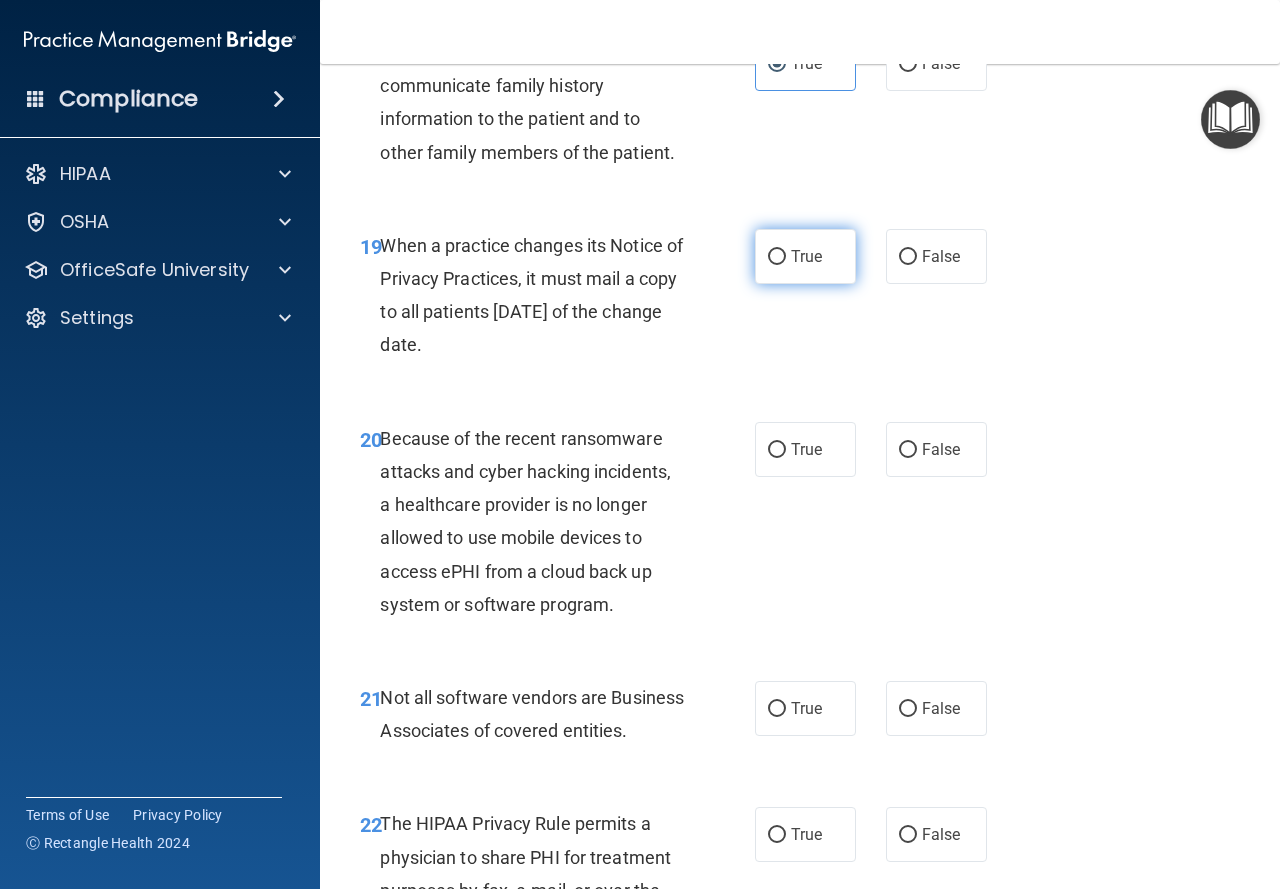 click on "True" at bounding box center [805, 256] 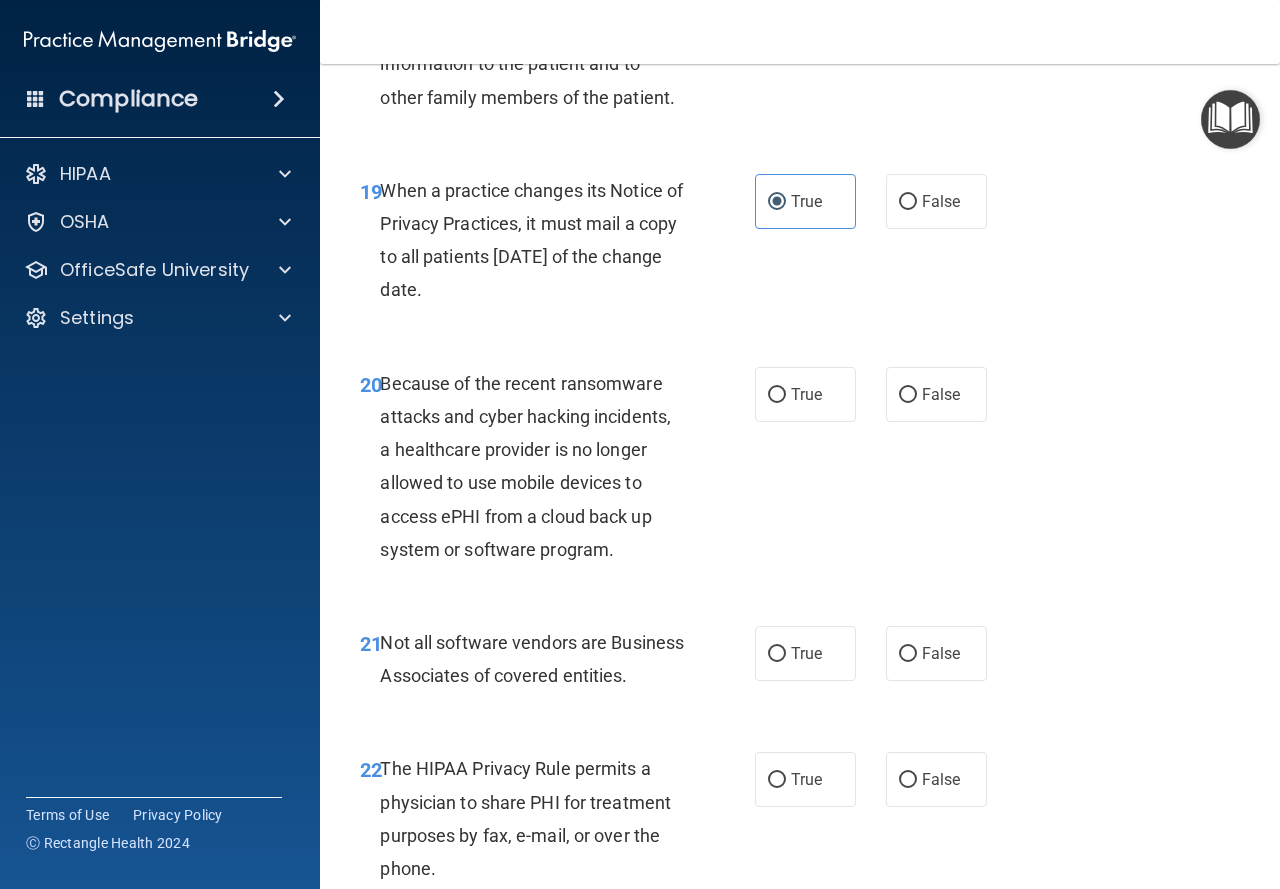 scroll, scrollTop: 3900, scrollLeft: 0, axis: vertical 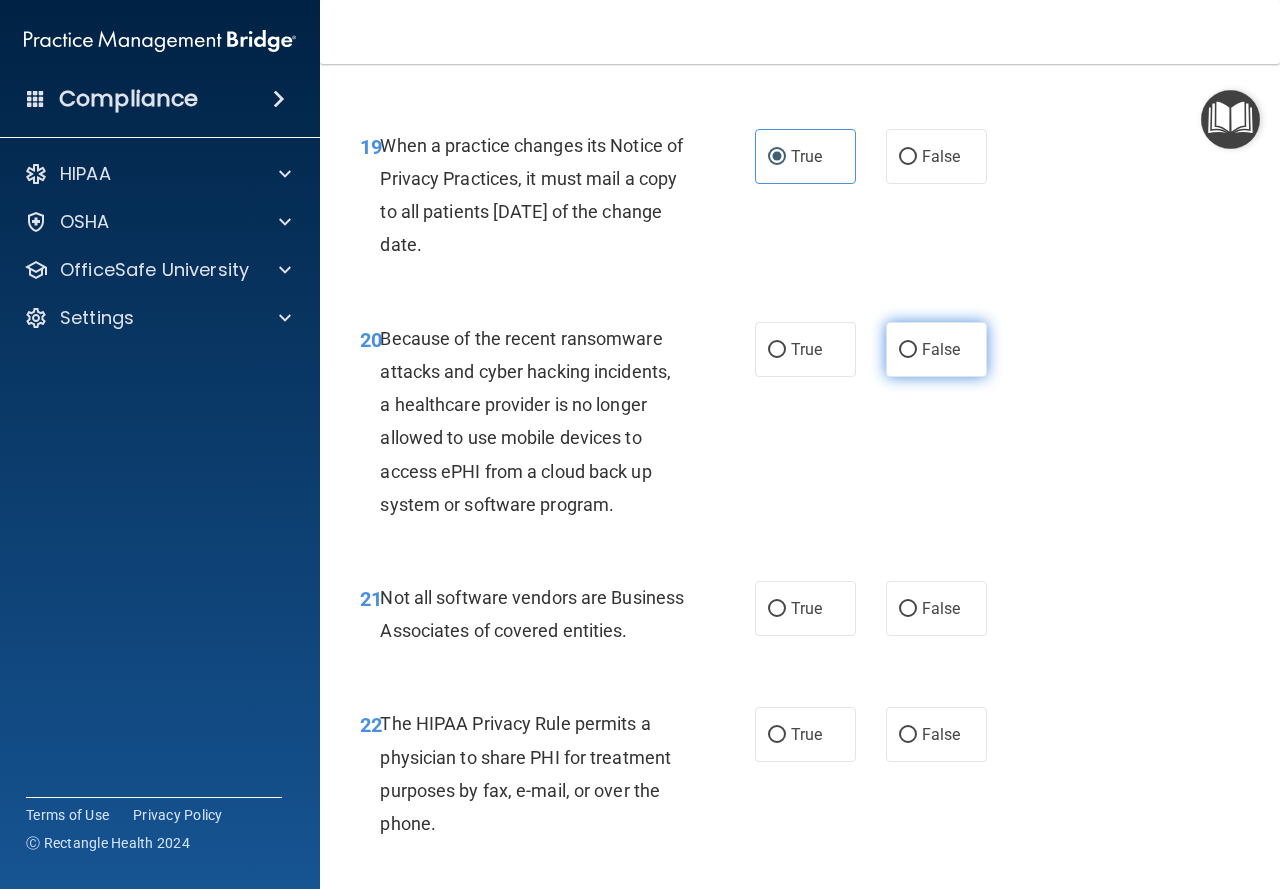 click on "False" at bounding box center [908, 350] 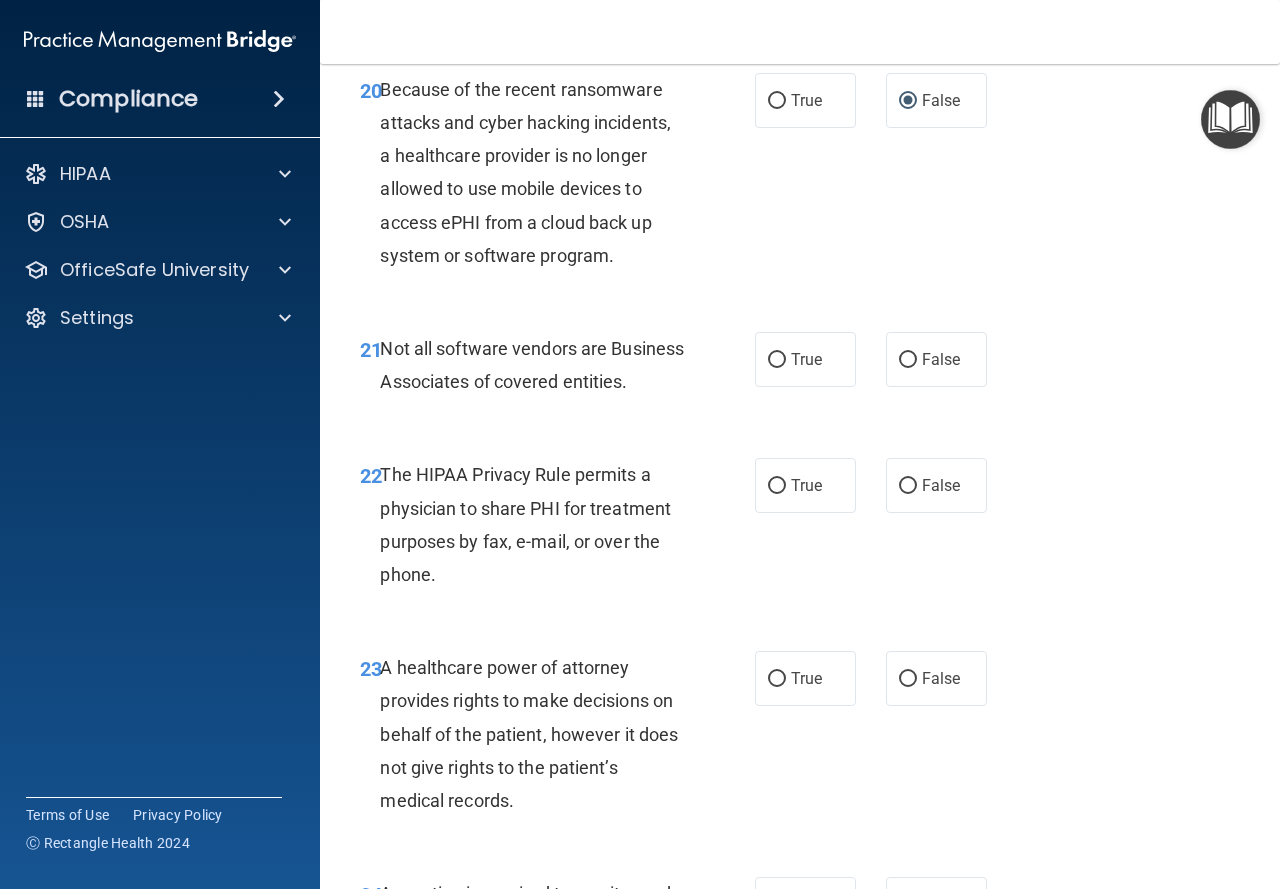 scroll, scrollTop: 4200, scrollLeft: 0, axis: vertical 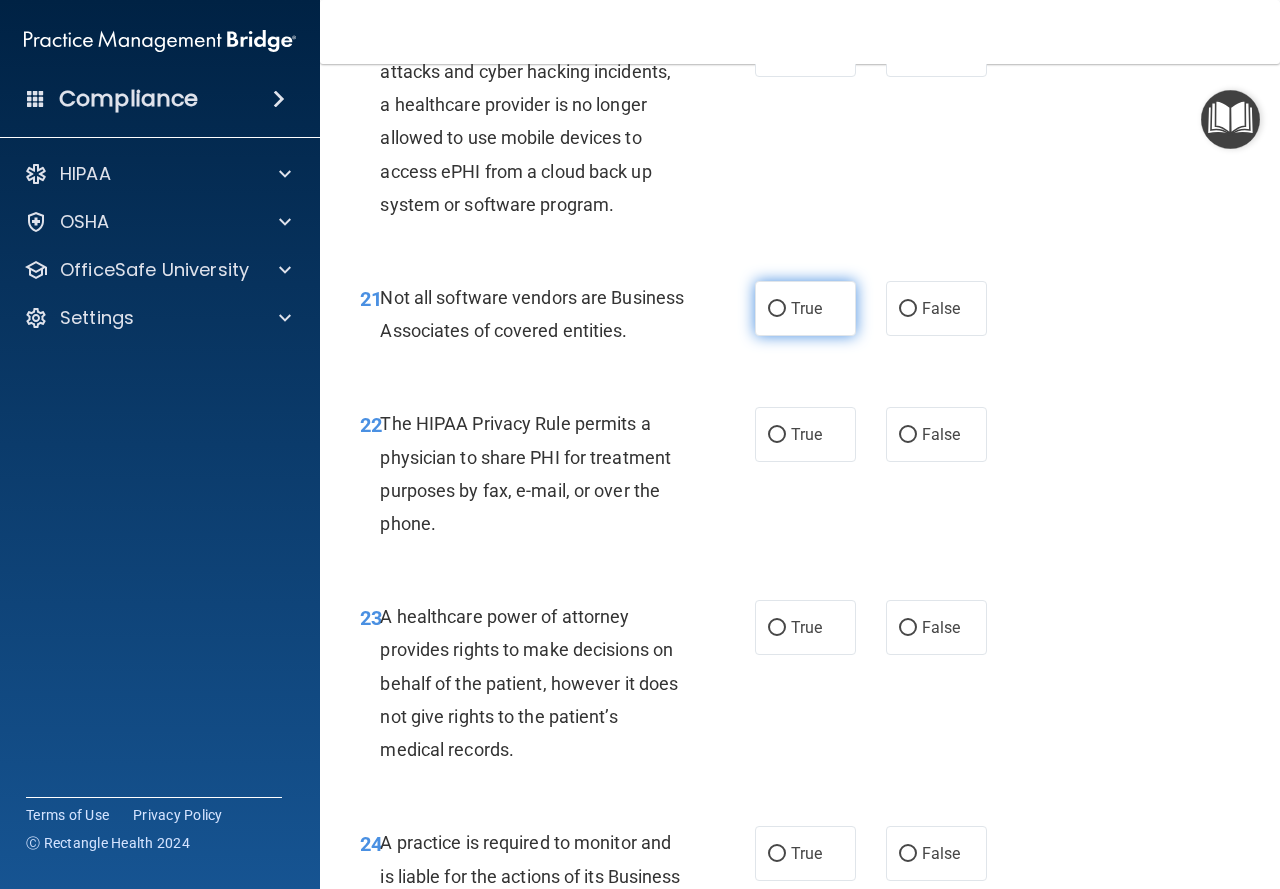 click on "True" at bounding box center [805, 308] 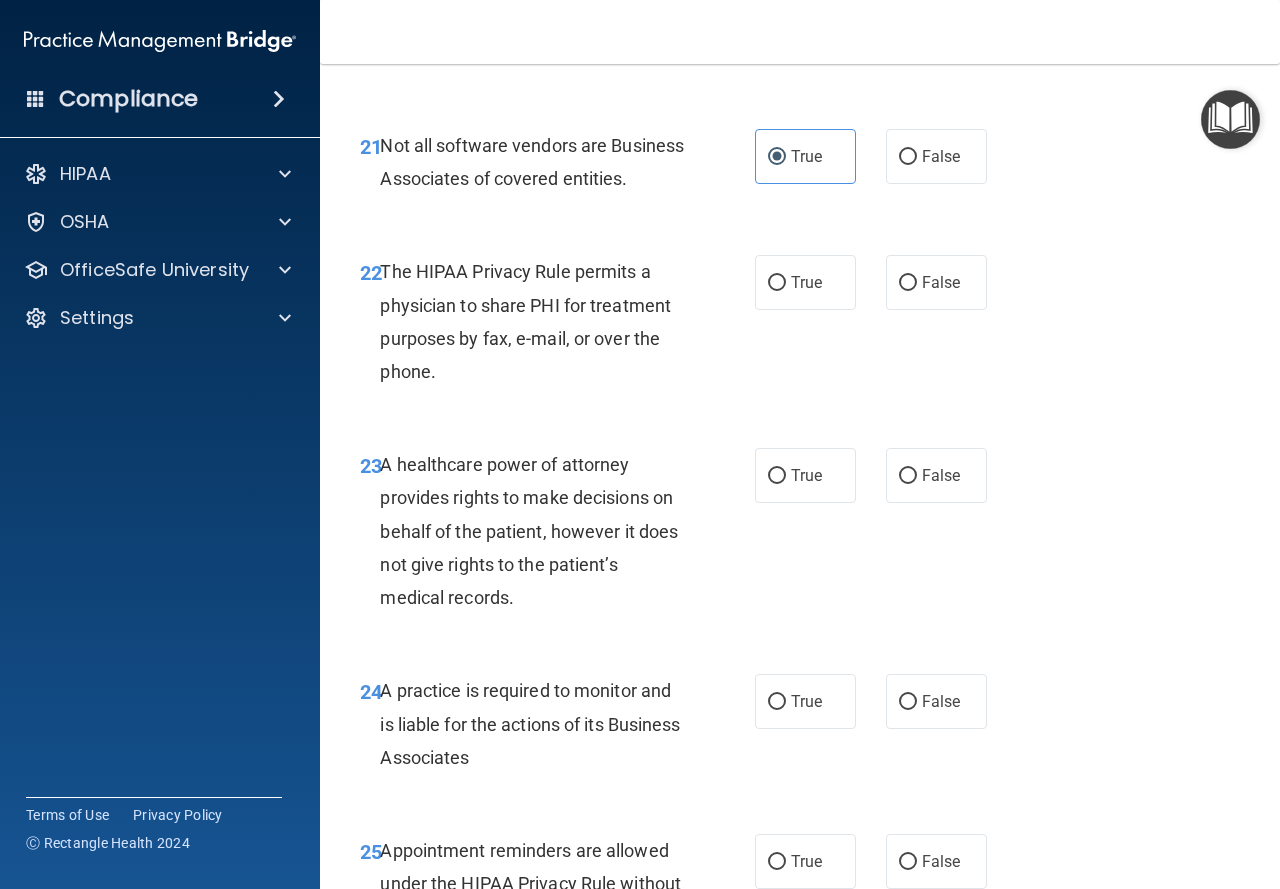 scroll, scrollTop: 4400, scrollLeft: 0, axis: vertical 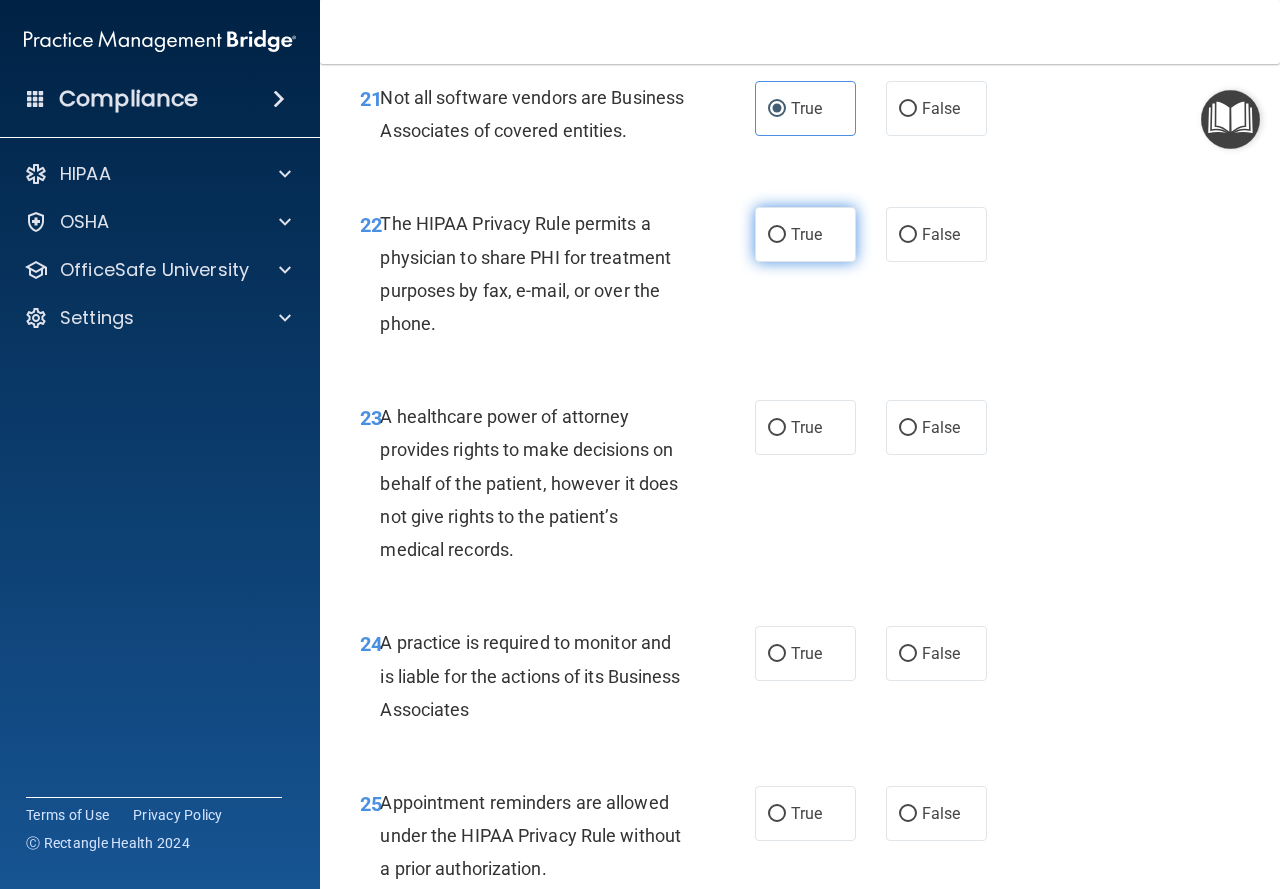click on "True" at bounding box center (806, 234) 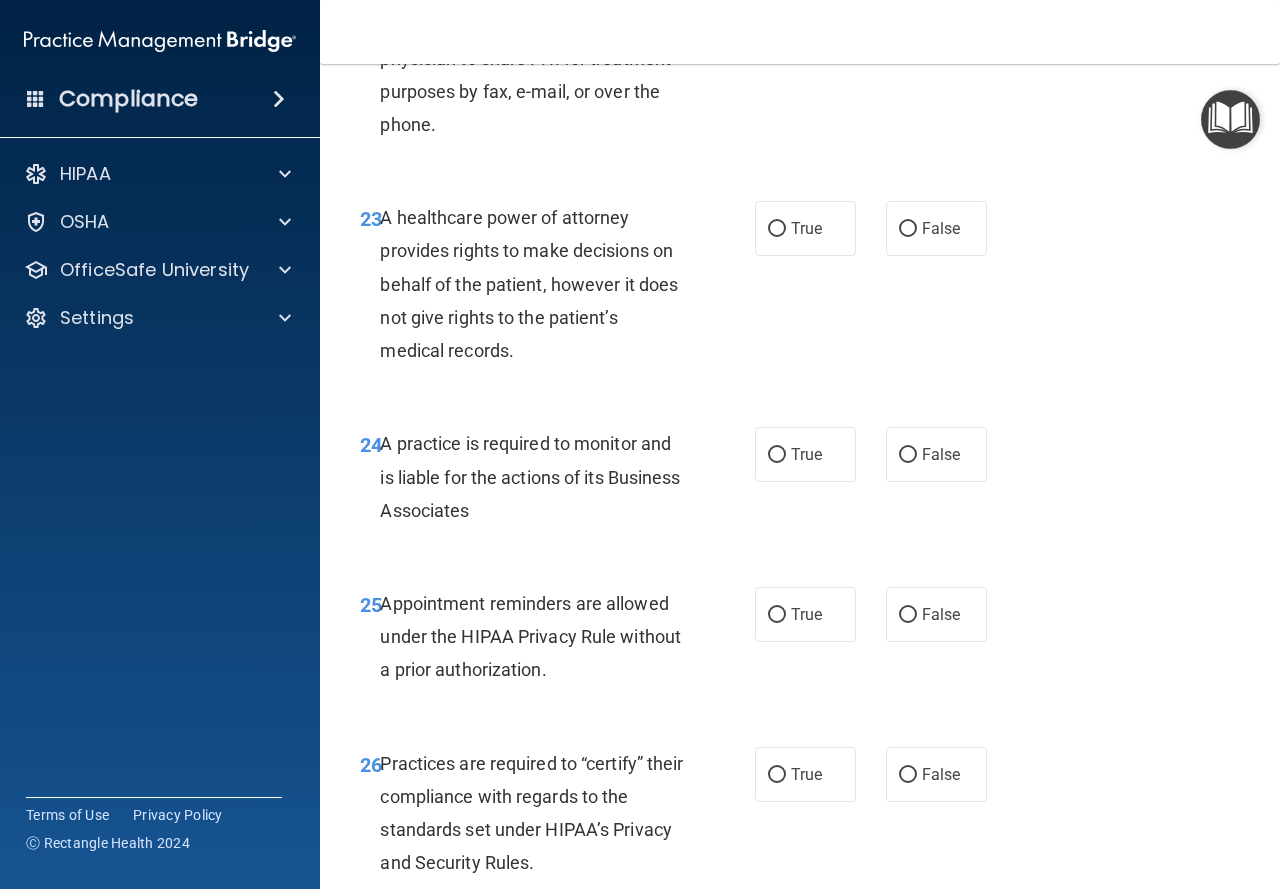 scroll, scrollTop: 4600, scrollLeft: 0, axis: vertical 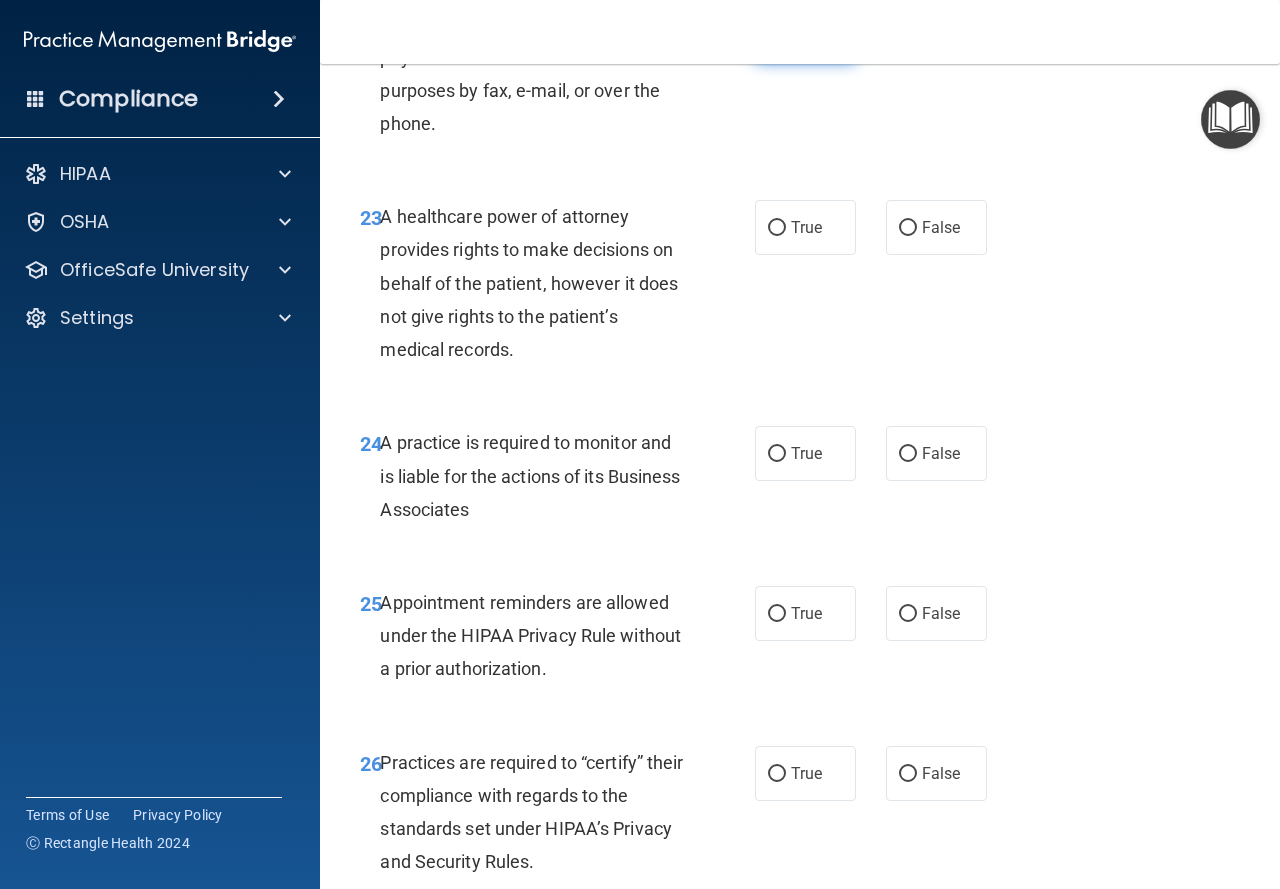 click on "True" at bounding box center (777, 35) 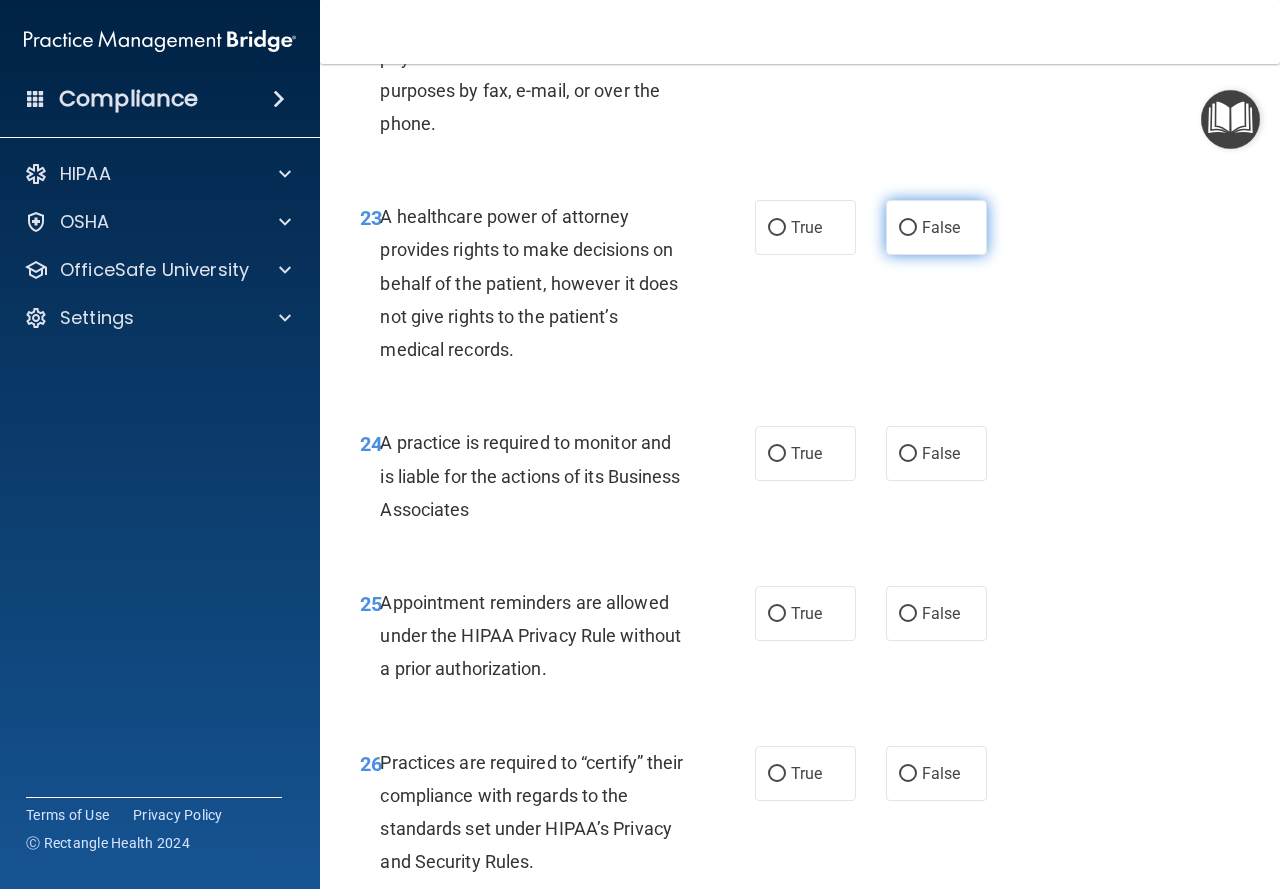 click on "False" at bounding box center [936, 227] 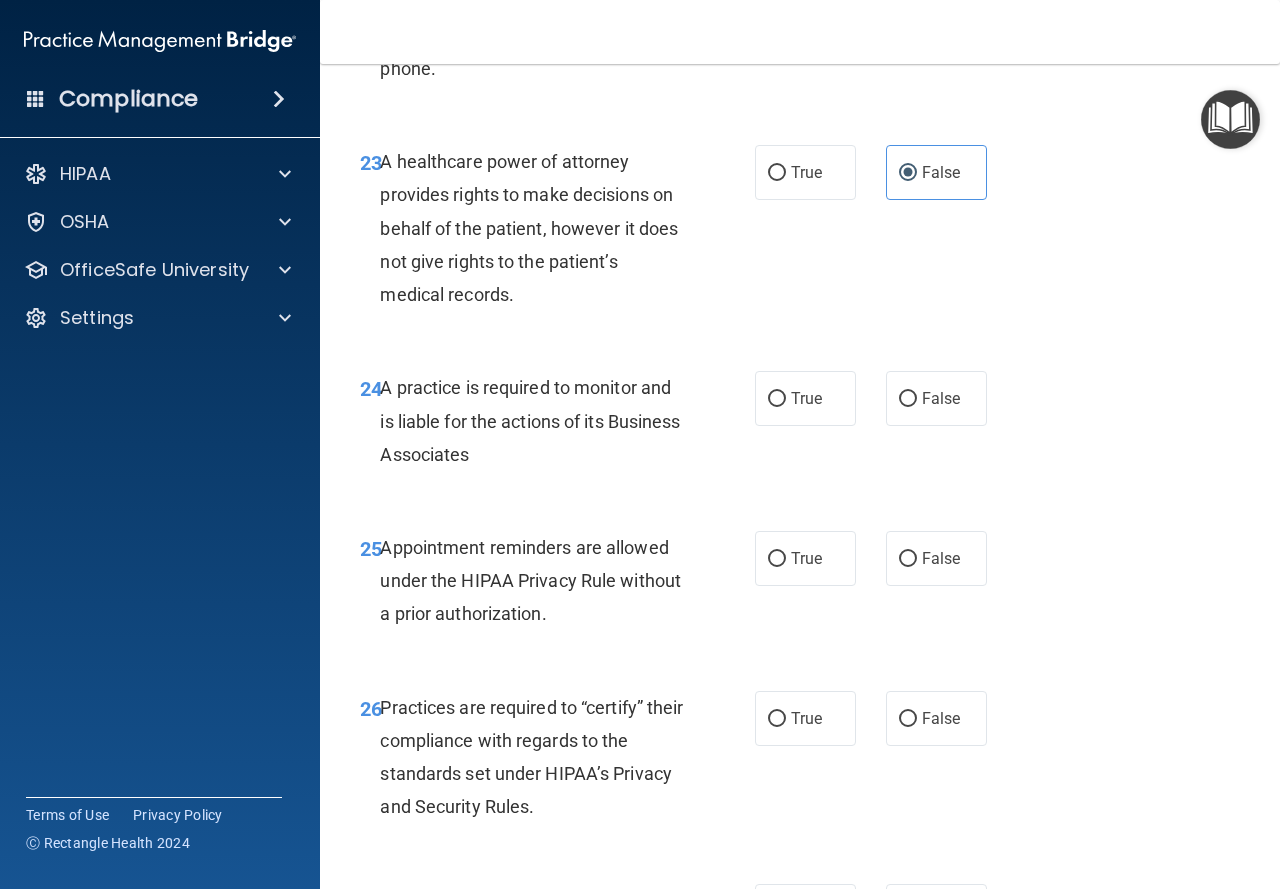 scroll, scrollTop: 4800, scrollLeft: 0, axis: vertical 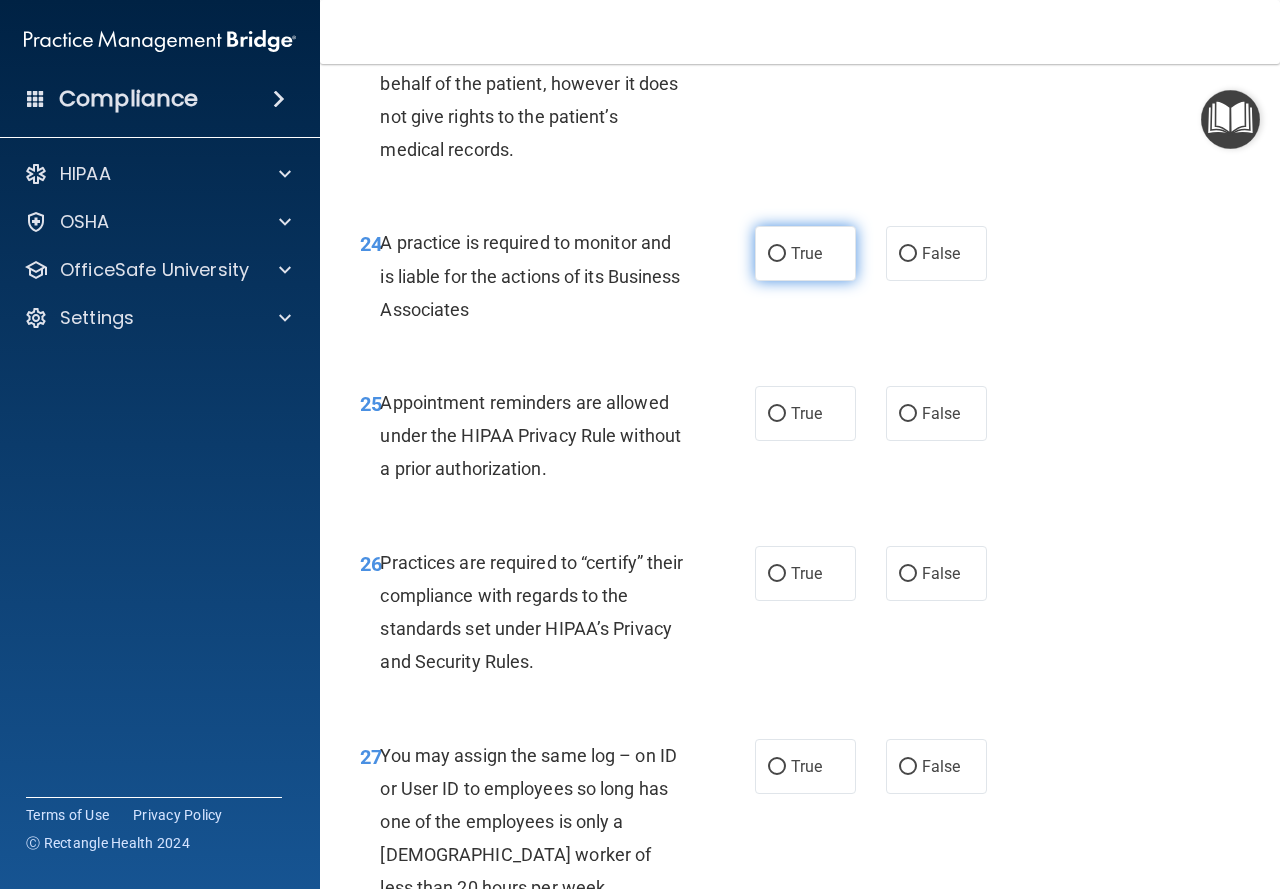 click on "True" at bounding box center (805, 253) 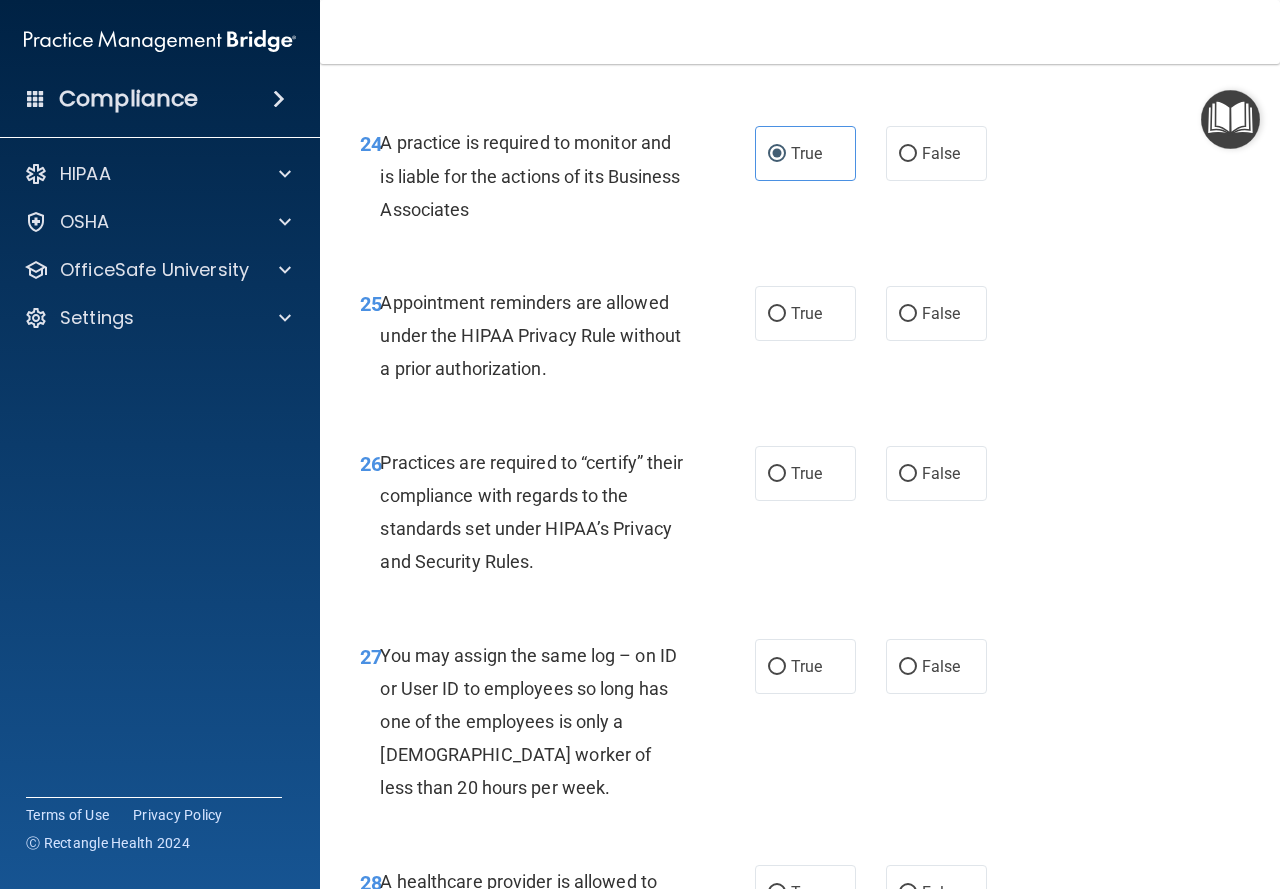 scroll, scrollTop: 5000, scrollLeft: 0, axis: vertical 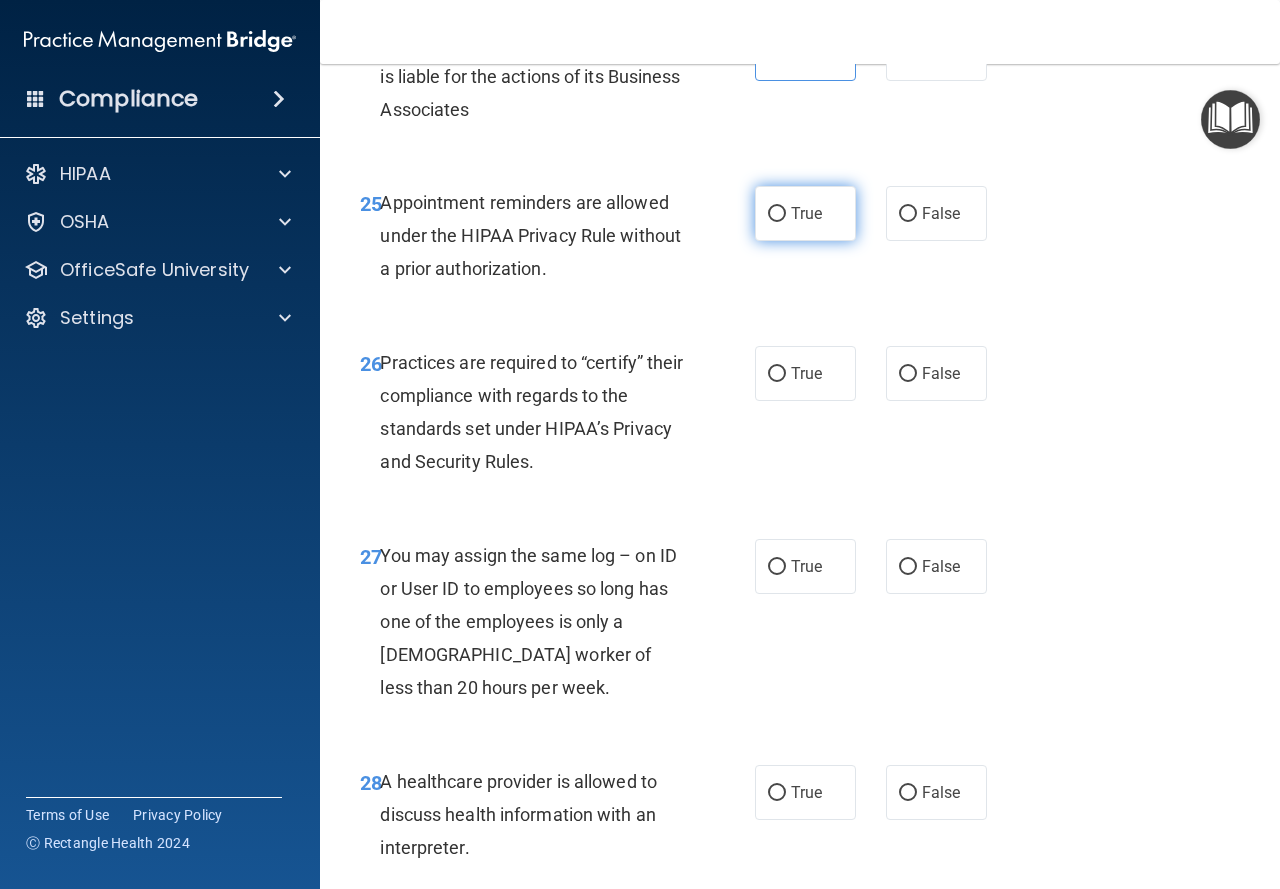 click on "True" at bounding box center (805, 213) 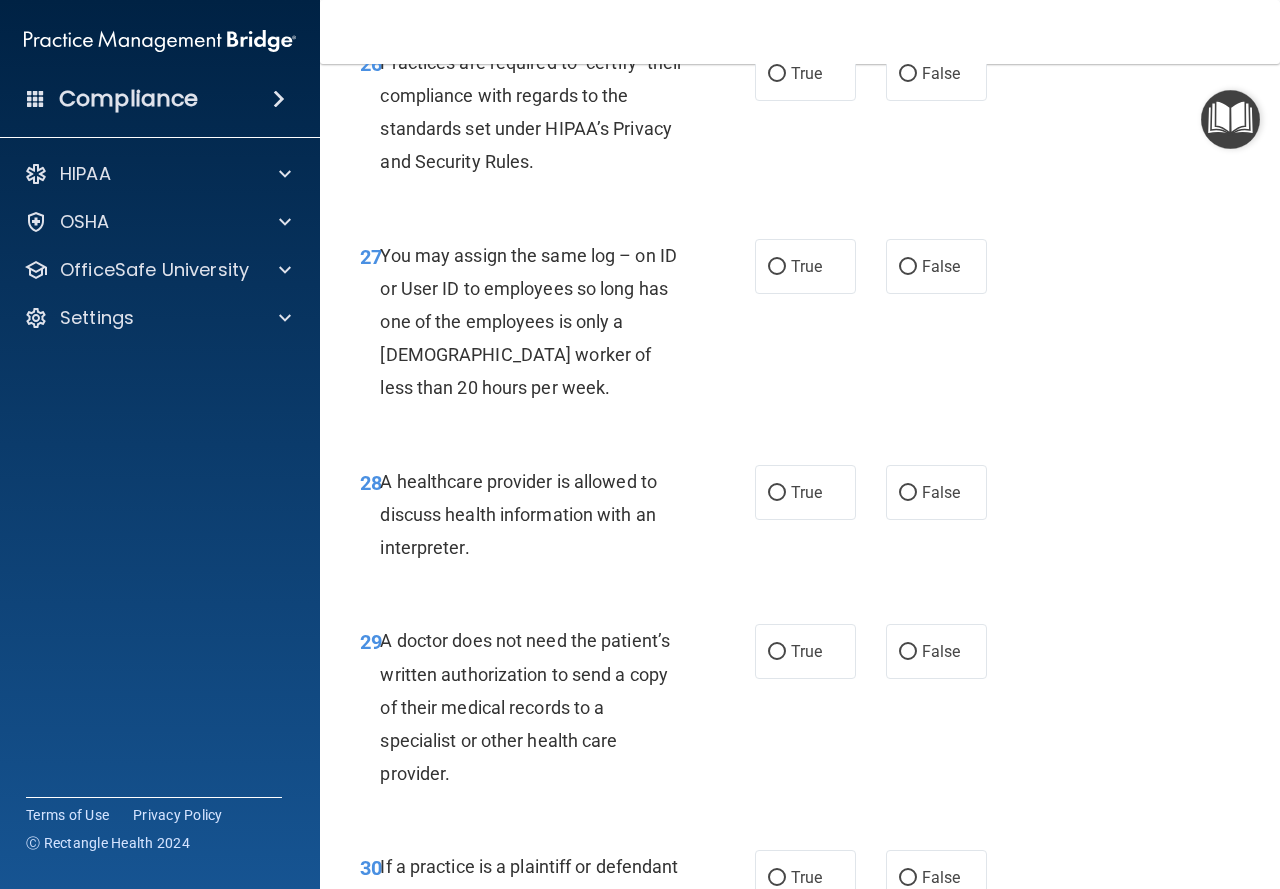 scroll, scrollTop: 5100, scrollLeft: 0, axis: vertical 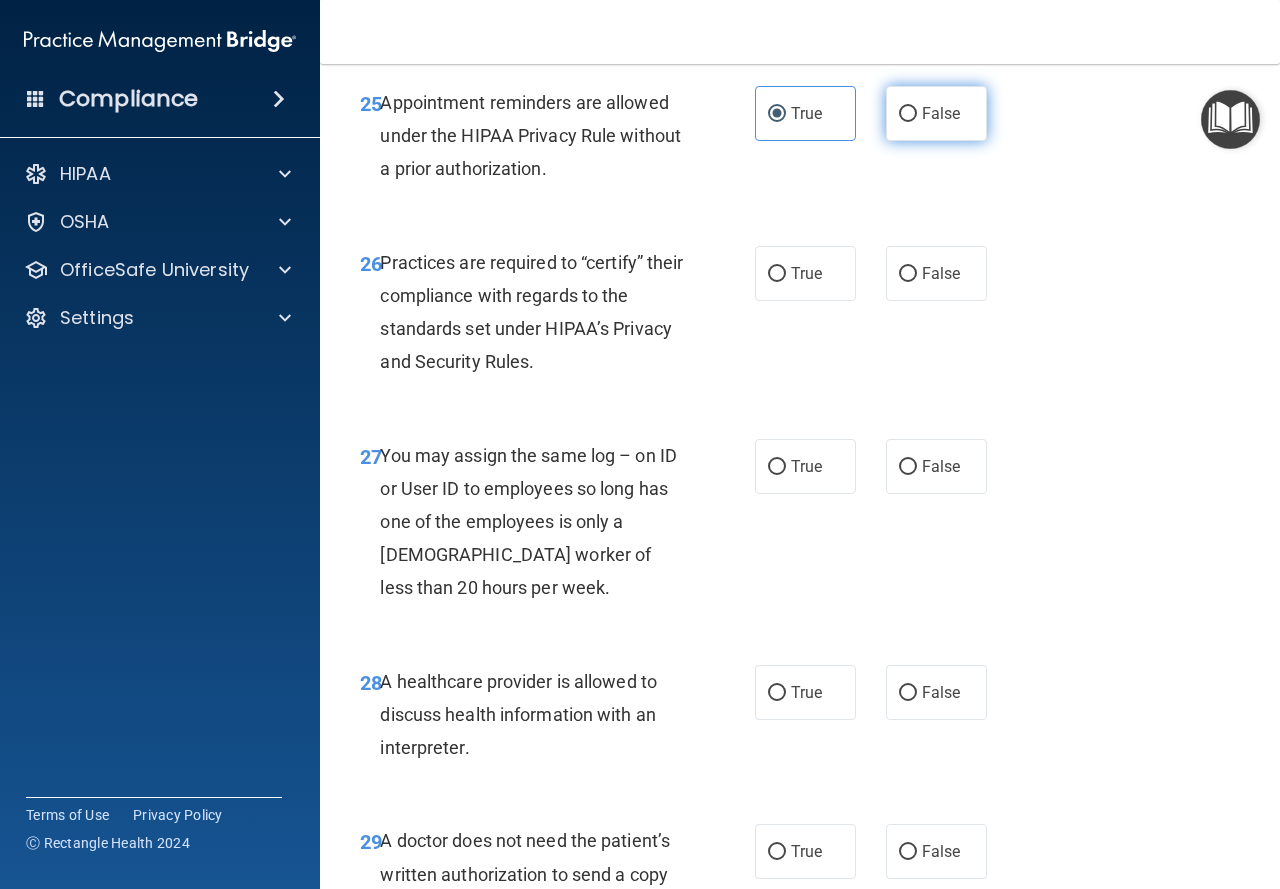click on "False" at bounding box center [936, 113] 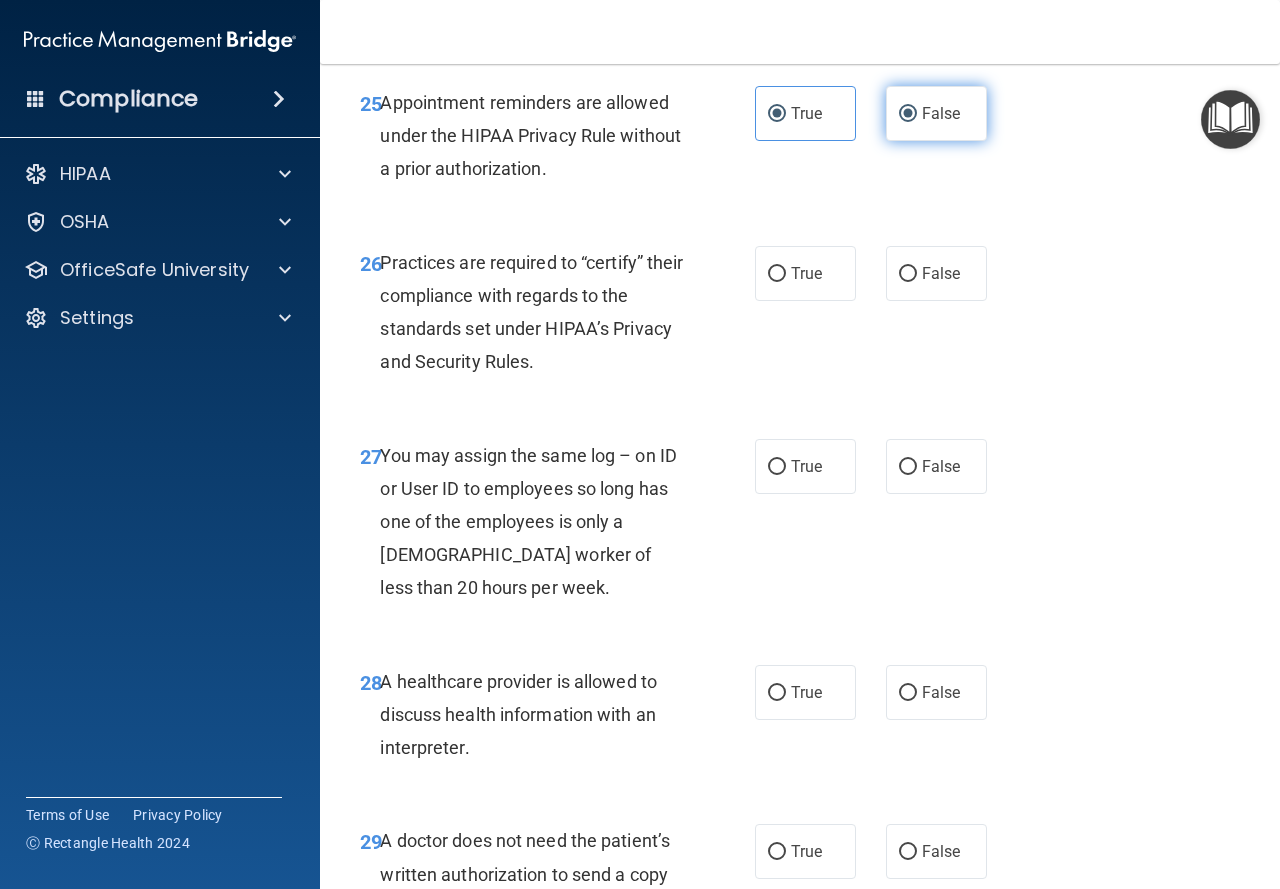 radio on "false" 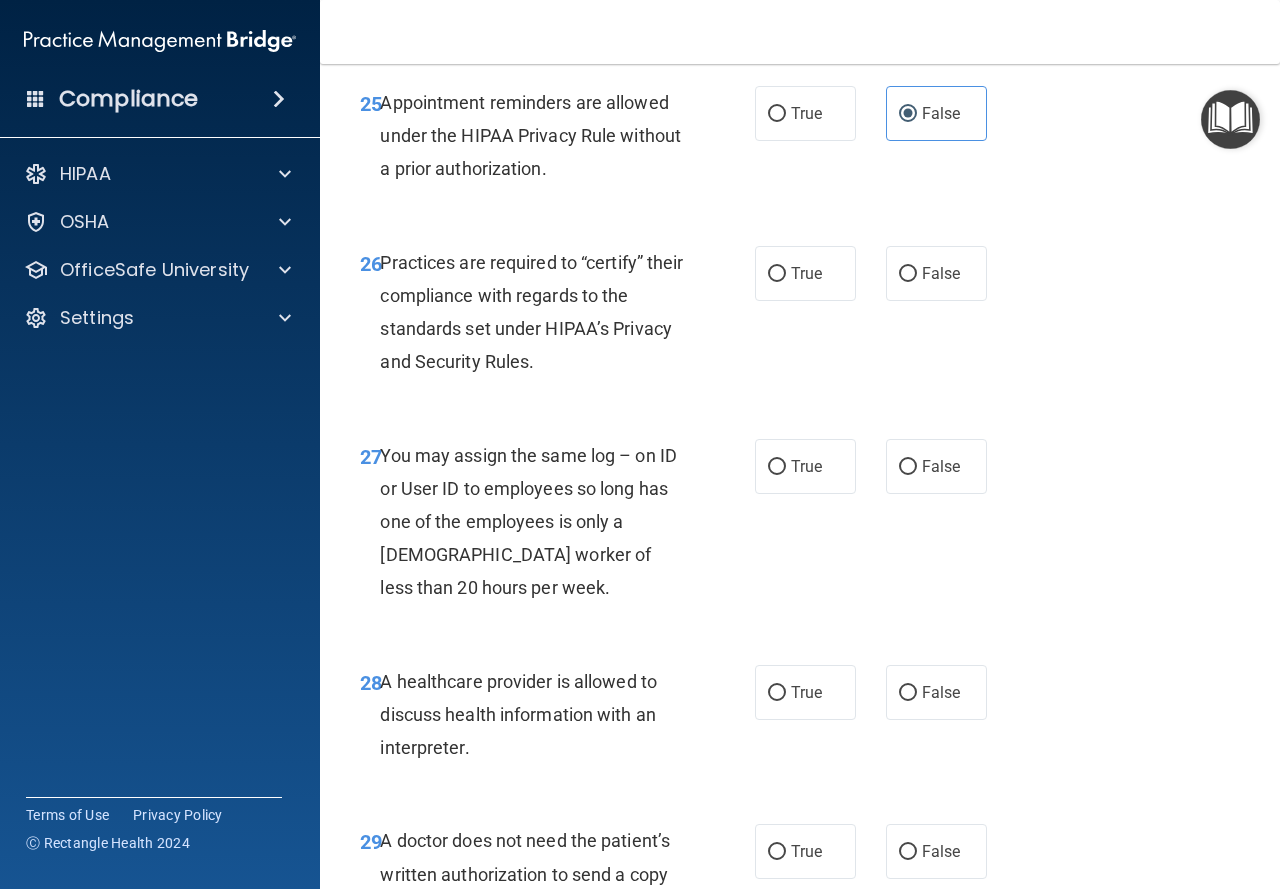 scroll, scrollTop: 5200, scrollLeft: 0, axis: vertical 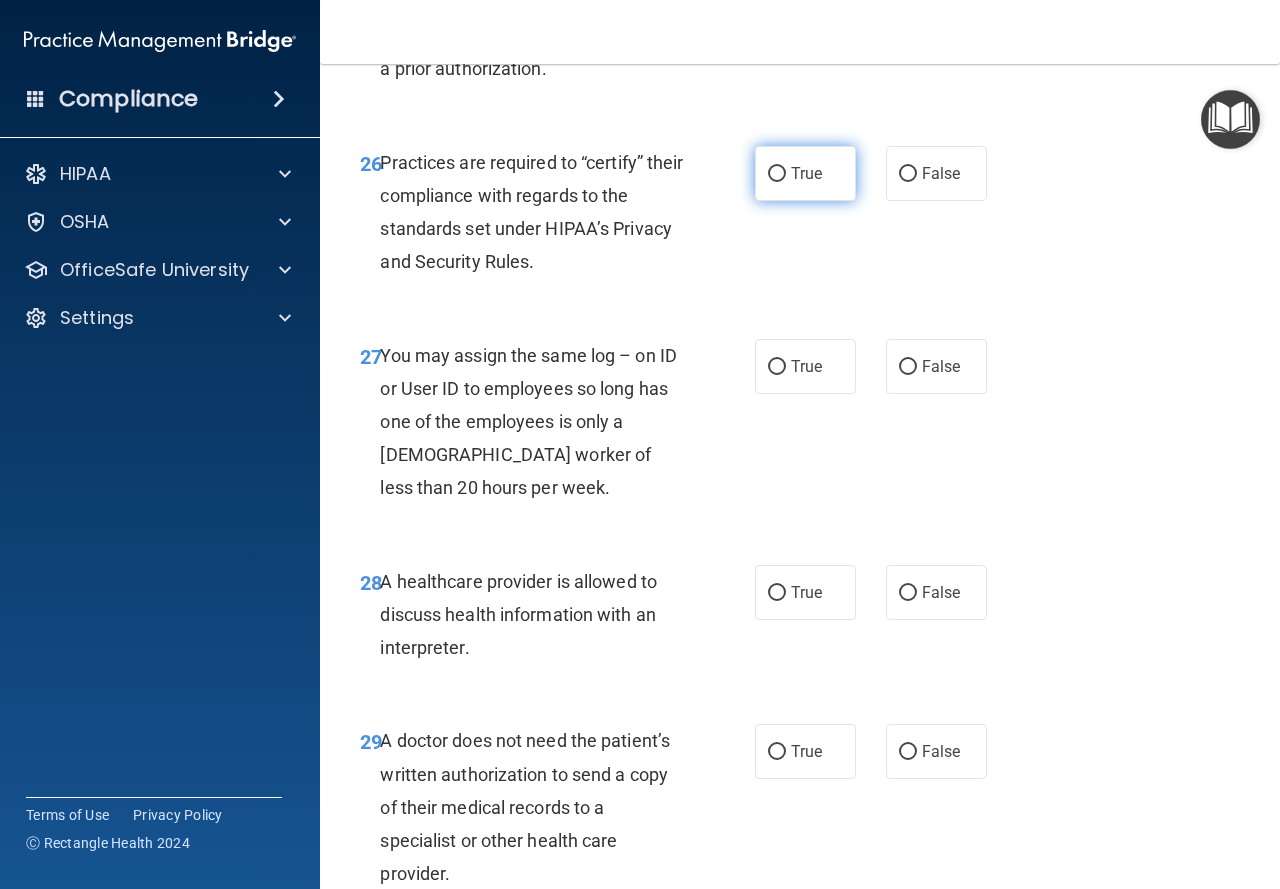 click on "True" at bounding box center (806, 173) 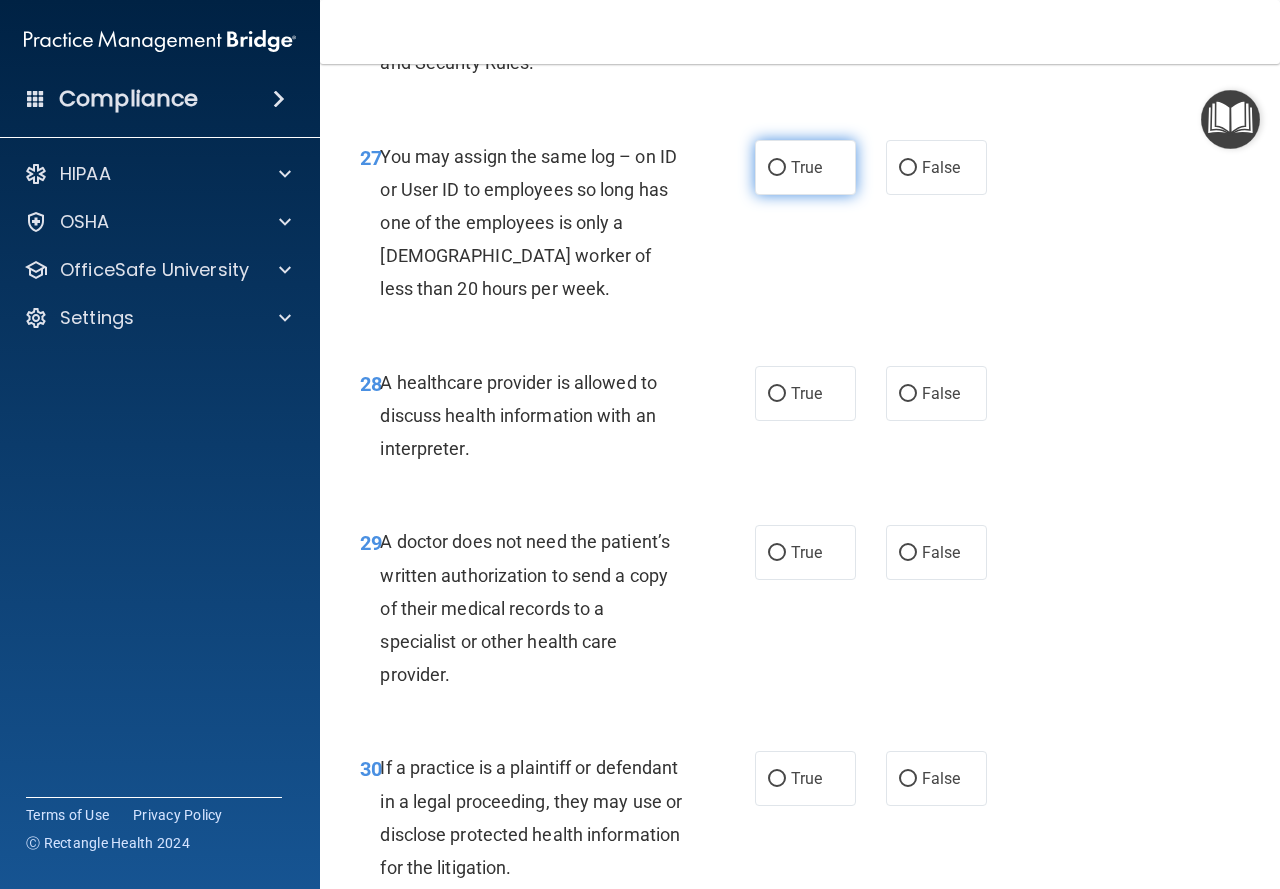 scroll, scrollTop: 5400, scrollLeft: 0, axis: vertical 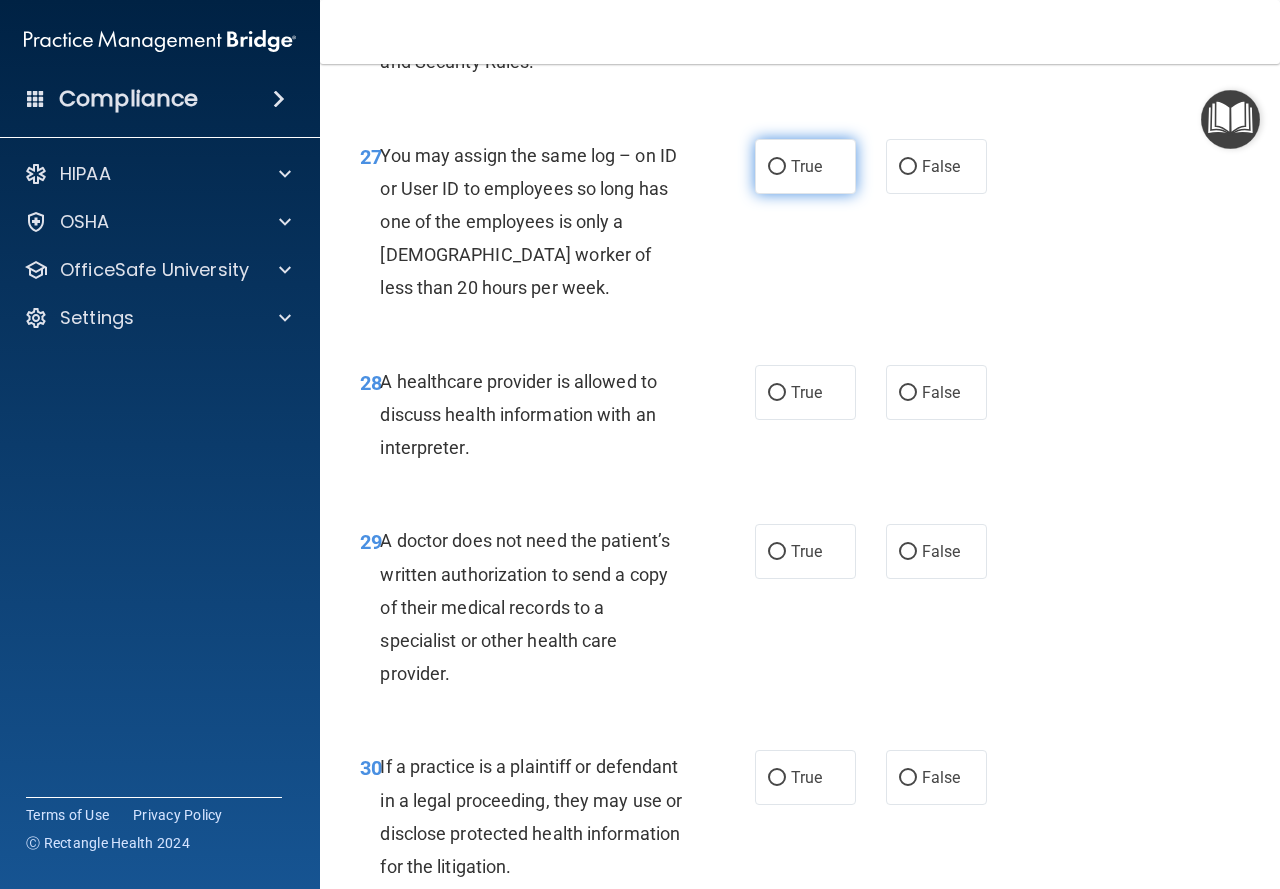 click on "True" at bounding box center [805, 166] 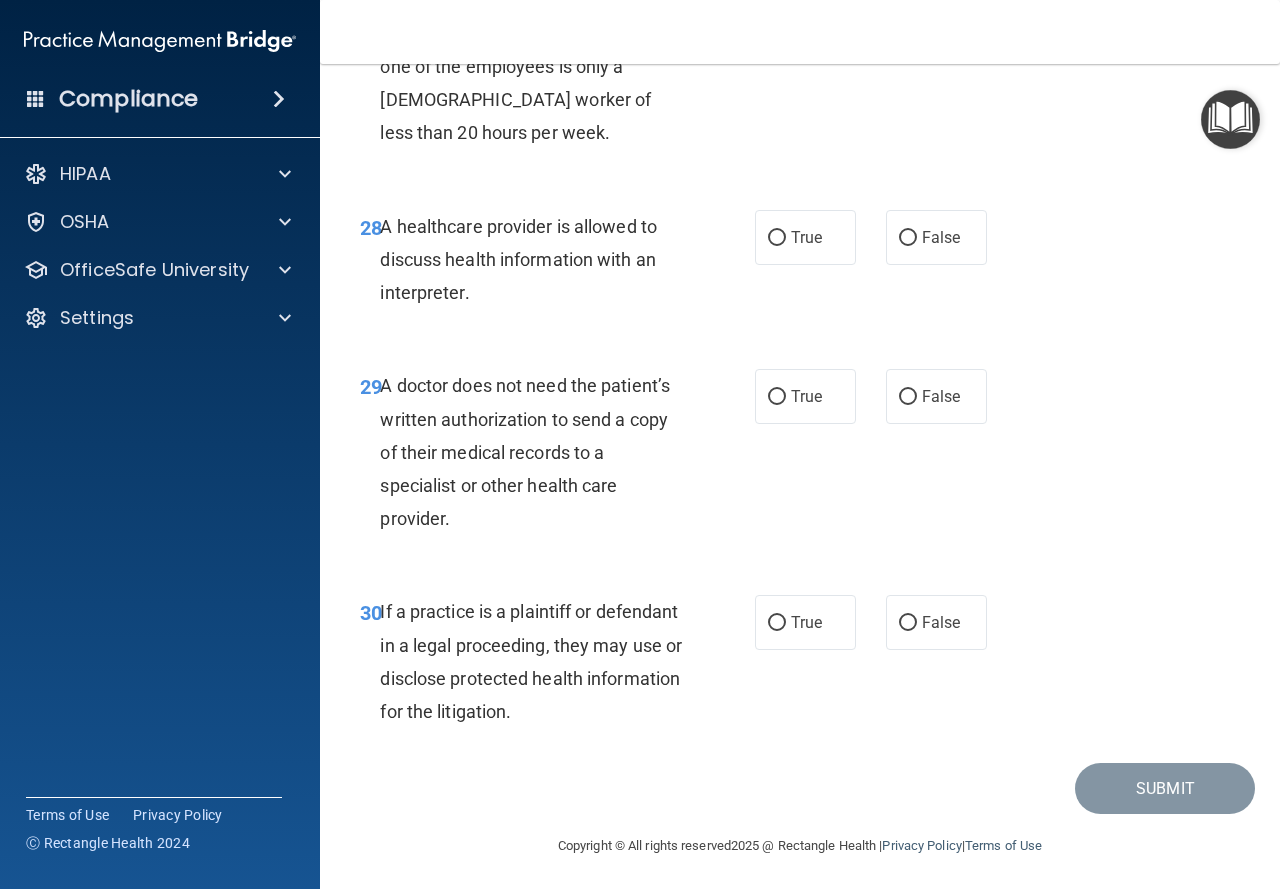 scroll, scrollTop: 5600, scrollLeft: 0, axis: vertical 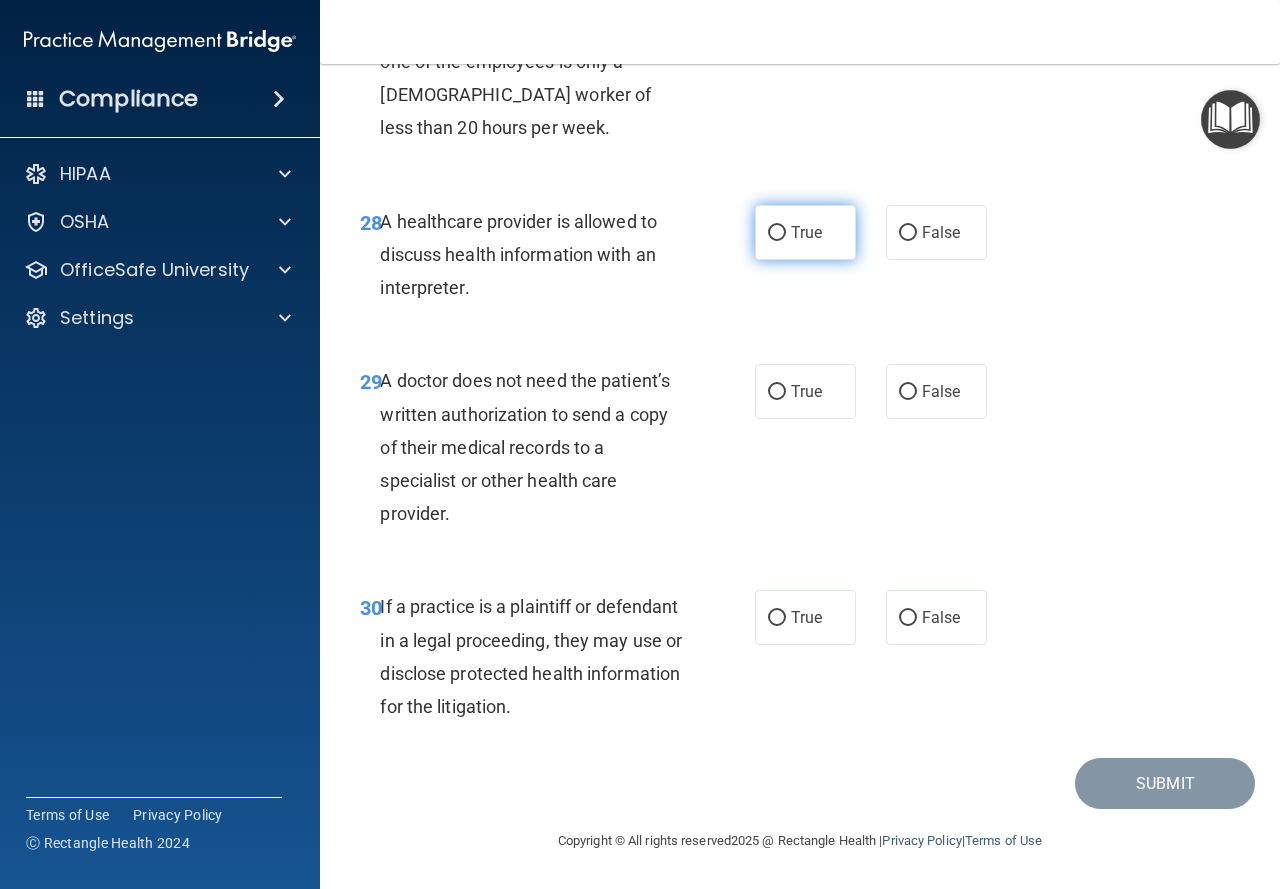 click on "True" at bounding box center (805, 232) 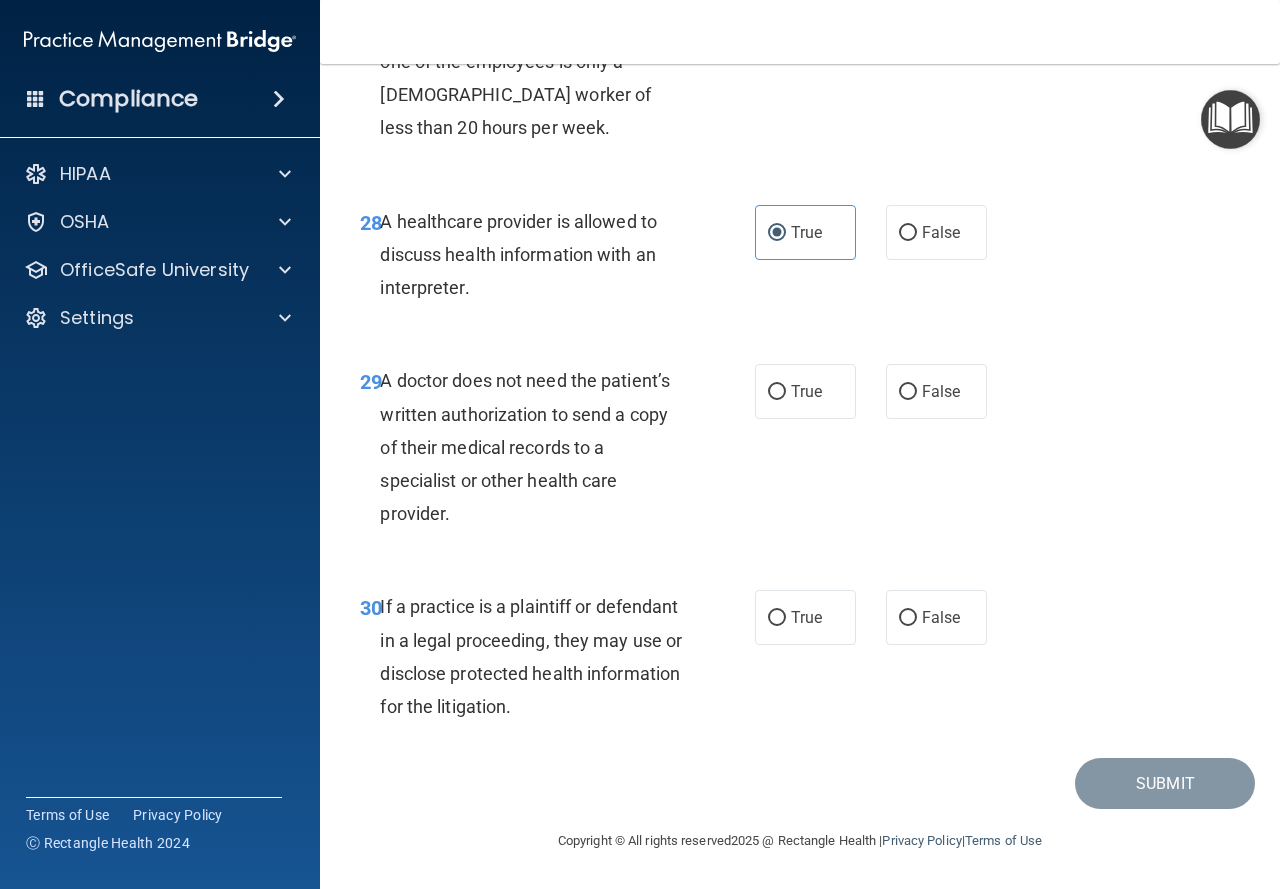 drag, startPoint x: 846, startPoint y: 430, endPoint x: 834, endPoint y: 453, distance: 25.942244 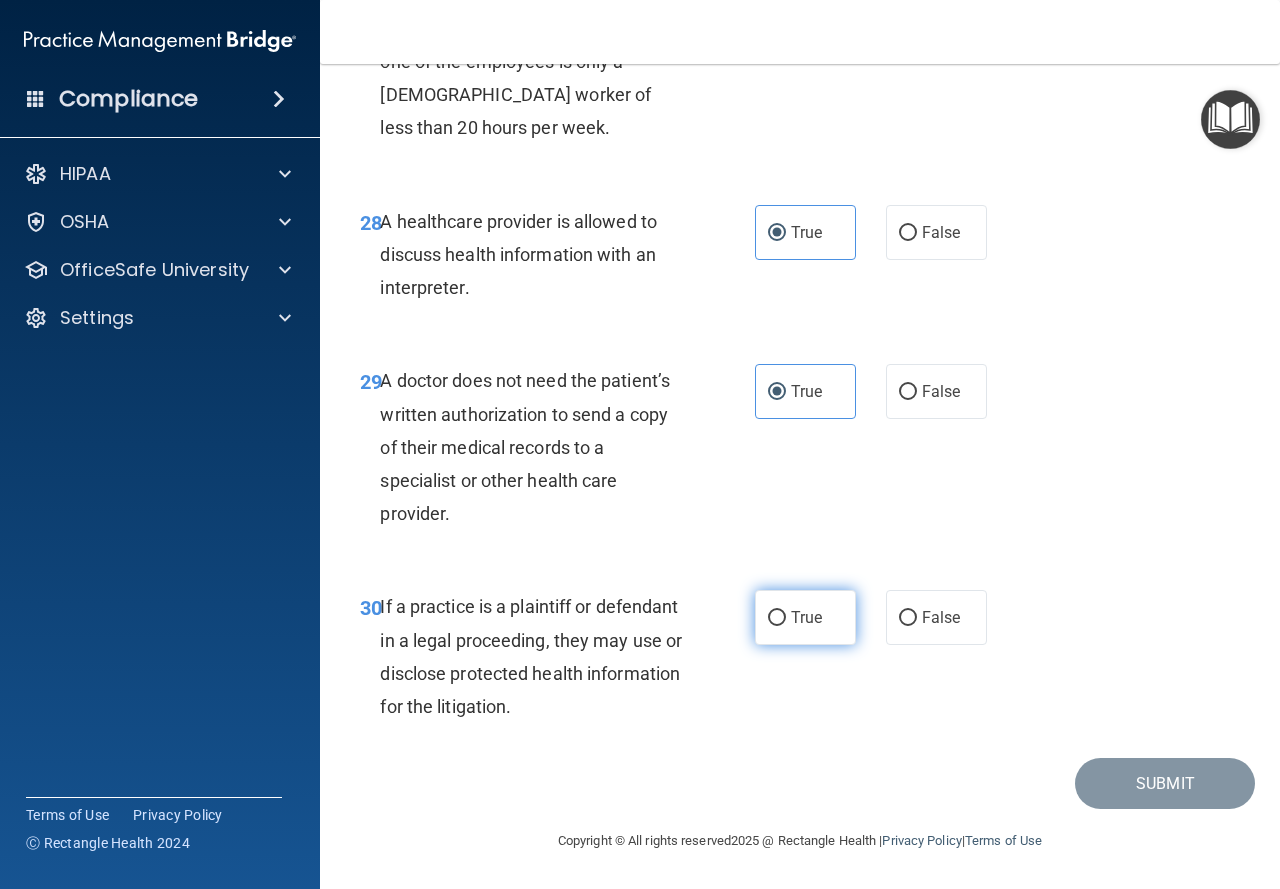 click on "True" at bounding box center (805, 617) 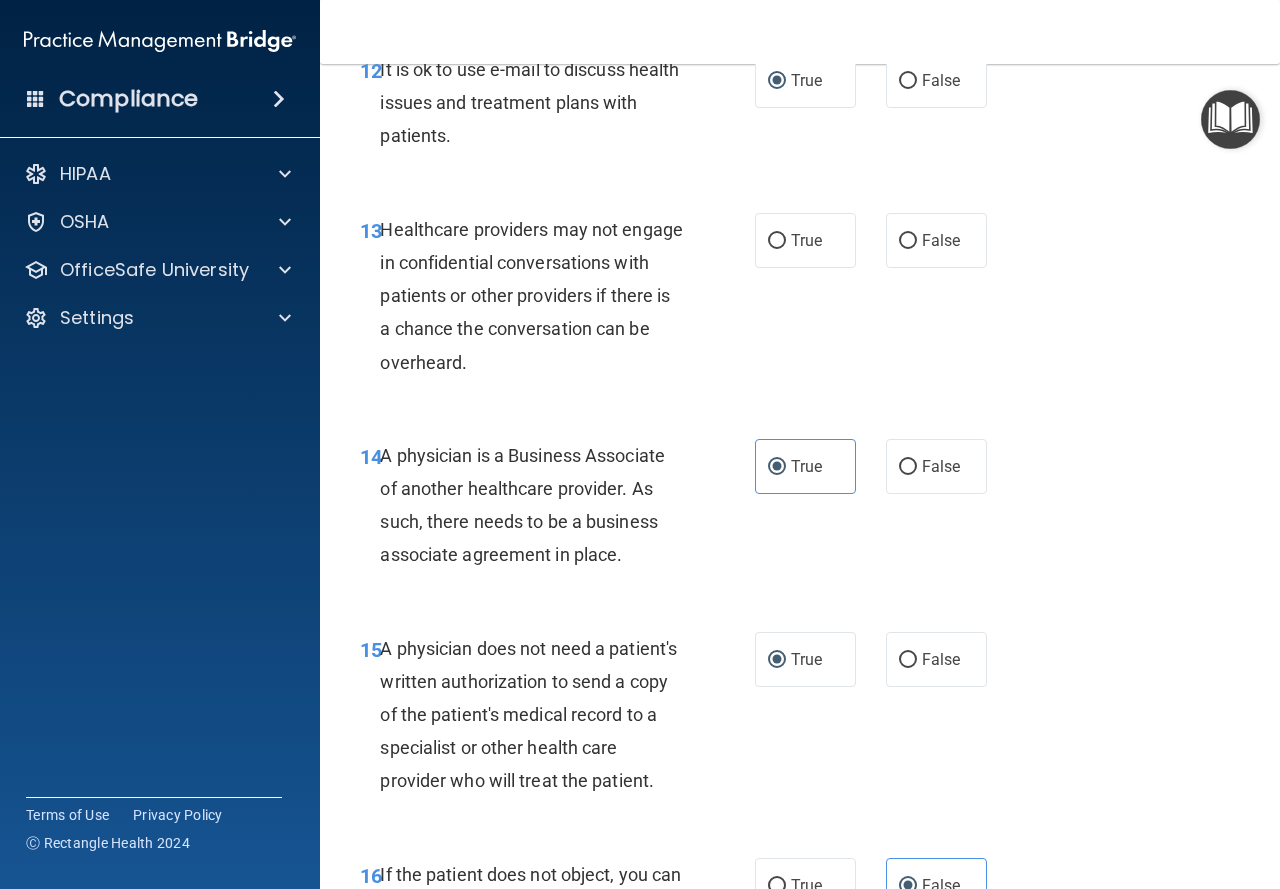 scroll, scrollTop: 2426, scrollLeft: 0, axis: vertical 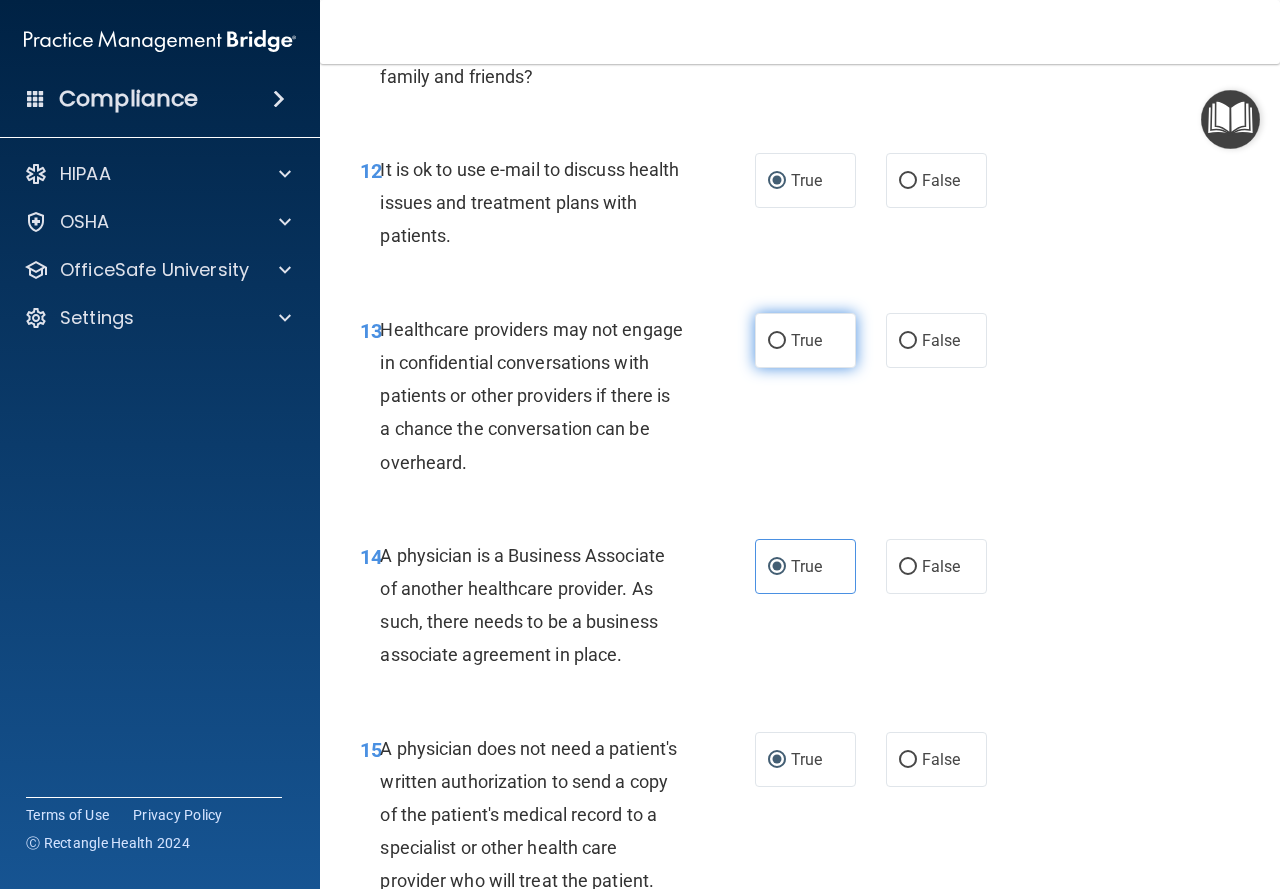 click on "True" at bounding box center [805, 340] 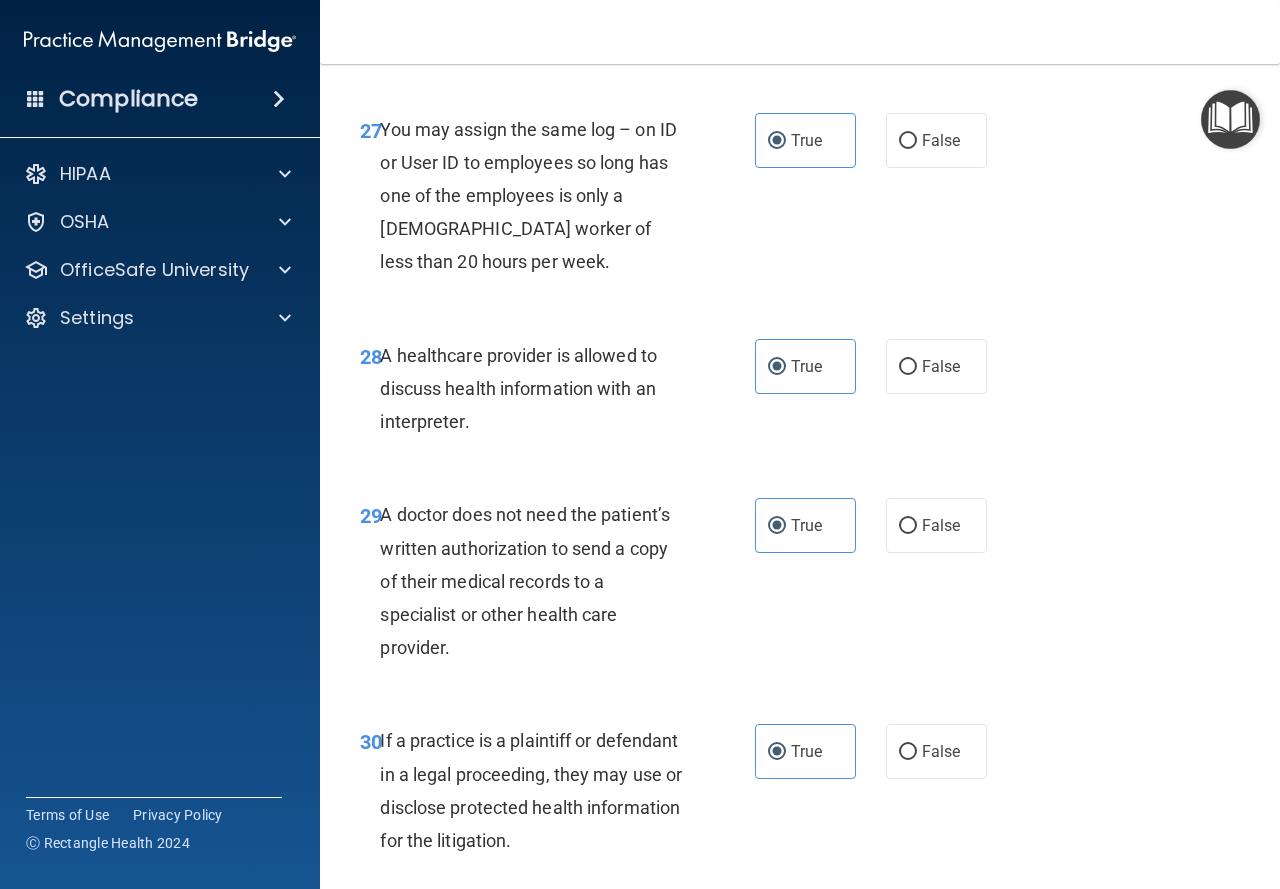 scroll, scrollTop: 5626, scrollLeft: 0, axis: vertical 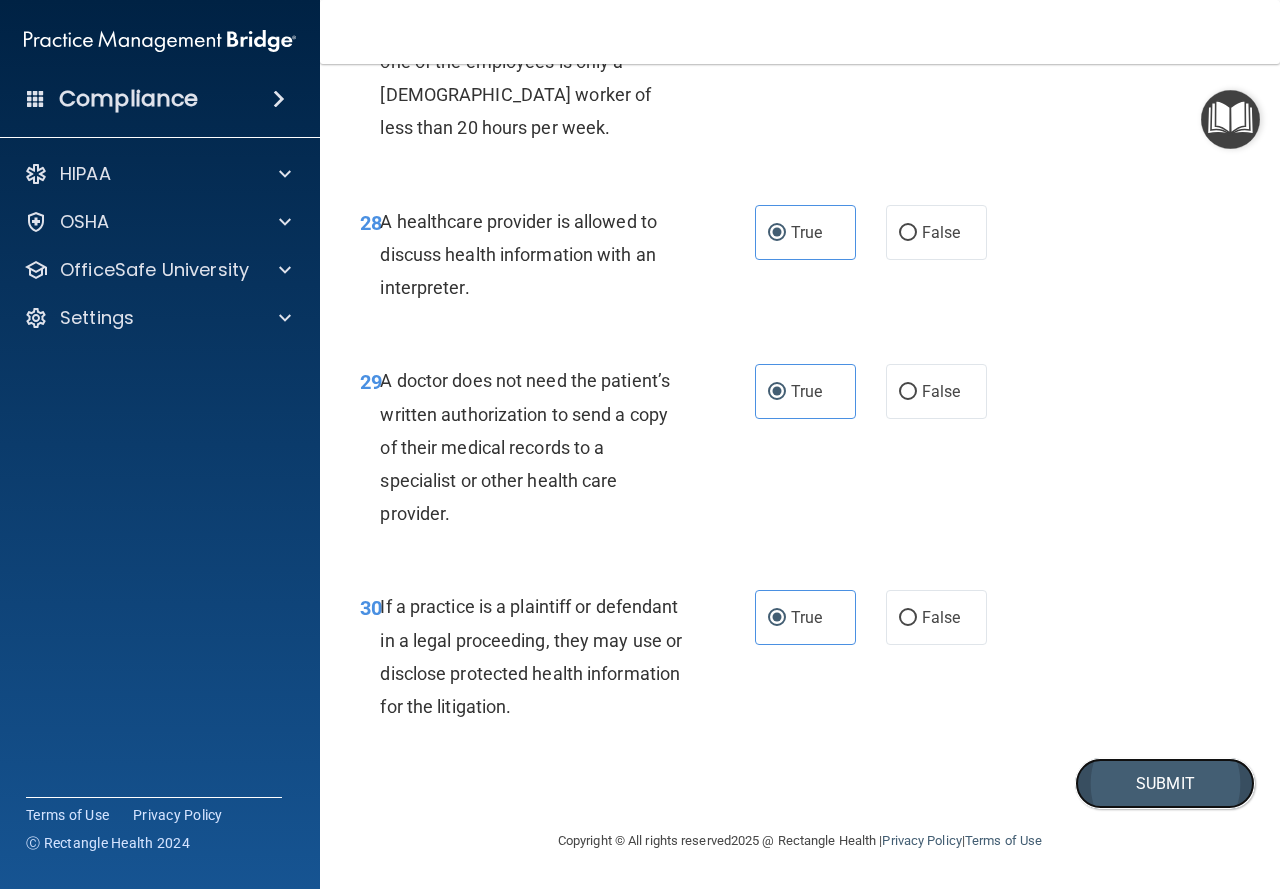 click on "Submit" at bounding box center [1165, 783] 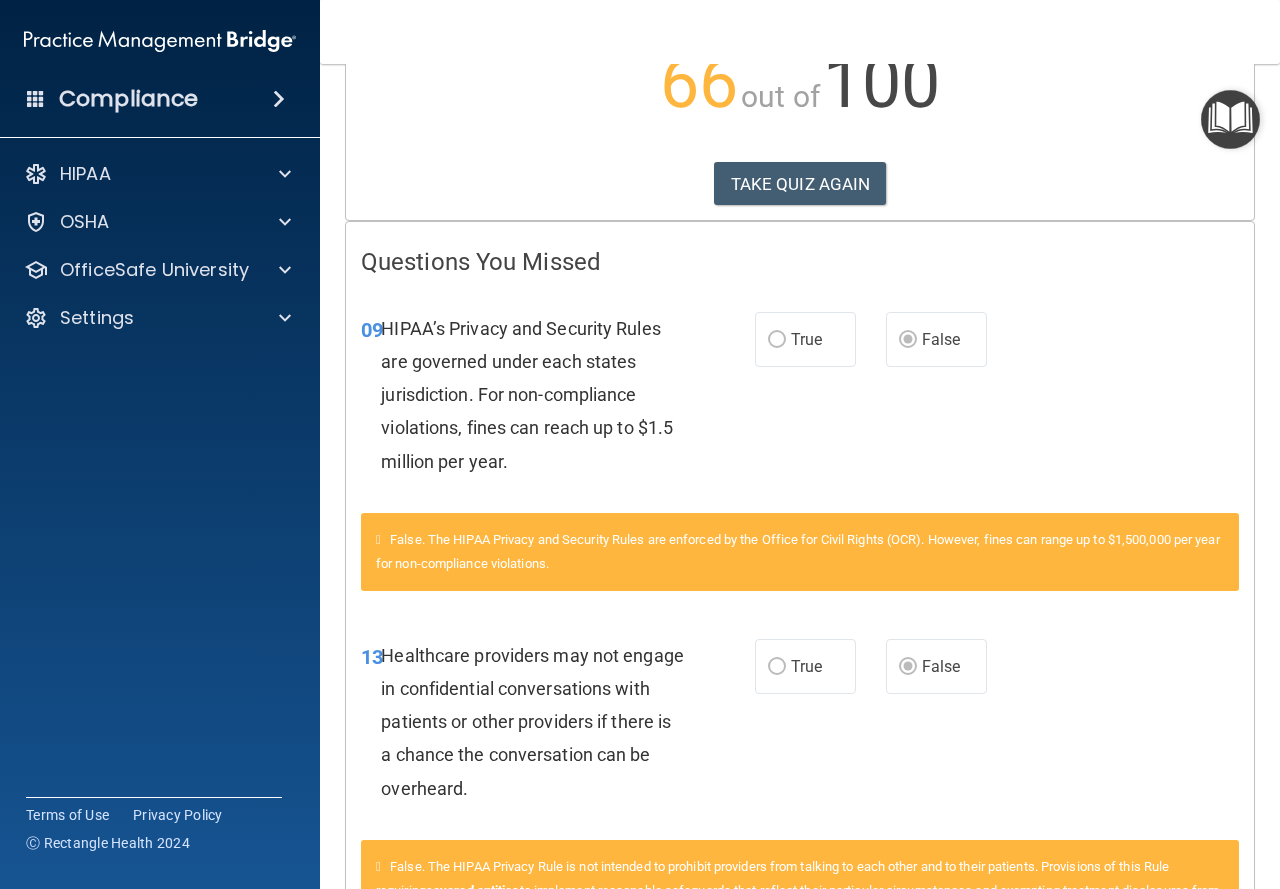 scroll, scrollTop: 0, scrollLeft: 0, axis: both 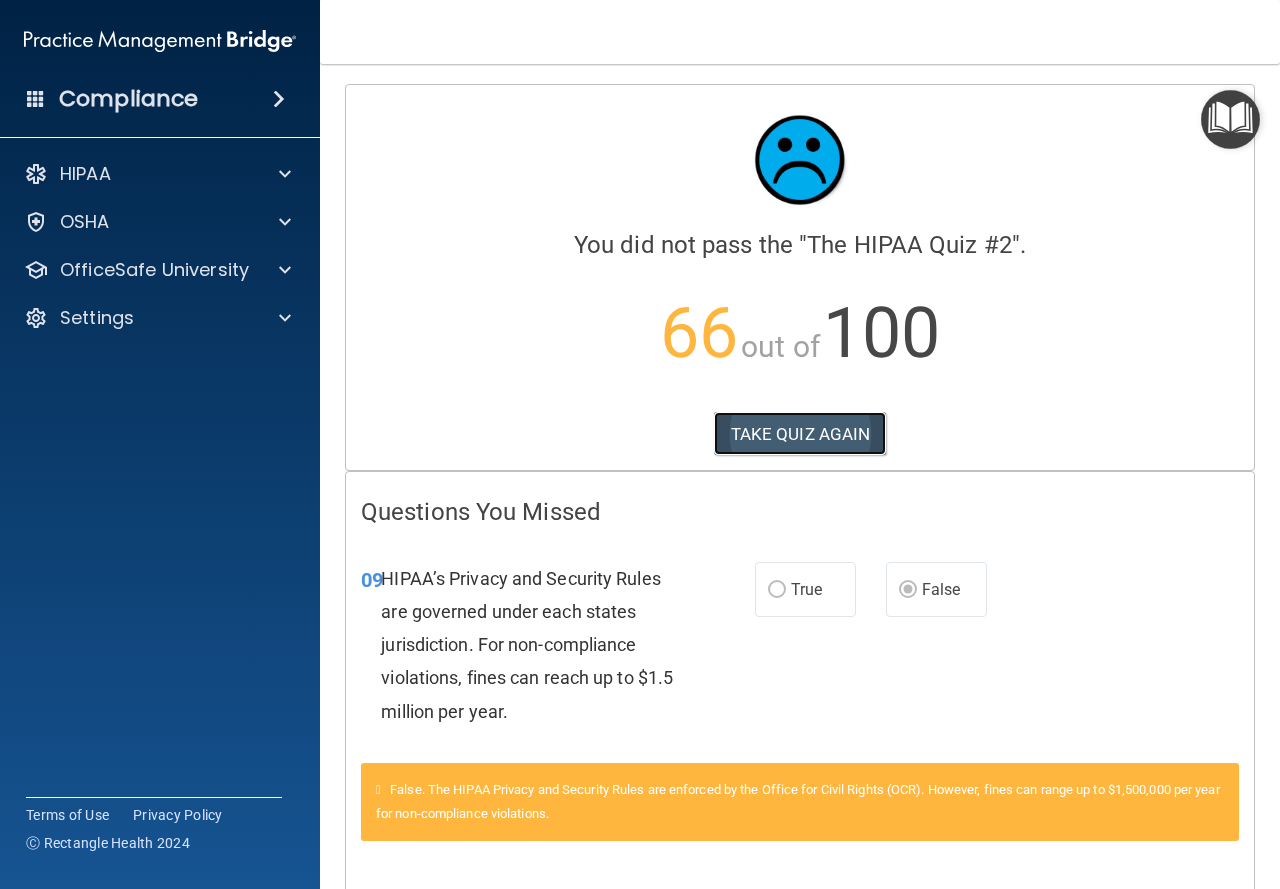 click on "TAKE QUIZ AGAIN" at bounding box center [800, 434] 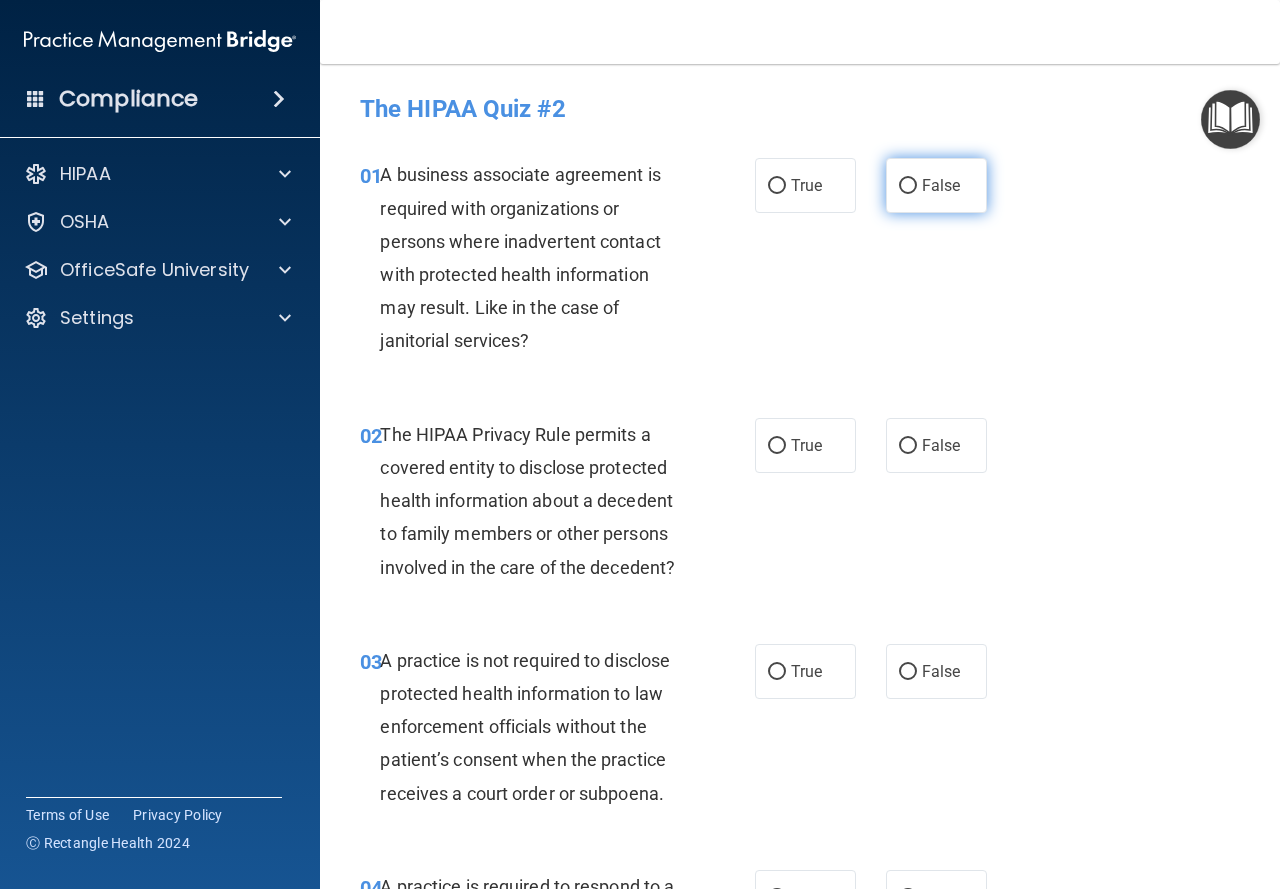 click on "False" at bounding box center [908, 186] 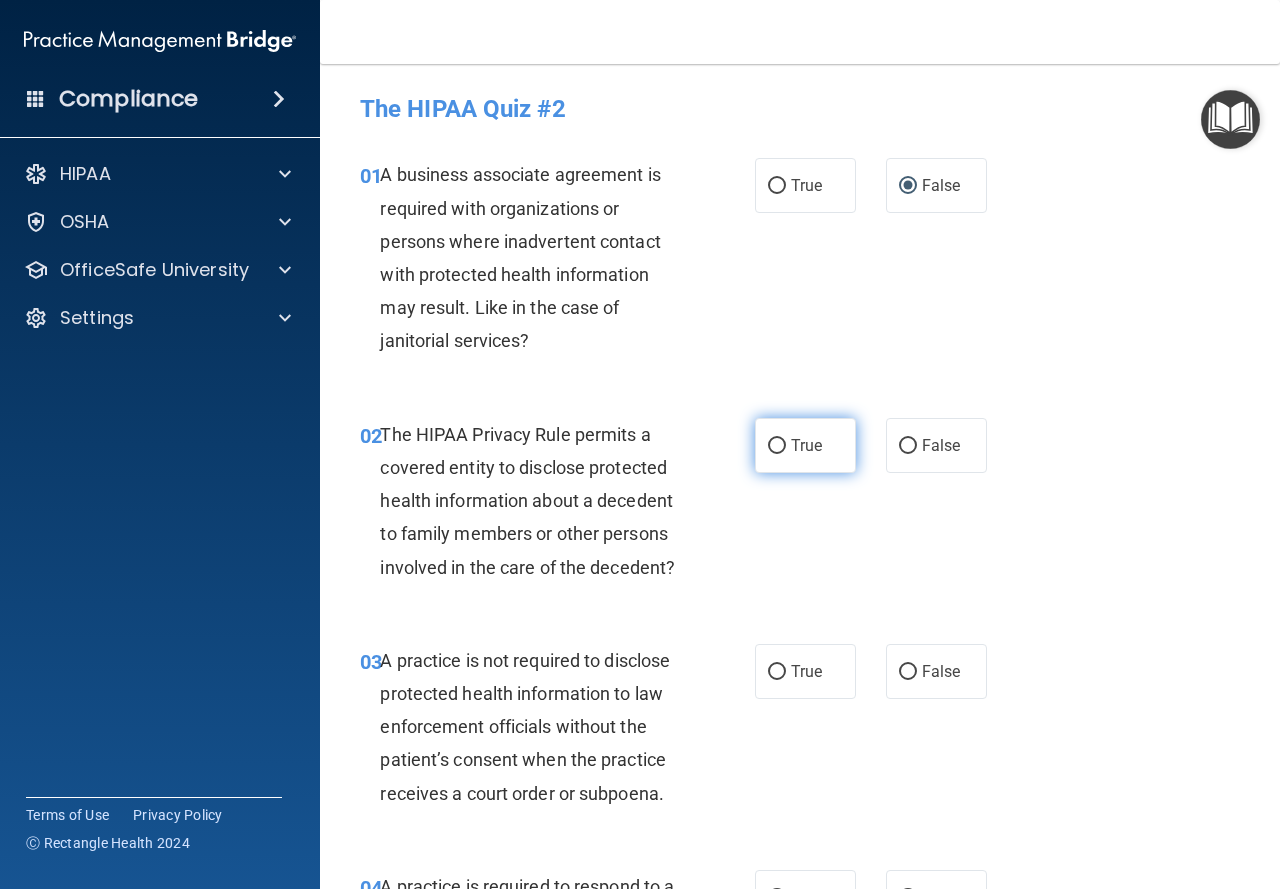 drag, startPoint x: 783, startPoint y: 443, endPoint x: 778, endPoint y: 452, distance: 10.29563 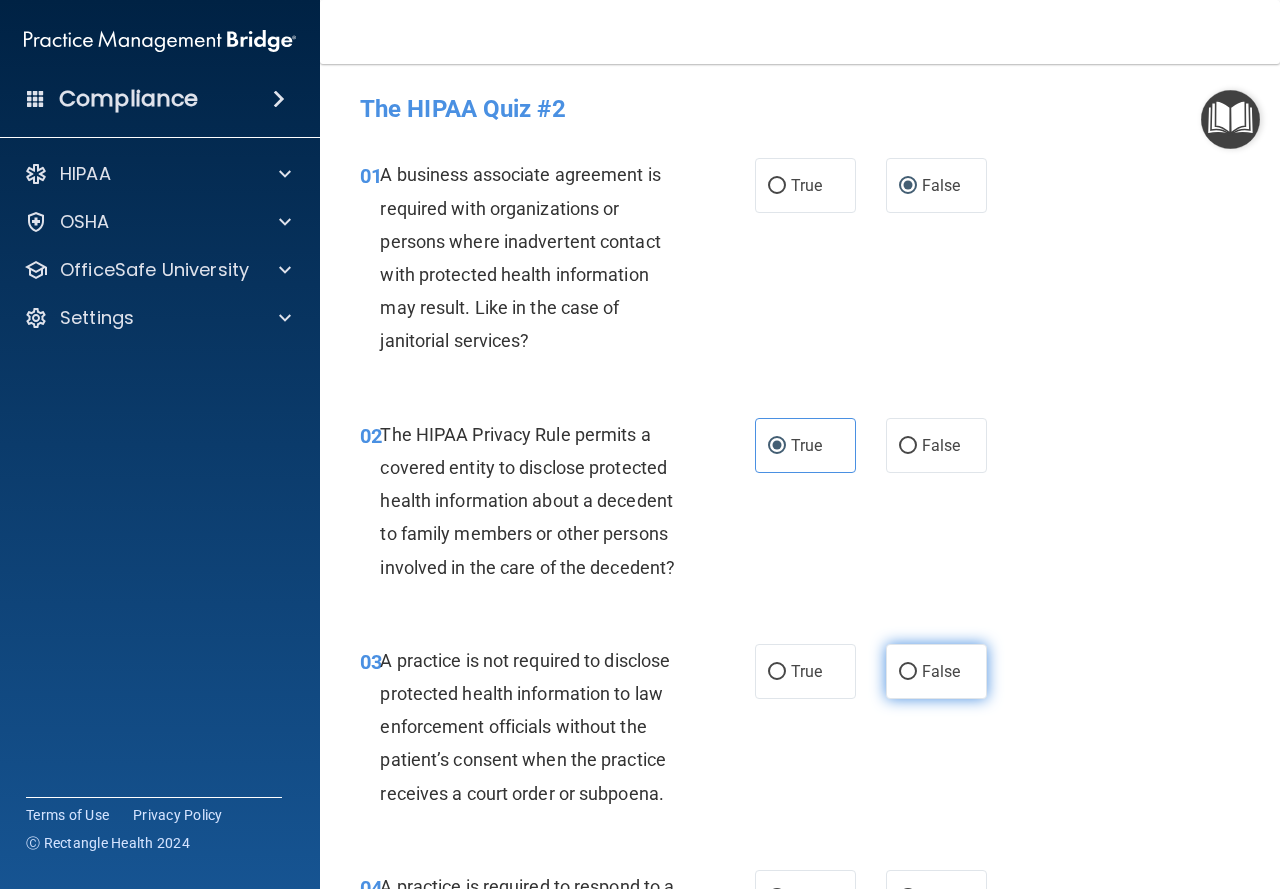 click on "False" at bounding box center [941, 671] 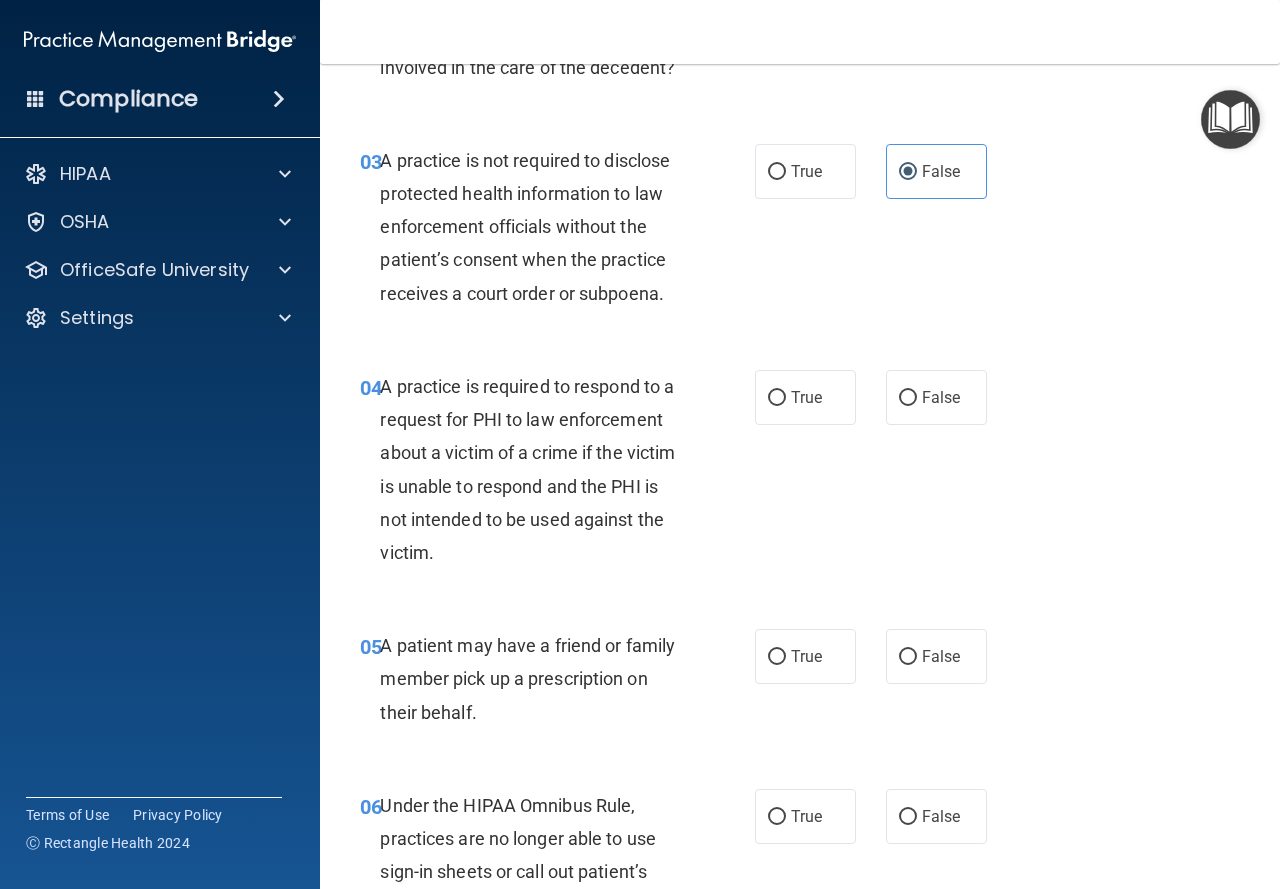 scroll, scrollTop: 600, scrollLeft: 0, axis: vertical 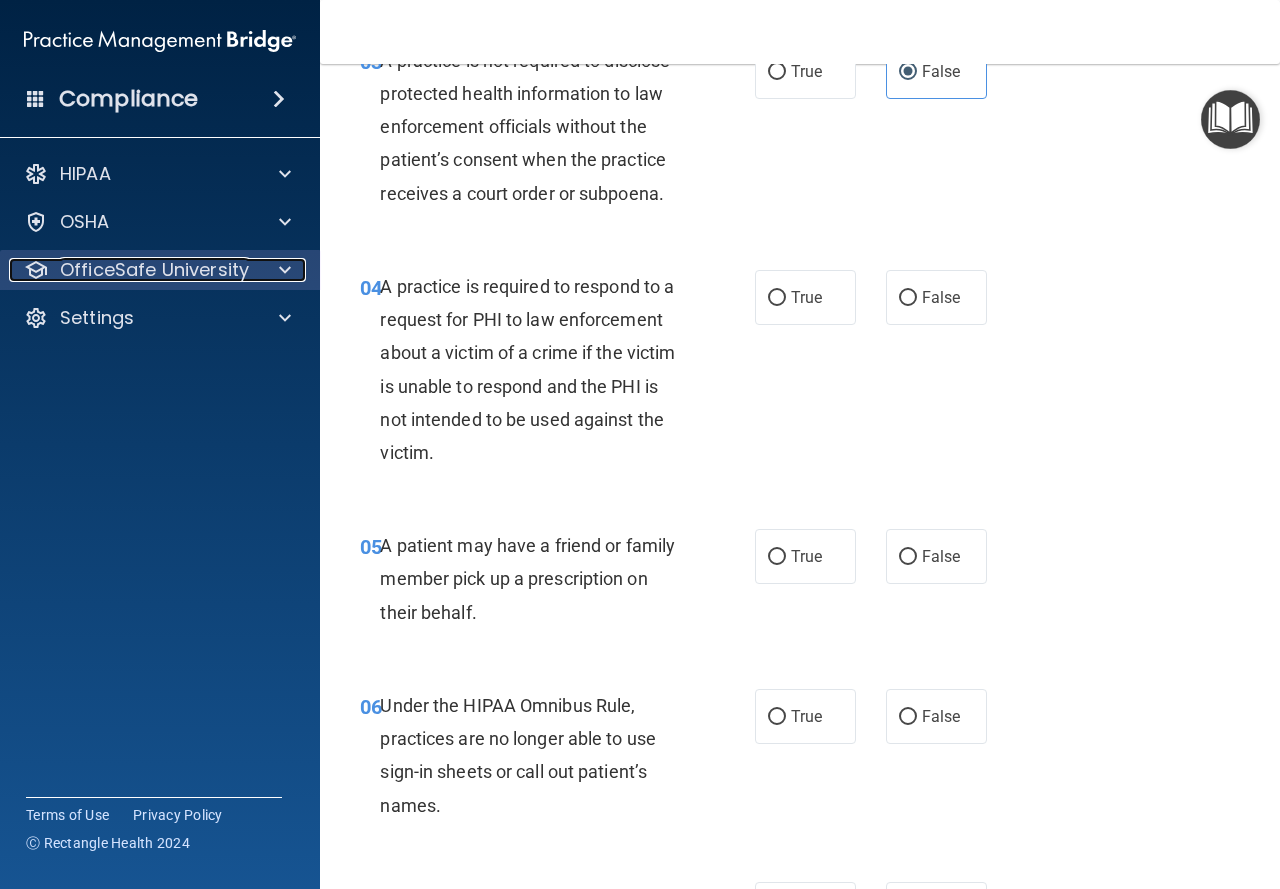 click at bounding box center [282, 270] 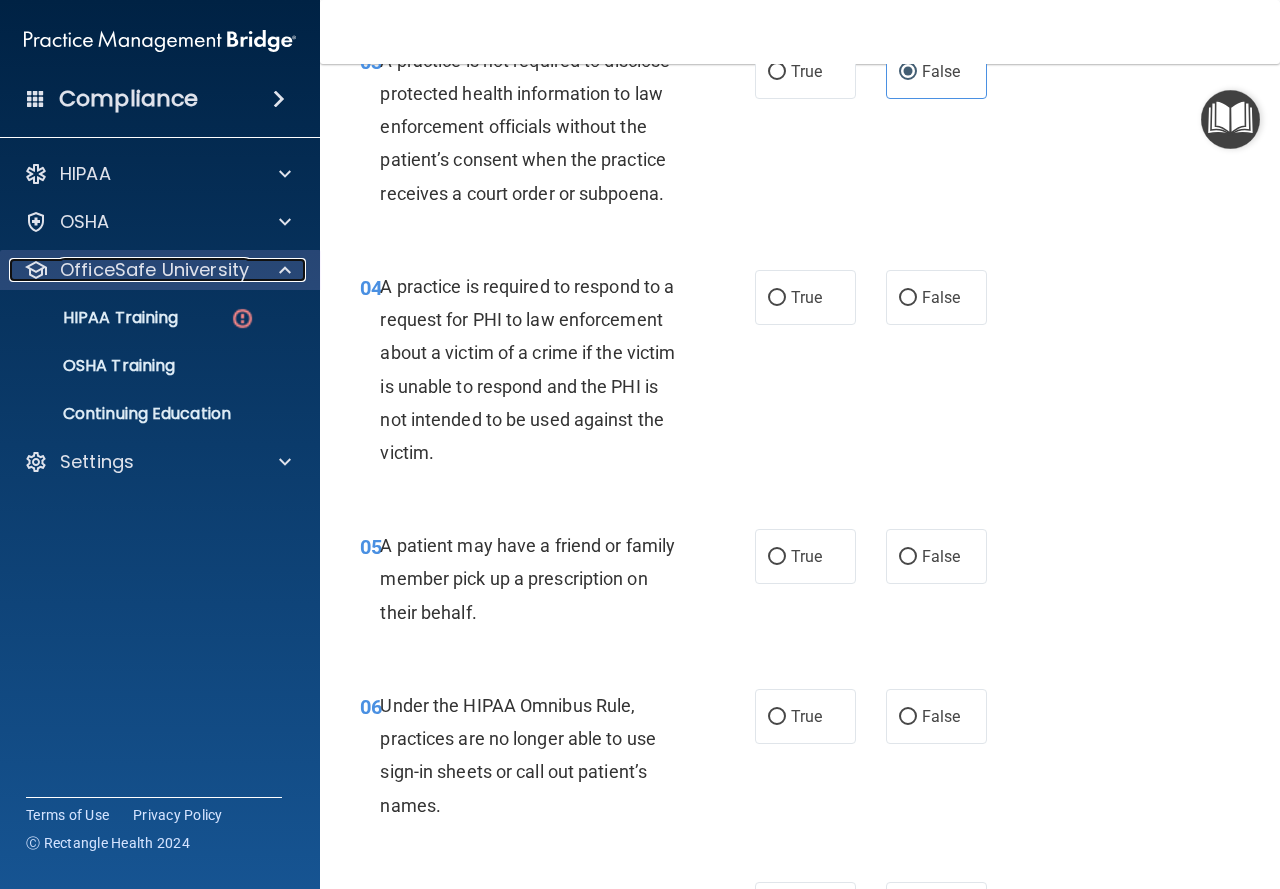 drag, startPoint x: 270, startPoint y: 268, endPoint x: 277, endPoint y: 276, distance: 10.630146 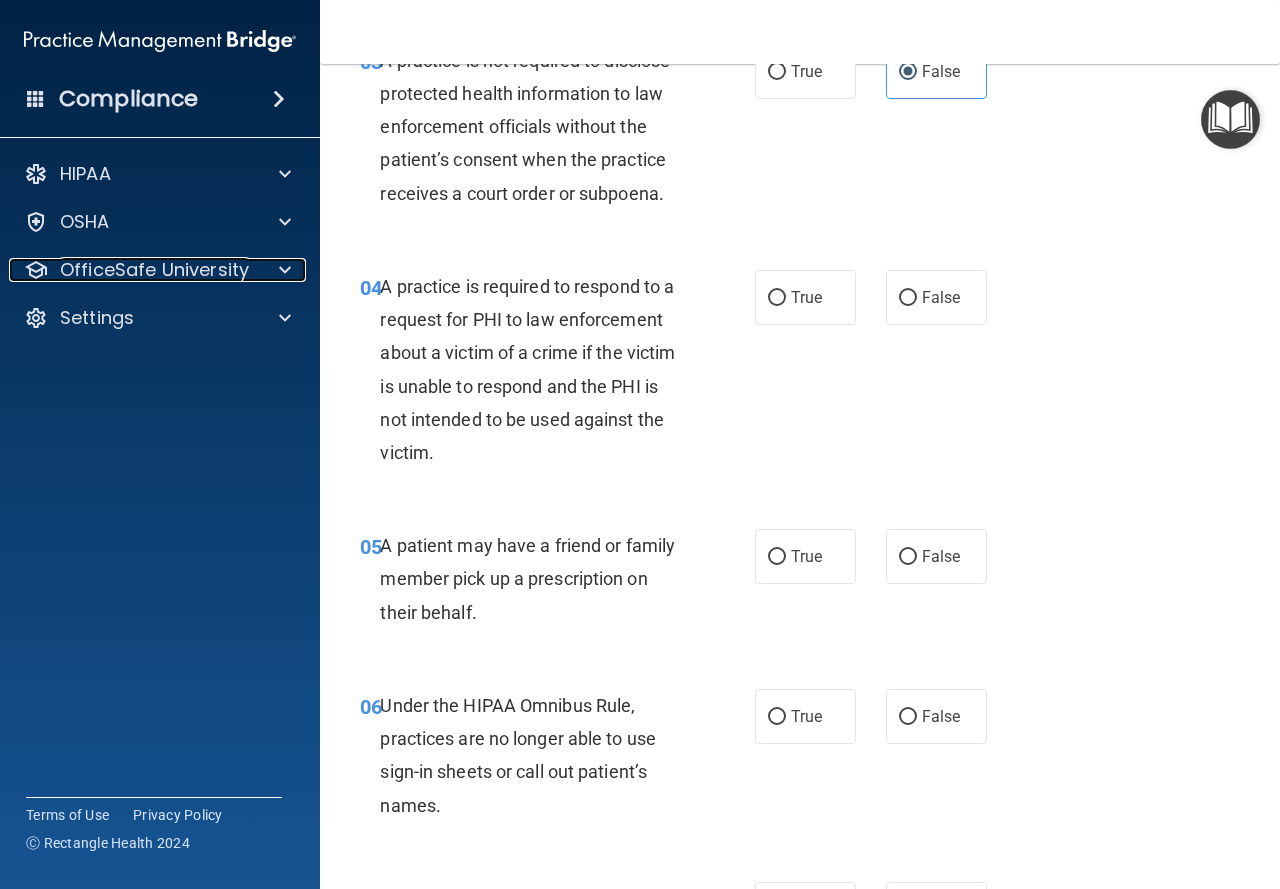 scroll, scrollTop: 700, scrollLeft: 0, axis: vertical 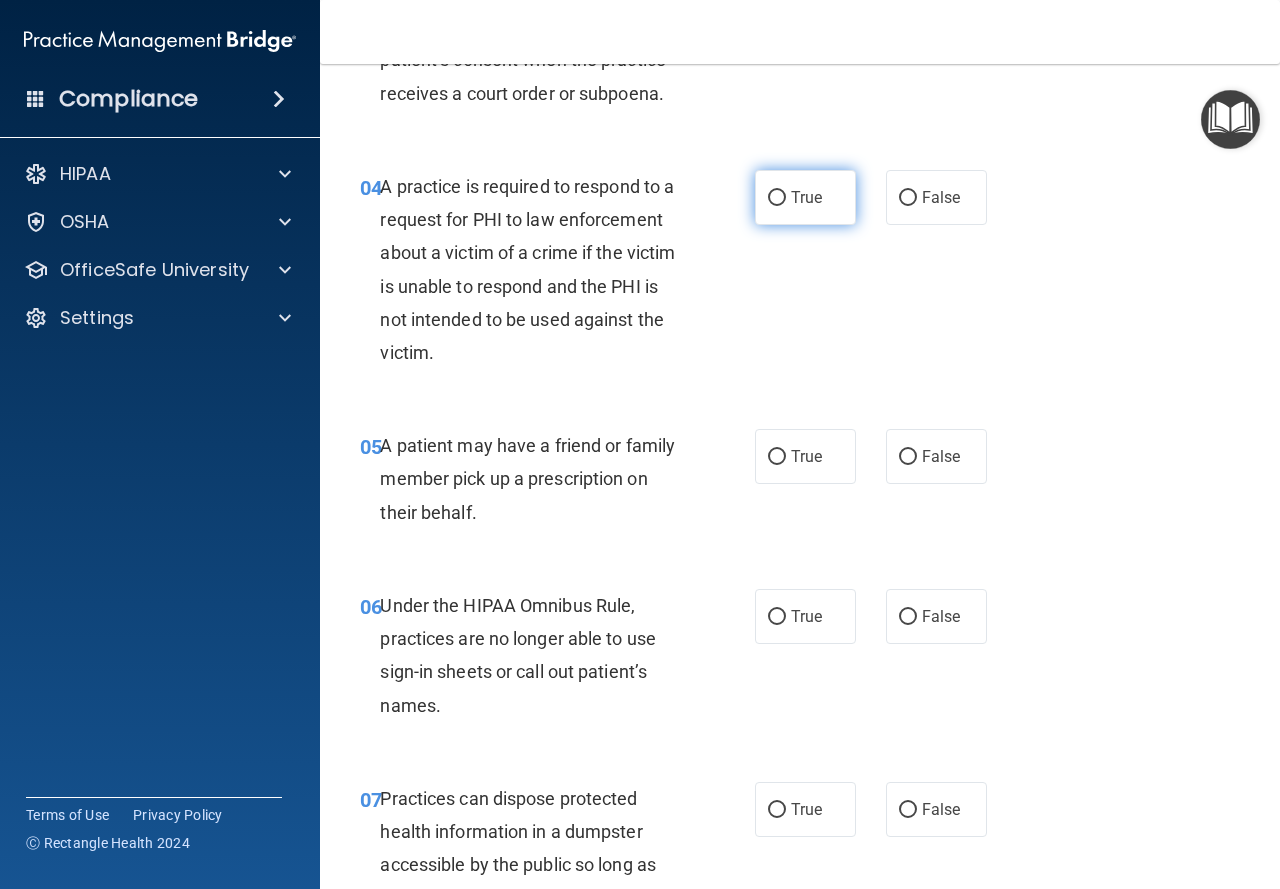 click on "True" at bounding box center [806, 197] 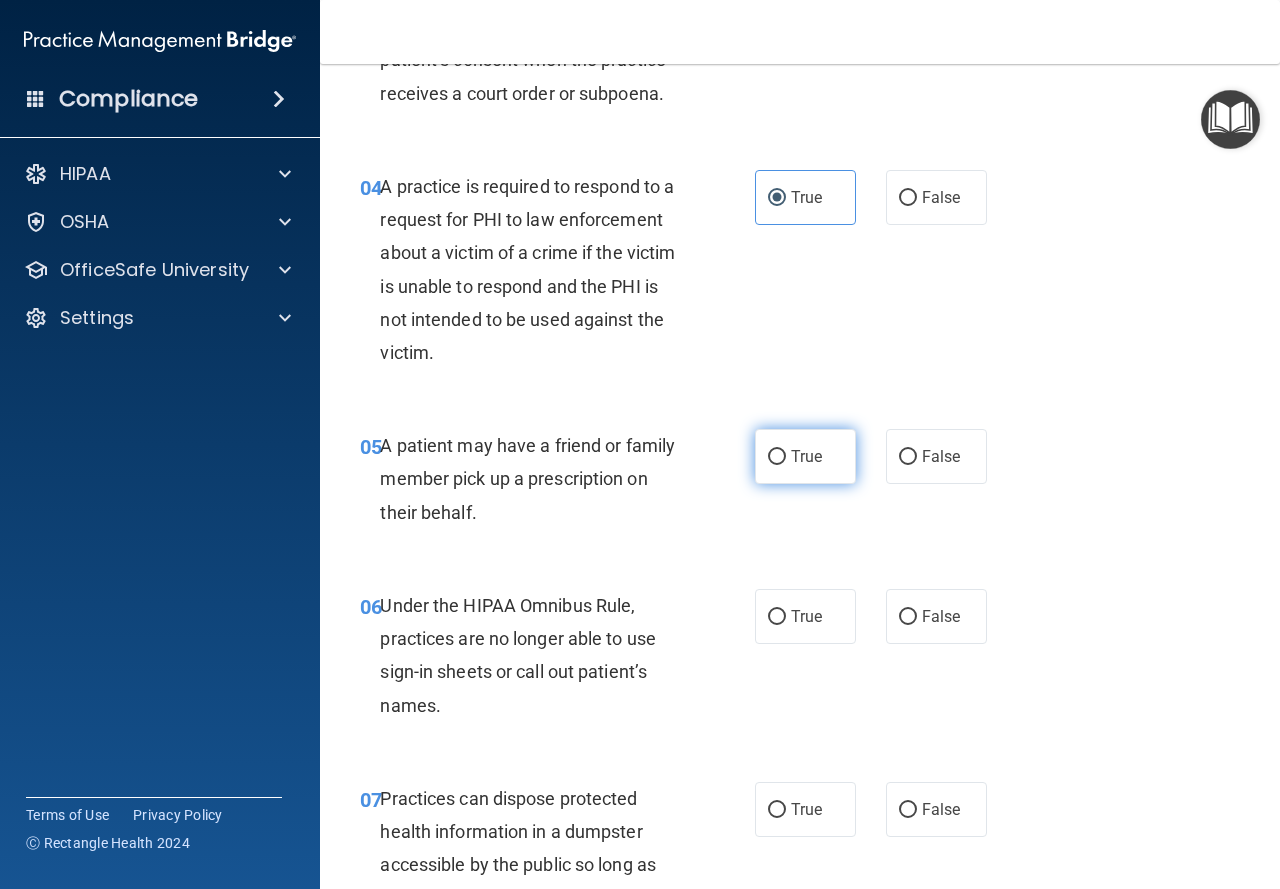 click on "True" at bounding box center (806, 456) 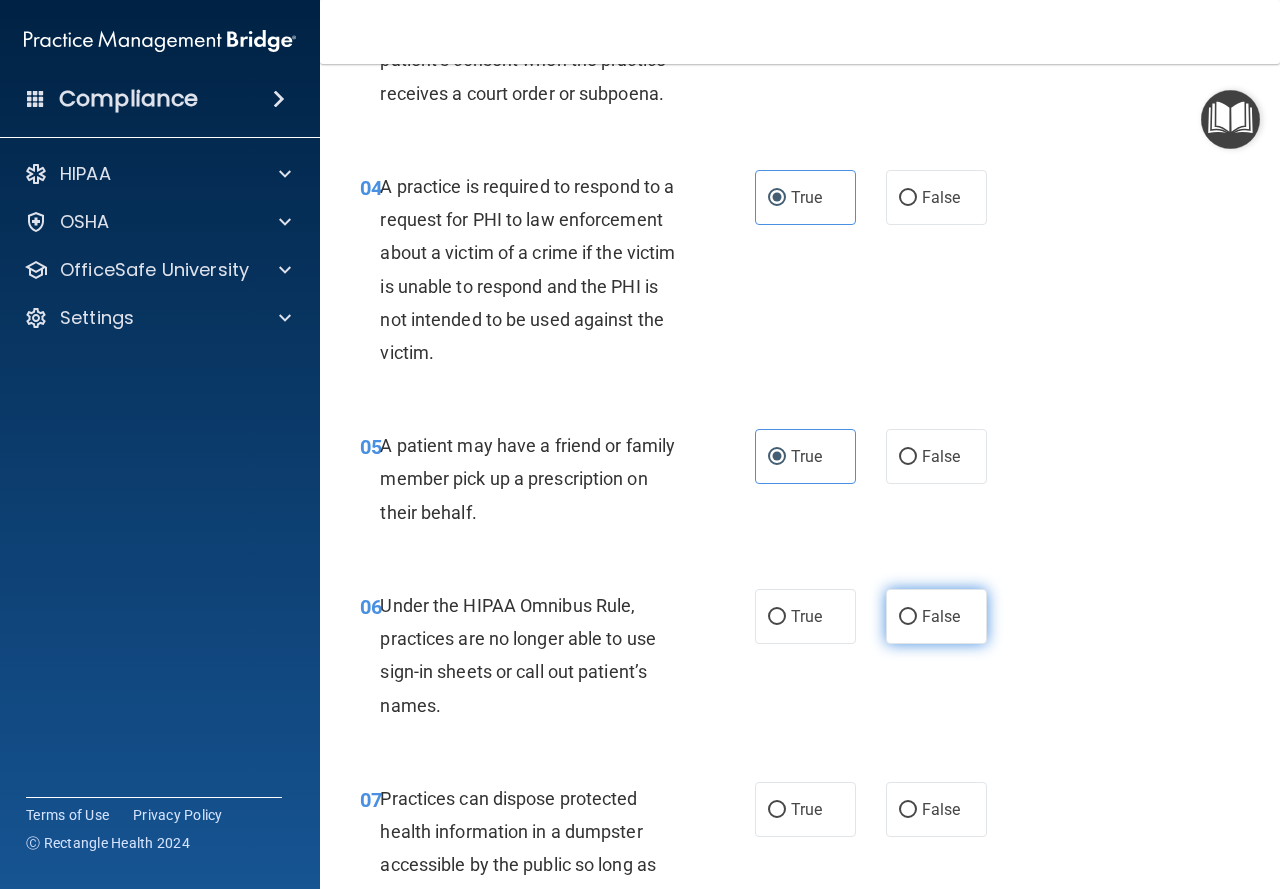 click on "False" at bounding box center (941, 616) 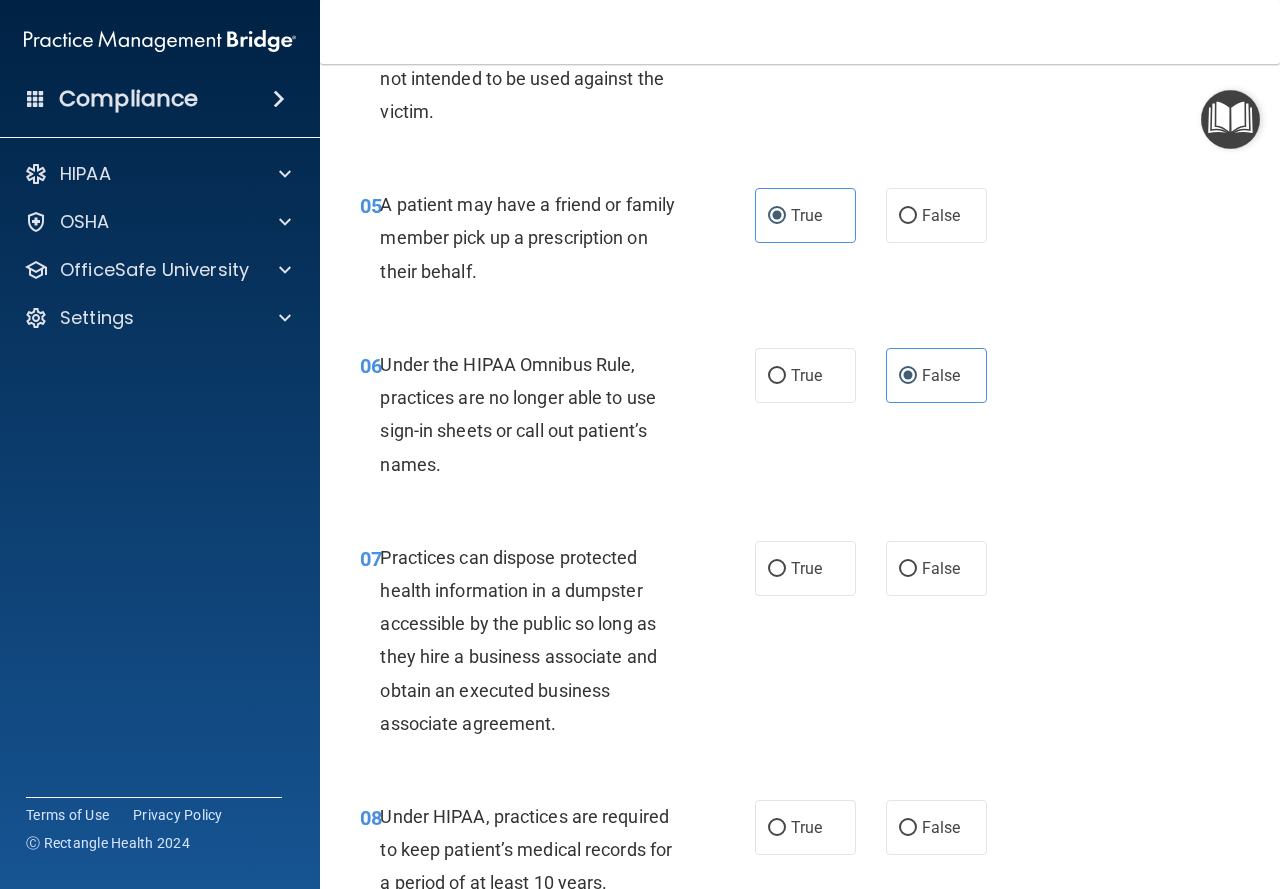 scroll, scrollTop: 1000, scrollLeft: 0, axis: vertical 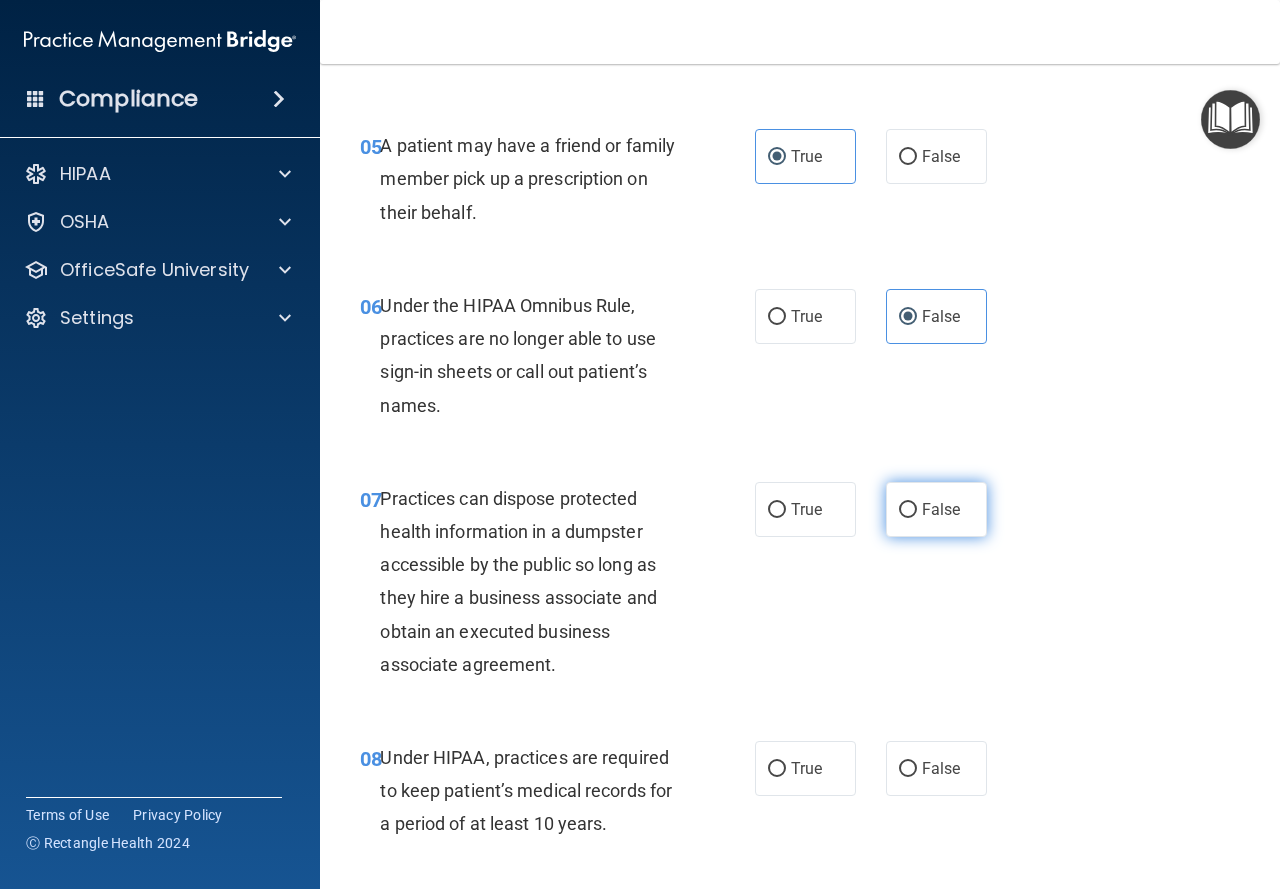 click on "False" at bounding box center (941, 509) 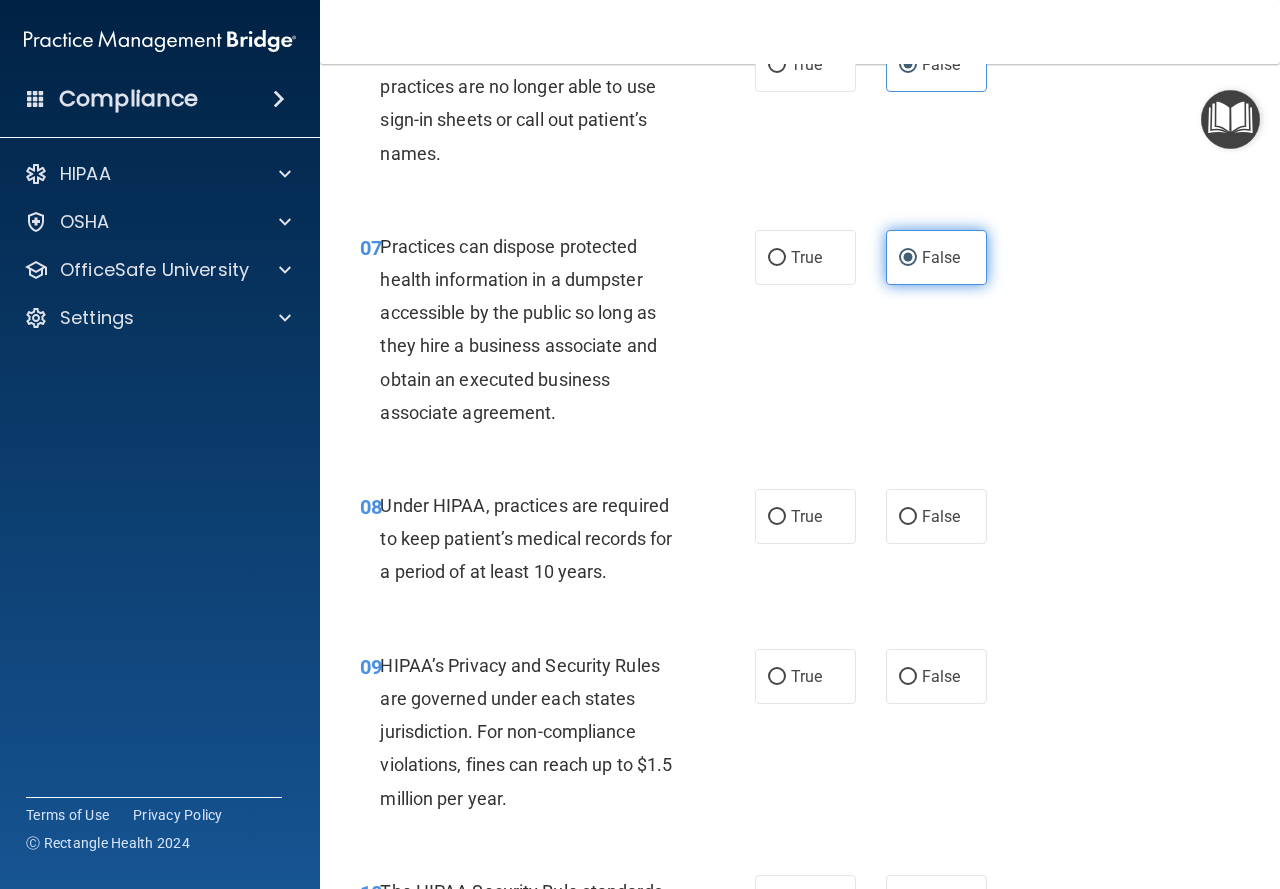 scroll, scrollTop: 1300, scrollLeft: 0, axis: vertical 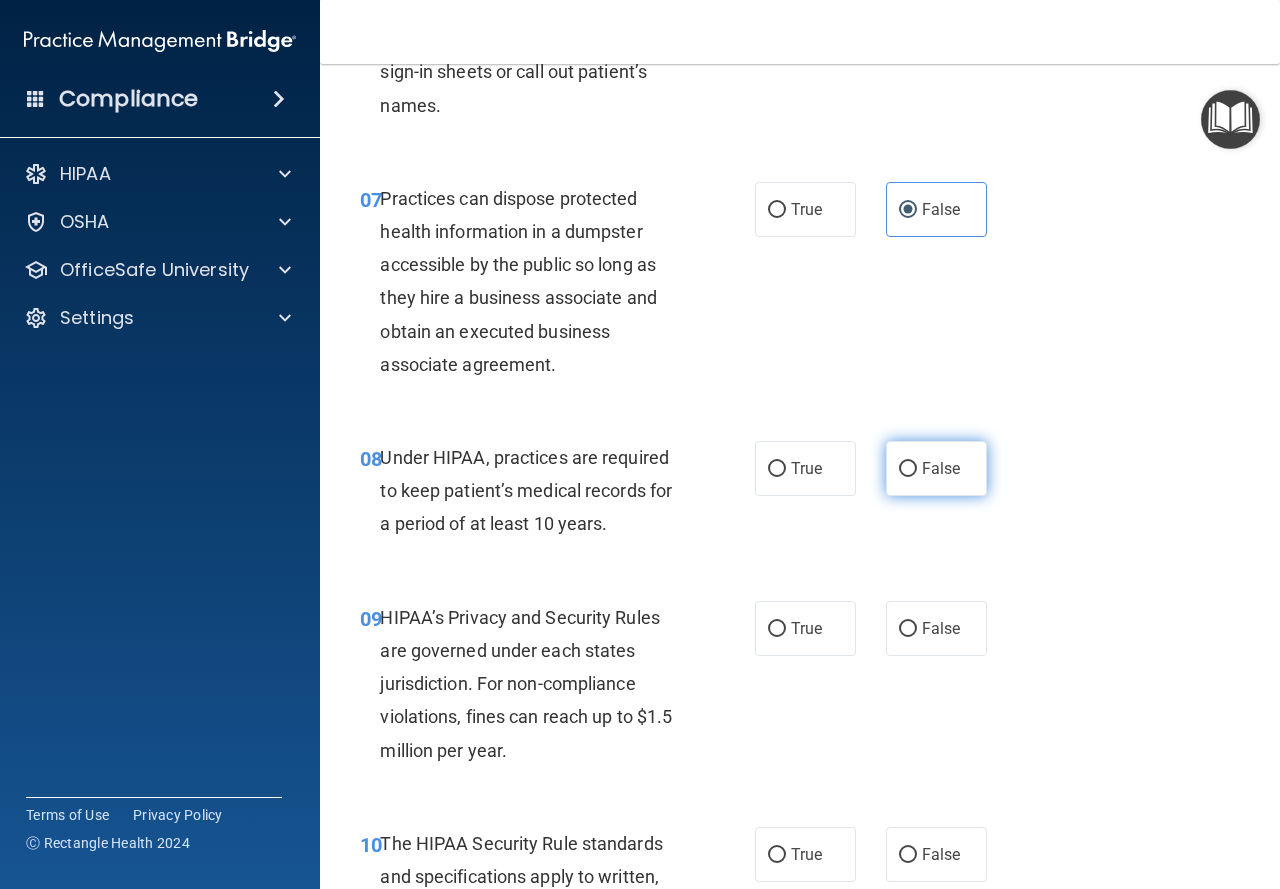 click on "False" at bounding box center (941, 468) 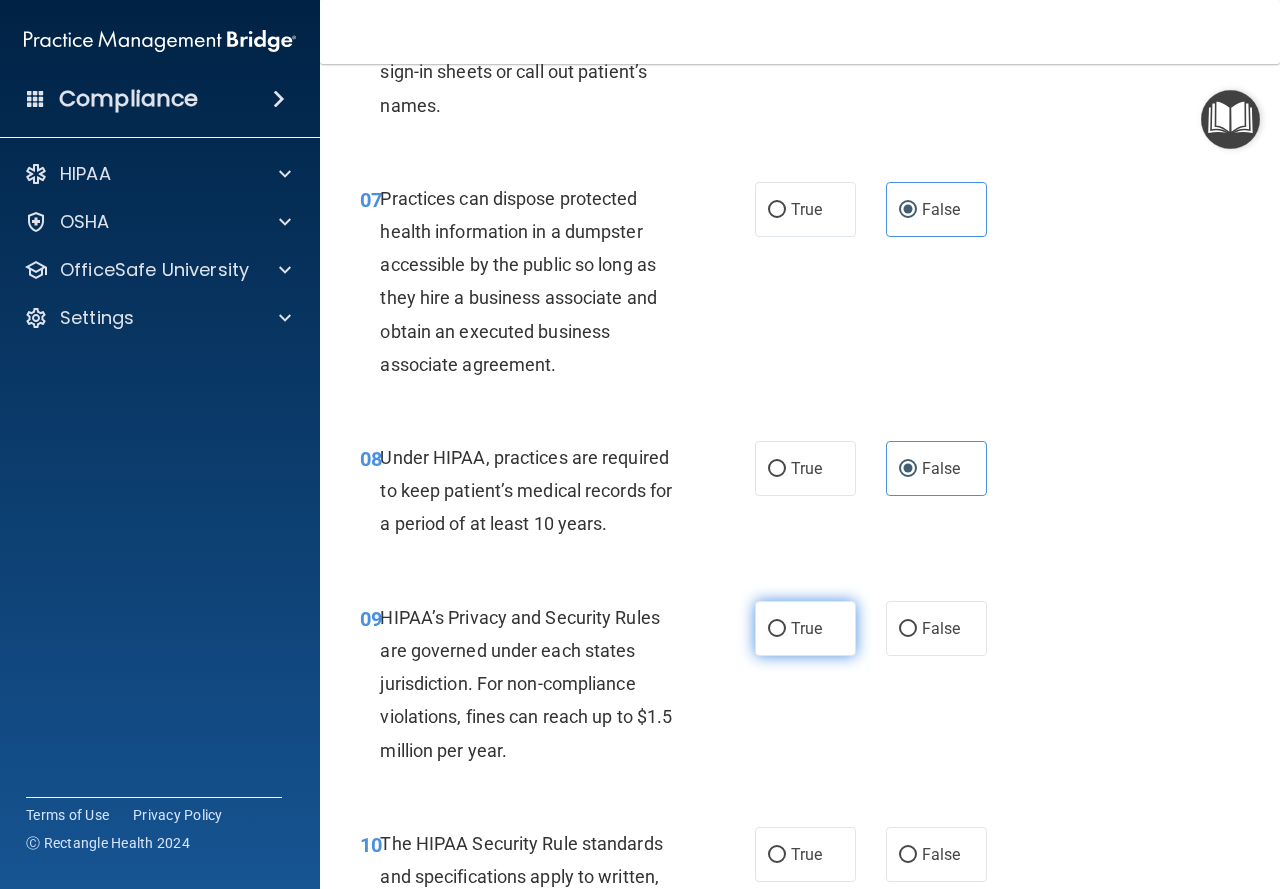 click on "True" at bounding box center [806, 628] 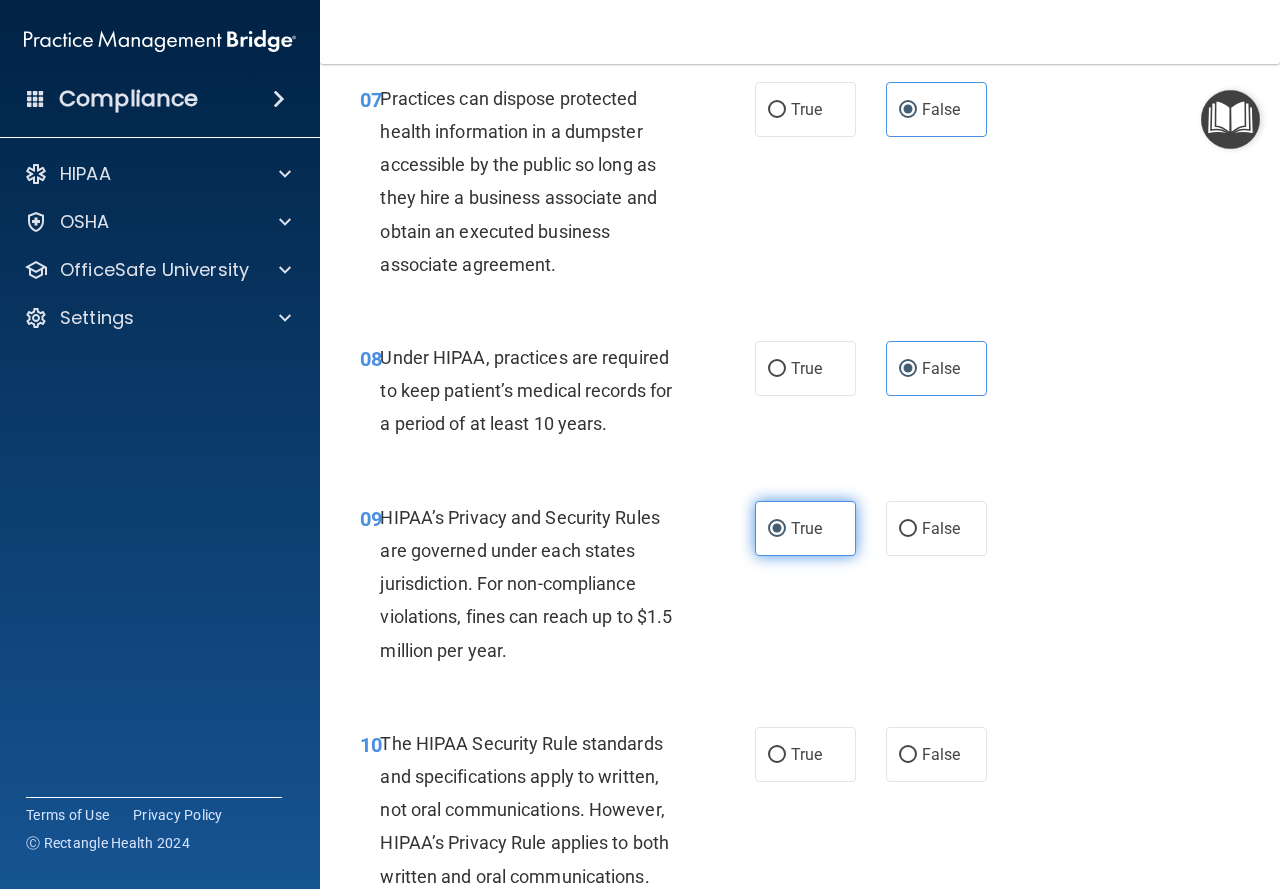 scroll, scrollTop: 1500, scrollLeft: 0, axis: vertical 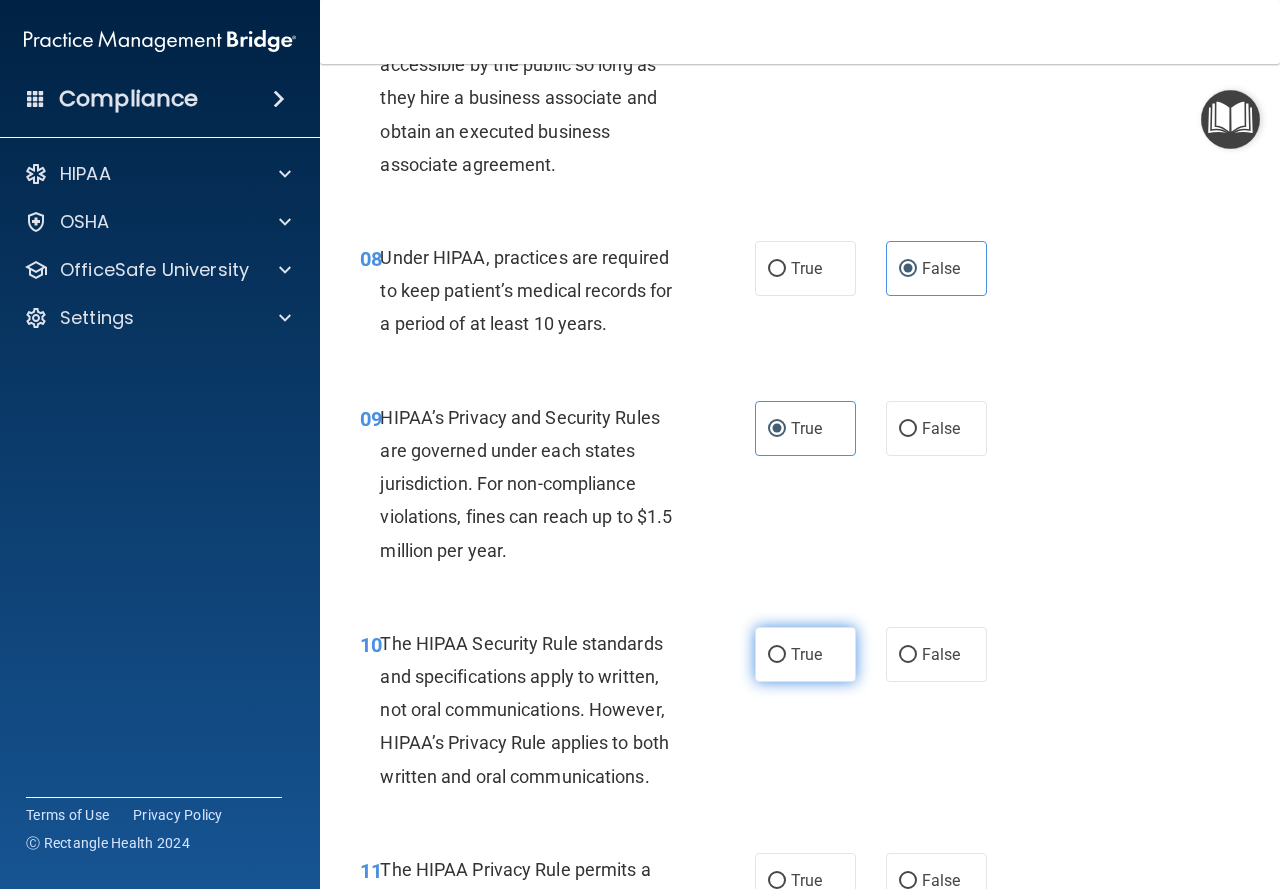click on "True" at bounding box center [806, 654] 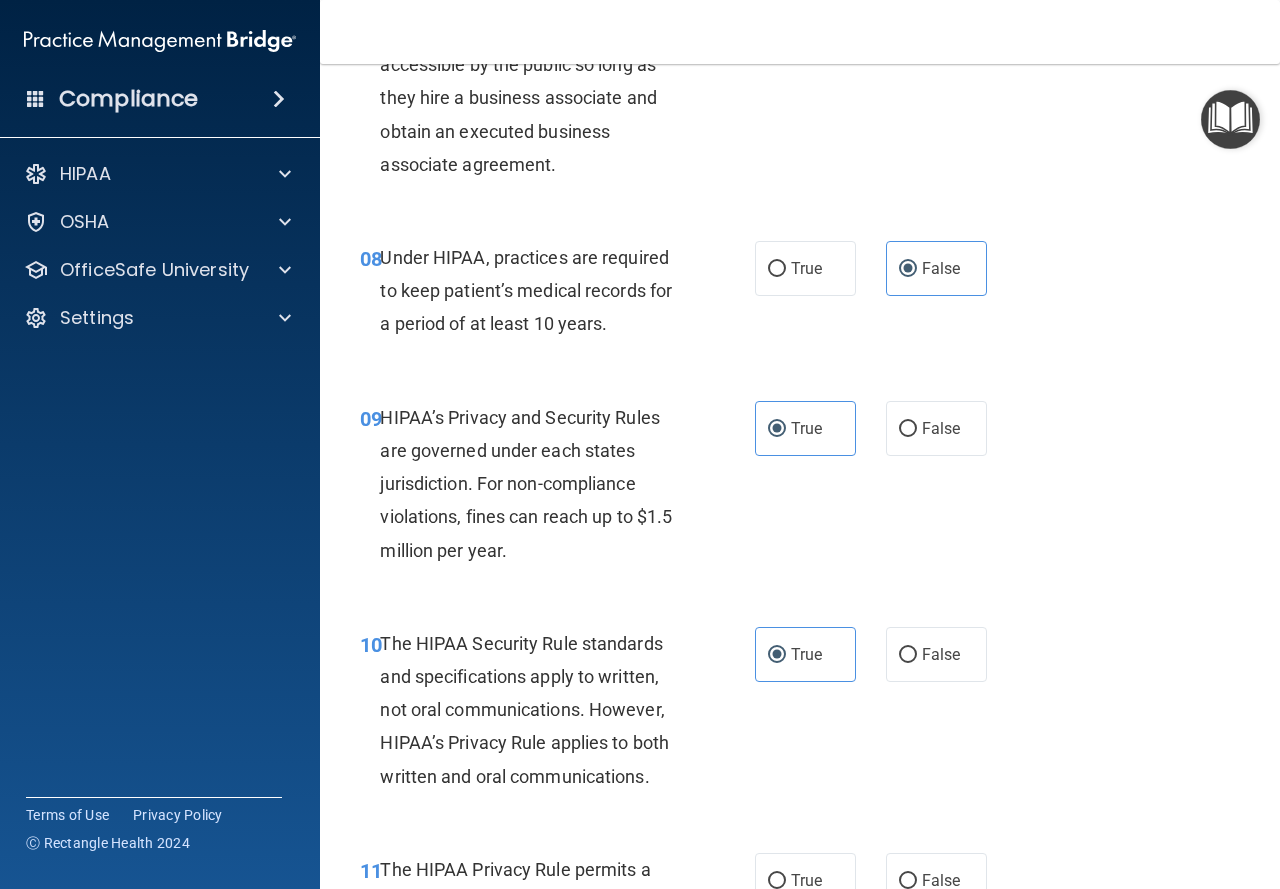 scroll, scrollTop: 1700, scrollLeft: 0, axis: vertical 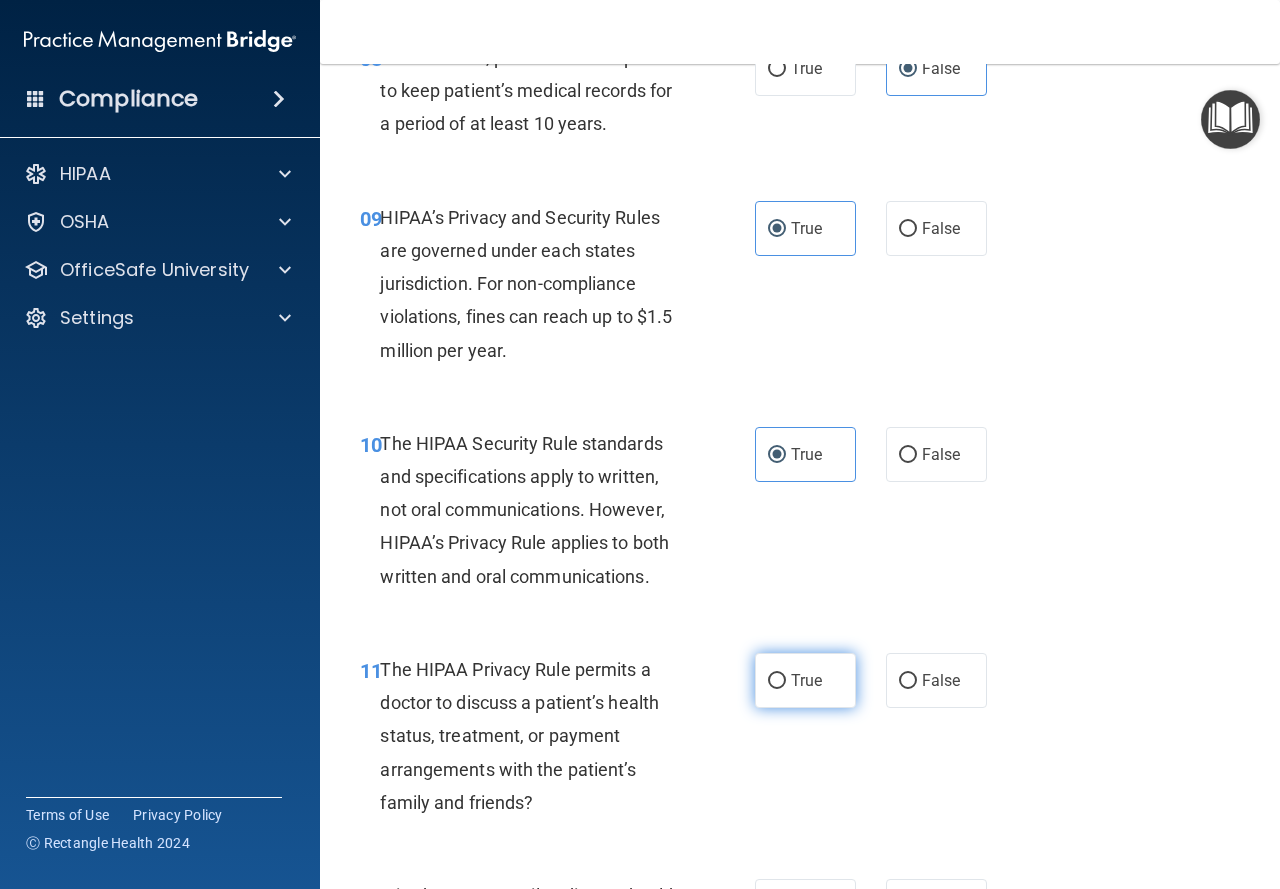 click on "True" at bounding box center [805, 680] 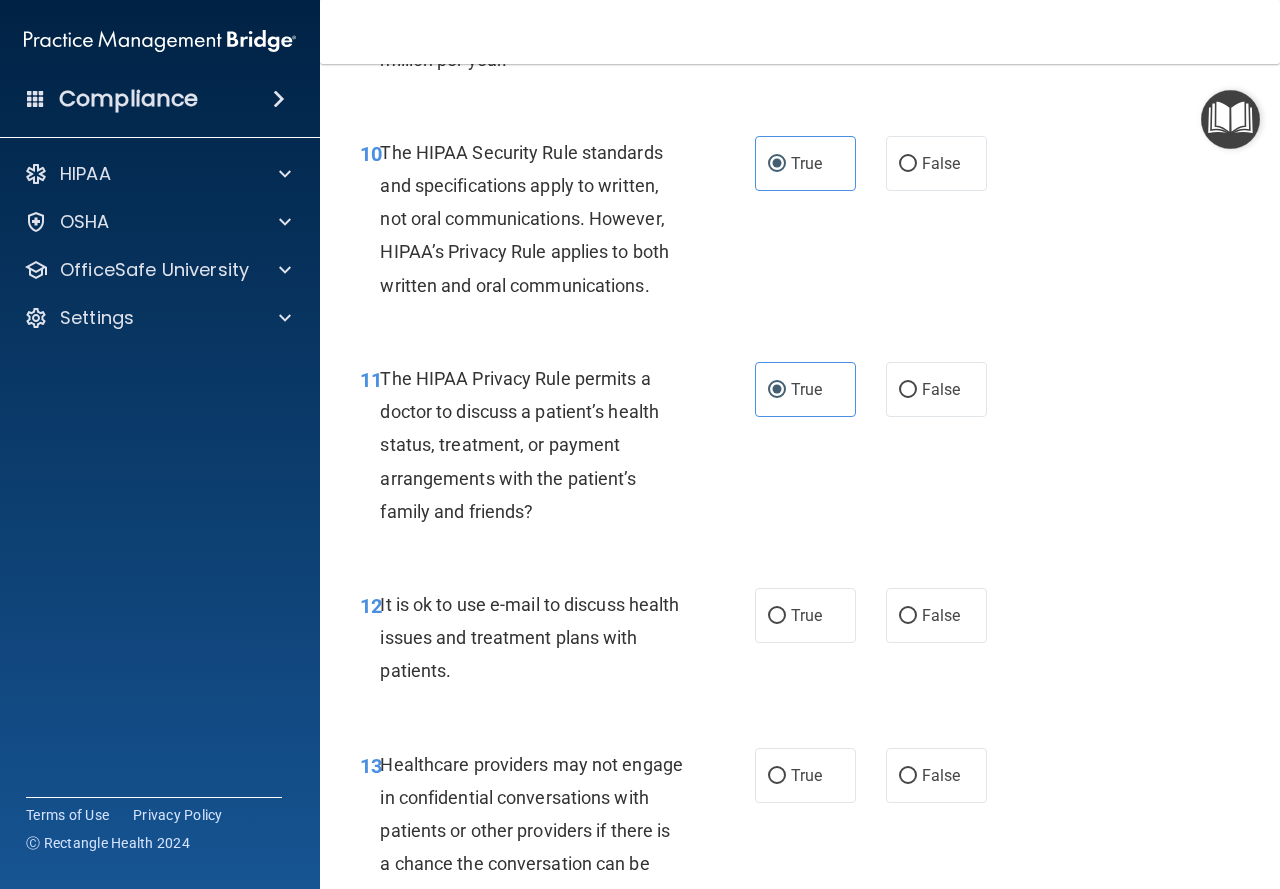 scroll, scrollTop: 2000, scrollLeft: 0, axis: vertical 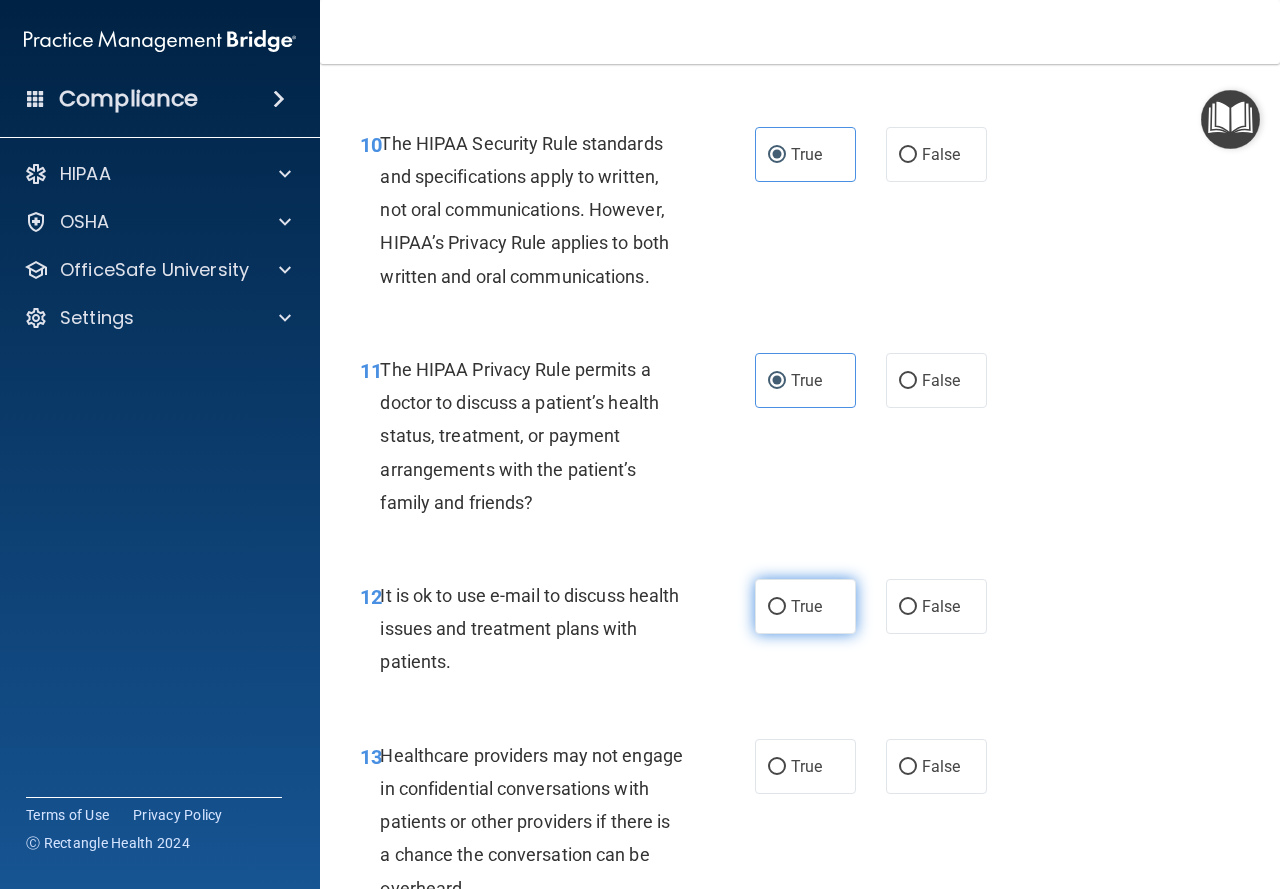 click on "True" at bounding box center [806, 606] 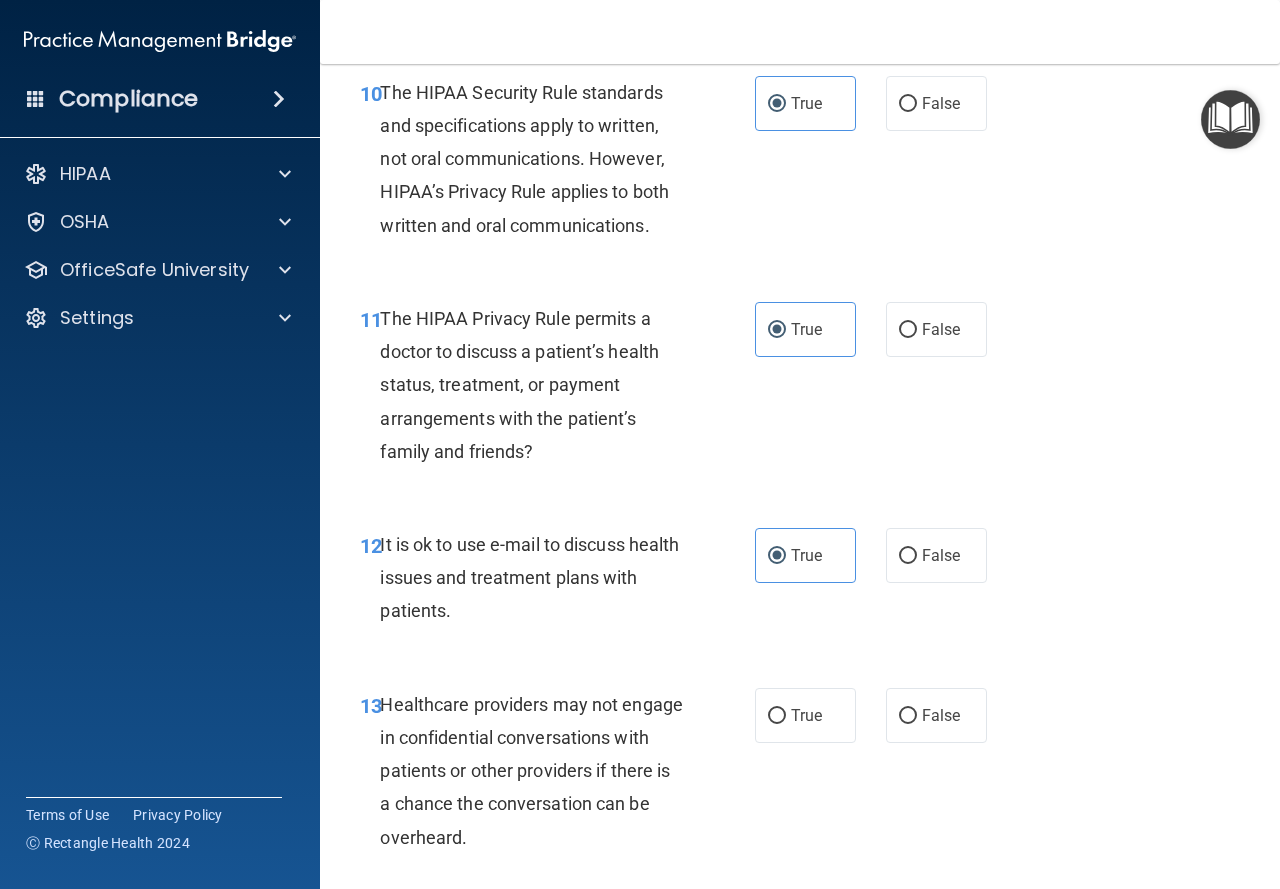 scroll, scrollTop: 2100, scrollLeft: 0, axis: vertical 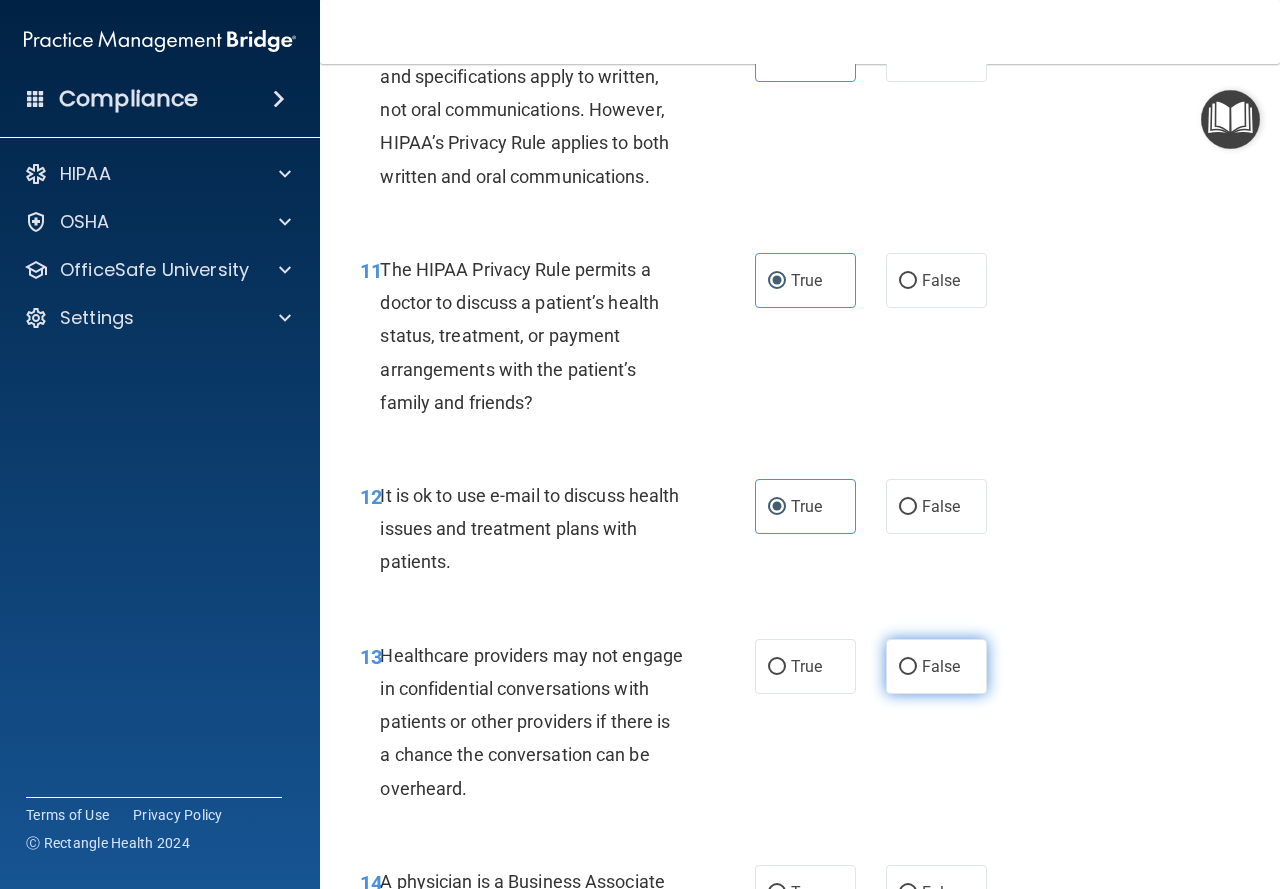 click on "False" at bounding box center [941, 666] 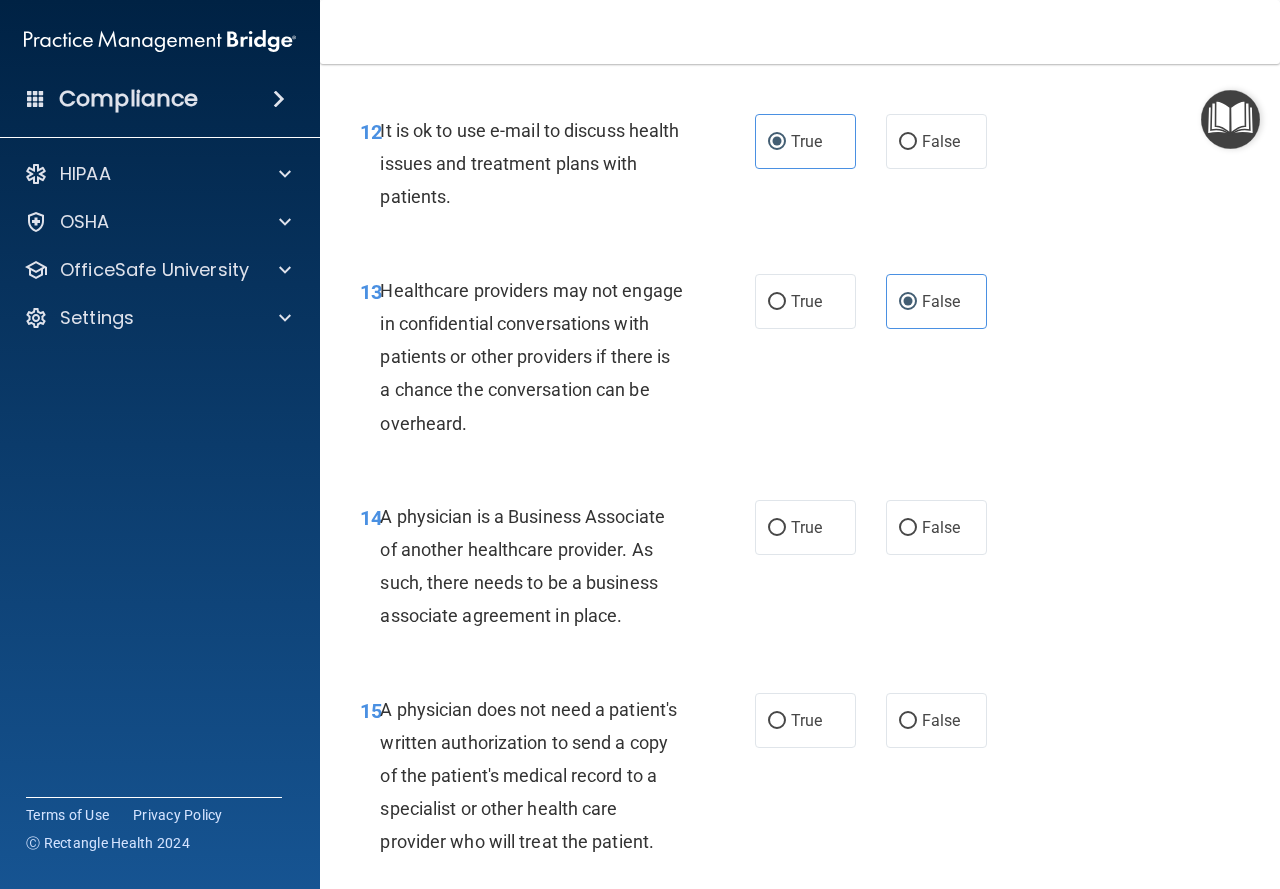 scroll, scrollTop: 2500, scrollLeft: 0, axis: vertical 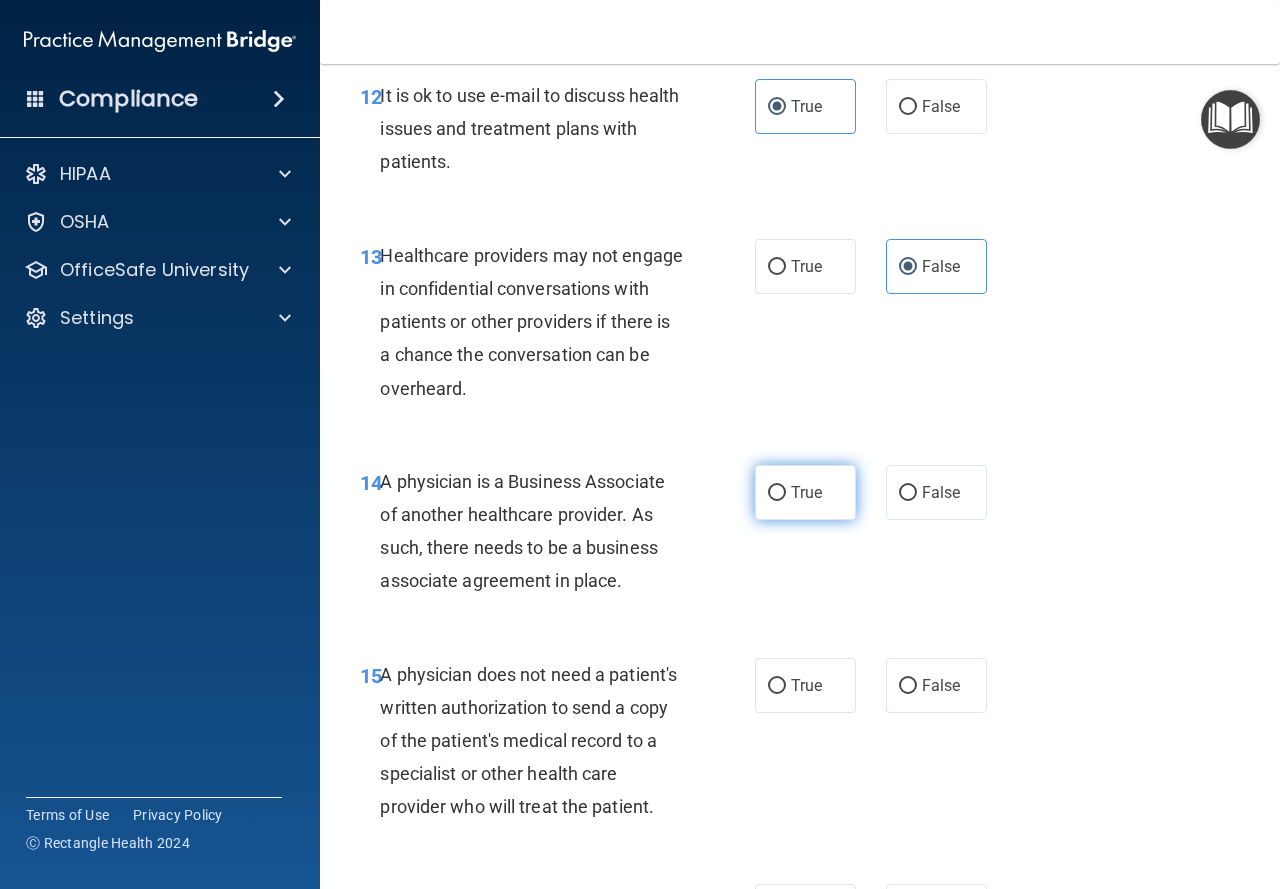 click on "True" at bounding box center [806, 492] 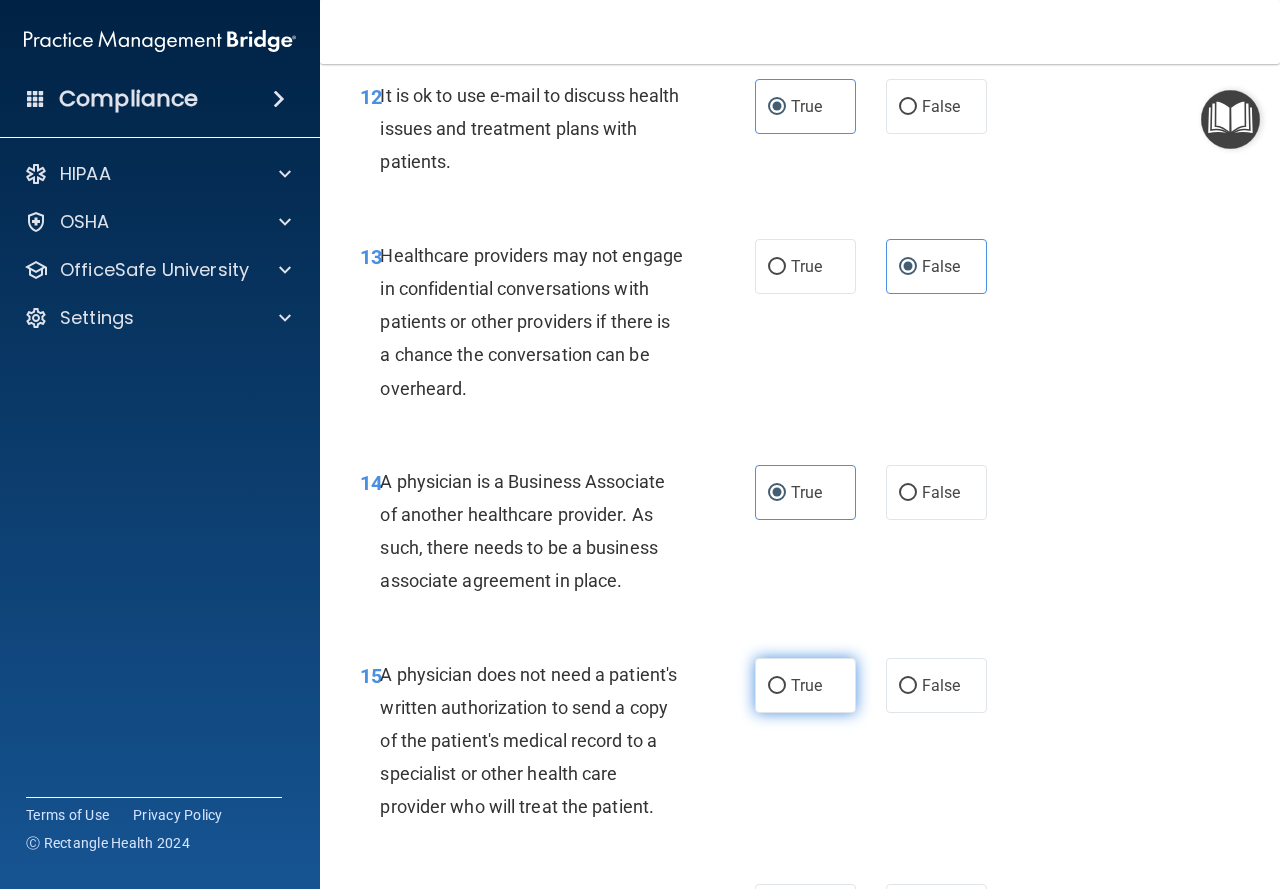 click on "True" at bounding box center [805, 685] 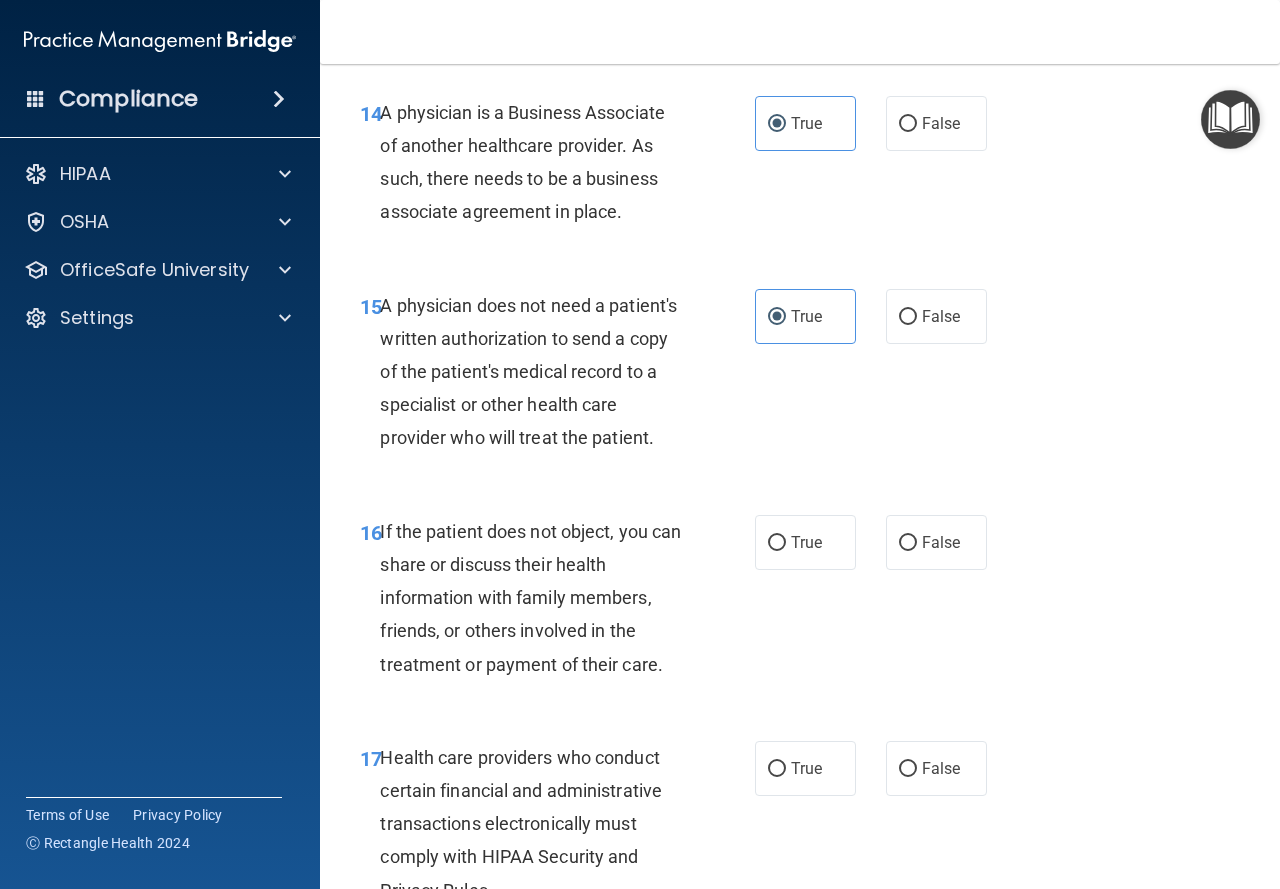 scroll, scrollTop: 2900, scrollLeft: 0, axis: vertical 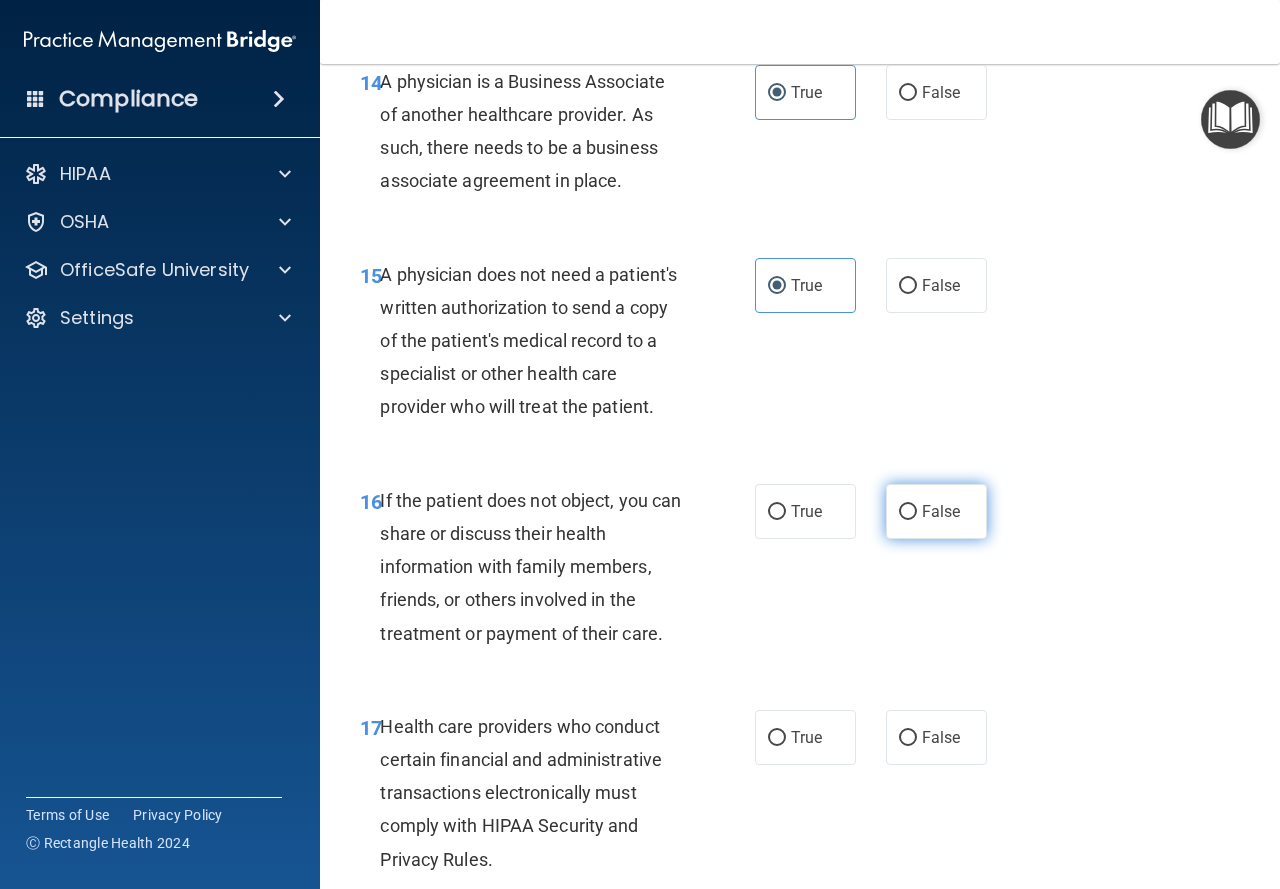 click on "False" at bounding box center (941, 511) 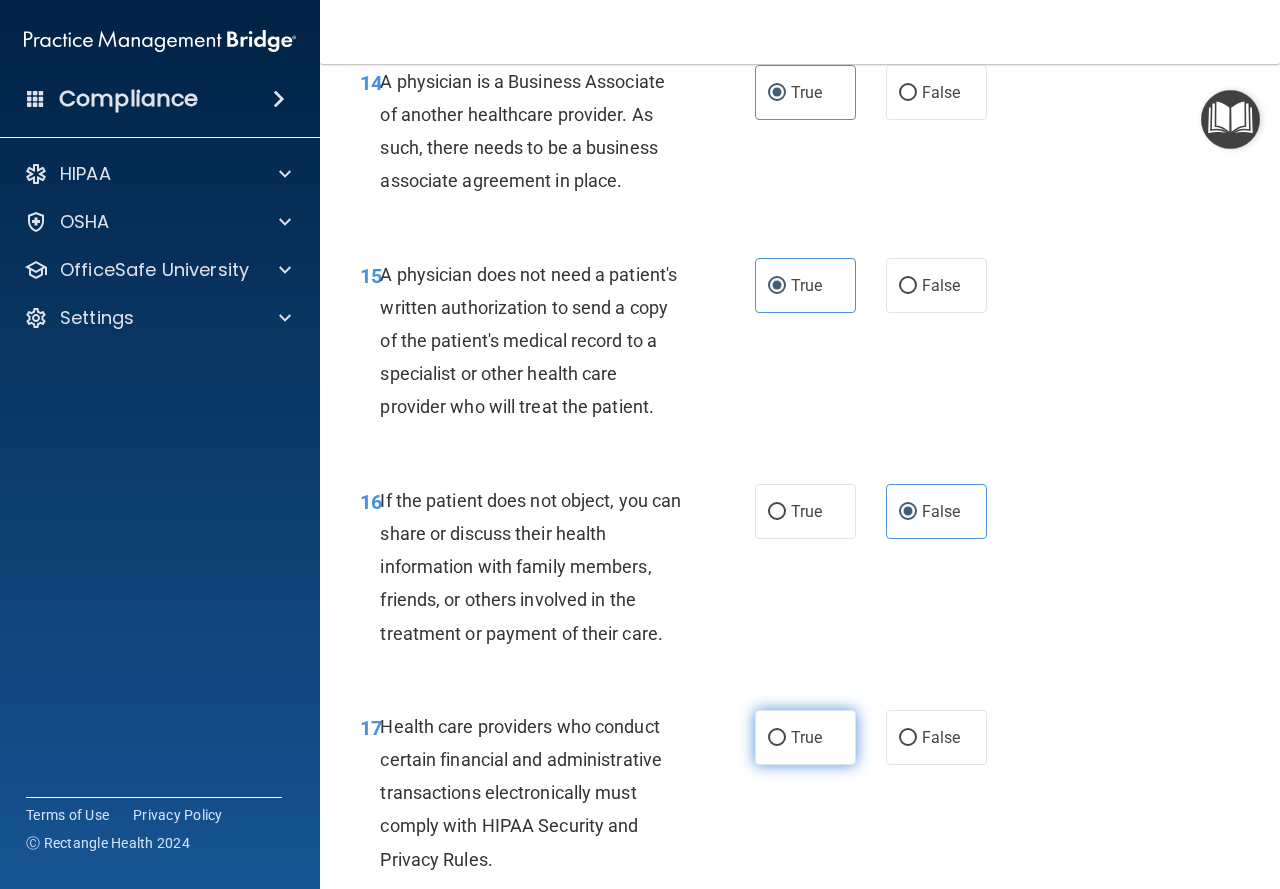 click on "True" at bounding box center (806, 737) 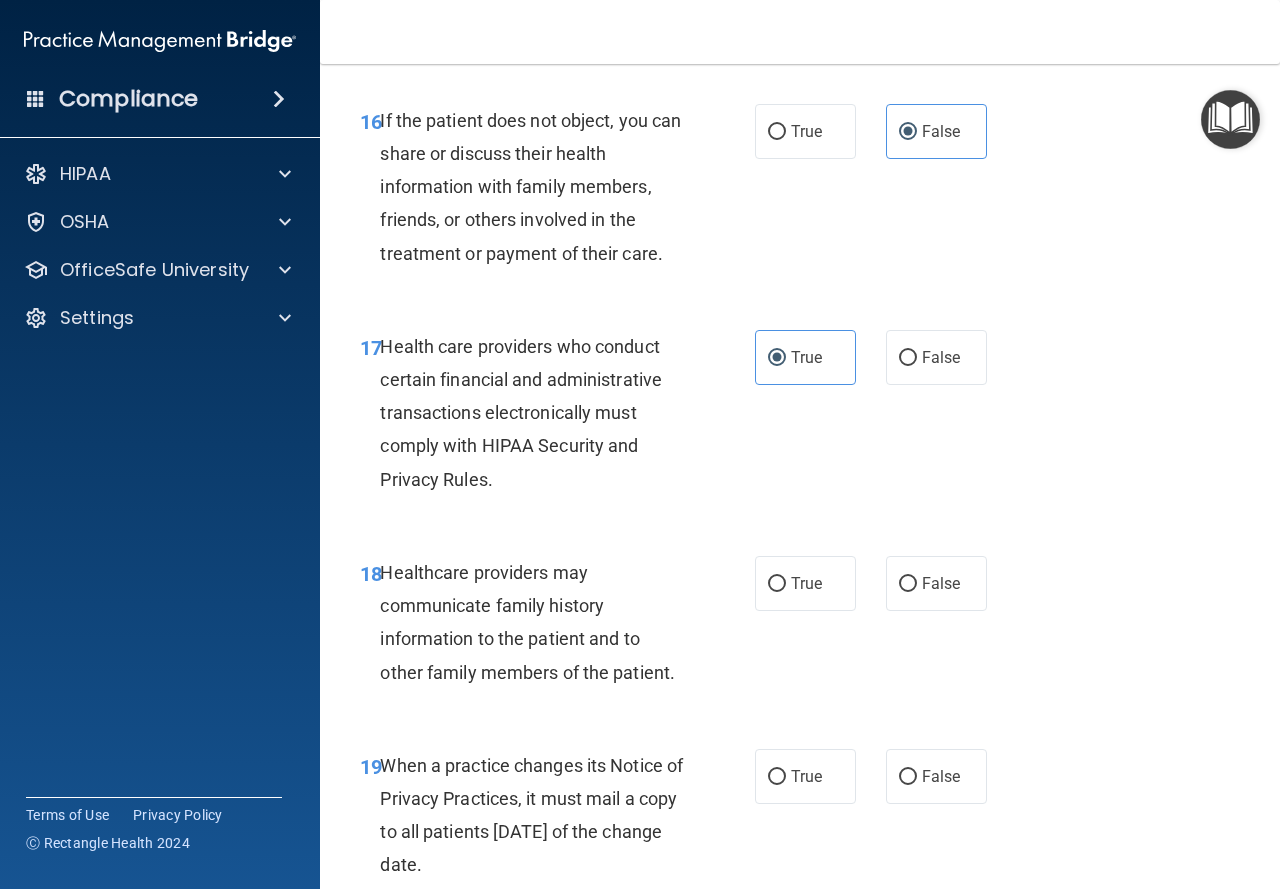 scroll, scrollTop: 3300, scrollLeft: 0, axis: vertical 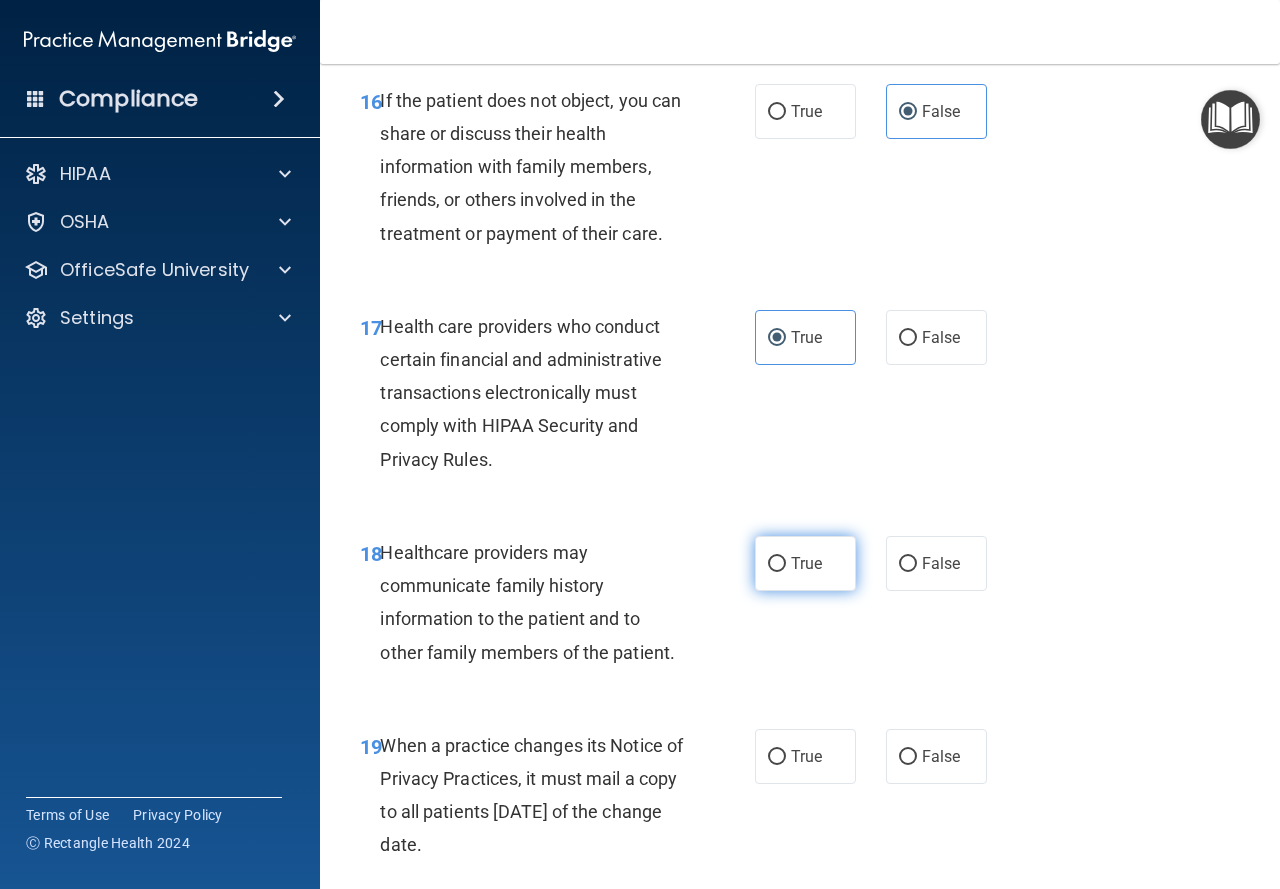 click on "True" at bounding box center (805, 563) 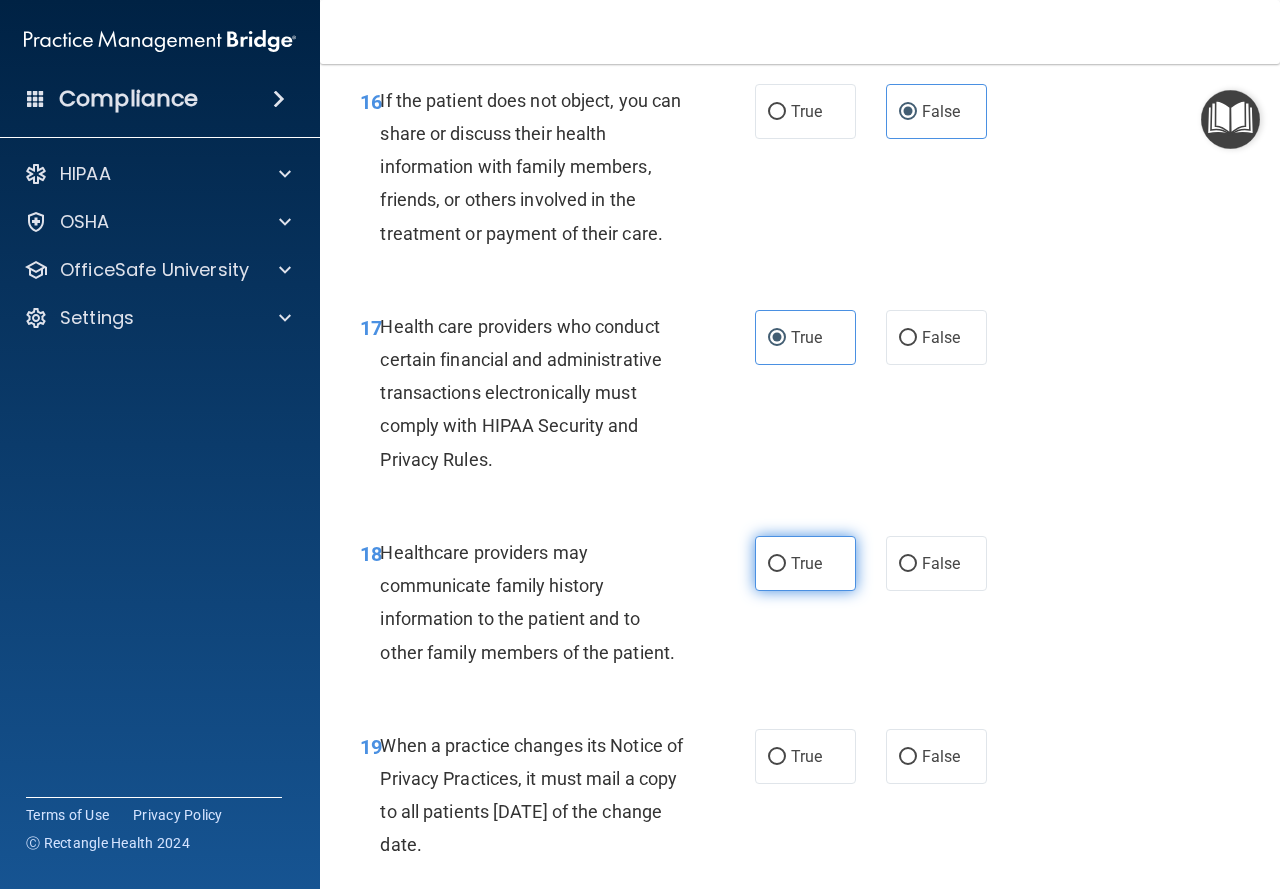 click on "True" at bounding box center [806, 563] 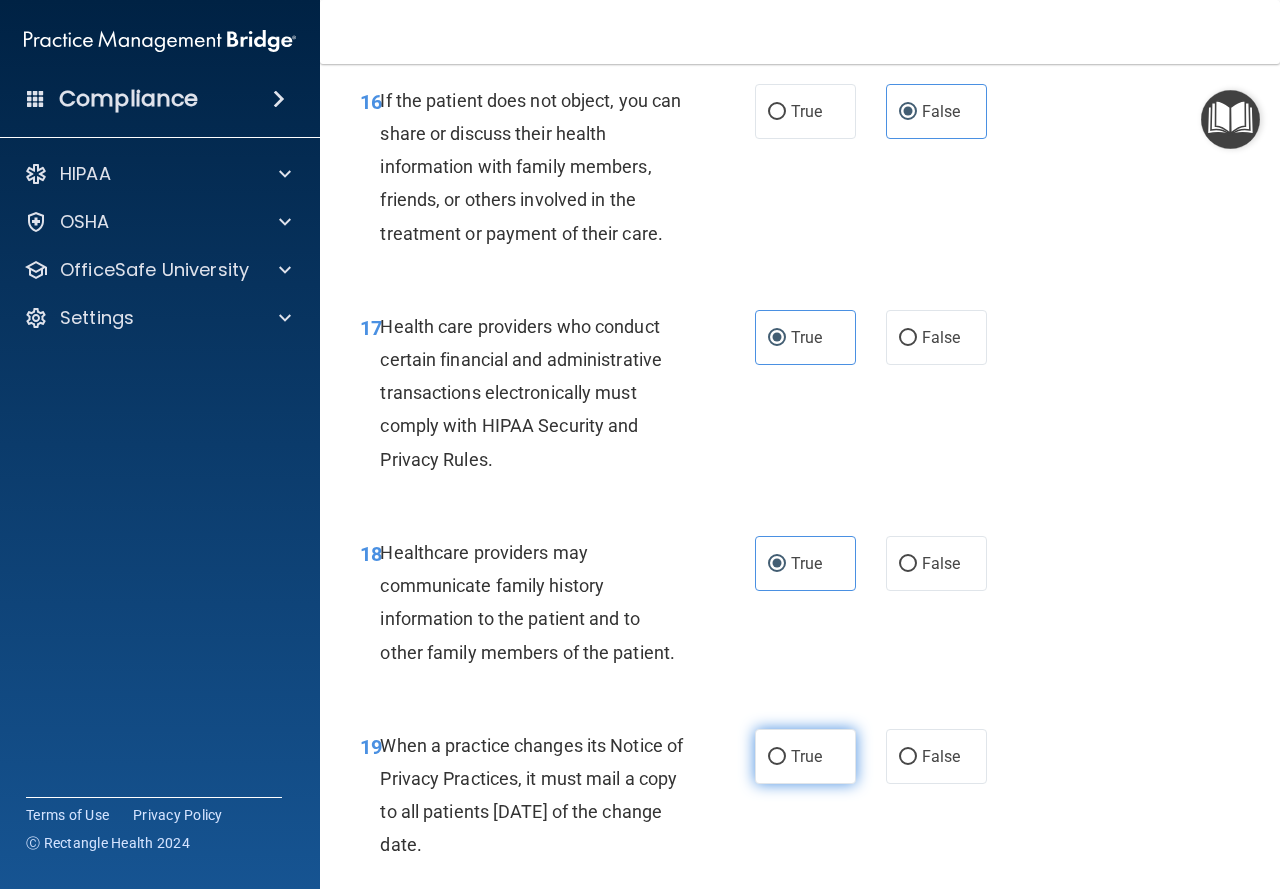 click on "True" at bounding box center (806, 756) 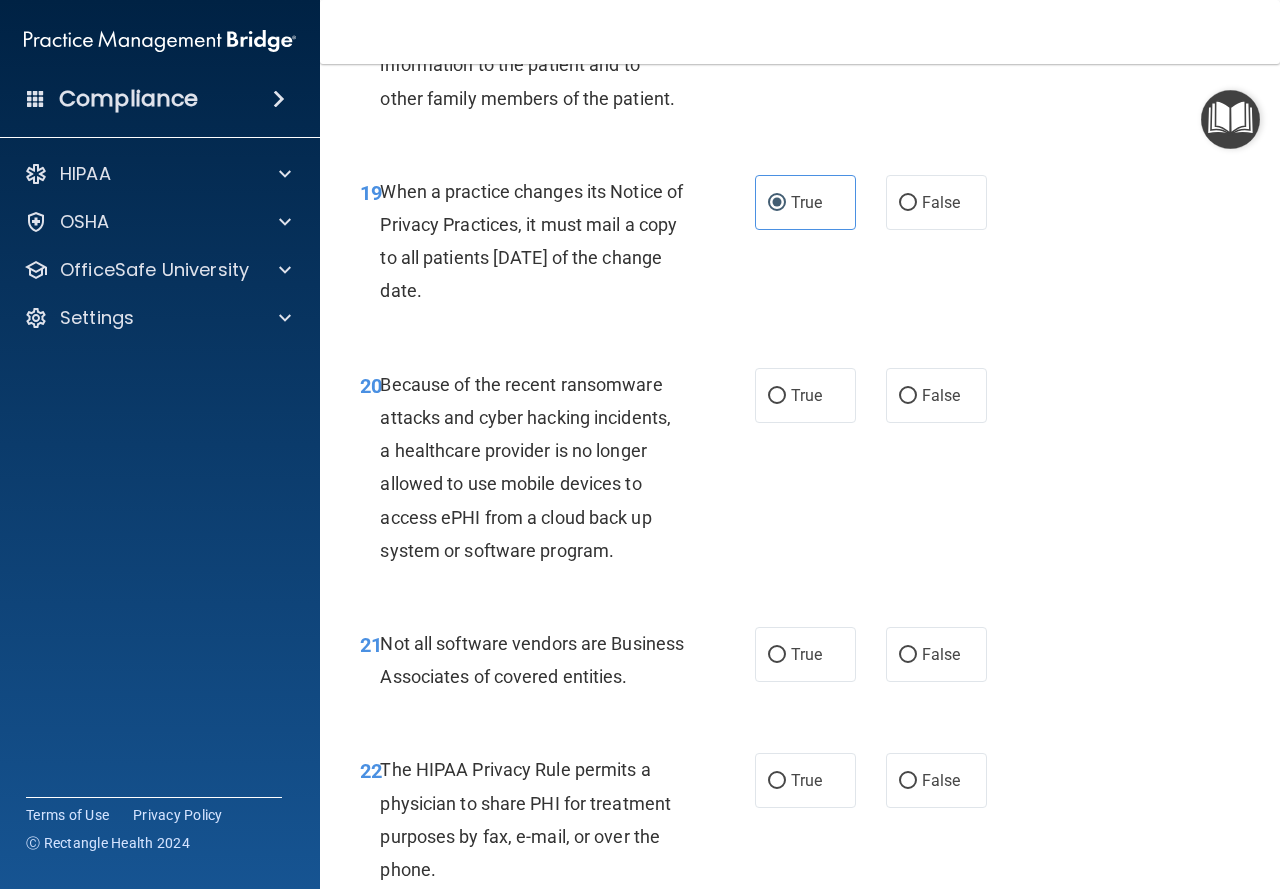 scroll, scrollTop: 3900, scrollLeft: 0, axis: vertical 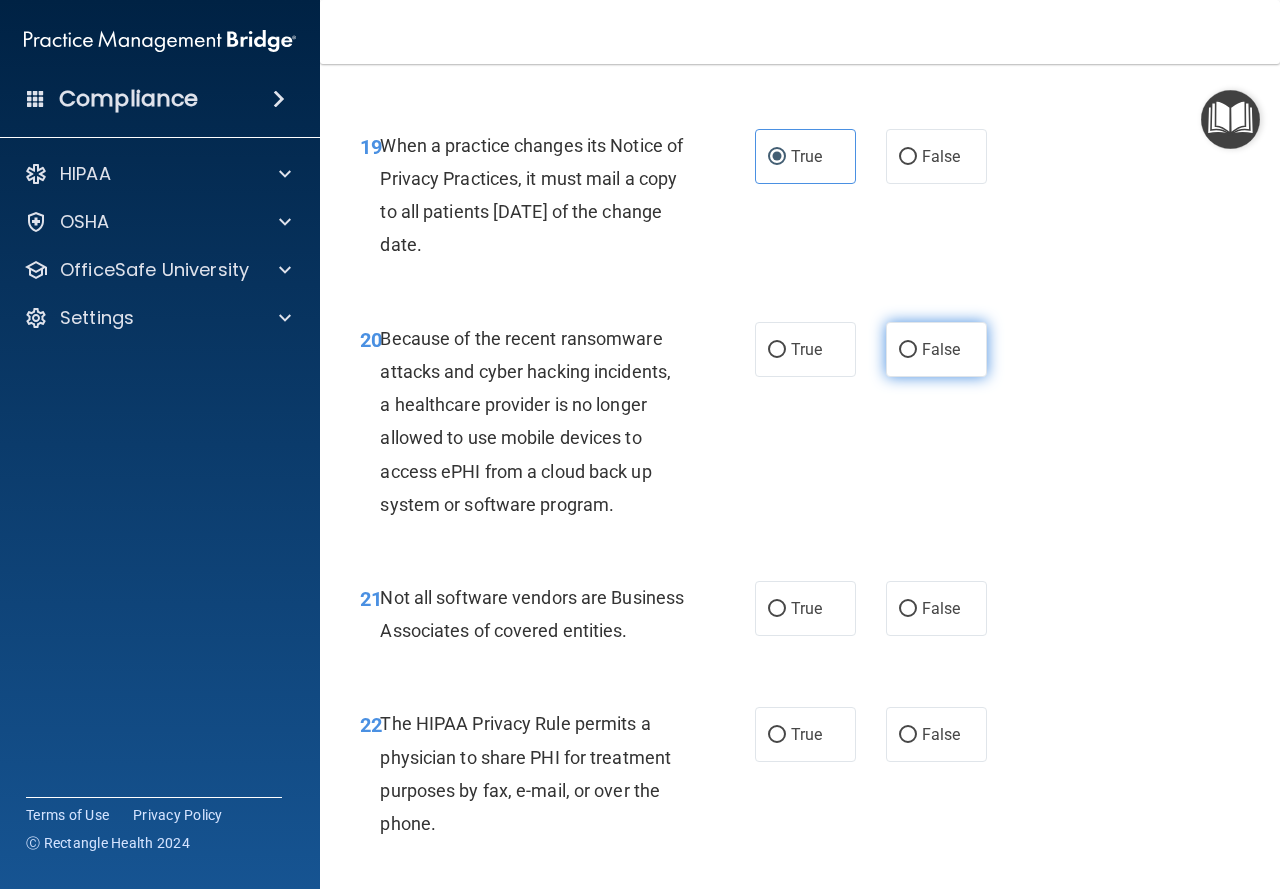 click on "False" at bounding box center [936, 349] 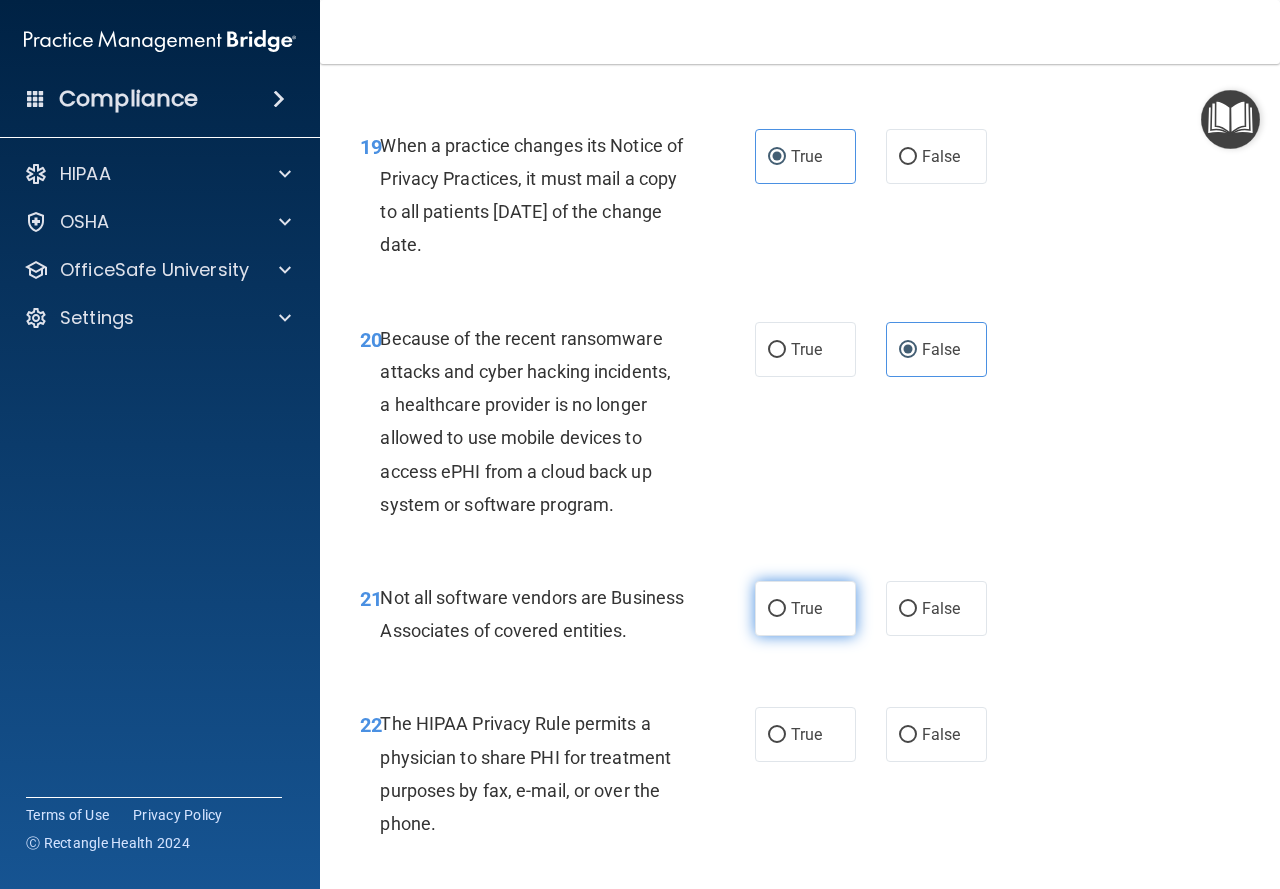 click on "True" at bounding box center (806, 608) 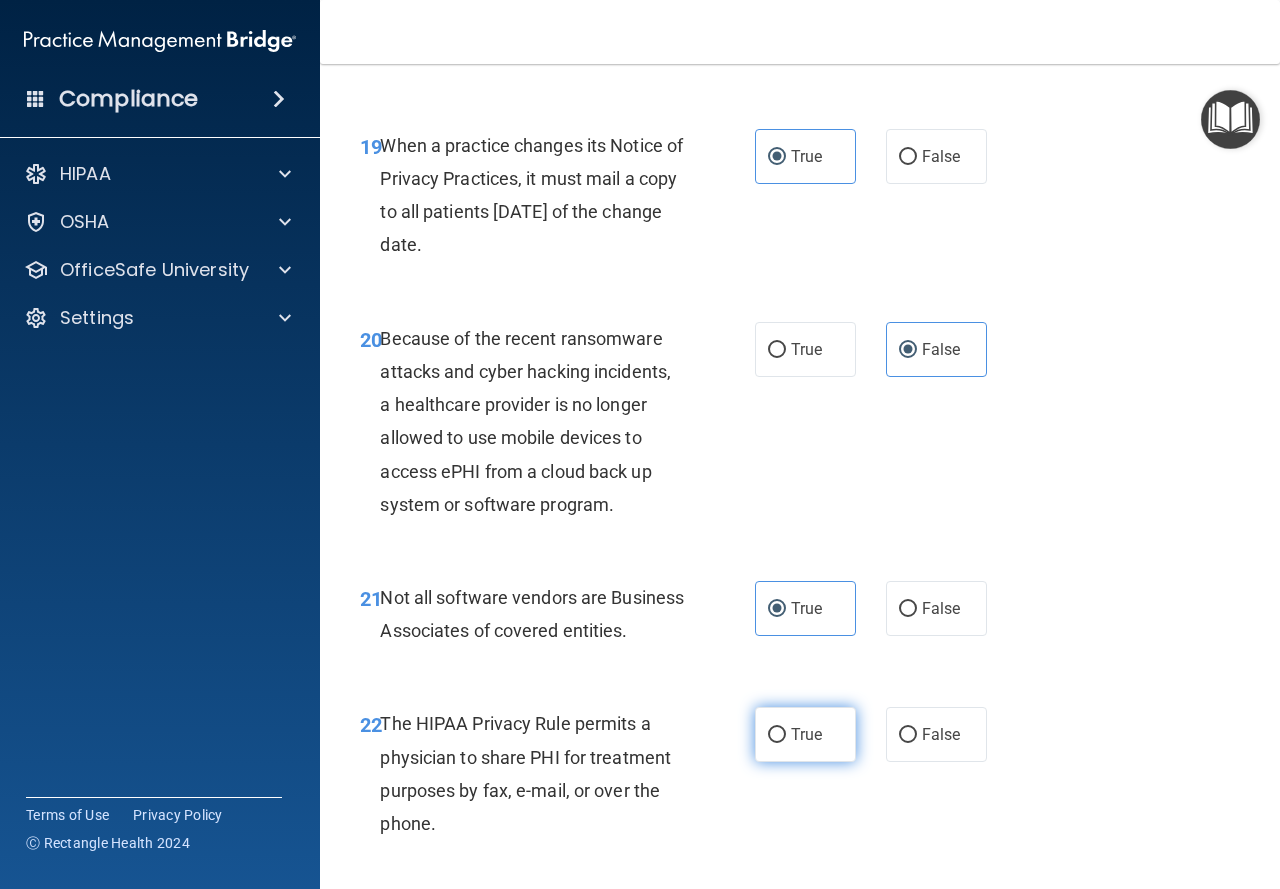 click on "True" at bounding box center (805, 734) 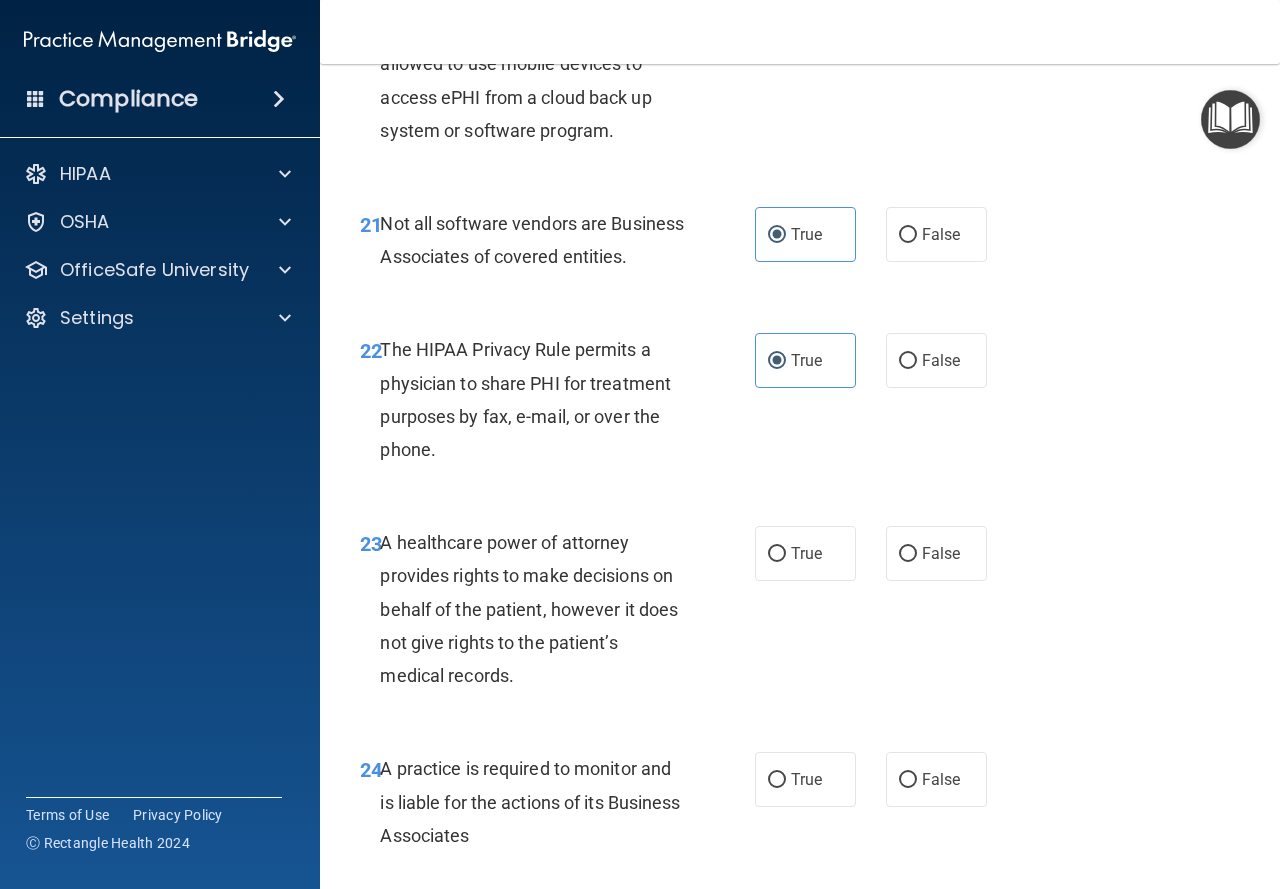 scroll, scrollTop: 4300, scrollLeft: 0, axis: vertical 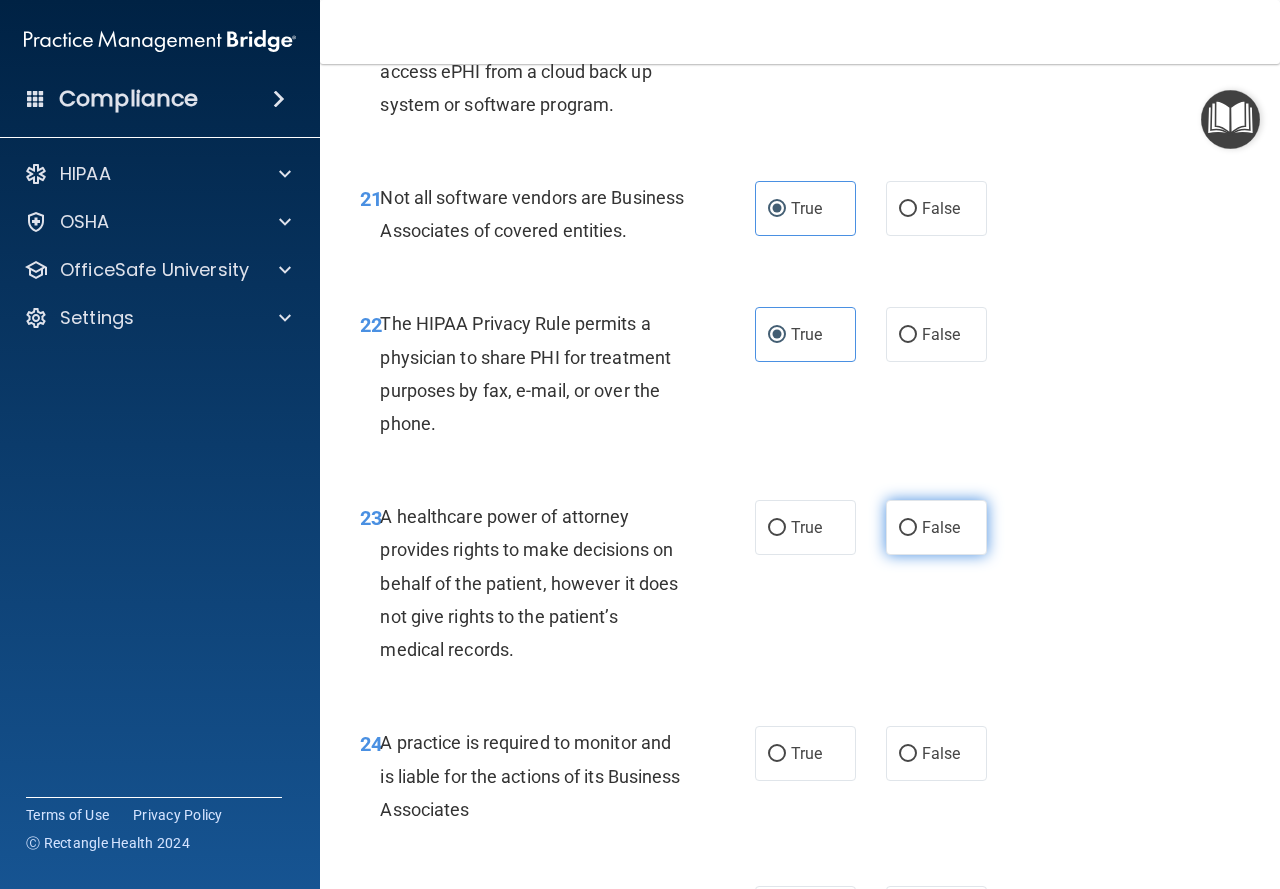 click on "False" at bounding box center (941, 527) 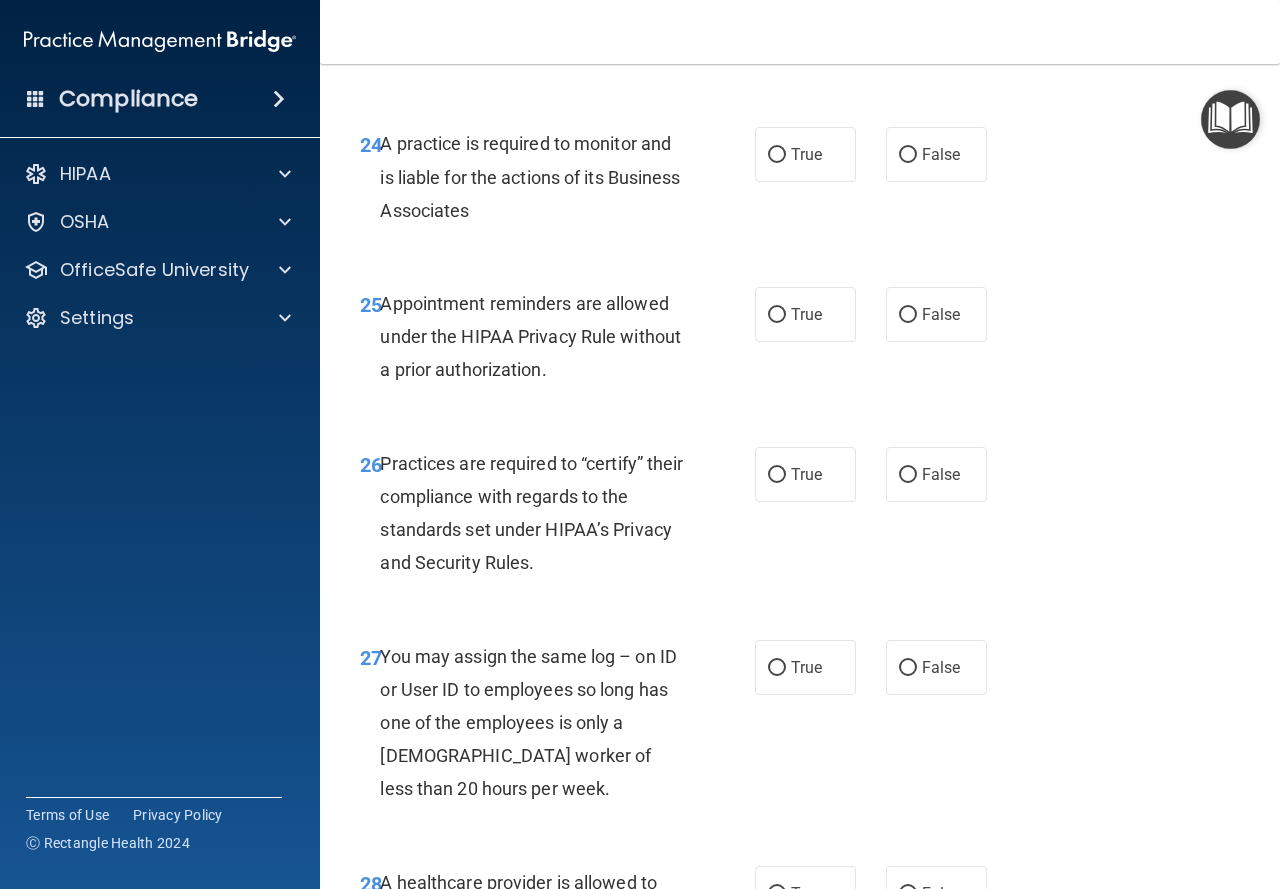 scroll, scrollTop: 4900, scrollLeft: 0, axis: vertical 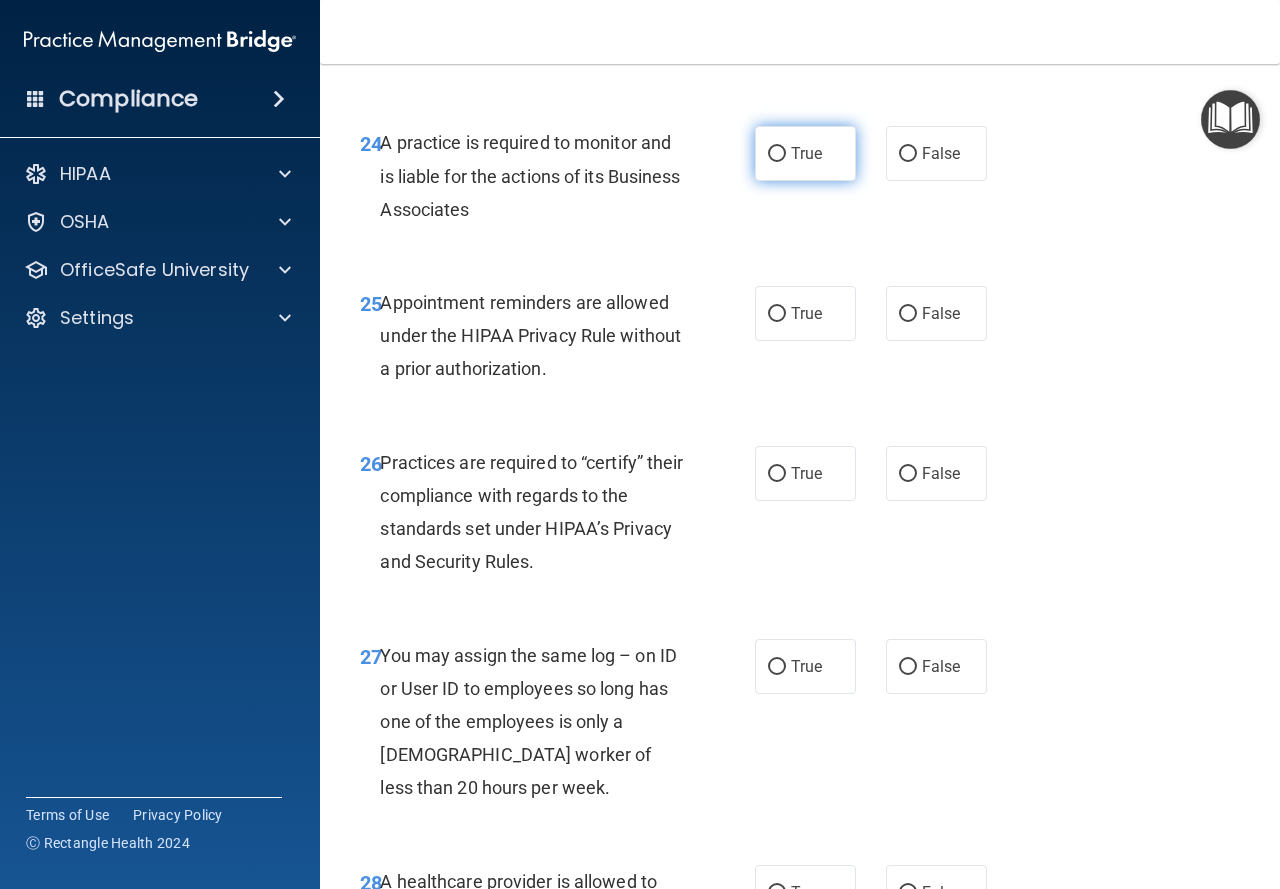 click on "True" at bounding box center [806, 153] 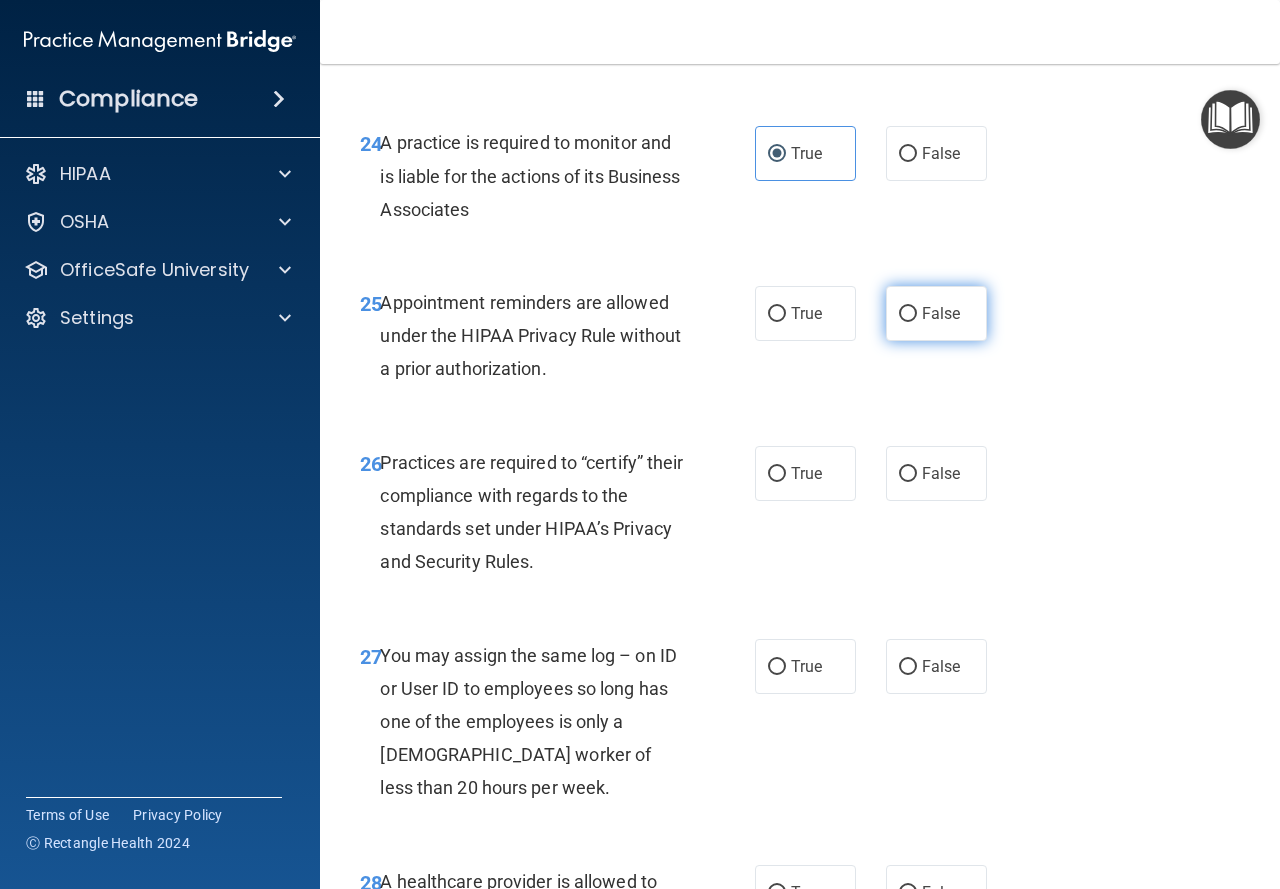 click on "False" at bounding box center (941, 313) 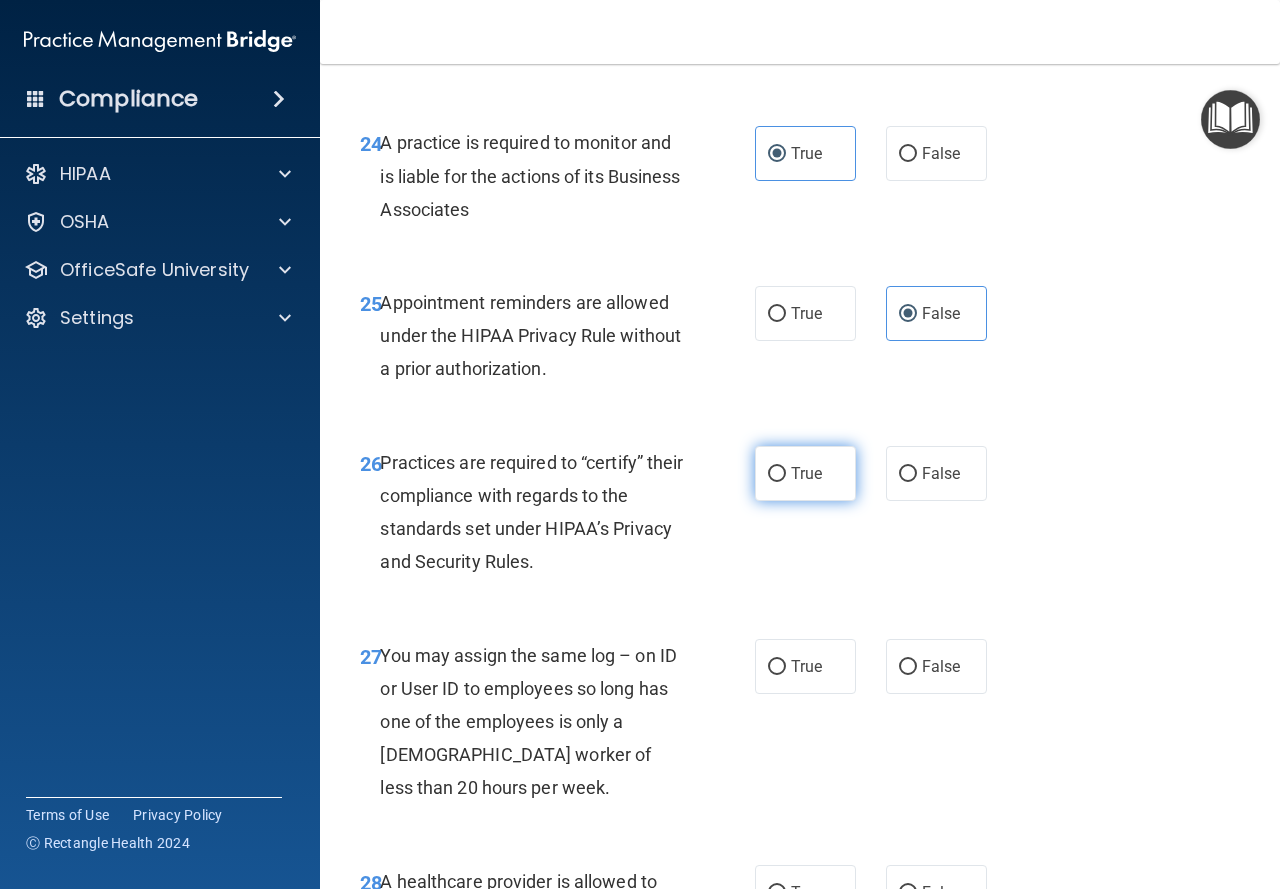 click on "True" at bounding box center (805, 473) 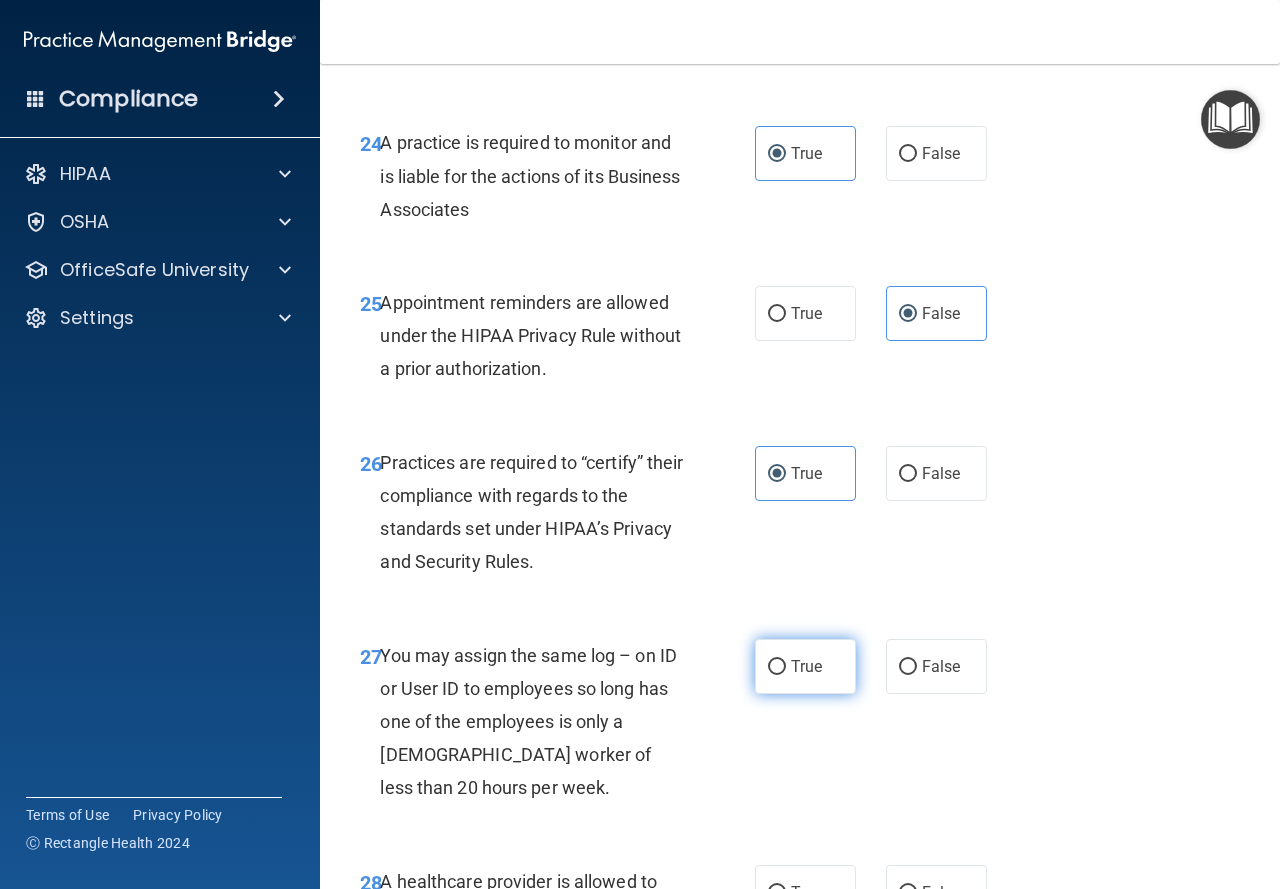 click on "True" at bounding box center (777, 667) 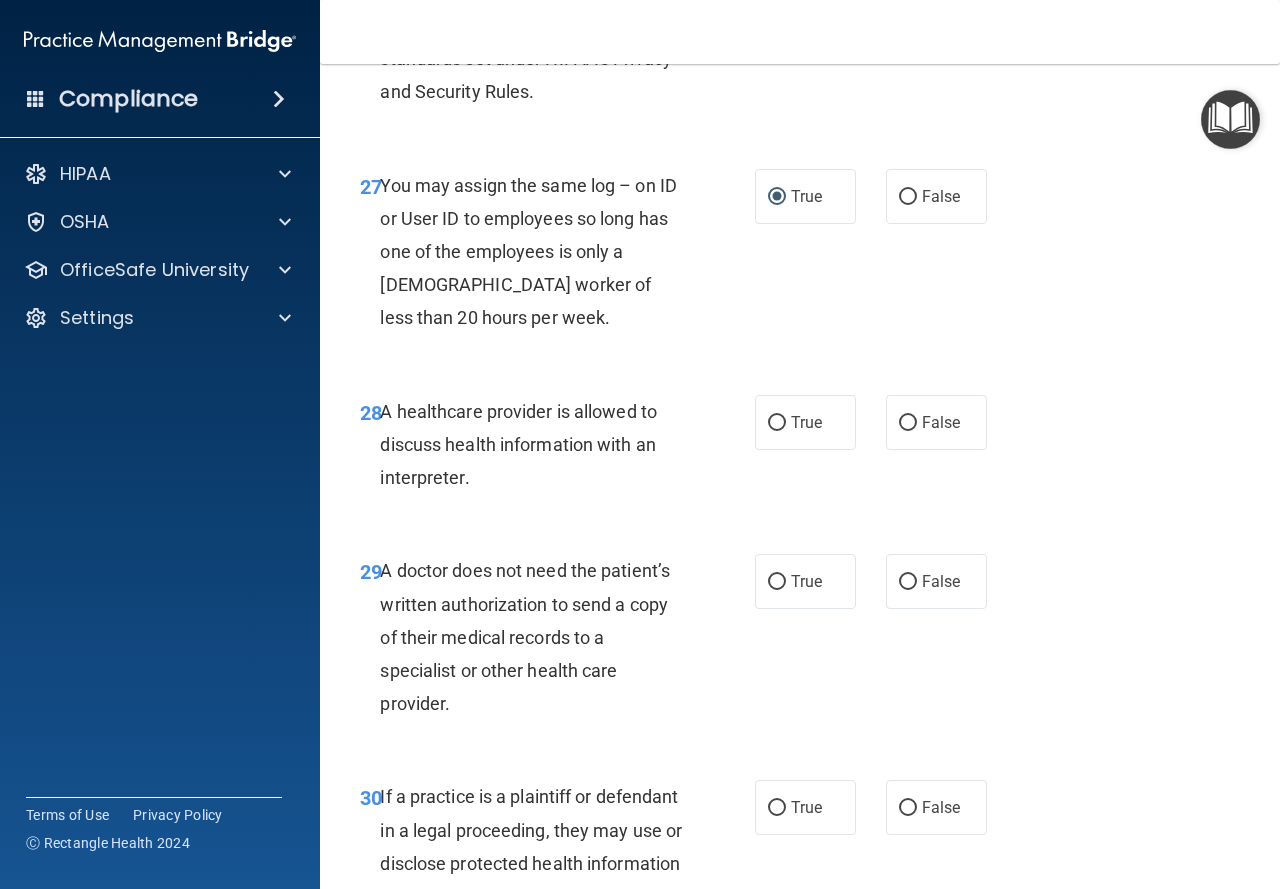 scroll, scrollTop: 5400, scrollLeft: 0, axis: vertical 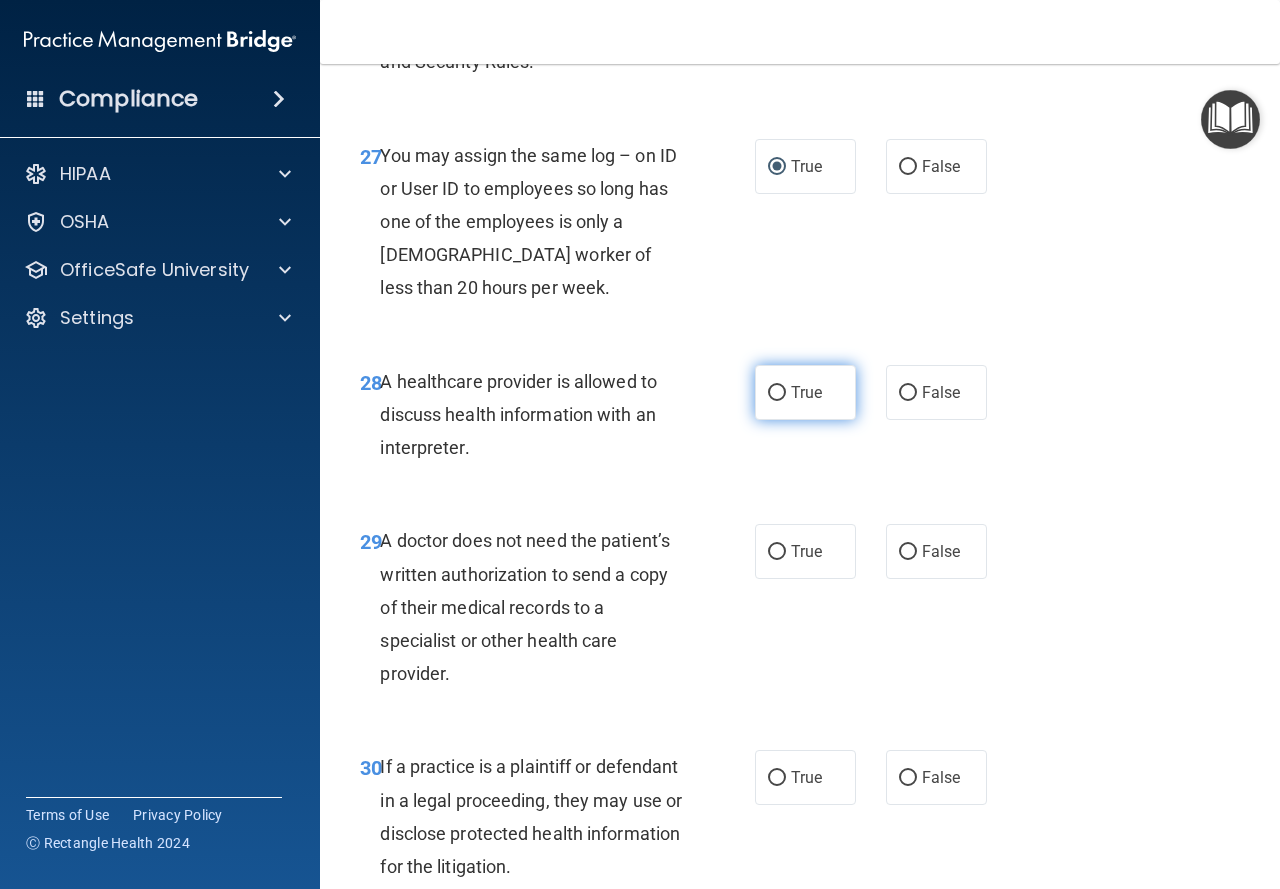 click on "True" at bounding box center [806, 392] 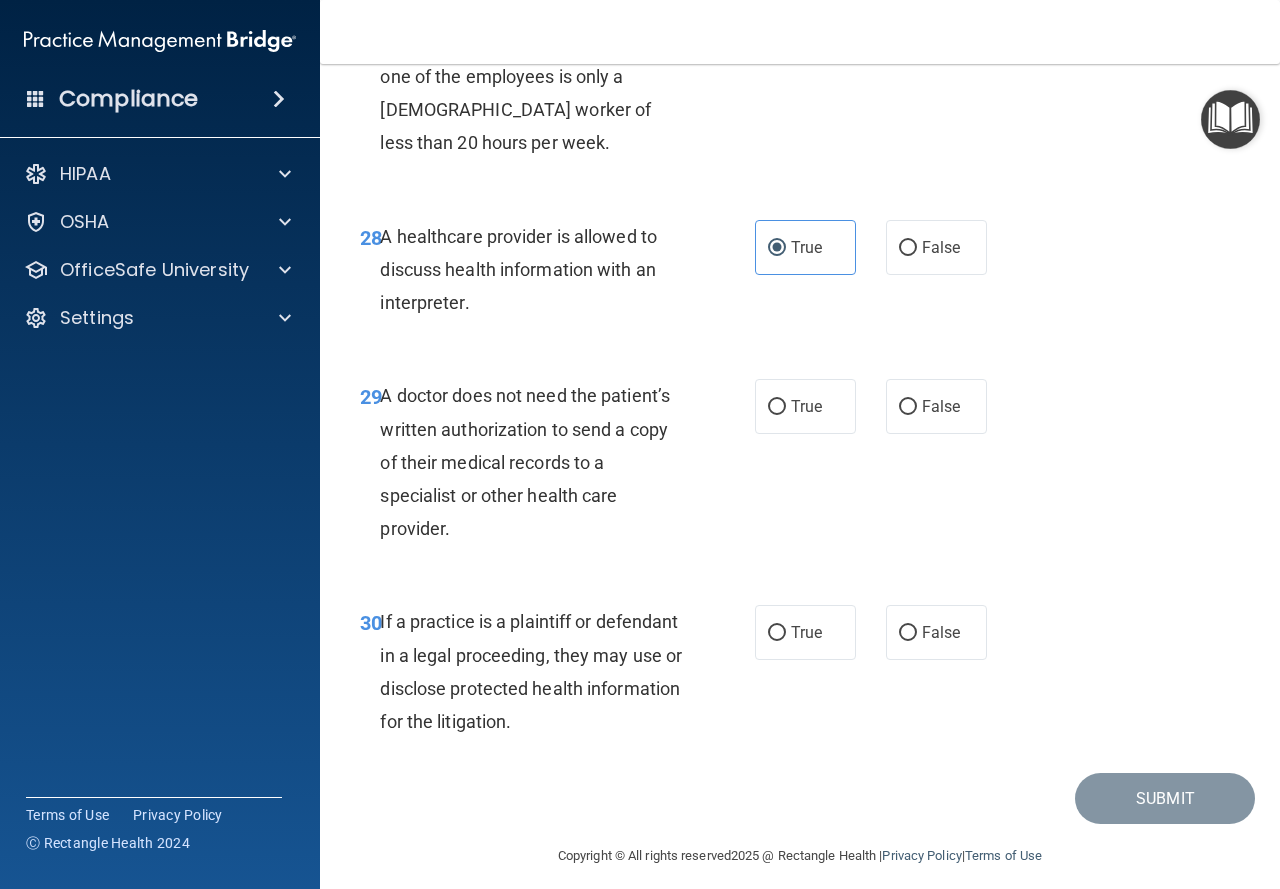 scroll, scrollTop: 5600, scrollLeft: 0, axis: vertical 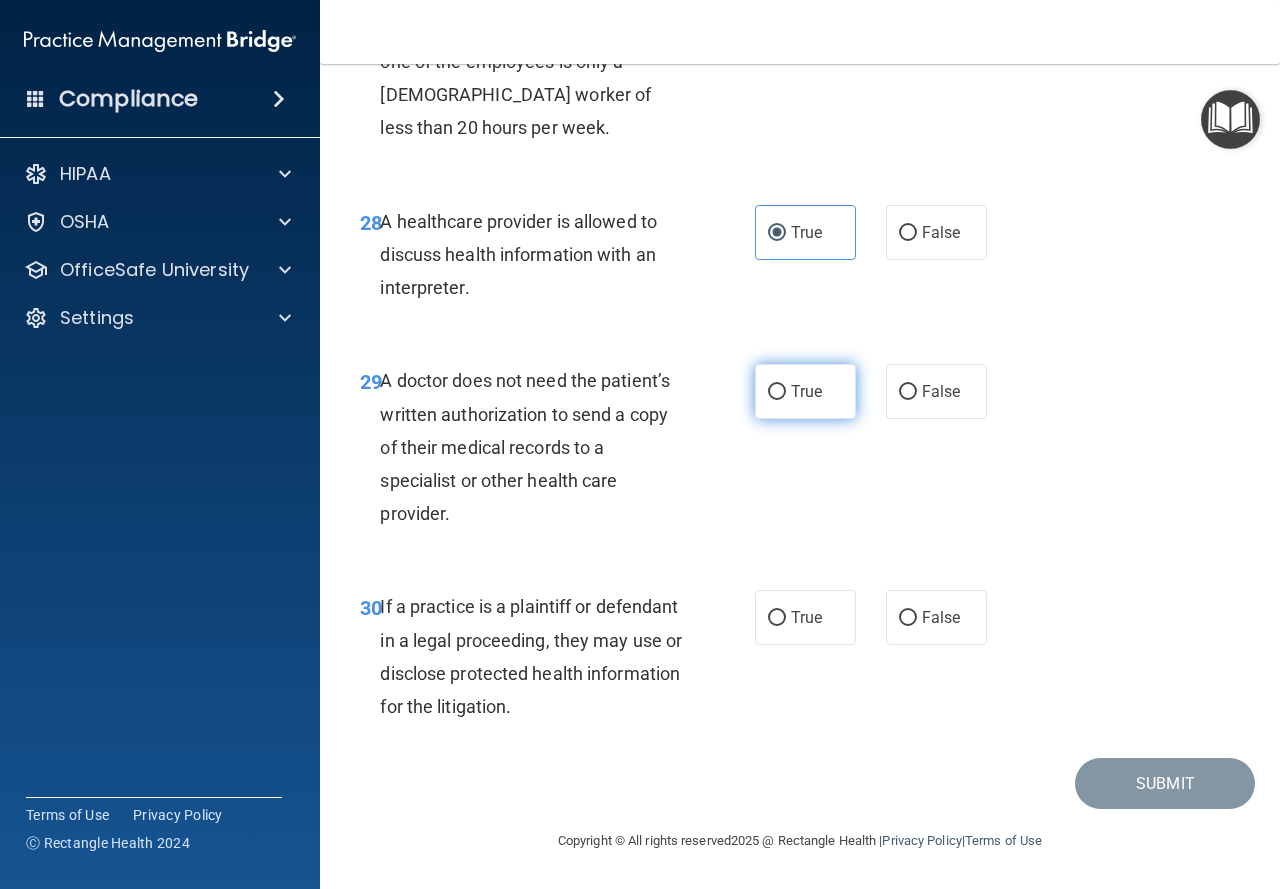 click on "True" at bounding box center (805, 391) 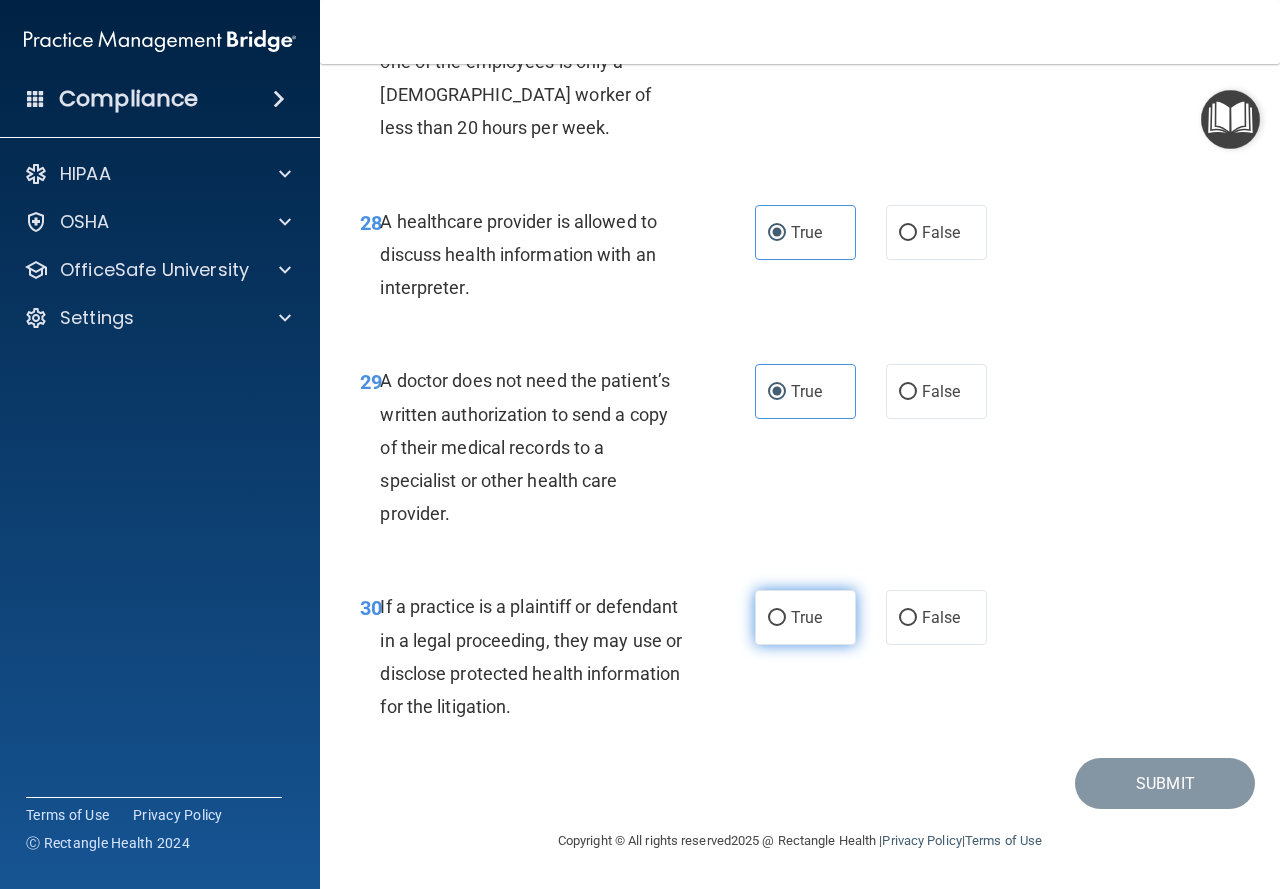 click on "True" at bounding box center (806, 617) 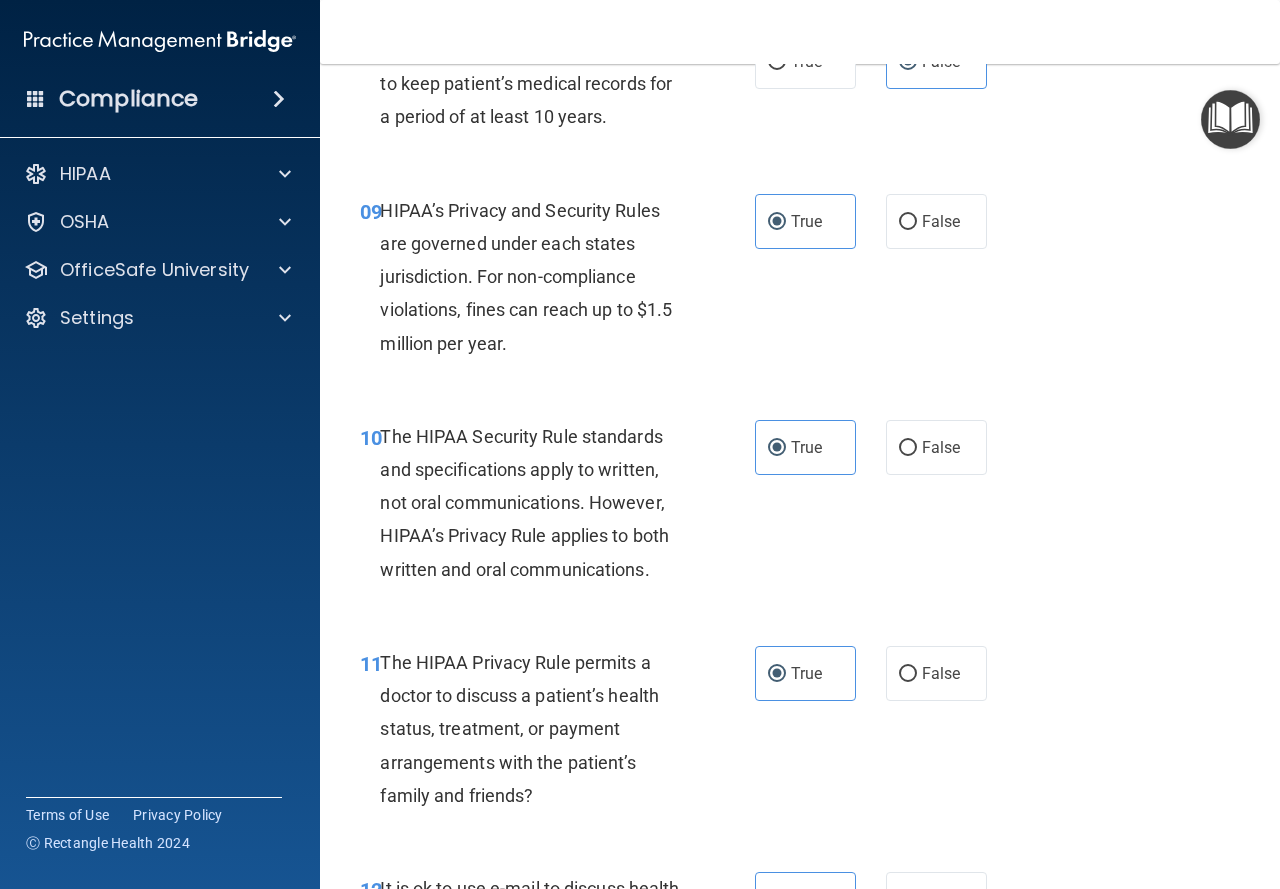 scroll, scrollTop: 1700, scrollLeft: 0, axis: vertical 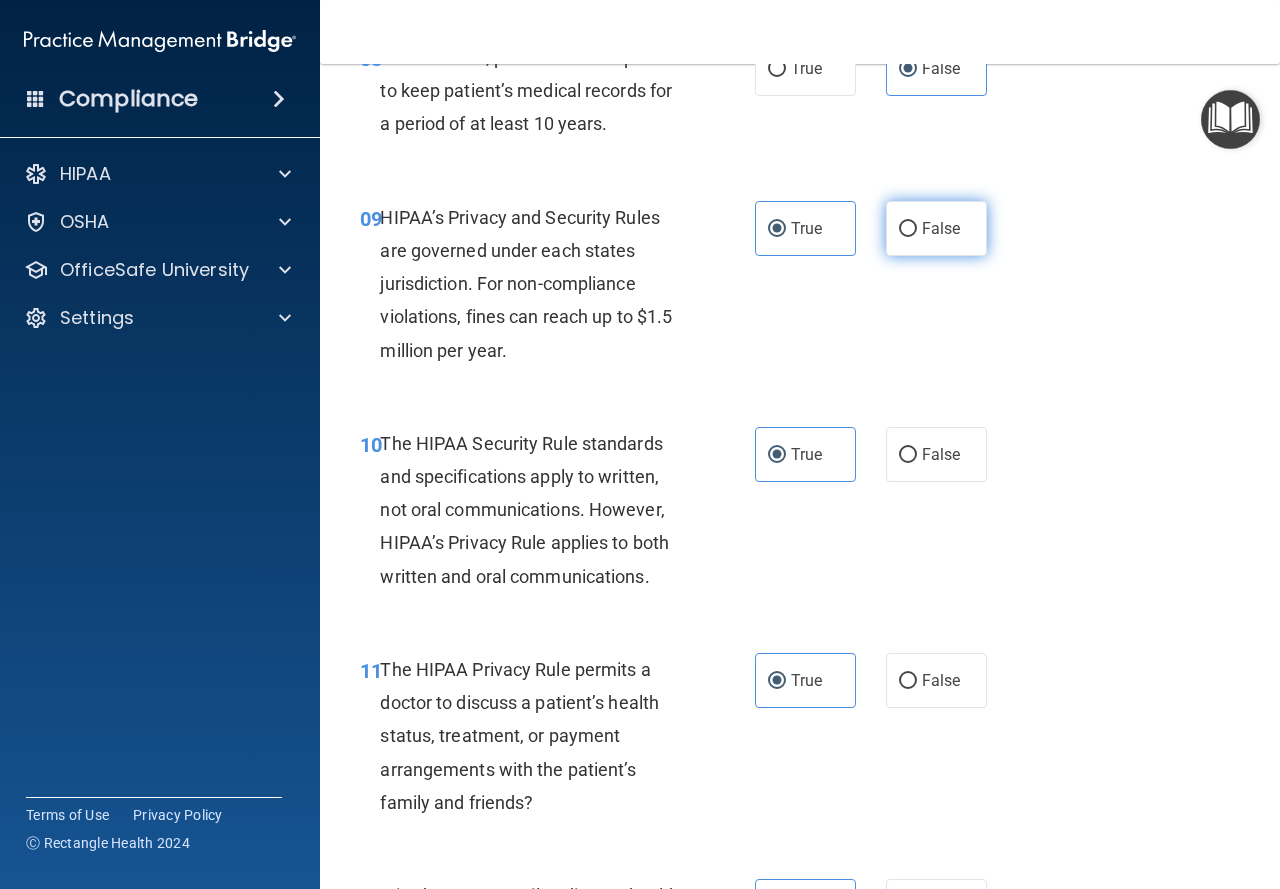 click on "False" at bounding box center [941, 228] 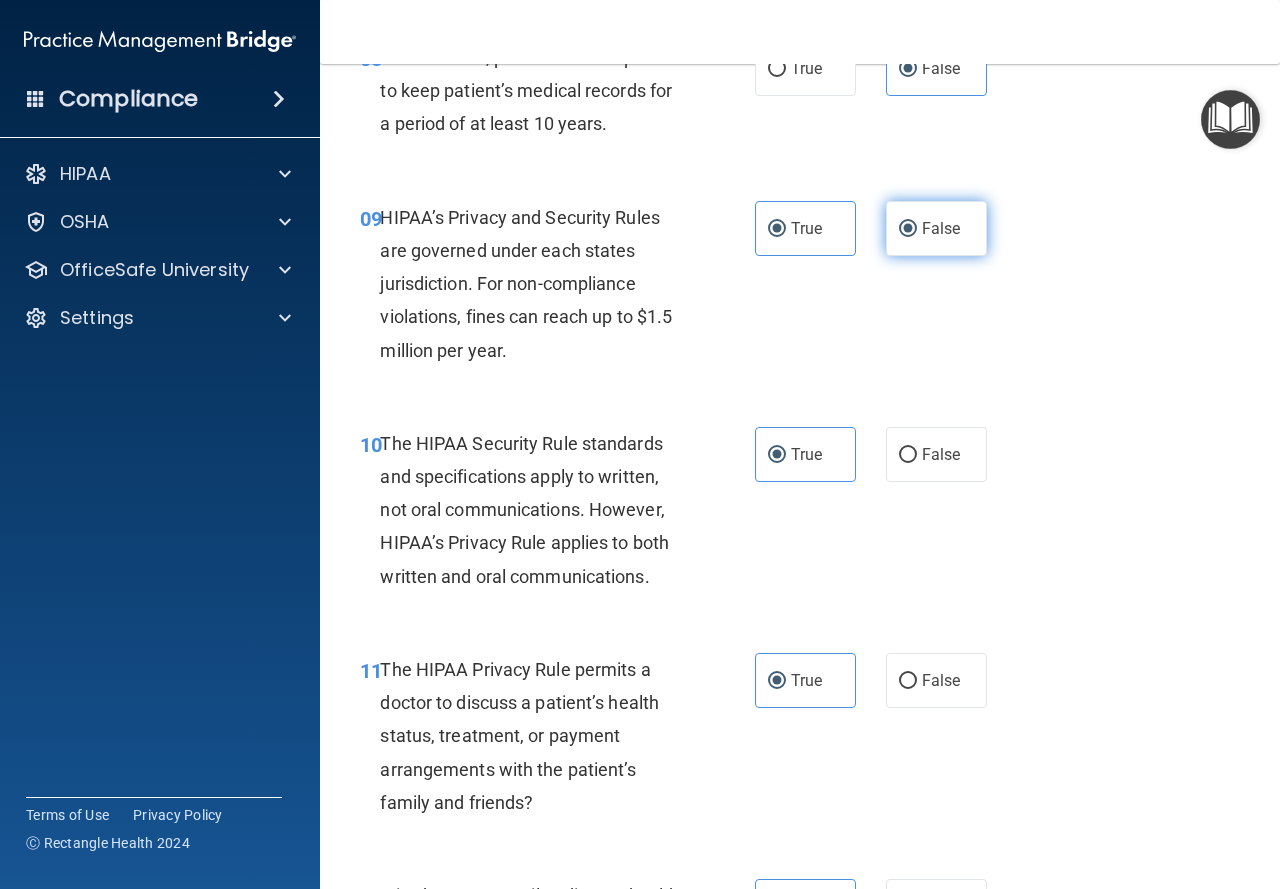 radio on "false" 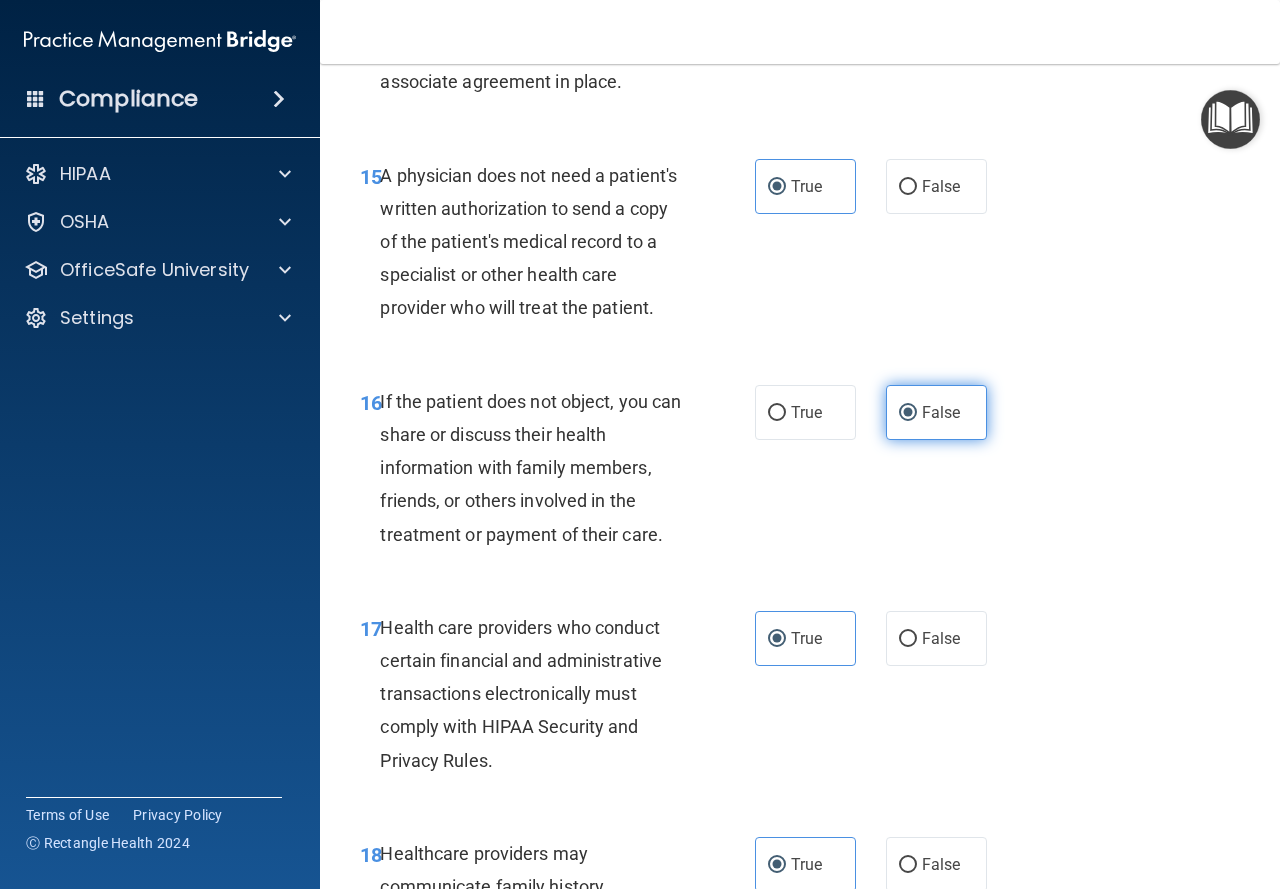 scroll, scrollTop: 3000, scrollLeft: 0, axis: vertical 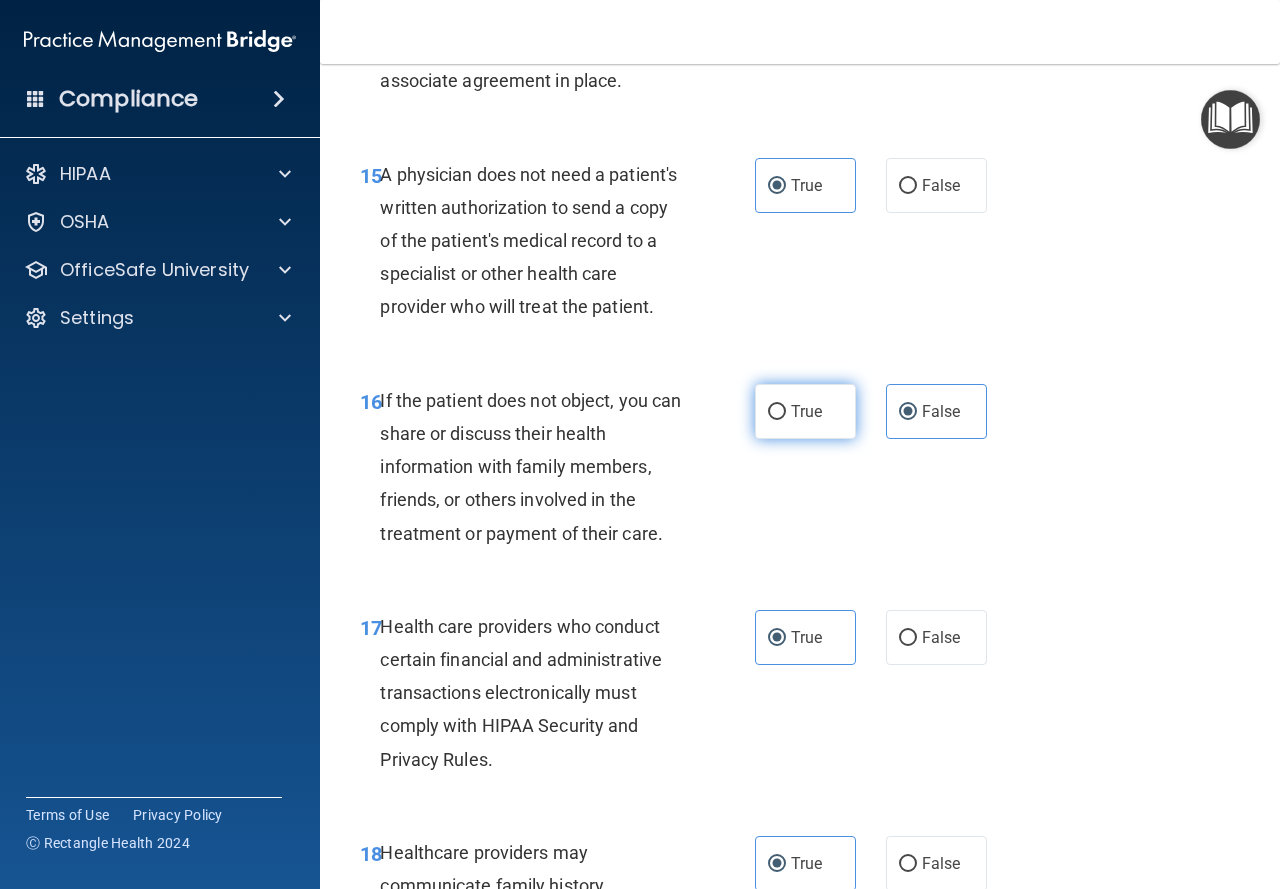 click on "True" at bounding box center [806, 411] 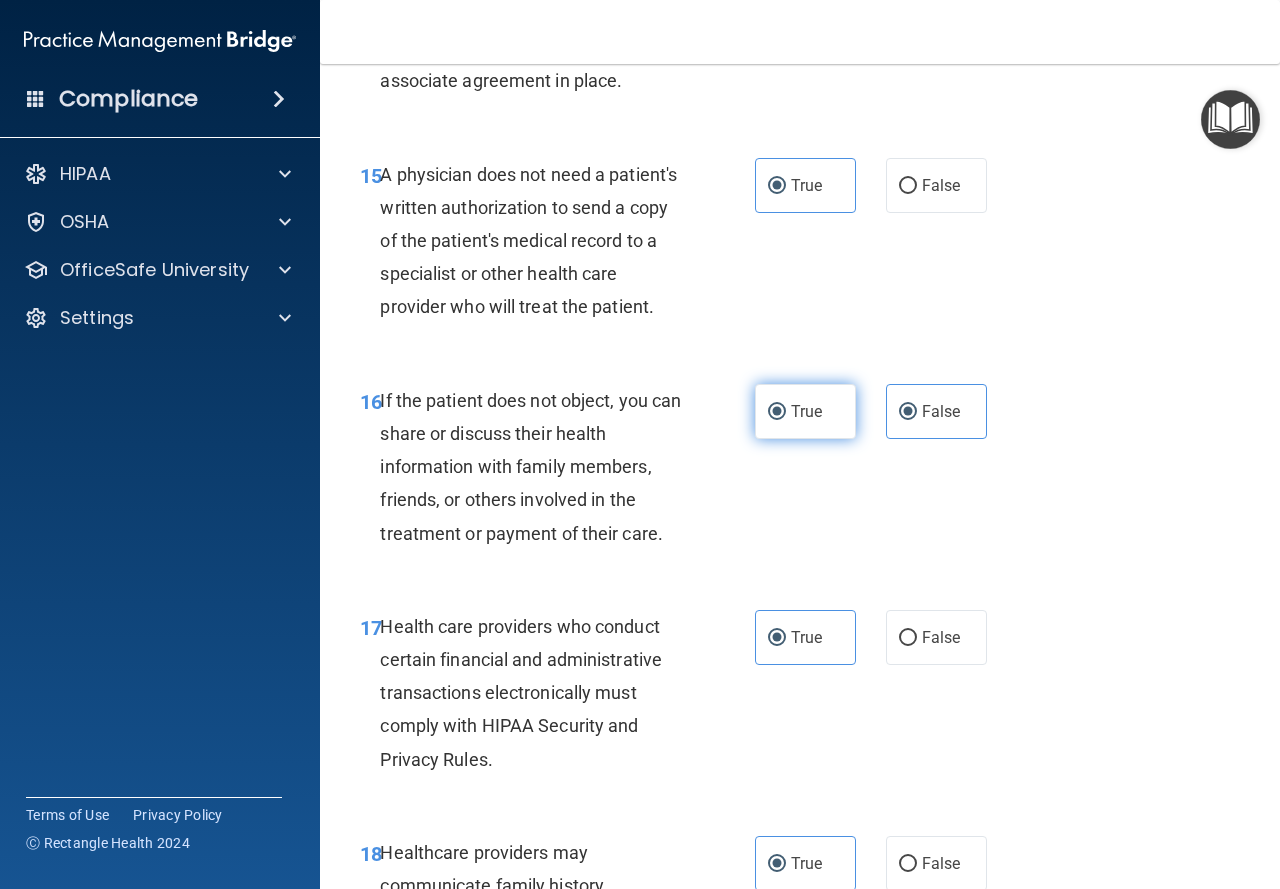 radio on "false" 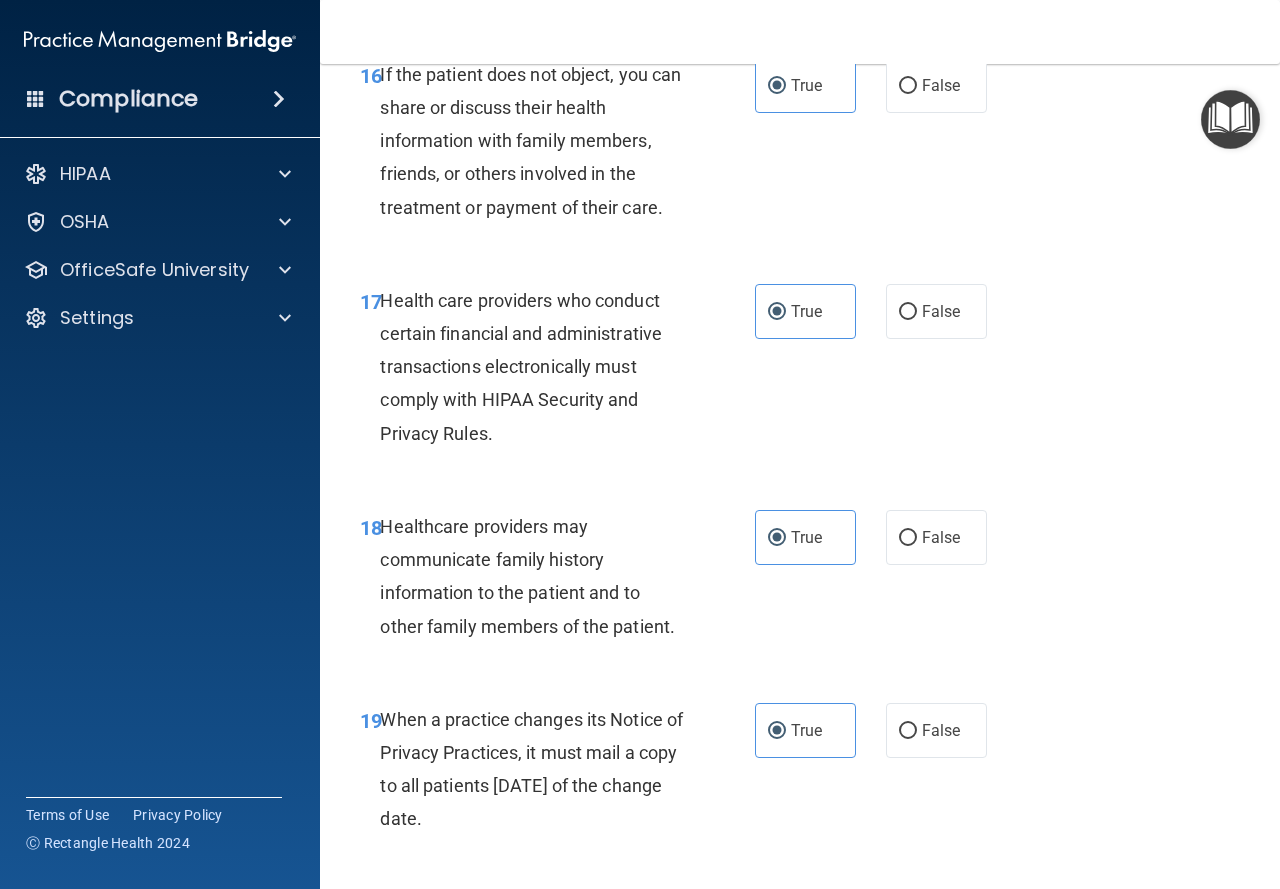scroll, scrollTop: 3400, scrollLeft: 0, axis: vertical 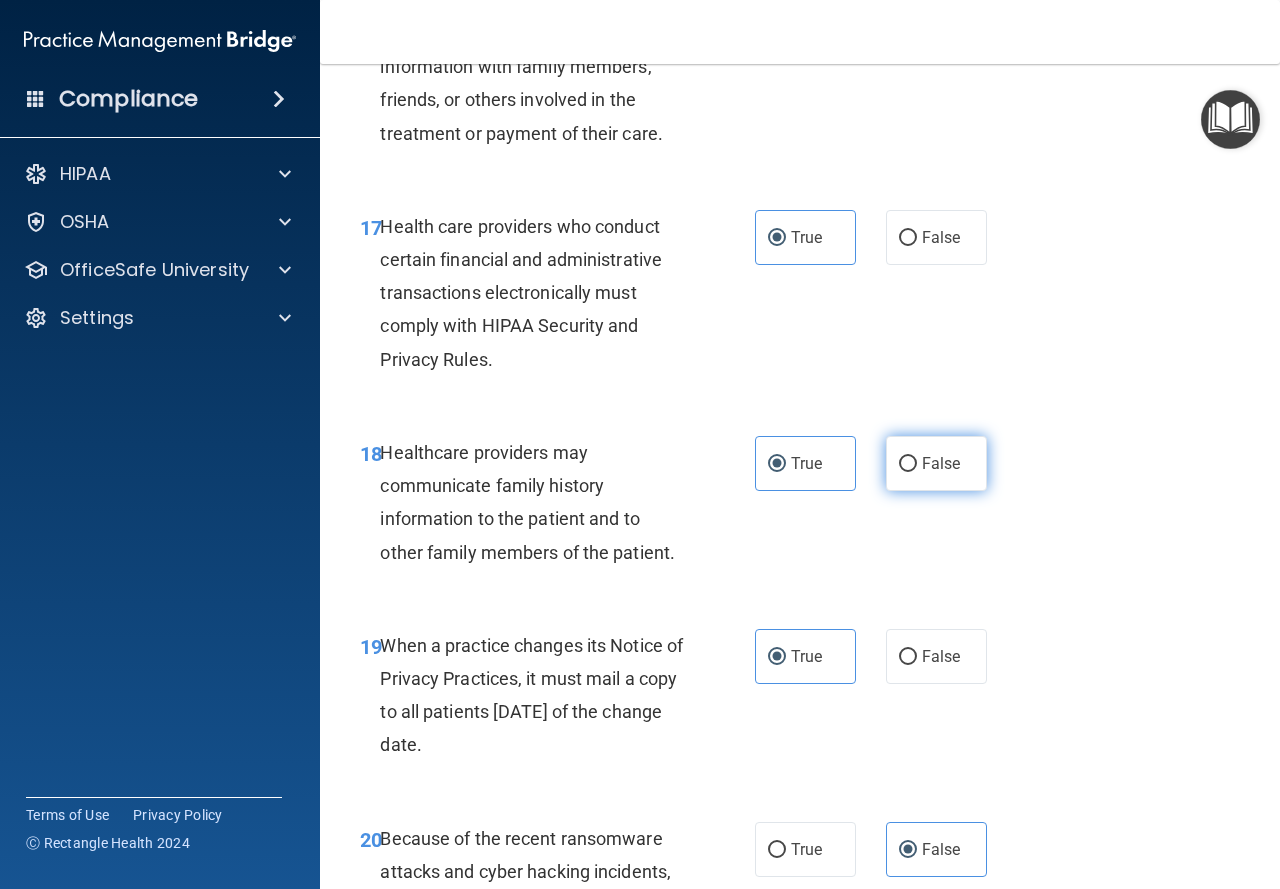 click on "False" at bounding box center (936, 463) 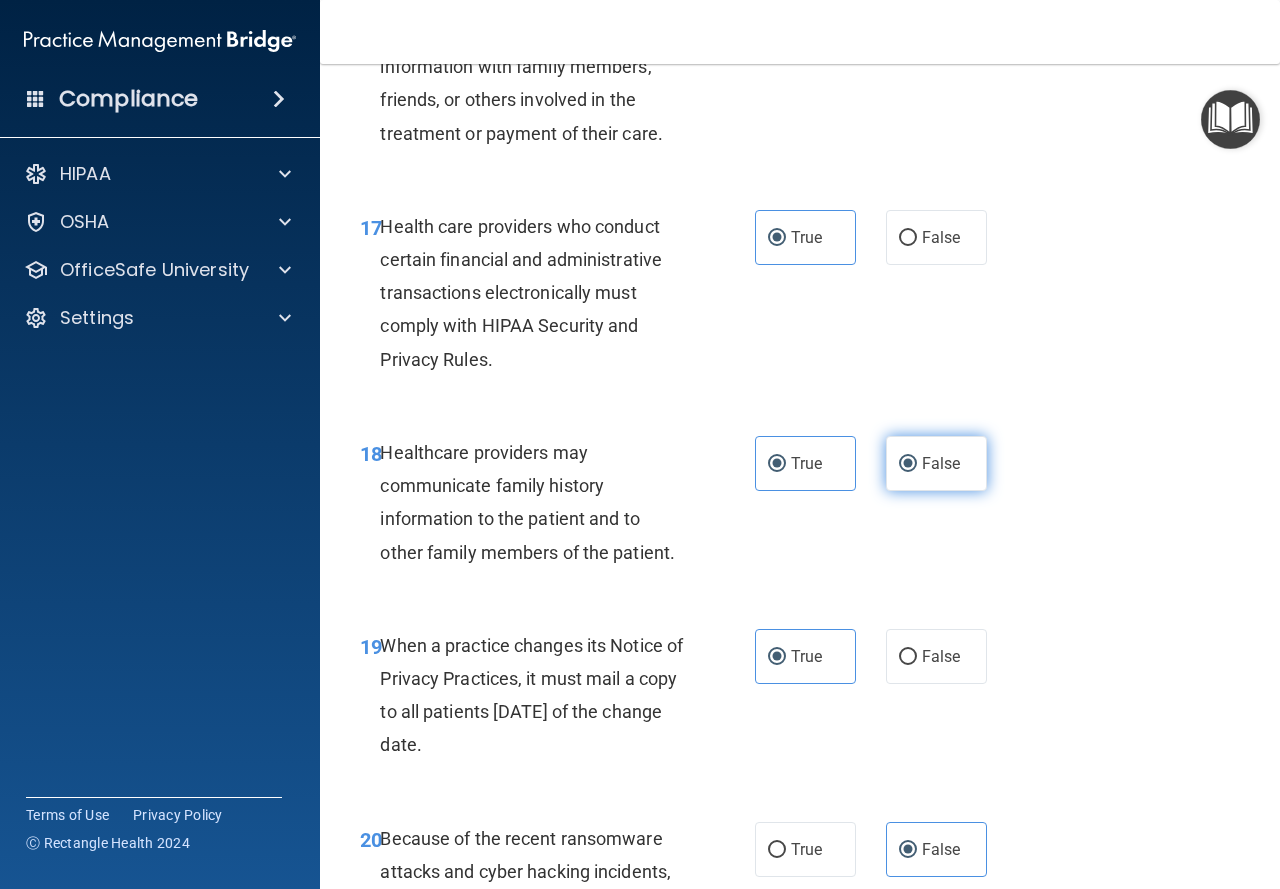 radio on "false" 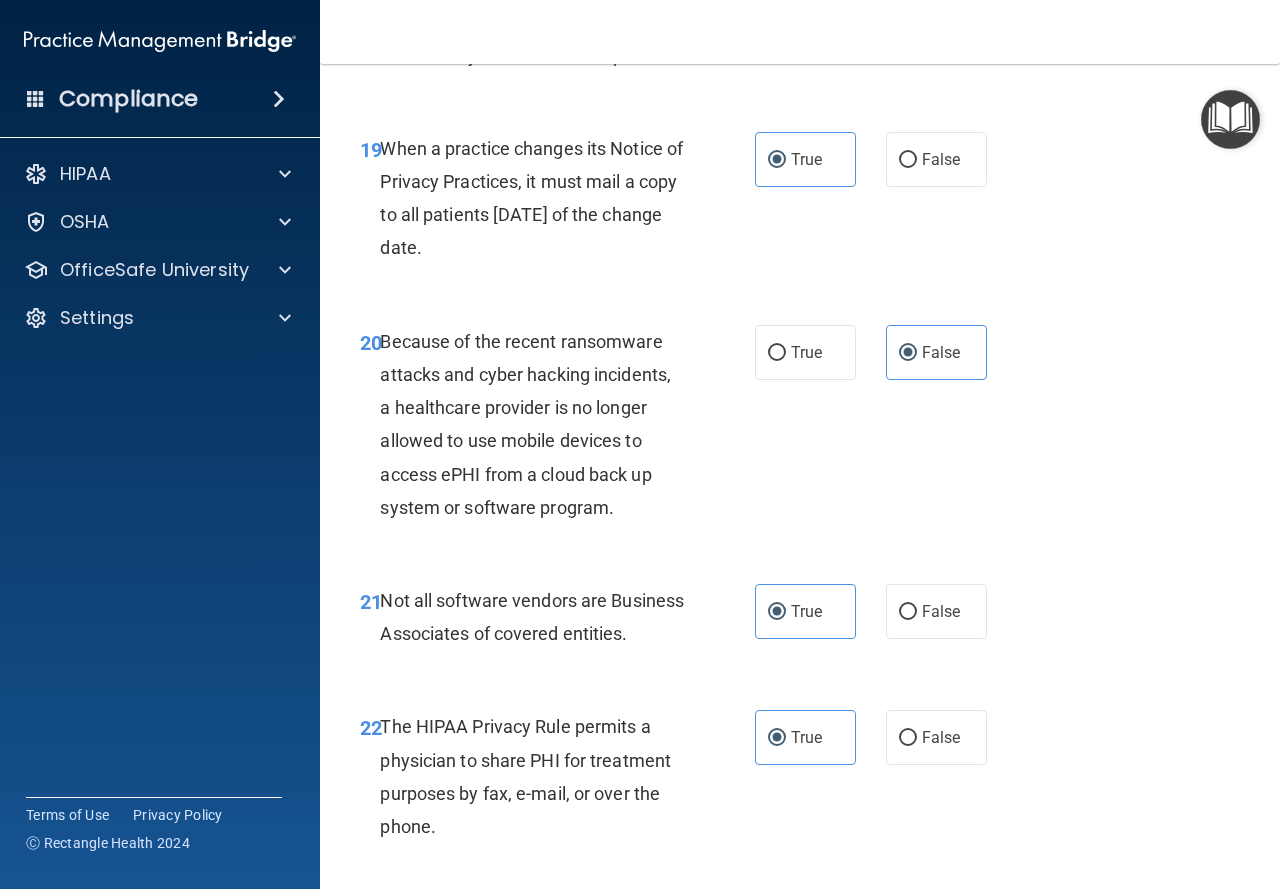 scroll, scrollTop: 3900, scrollLeft: 0, axis: vertical 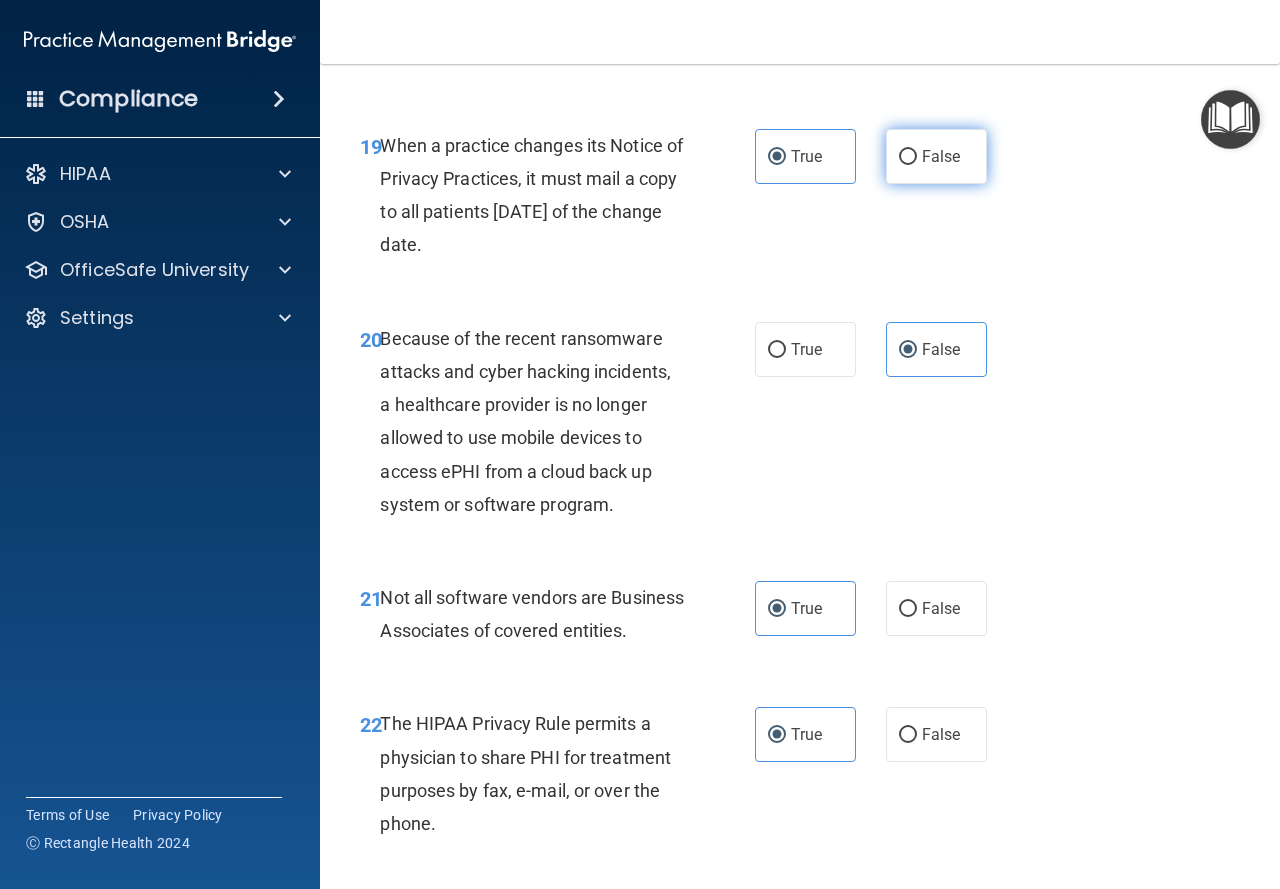 click on "False" at bounding box center [941, 156] 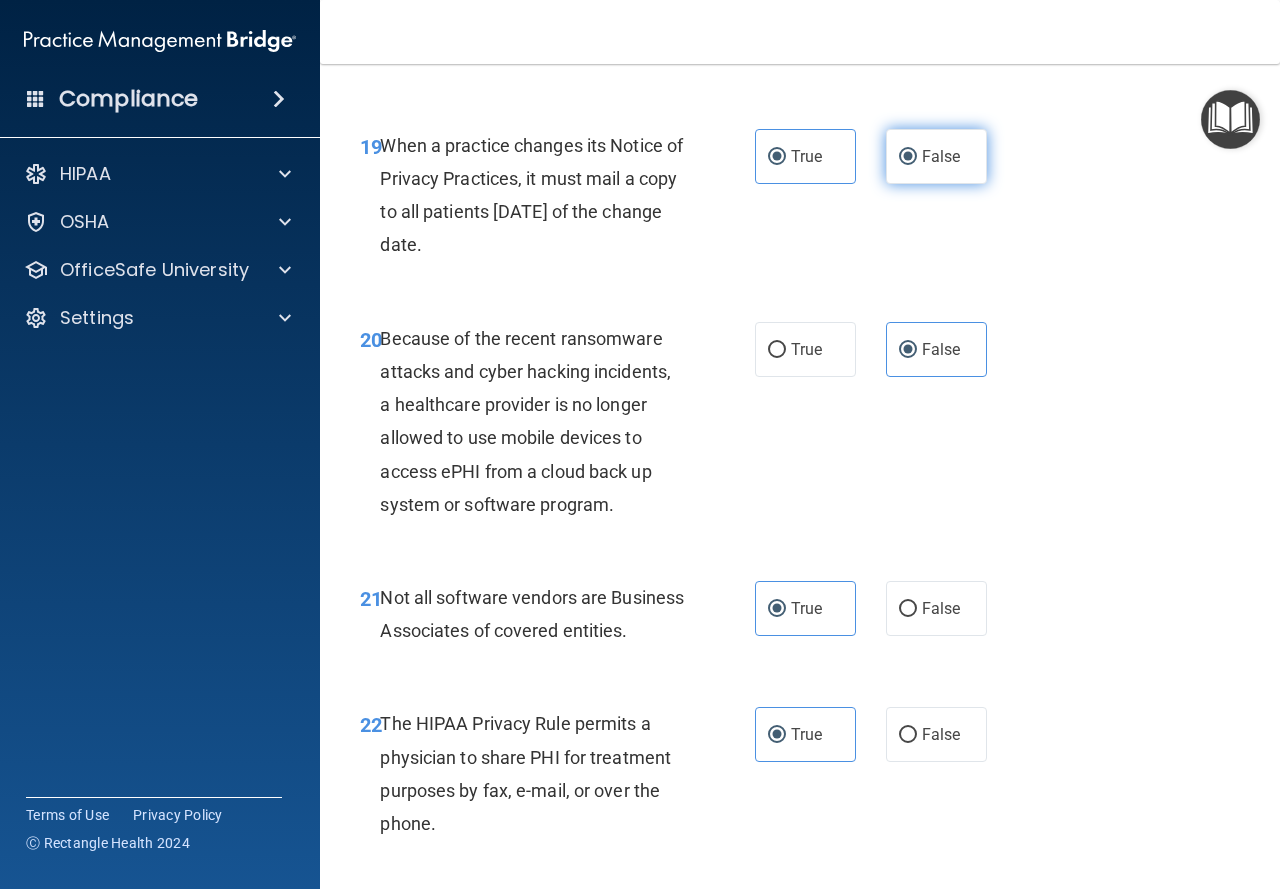 radio on "false" 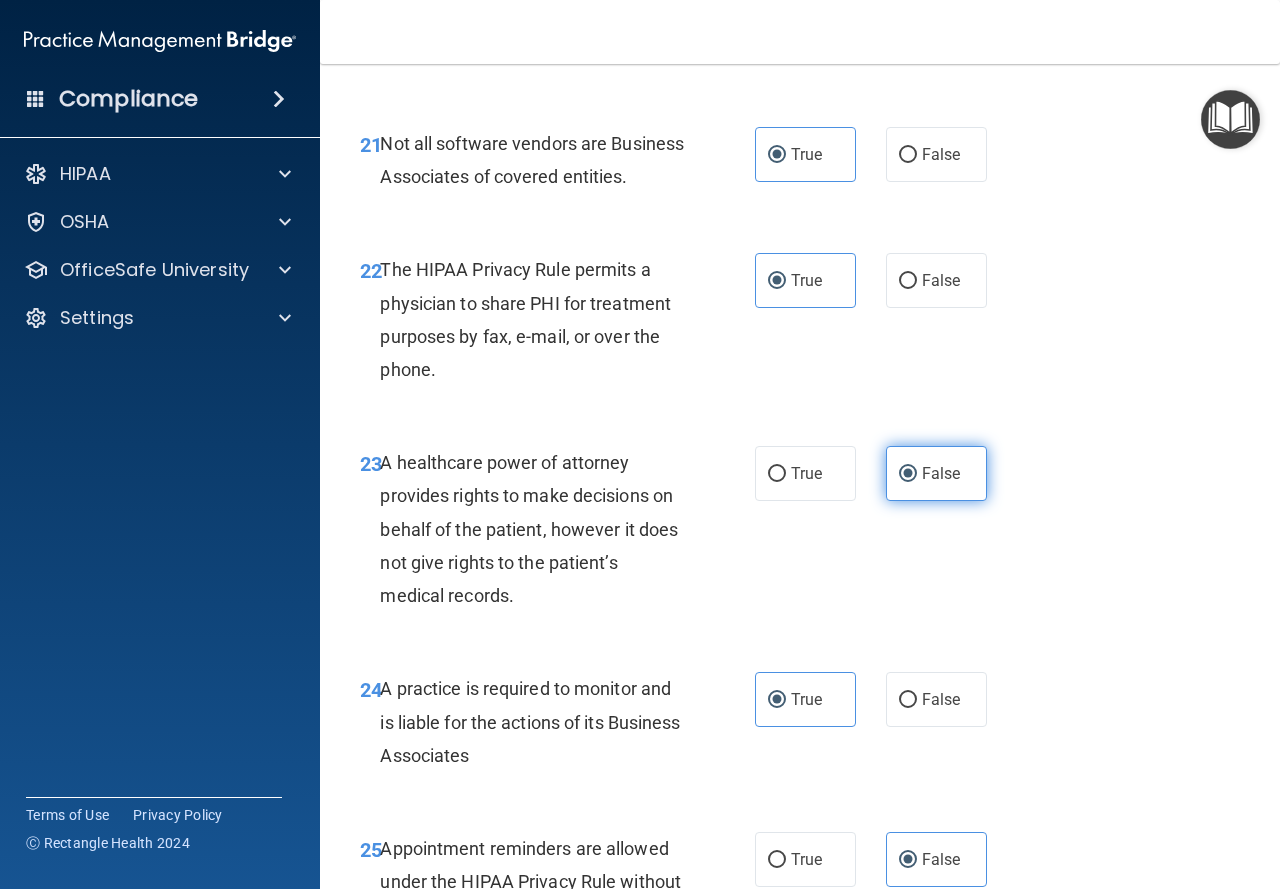 scroll, scrollTop: 4400, scrollLeft: 0, axis: vertical 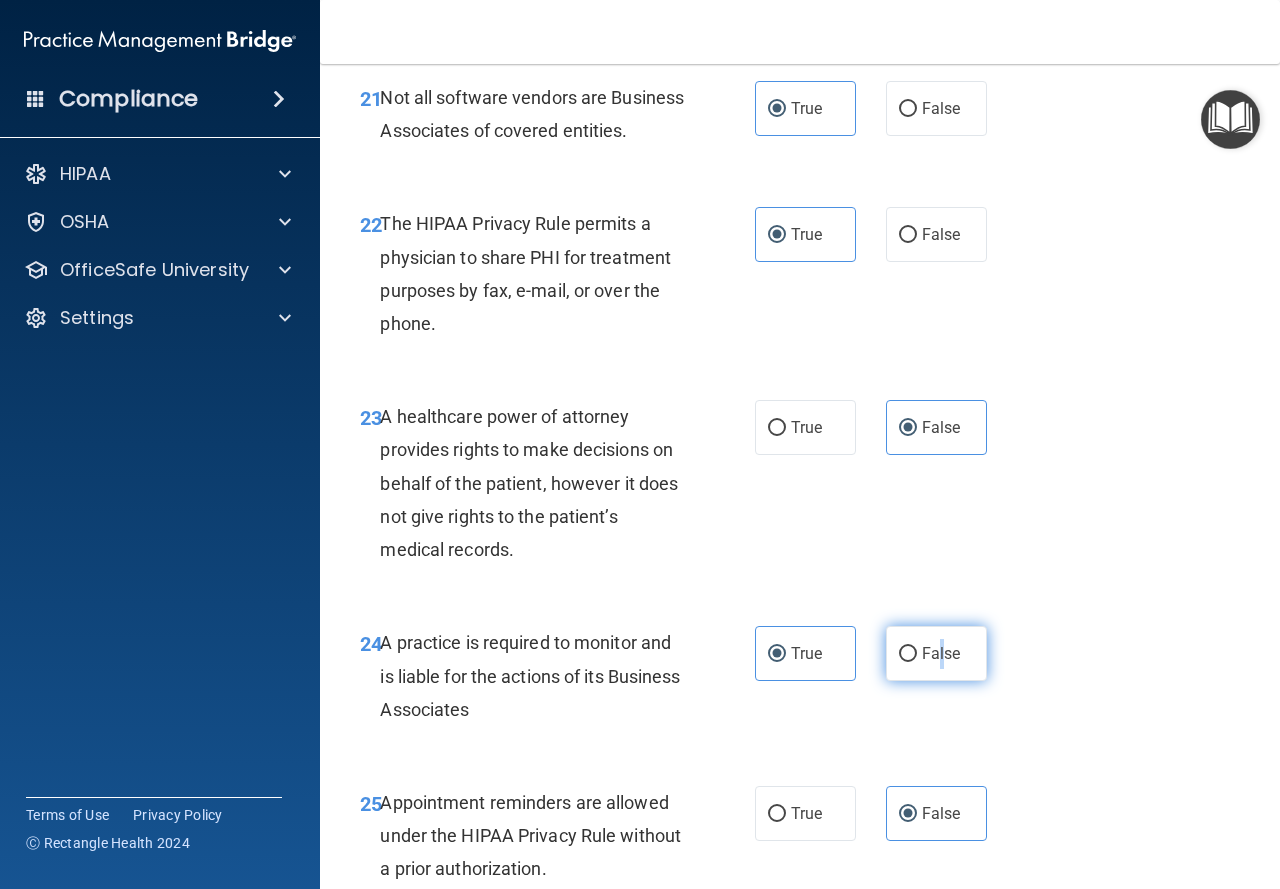 click on "False" at bounding box center (941, 653) 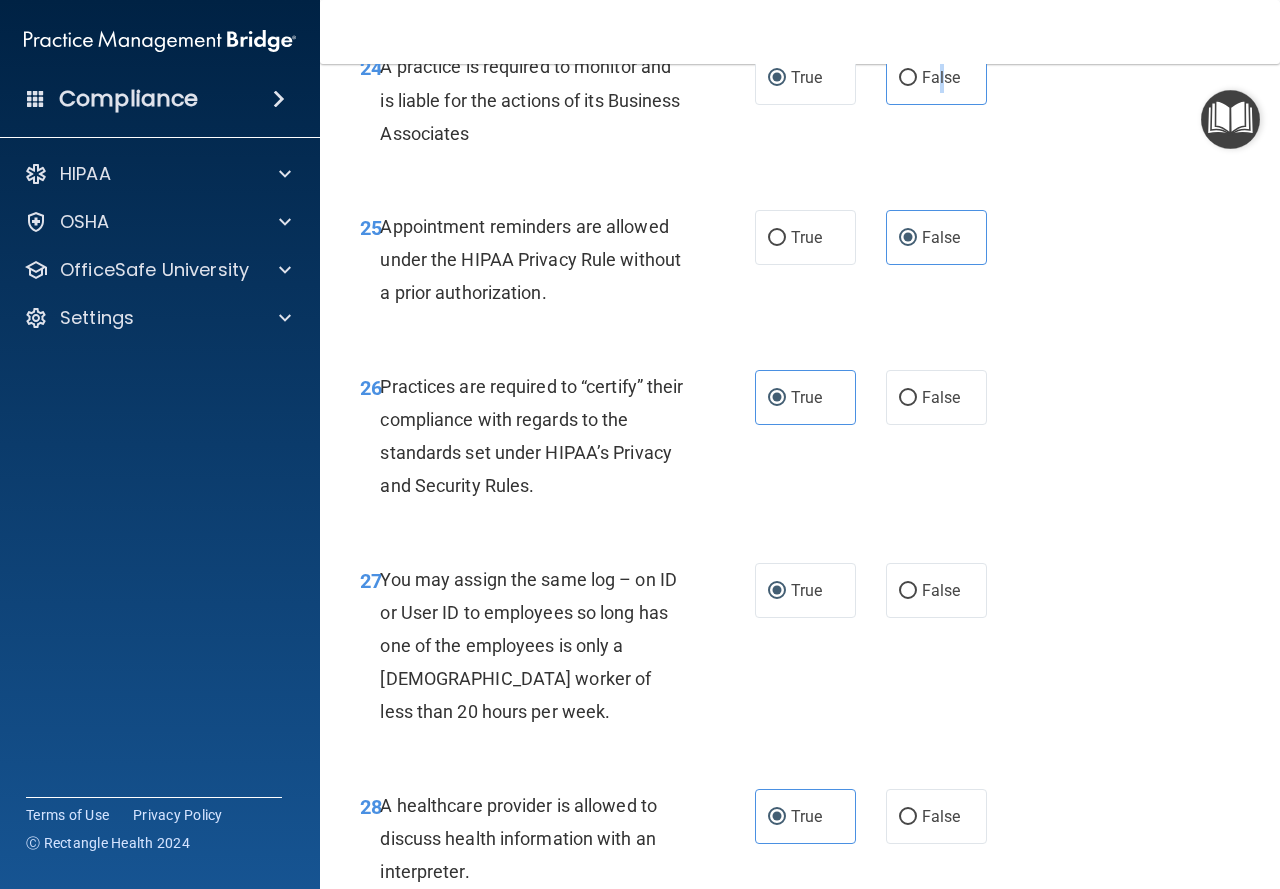 scroll, scrollTop: 5000, scrollLeft: 0, axis: vertical 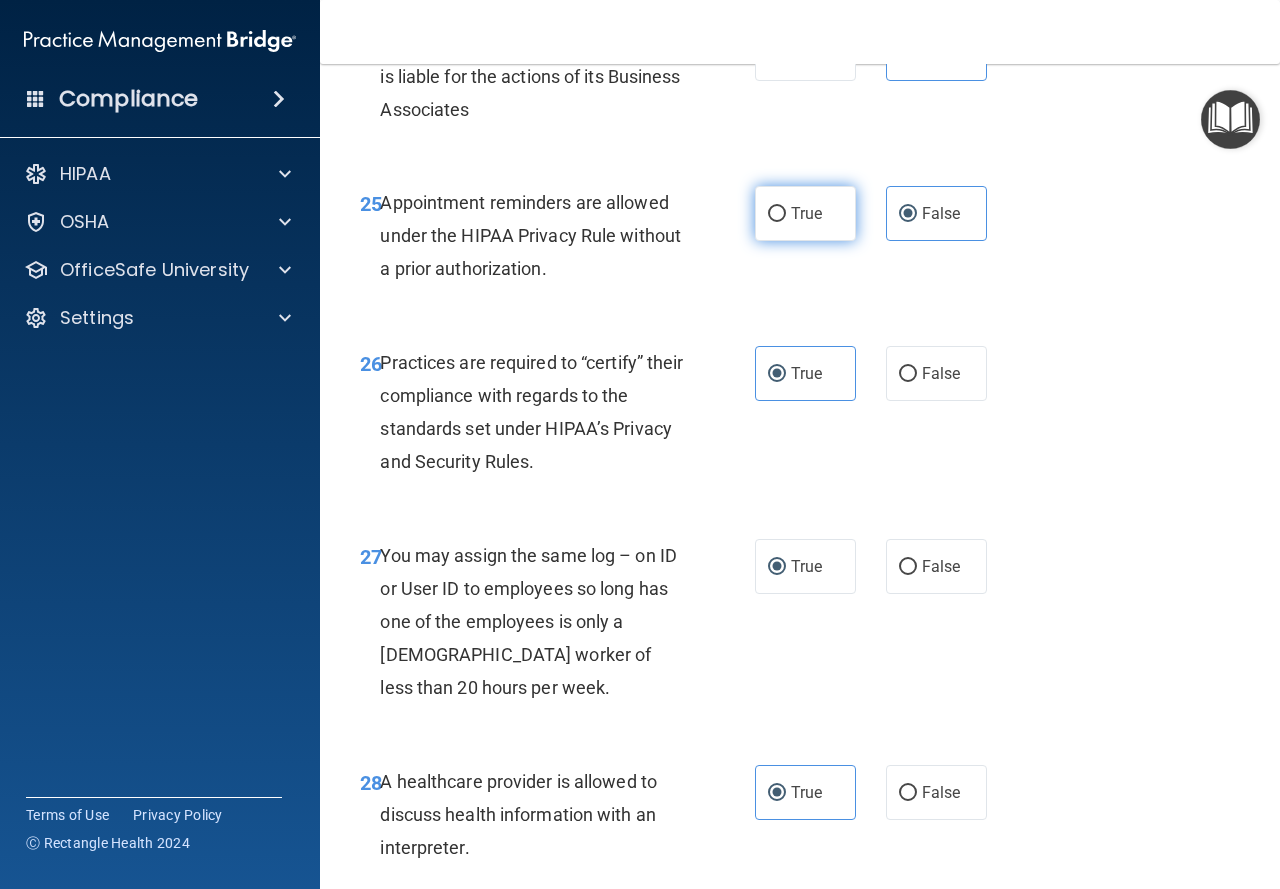 click on "True" at bounding box center (805, 213) 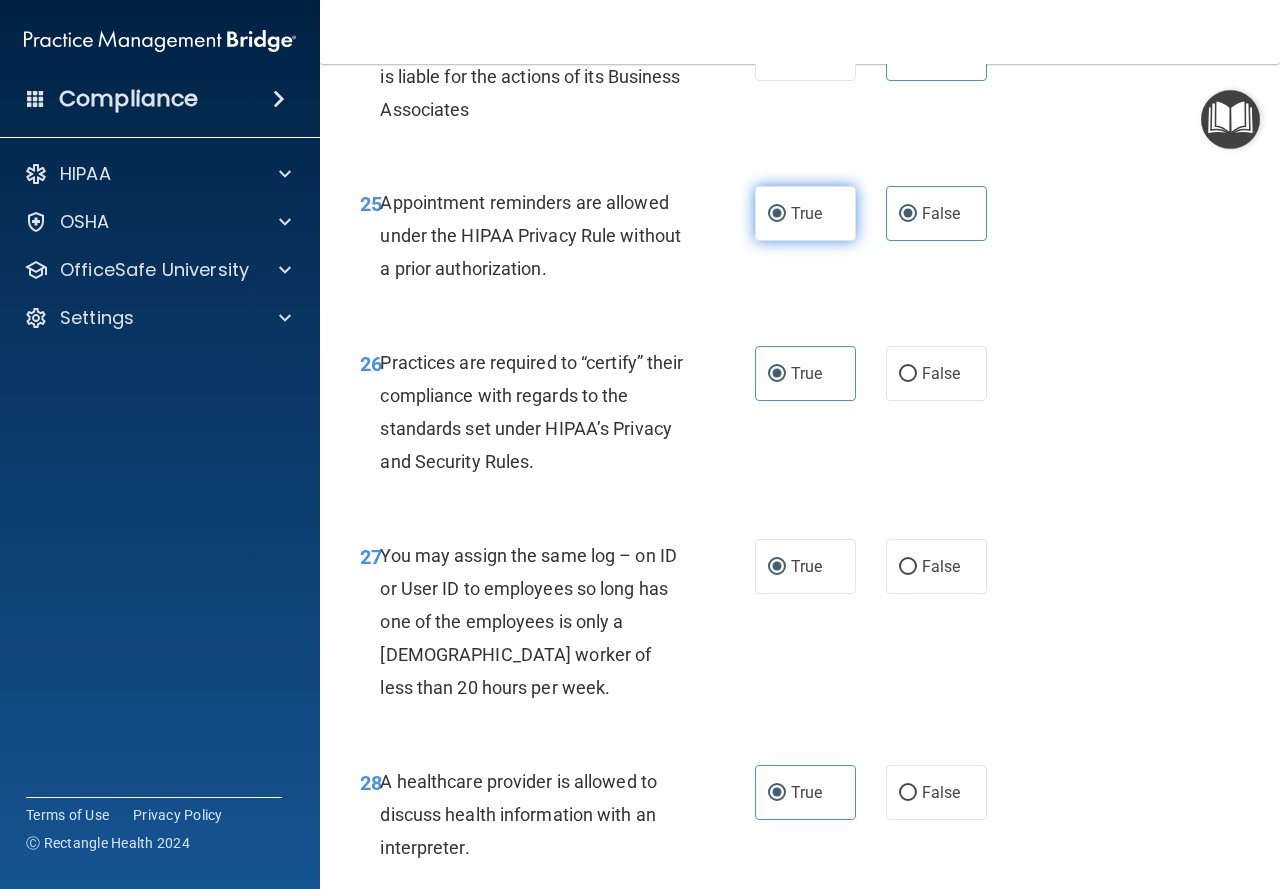 radio on "false" 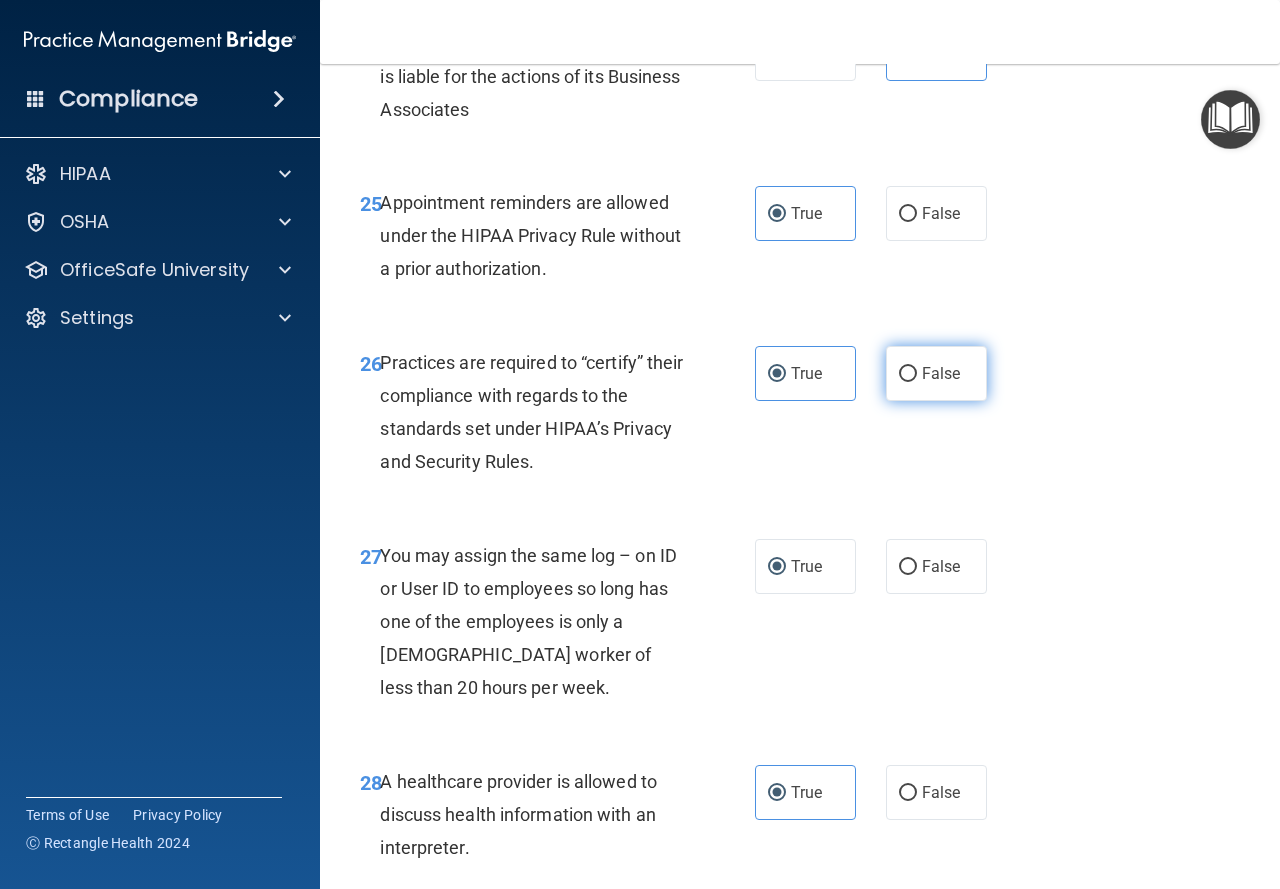 click on "False" at bounding box center (941, 373) 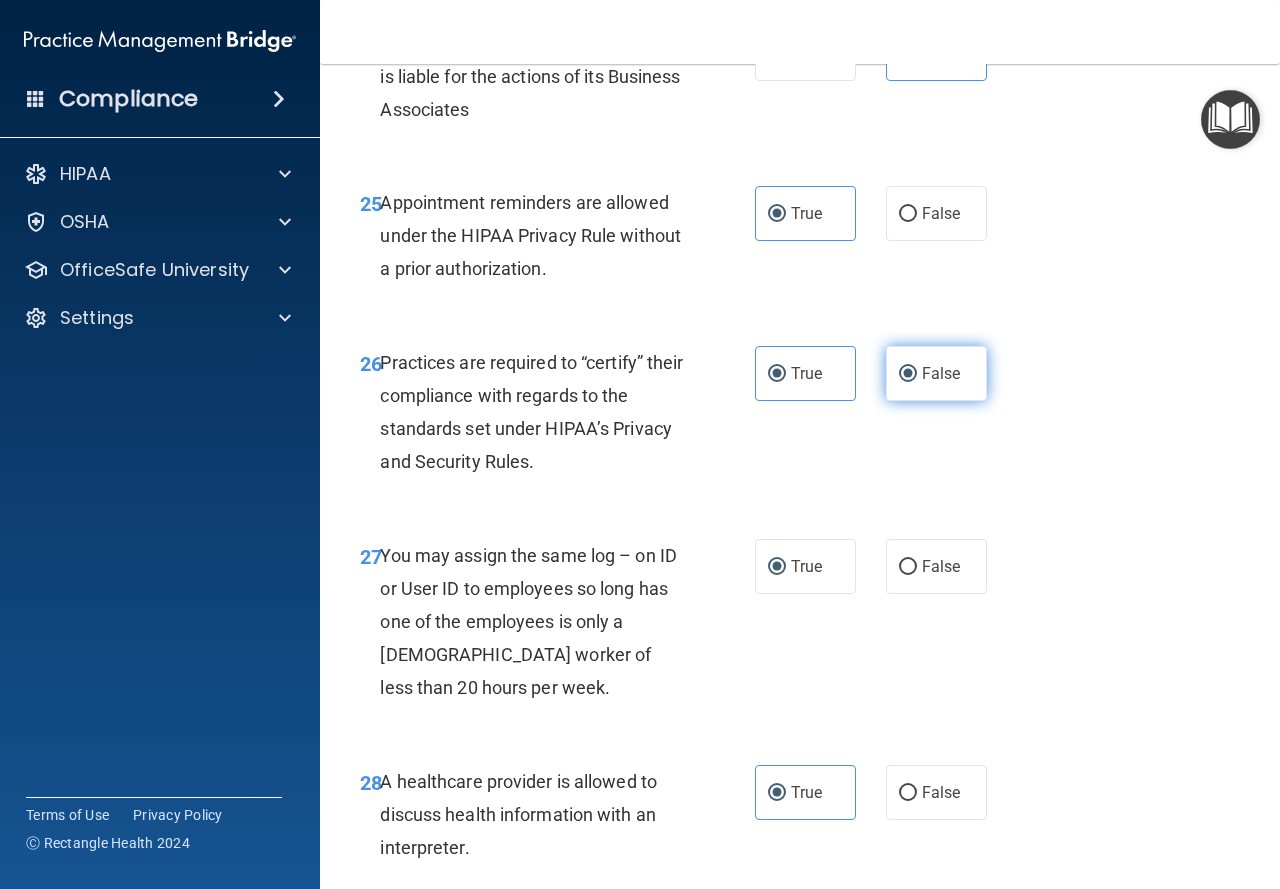 radio on "false" 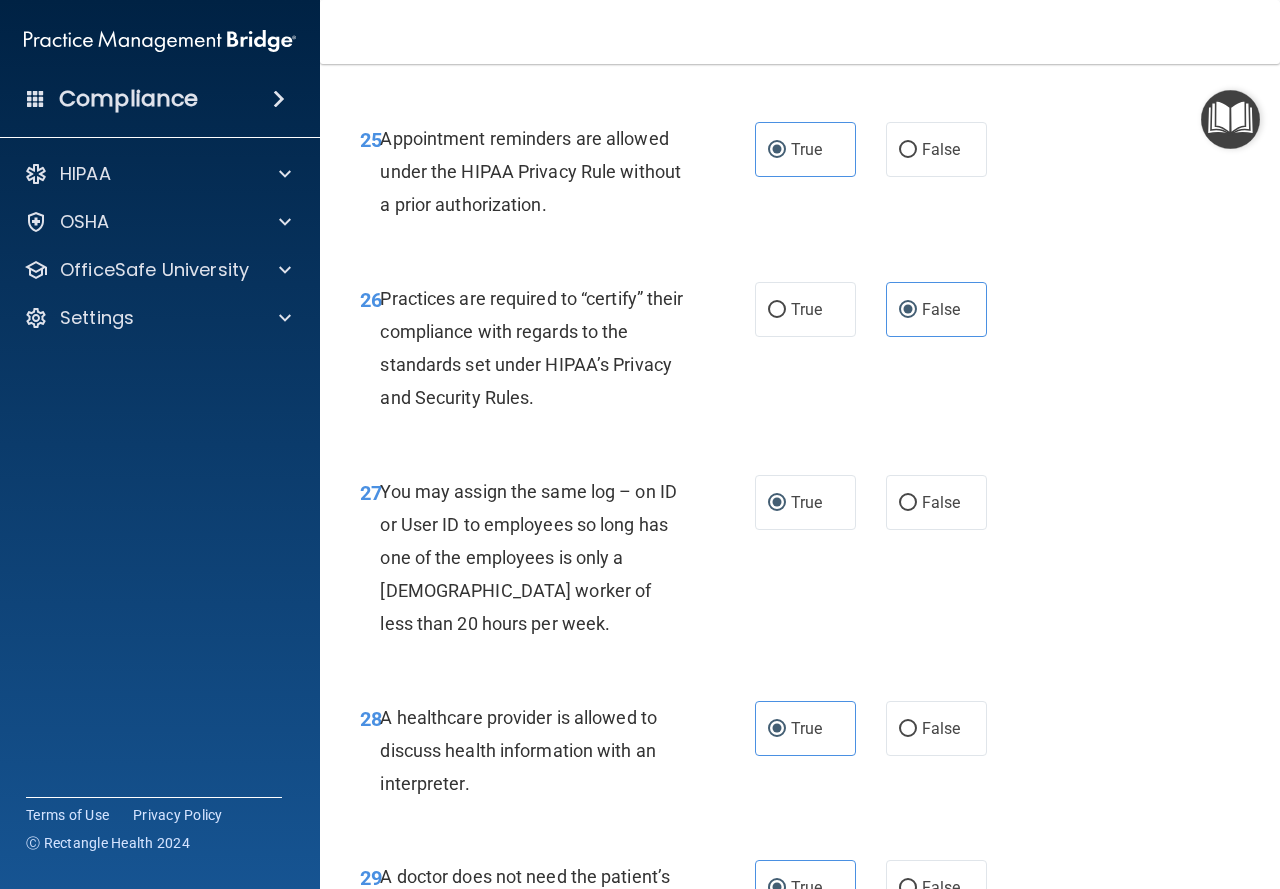scroll, scrollTop: 5100, scrollLeft: 0, axis: vertical 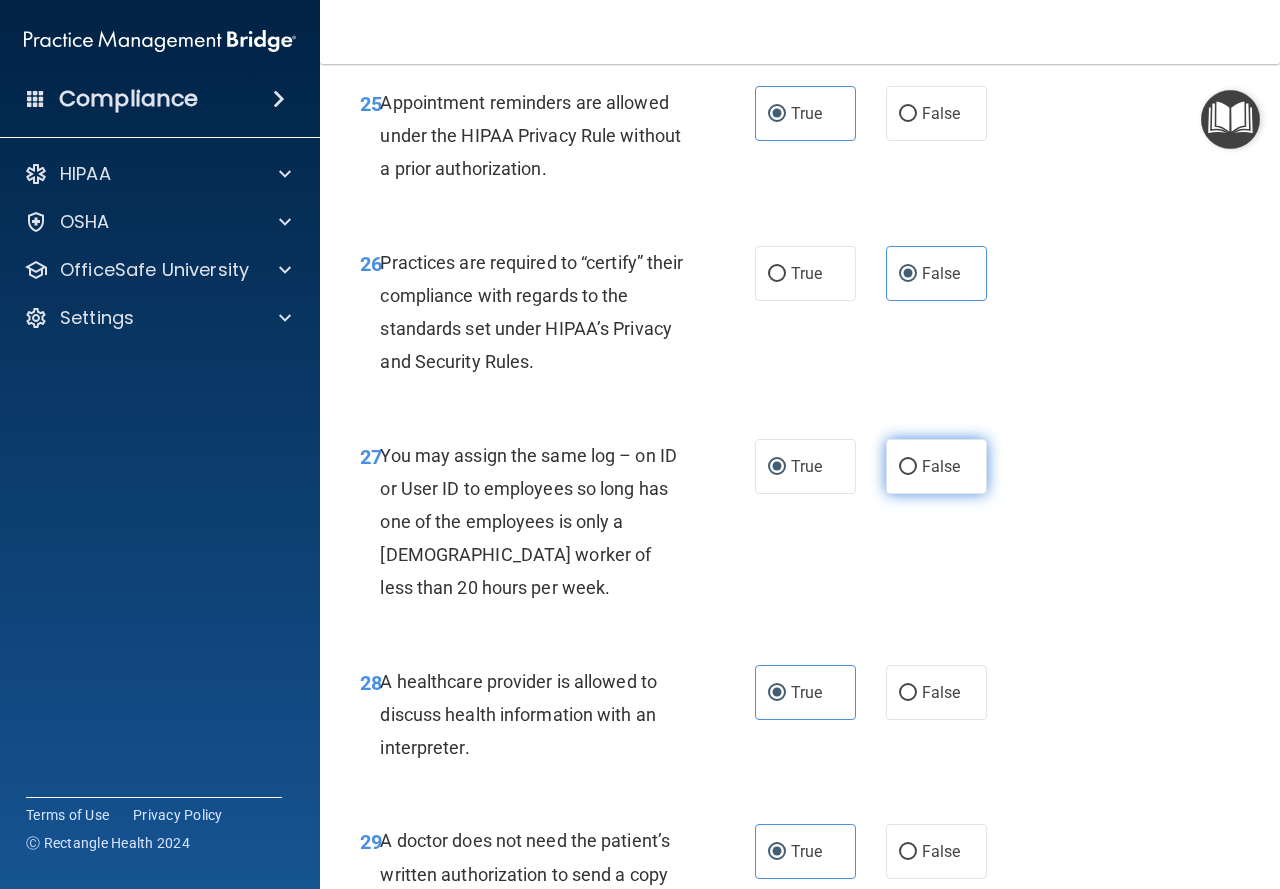 click on "False" at bounding box center (936, 466) 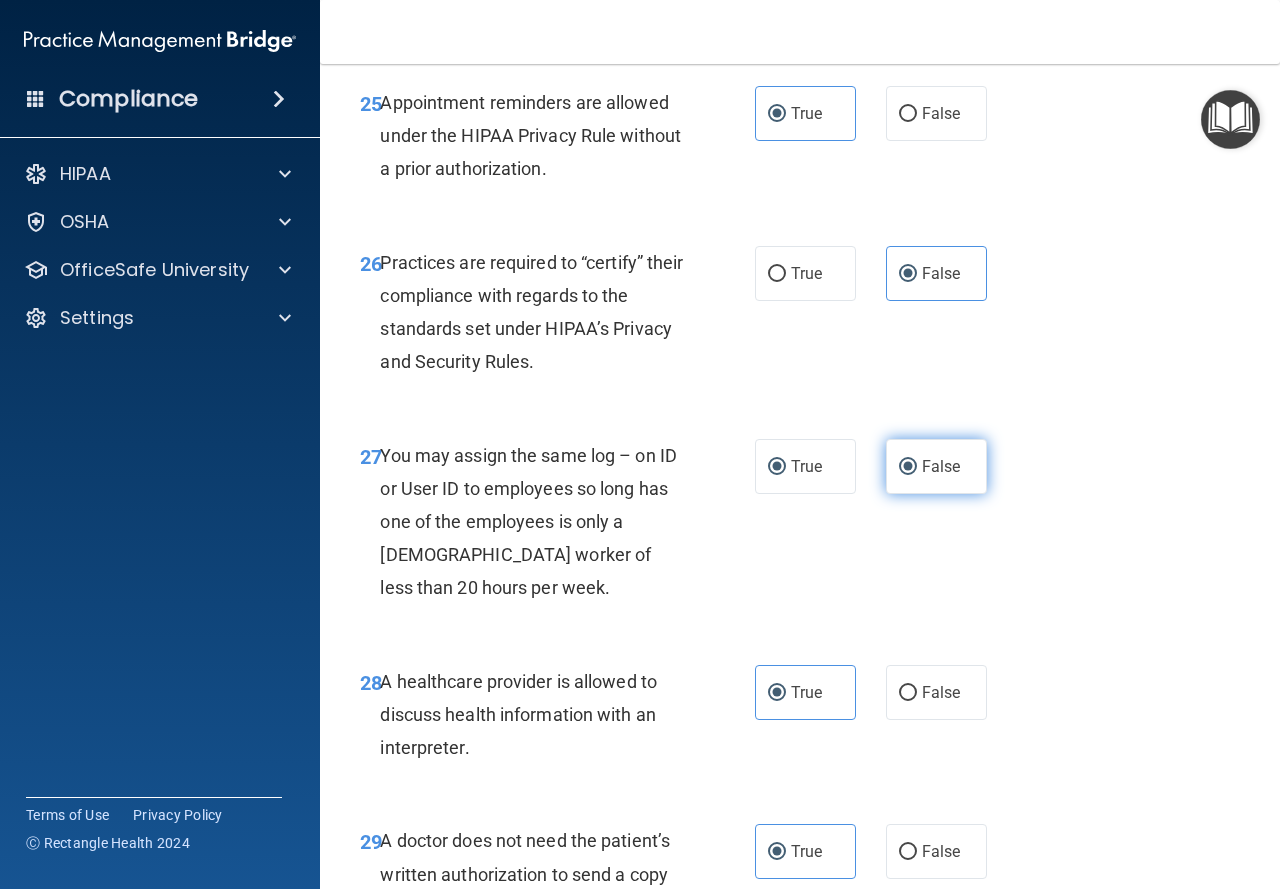 radio on "false" 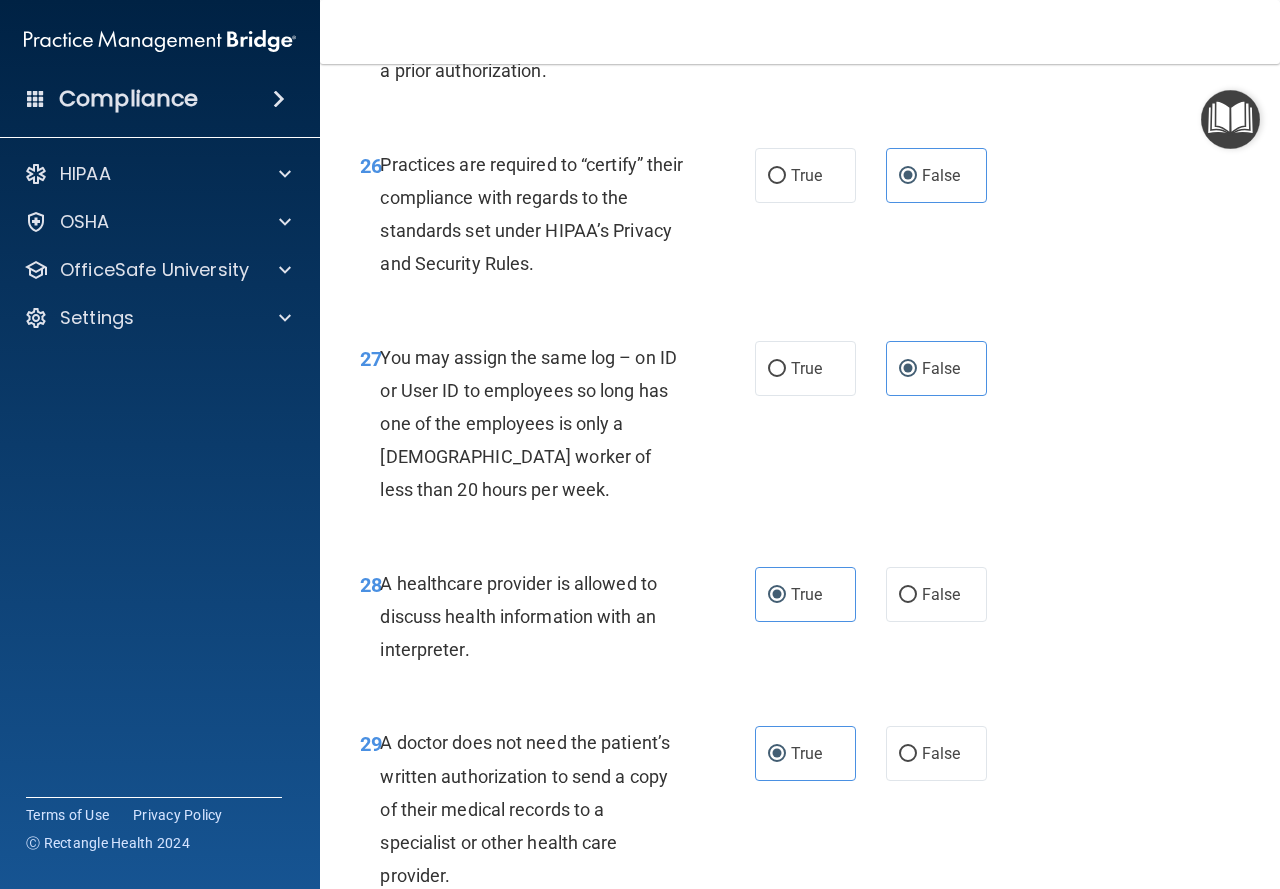 scroll, scrollTop: 5626, scrollLeft: 0, axis: vertical 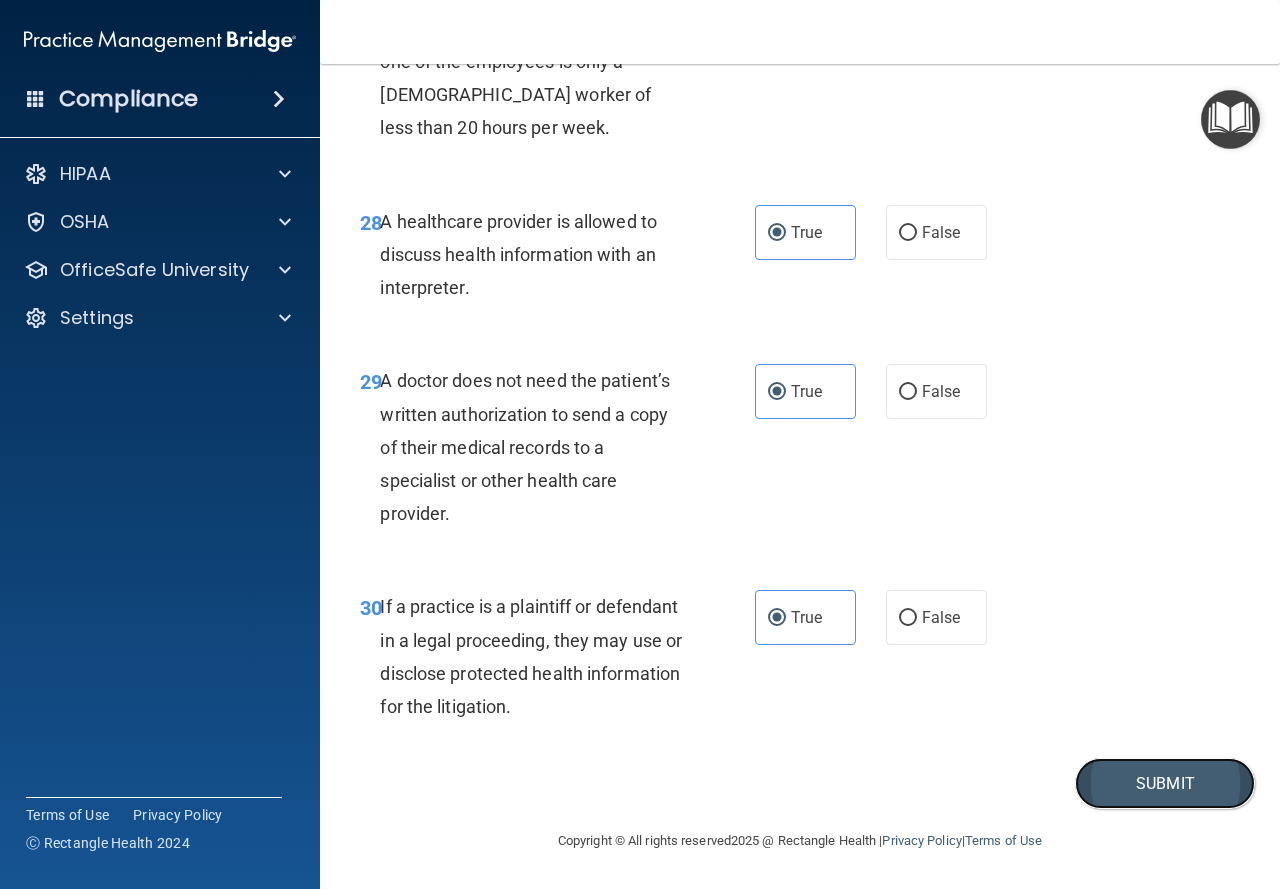 click on "Submit" at bounding box center [1165, 783] 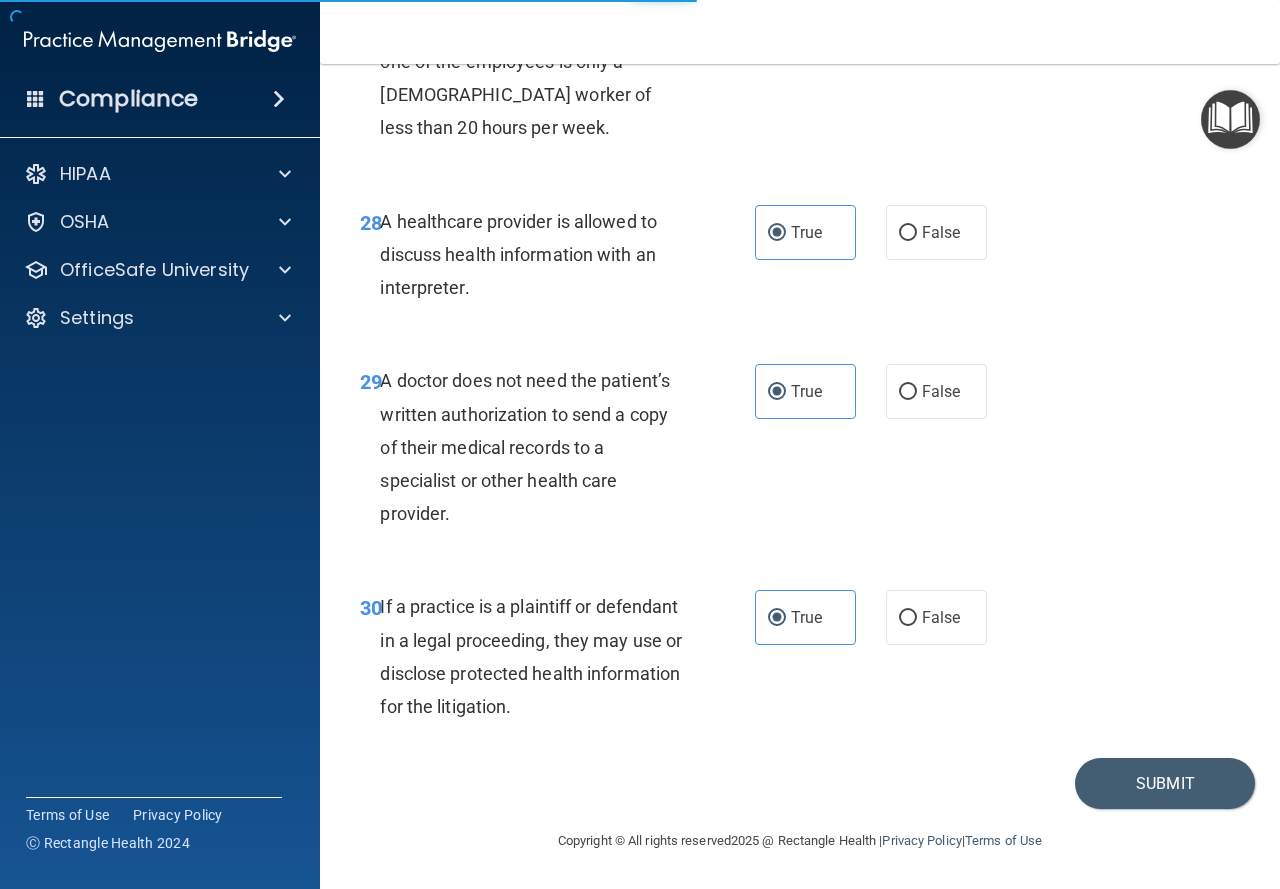scroll, scrollTop: 0, scrollLeft: 0, axis: both 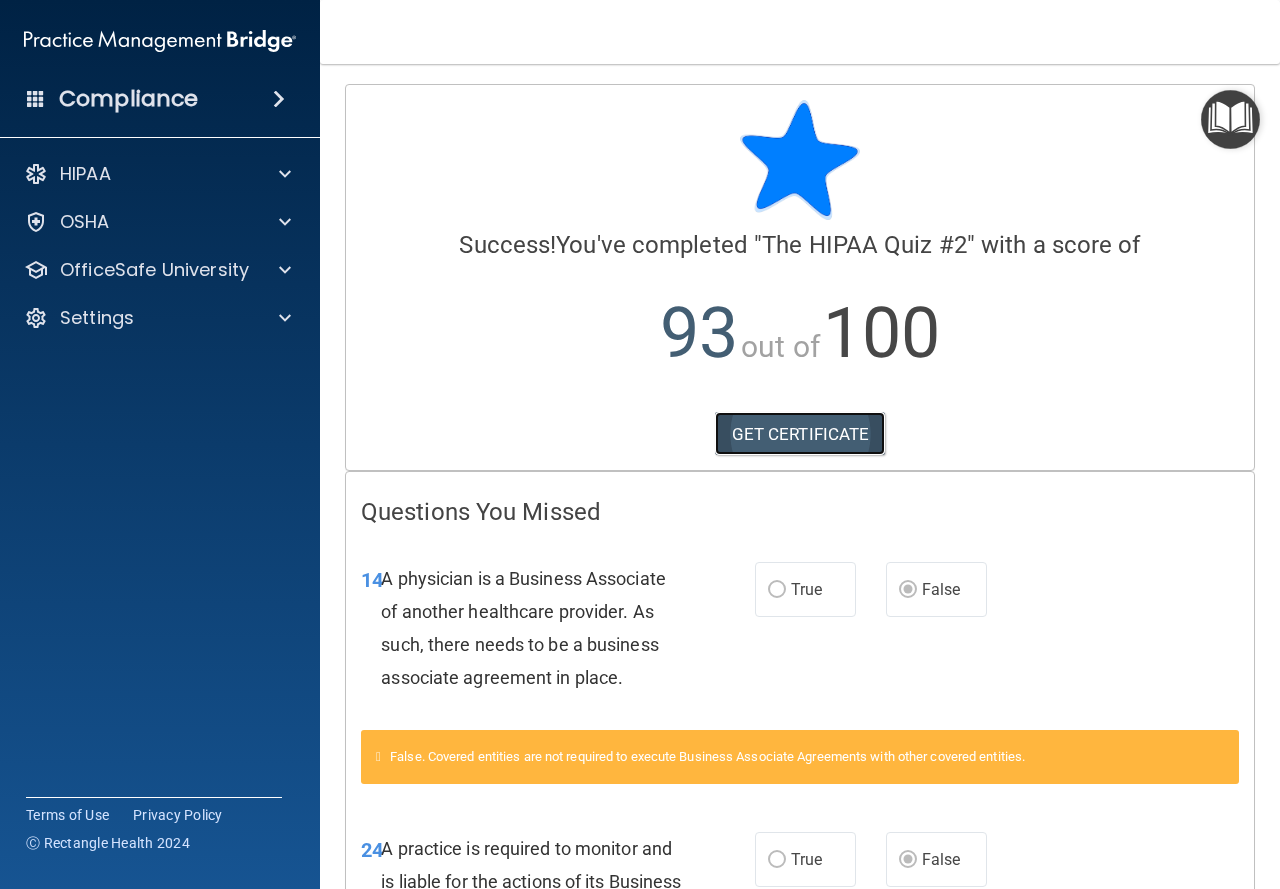 click on "GET CERTIFICATE" at bounding box center (800, 434) 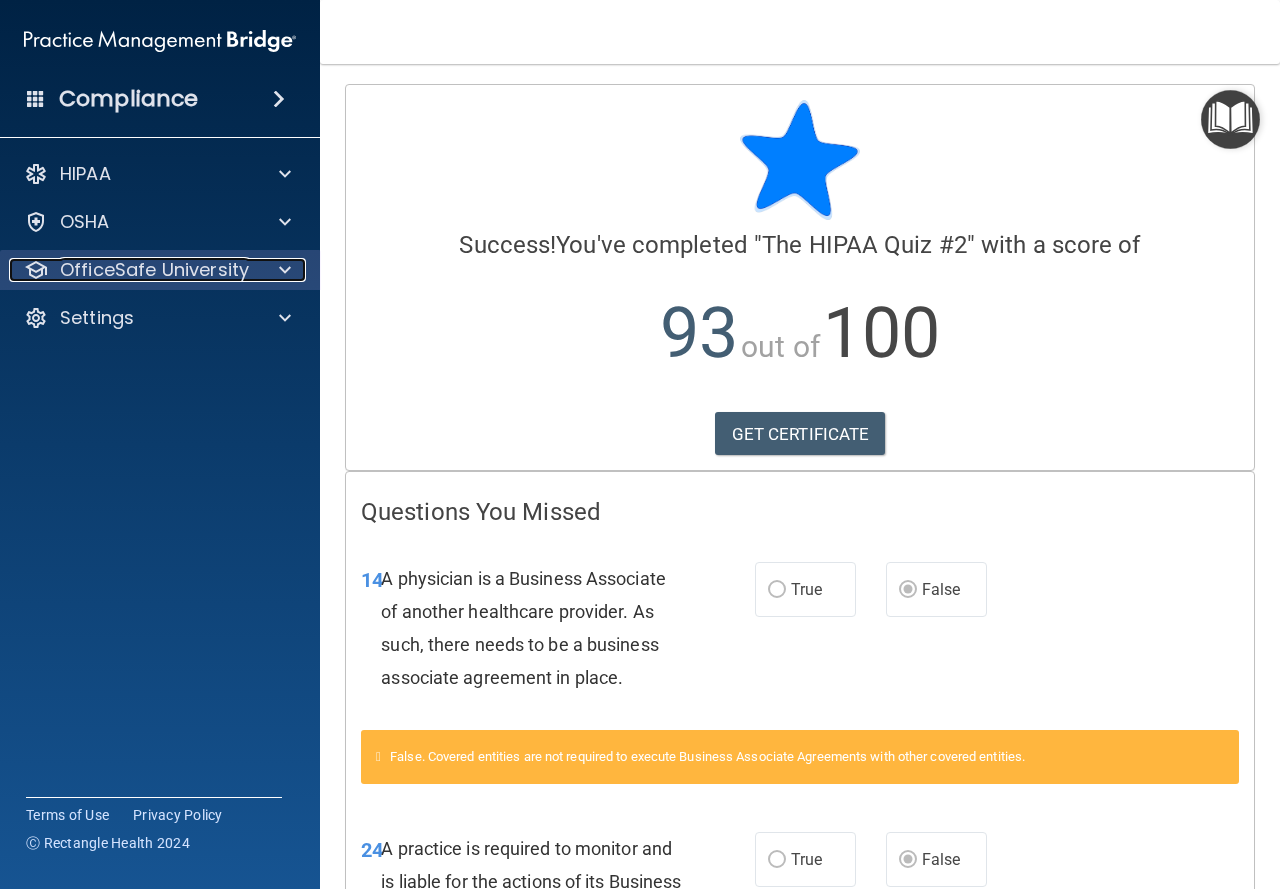 click on "OfficeSafe University" at bounding box center [154, 270] 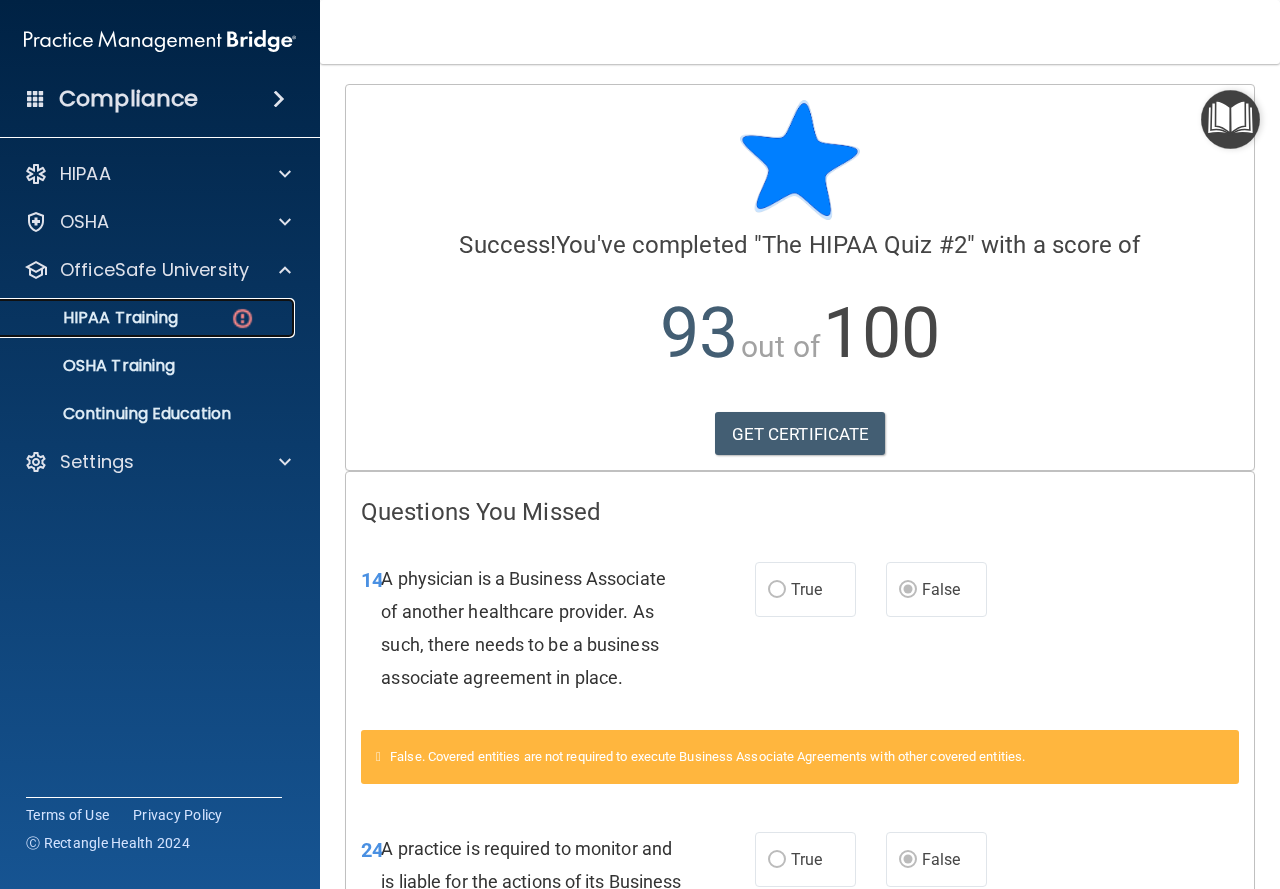 click on "HIPAA Training" at bounding box center [149, 318] 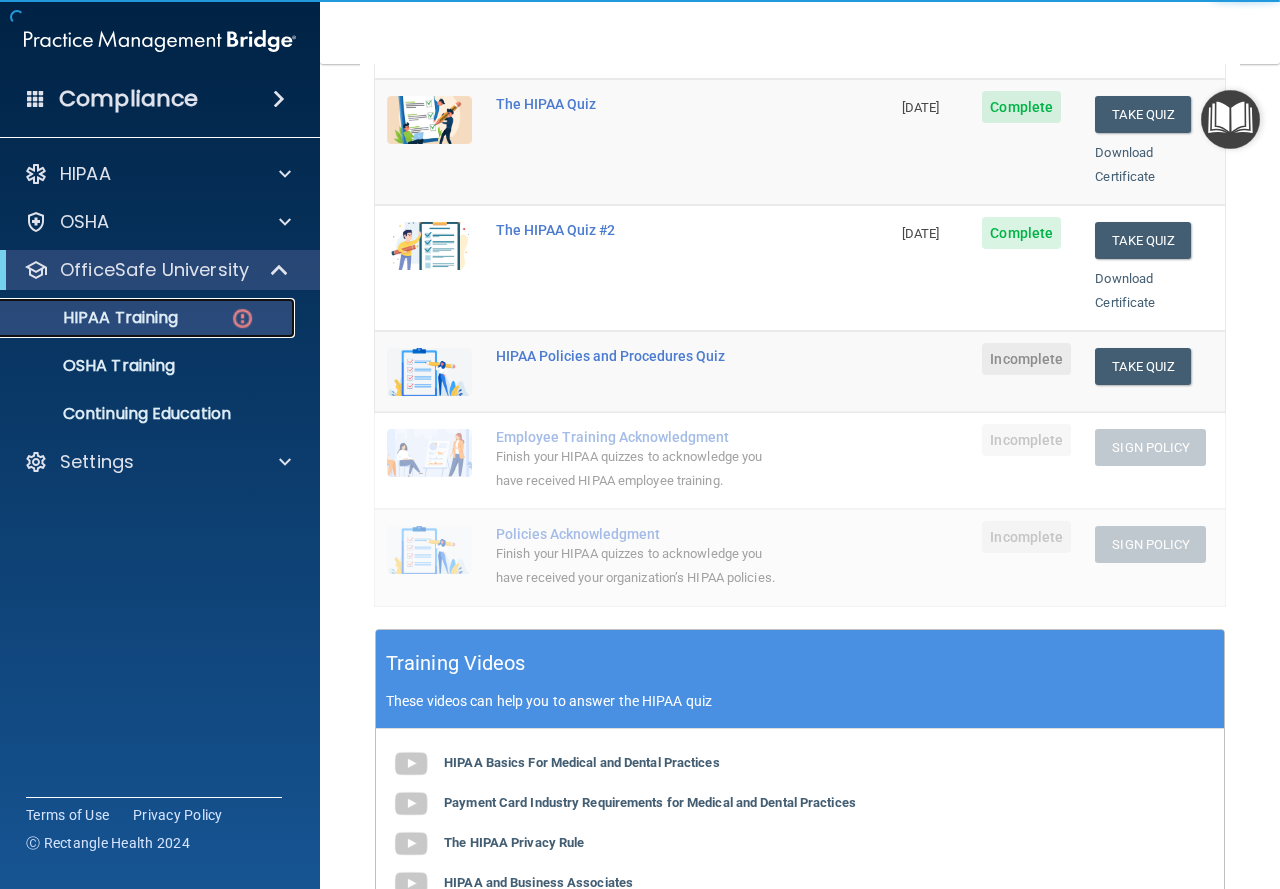scroll, scrollTop: 300, scrollLeft: 0, axis: vertical 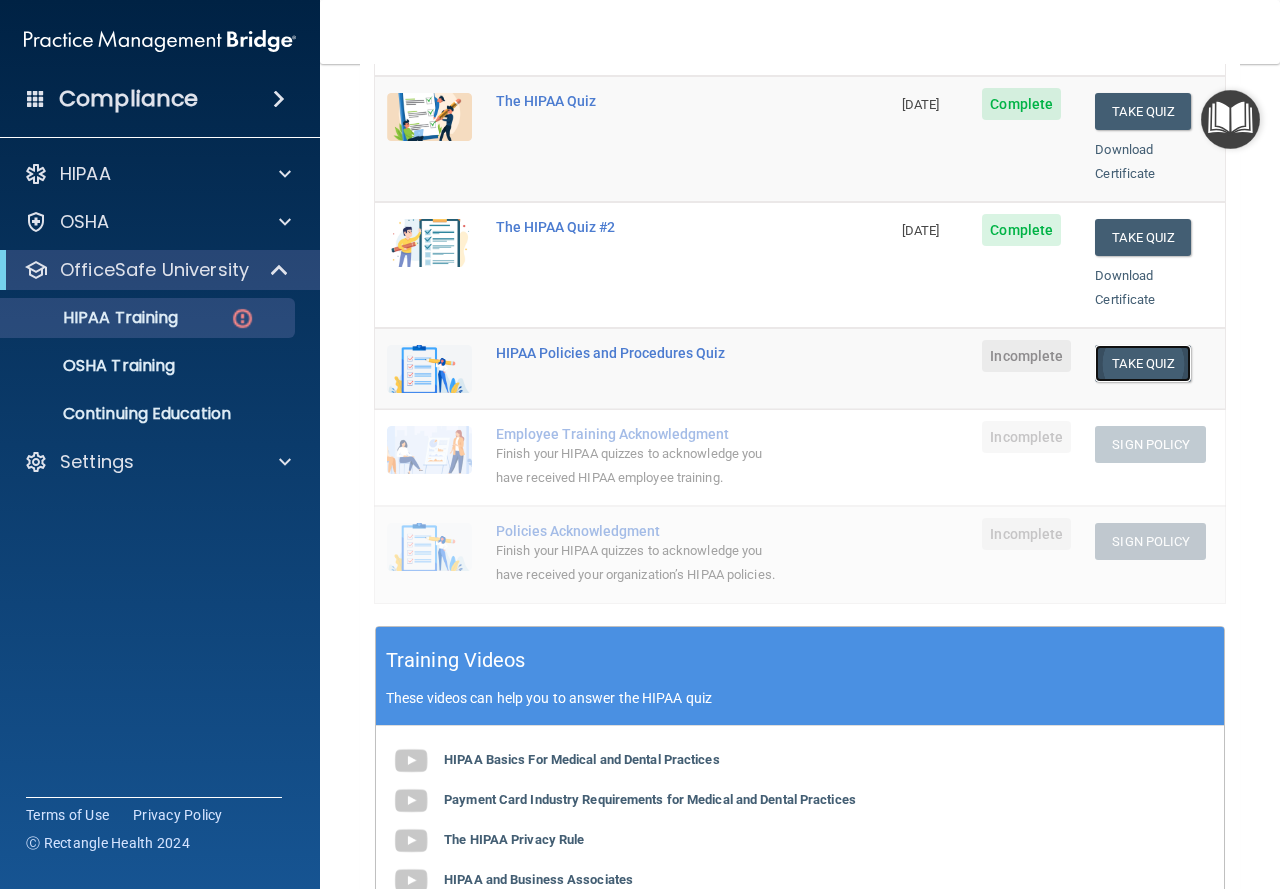 click on "Take Quiz" at bounding box center [1143, 363] 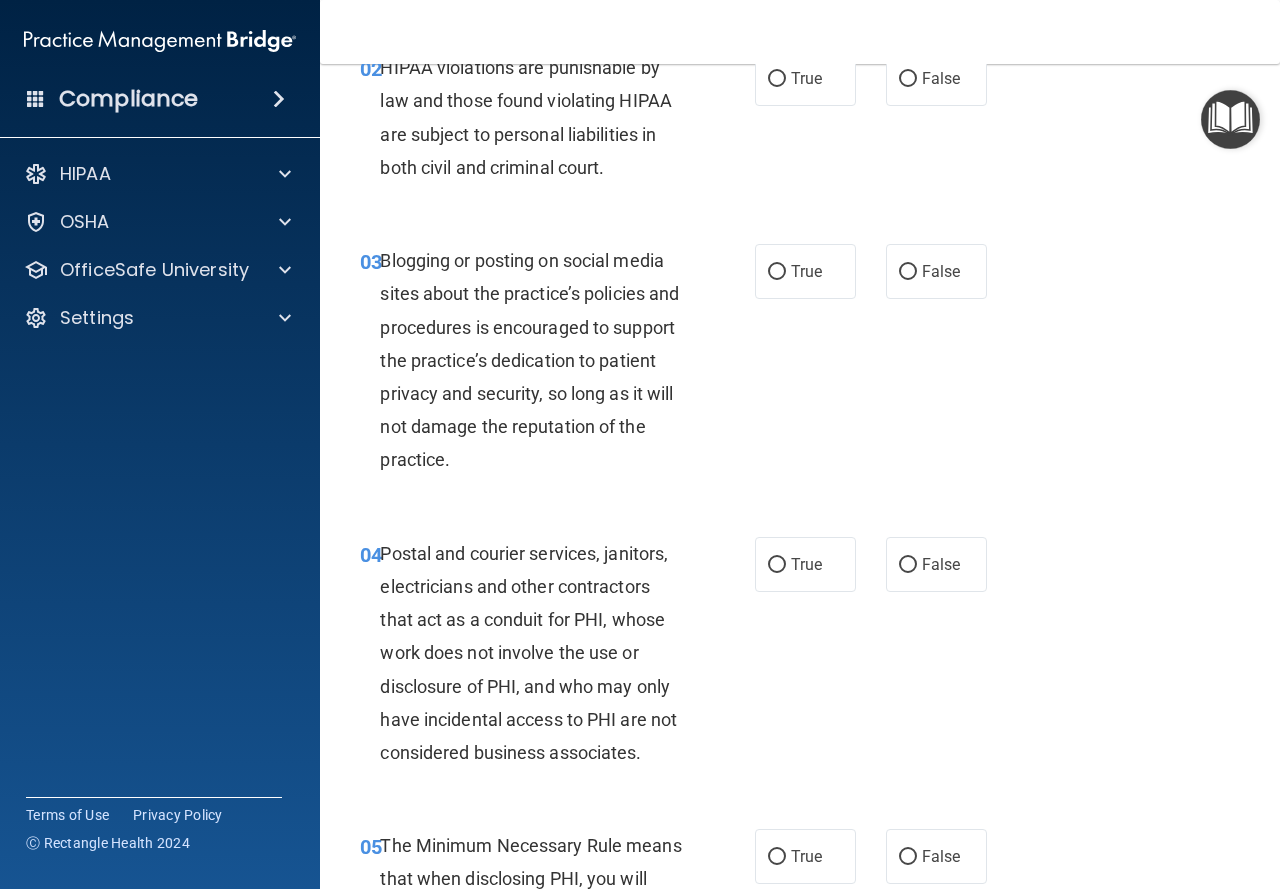 scroll, scrollTop: 0, scrollLeft: 0, axis: both 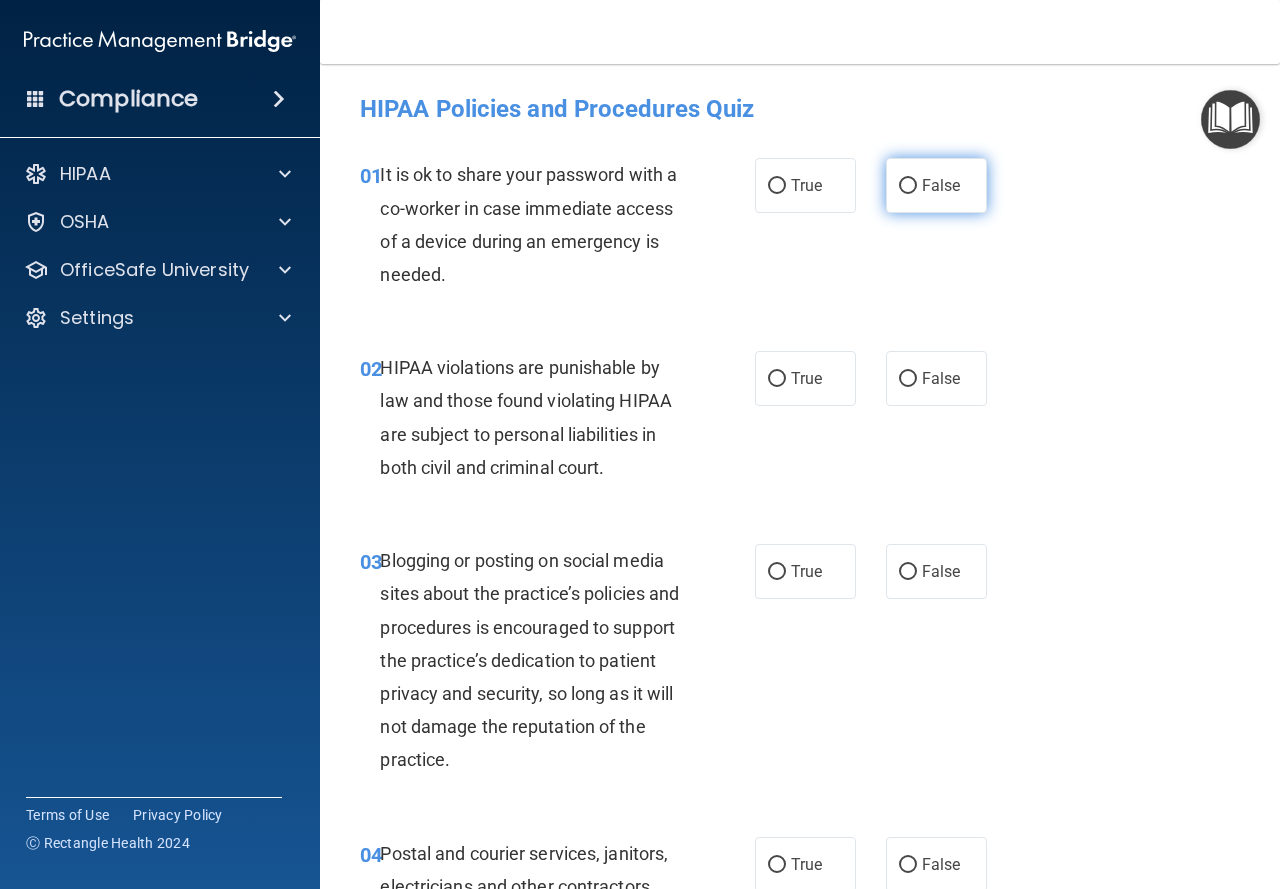 click on "False" at bounding box center (936, 185) 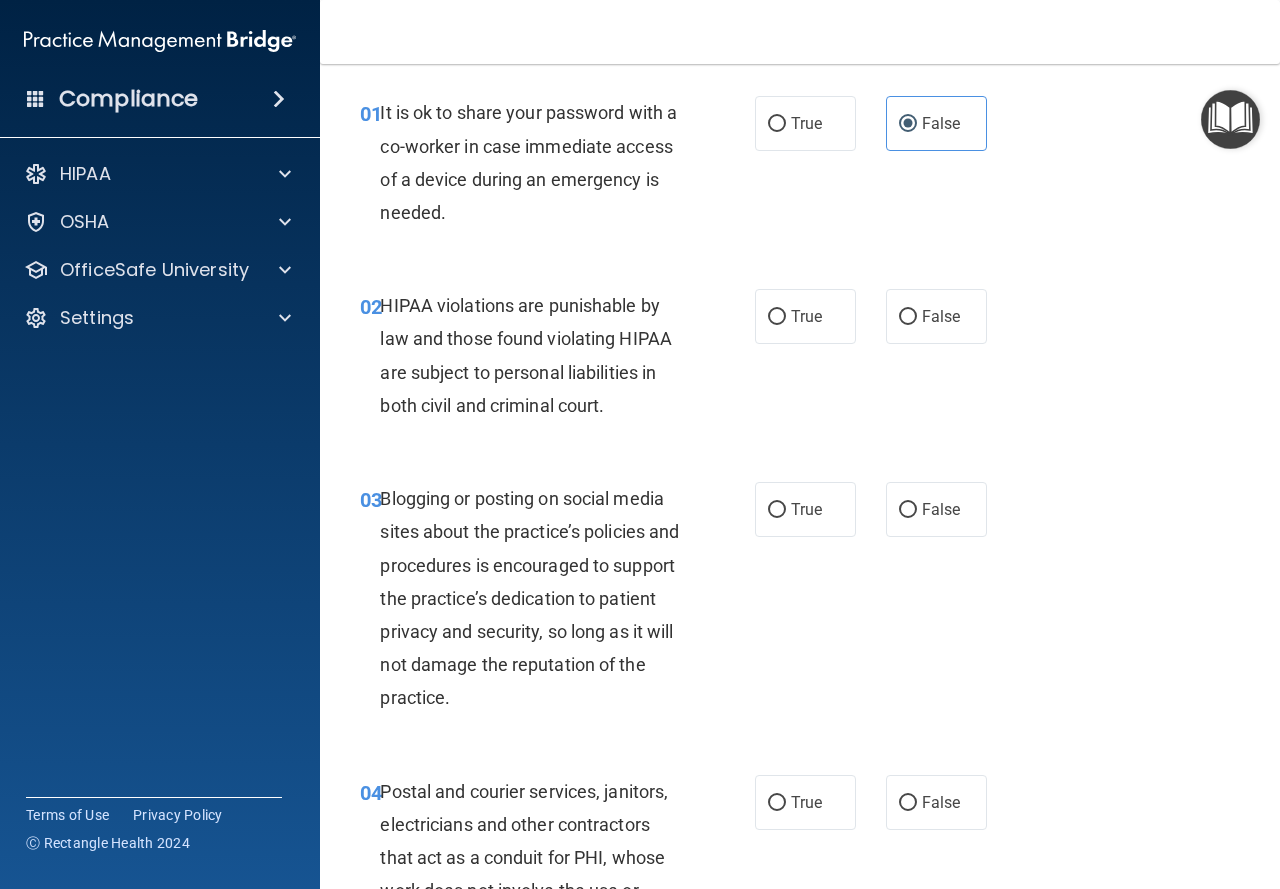 scroll, scrollTop: 0, scrollLeft: 0, axis: both 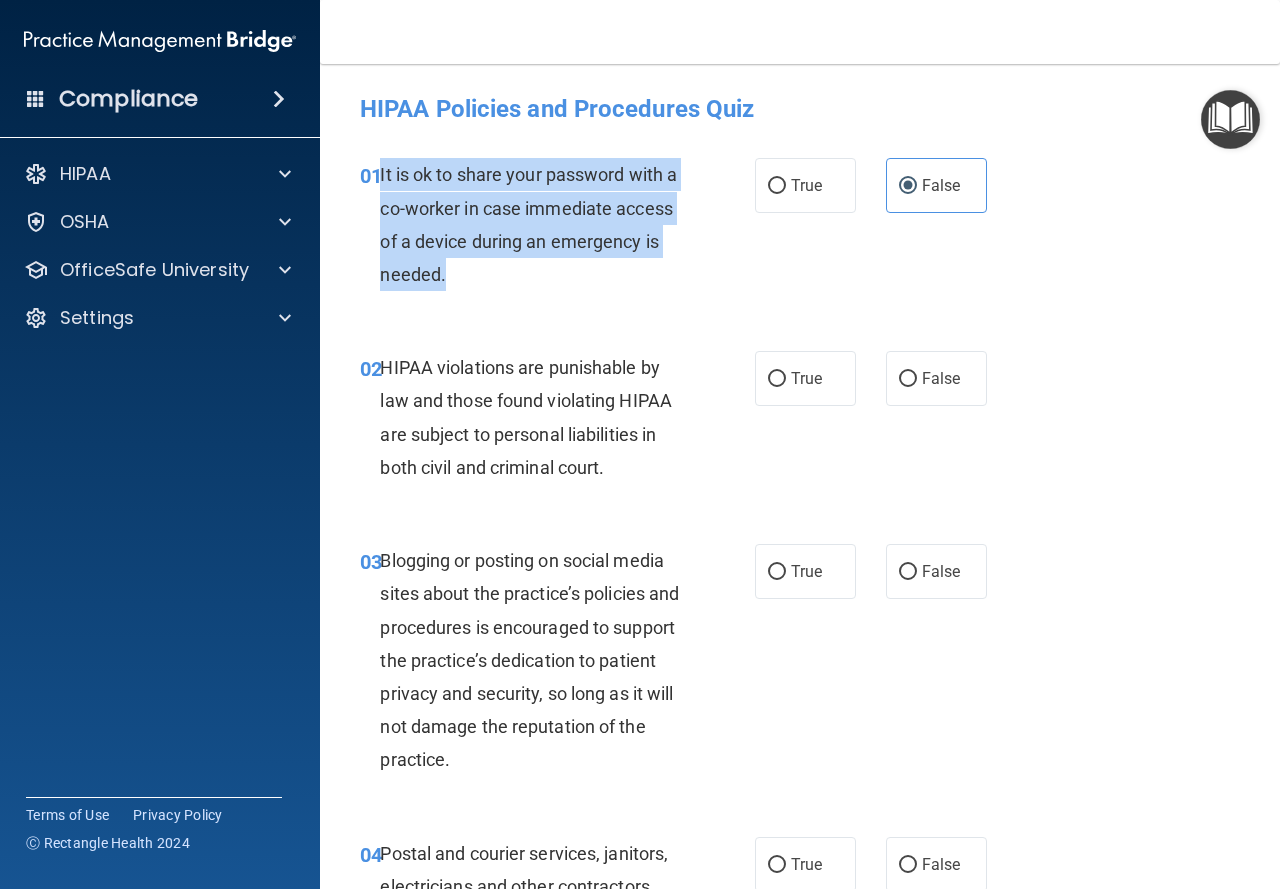 drag, startPoint x: 380, startPoint y: 171, endPoint x: 603, endPoint y: 272, distance: 244.80605 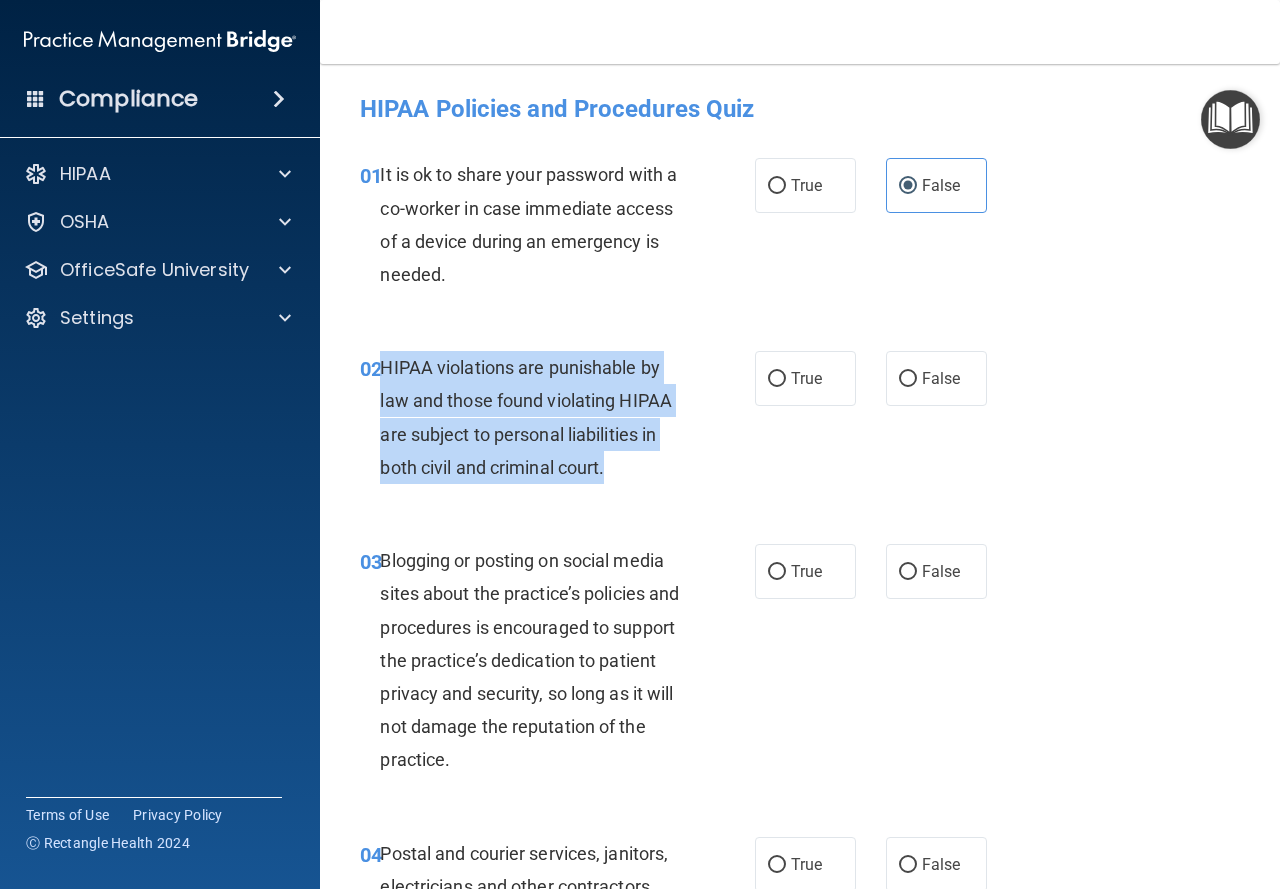 drag, startPoint x: 379, startPoint y: 358, endPoint x: 620, endPoint y: 476, distance: 268.33746 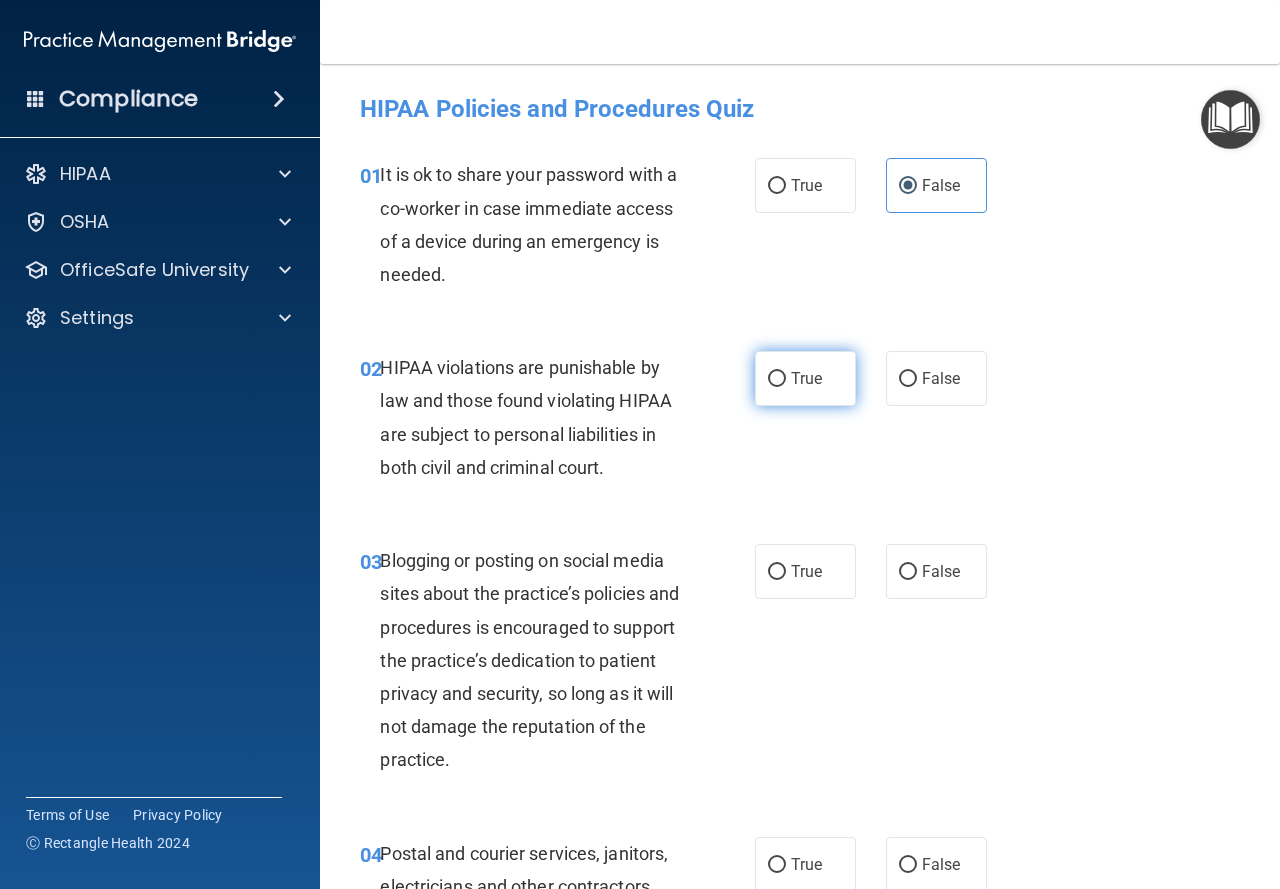 click on "True" at bounding box center (806, 378) 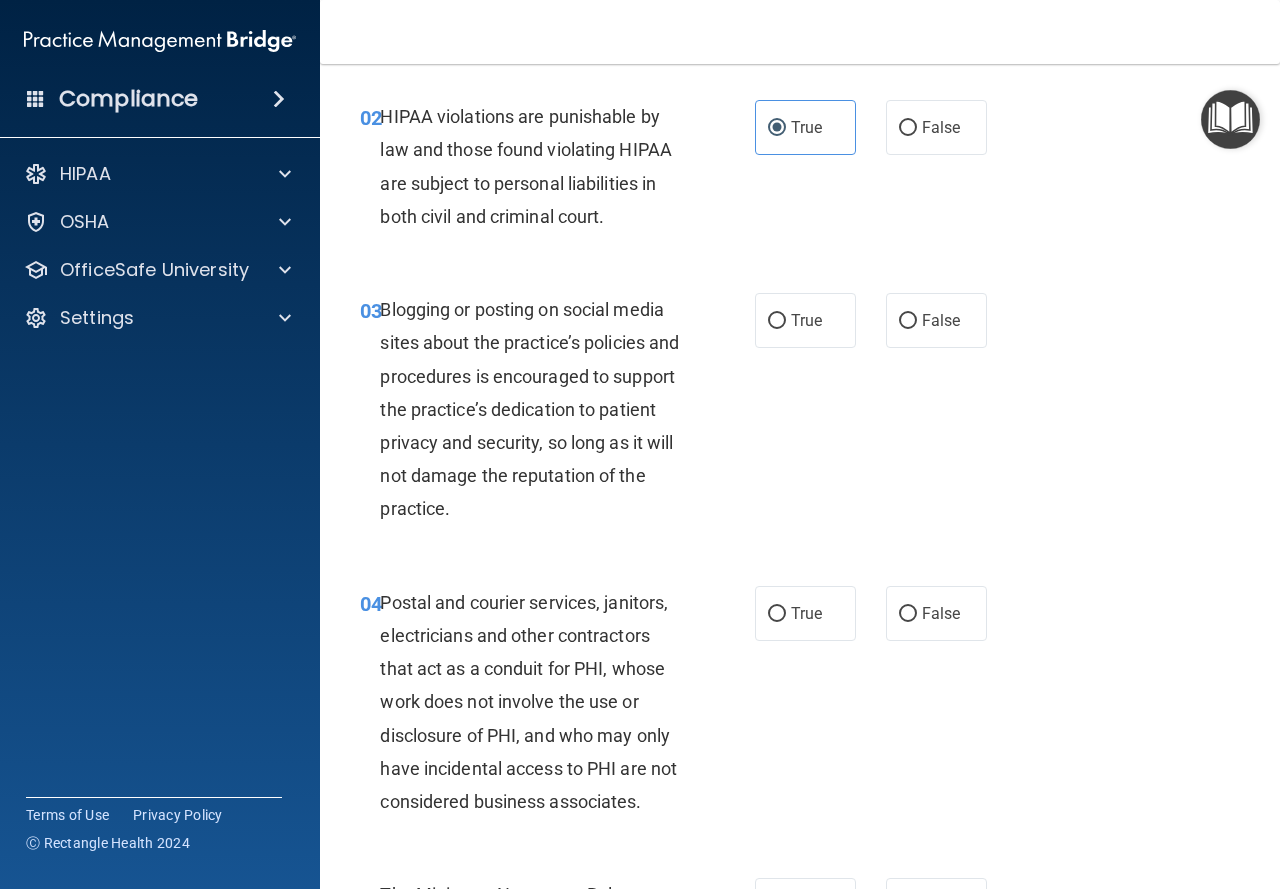 scroll, scrollTop: 300, scrollLeft: 0, axis: vertical 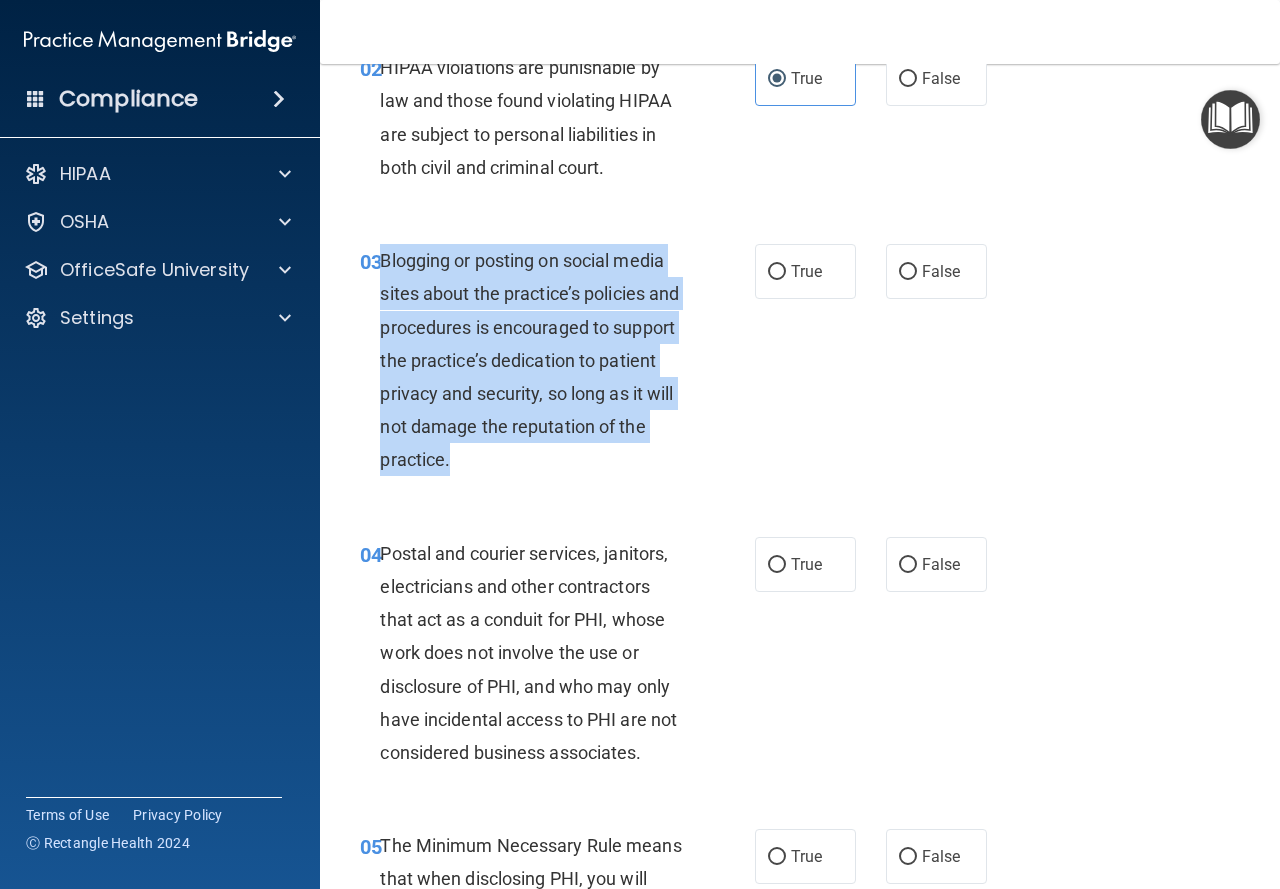 drag, startPoint x: 379, startPoint y: 252, endPoint x: 625, endPoint y: 453, distance: 317.67435 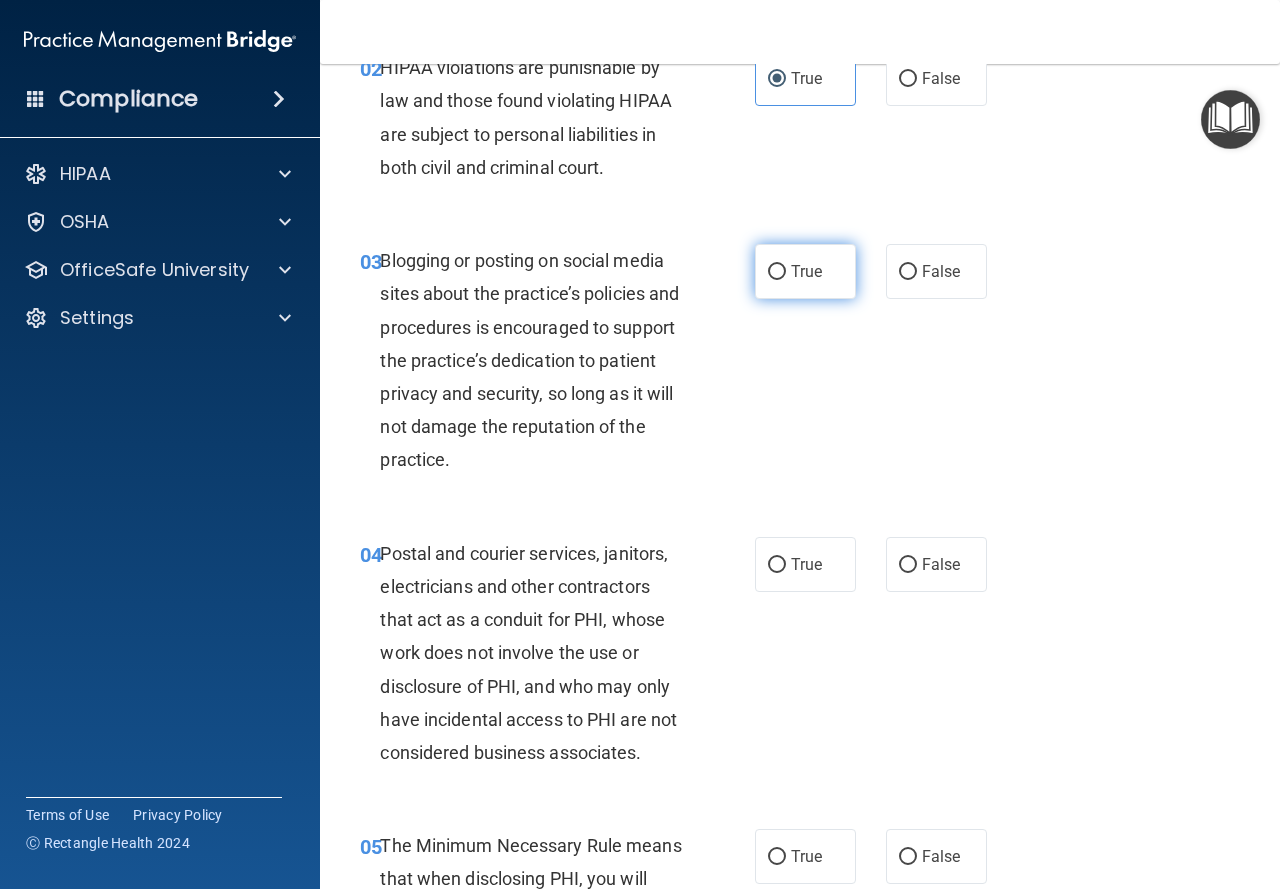 click on "True" at bounding box center (805, 271) 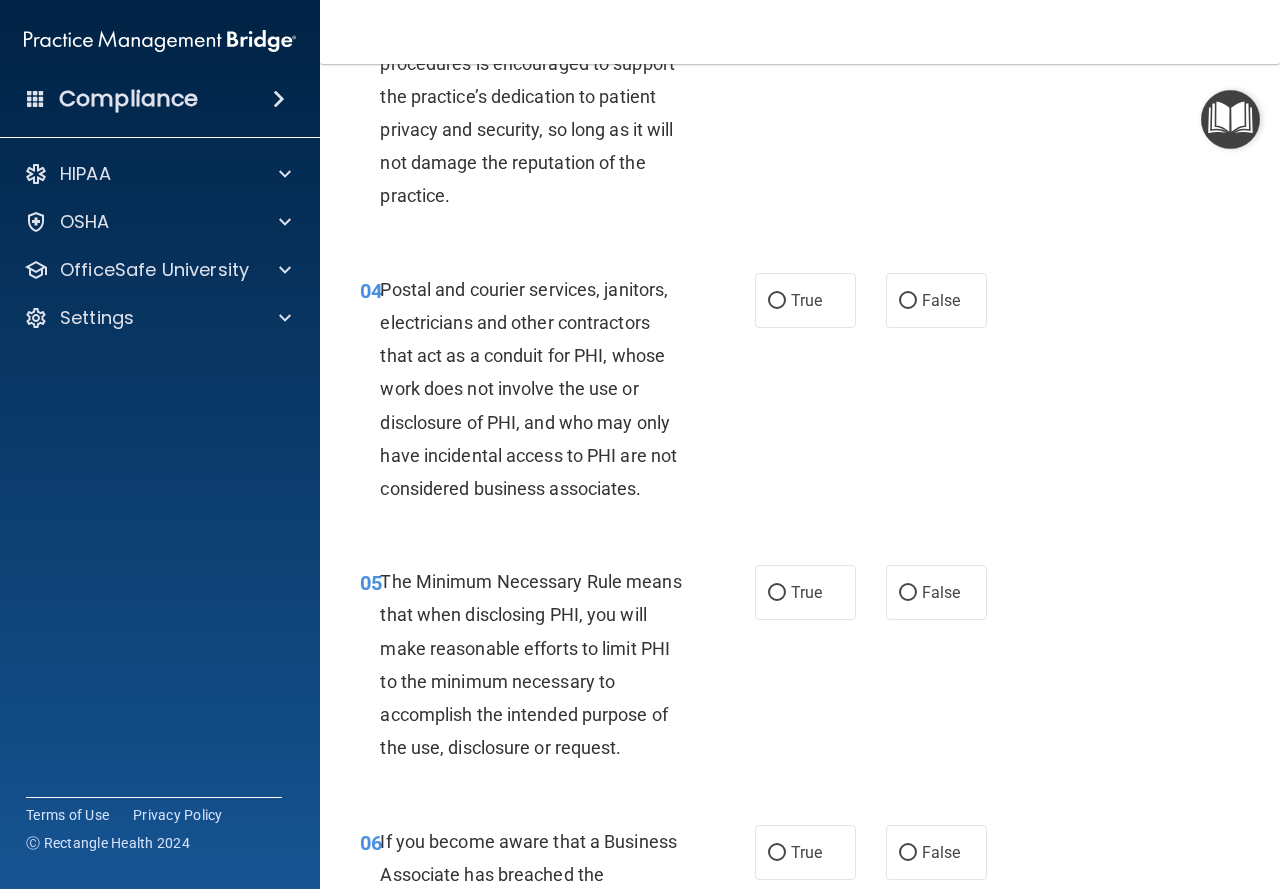 scroll, scrollTop: 600, scrollLeft: 0, axis: vertical 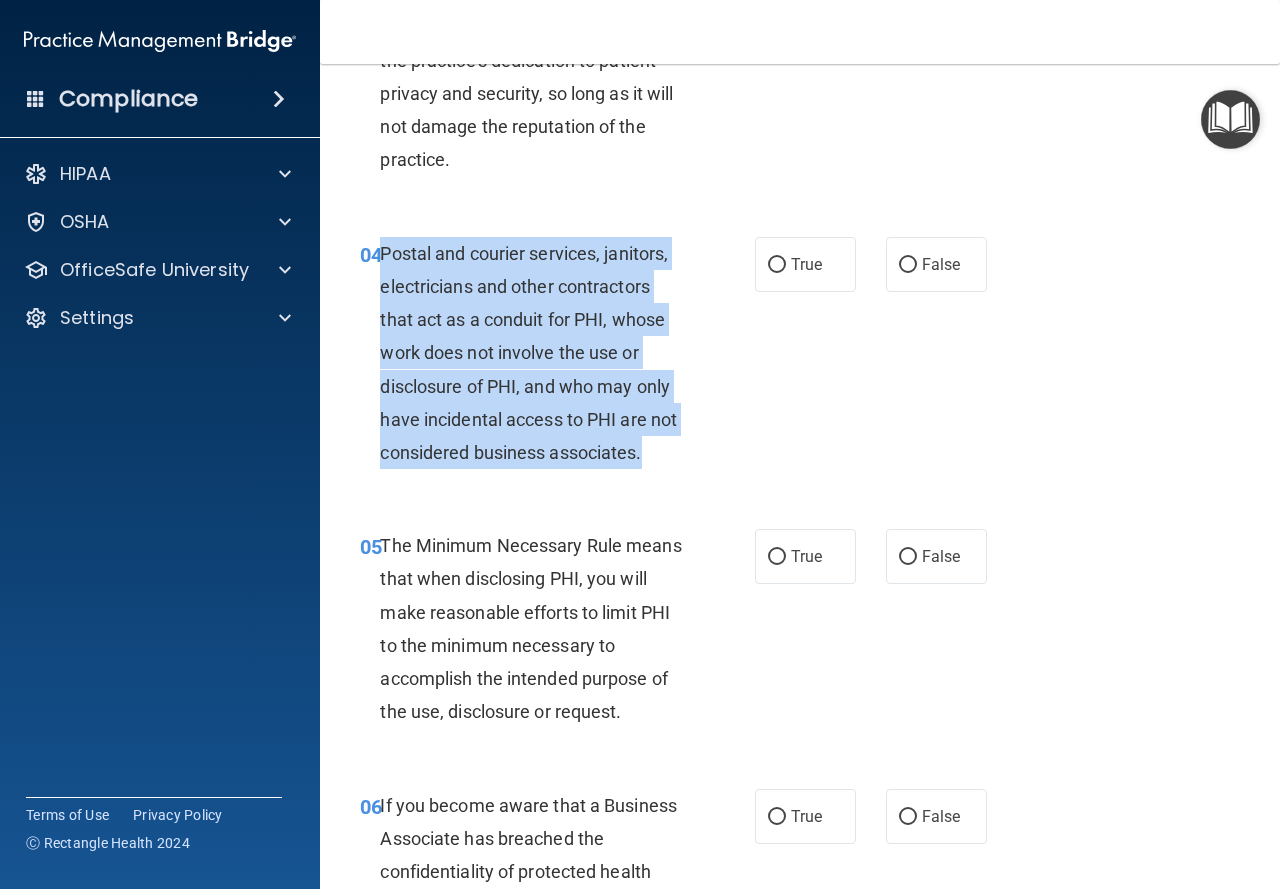 drag, startPoint x: 383, startPoint y: 252, endPoint x: 681, endPoint y: 449, distance: 357.2296 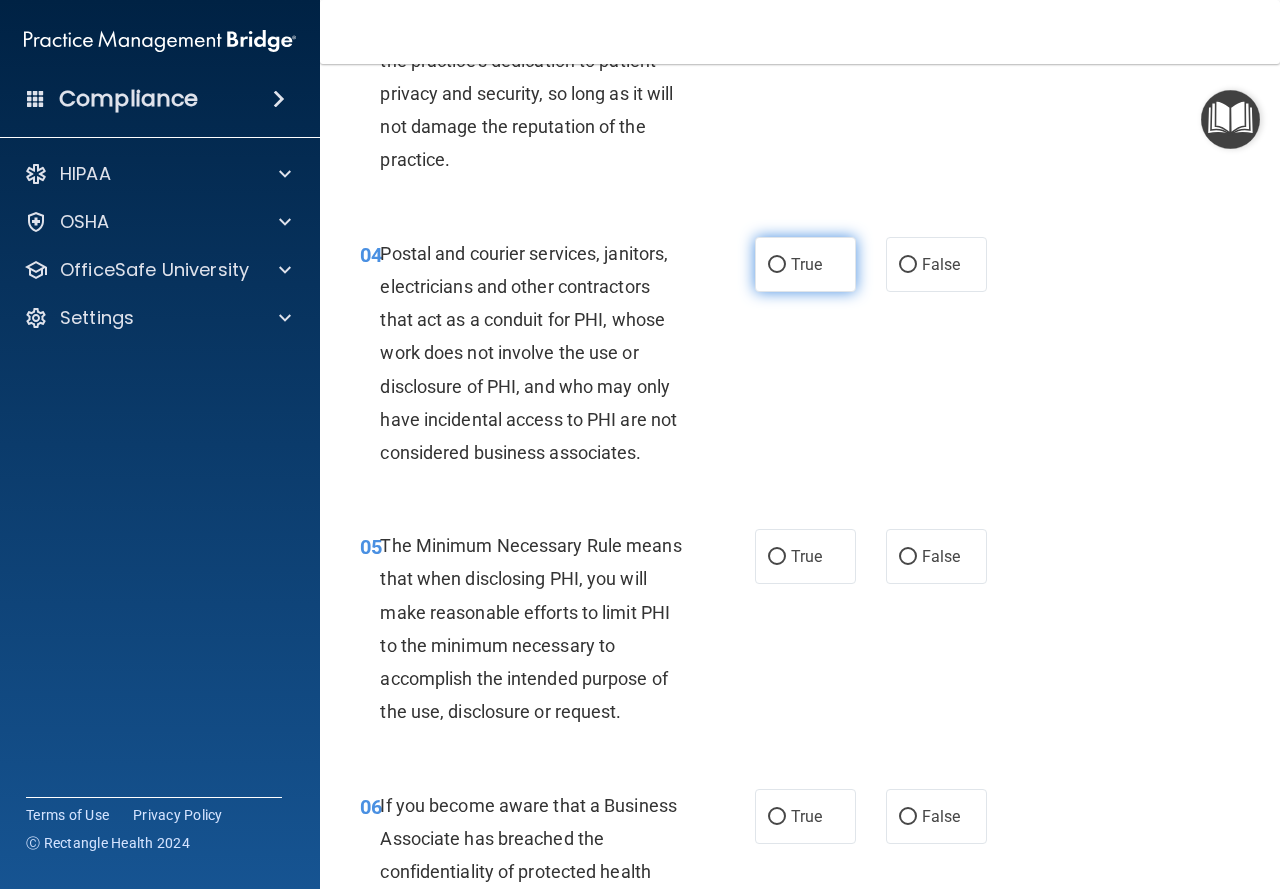 click on "True" at bounding box center (806, 264) 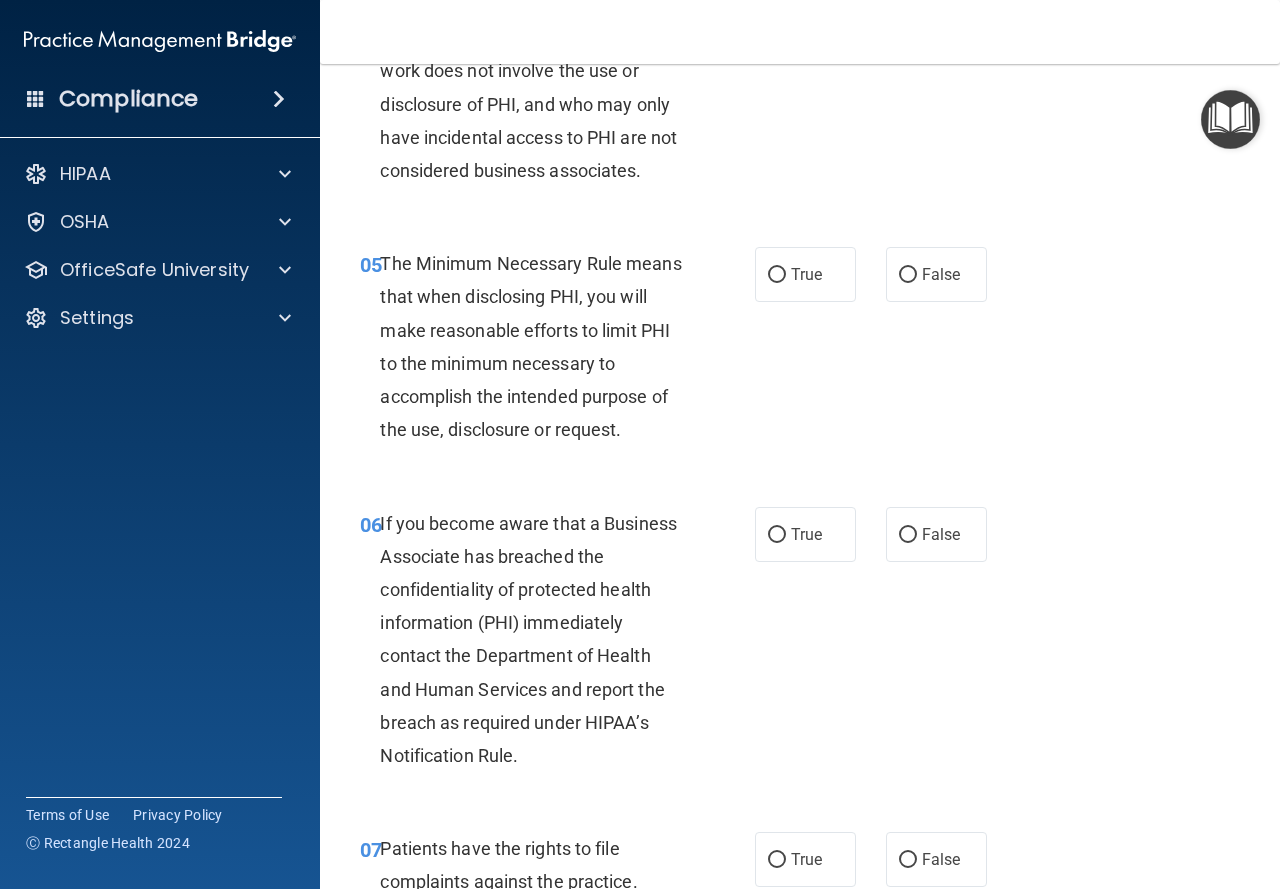 scroll, scrollTop: 900, scrollLeft: 0, axis: vertical 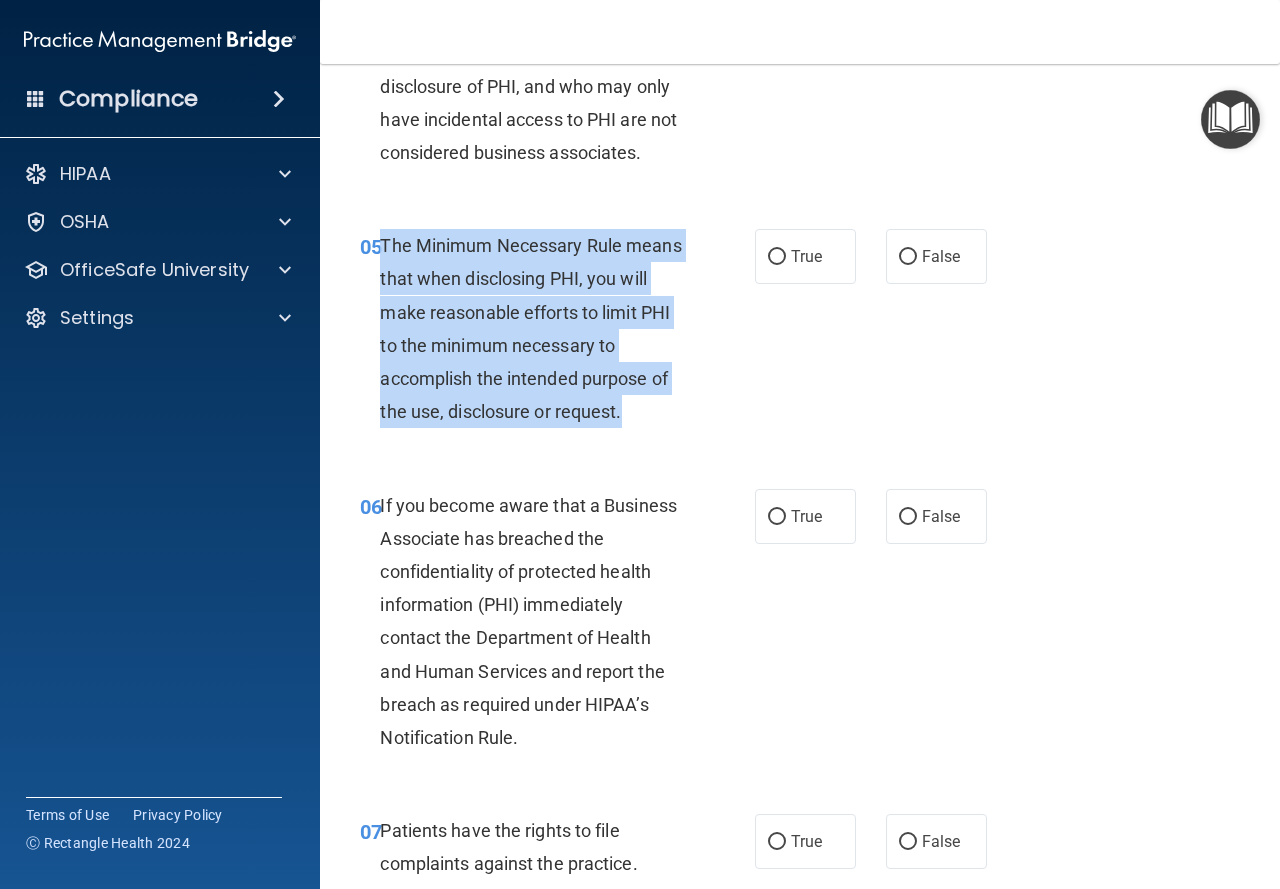 drag, startPoint x: 380, startPoint y: 241, endPoint x: 650, endPoint y: 421, distance: 324.4996 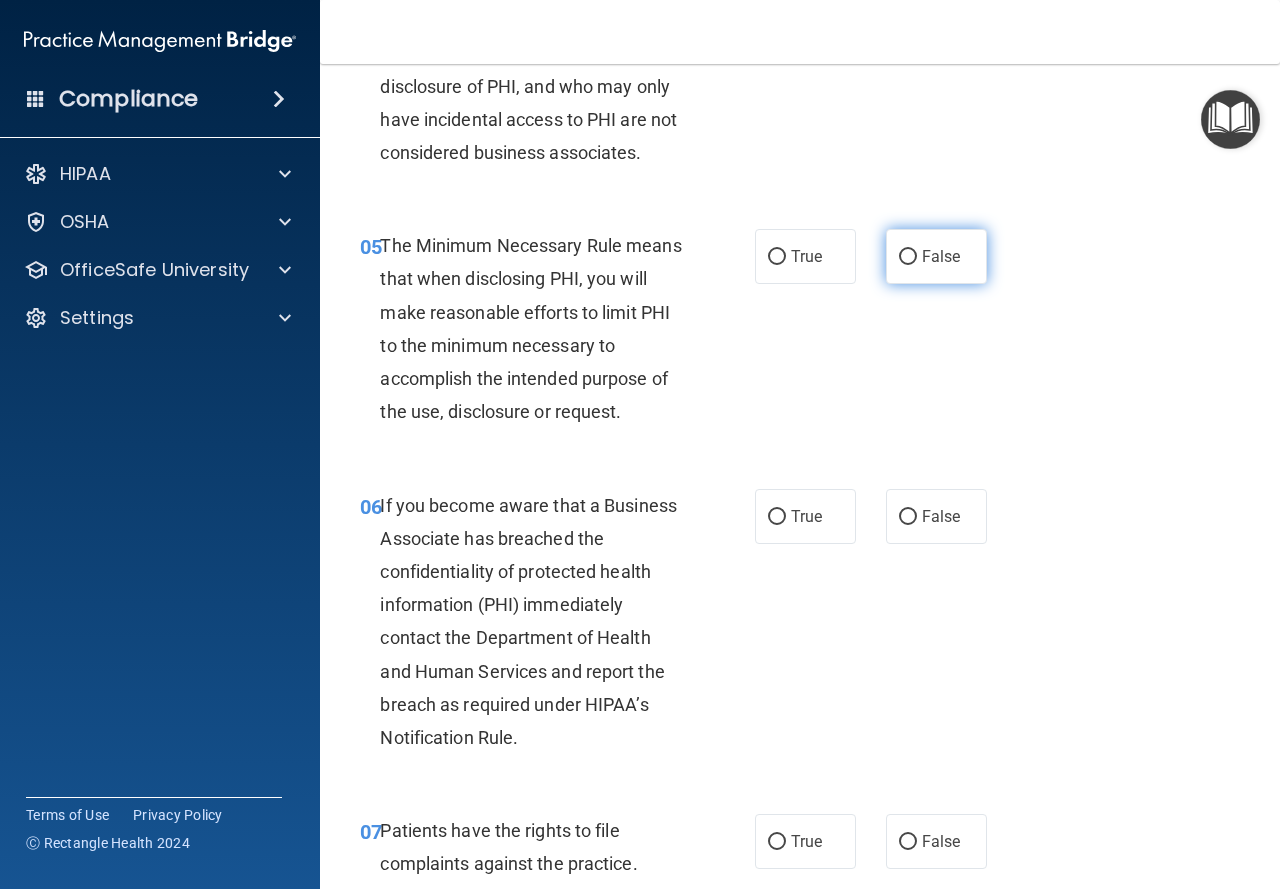 click on "False" at bounding box center [941, 256] 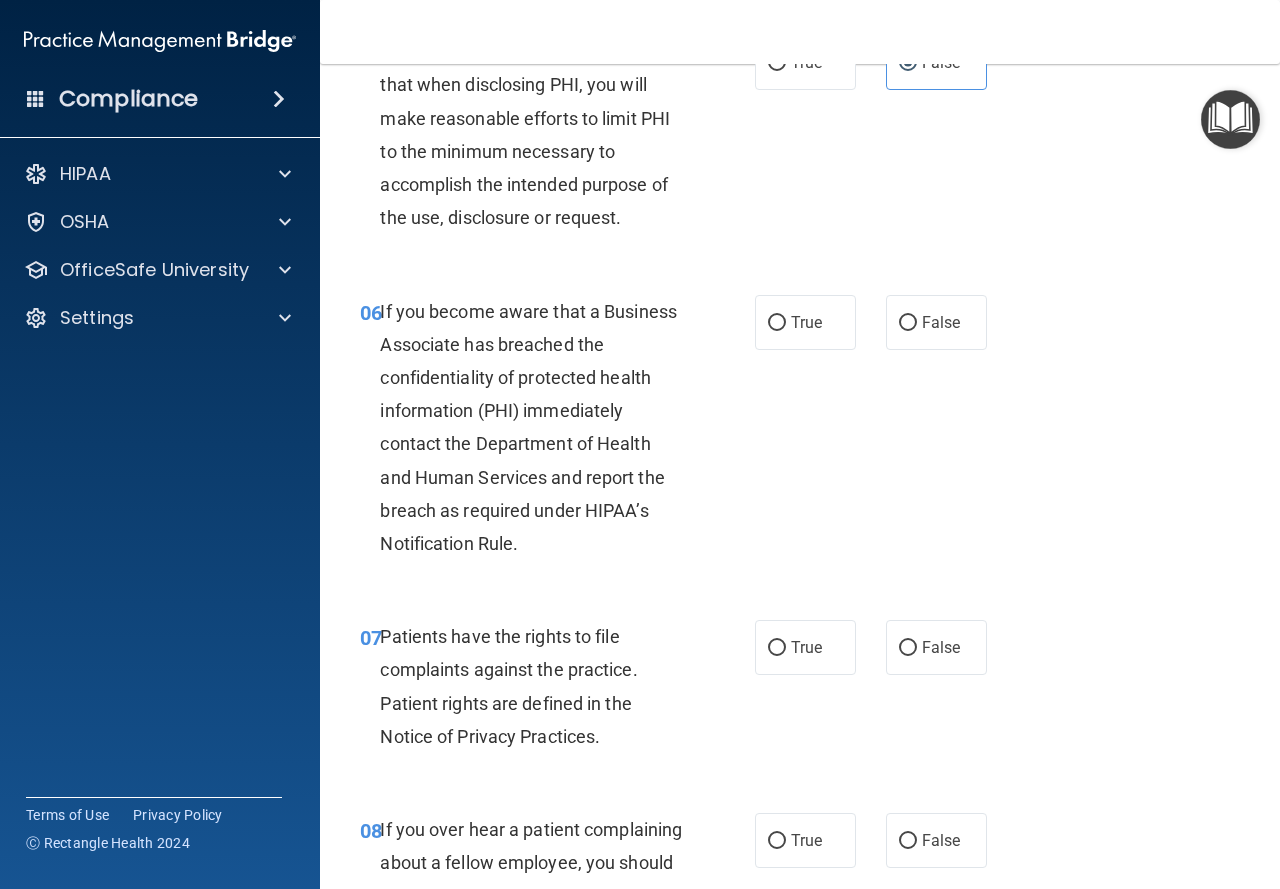 scroll, scrollTop: 1100, scrollLeft: 0, axis: vertical 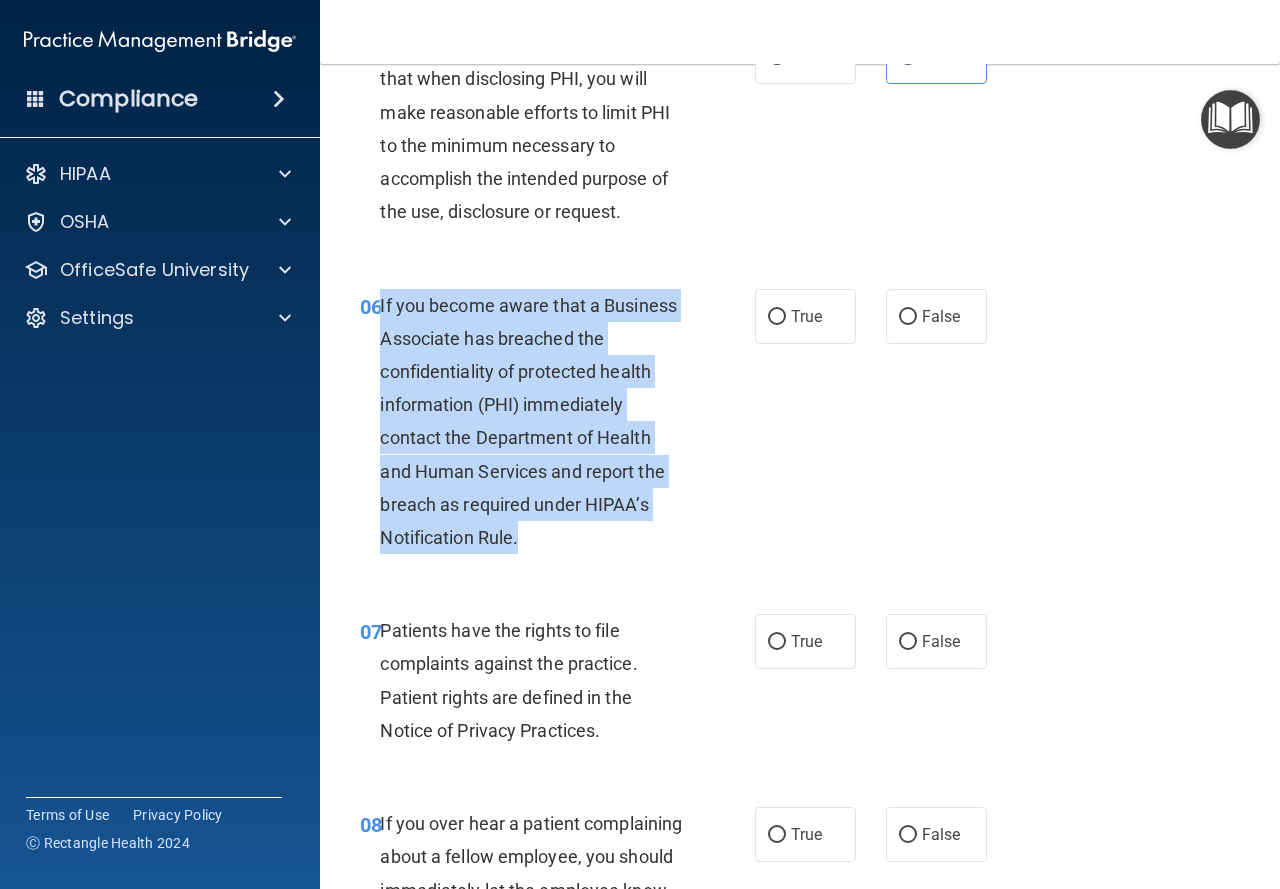 drag, startPoint x: 382, startPoint y: 298, endPoint x: 601, endPoint y: 543, distance: 328.61224 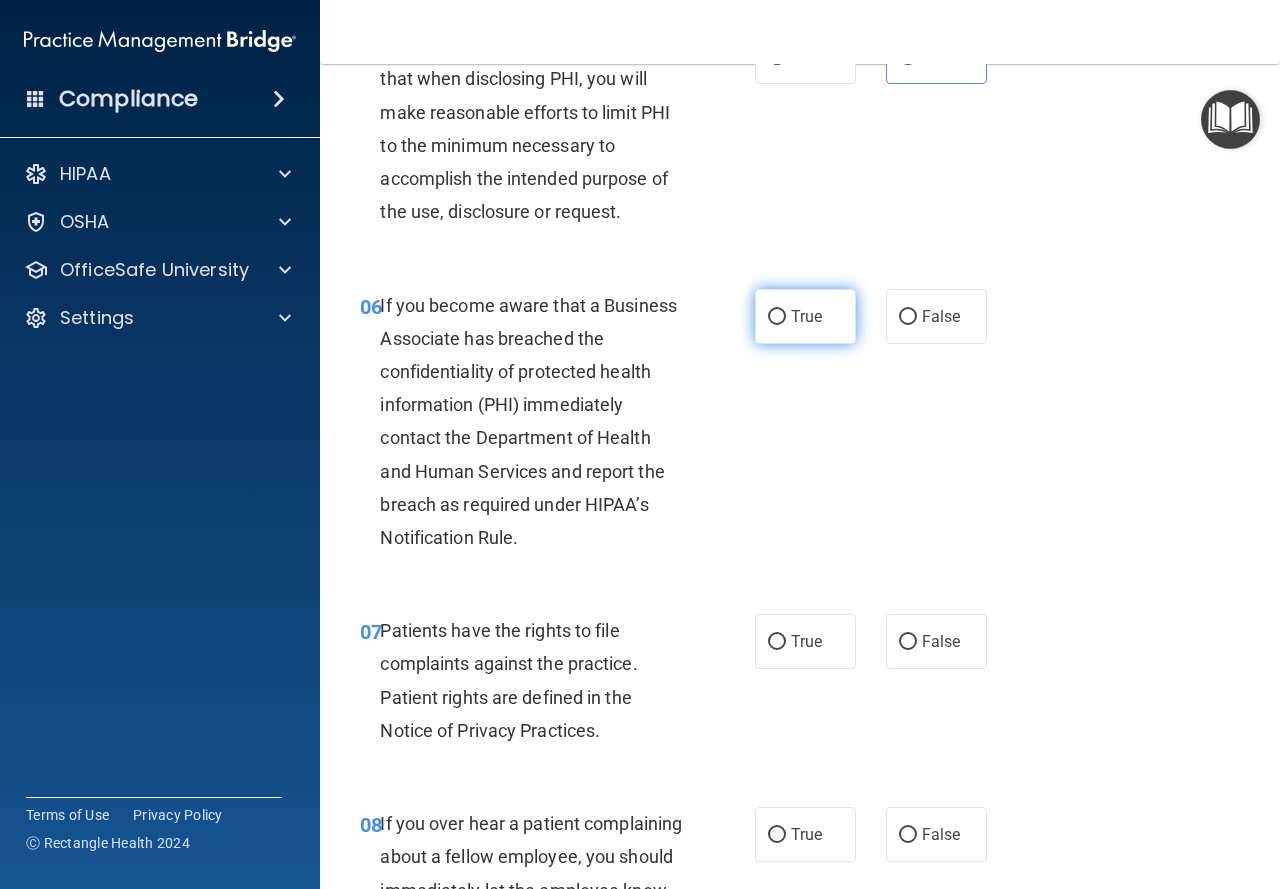 click on "True" at bounding box center (806, 316) 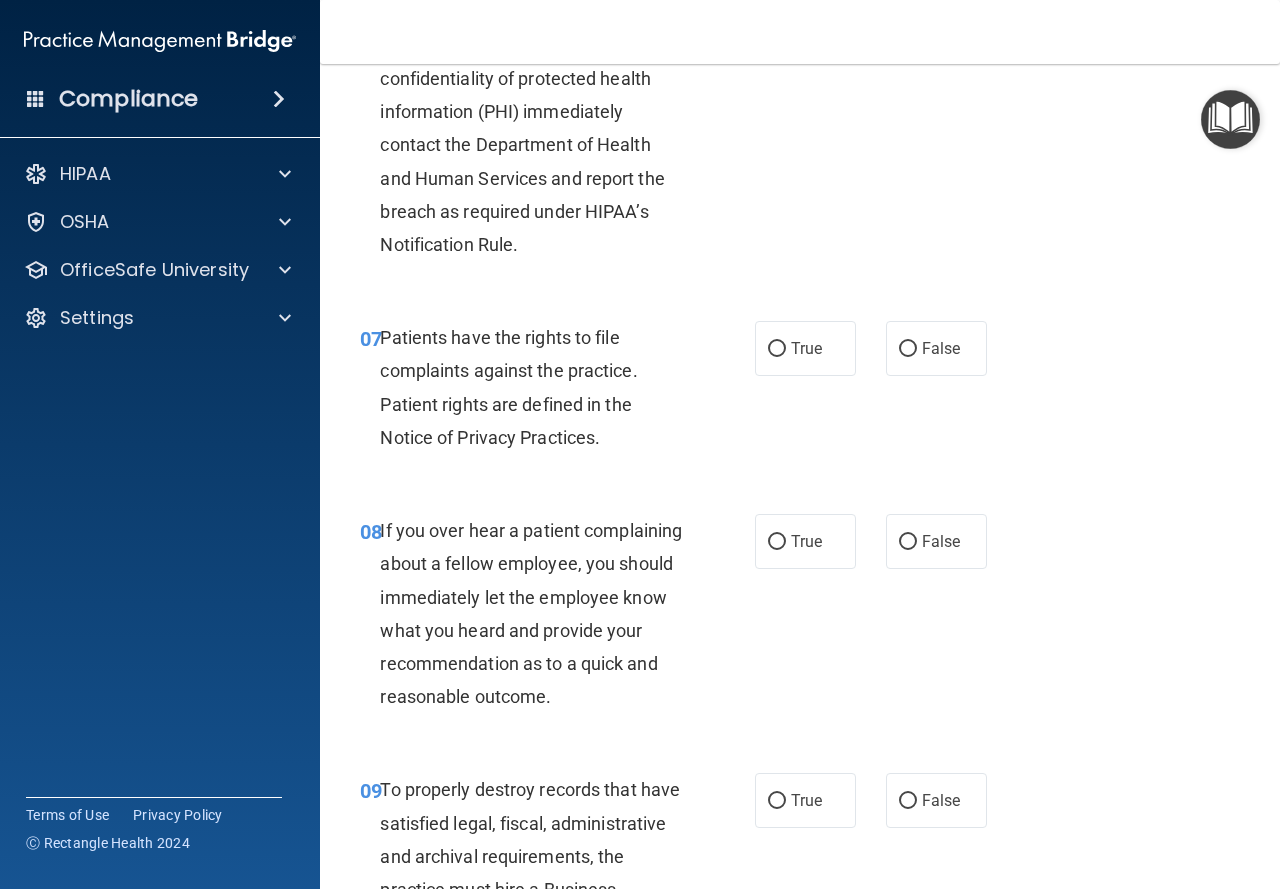 scroll, scrollTop: 1500, scrollLeft: 0, axis: vertical 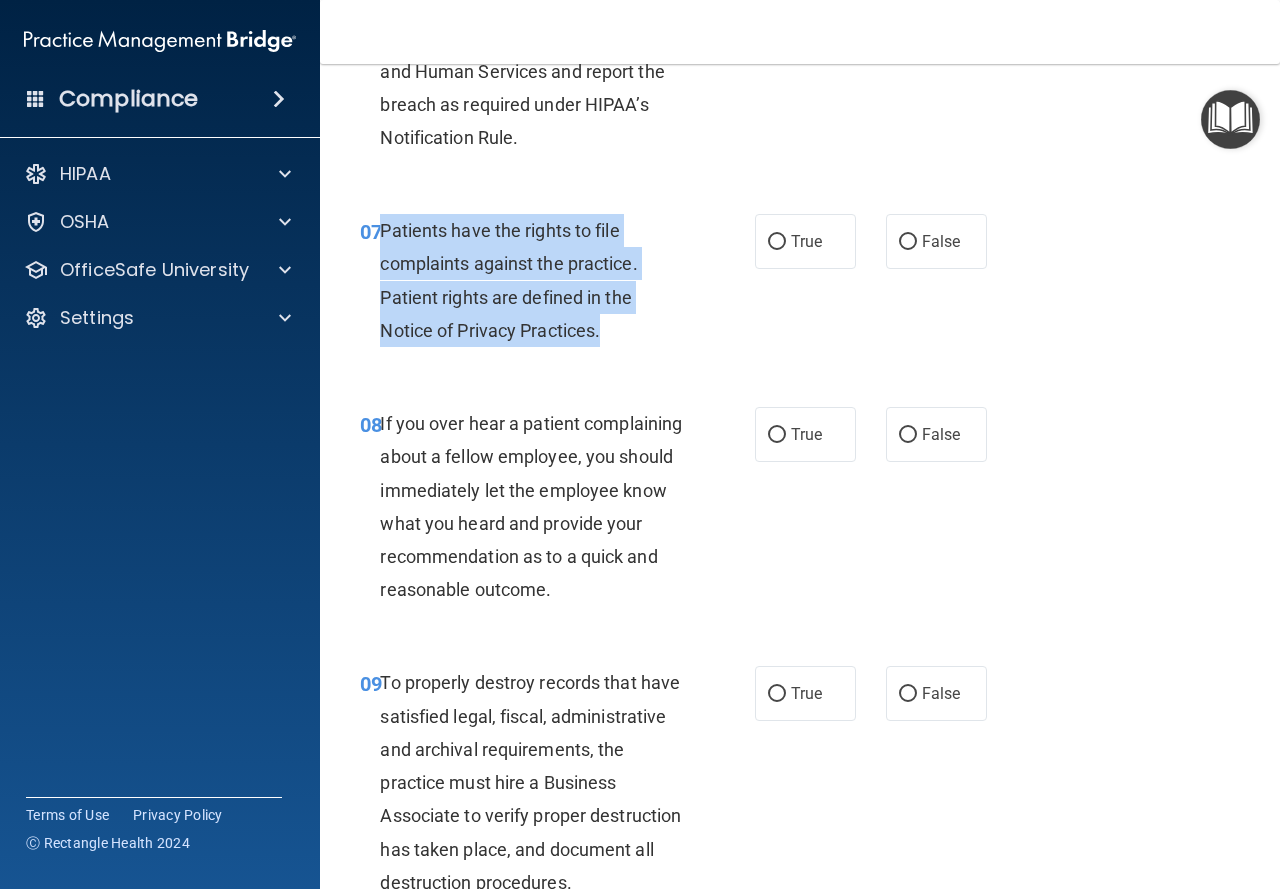 drag, startPoint x: 381, startPoint y: 224, endPoint x: 623, endPoint y: 353, distance: 274.2353 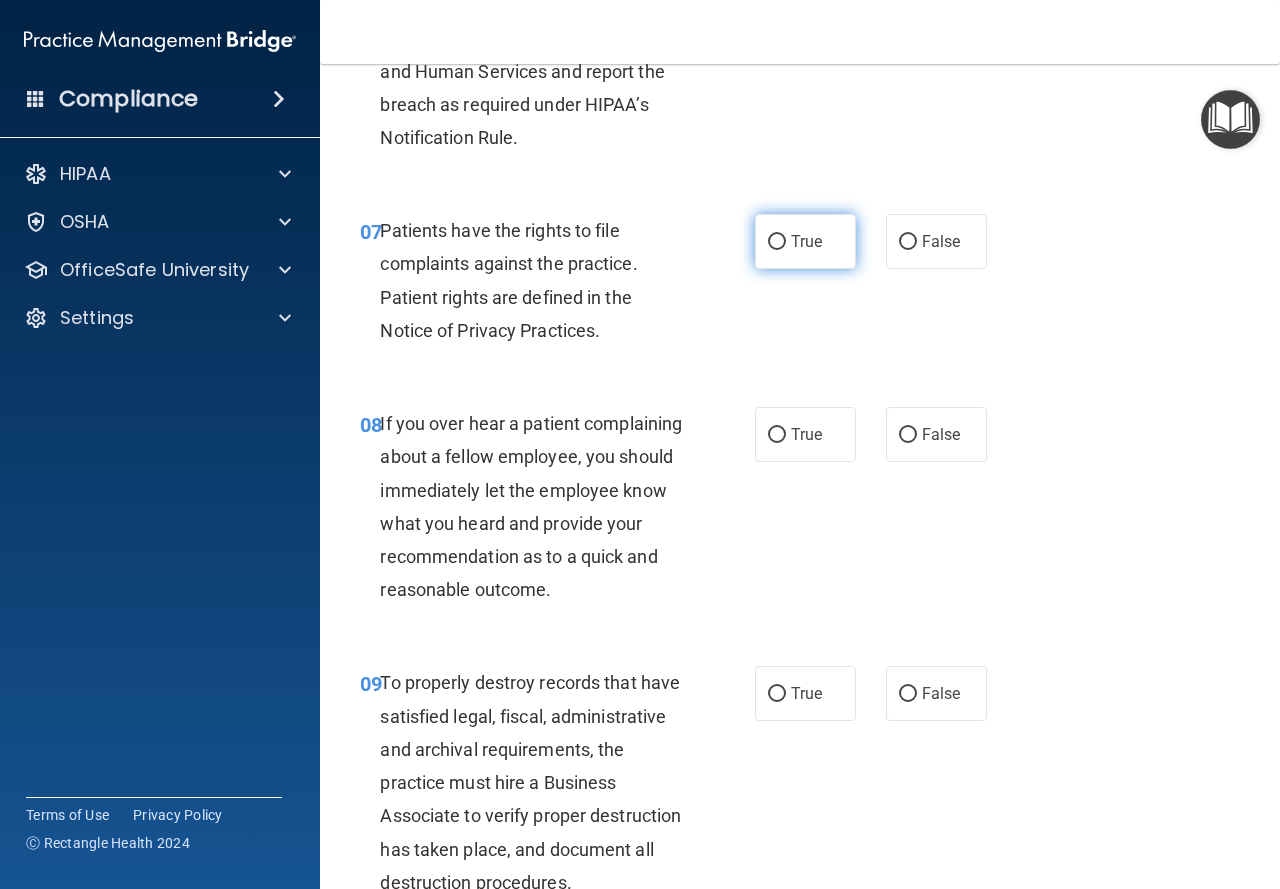 click on "True" at bounding box center [806, 241] 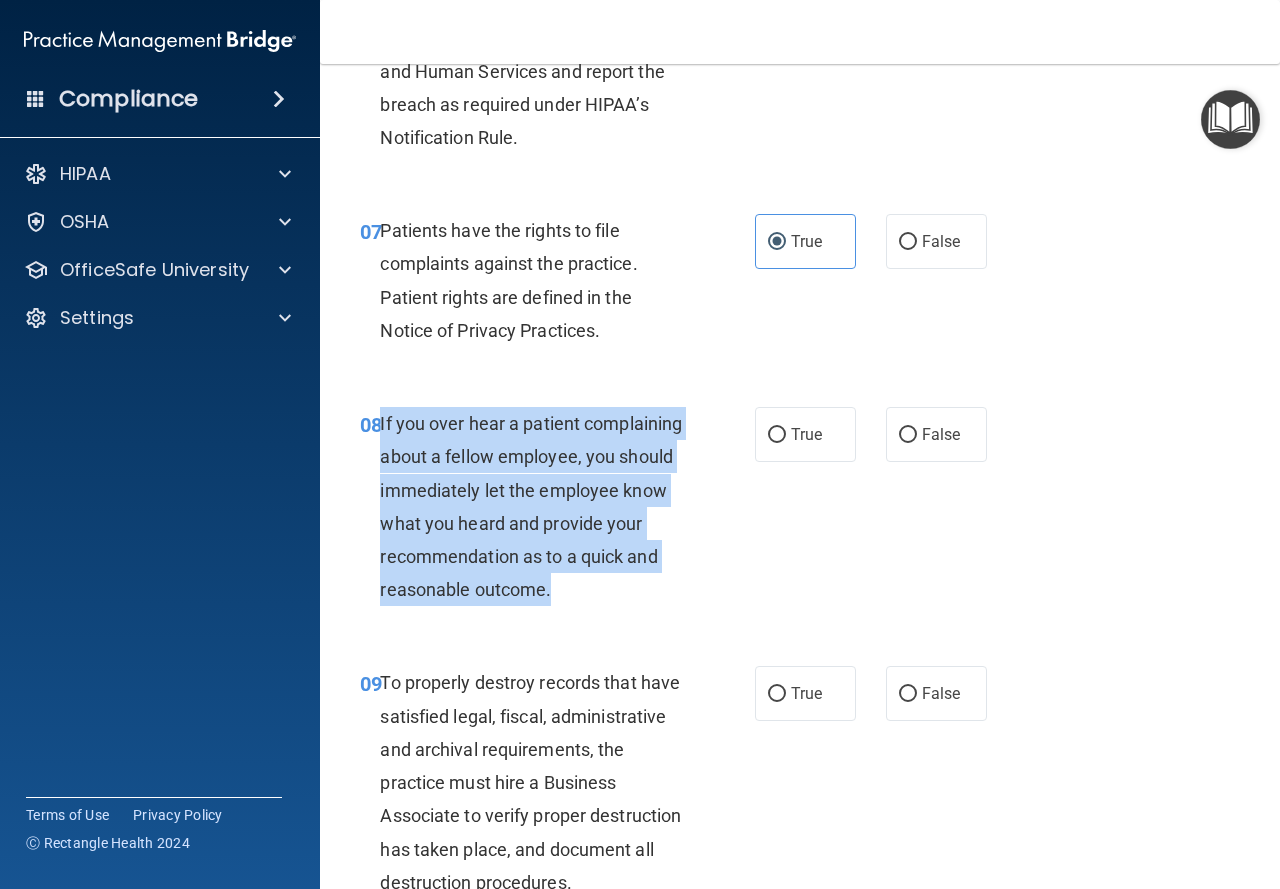 drag, startPoint x: 382, startPoint y: 419, endPoint x: 624, endPoint y: 637, distance: 325.71152 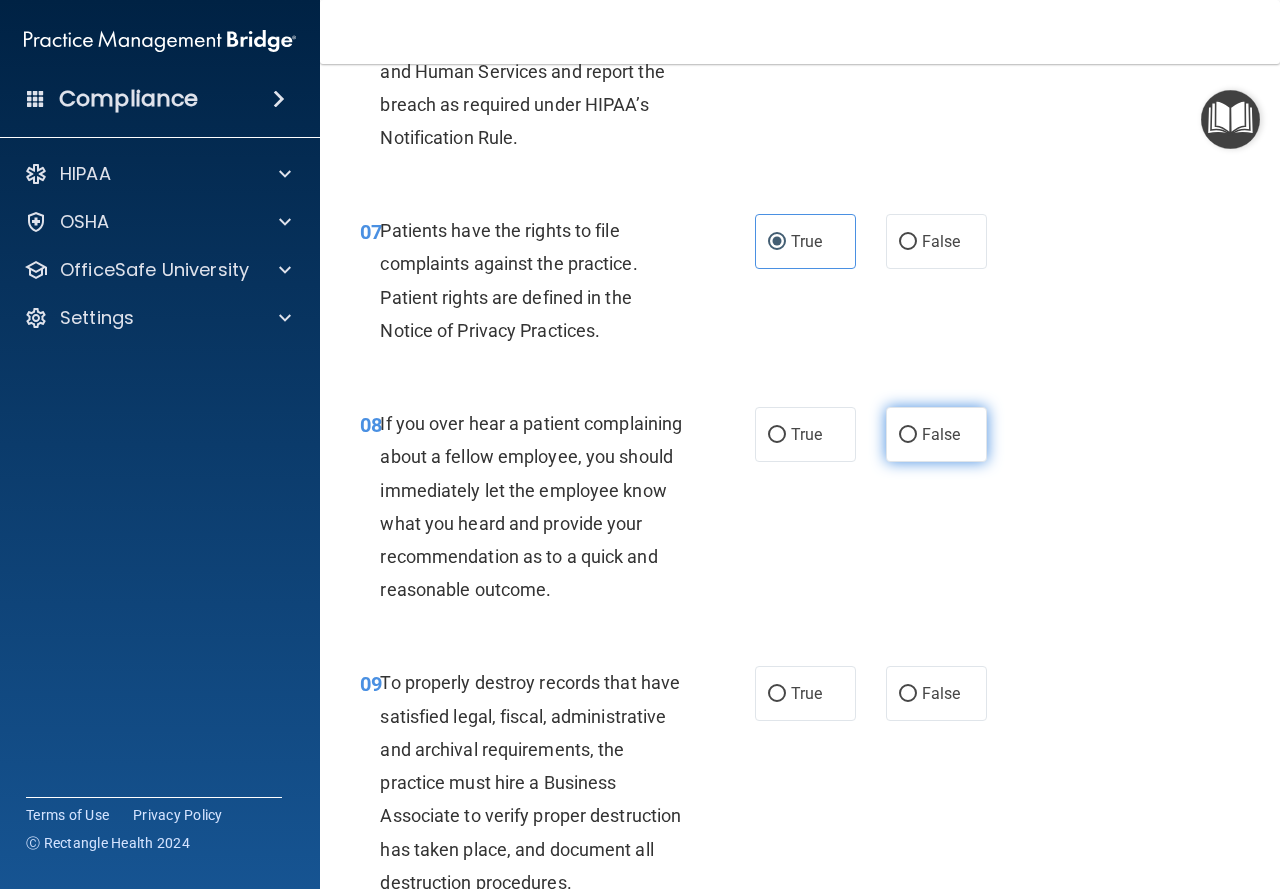 click on "False" at bounding box center [941, 434] 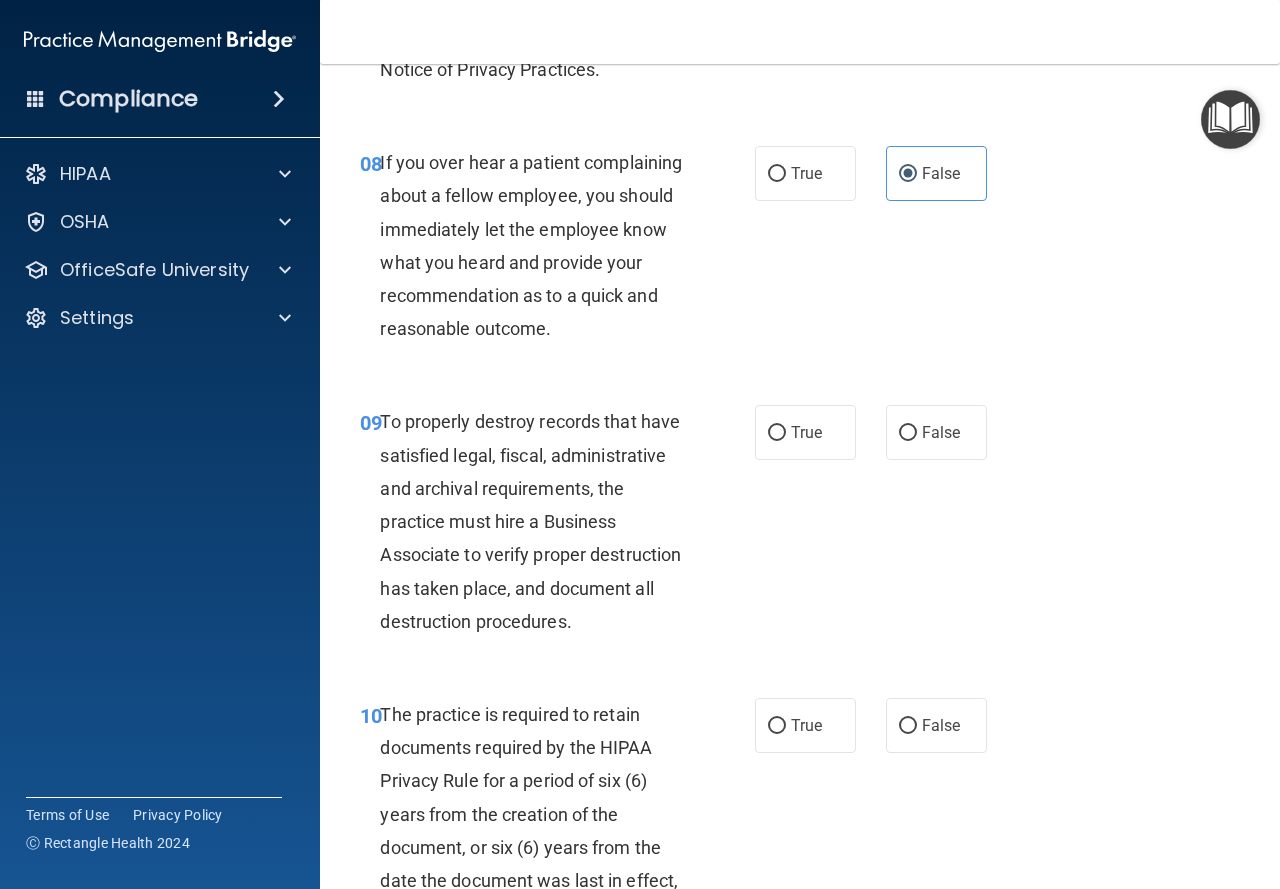 scroll, scrollTop: 1800, scrollLeft: 0, axis: vertical 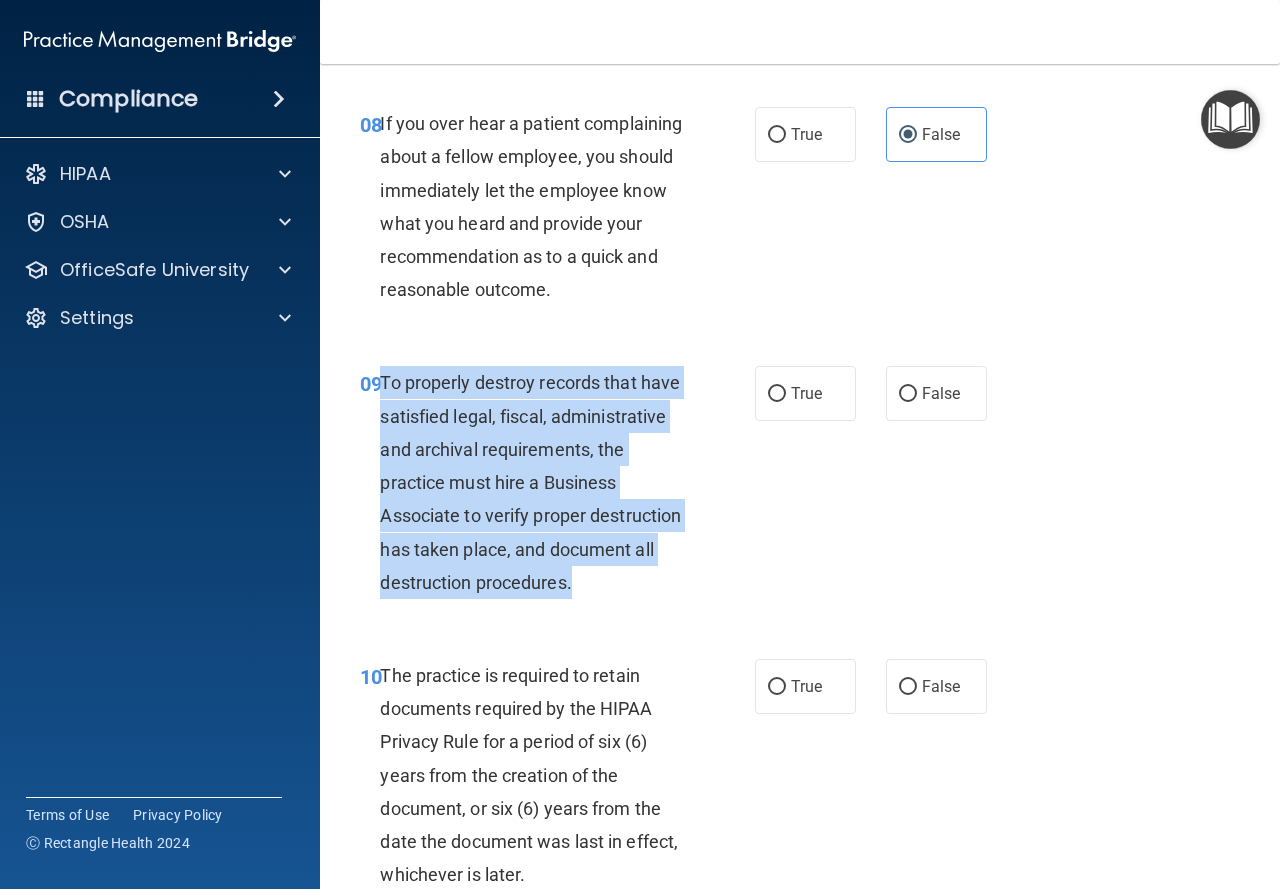 drag, startPoint x: 388, startPoint y: 415, endPoint x: 594, endPoint y: 641, distance: 305.79733 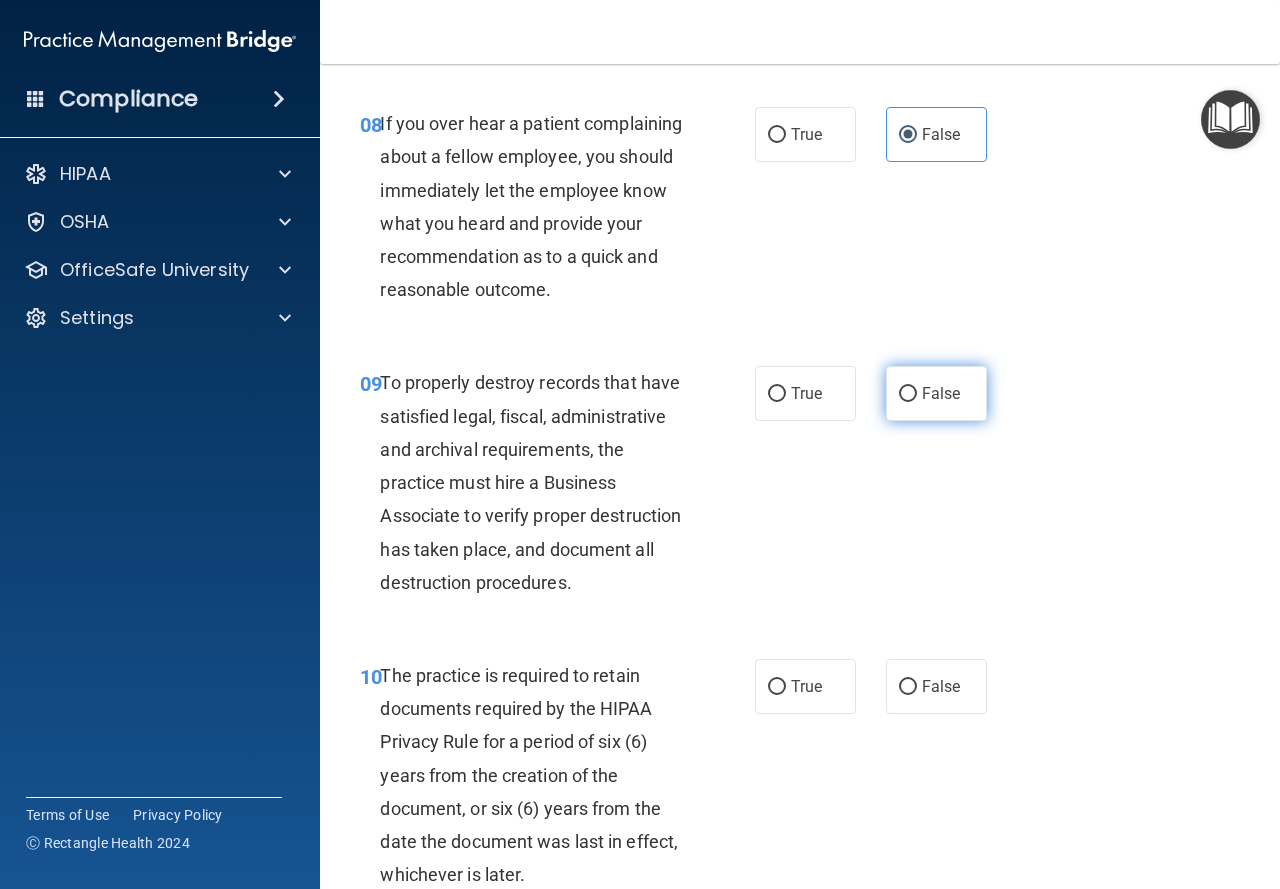 click on "False" at bounding box center (936, 393) 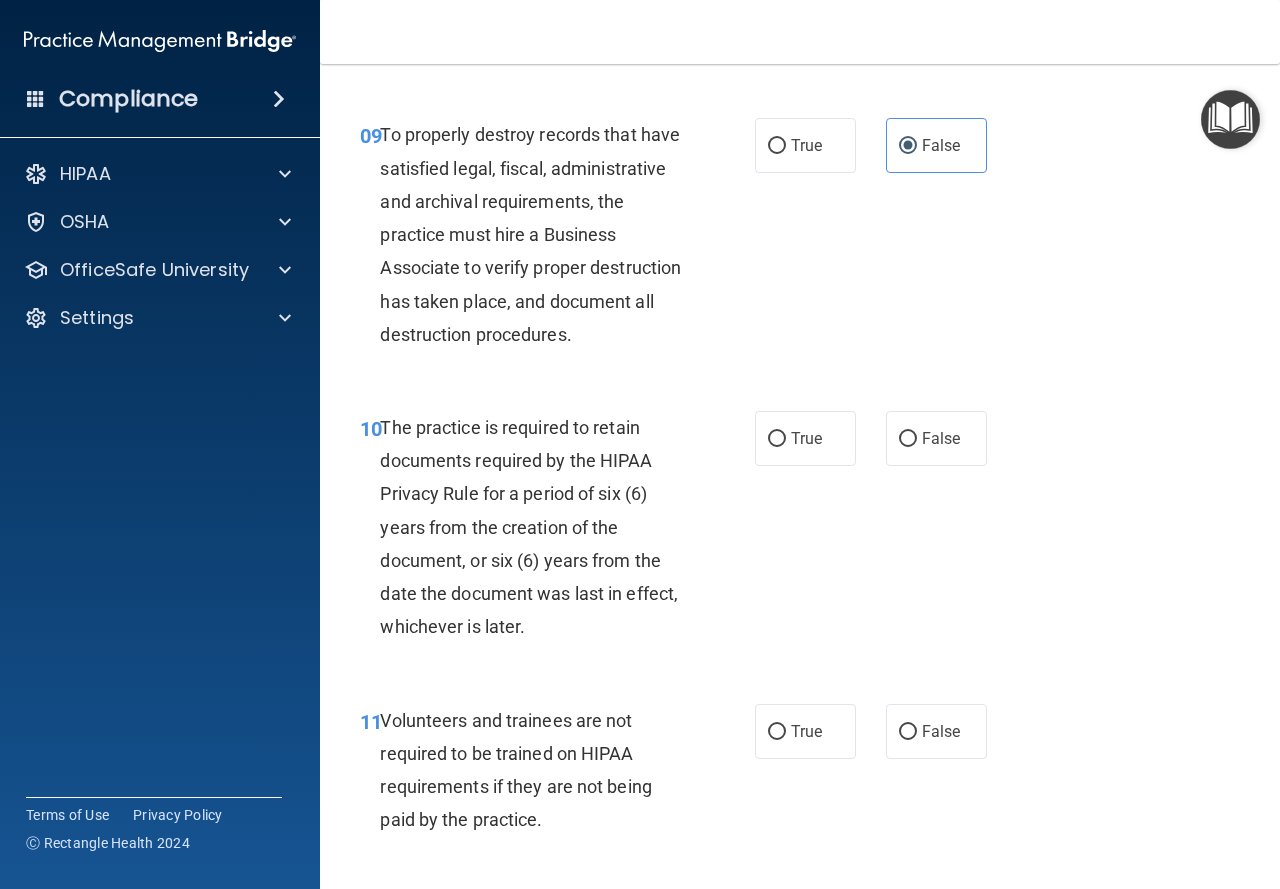 scroll, scrollTop: 2200, scrollLeft: 0, axis: vertical 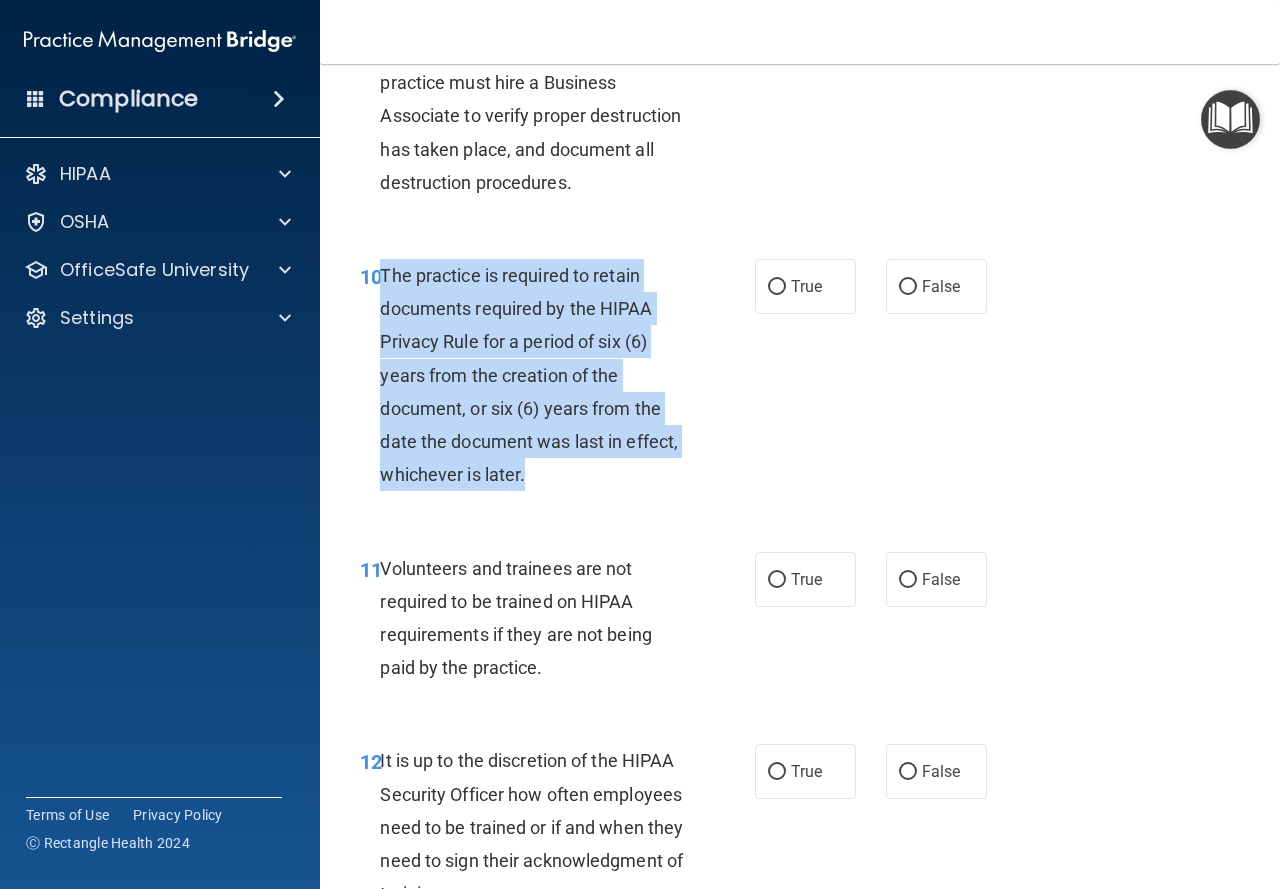 drag, startPoint x: 380, startPoint y: 333, endPoint x: 596, endPoint y: 558, distance: 311.89902 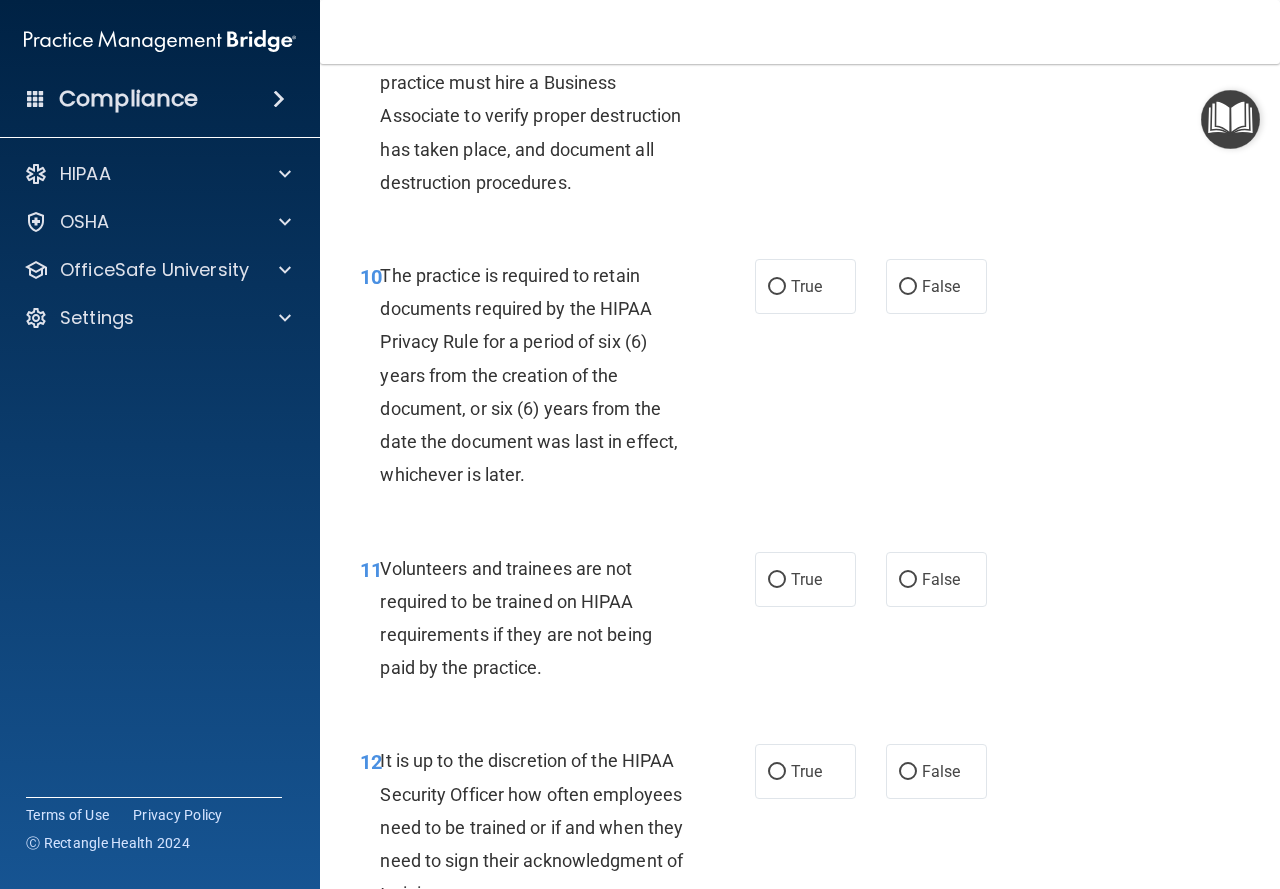 click on "10       The practice is required to retain documents required by the HIPAA Privacy Rule for a period of six (6) years from the creation of the document, or six (6) years from the date the document was last in effect, whichever is later.                 True           False" at bounding box center (800, 380) 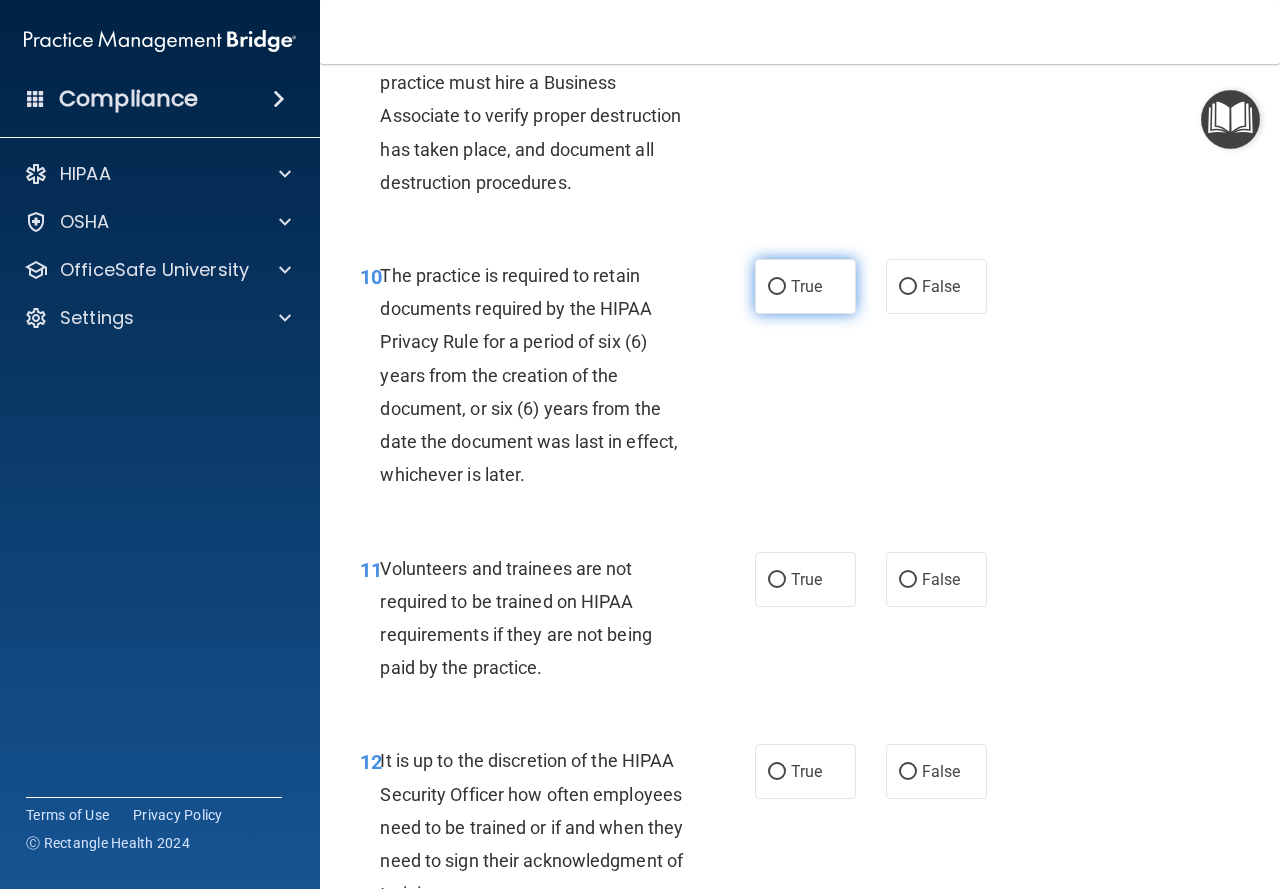 click on "True" at bounding box center (805, 286) 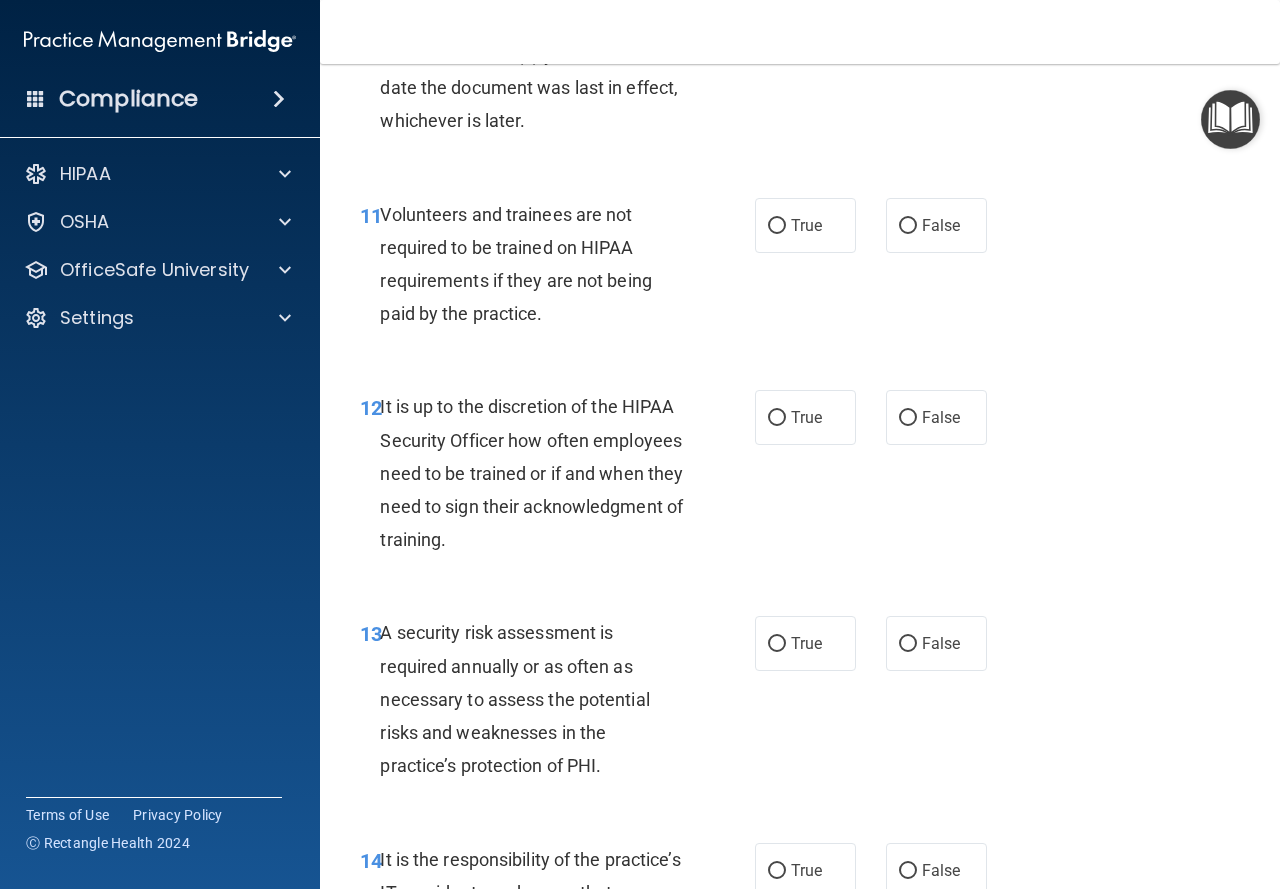 scroll, scrollTop: 2600, scrollLeft: 0, axis: vertical 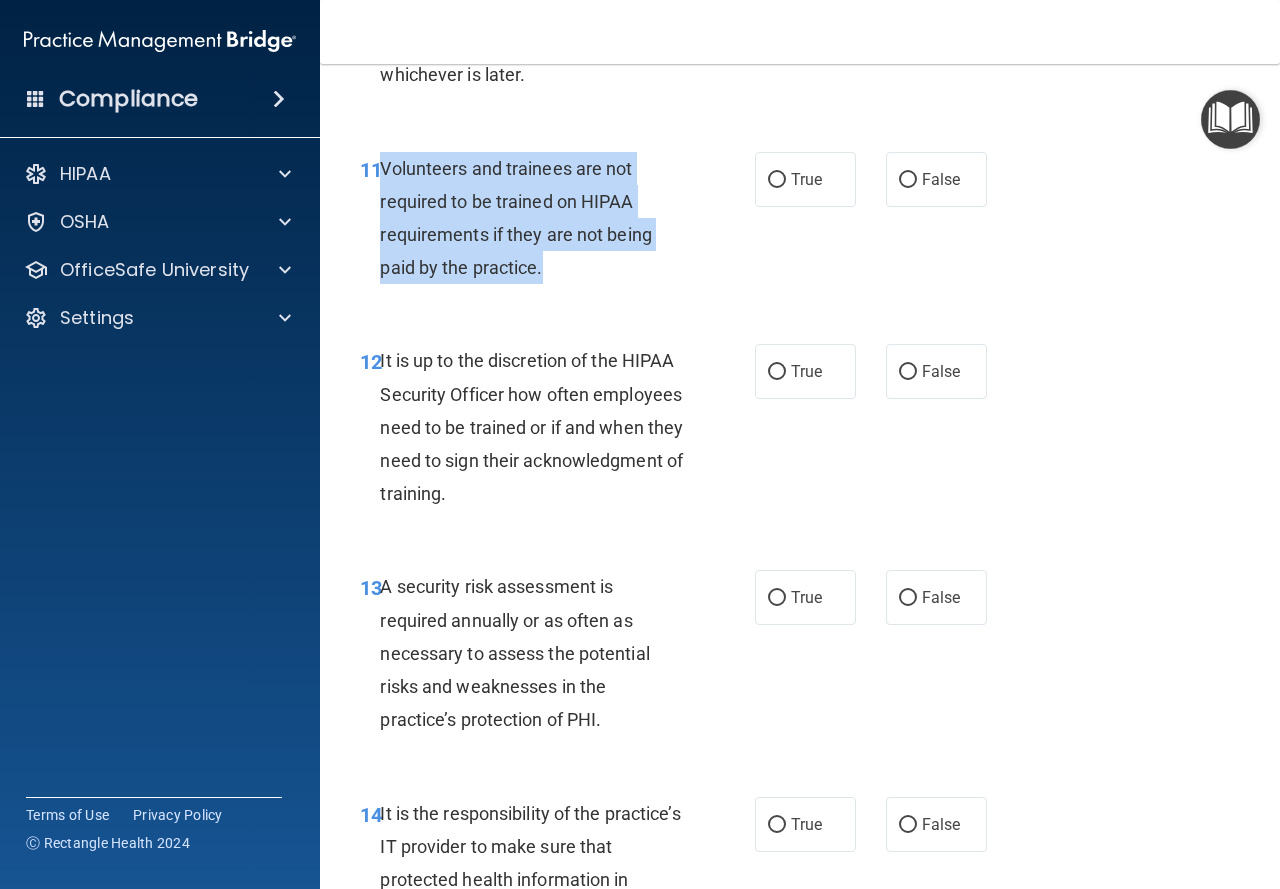 drag, startPoint x: 381, startPoint y: 233, endPoint x: 646, endPoint y: 360, distance: 293.8605 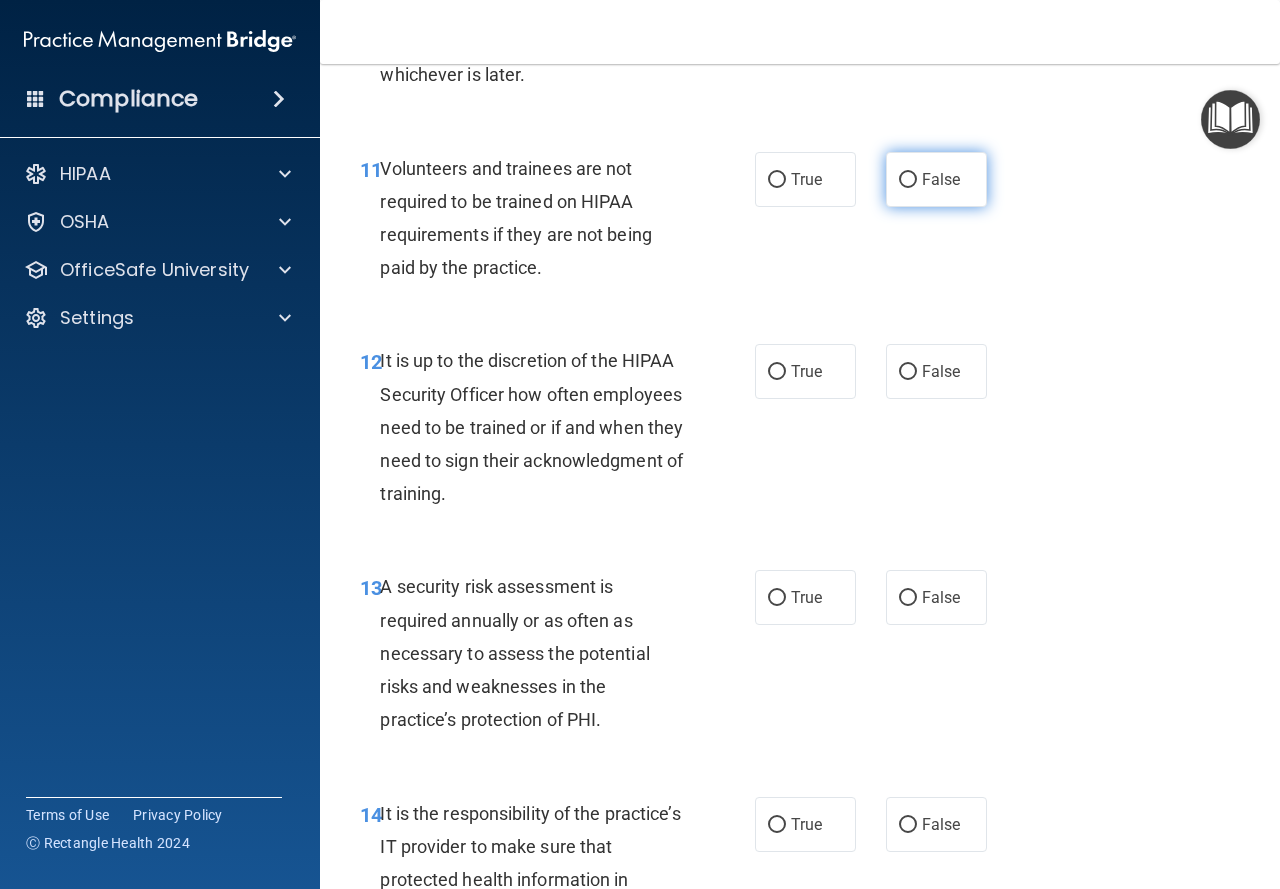 click on "False" at bounding box center [941, 179] 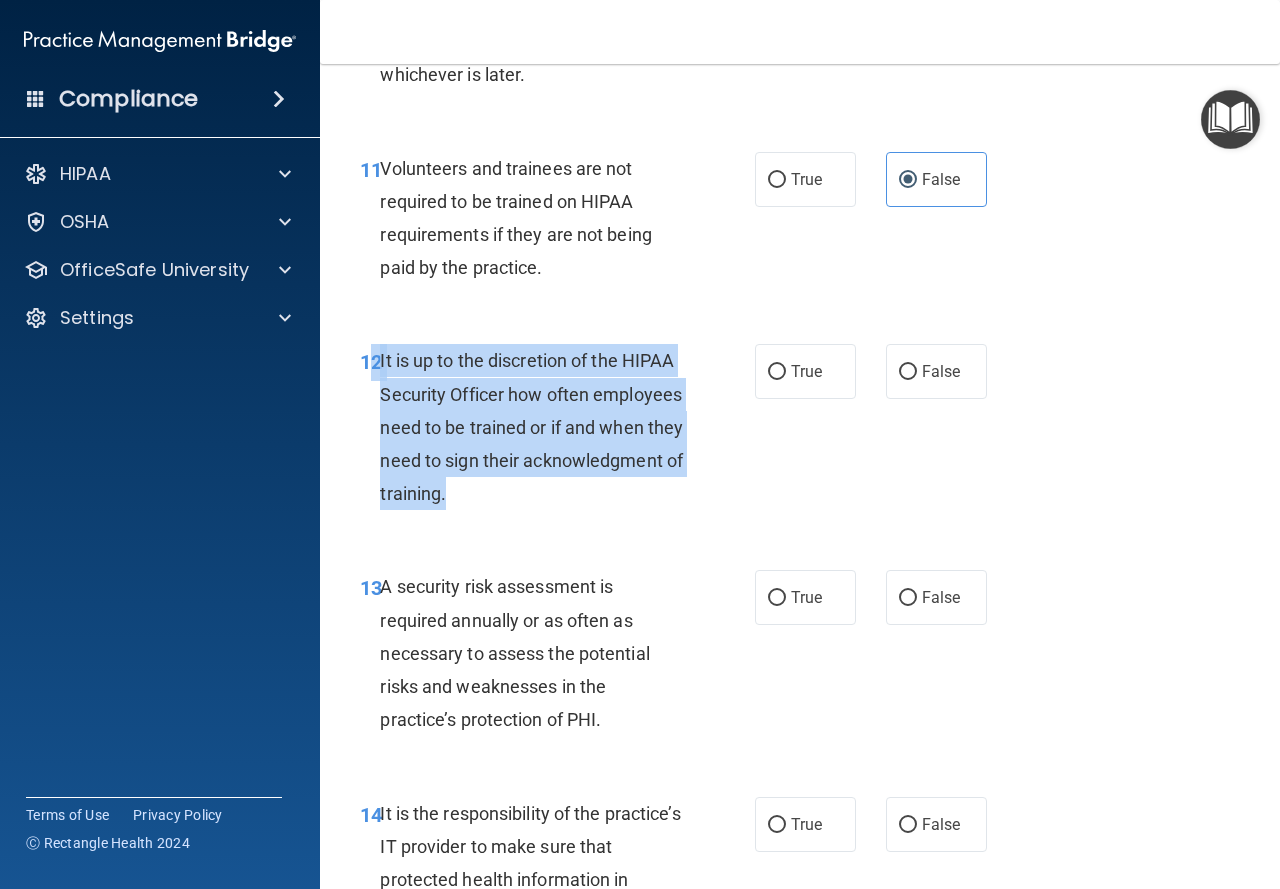 drag, startPoint x: 377, startPoint y: 425, endPoint x: 631, endPoint y: 556, distance: 285.79187 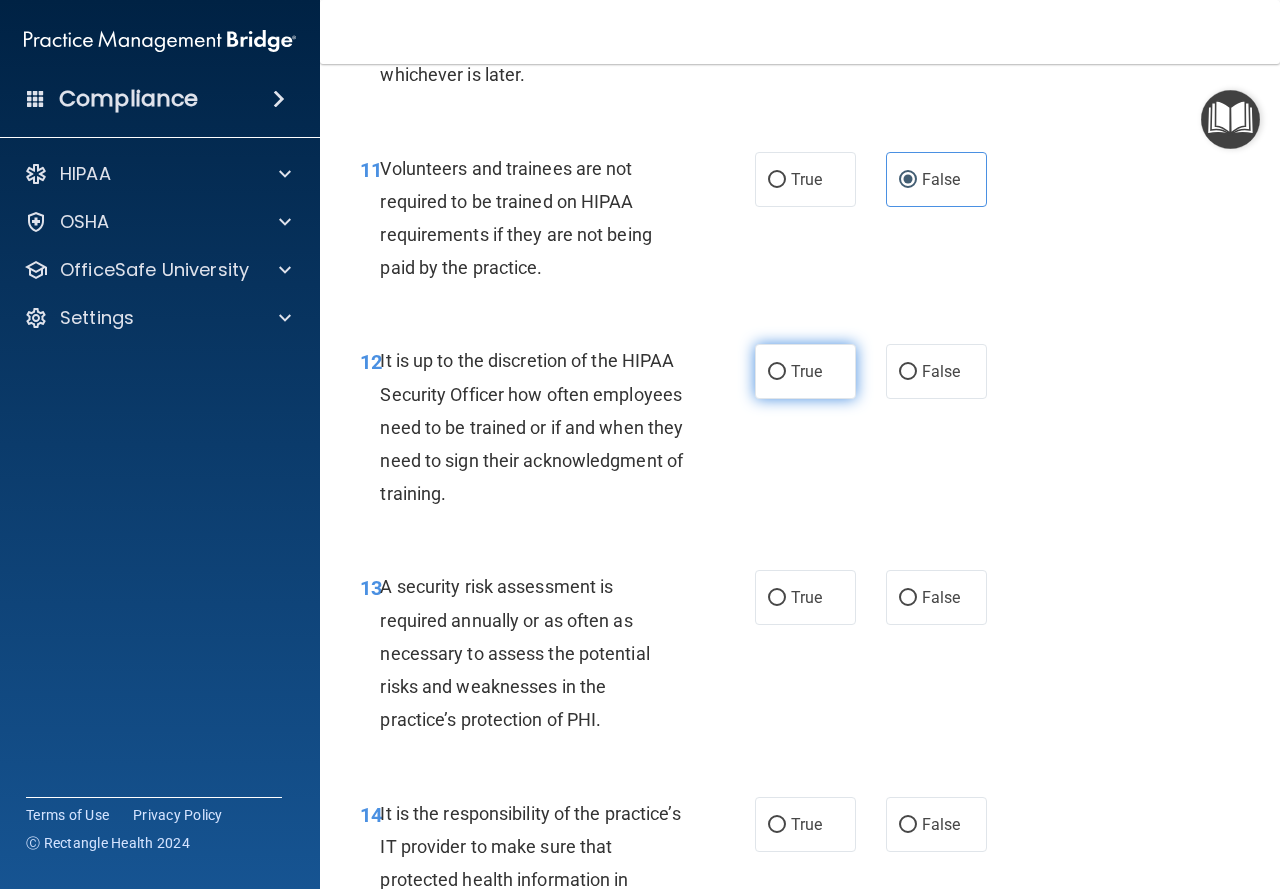 click on "True" at bounding box center [805, 371] 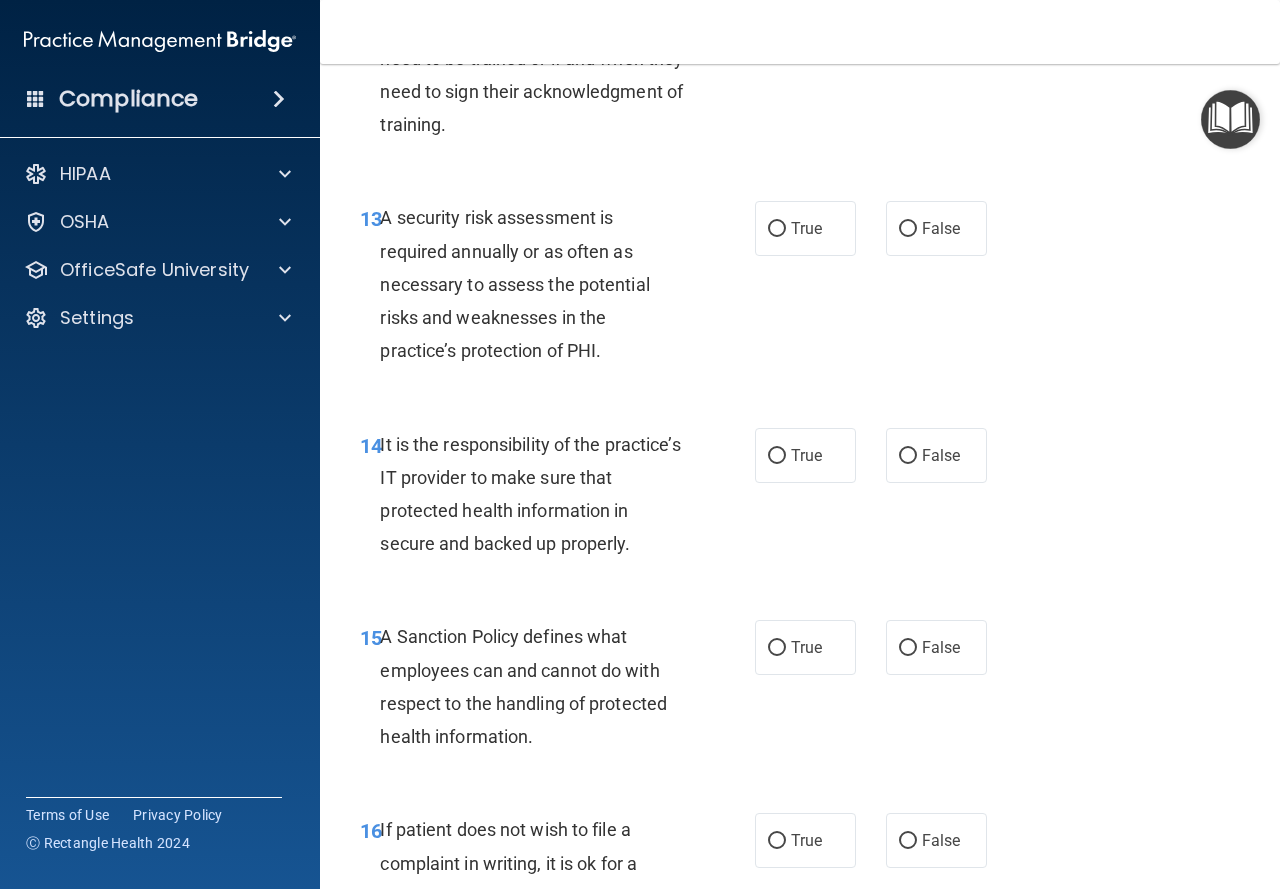 scroll, scrollTop: 3000, scrollLeft: 0, axis: vertical 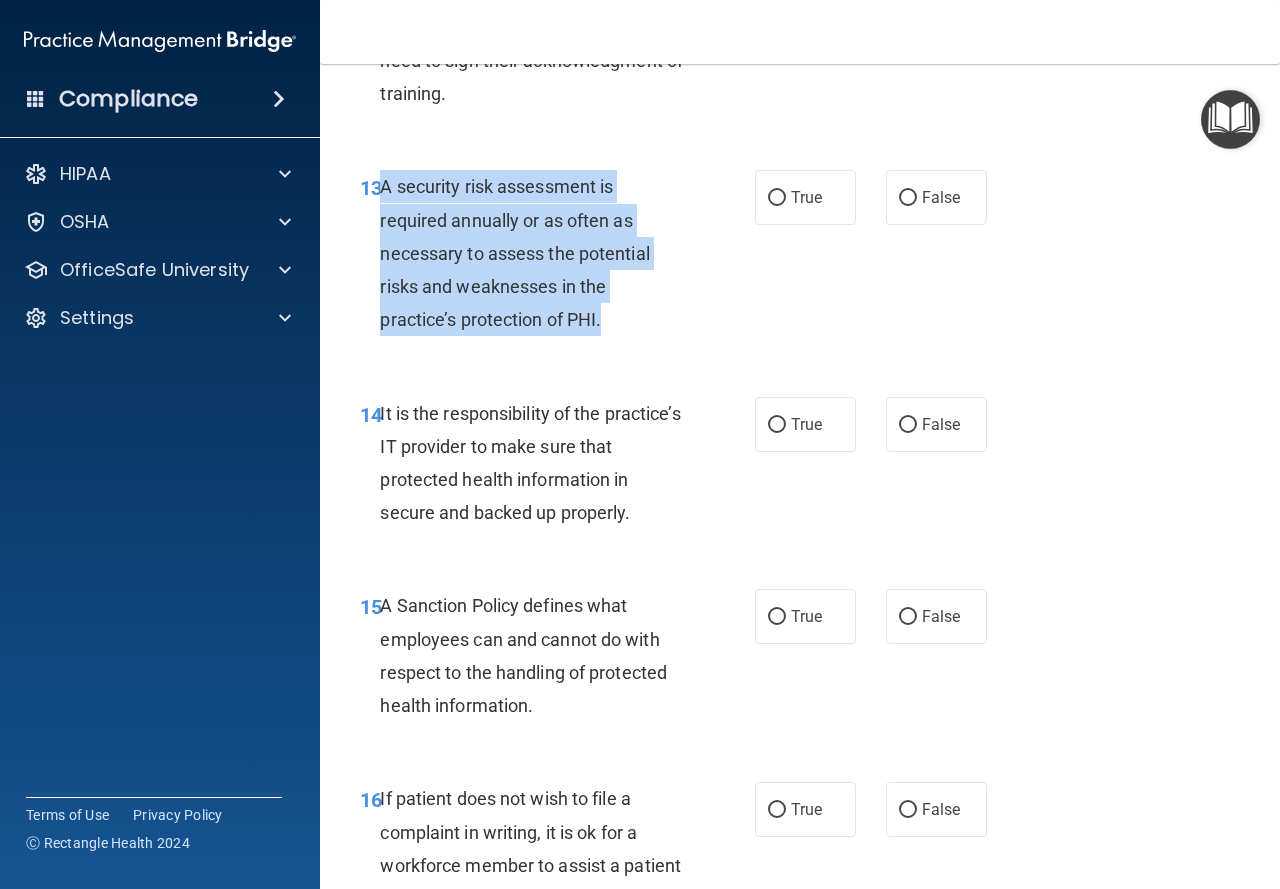 drag, startPoint x: 382, startPoint y: 257, endPoint x: 627, endPoint y: 393, distance: 280.21597 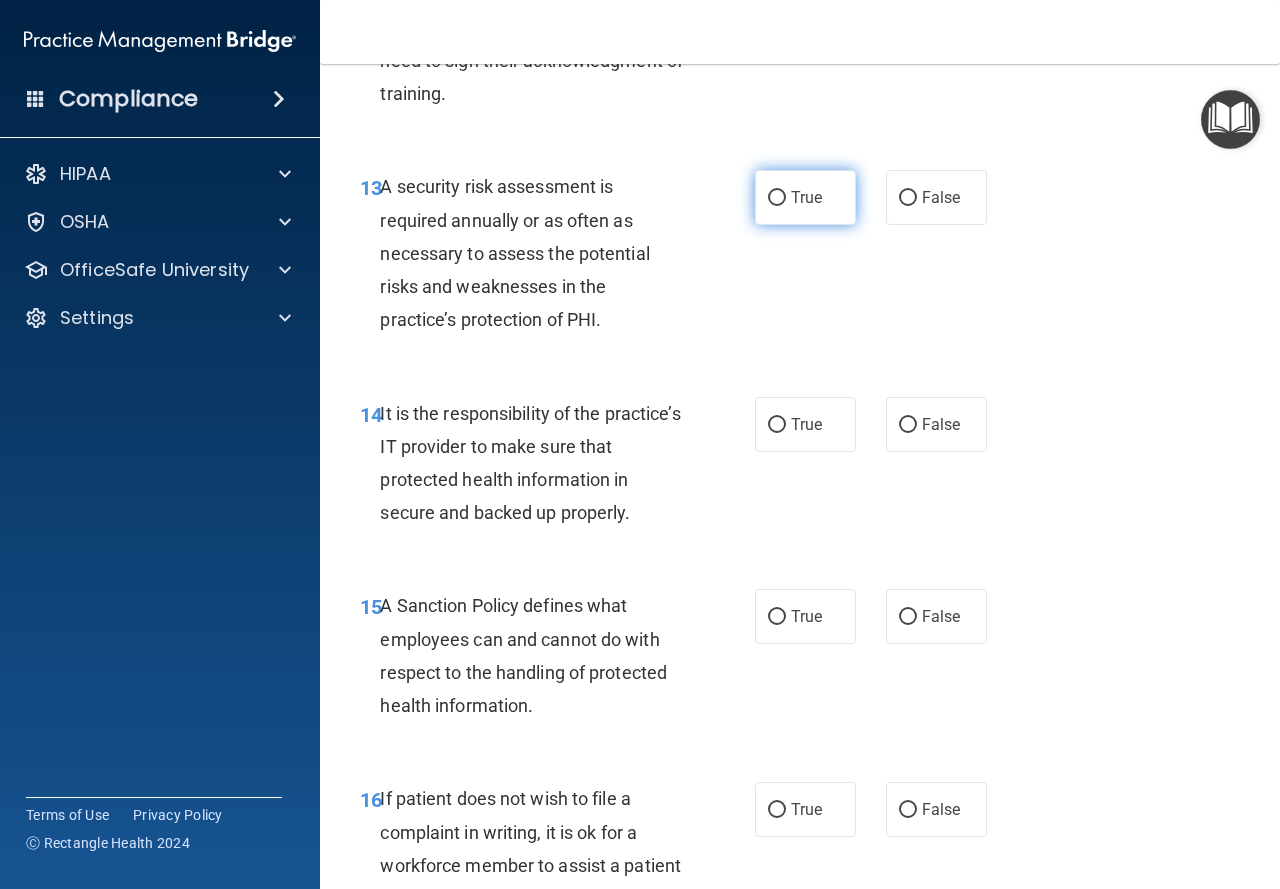 drag, startPoint x: 828, startPoint y: 271, endPoint x: 815, endPoint y: 275, distance: 13.601471 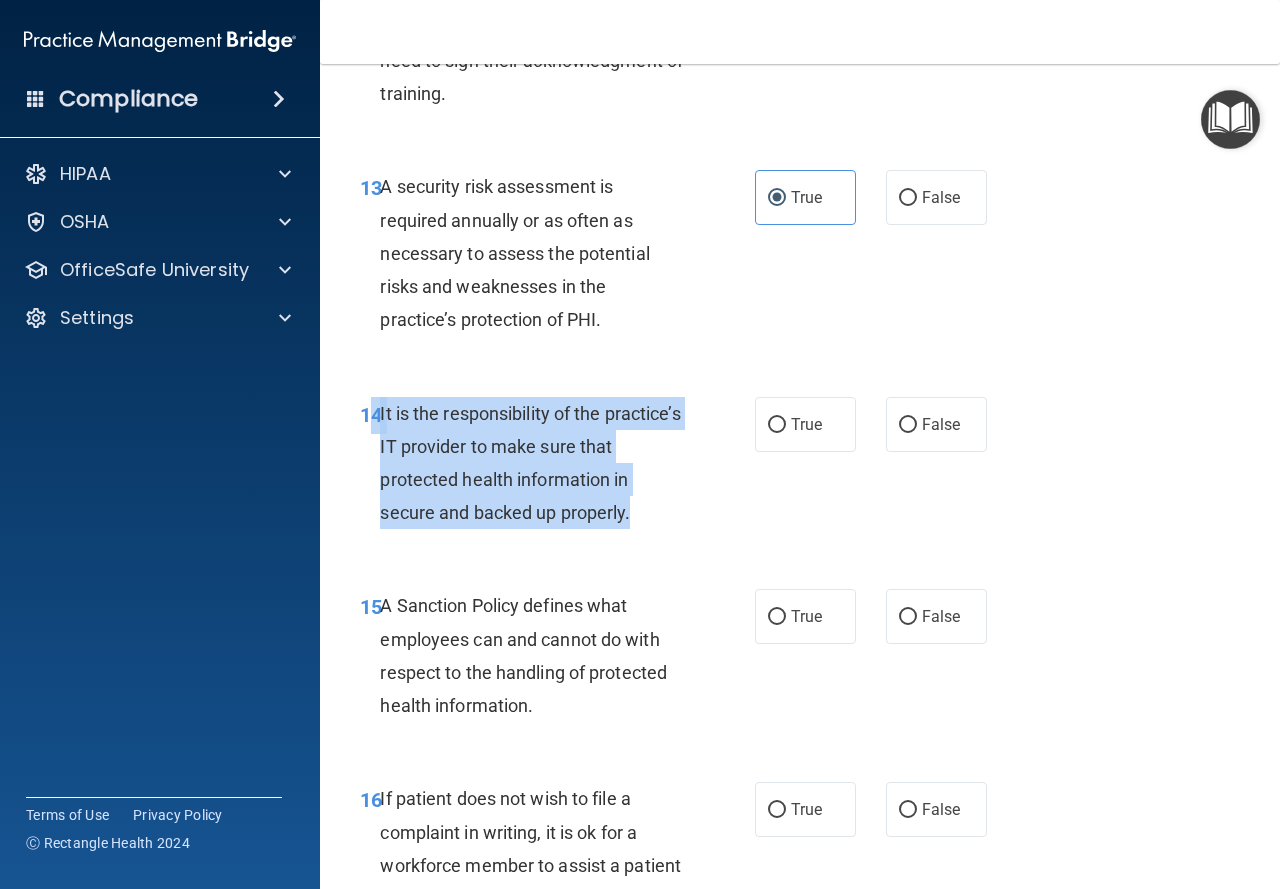drag, startPoint x: 376, startPoint y: 476, endPoint x: 643, endPoint y: 577, distance: 285.46454 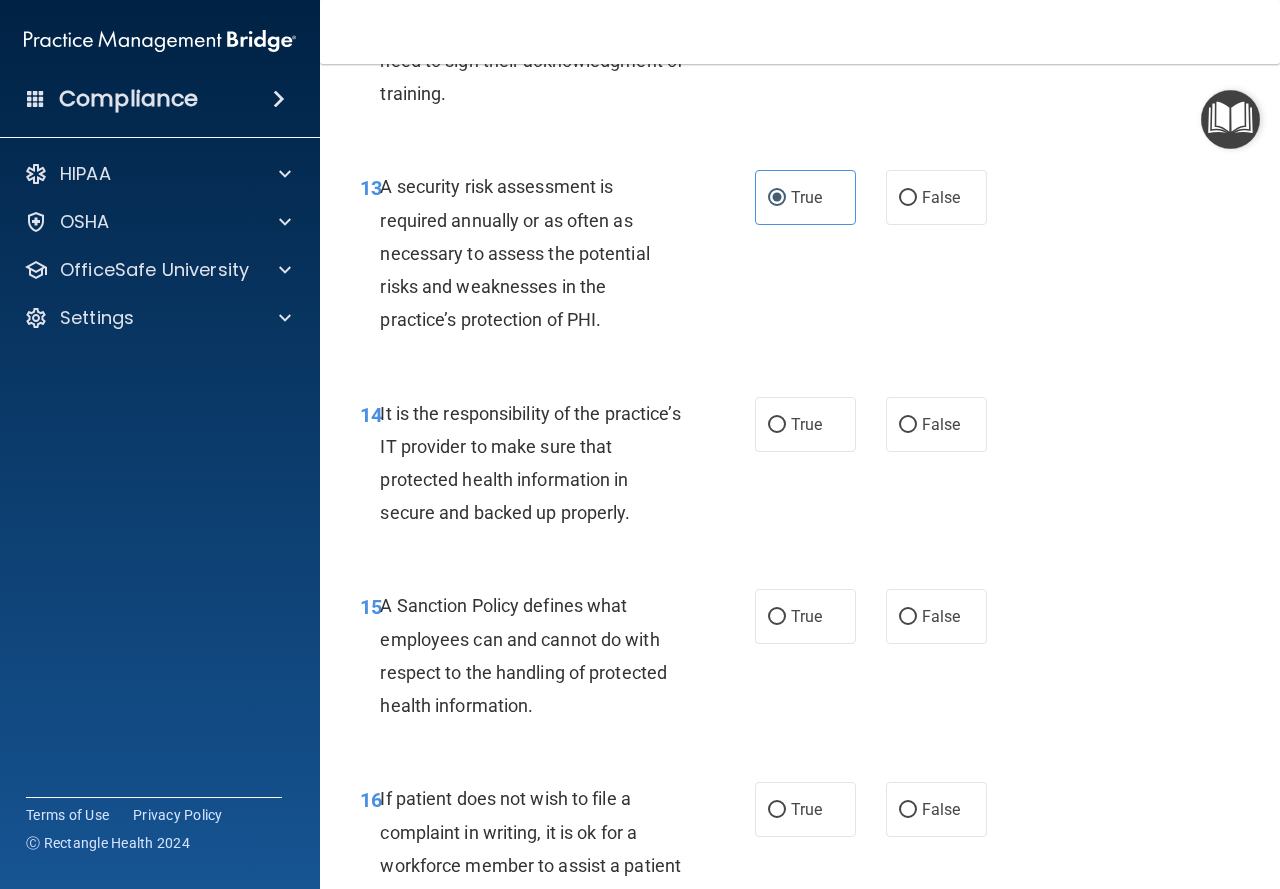 click on "14       It is the responsibility of the practice’s IT provider to make sure that protected health information in secure and backed up properly.                  True           False" at bounding box center [800, 468] 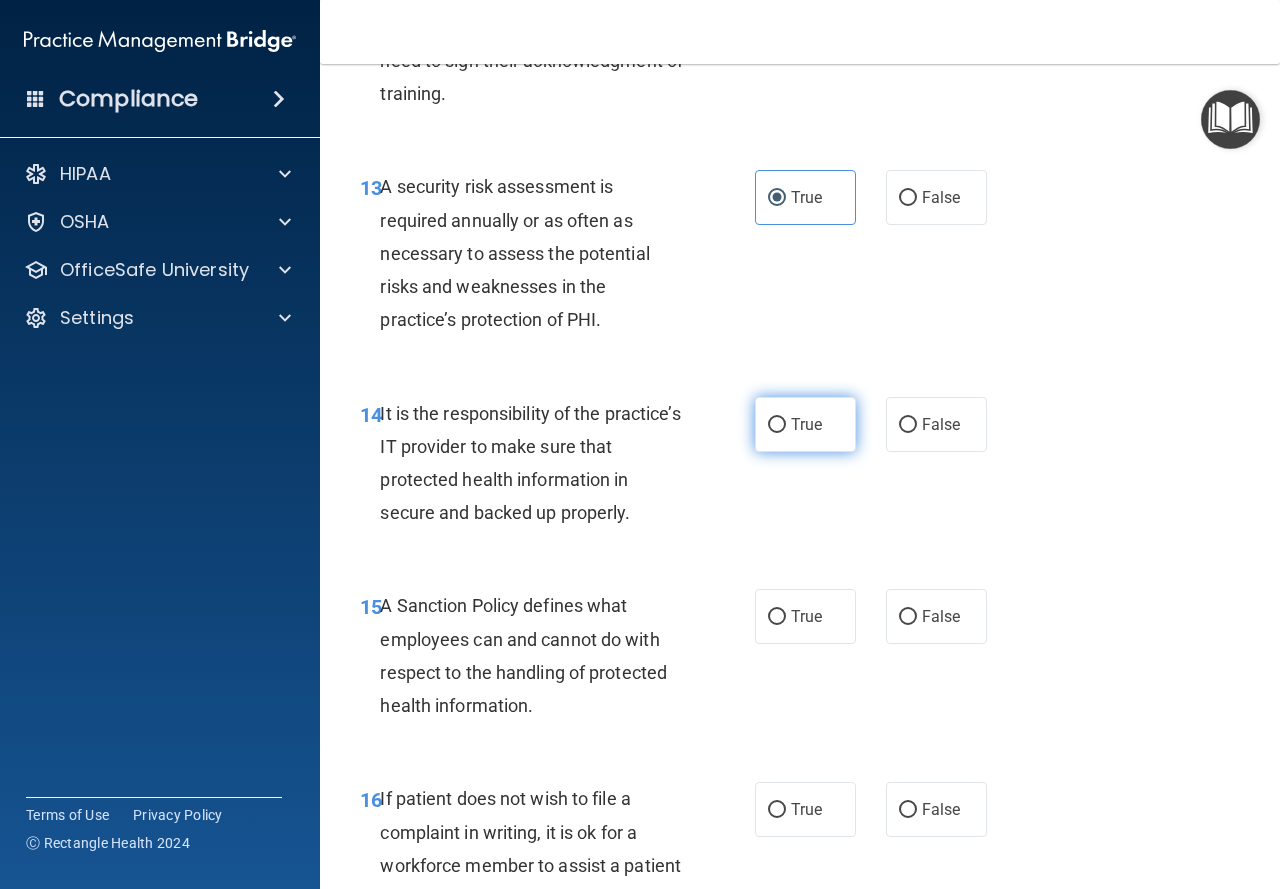 click on "True" at bounding box center [806, 424] 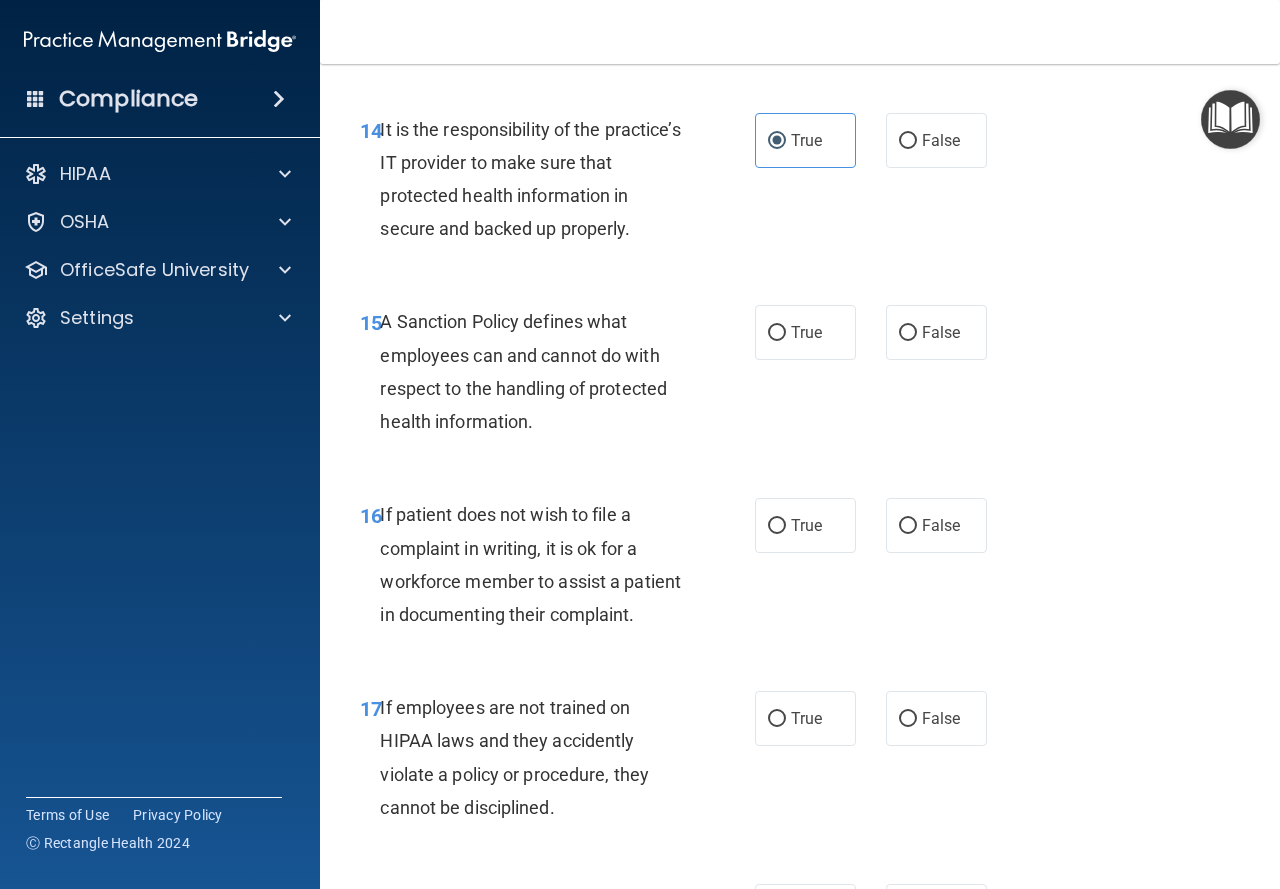 scroll, scrollTop: 3400, scrollLeft: 0, axis: vertical 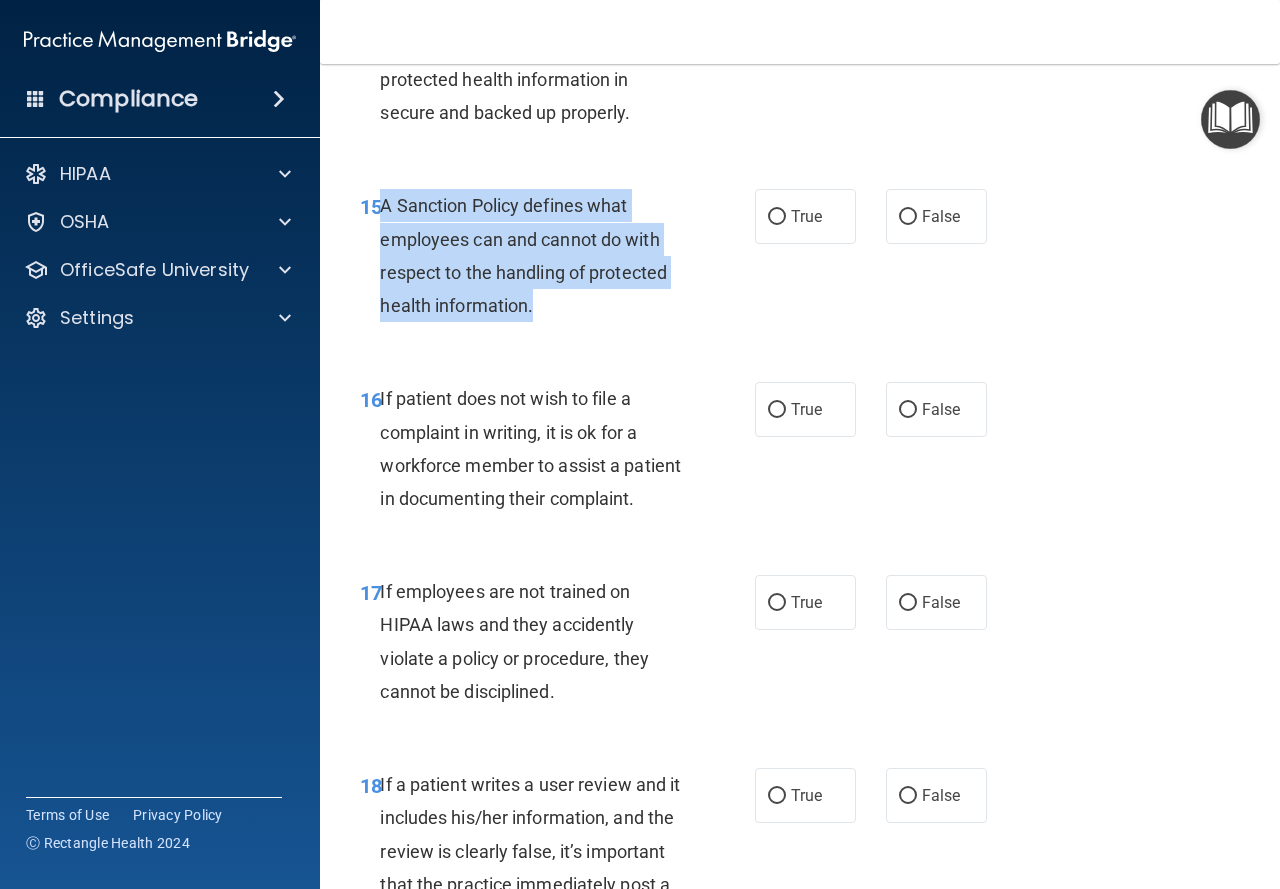 drag, startPoint x: 383, startPoint y: 271, endPoint x: 581, endPoint y: 376, distance: 224.11827 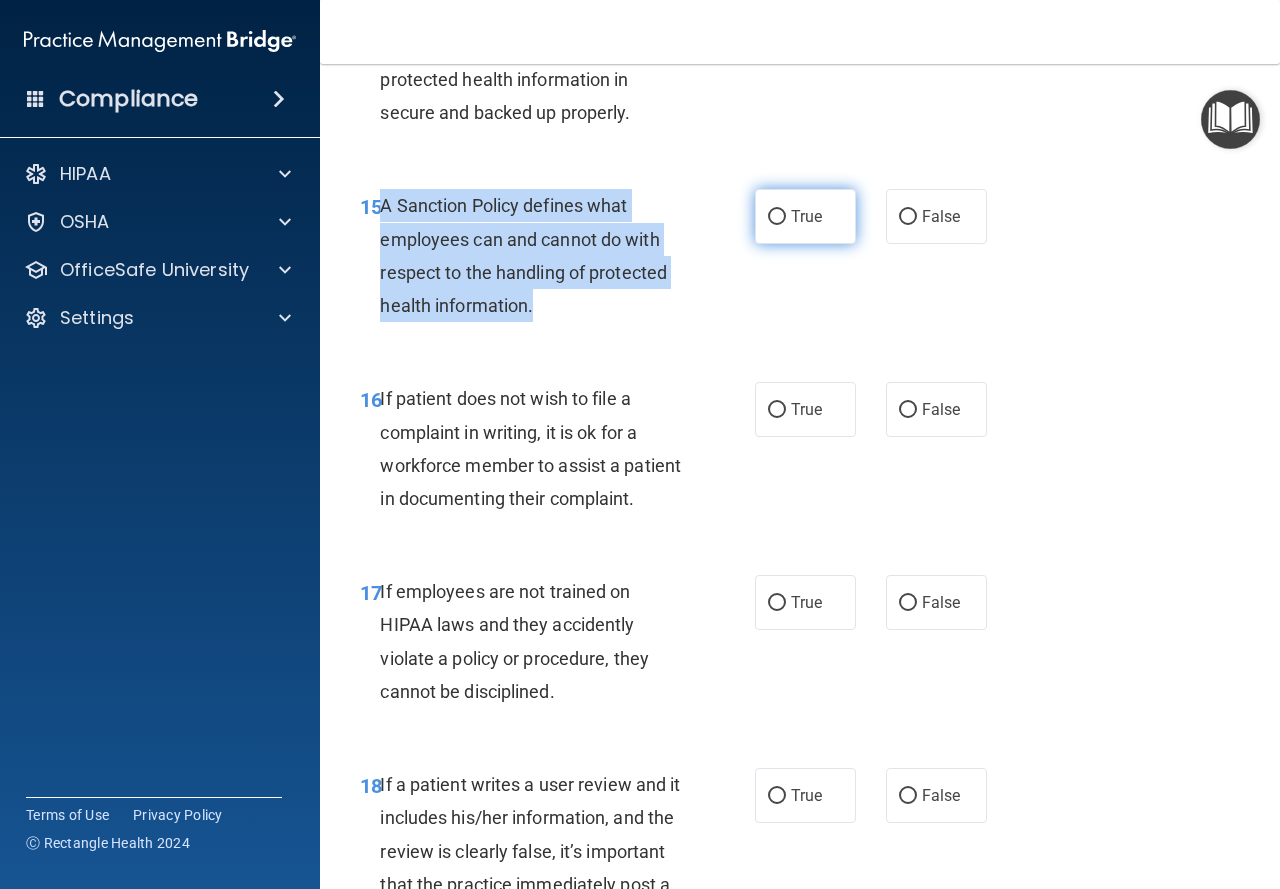 click on "True" at bounding box center (777, 217) 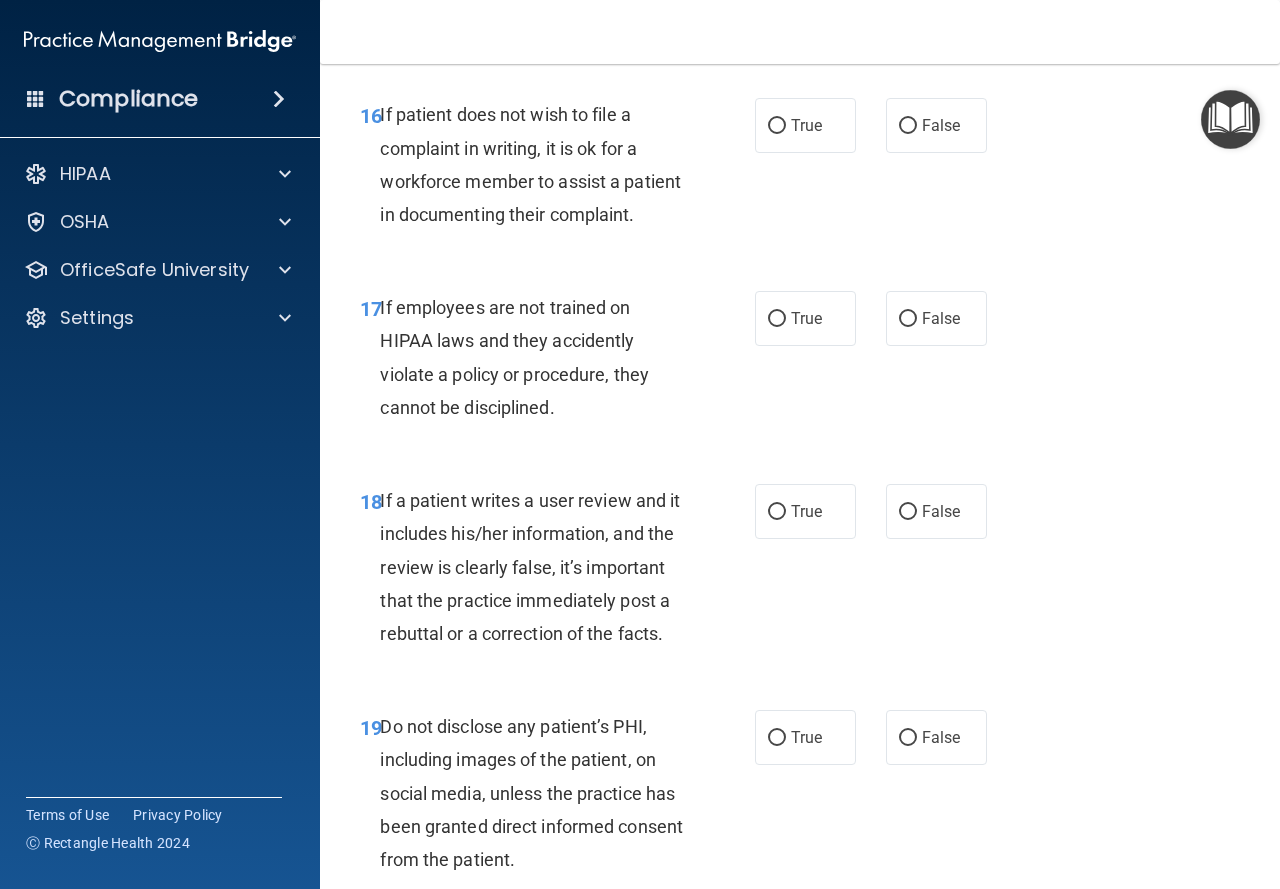 scroll, scrollTop: 3700, scrollLeft: 0, axis: vertical 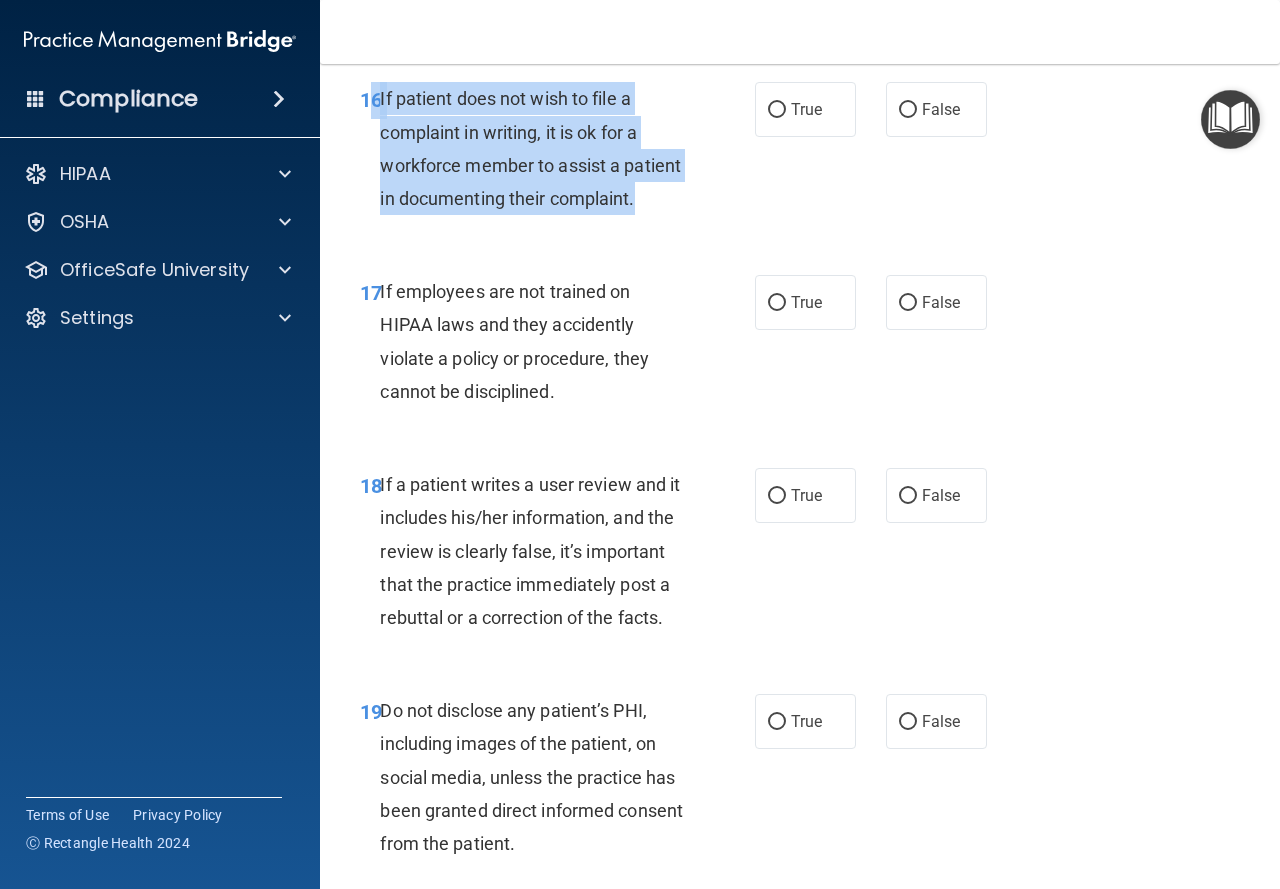 drag, startPoint x: 377, startPoint y: 159, endPoint x: 582, endPoint y: 292, distance: 244.36449 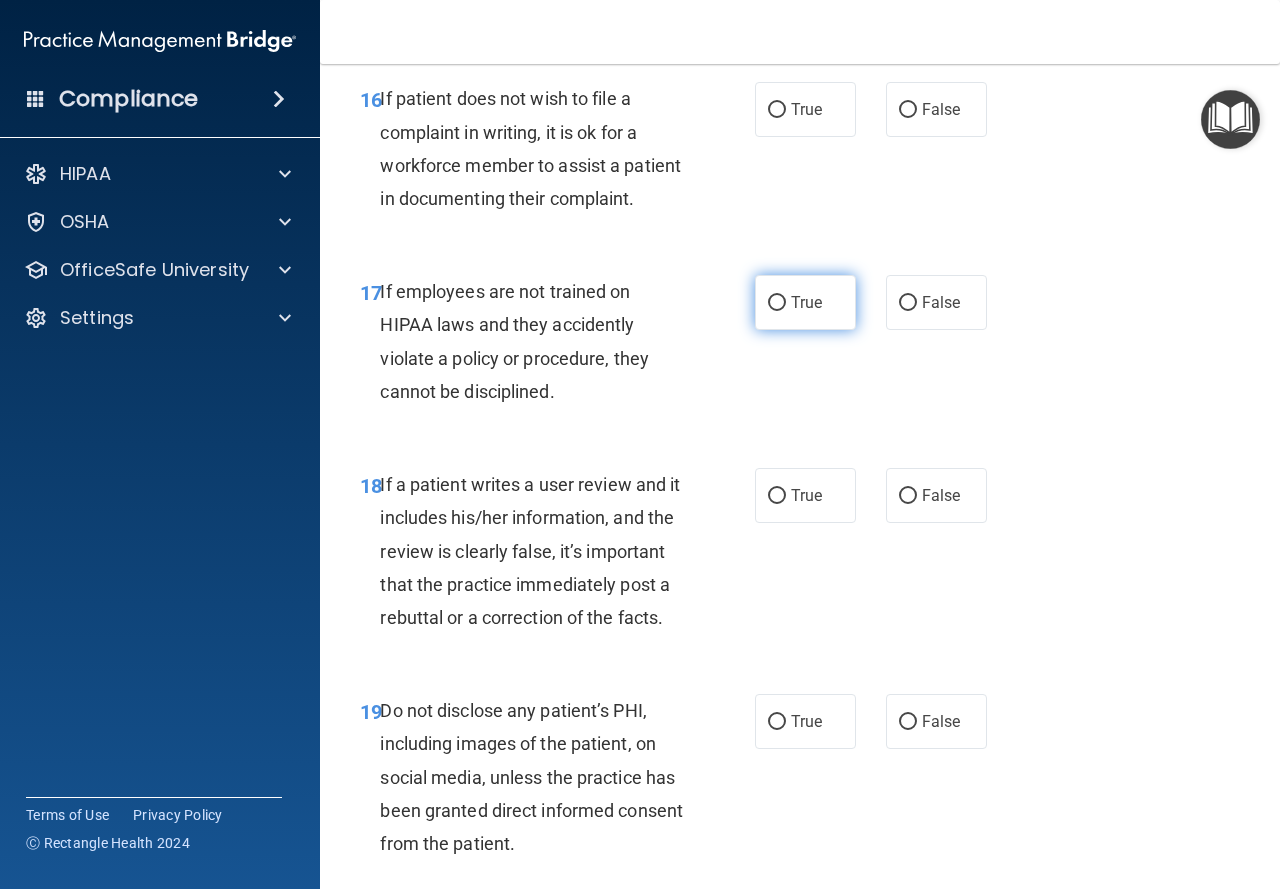click on "True" at bounding box center [805, 302] 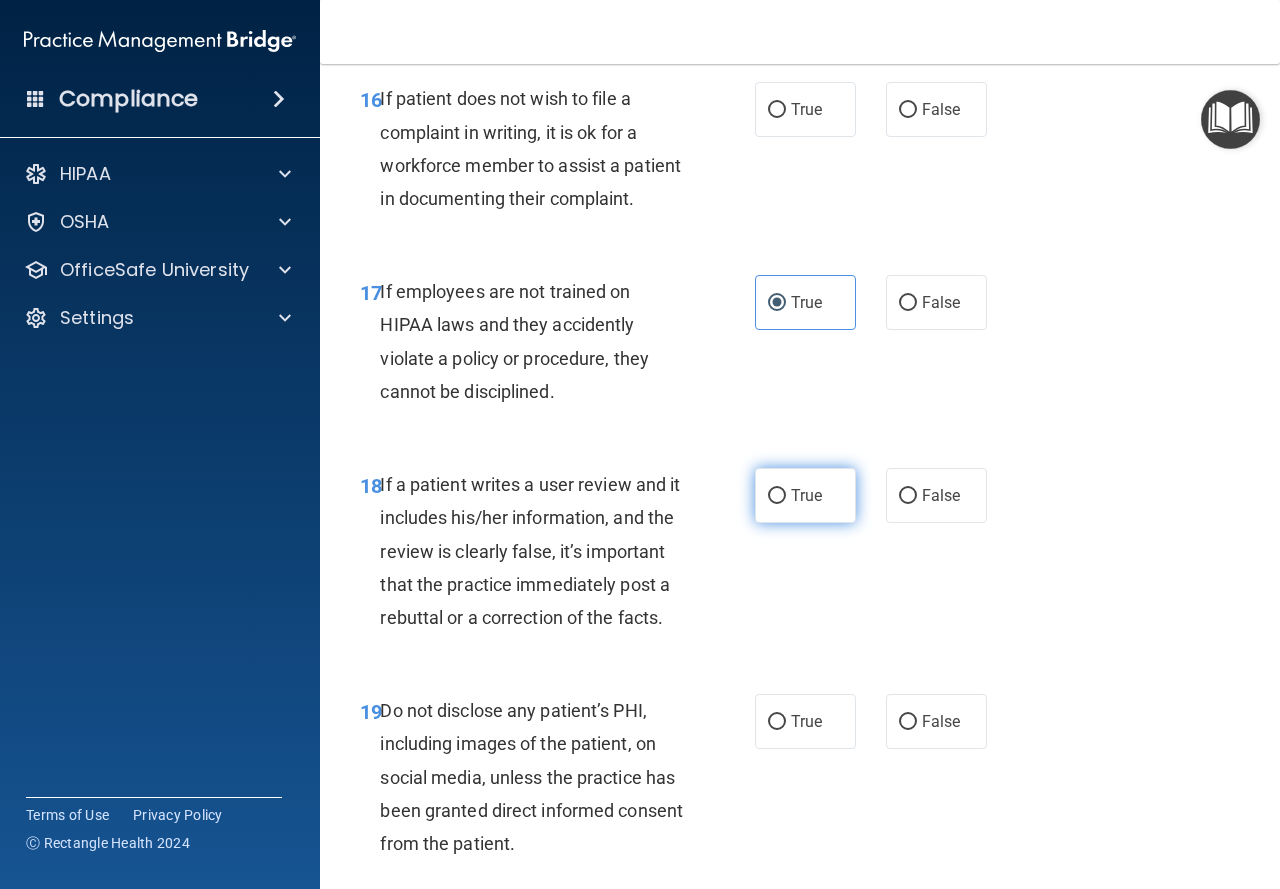 click on "True" at bounding box center (805, 495) 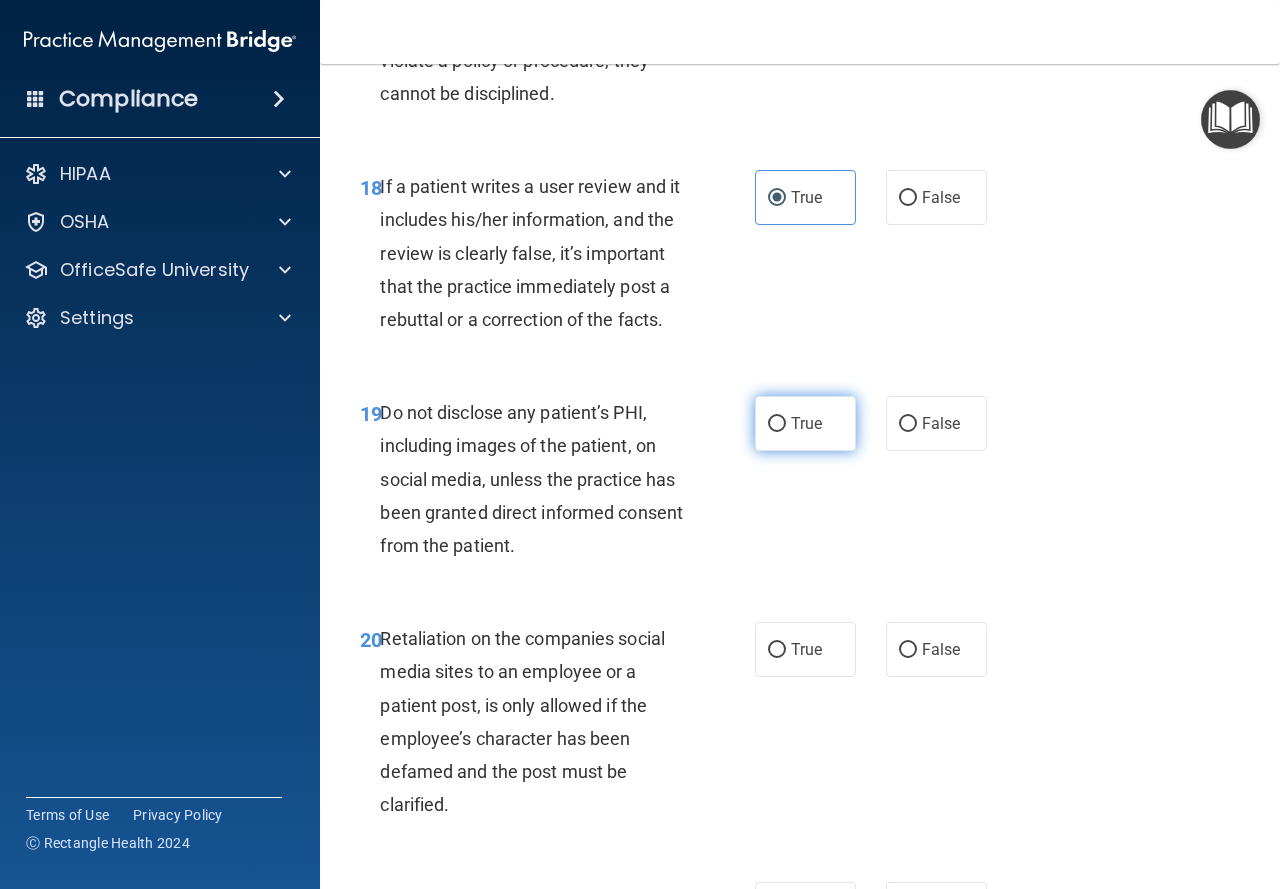 scroll, scrollTop: 4000, scrollLeft: 0, axis: vertical 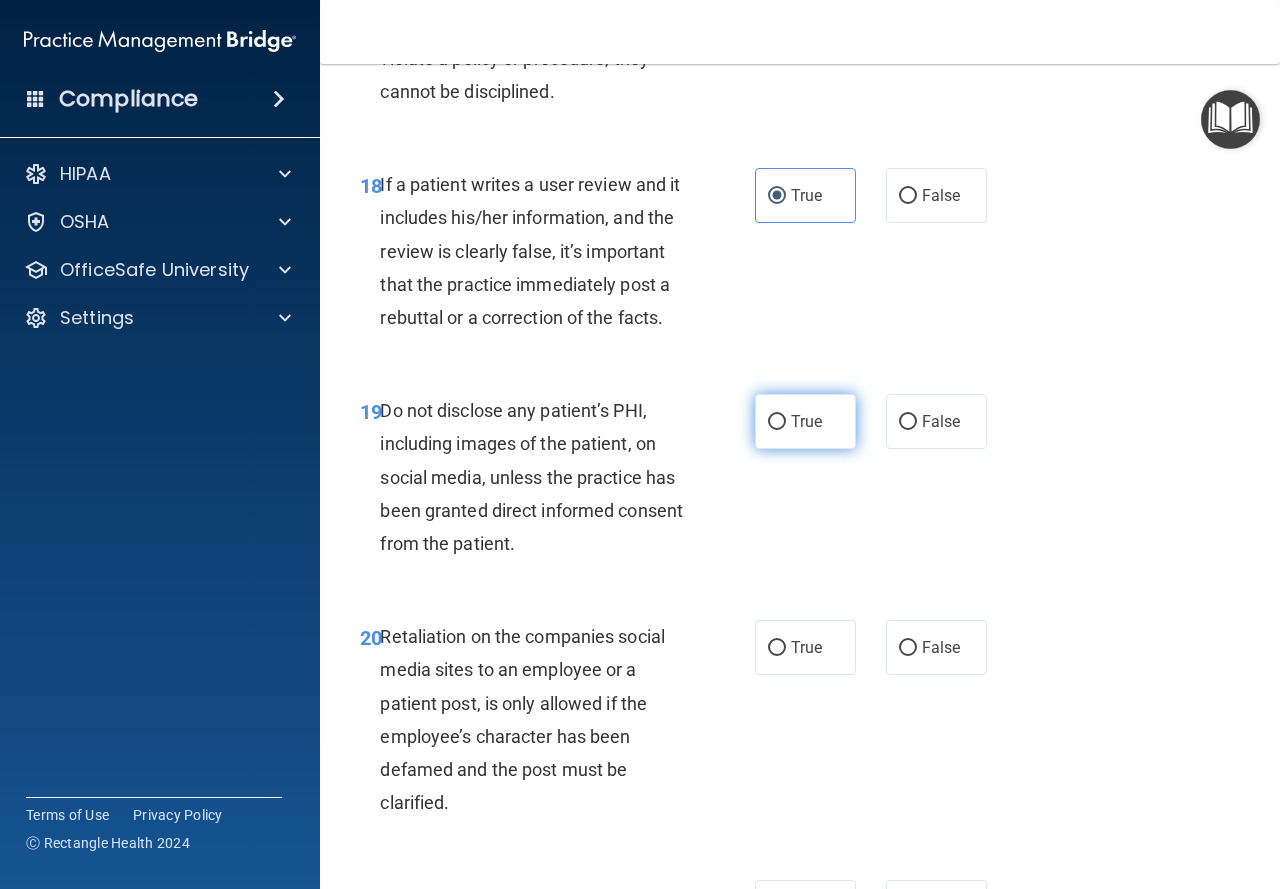 click on "True" at bounding box center (806, 421) 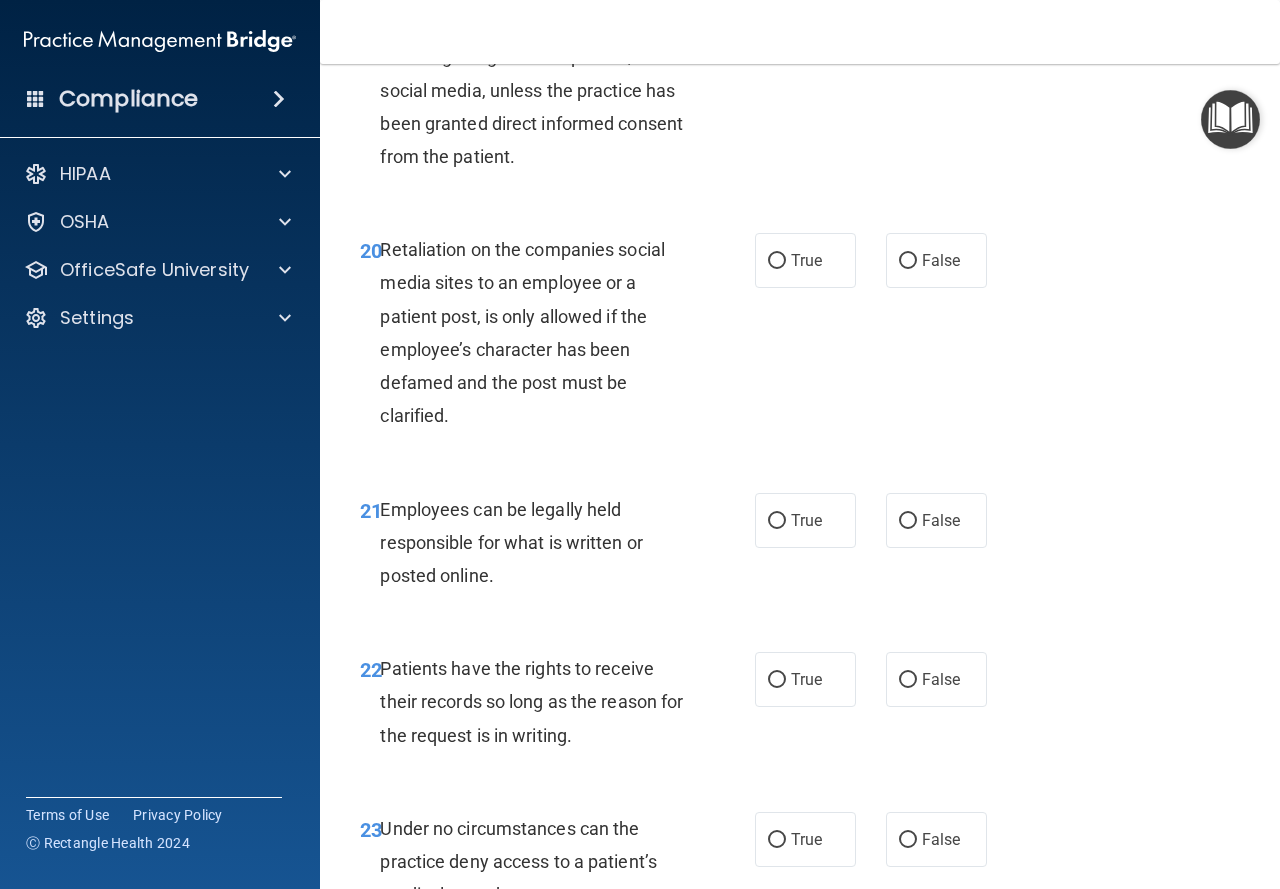 scroll, scrollTop: 4400, scrollLeft: 0, axis: vertical 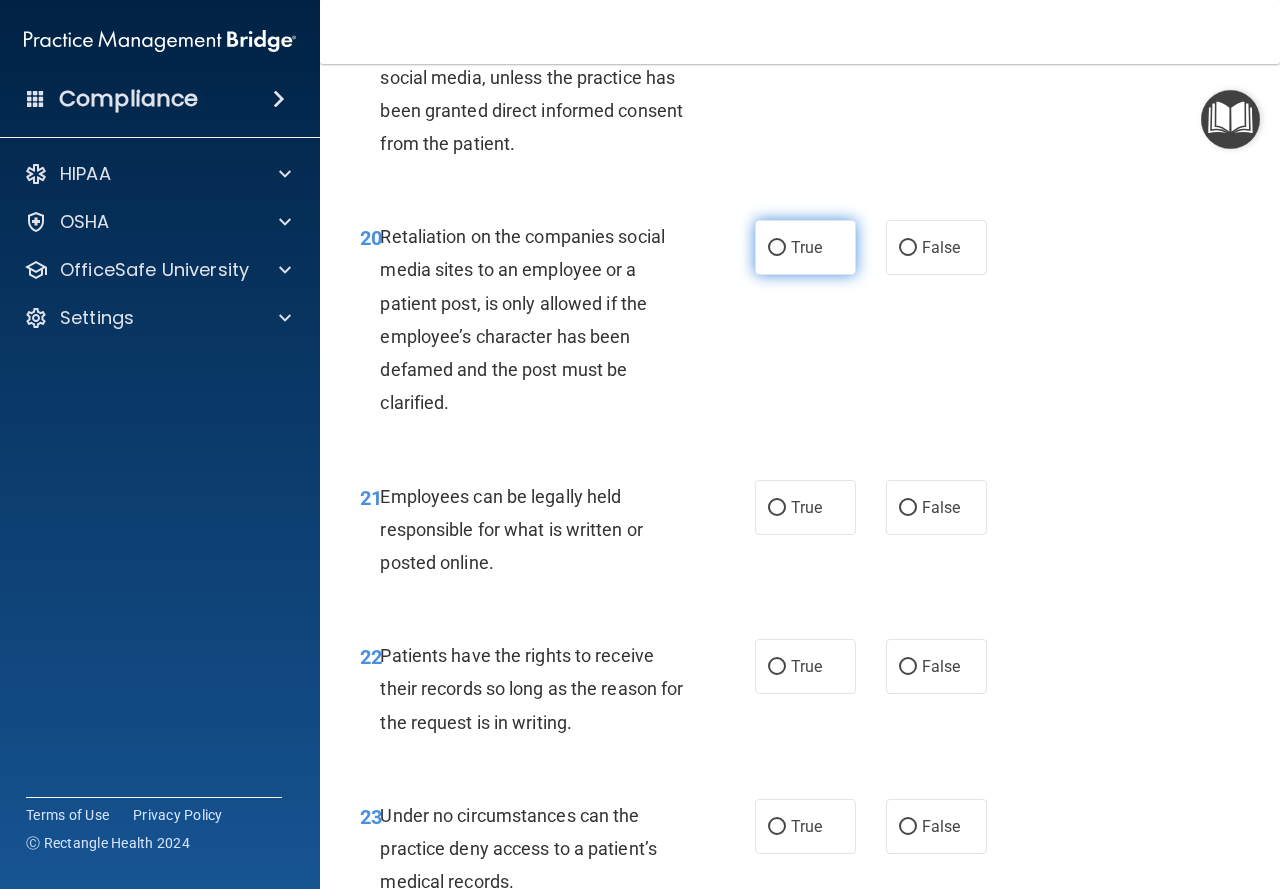 click on "True" at bounding box center (777, 248) 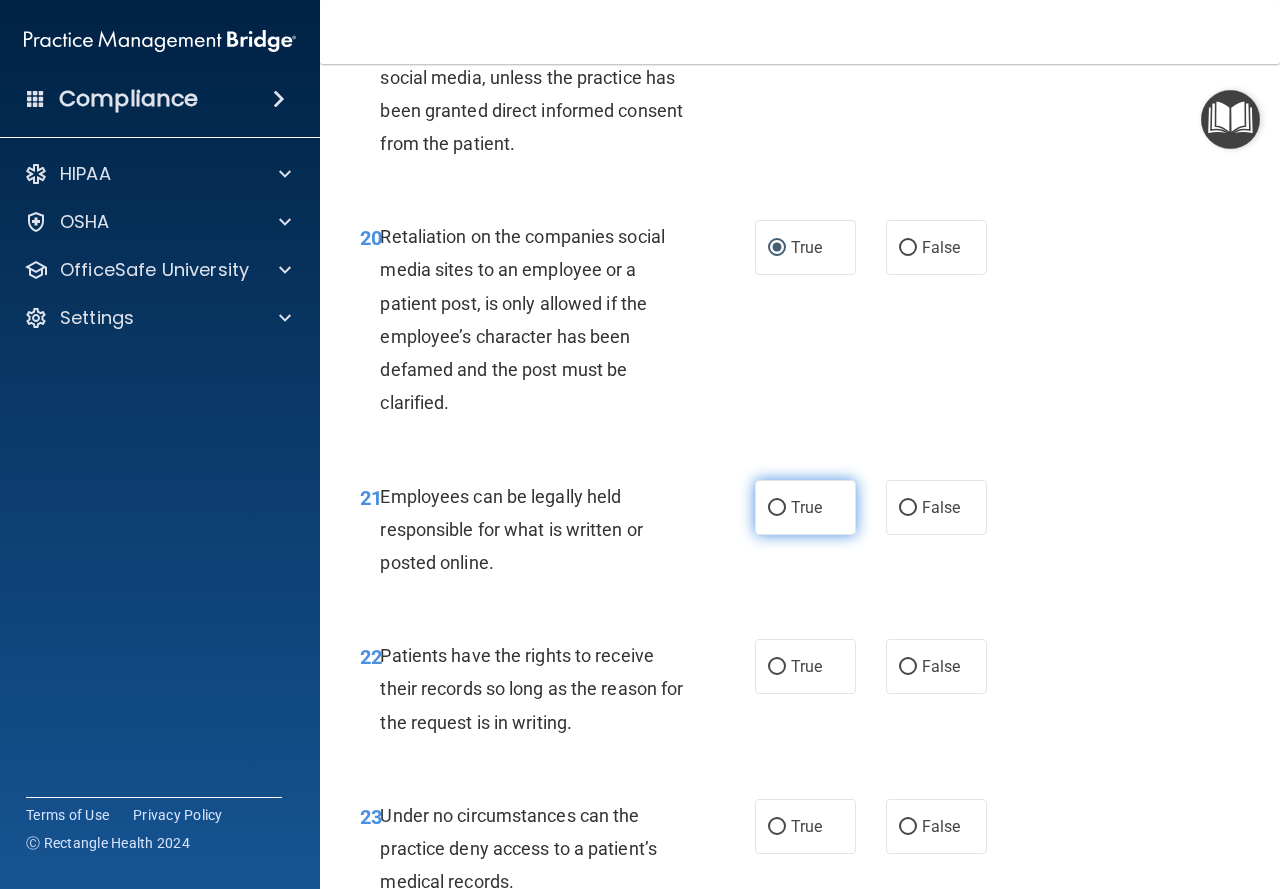 click on "True" at bounding box center (806, 507) 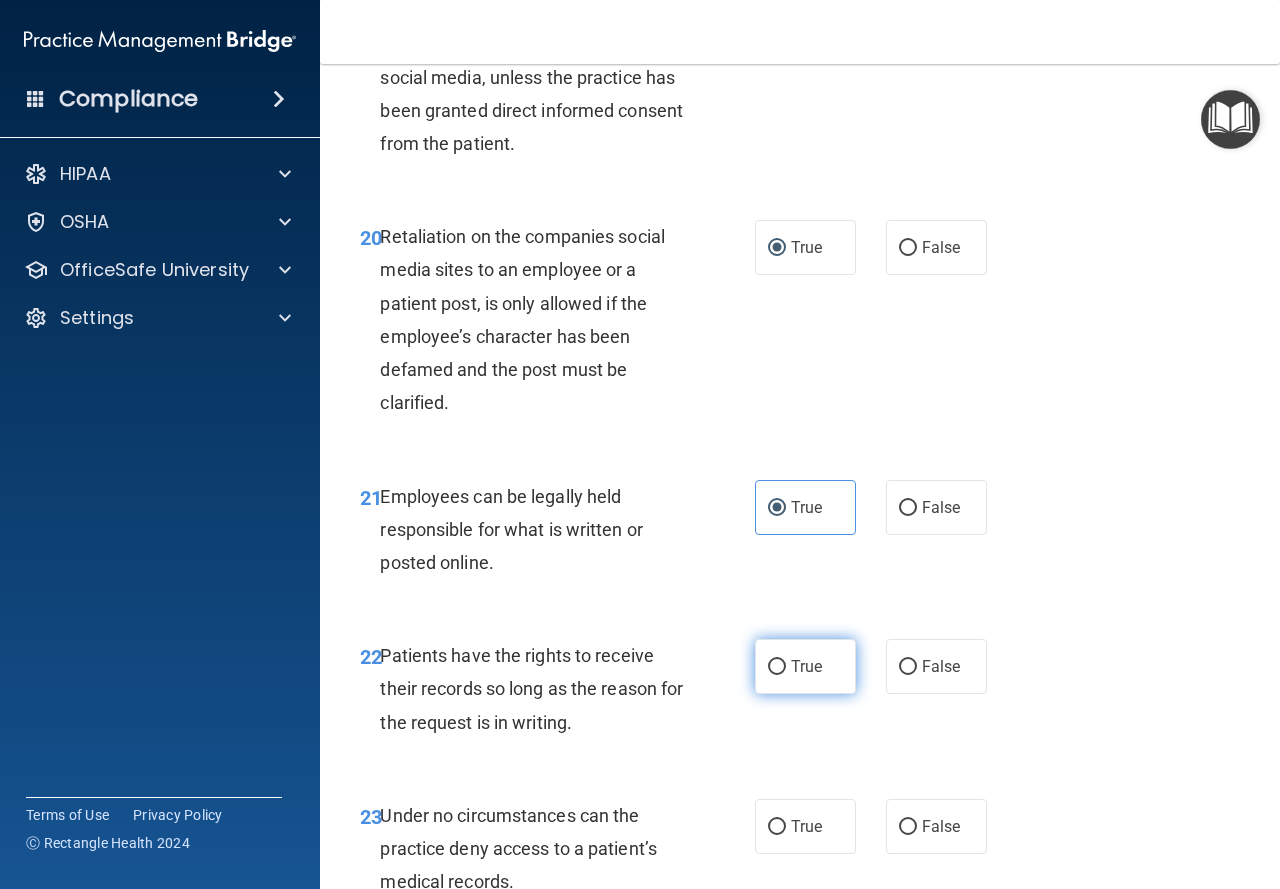 click on "True" at bounding box center [805, 666] 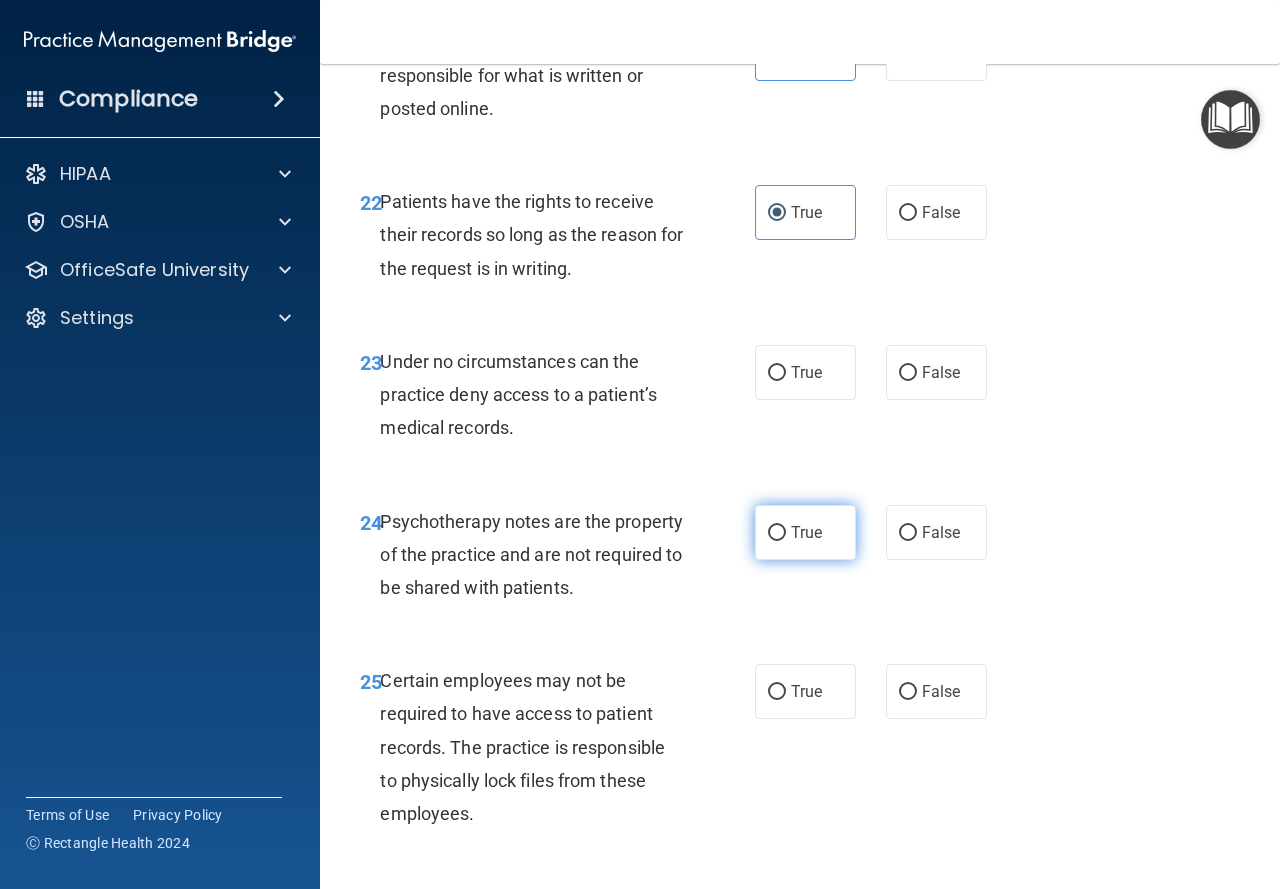 scroll, scrollTop: 4900, scrollLeft: 0, axis: vertical 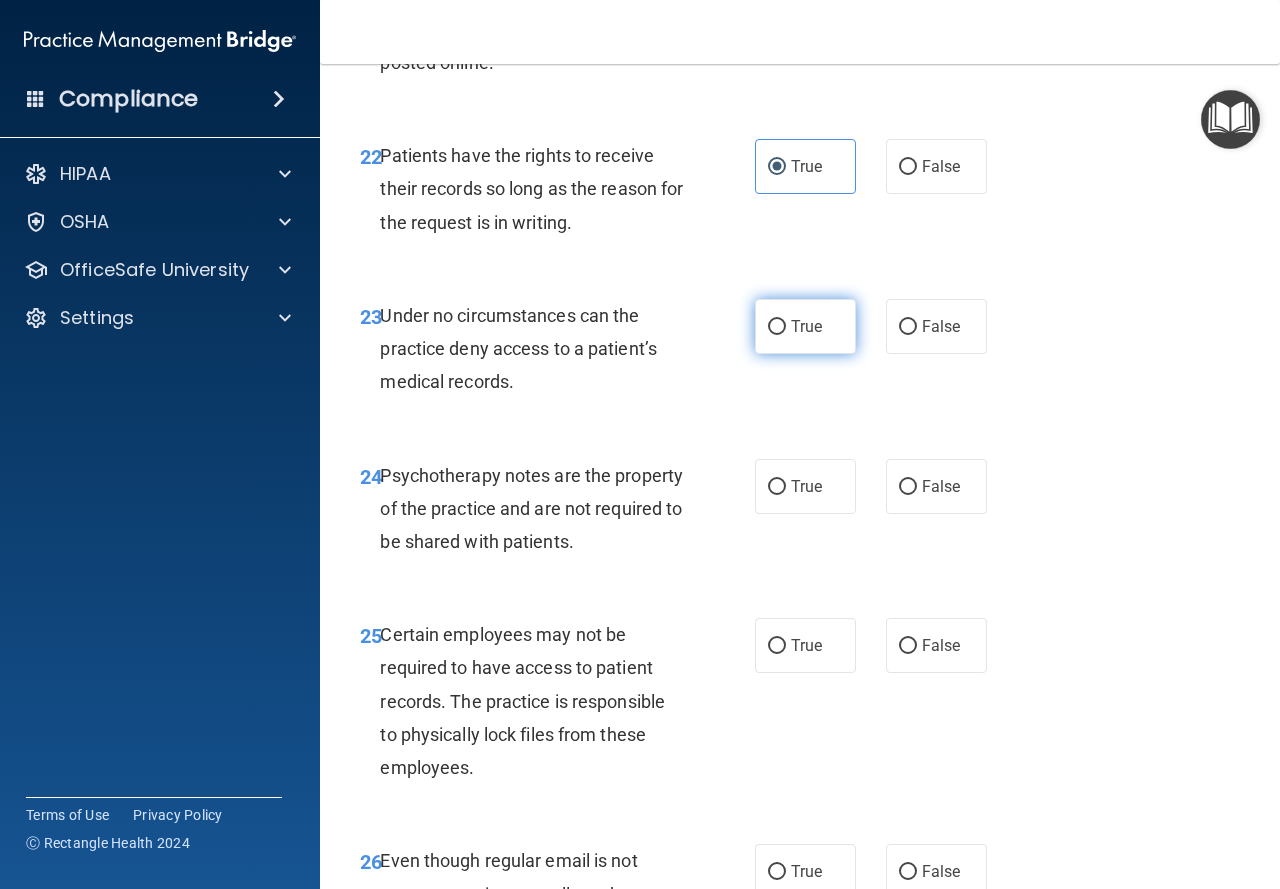 click on "True" at bounding box center [806, 326] 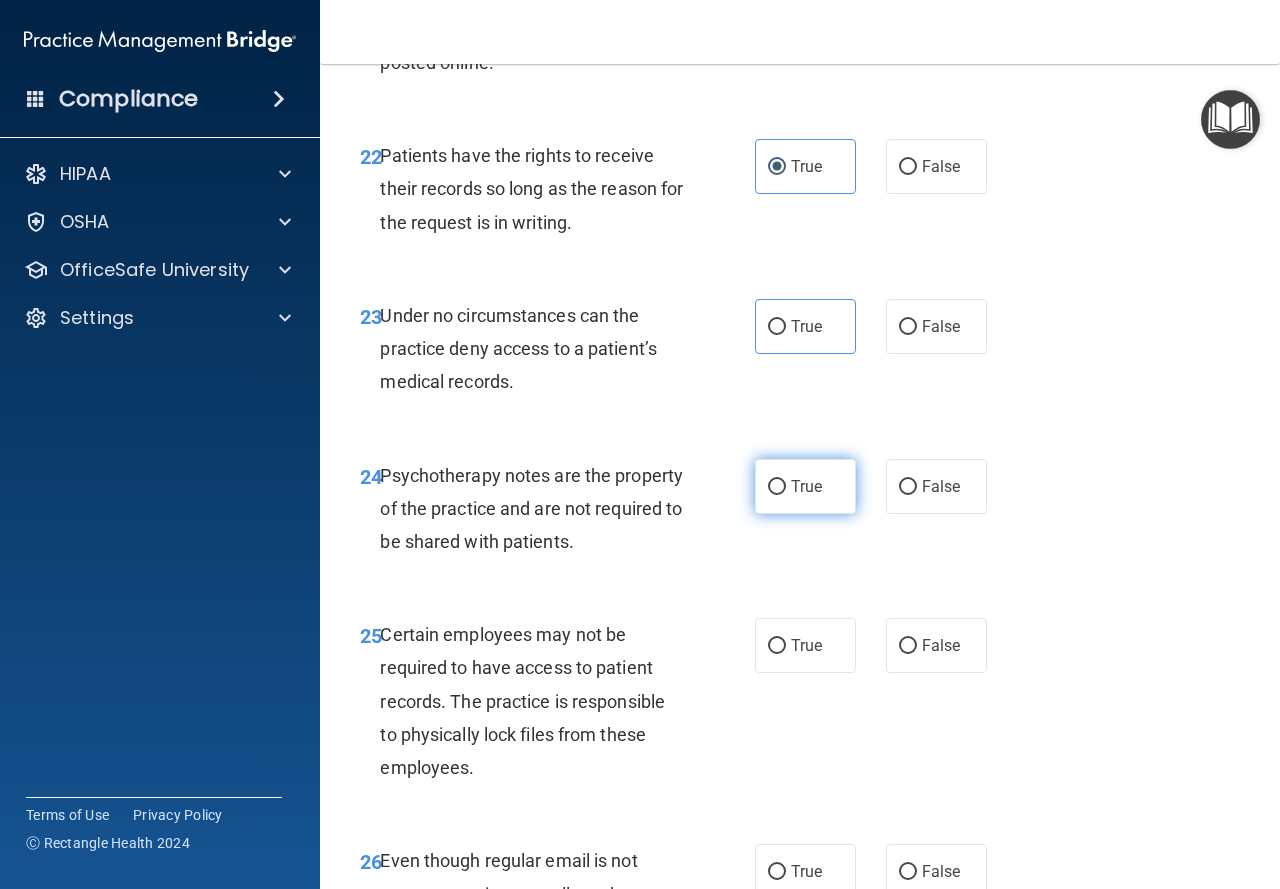click on "True" at bounding box center (806, 486) 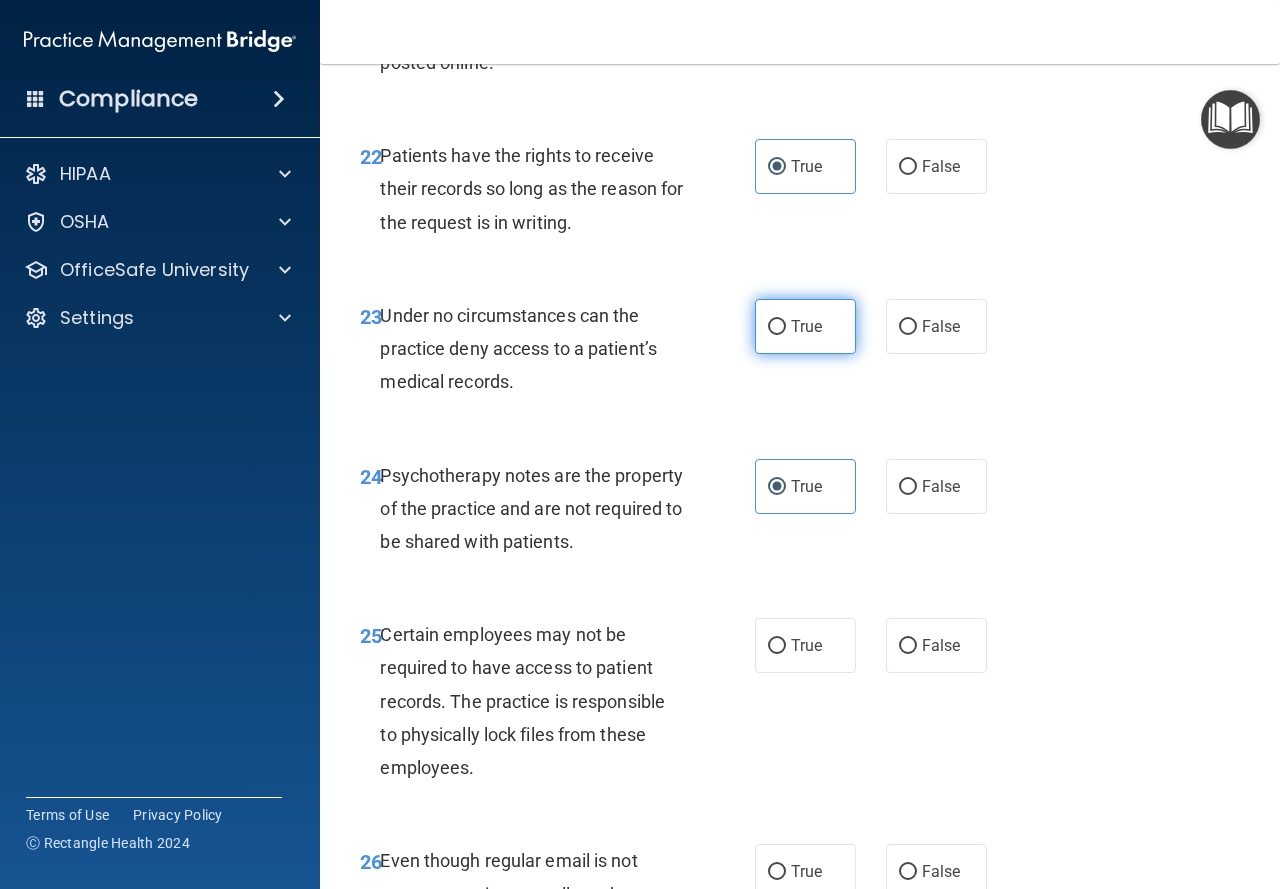 click on "True" at bounding box center (777, 327) 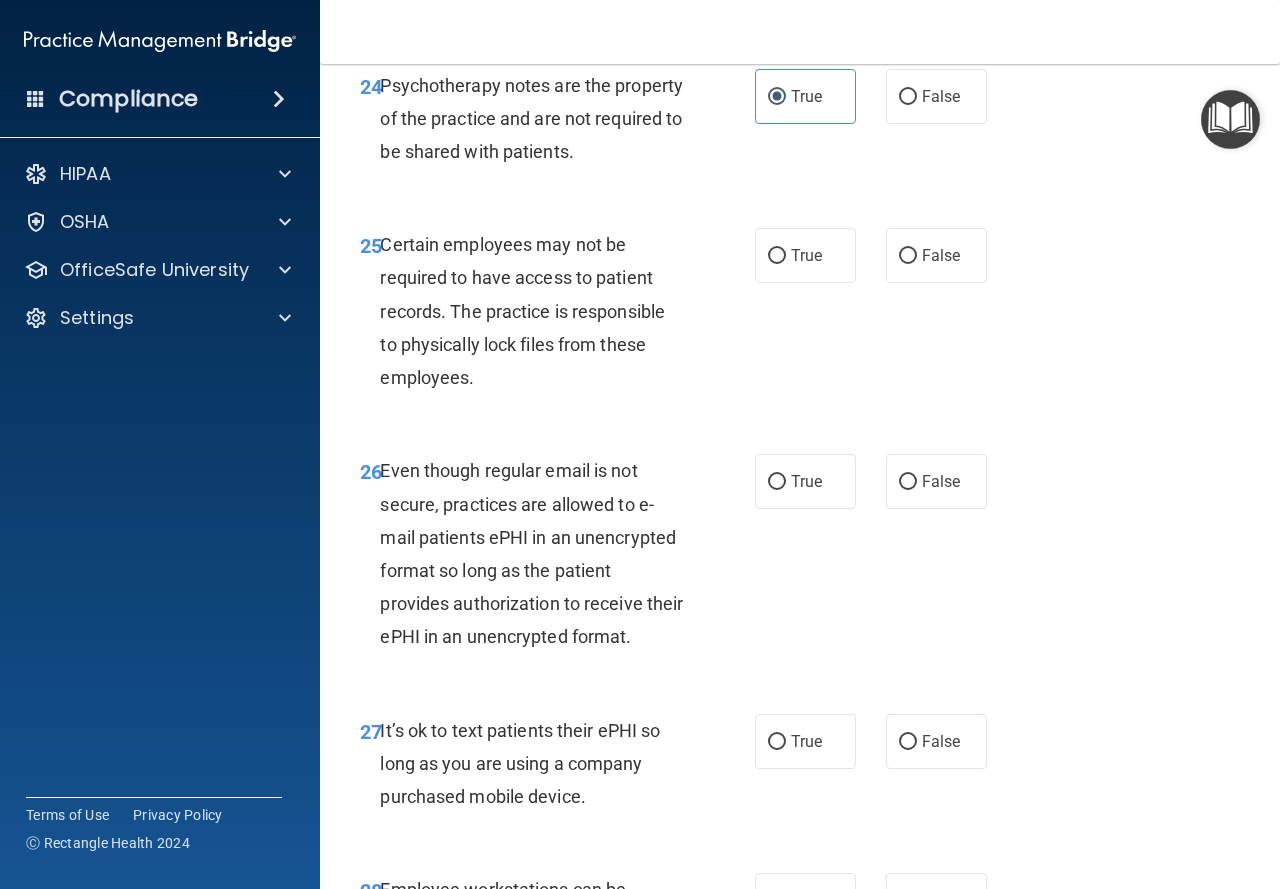 scroll, scrollTop: 5300, scrollLeft: 0, axis: vertical 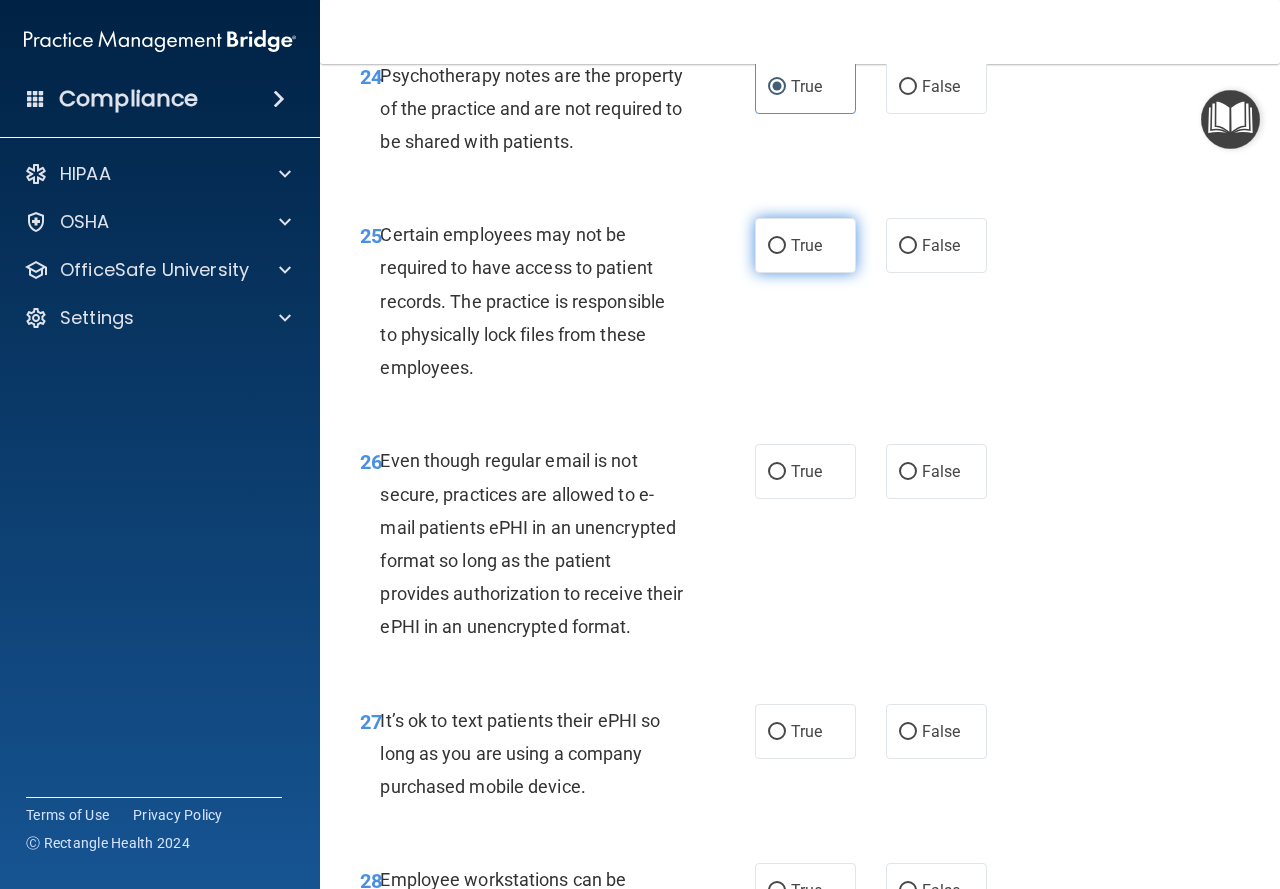 drag, startPoint x: 801, startPoint y: 388, endPoint x: 791, endPoint y: 445, distance: 57.870544 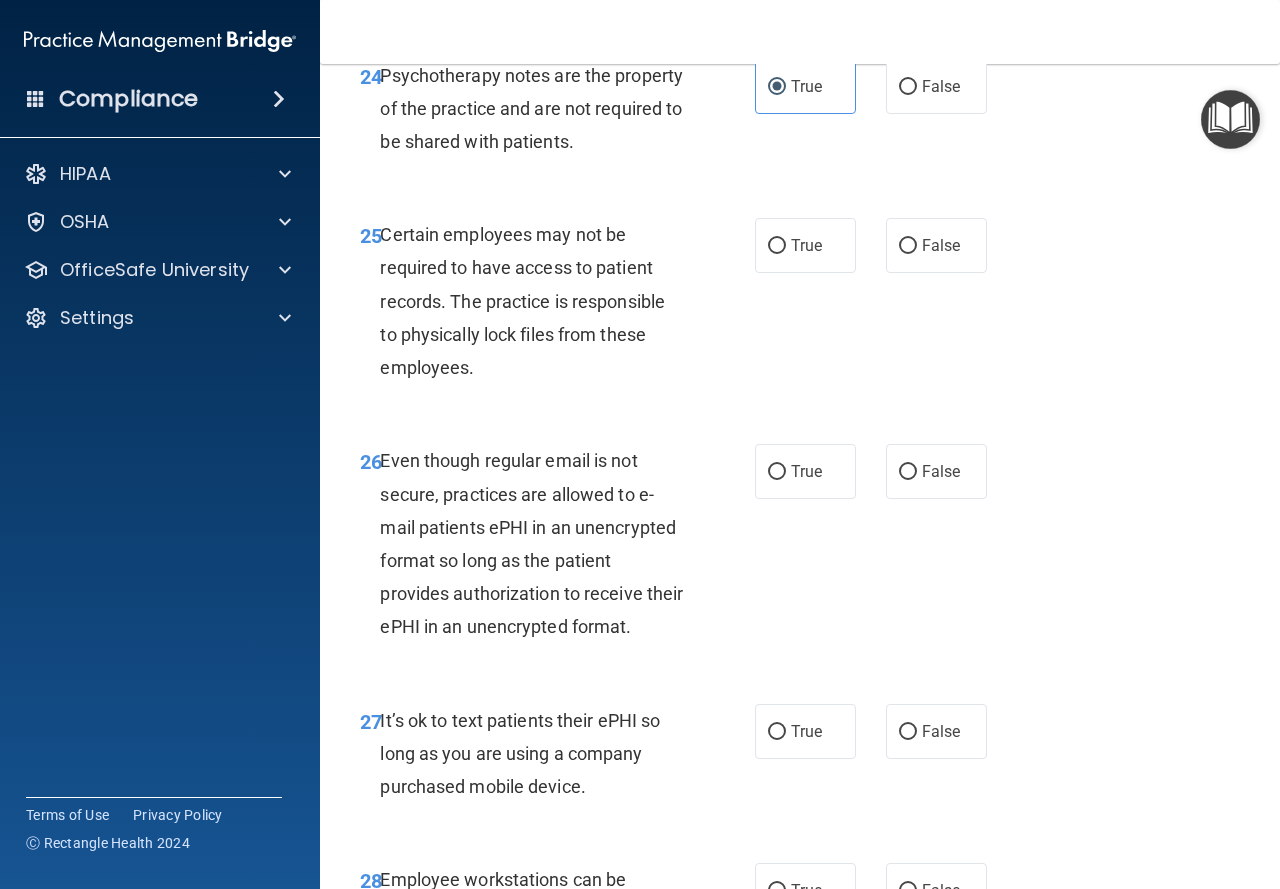 click on "True" at bounding box center (777, 246) 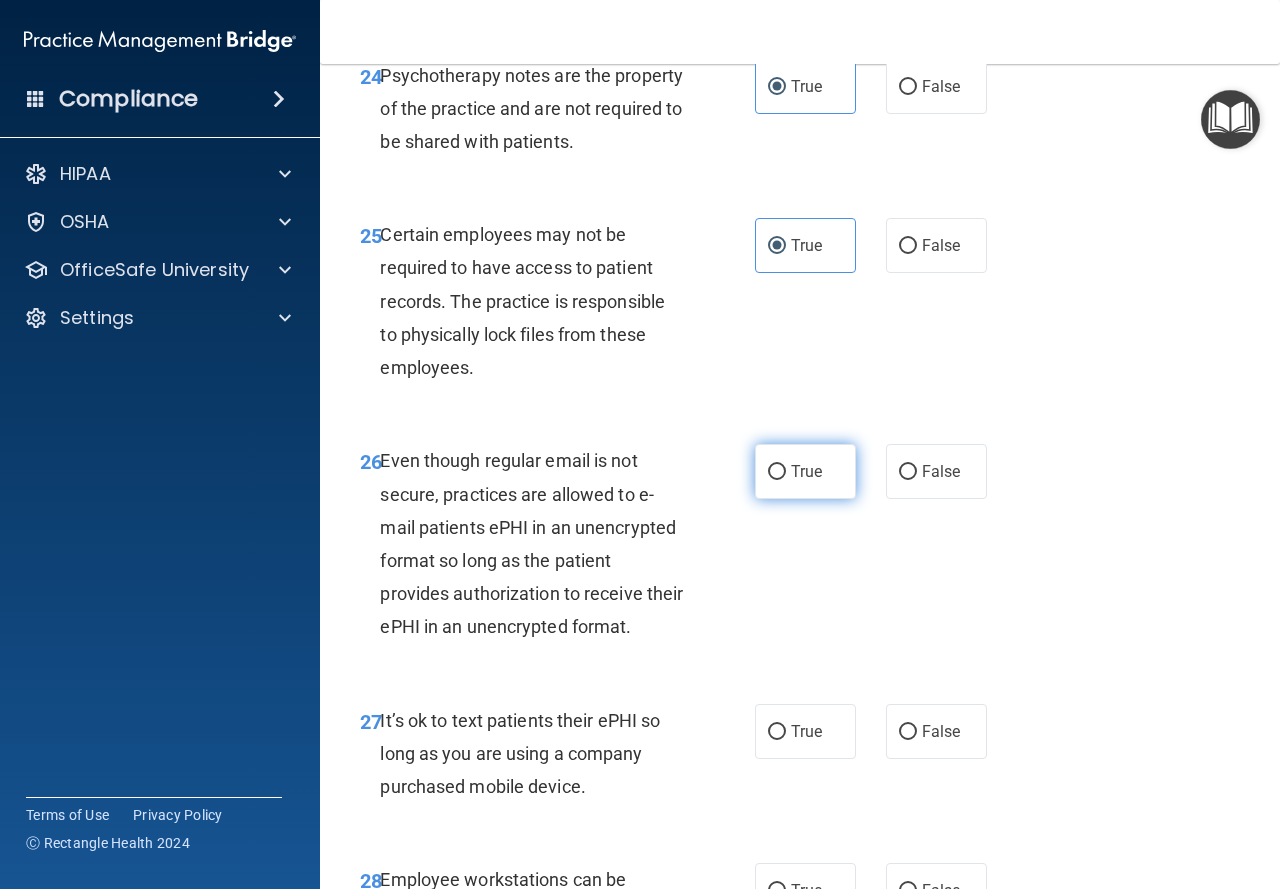 drag, startPoint x: 809, startPoint y: 593, endPoint x: 805, endPoint y: 607, distance: 14.56022 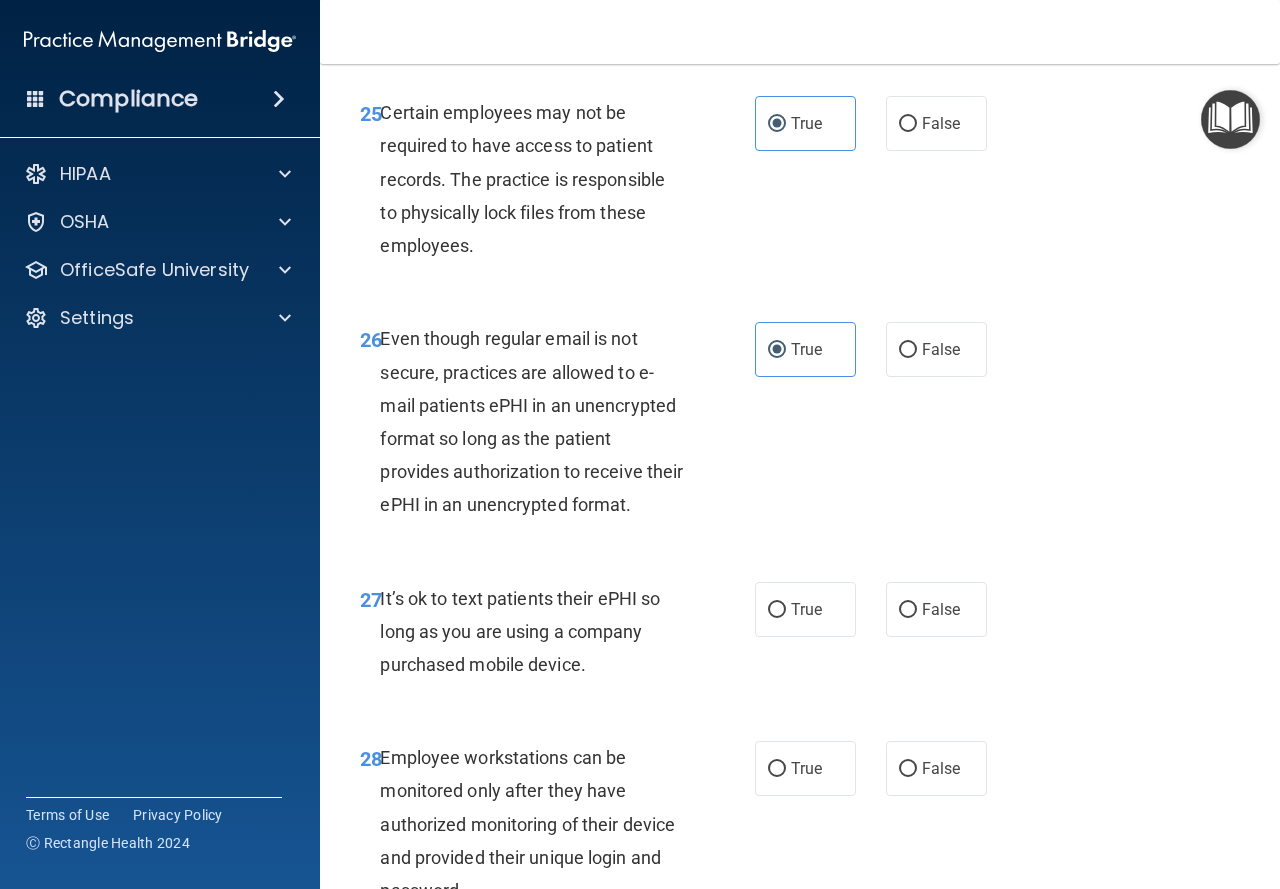 scroll, scrollTop: 5700, scrollLeft: 0, axis: vertical 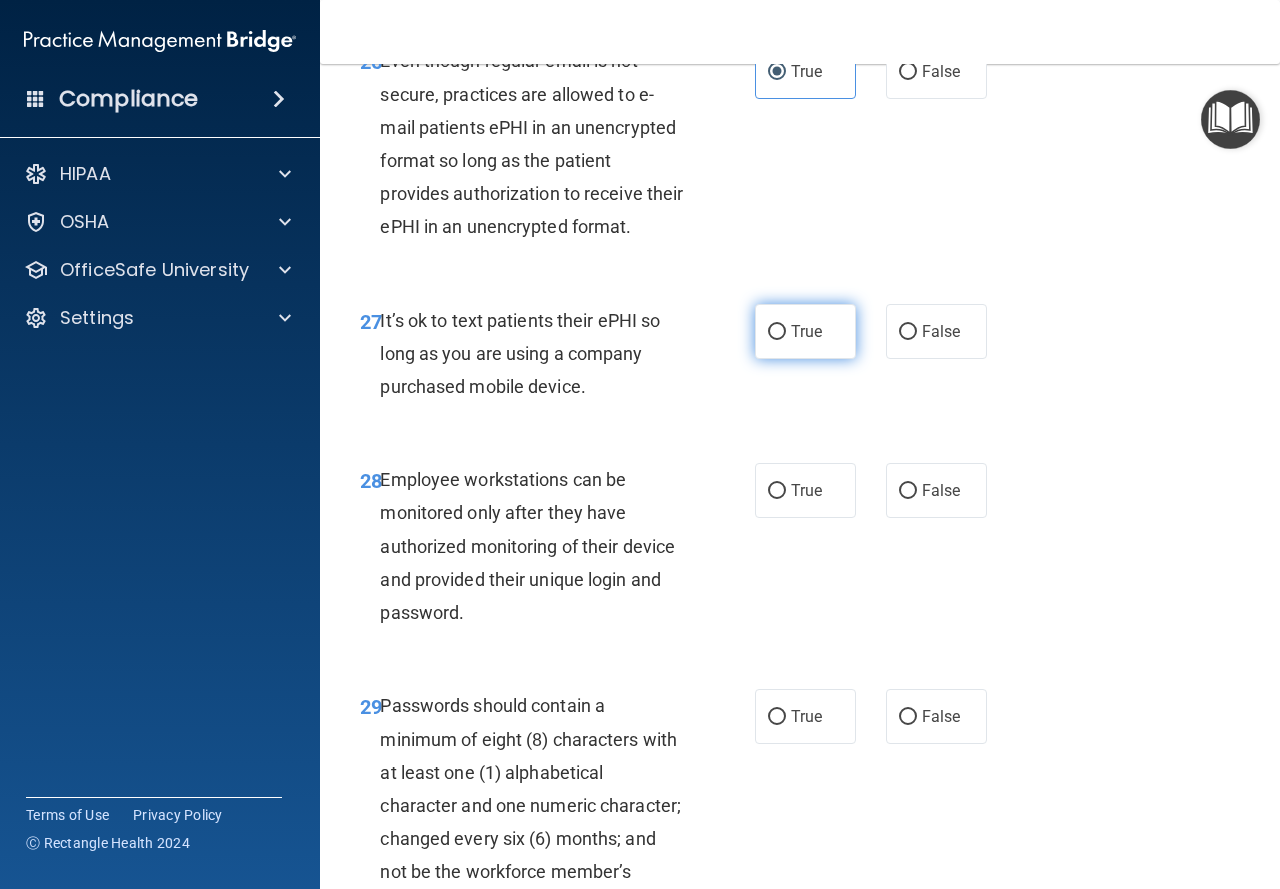 click on "27        It’s ok to text patients their ePHI so long as you are using a company purchased mobile device.                 True           False" at bounding box center [800, 359] 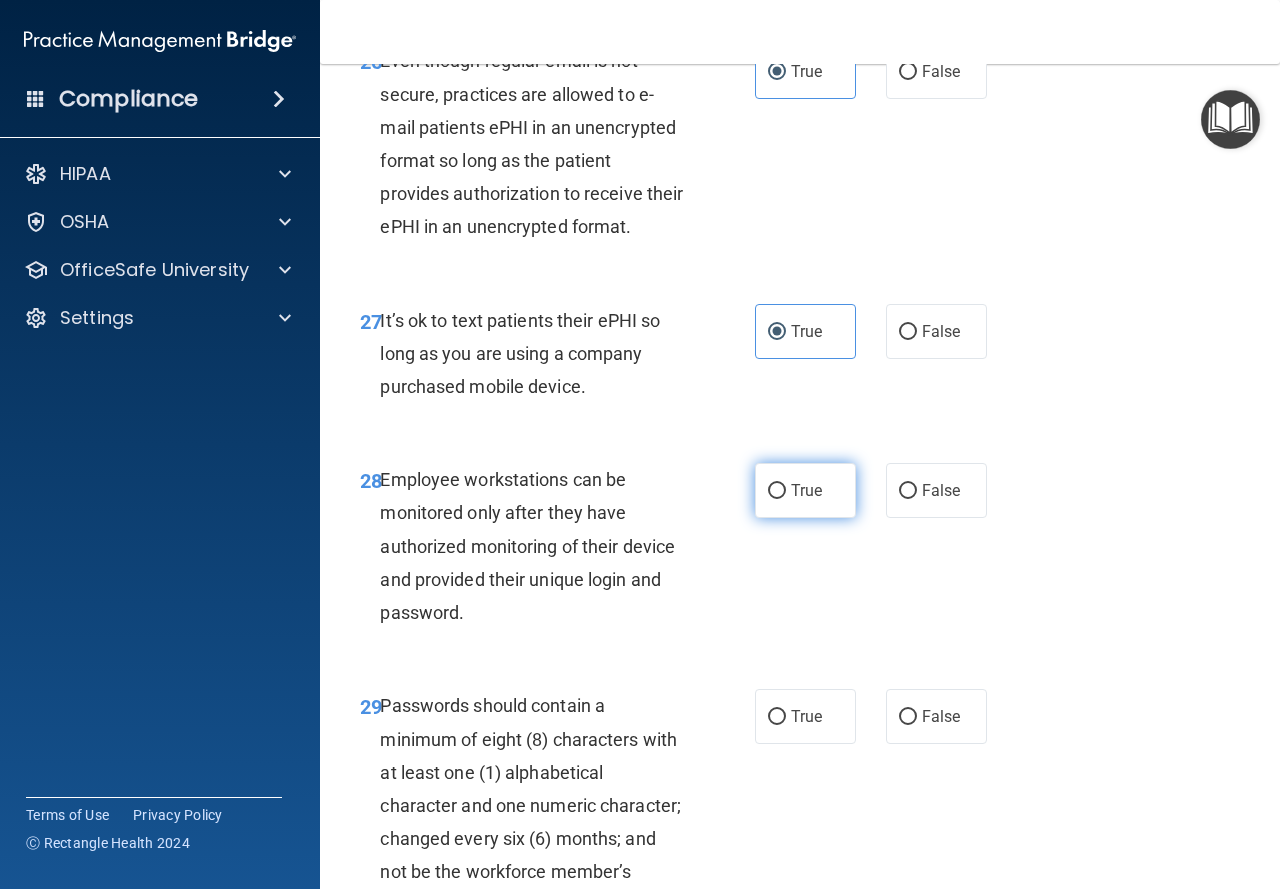 drag, startPoint x: 798, startPoint y: 621, endPoint x: 793, endPoint y: 642, distance: 21.587032 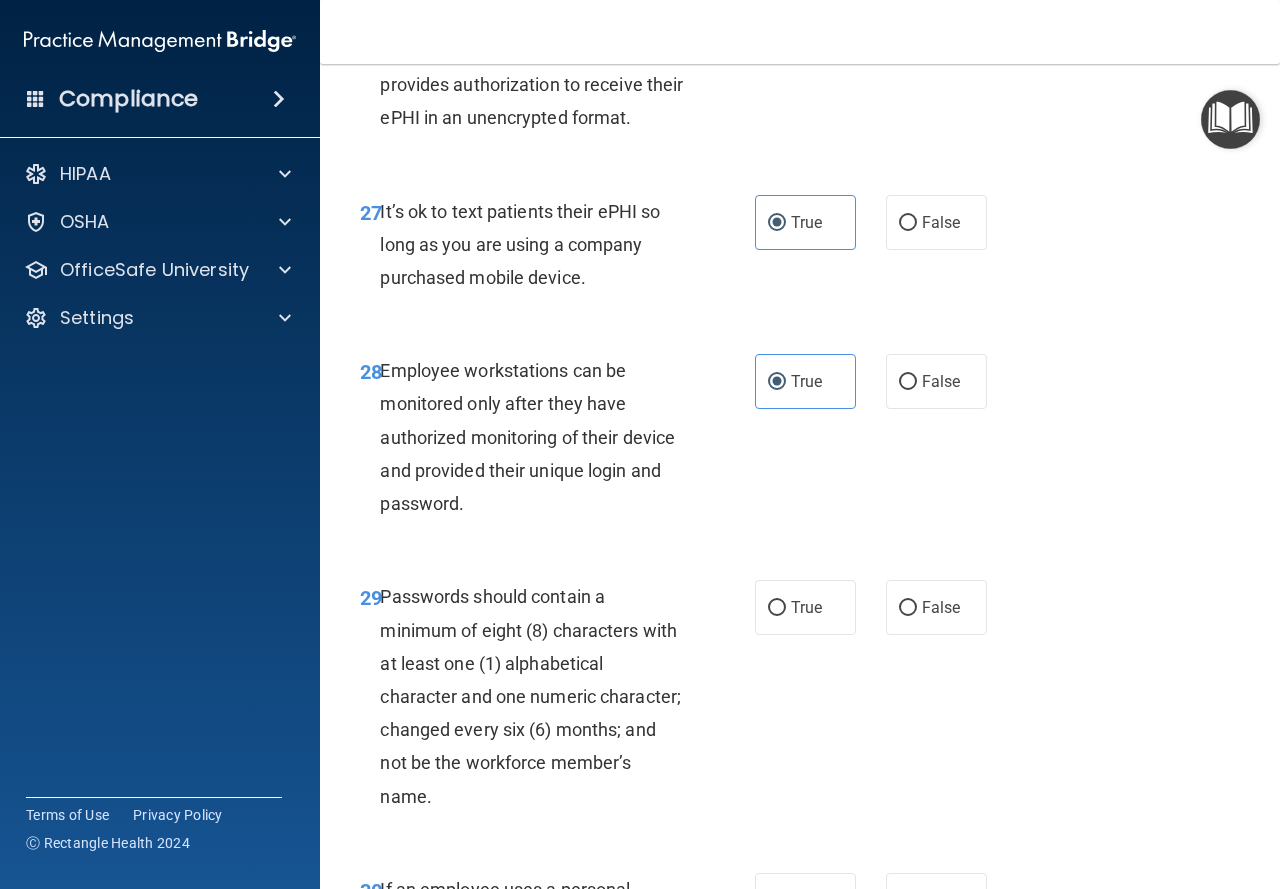 scroll, scrollTop: 6100, scrollLeft: 0, axis: vertical 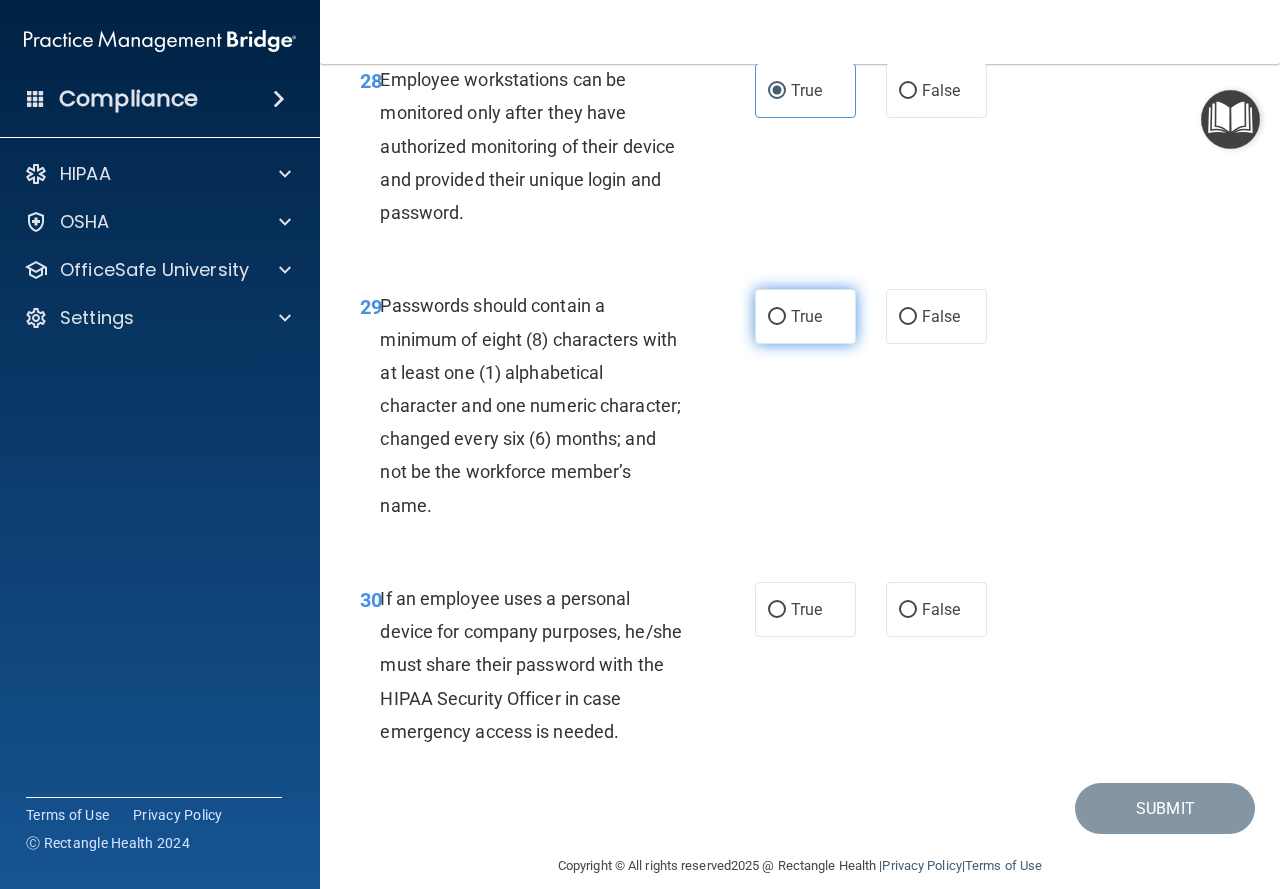 click on "True" at bounding box center (806, 316) 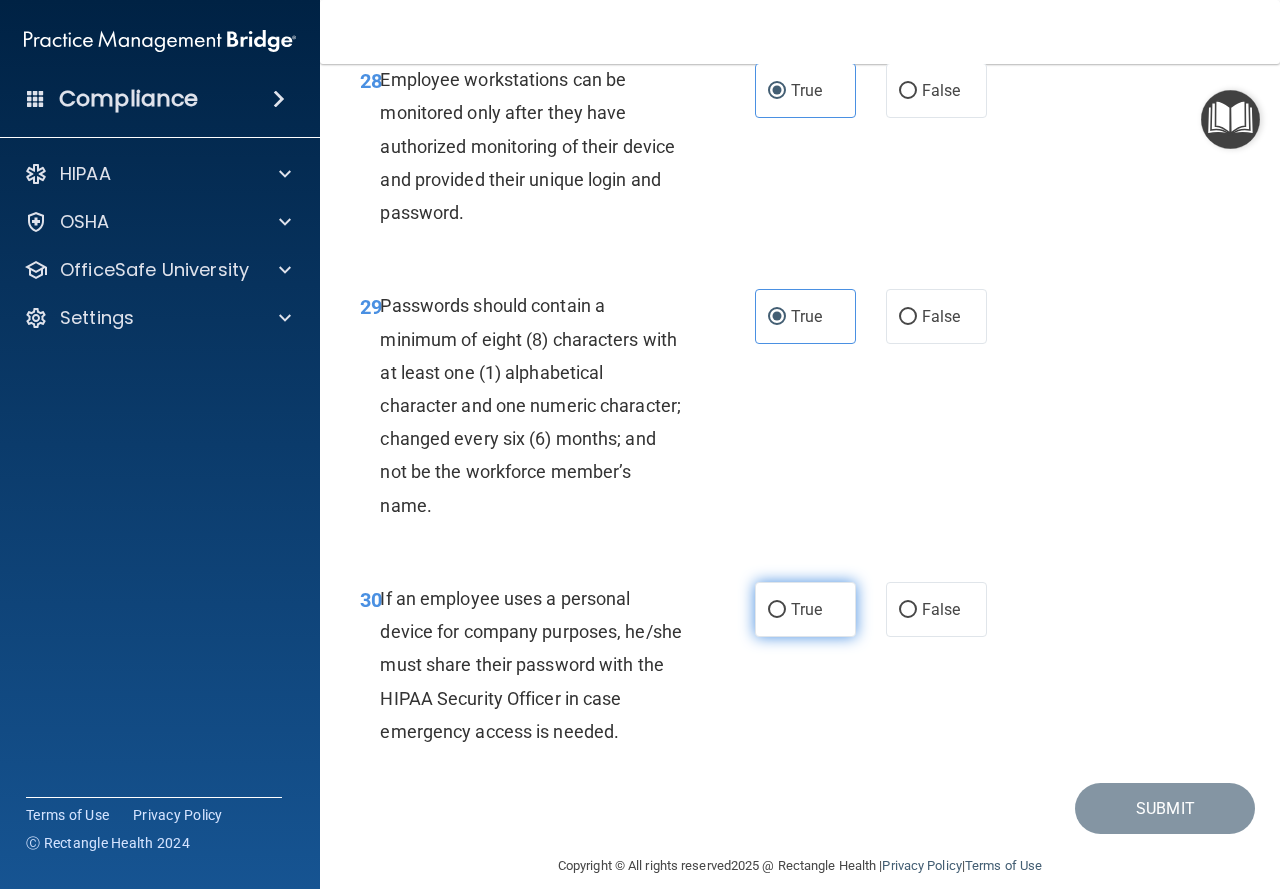 click on "True" at bounding box center [805, 609] 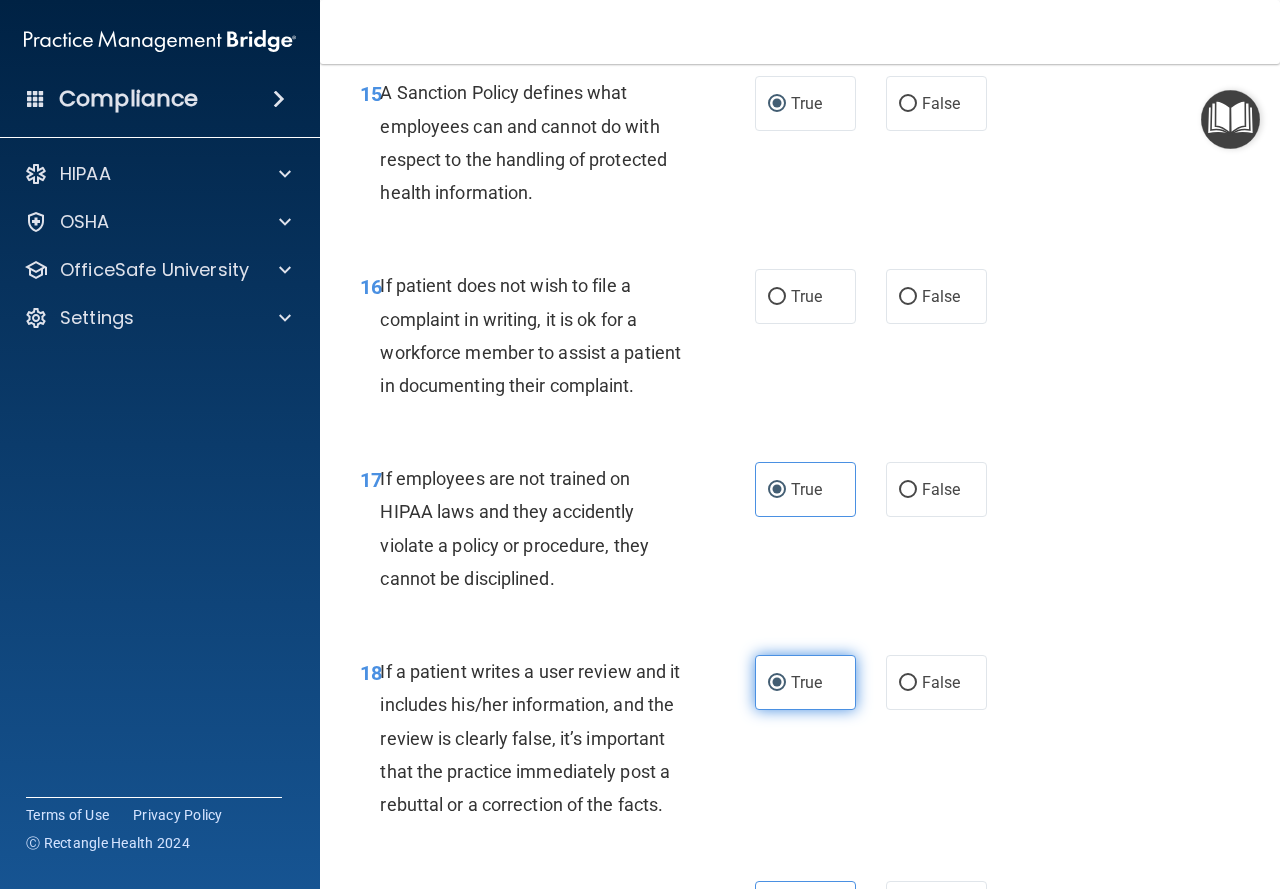 scroll, scrollTop: 3500, scrollLeft: 0, axis: vertical 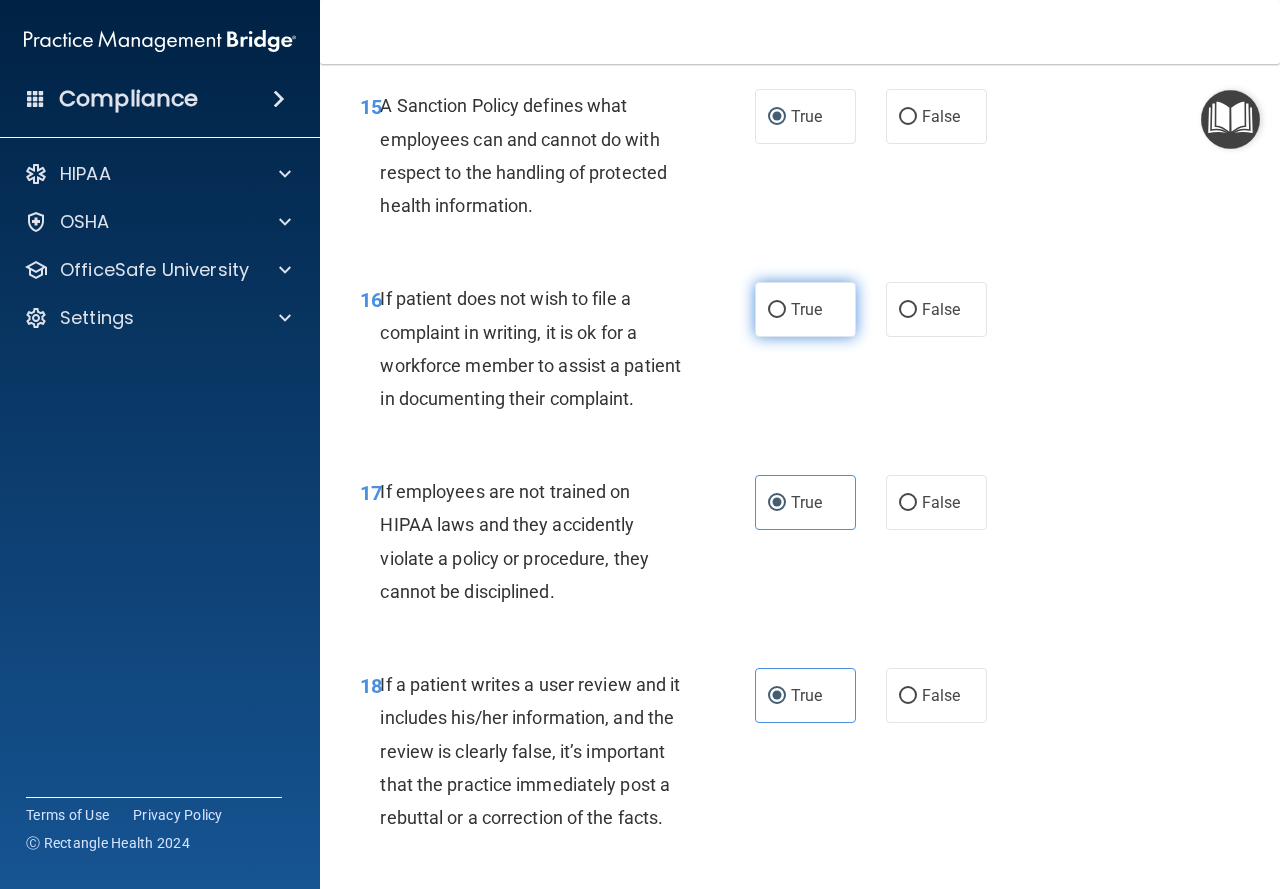 click on "True" at bounding box center [805, 309] 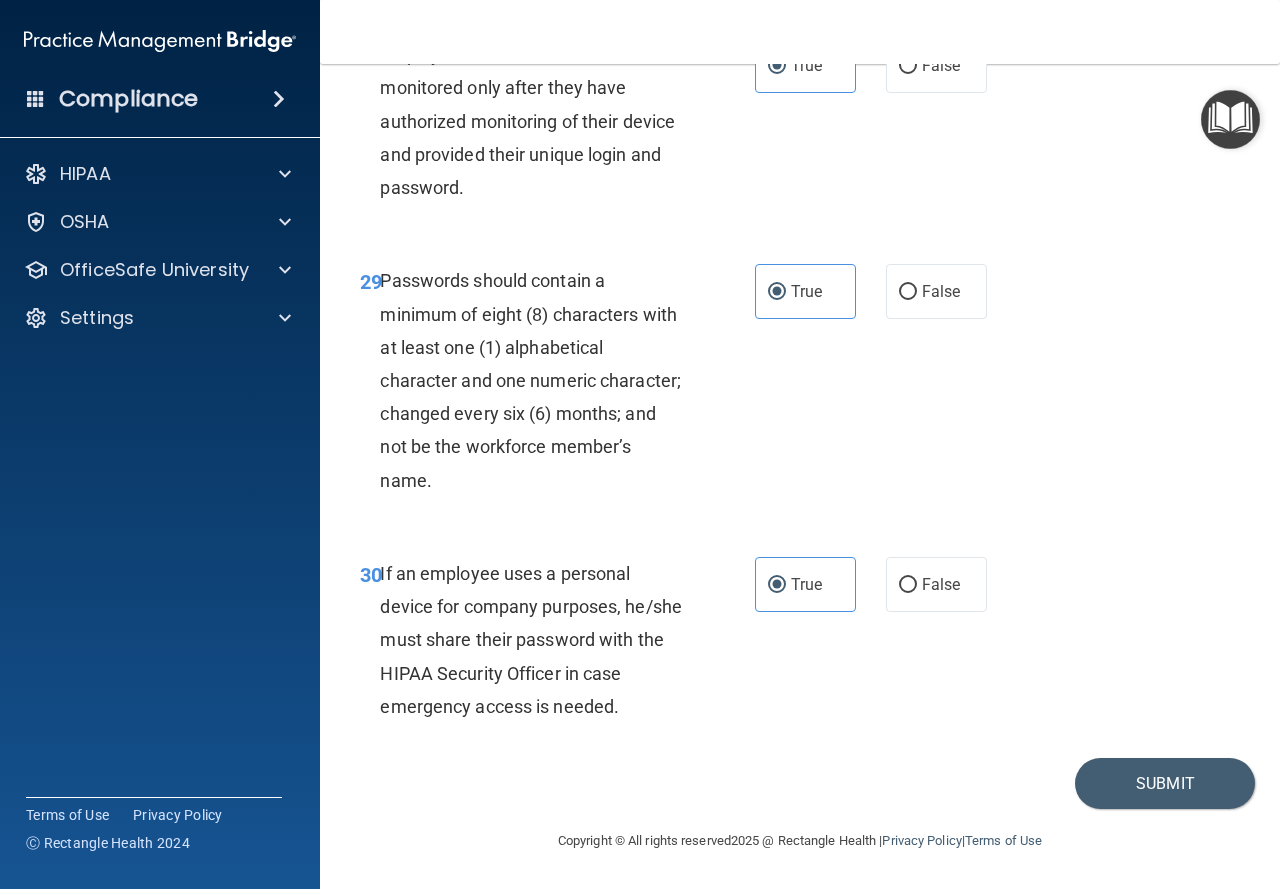scroll, scrollTop: 6257, scrollLeft: 0, axis: vertical 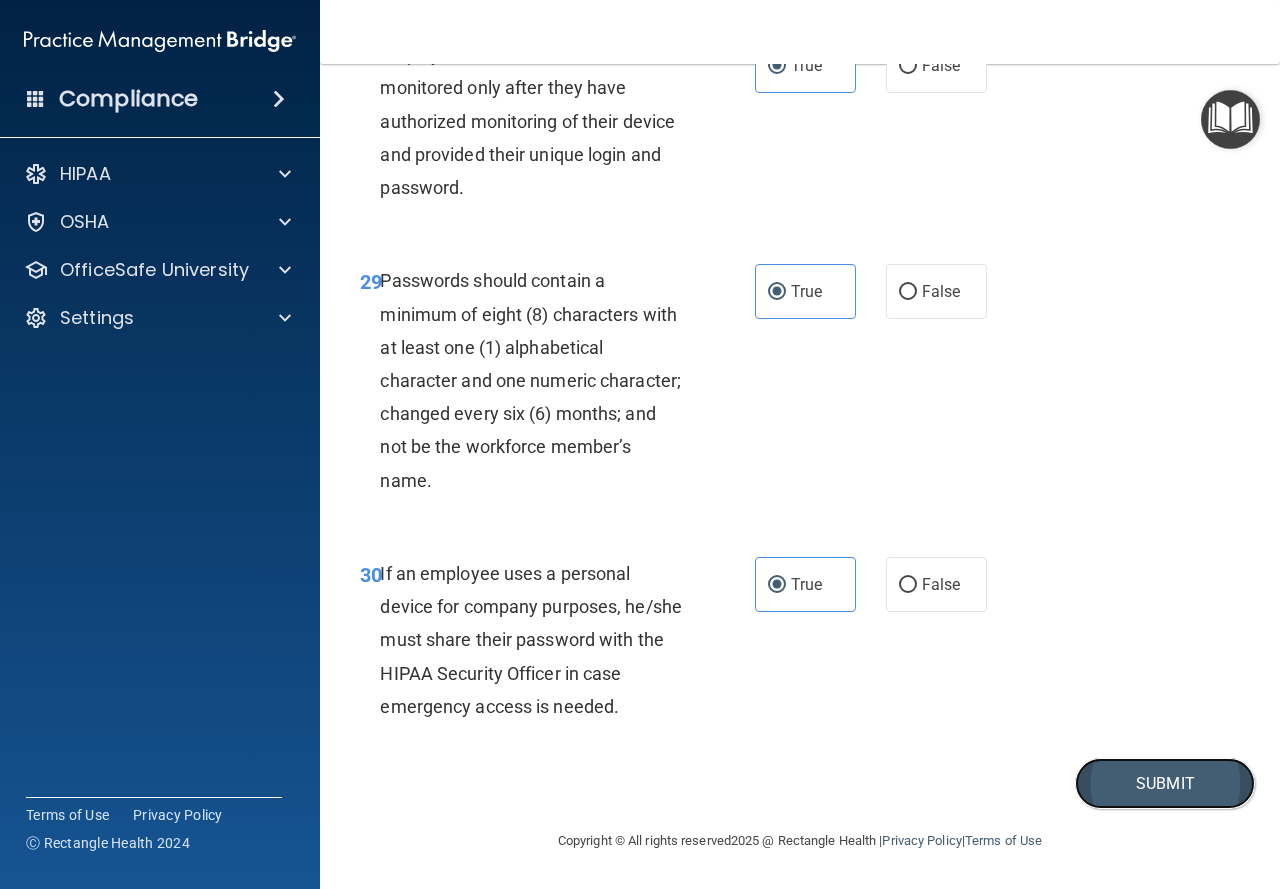 drag, startPoint x: 1147, startPoint y: 794, endPoint x: 1095, endPoint y: 807, distance: 53.600372 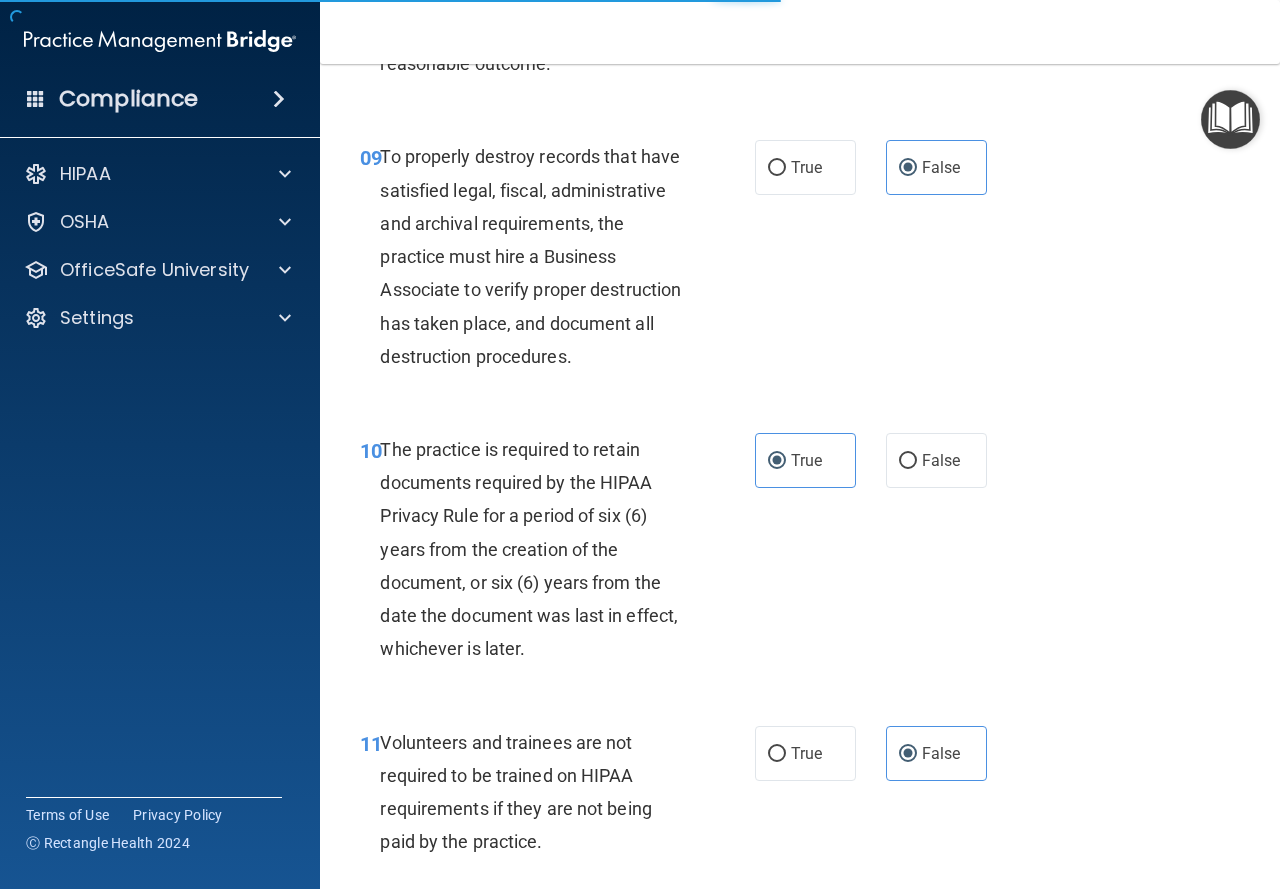 scroll, scrollTop: 1857, scrollLeft: 0, axis: vertical 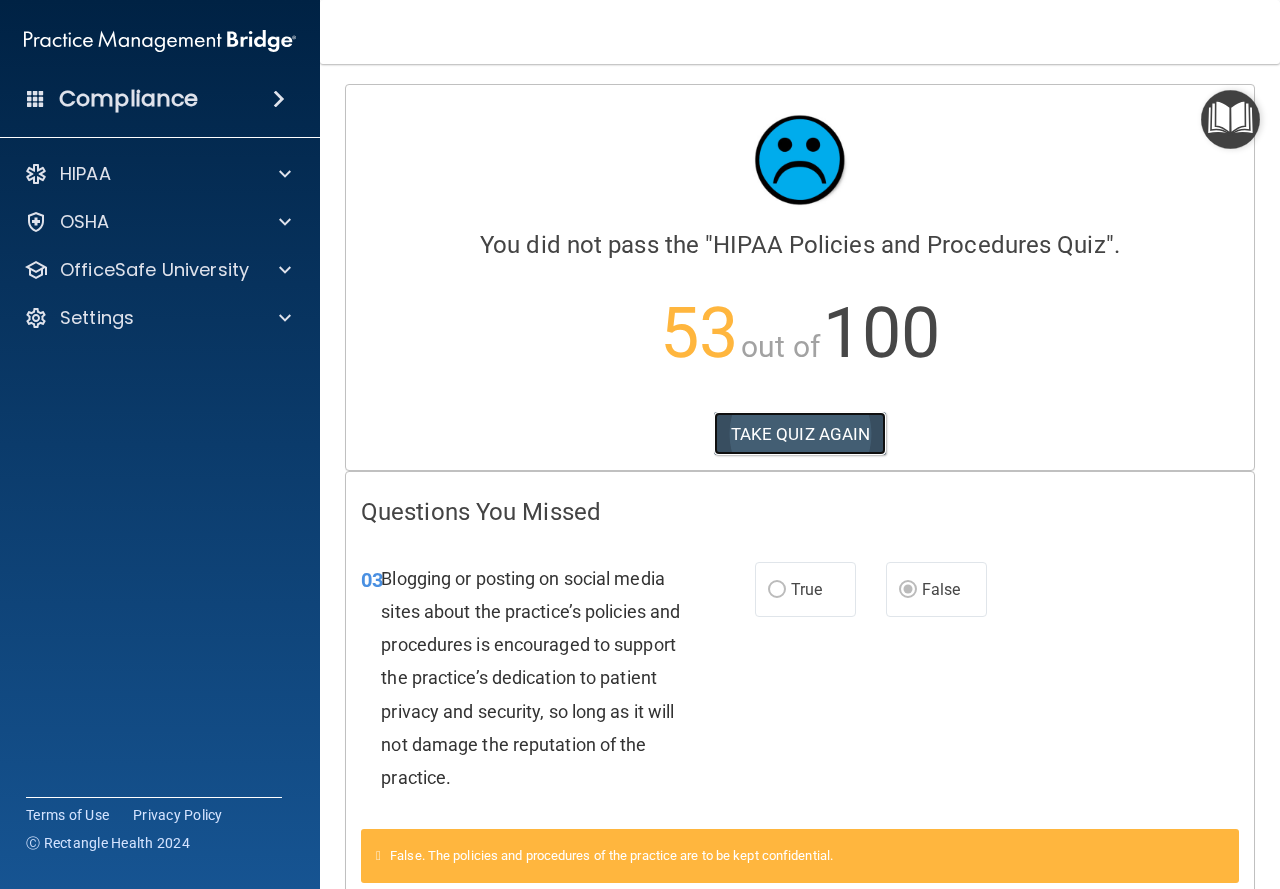 click on "TAKE QUIZ AGAIN" at bounding box center (800, 434) 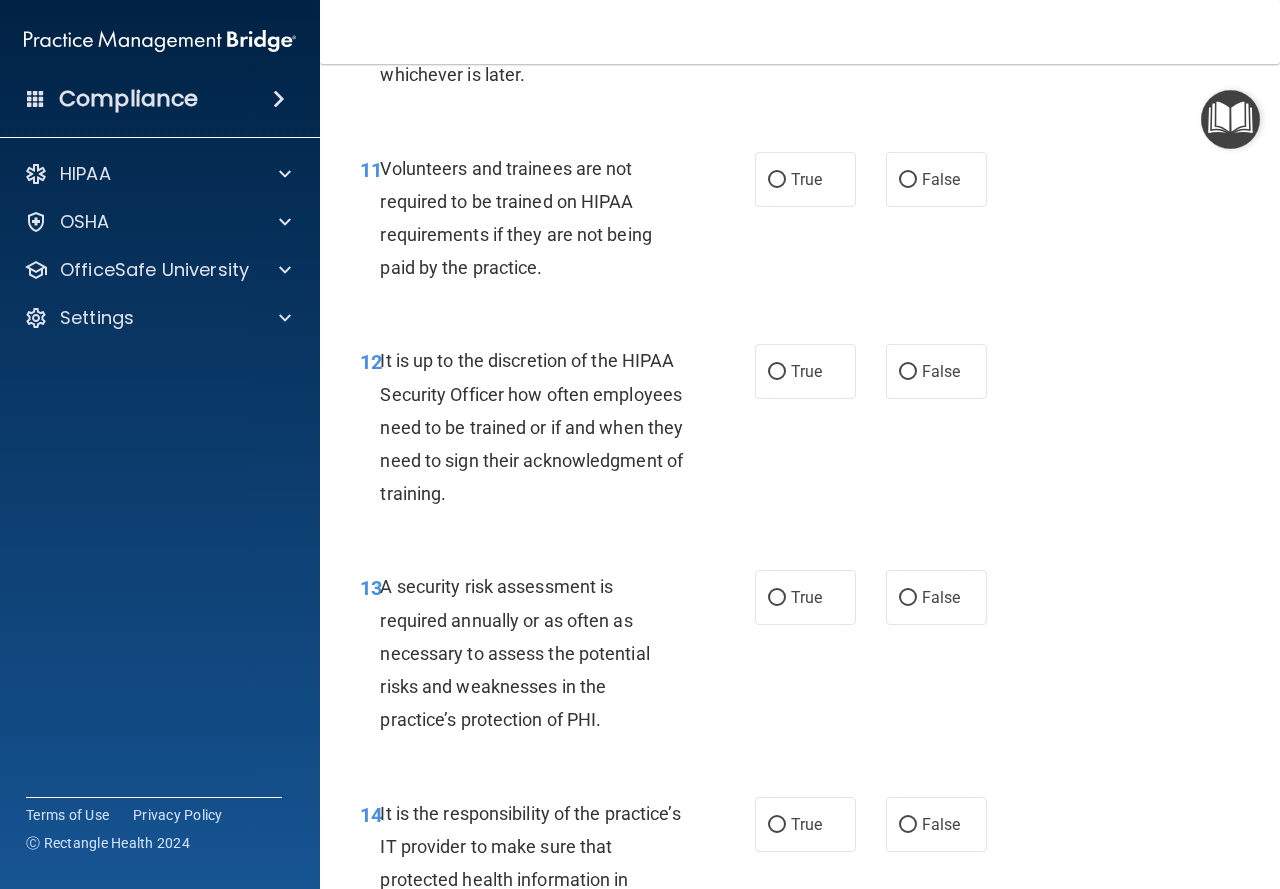 scroll, scrollTop: 2400, scrollLeft: 0, axis: vertical 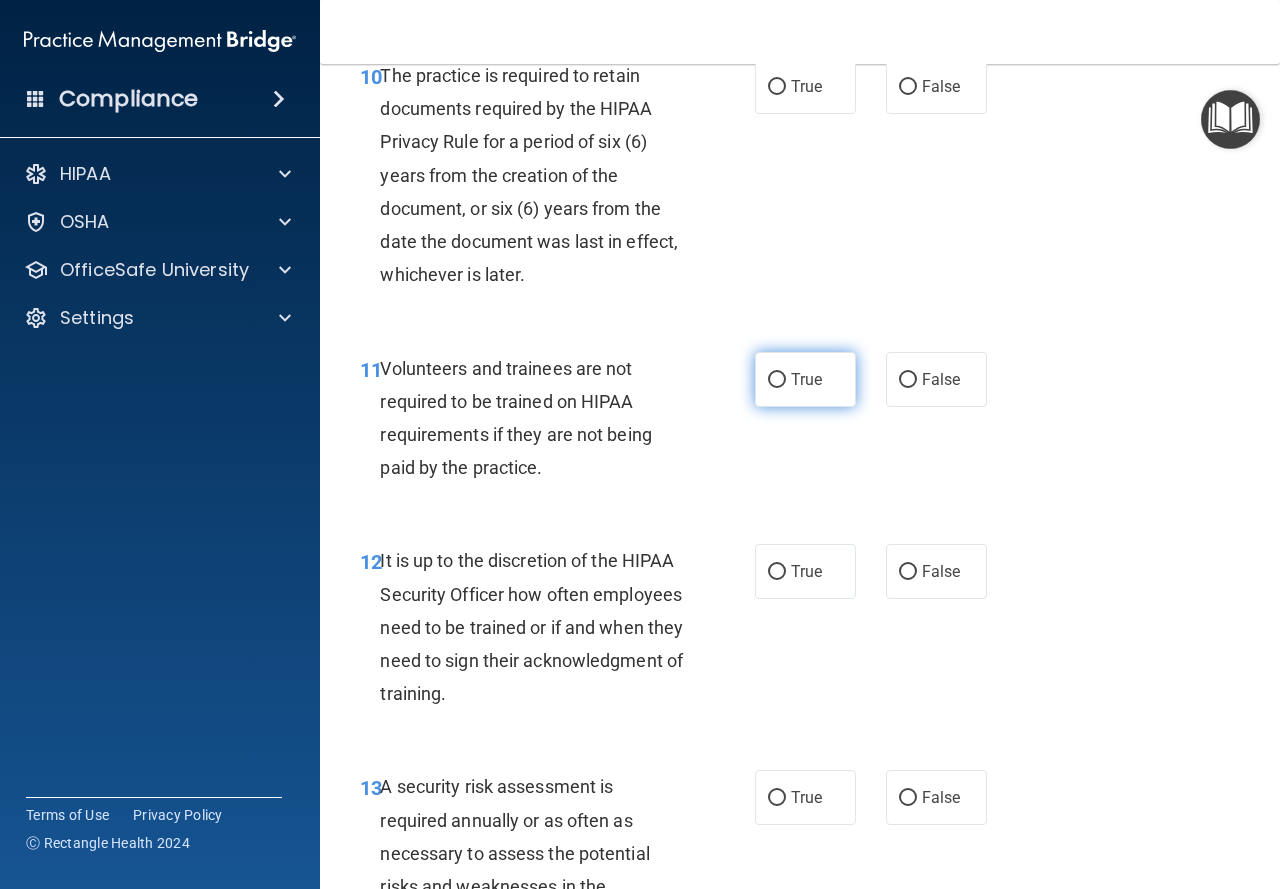 click on "True" at bounding box center [805, 379] 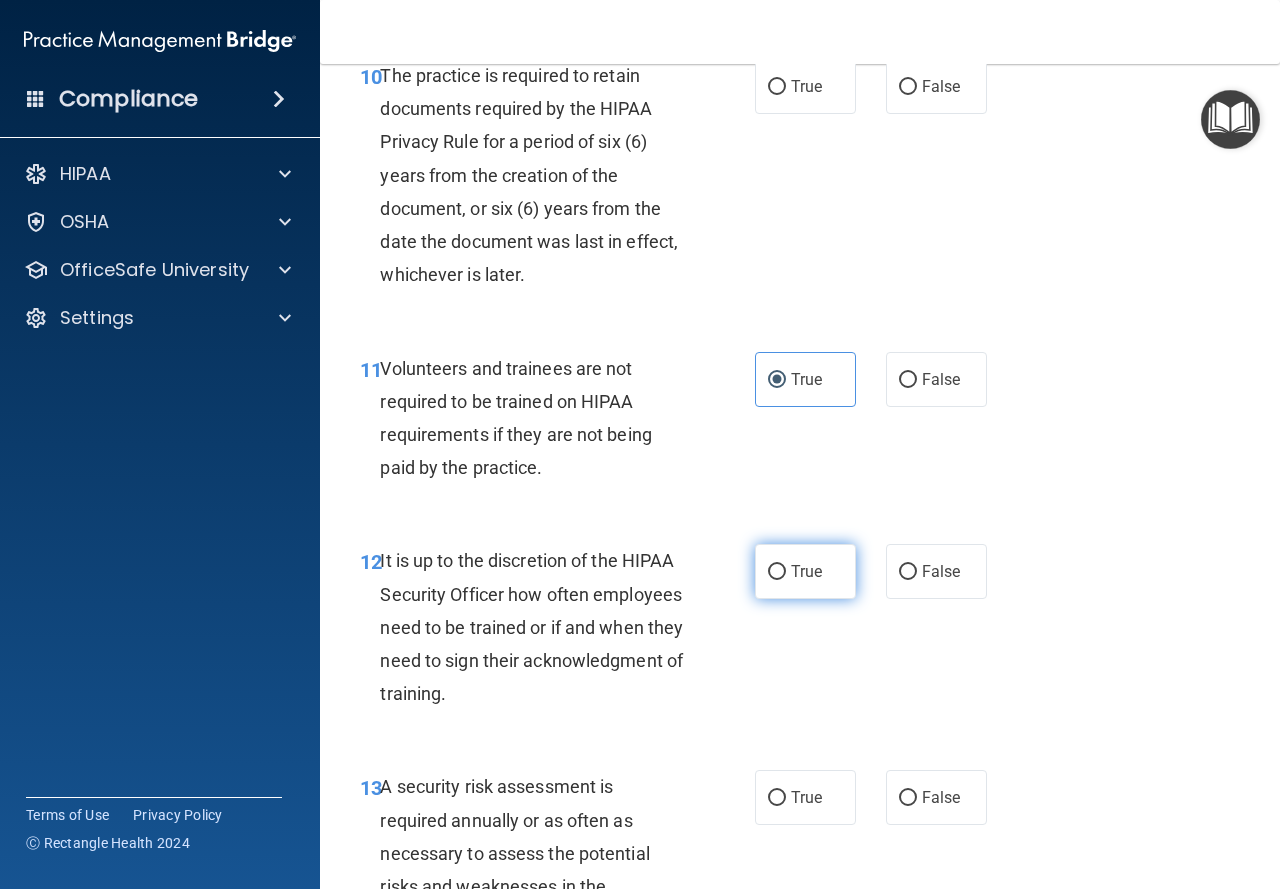 click on "True" at bounding box center (806, 571) 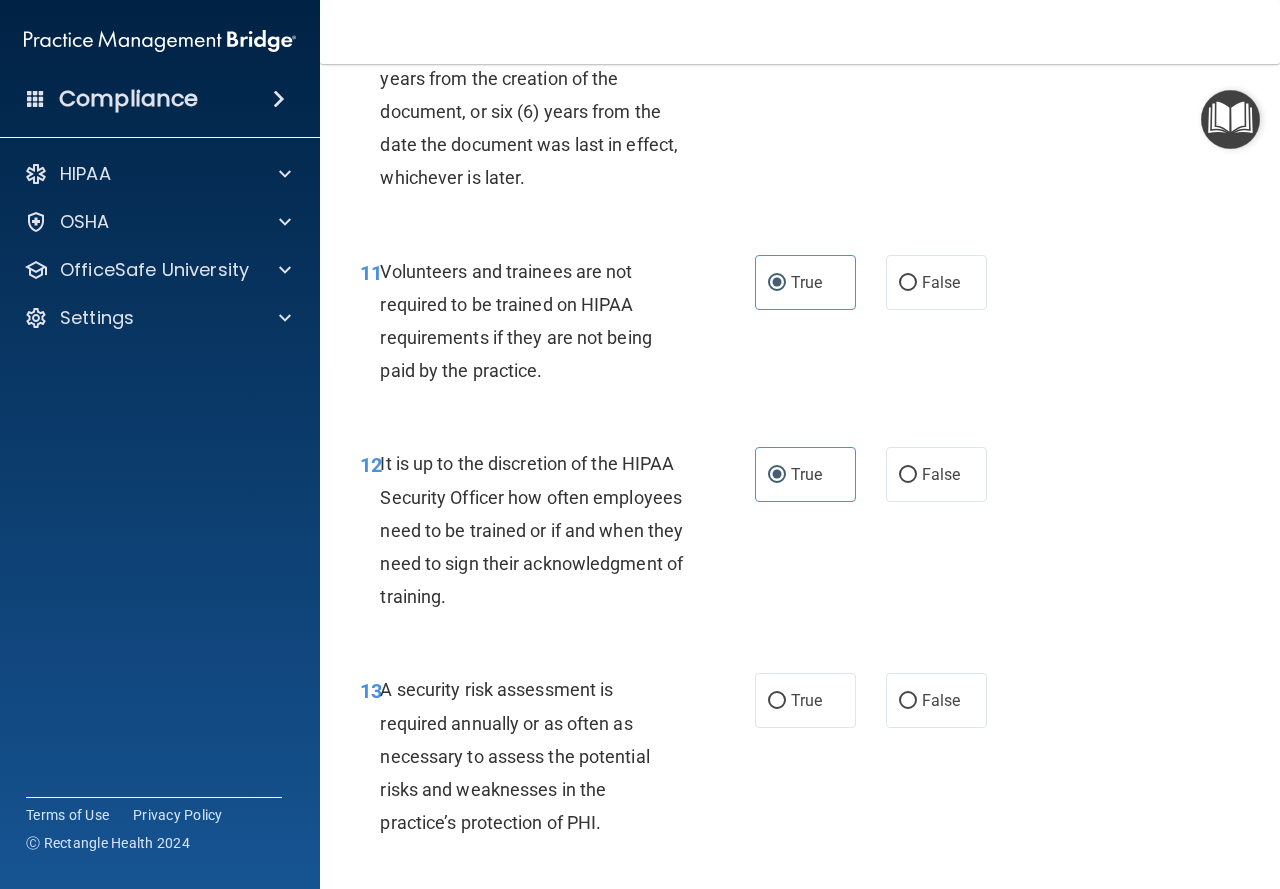 scroll, scrollTop: 2700, scrollLeft: 0, axis: vertical 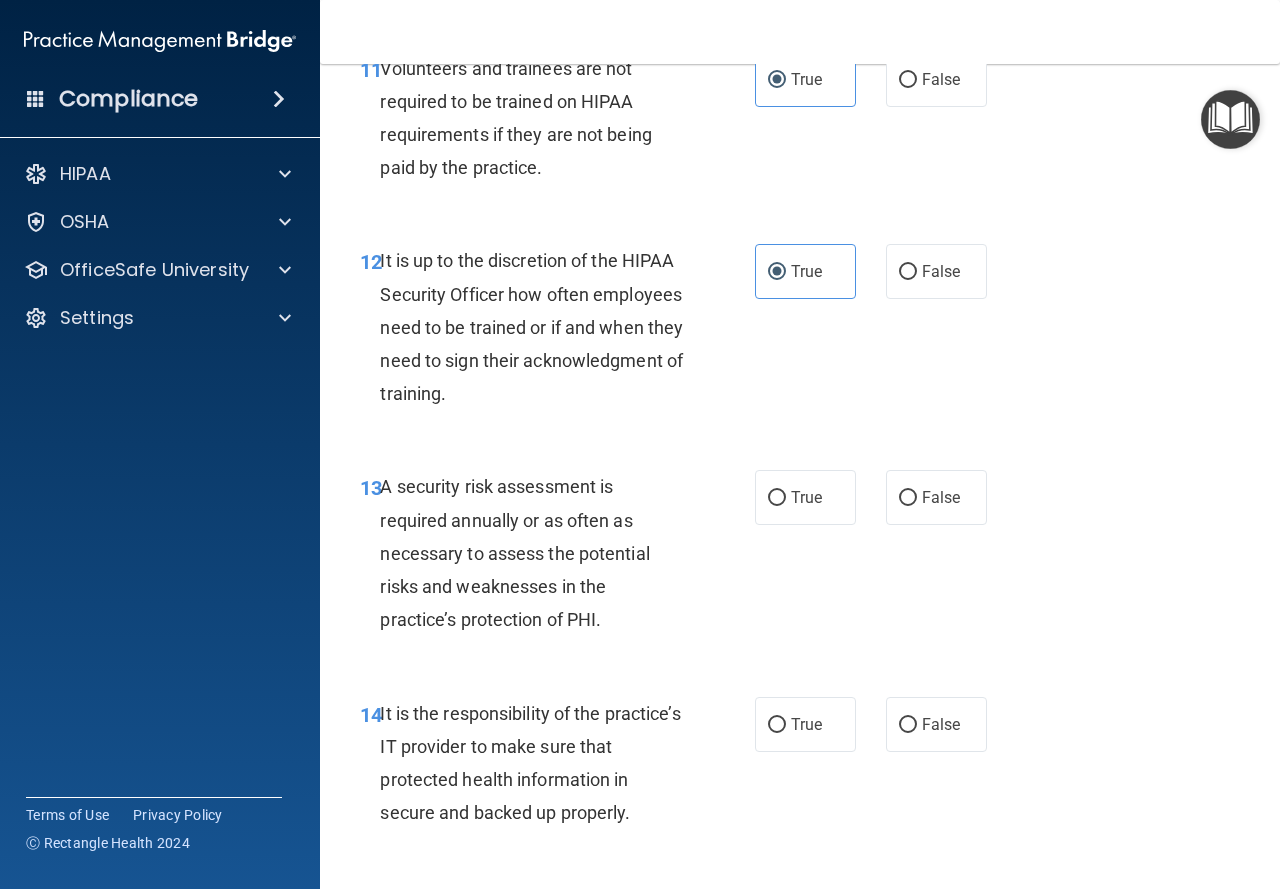 click on "13       A security risk assessment is required annually or as often as necessary to assess the potential risks and weaknesses in the practice’s protection of PHI.                 True           False" at bounding box center (800, 558) 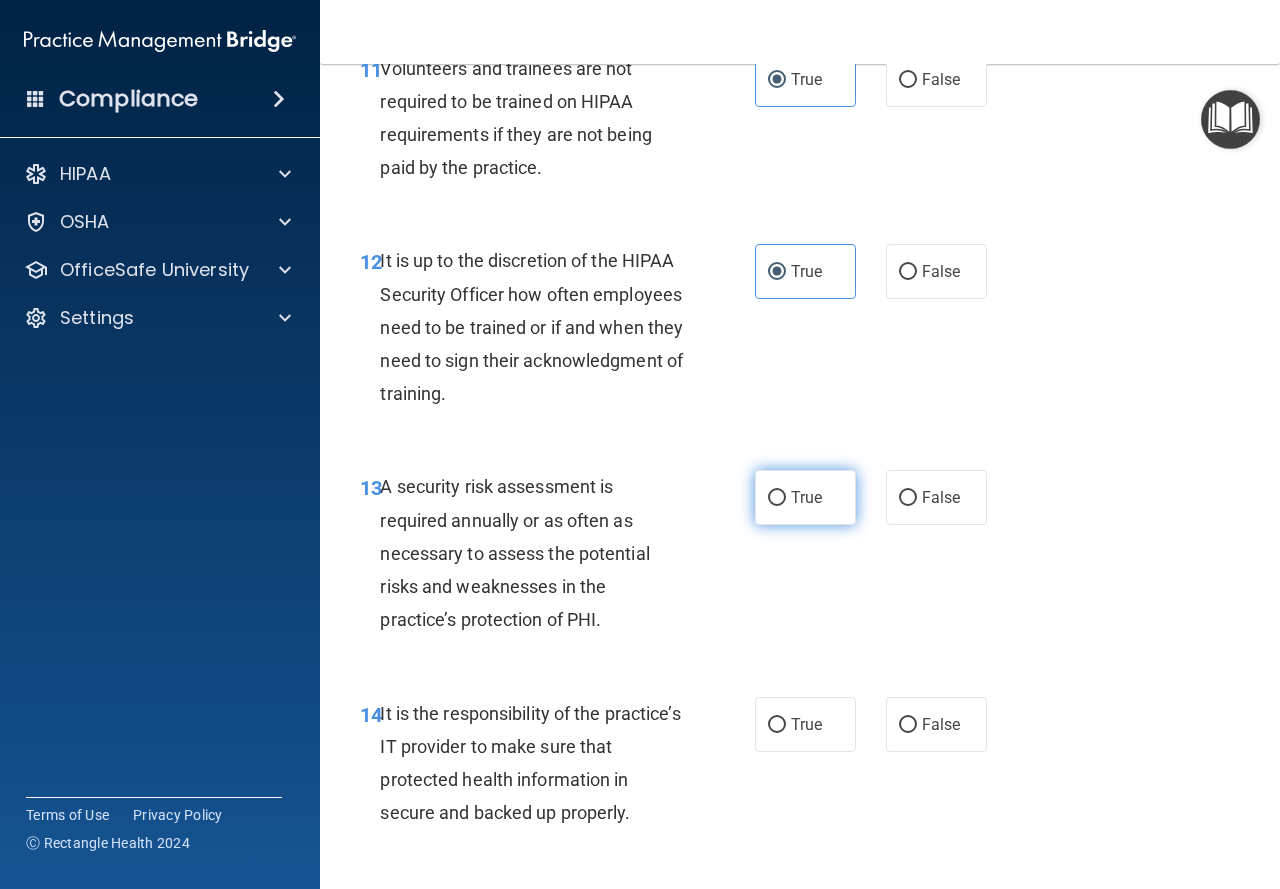 click on "True" at bounding box center [805, 497] 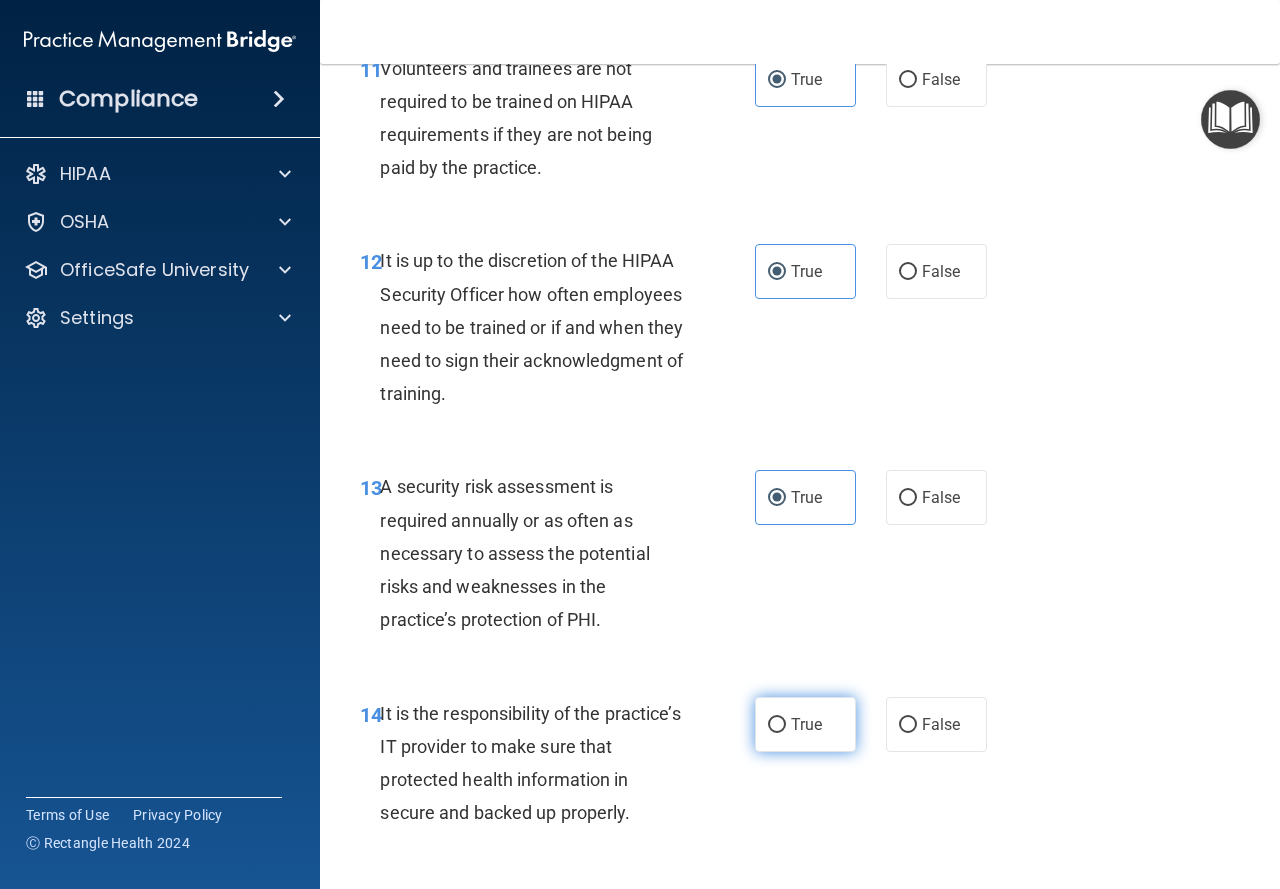 click on "True" at bounding box center [806, 724] 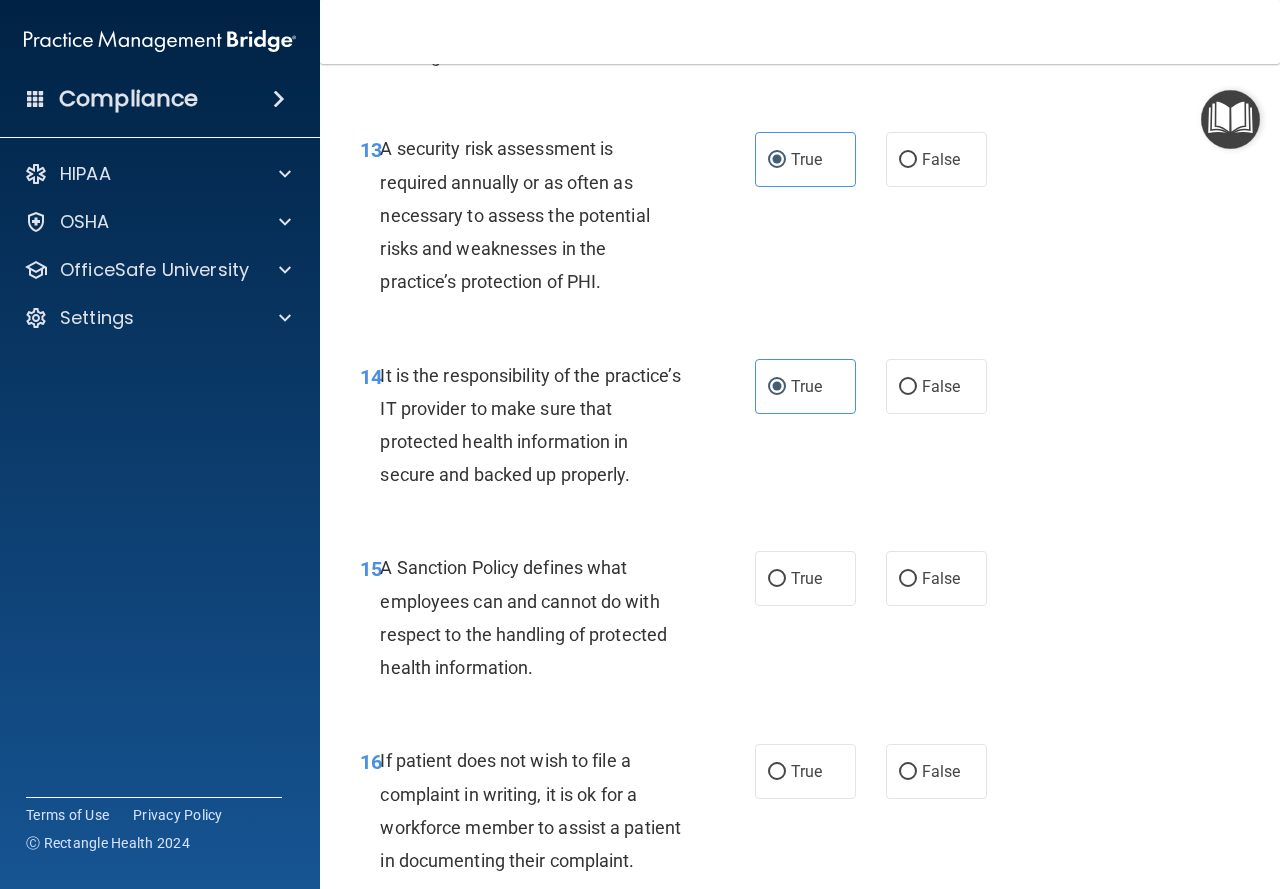 scroll, scrollTop: 3100, scrollLeft: 0, axis: vertical 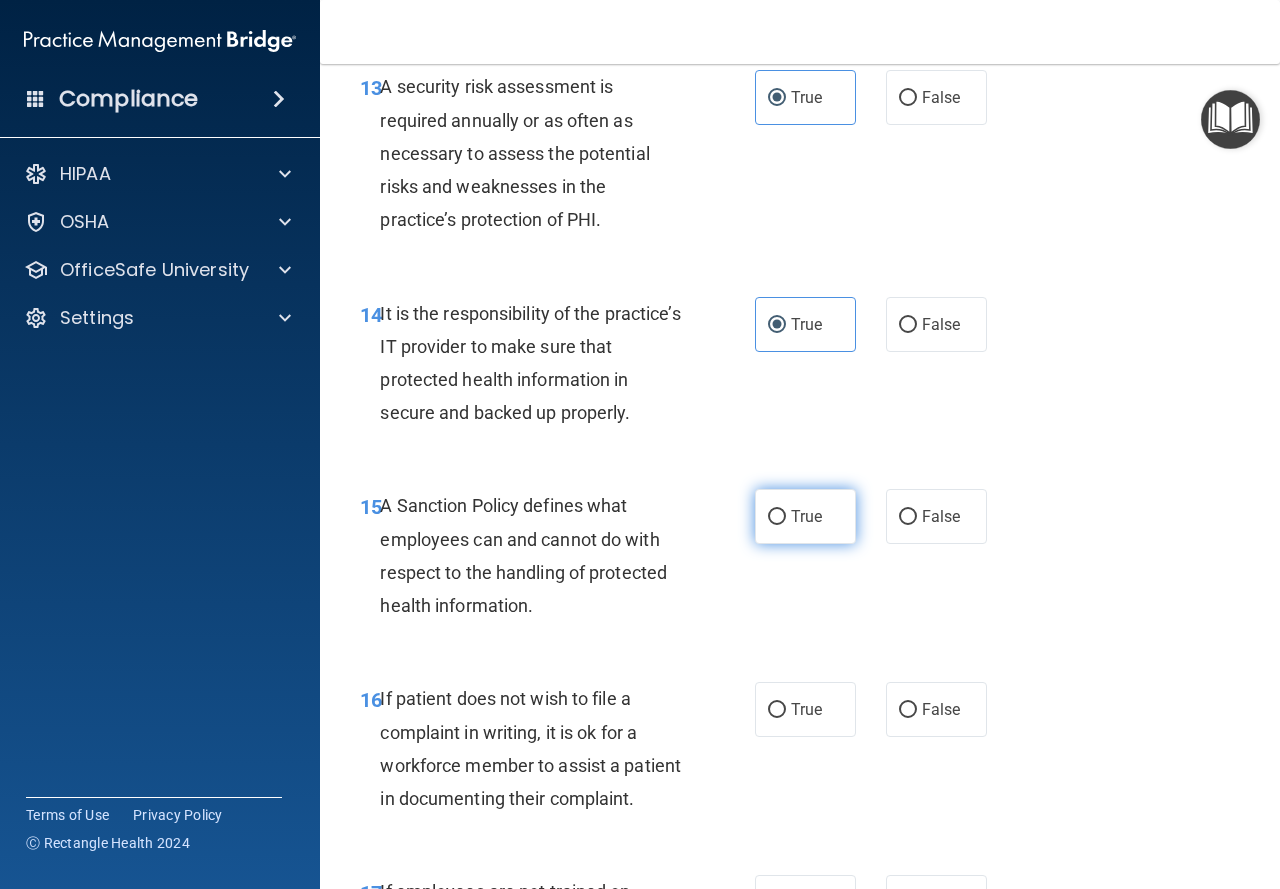 click on "True" at bounding box center (805, 516) 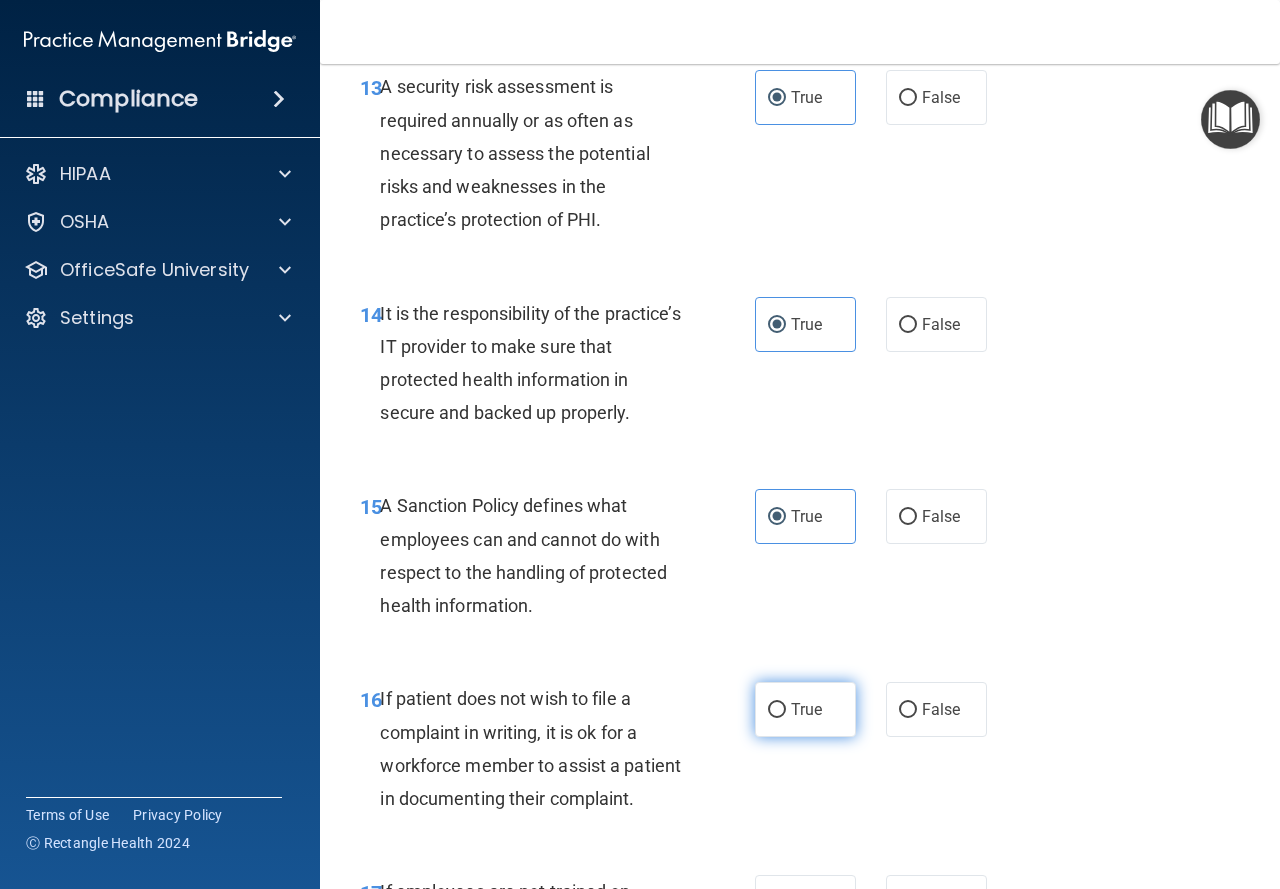 click on "True" at bounding box center (806, 709) 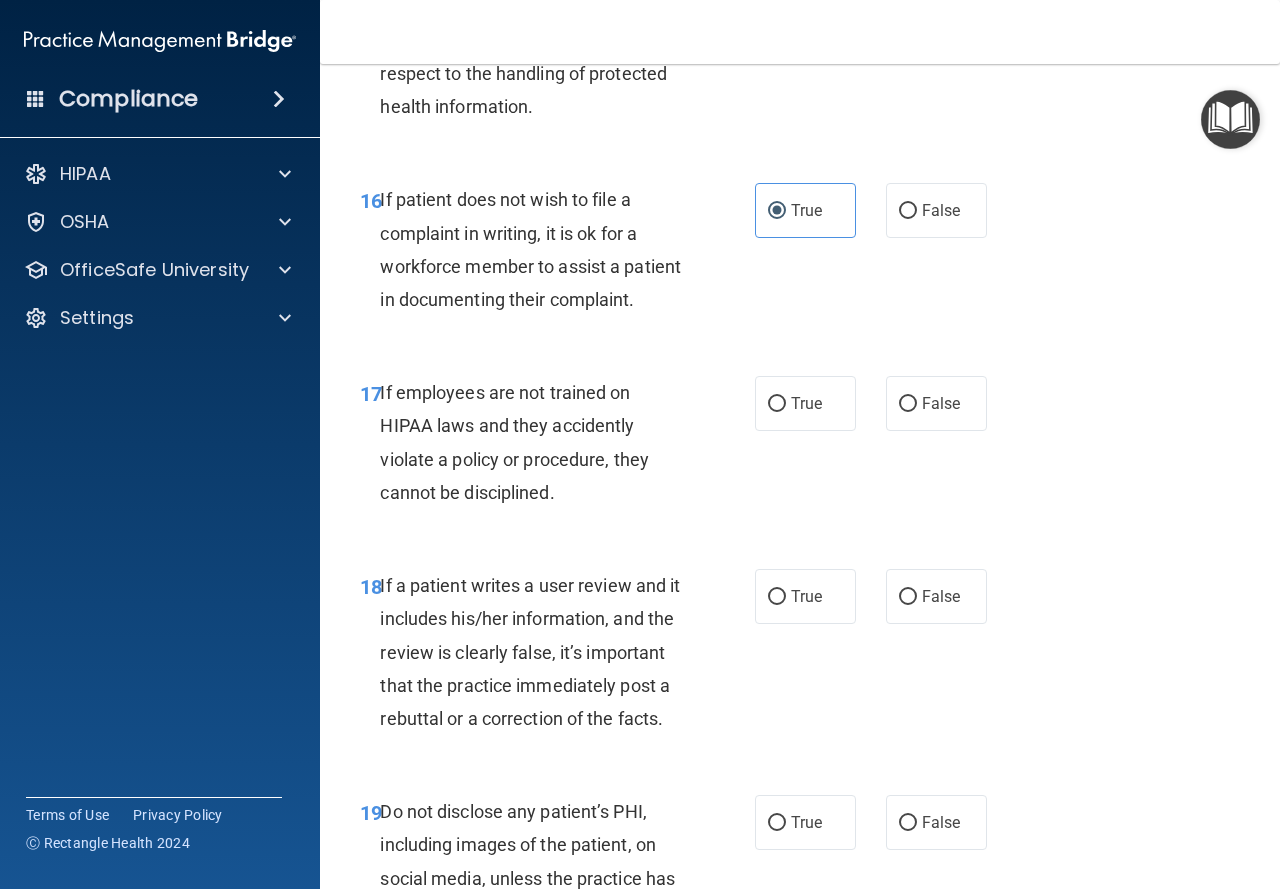 scroll, scrollTop: 3600, scrollLeft: 0, axis: vertical 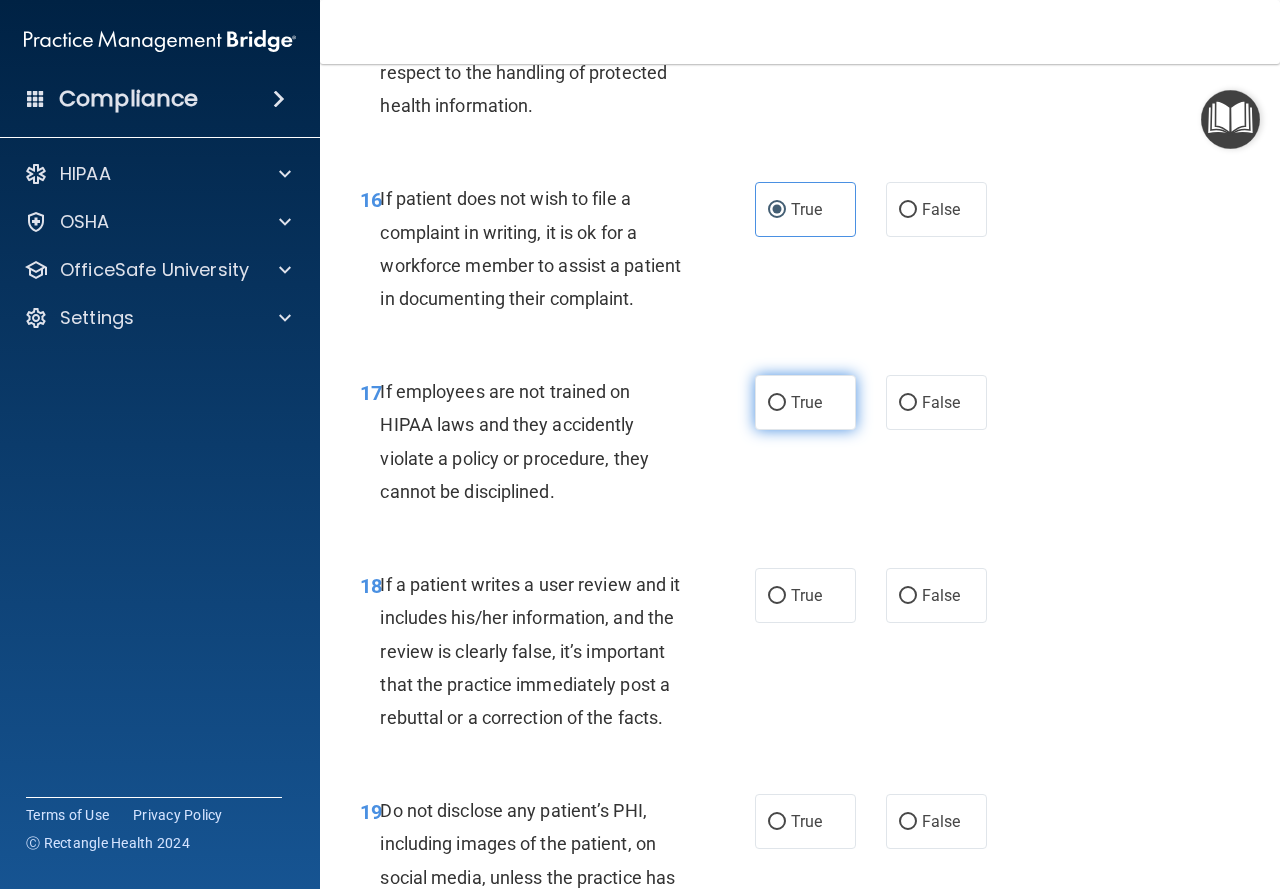 click on "True" at bounding box center (806, 402) 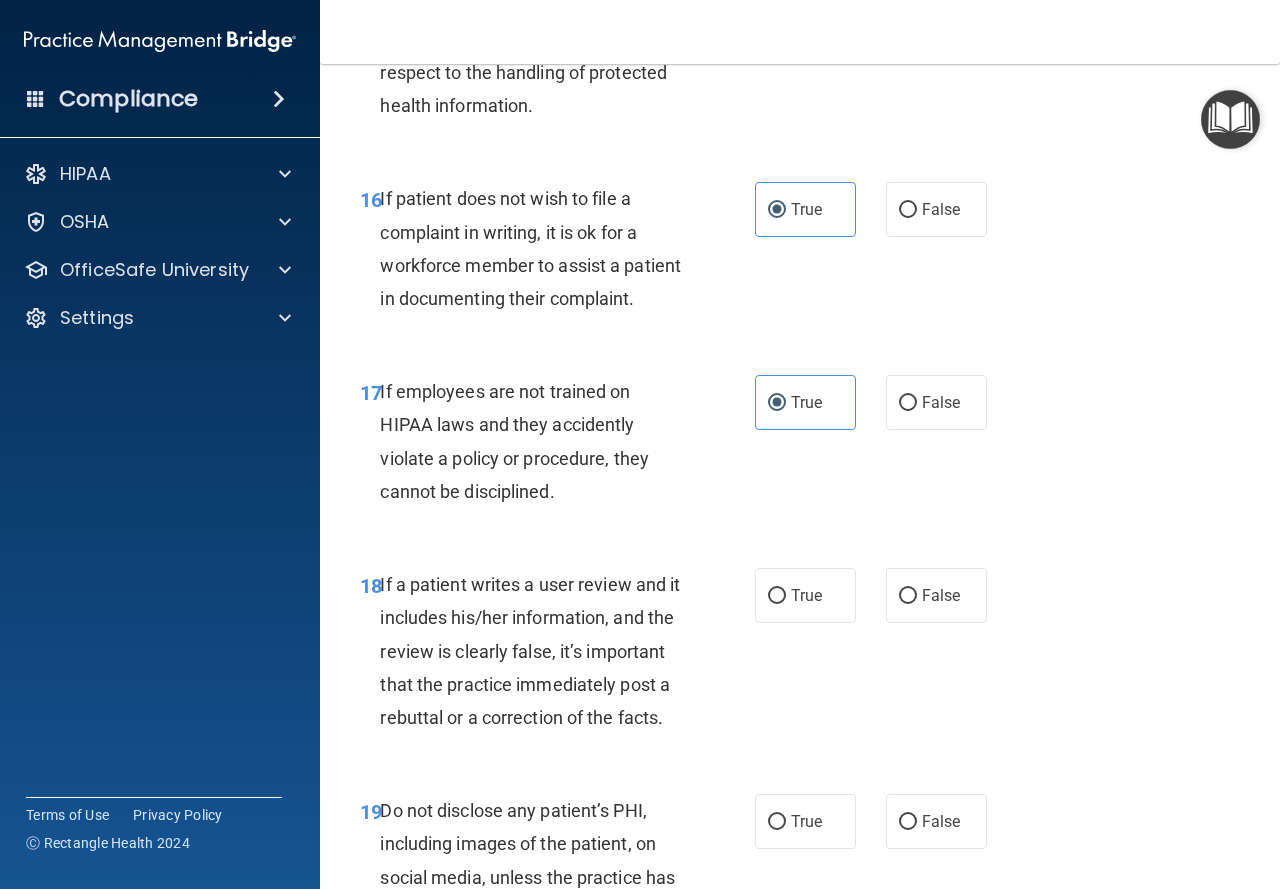 drag, startPoint x: 813, startPoint y: 703, endPoint x: 810, endPoint y: 745, distance: 42.107006 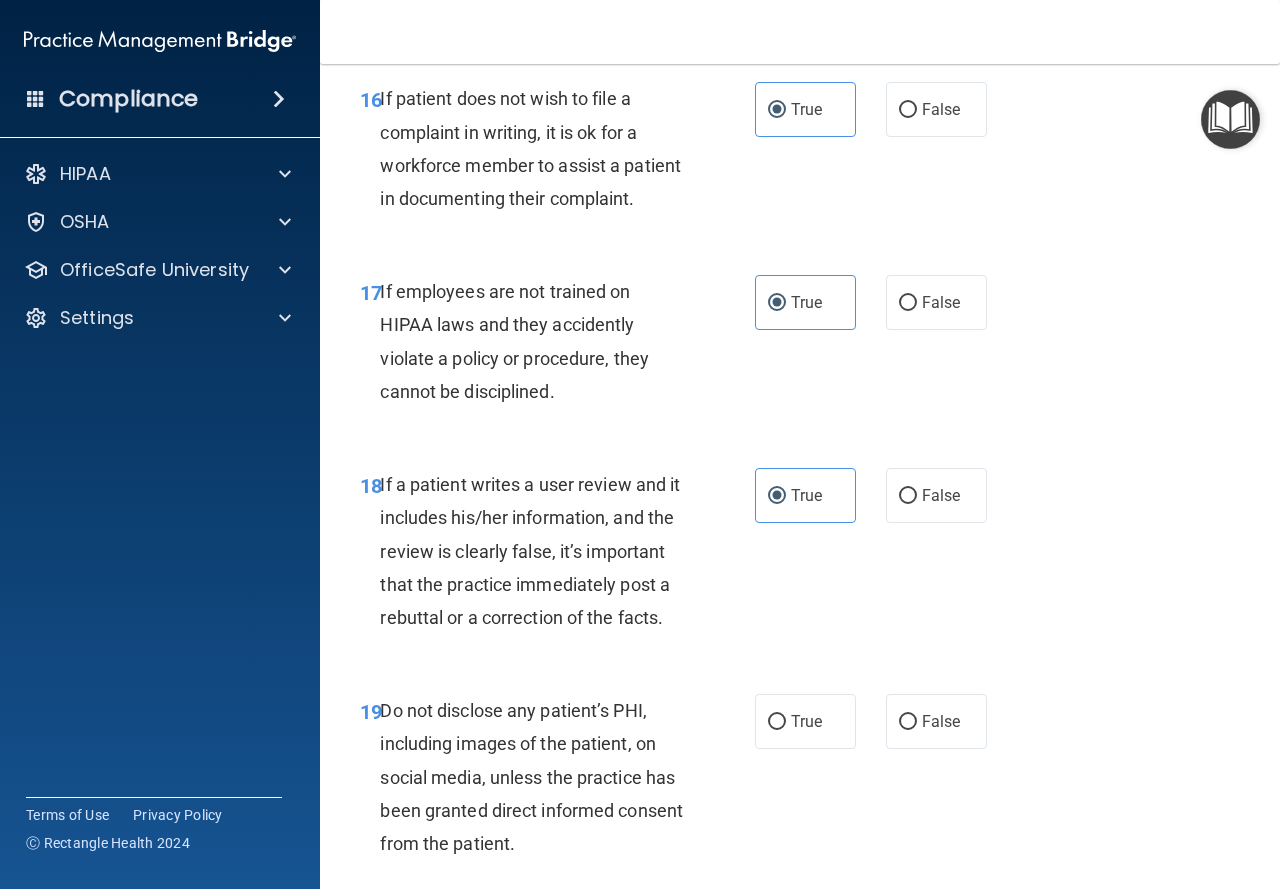 scroll, scrollTop: 4000, scrollLeft: 0, axis: vertical 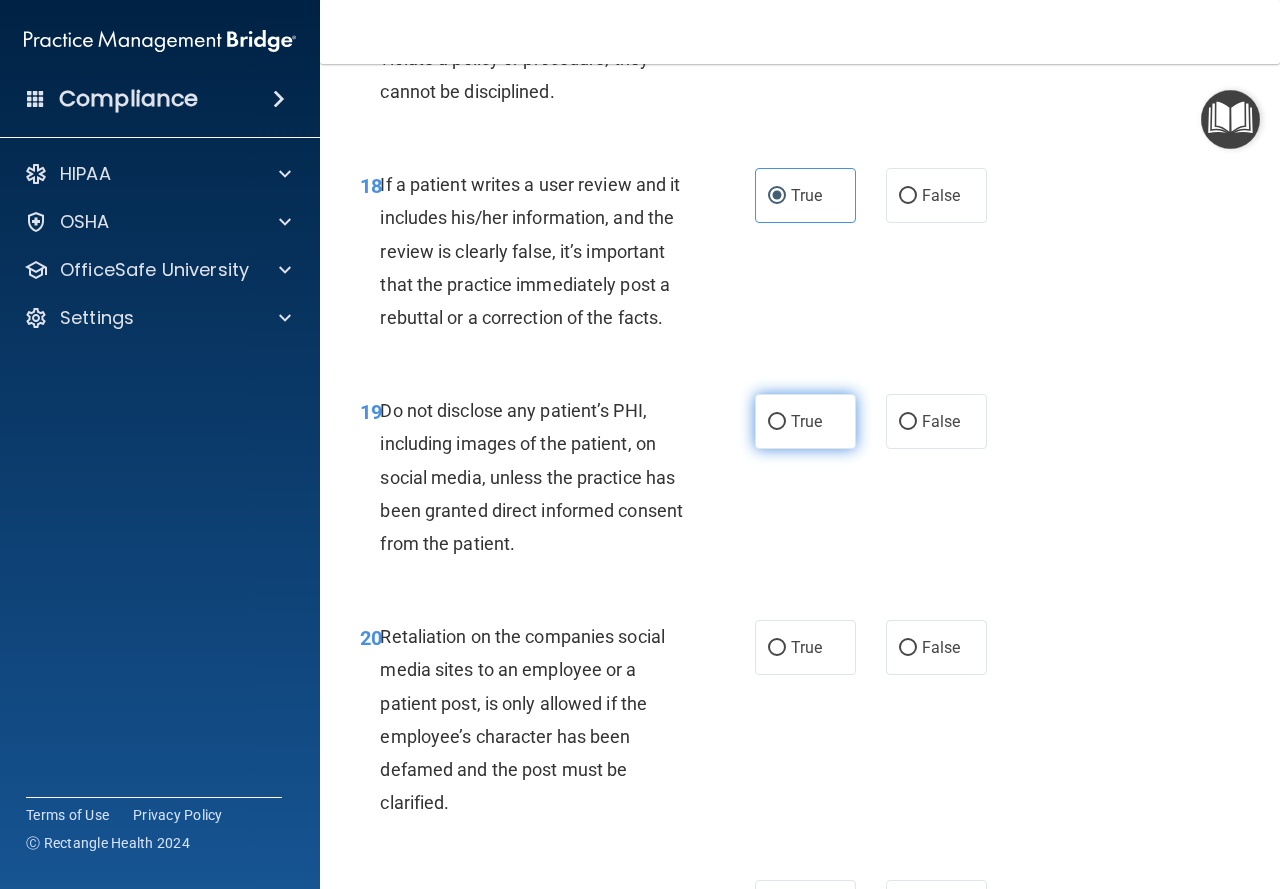 click on "True" at bounding box center [805, 421] 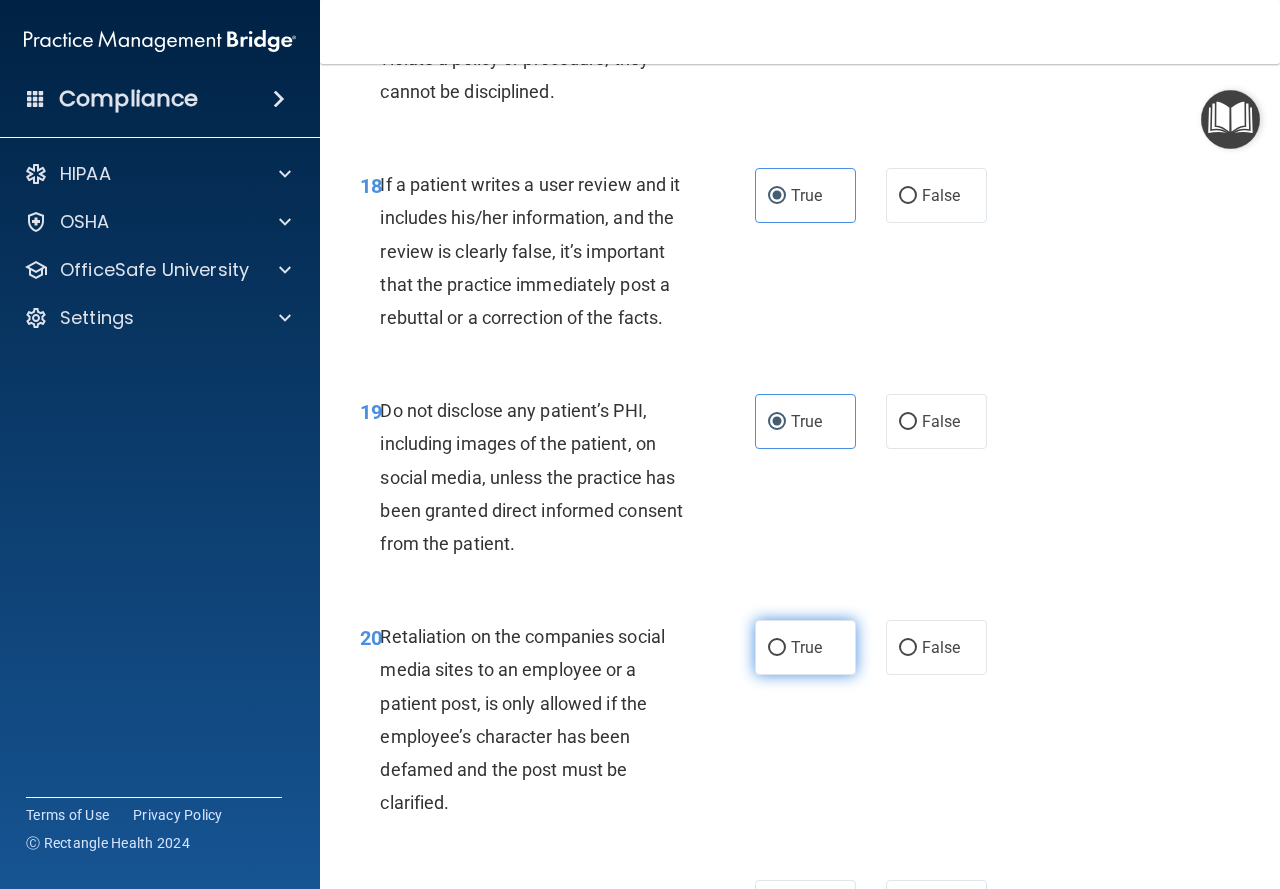 click on "True" at bounding box center [805, 647] 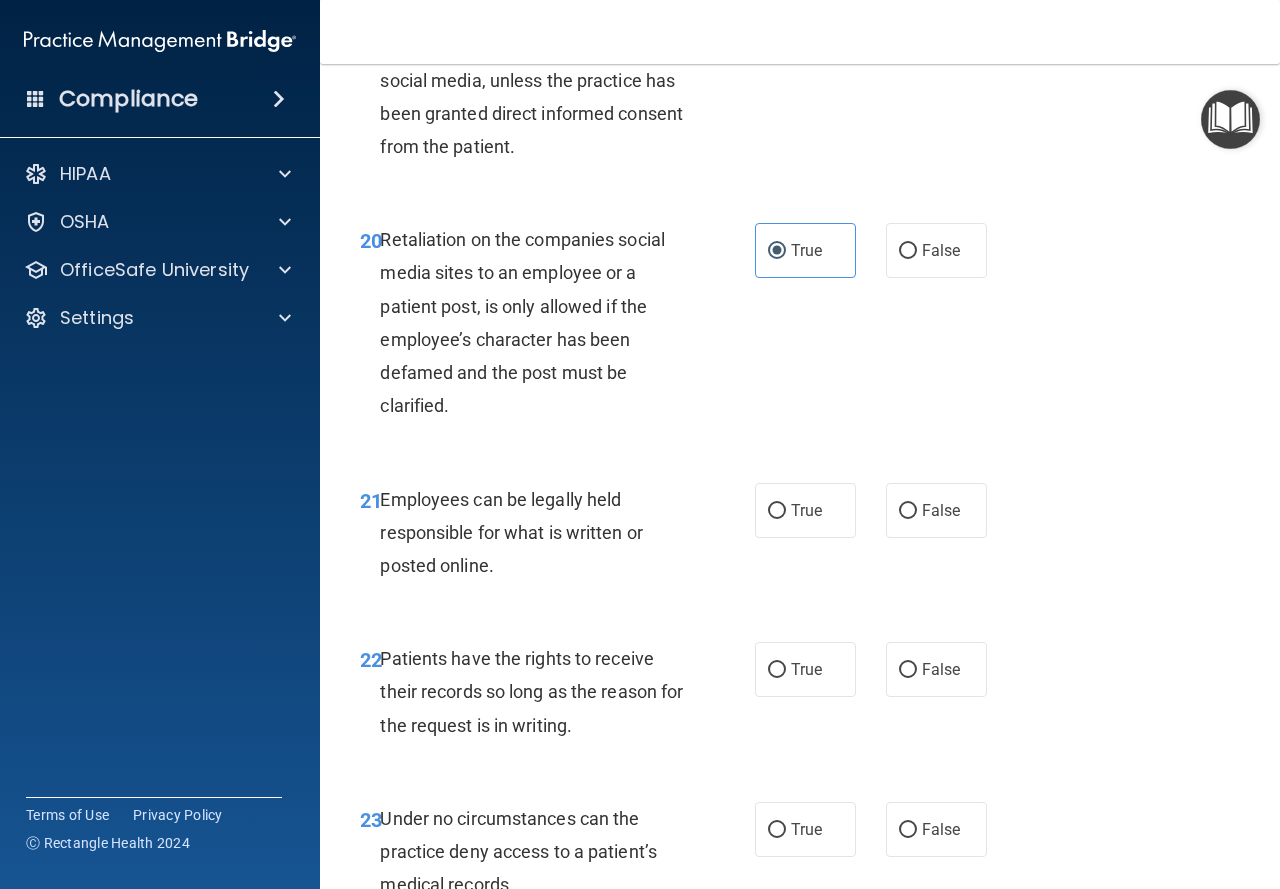 scroll, scrollTop: 4400, scrollLeft: 0, axis: vertical 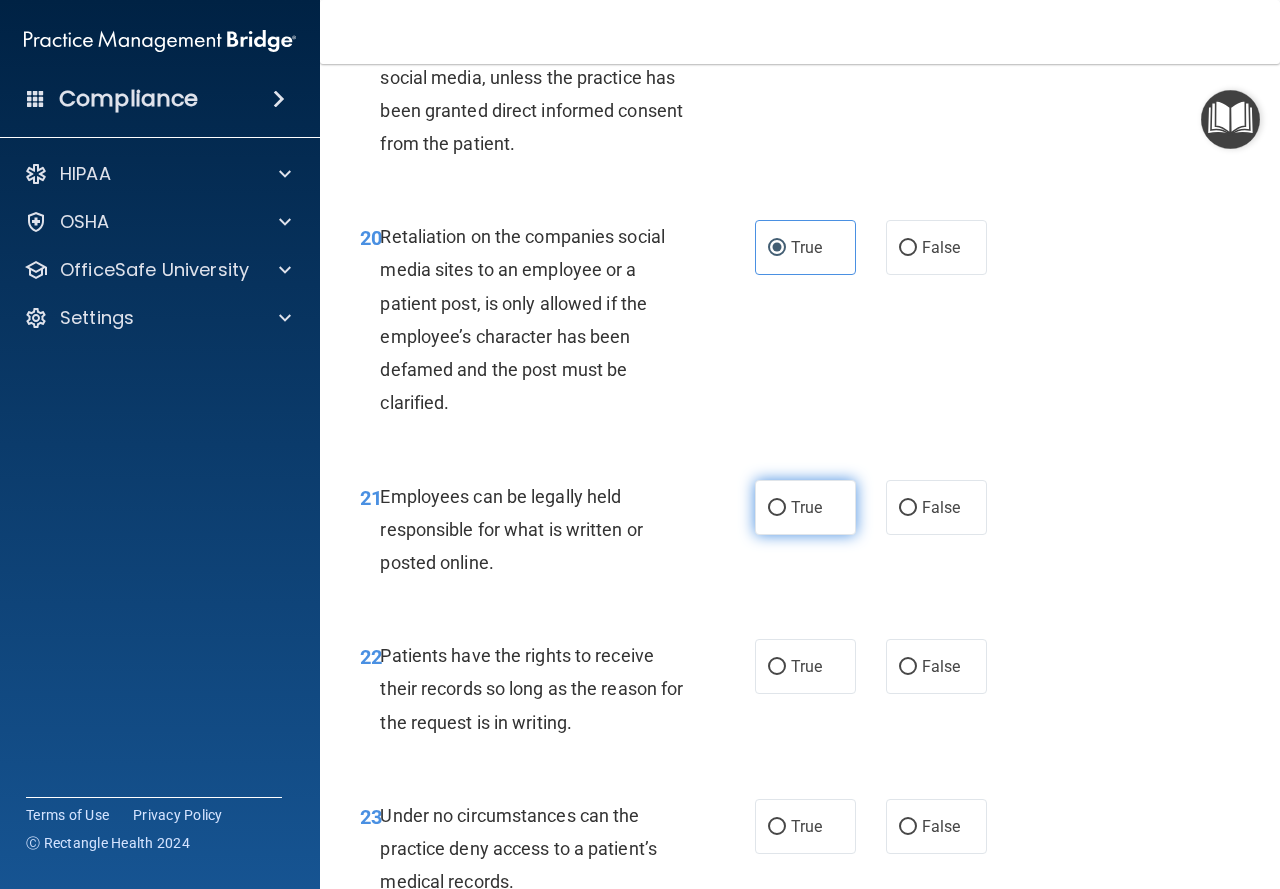 click on "True" at bounding box center [806, 507] 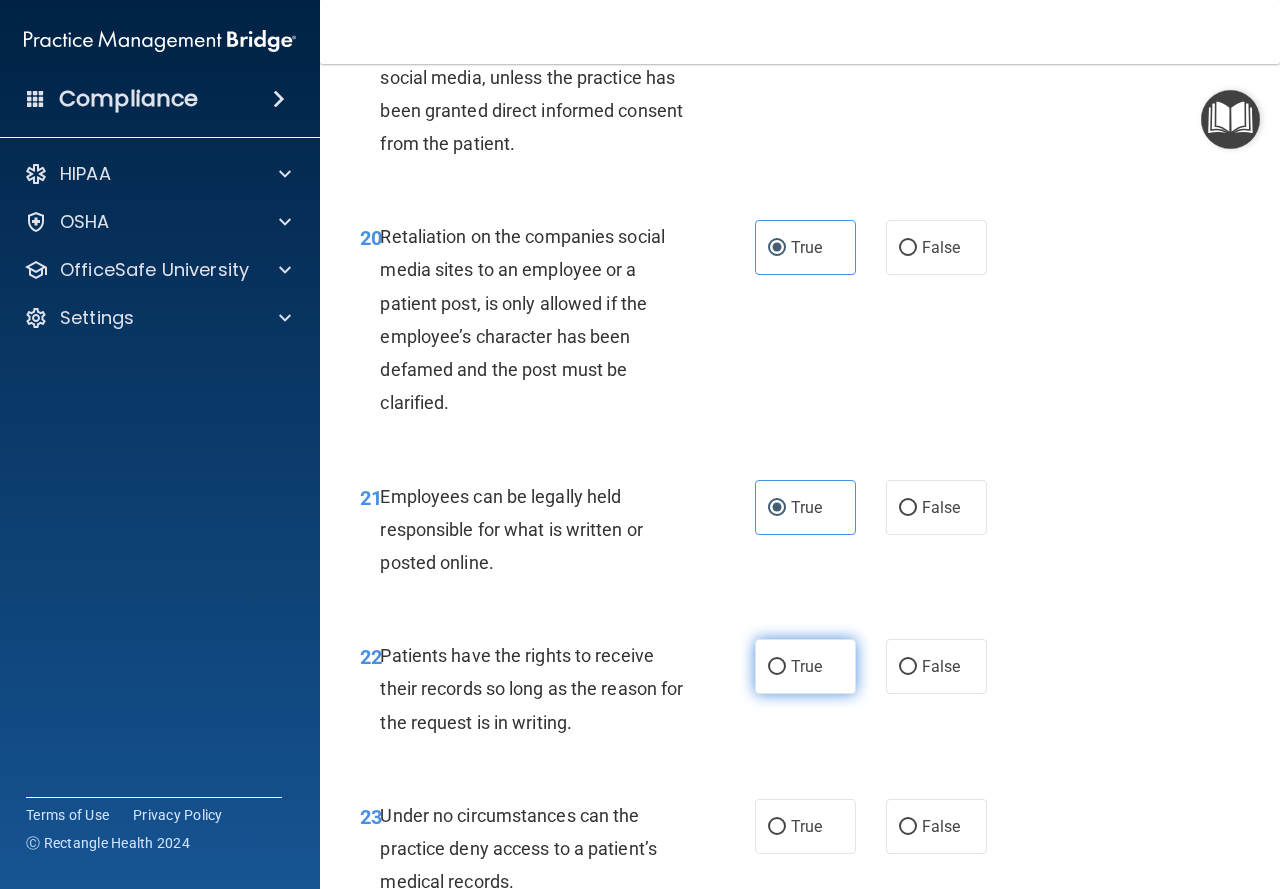 click on "True" at bounding box center [806, 666] 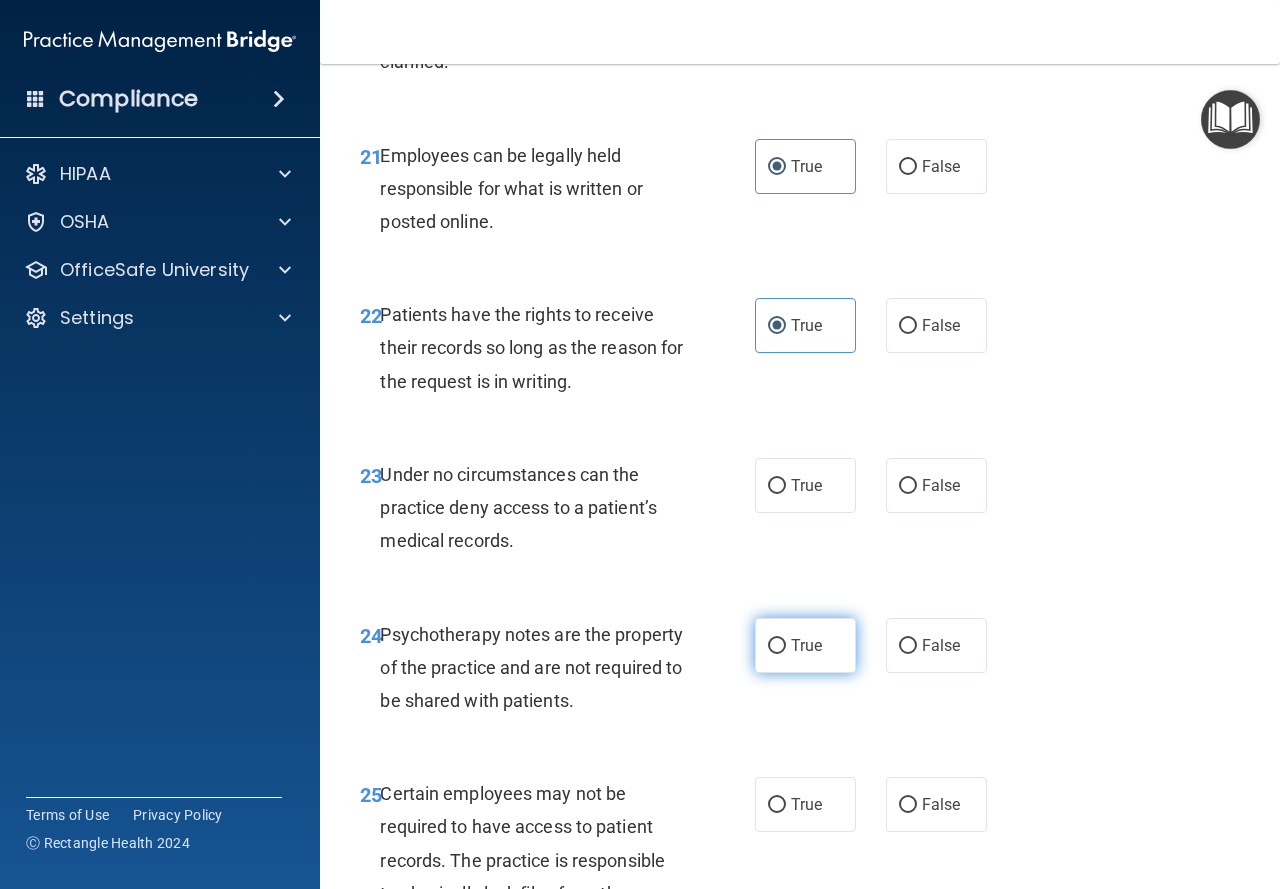 scroll, scrollTop: 4800, scrollLeft: 0, axis: vertical 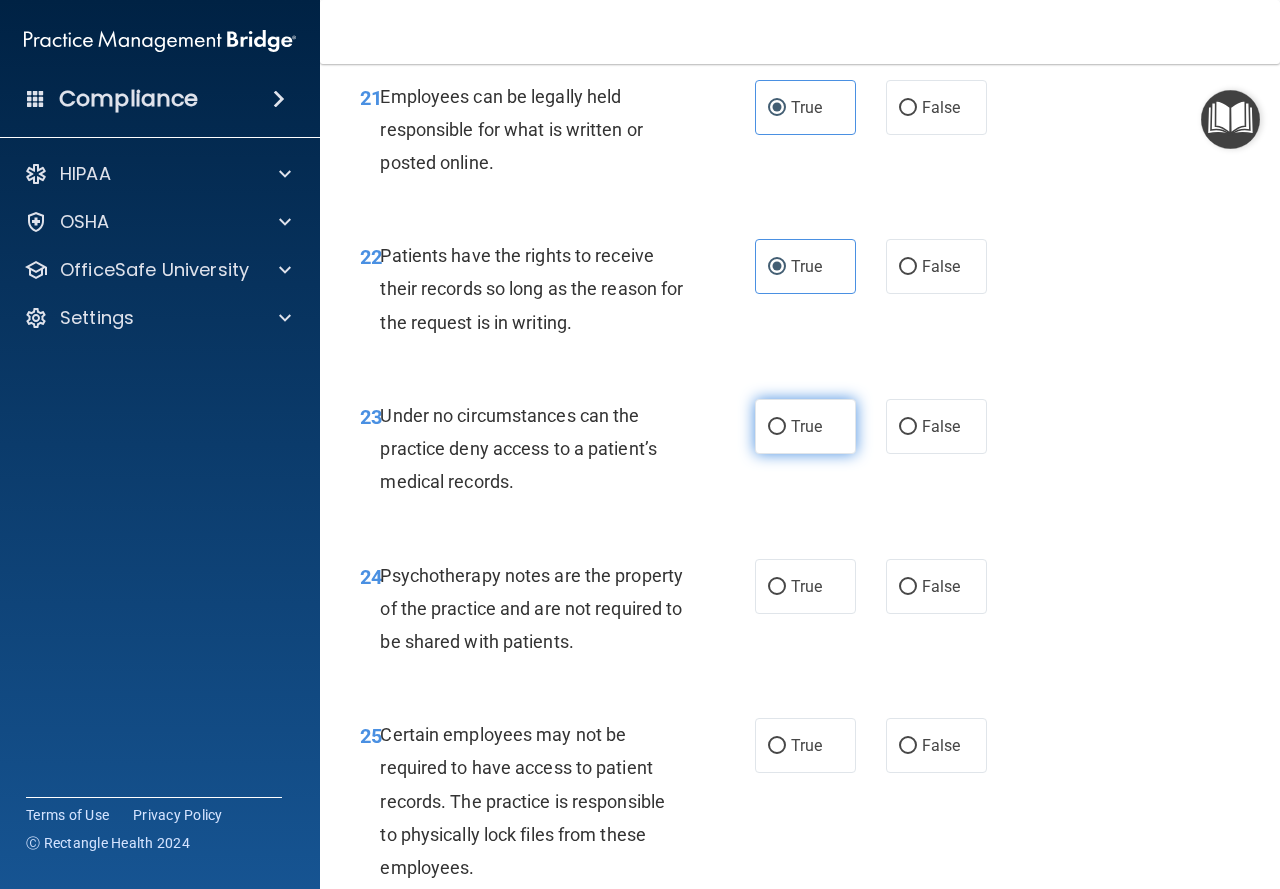 click on "True" at bounding box center (806, 426) 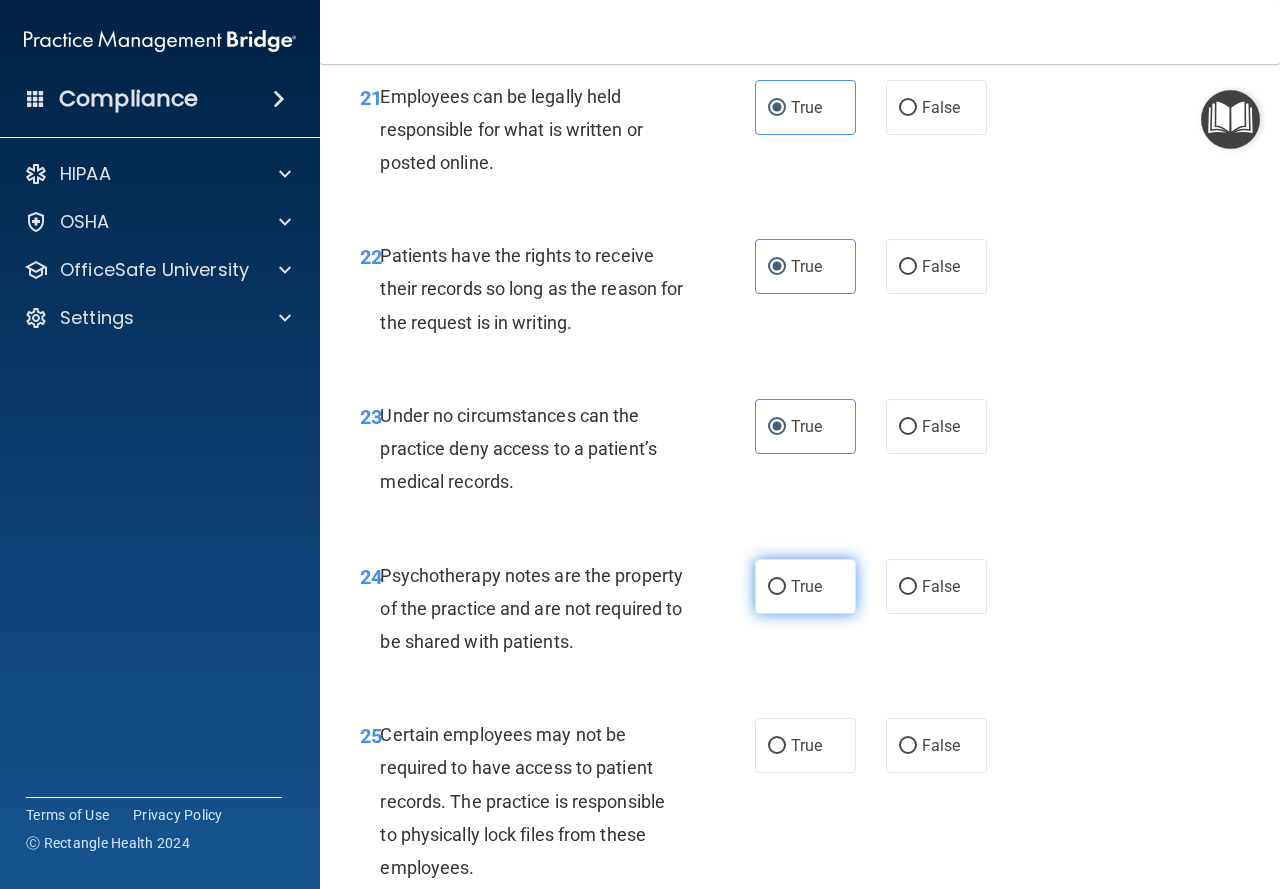 click on "True" at bounding box center (805, 586) 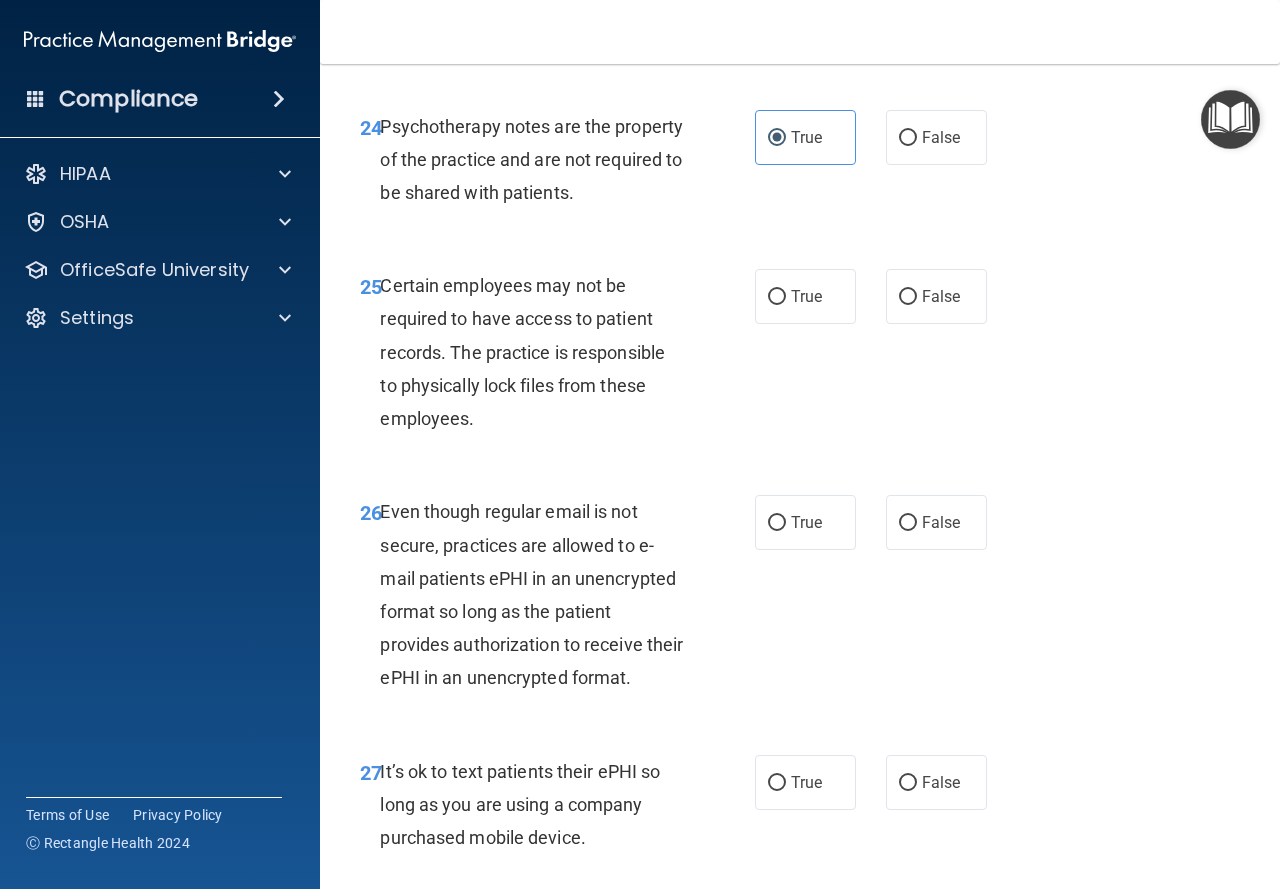 scroll, scrollTop: 5300, scrollLeft: 0, axis: vertical 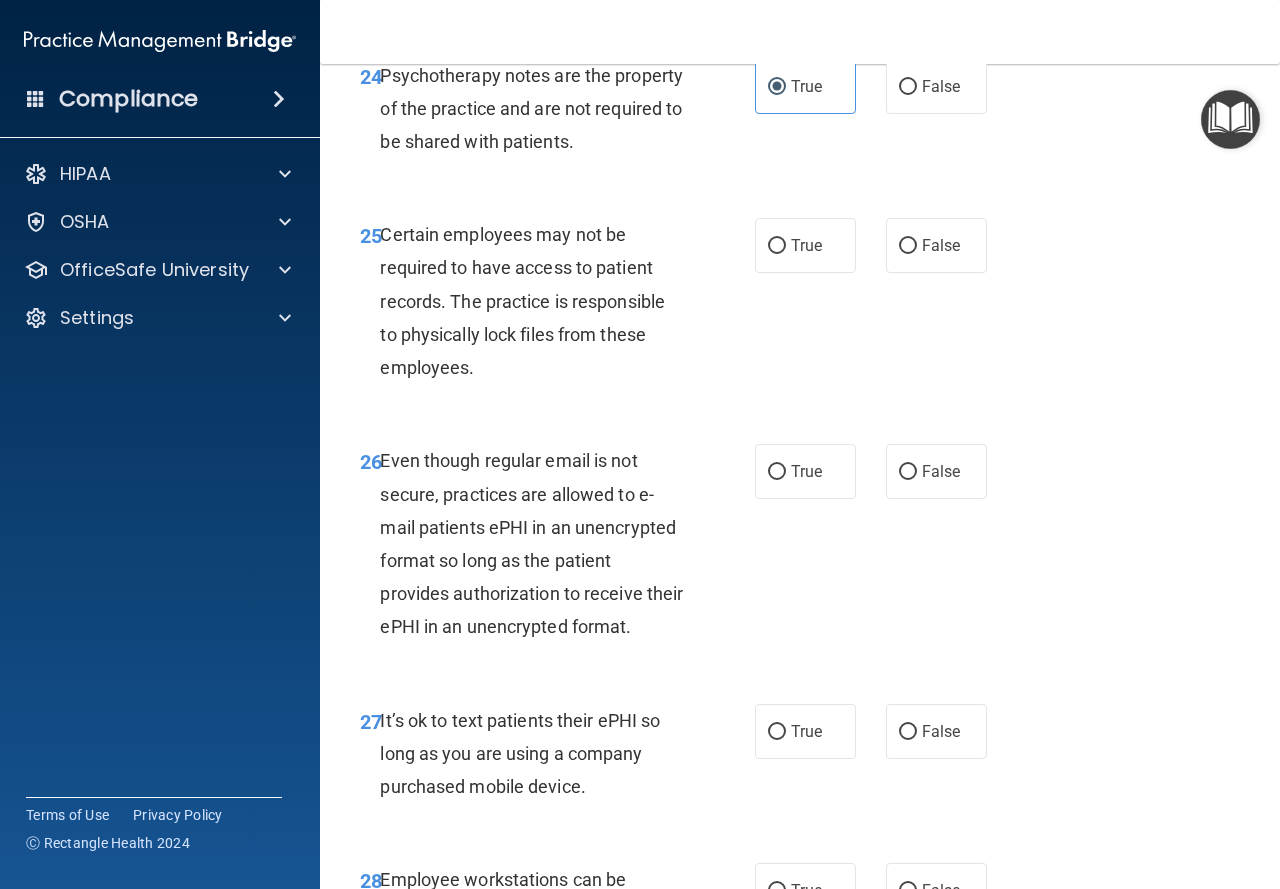 drag, startPoint x: 797, startPoint y: 391, endPoint x: 781, endPoint y: 473, distance: 83.546394 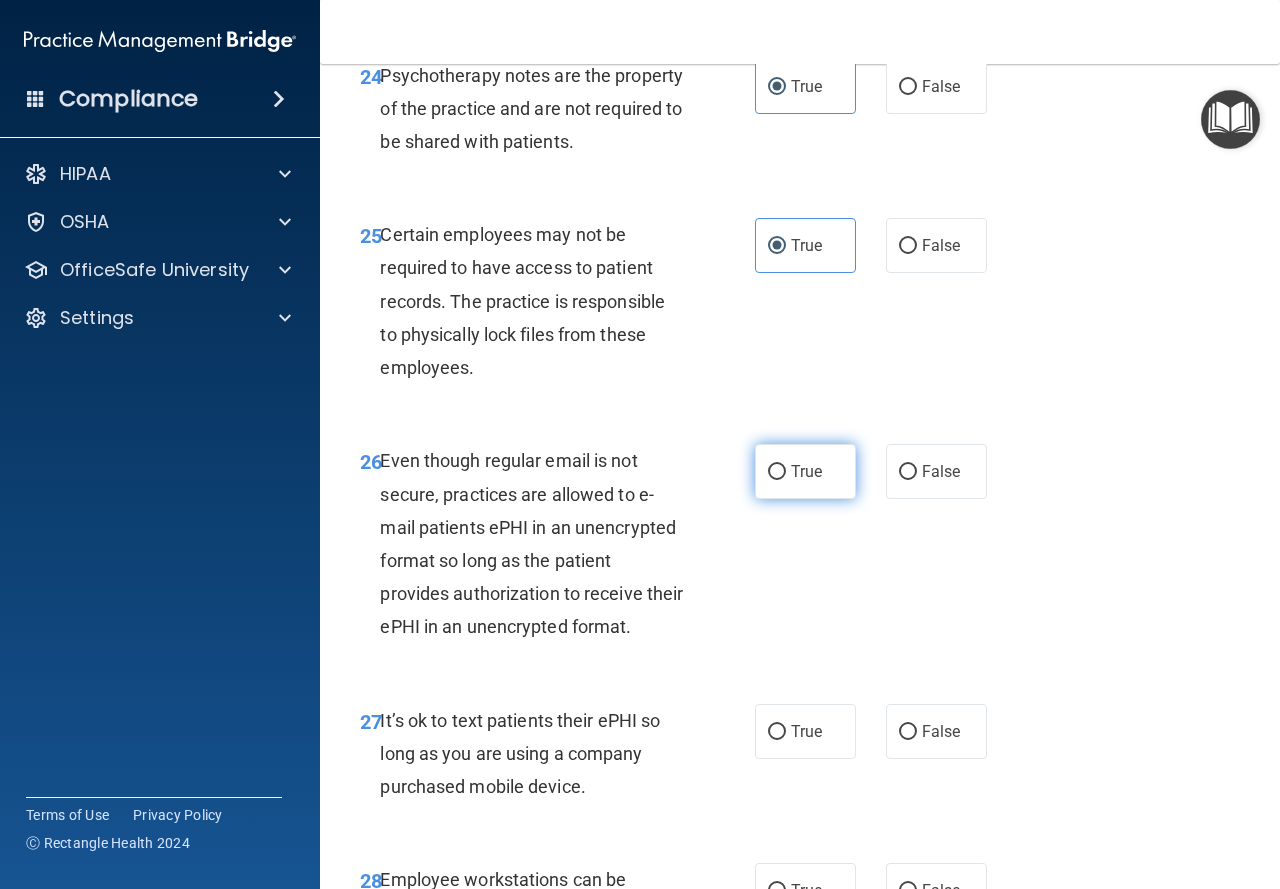 drag, startPoint x: 800, startPoint y: 611, endPoint x: 799, endPoint y: 625, distance: 14.035668 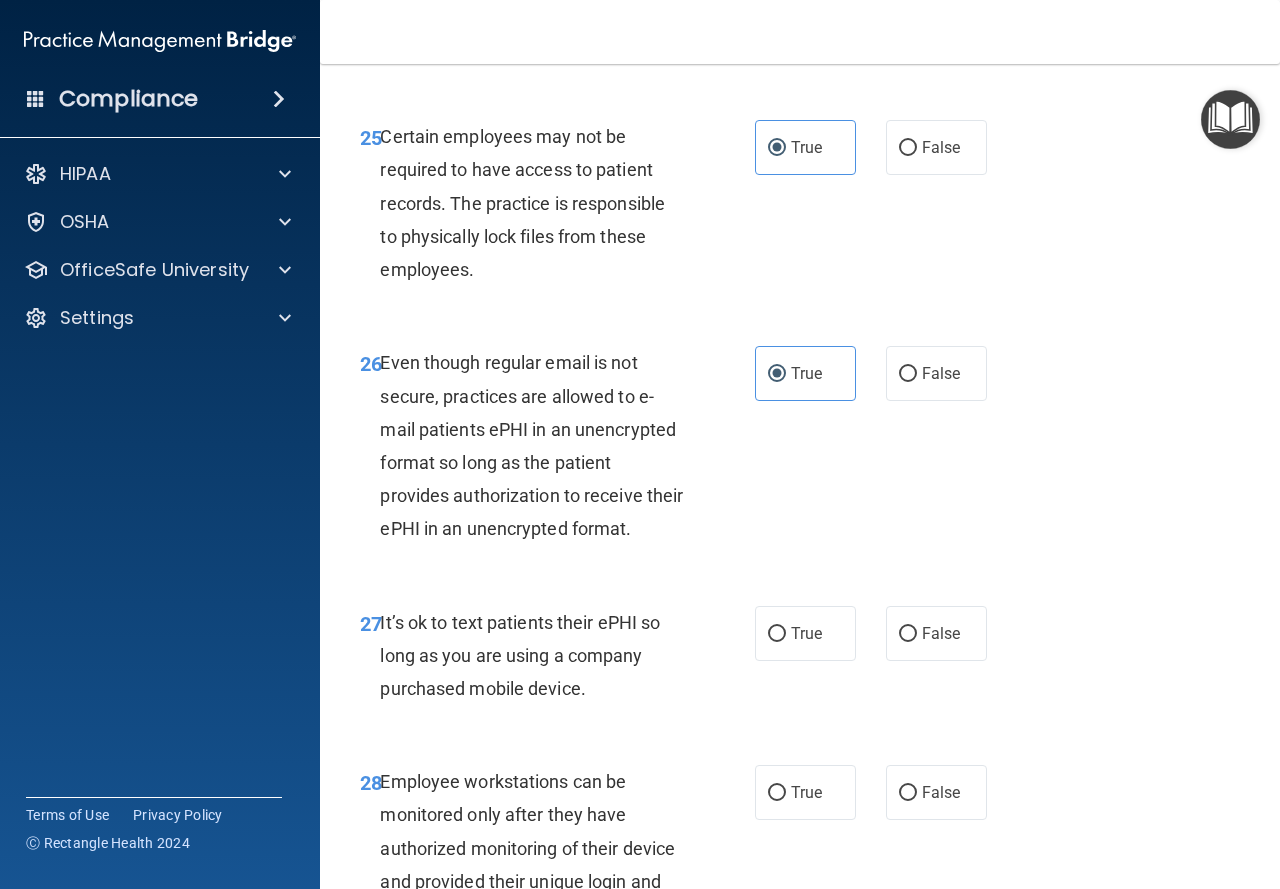 scroll, scrollTop: 5600, scrollLeft: 0, axis: vertical 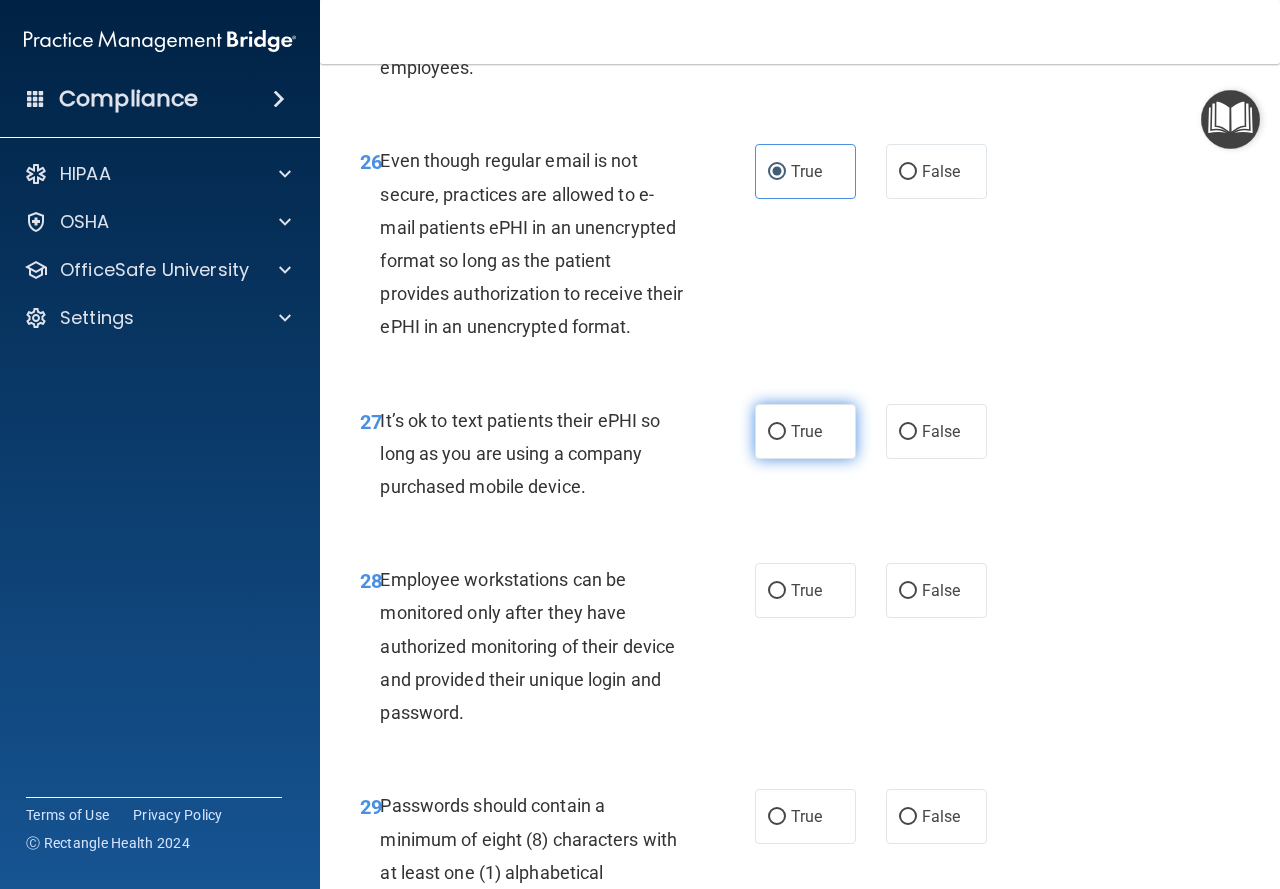click on "True" at bounding box center (806, 431) 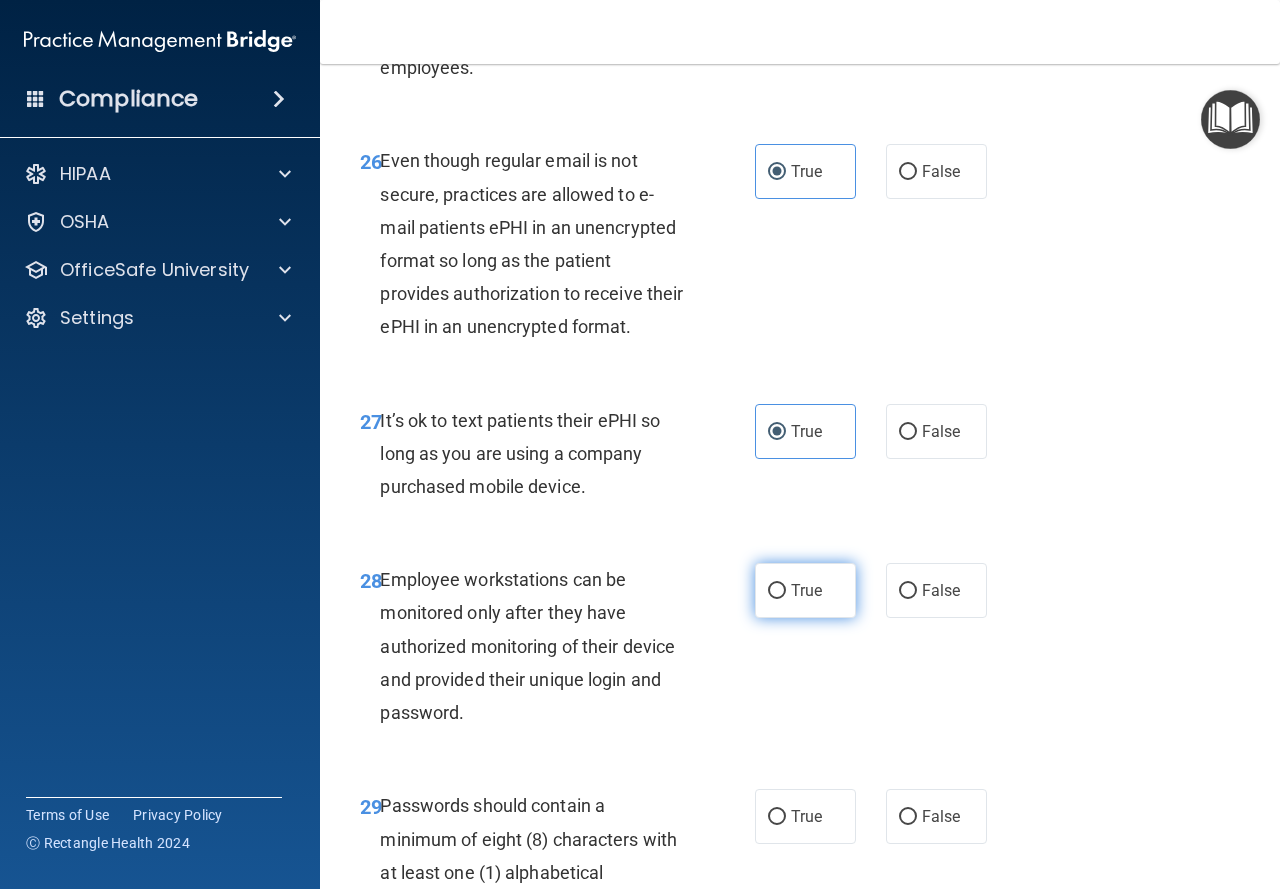 click on "True" at bounding box center [805, 590] 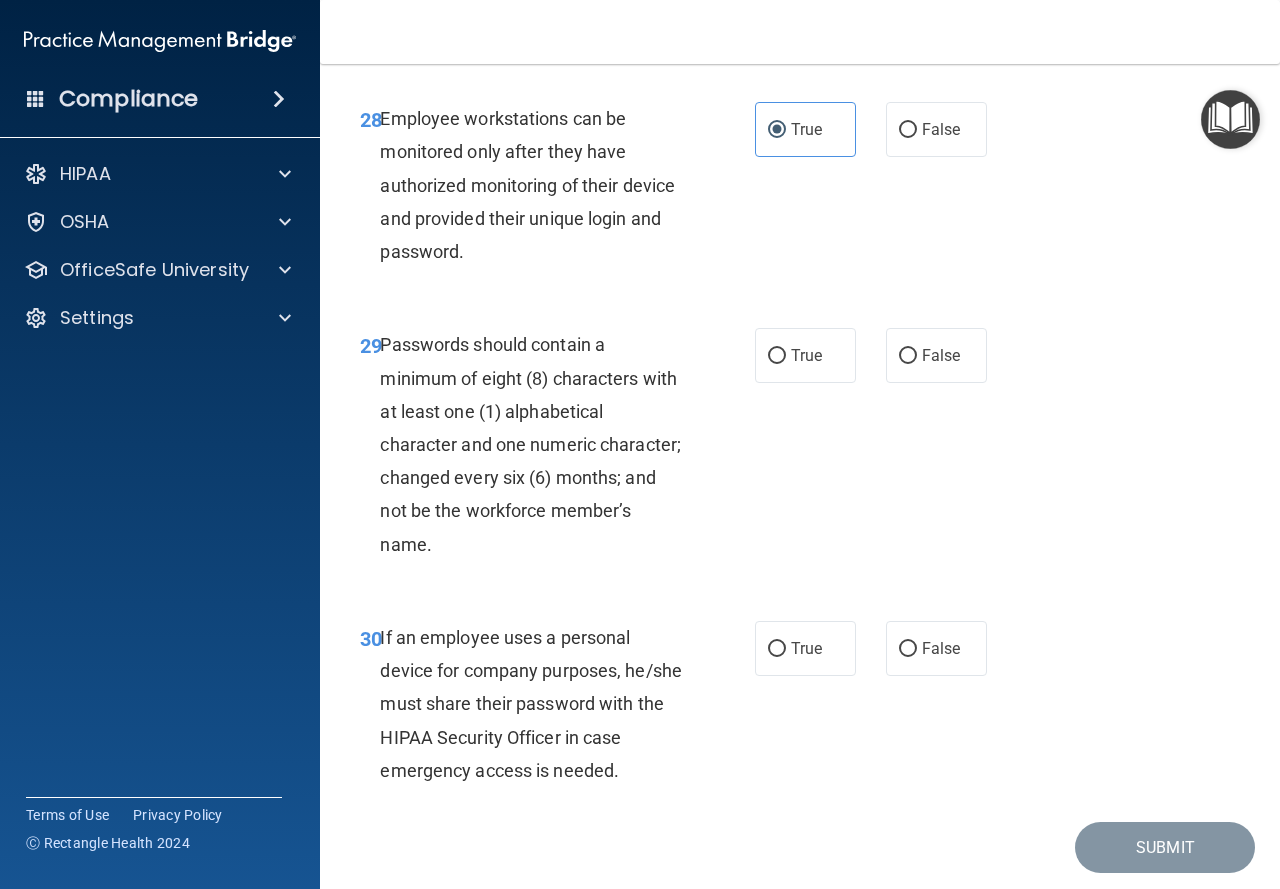 scroll, scrollTop: 6257, scrollLeft: 0, axis: vertical 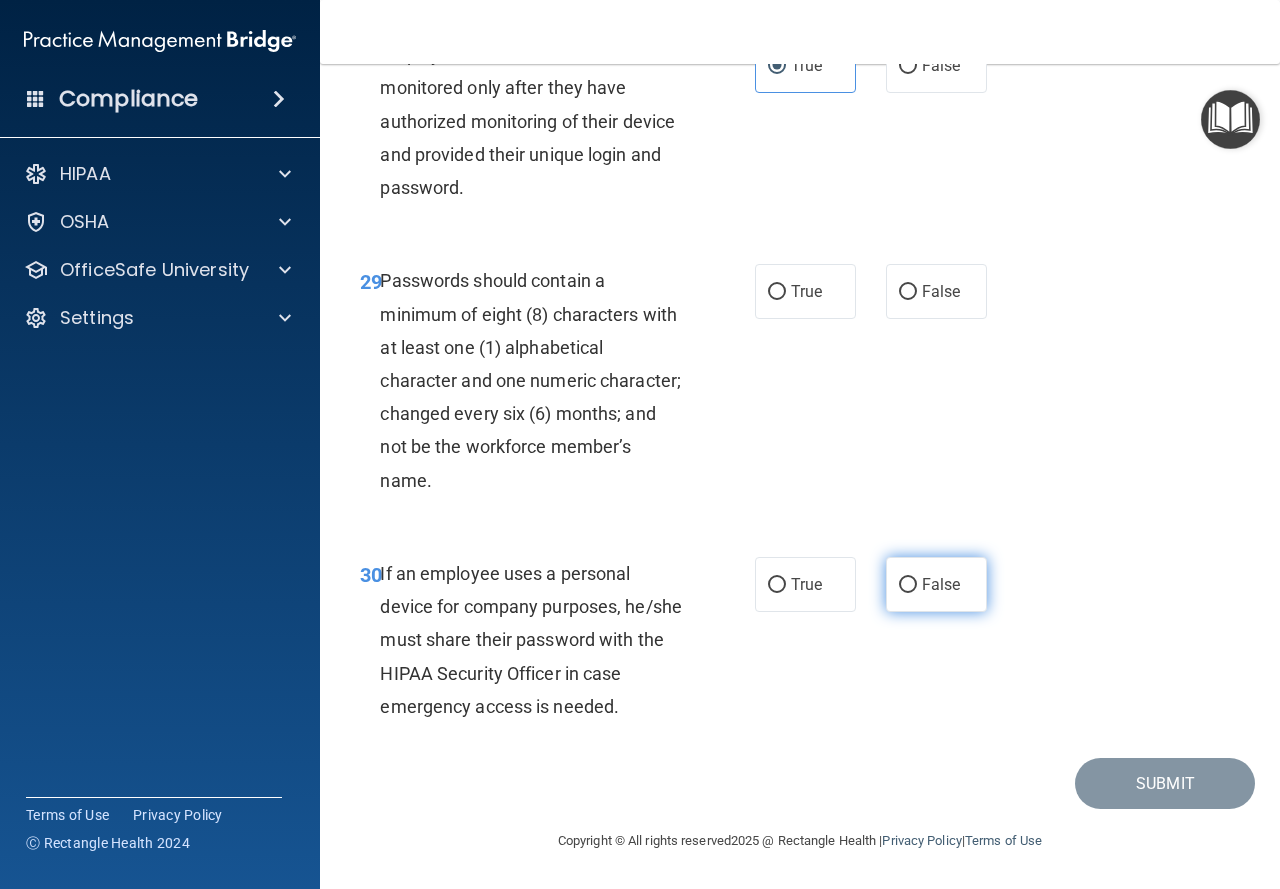 click on "False" at bounding box center (941, 584) 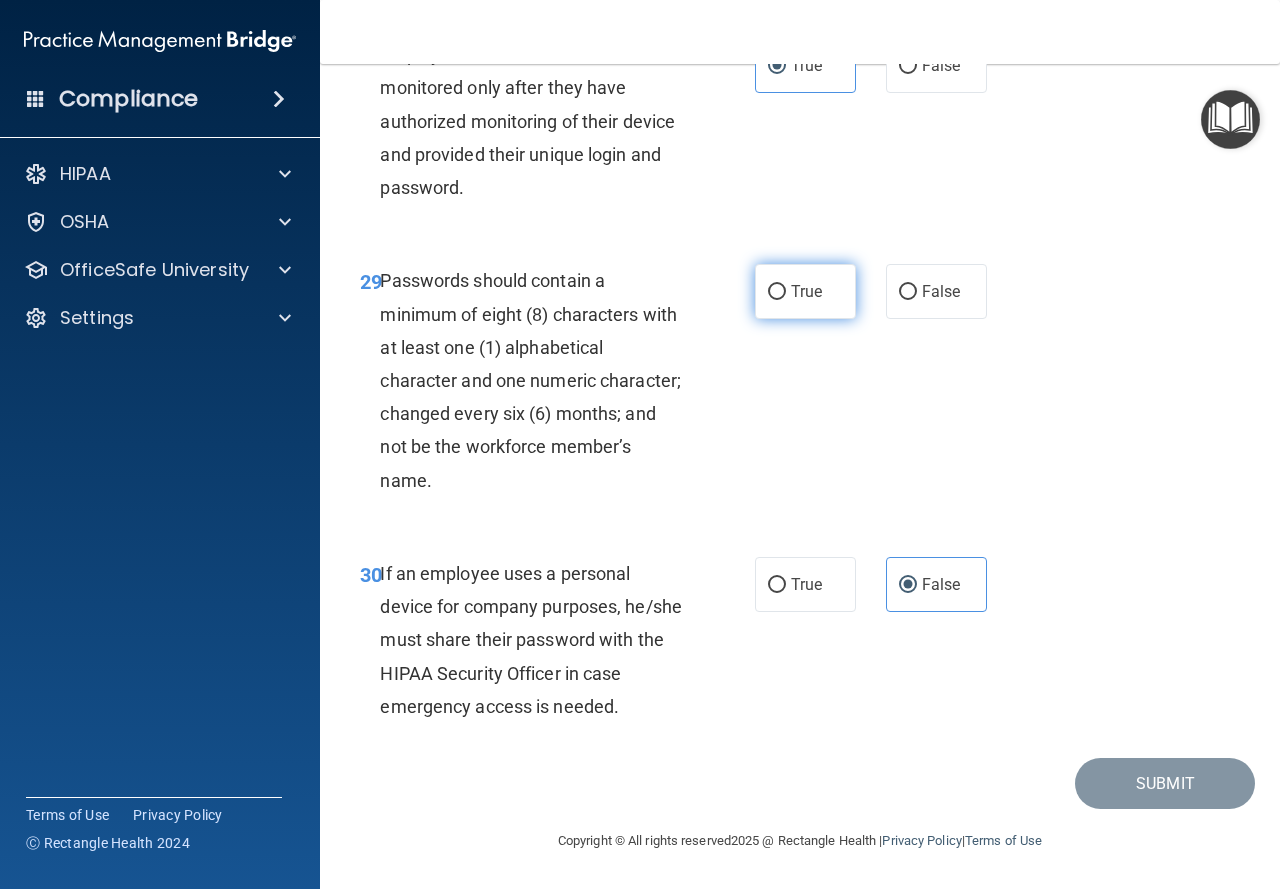 click on "True" at bounding box center [805, 291] 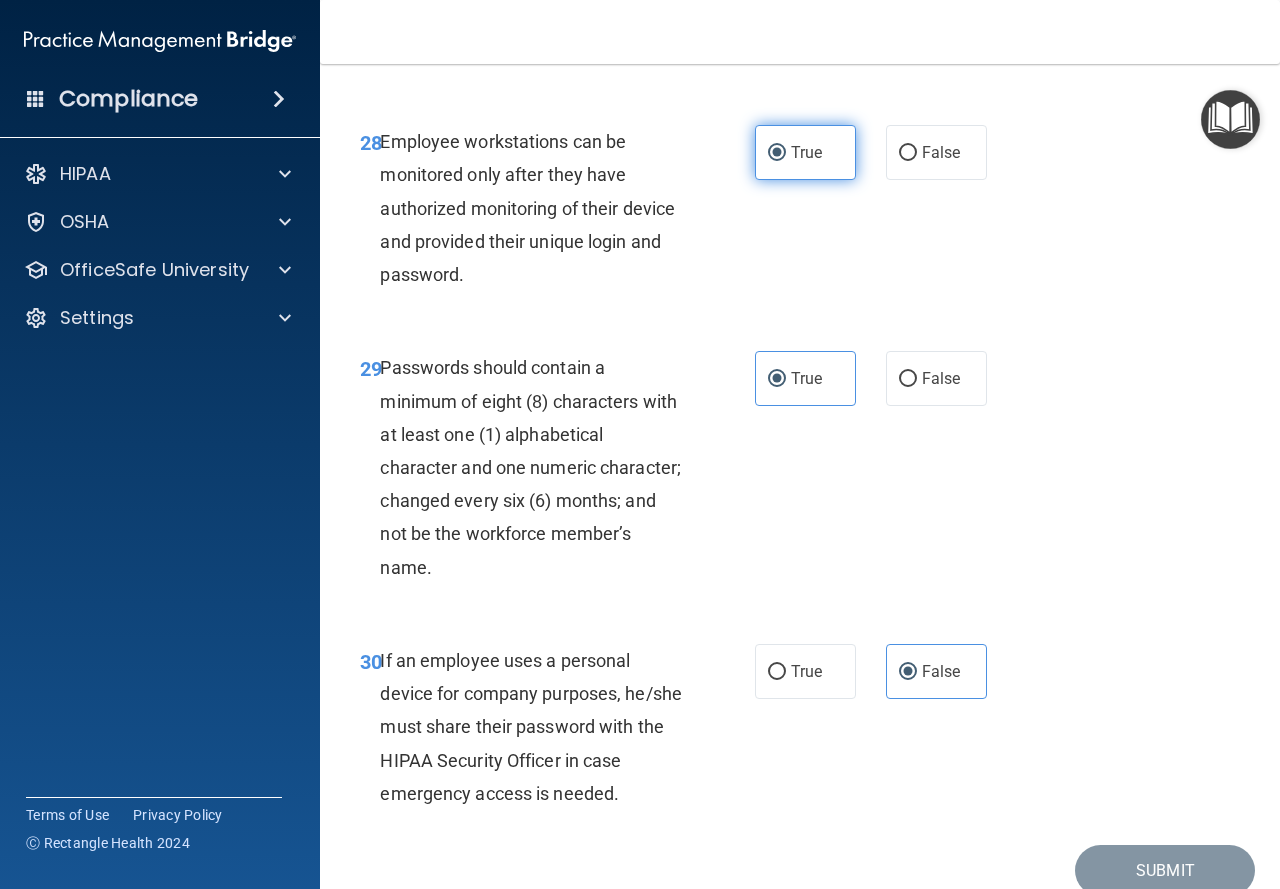 scroll, scrollTop: 5957, scrollLeft: 0, axis: vertical 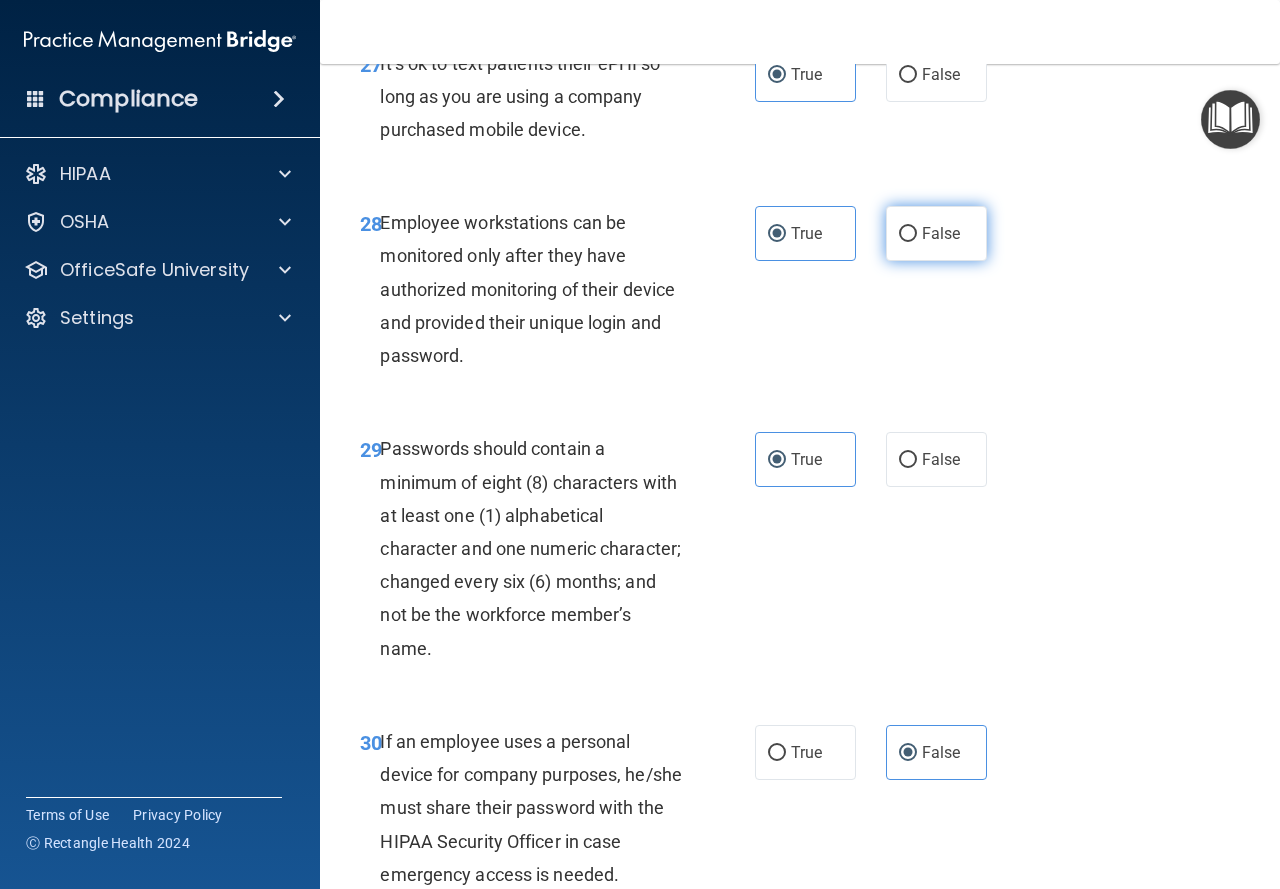 click on "False" at bounding box center [941, 233] 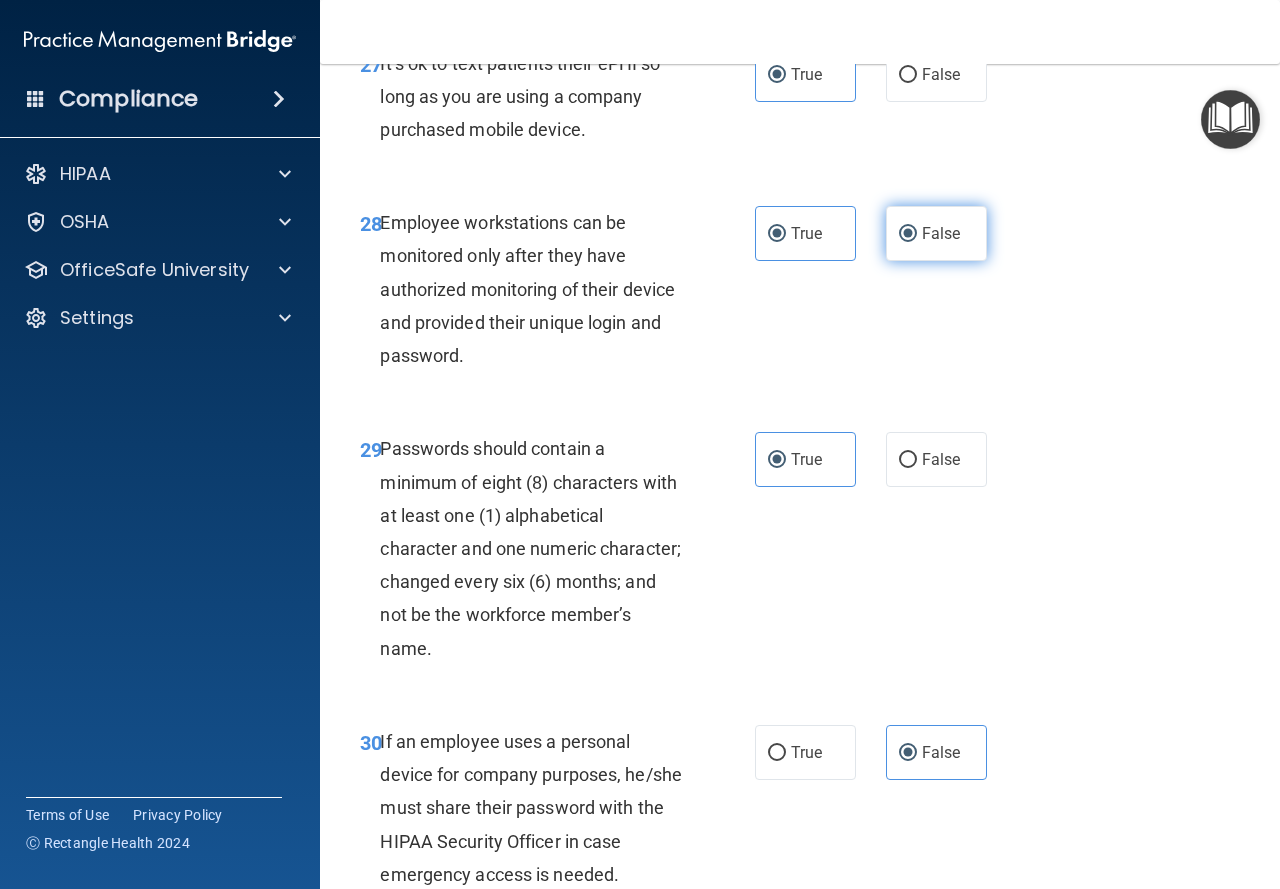 radio on "false" 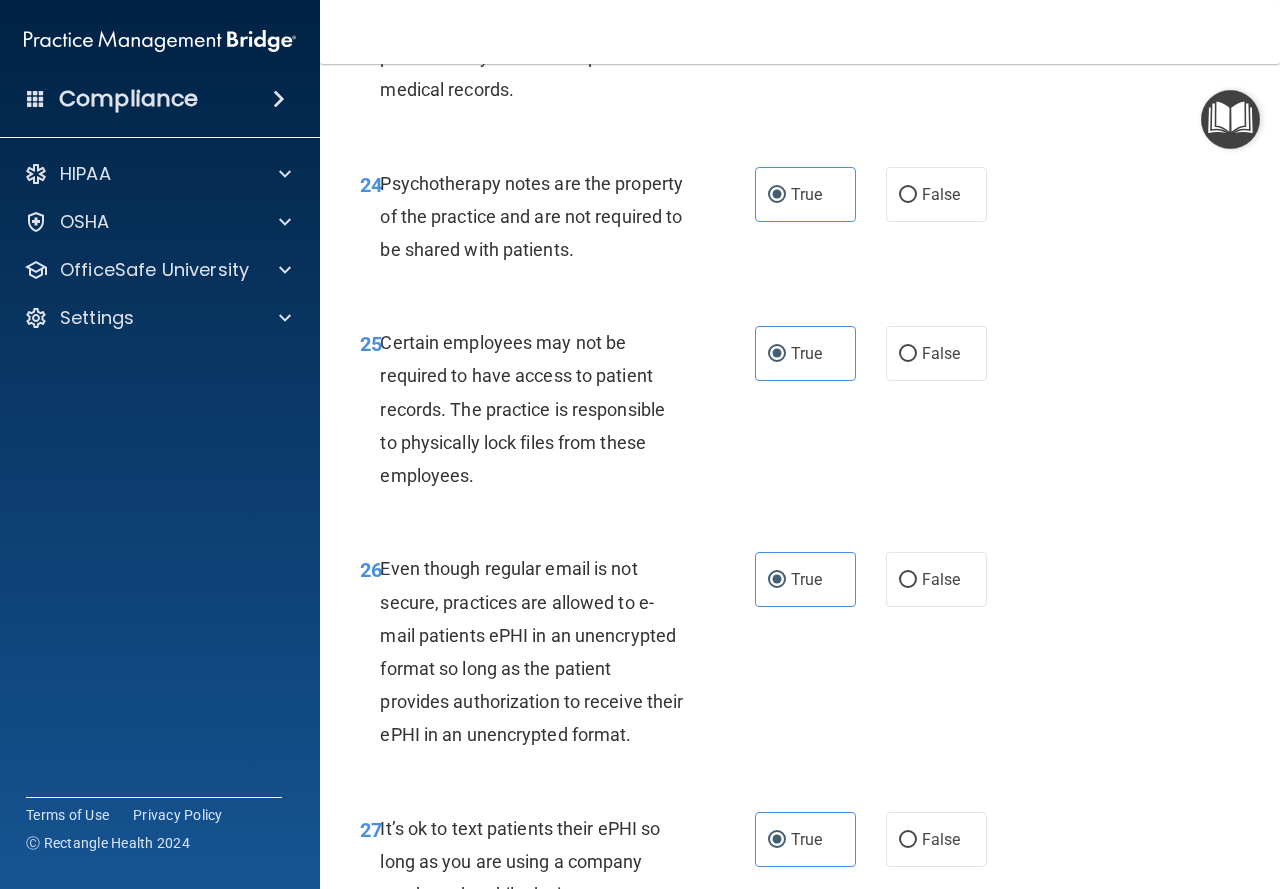 scroll, scrollTop: 5157, scrollLeft: 0, axis: vertical 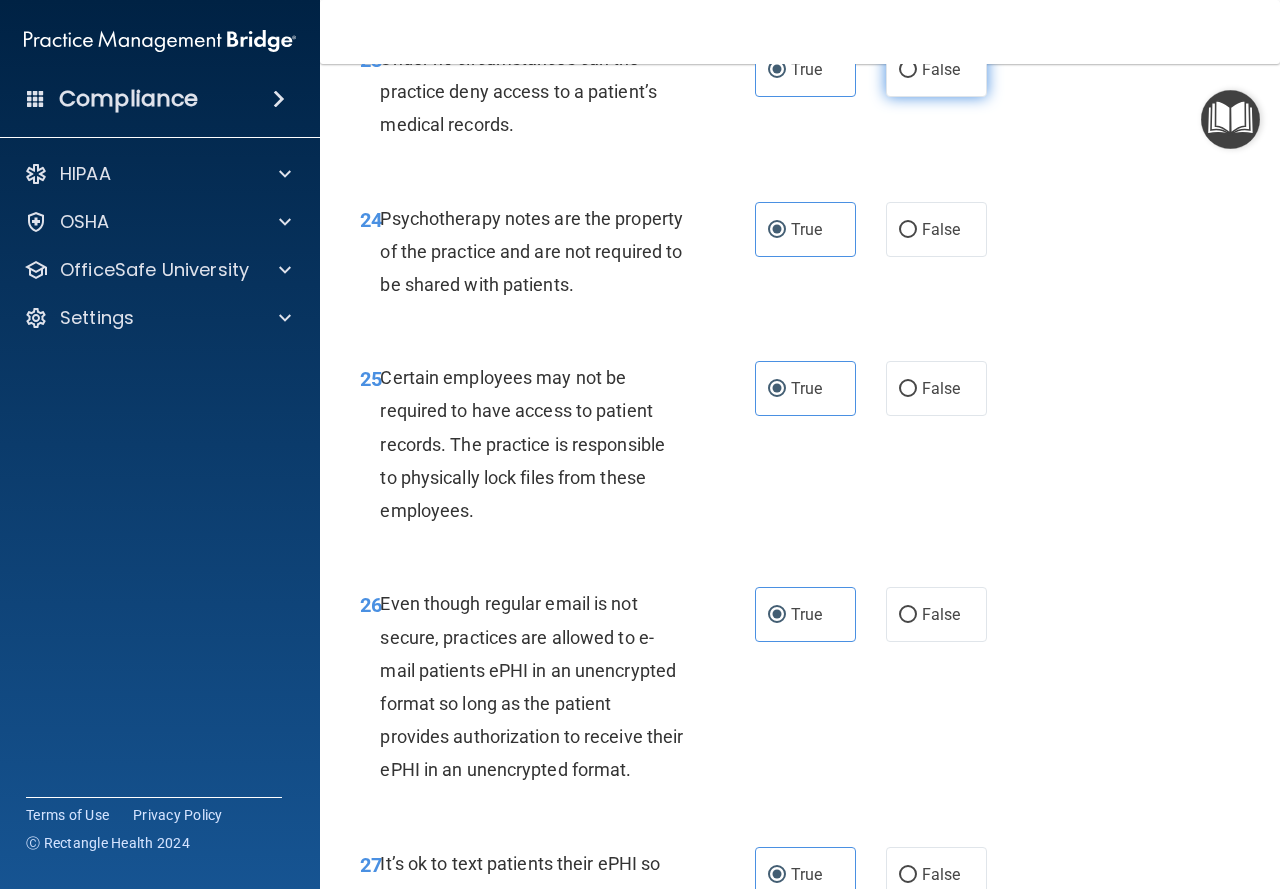 click on "False" at bounding box center (941, 69) 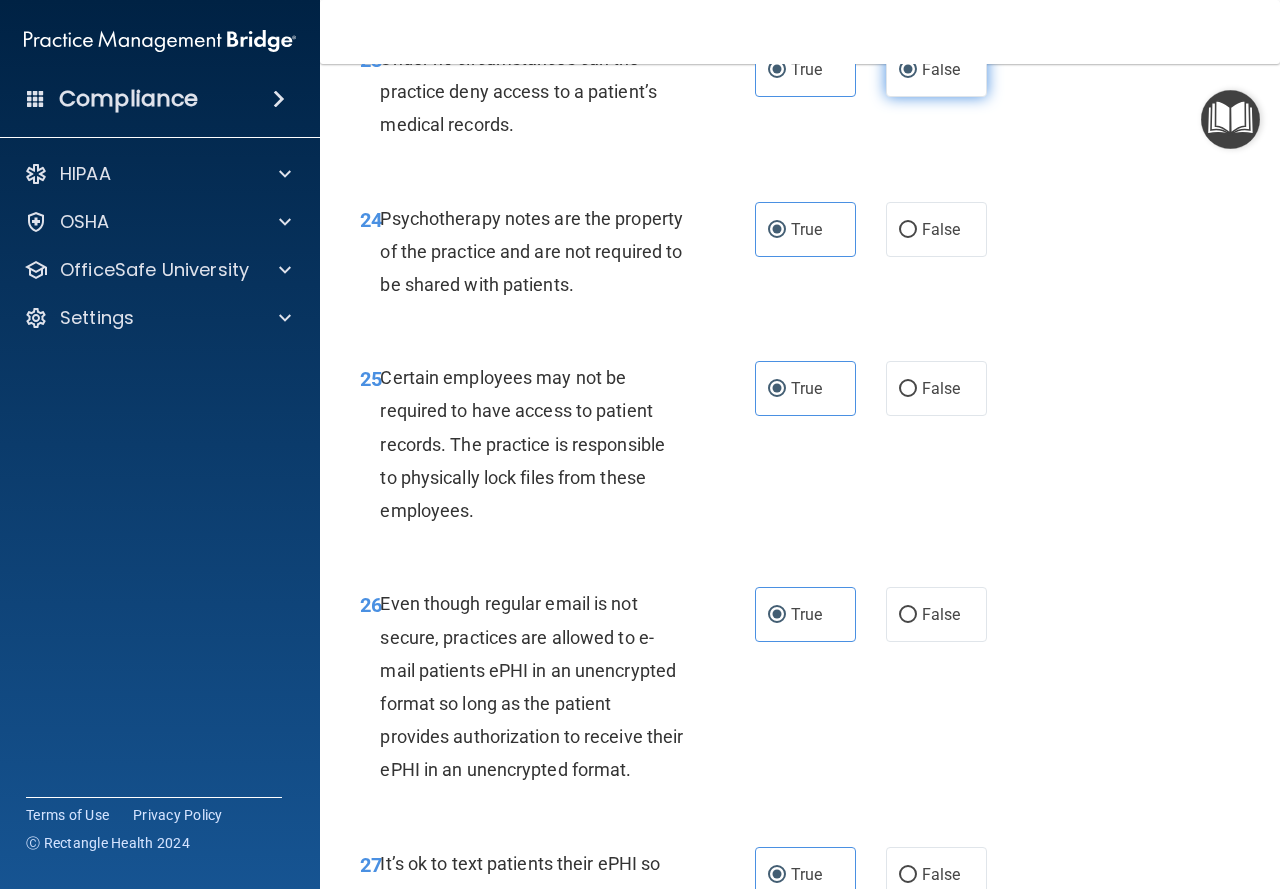 radio on "false" 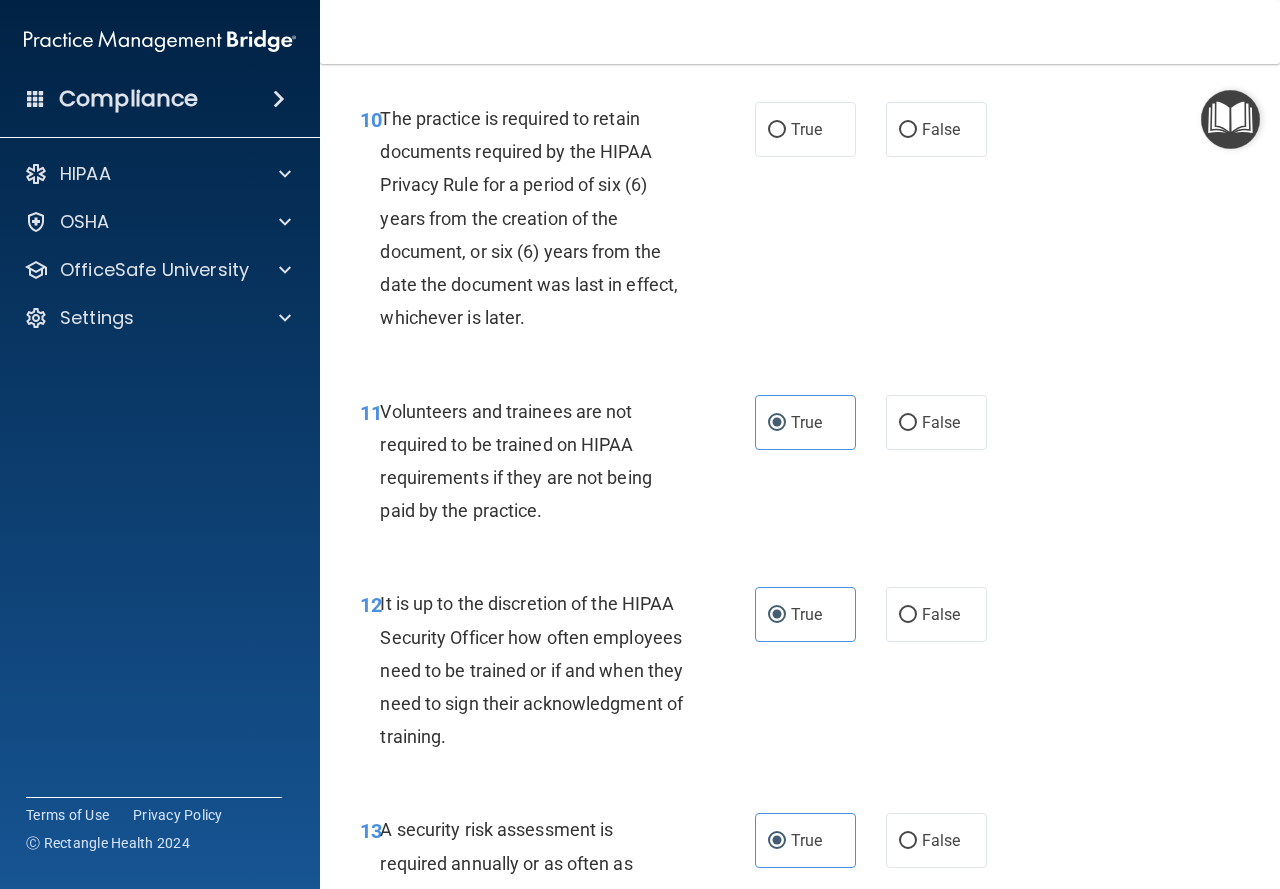scroll, scrollTop: 2257, scrollLeft: 0, axis: vertical 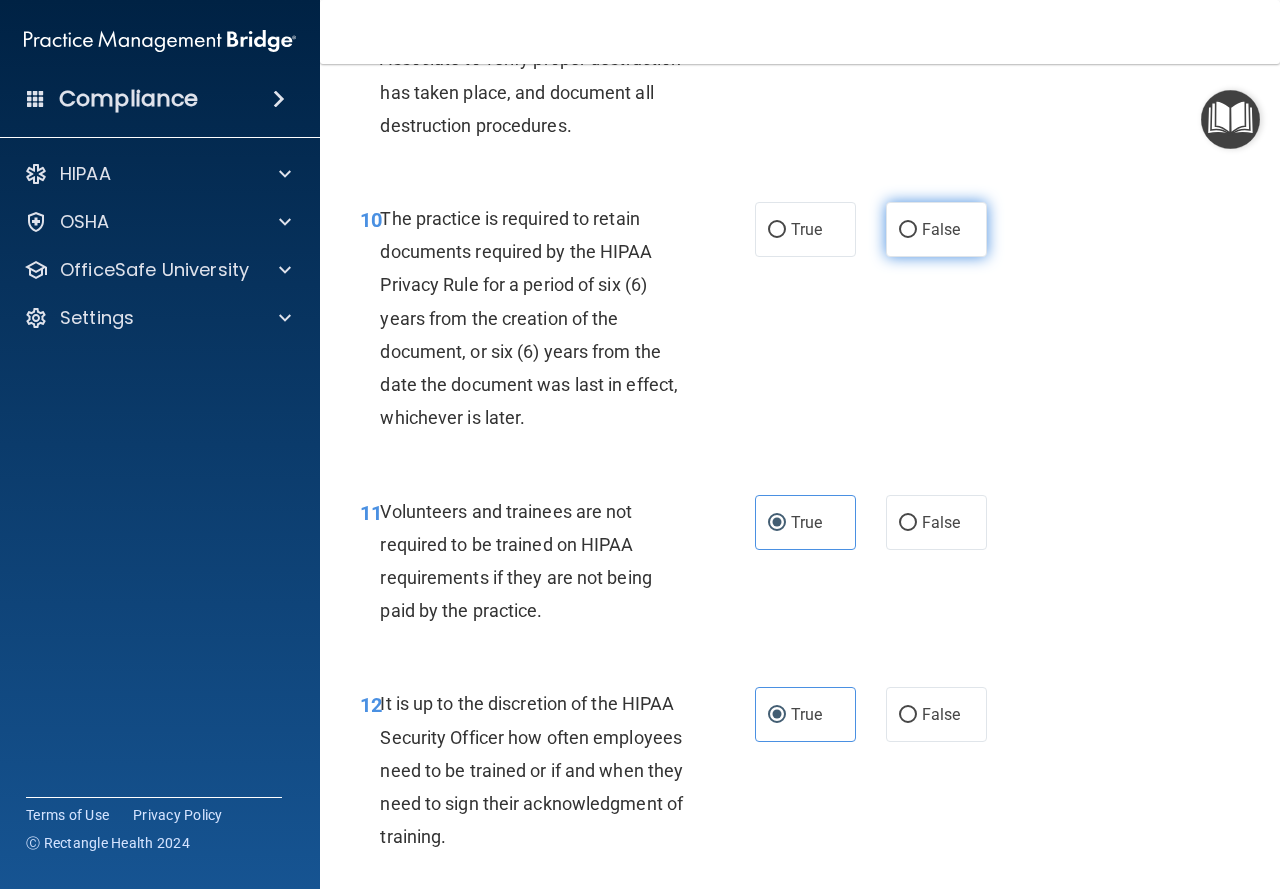 click on "False" at bounding box center (908, 230) 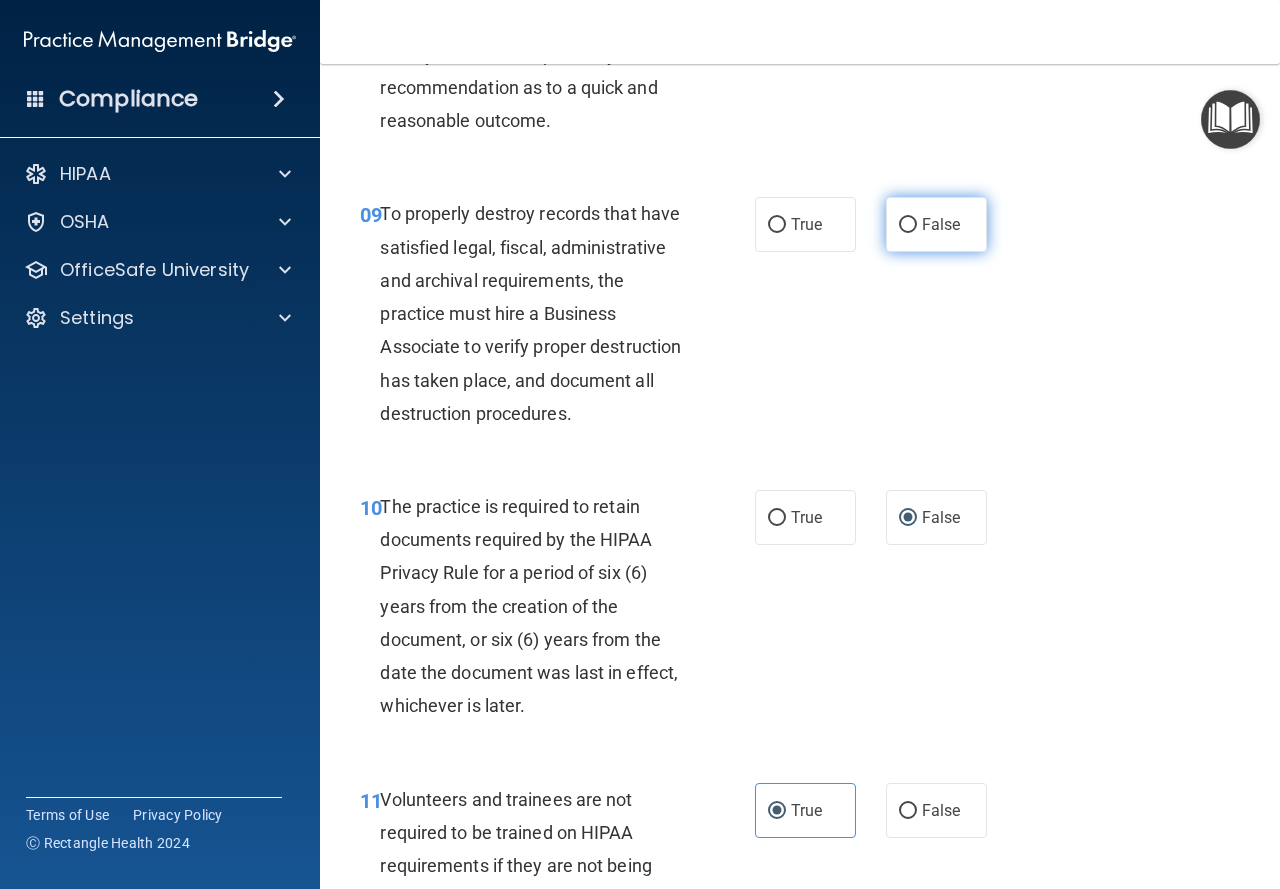 scroll, scrollTop: 1957, scrollLeft: 0, axis: vertical 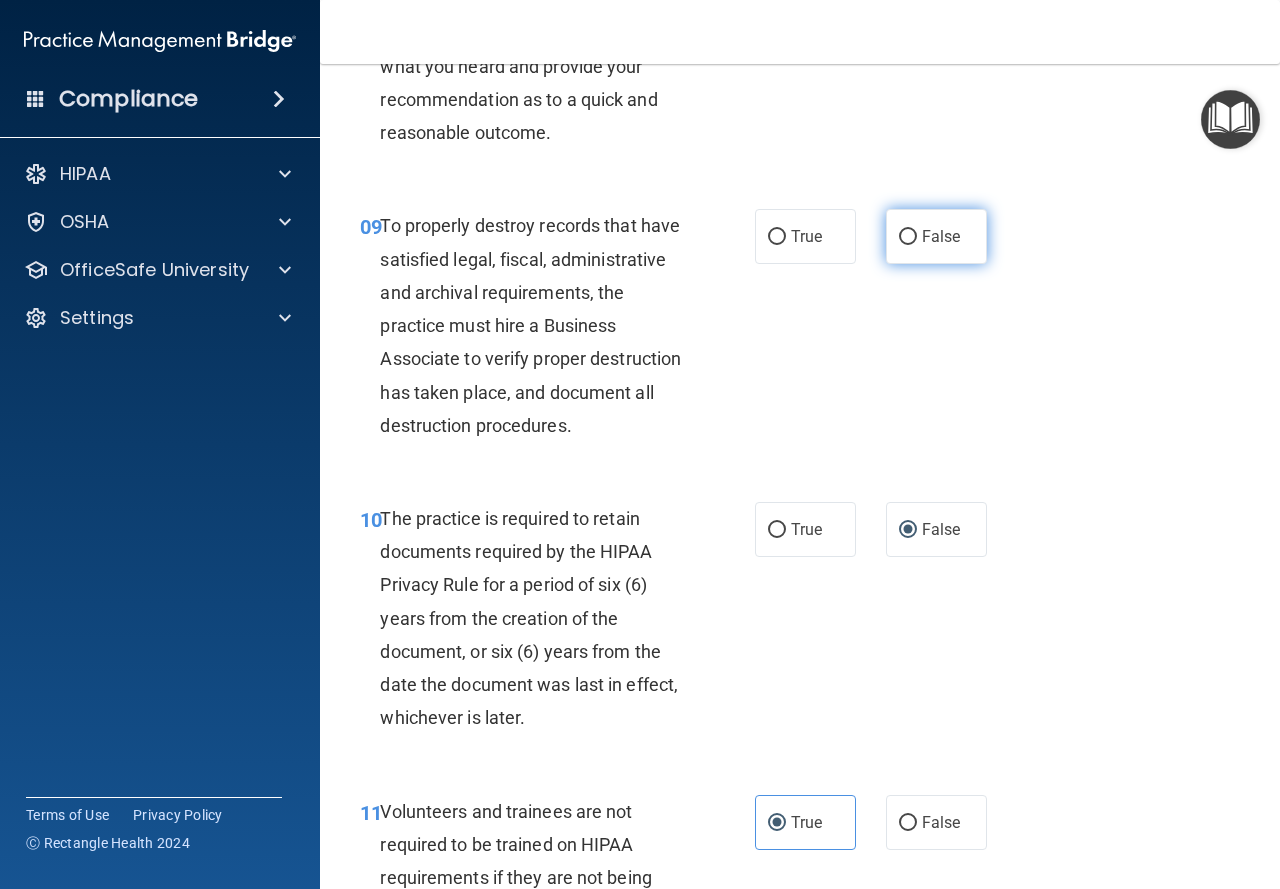 click on "False" at bounding box center (941, 236) 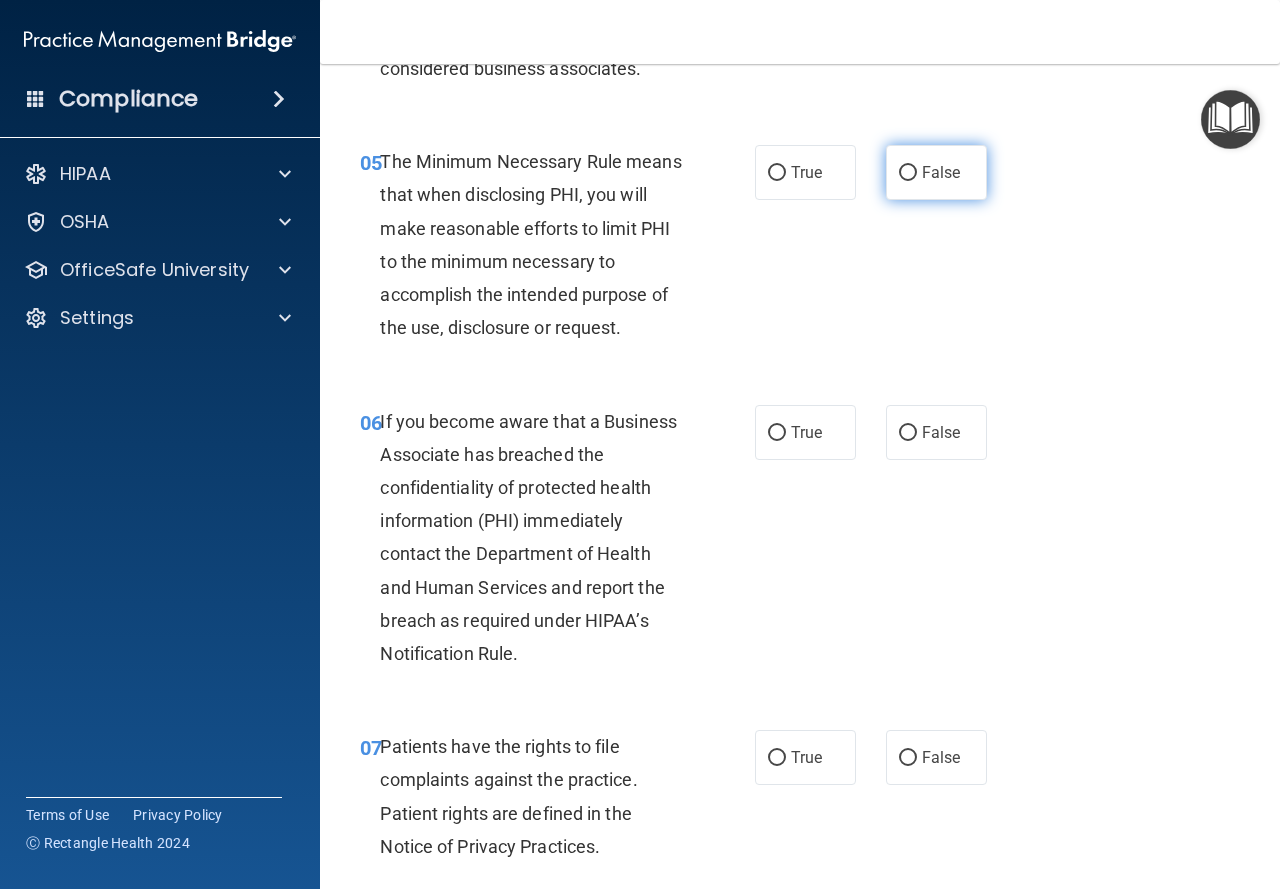 scroll, scrollTop: 957, scrollLeft: 0, axis: vertical 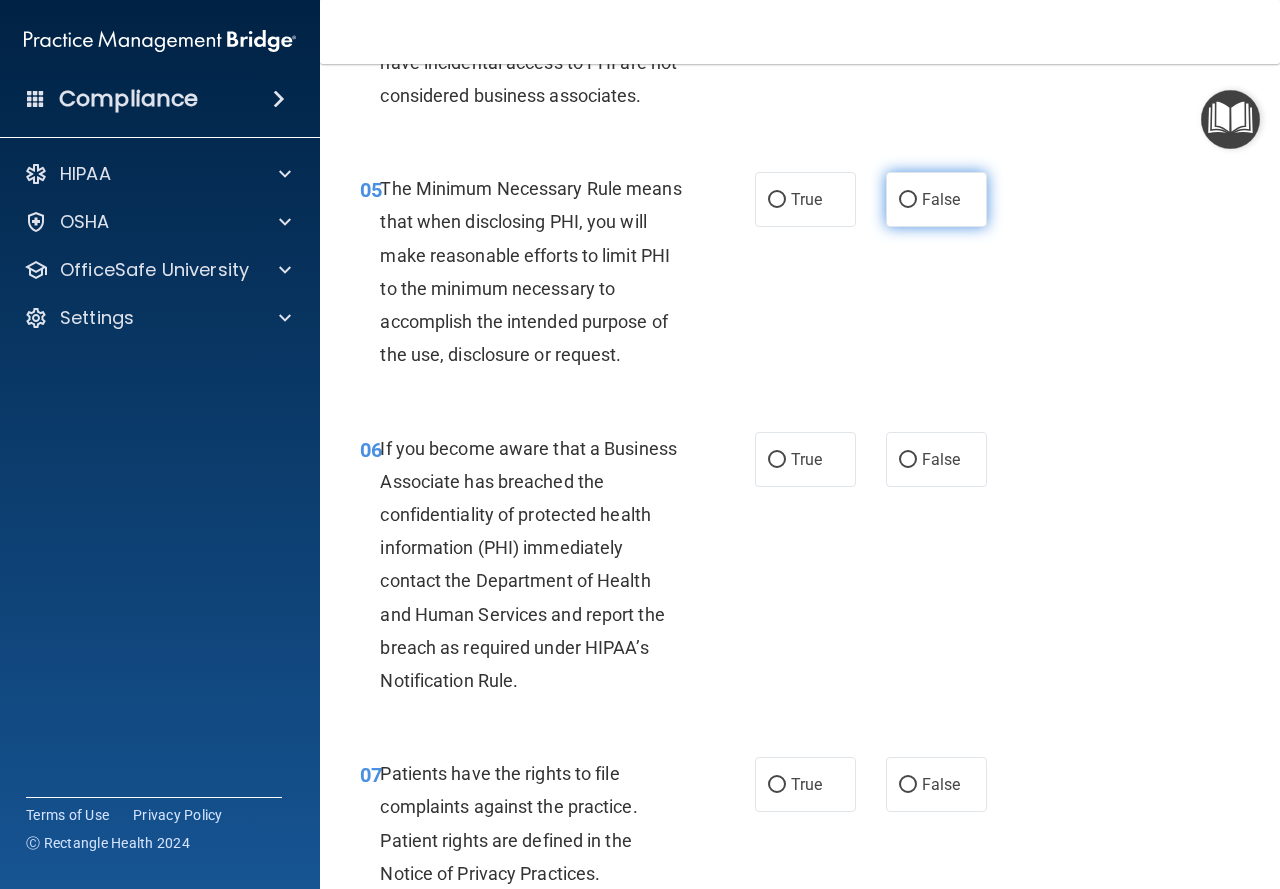 click on "False" at bounding box center (936, 199) 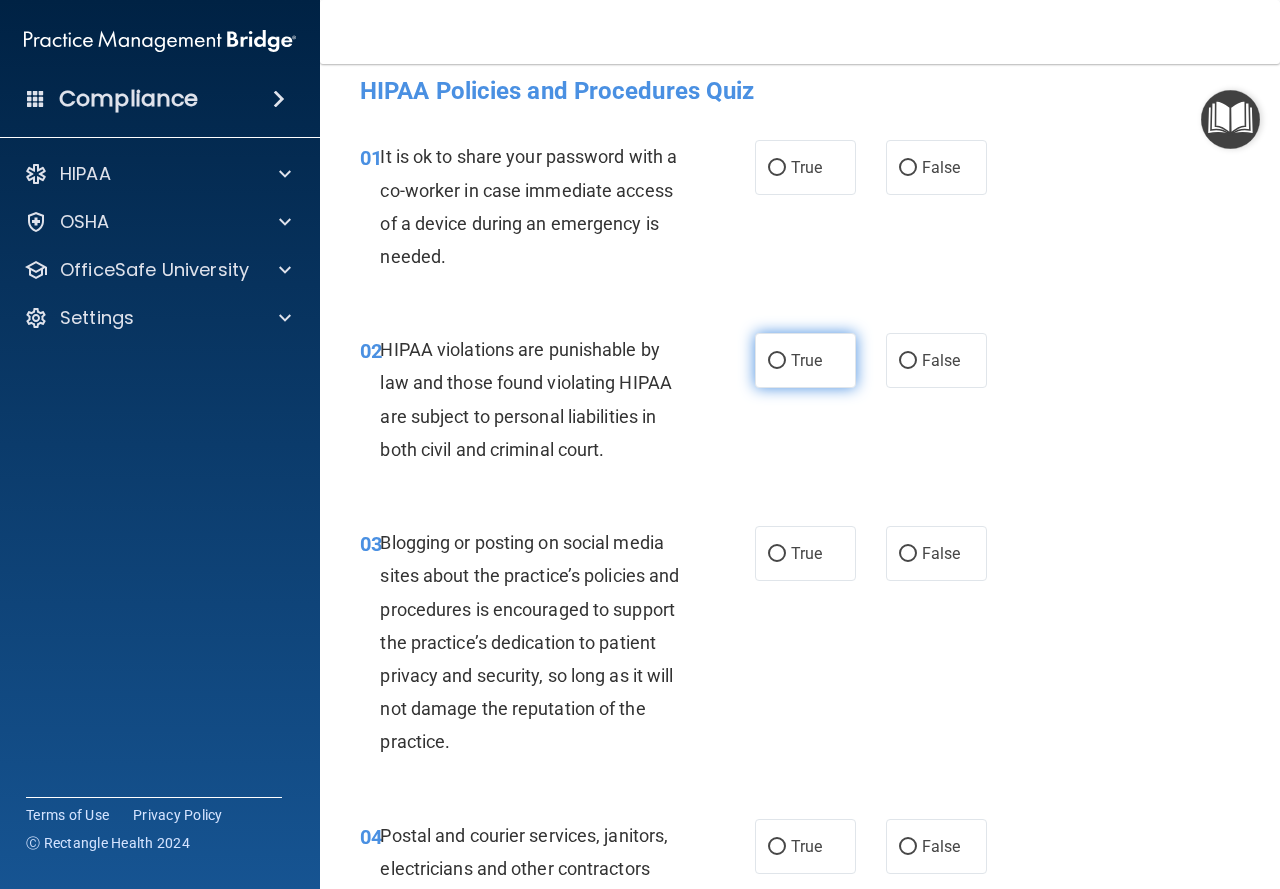 scroll, scrollTop: 0, scrollLeft: 0, axis: both 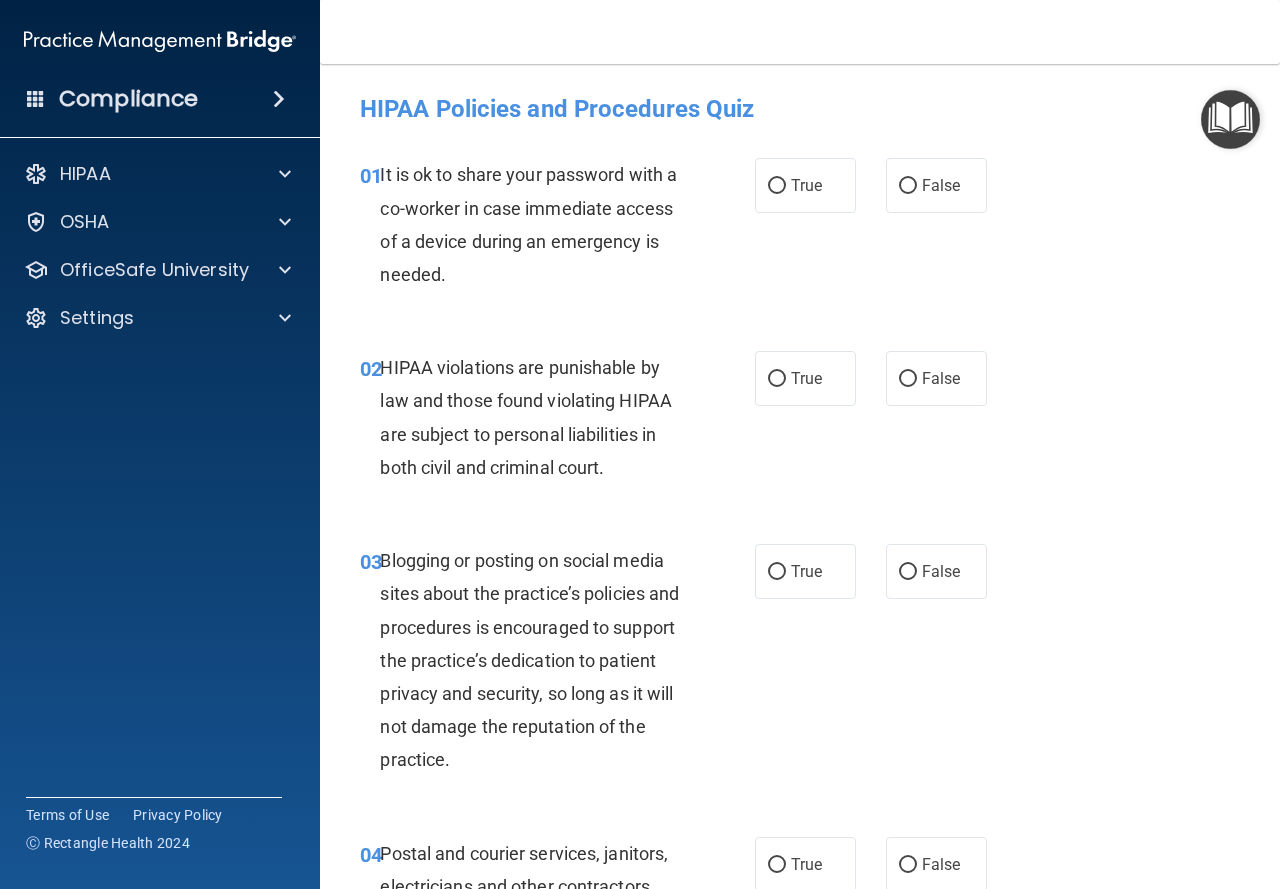 click on "It is ok to share your password with a co-worker in case immediate access of a device during an emergency is needed." at bounding box center [528, 224] 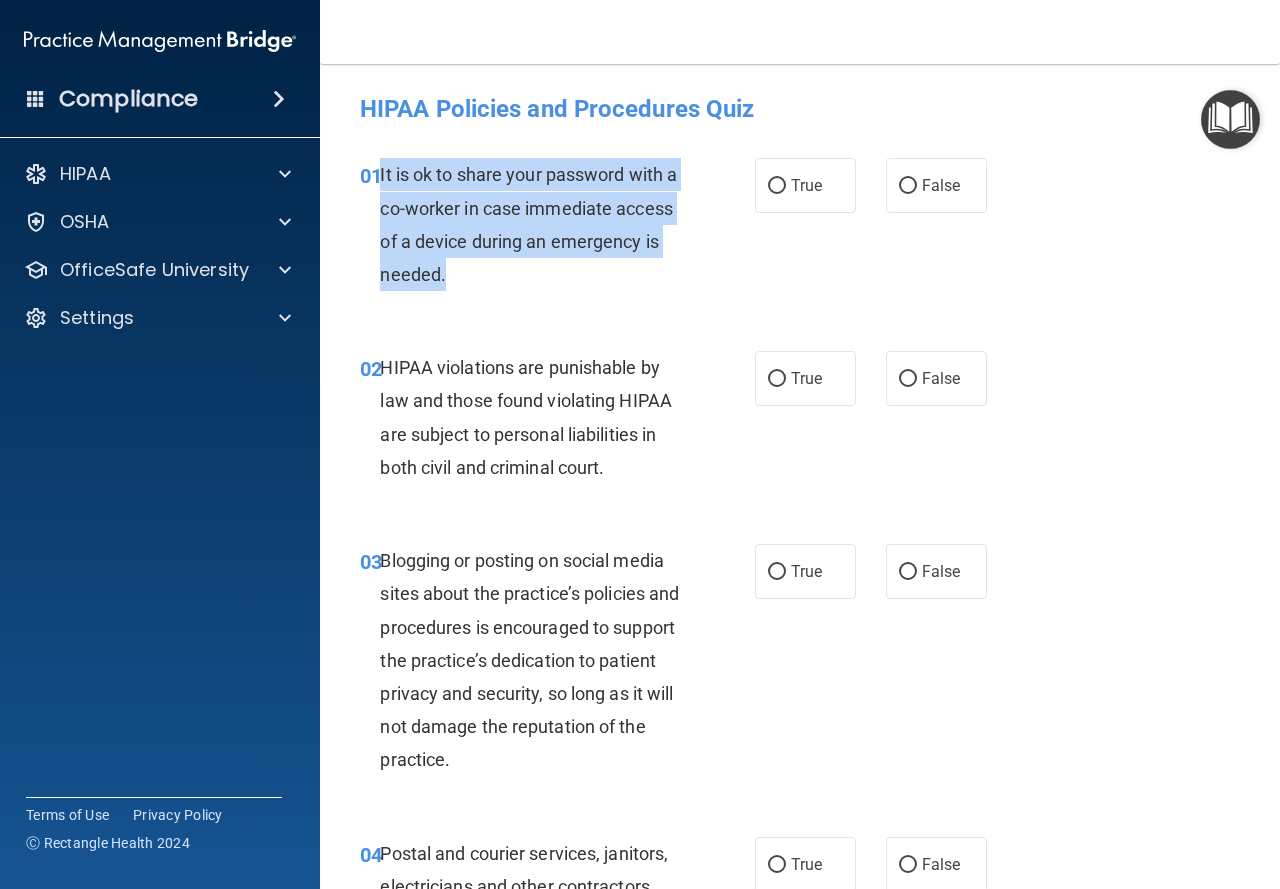 drag, startPoint x: 382, startPoint y: 165, endPoint x: 643, endPoint y: 276, distance: 283.623 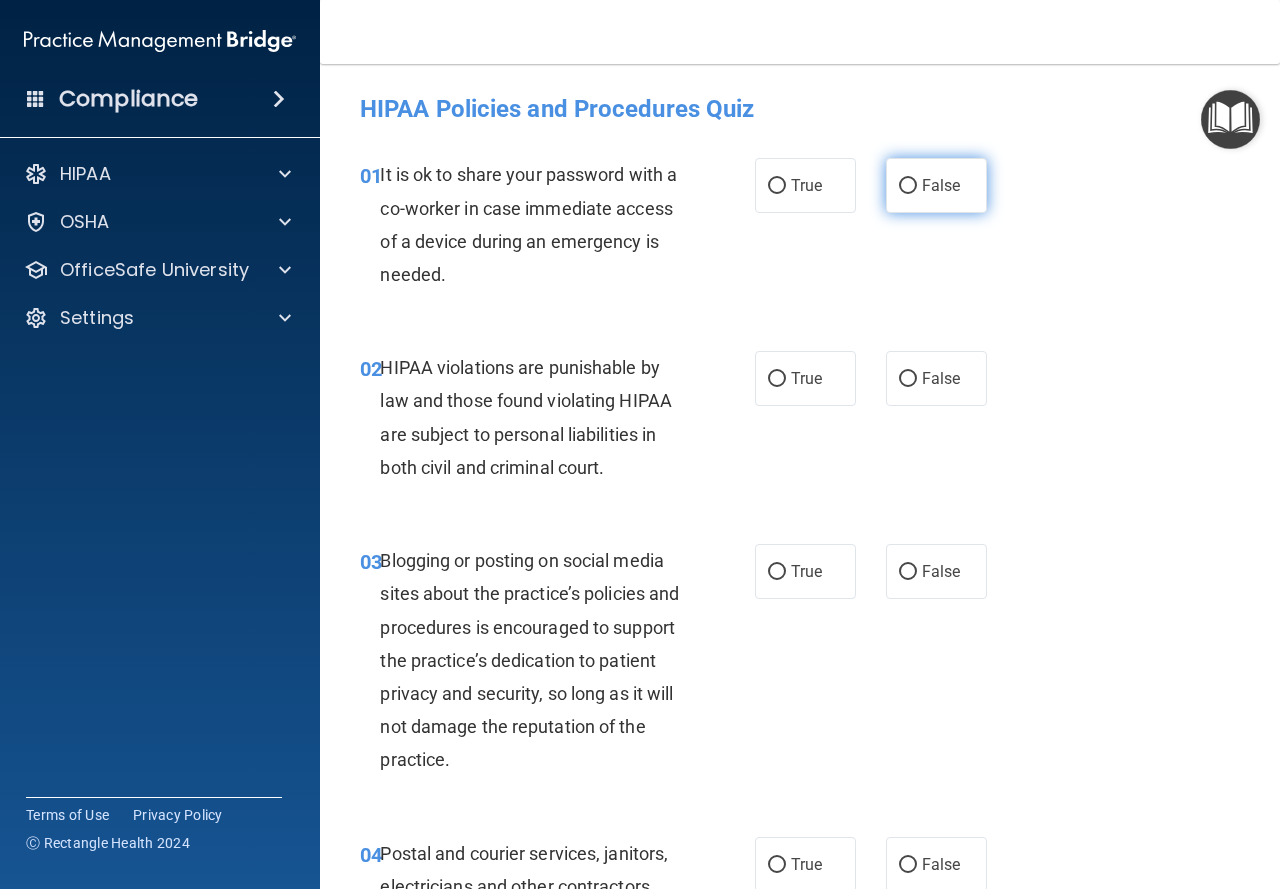 click on "False" at bounding box center (936, 185) 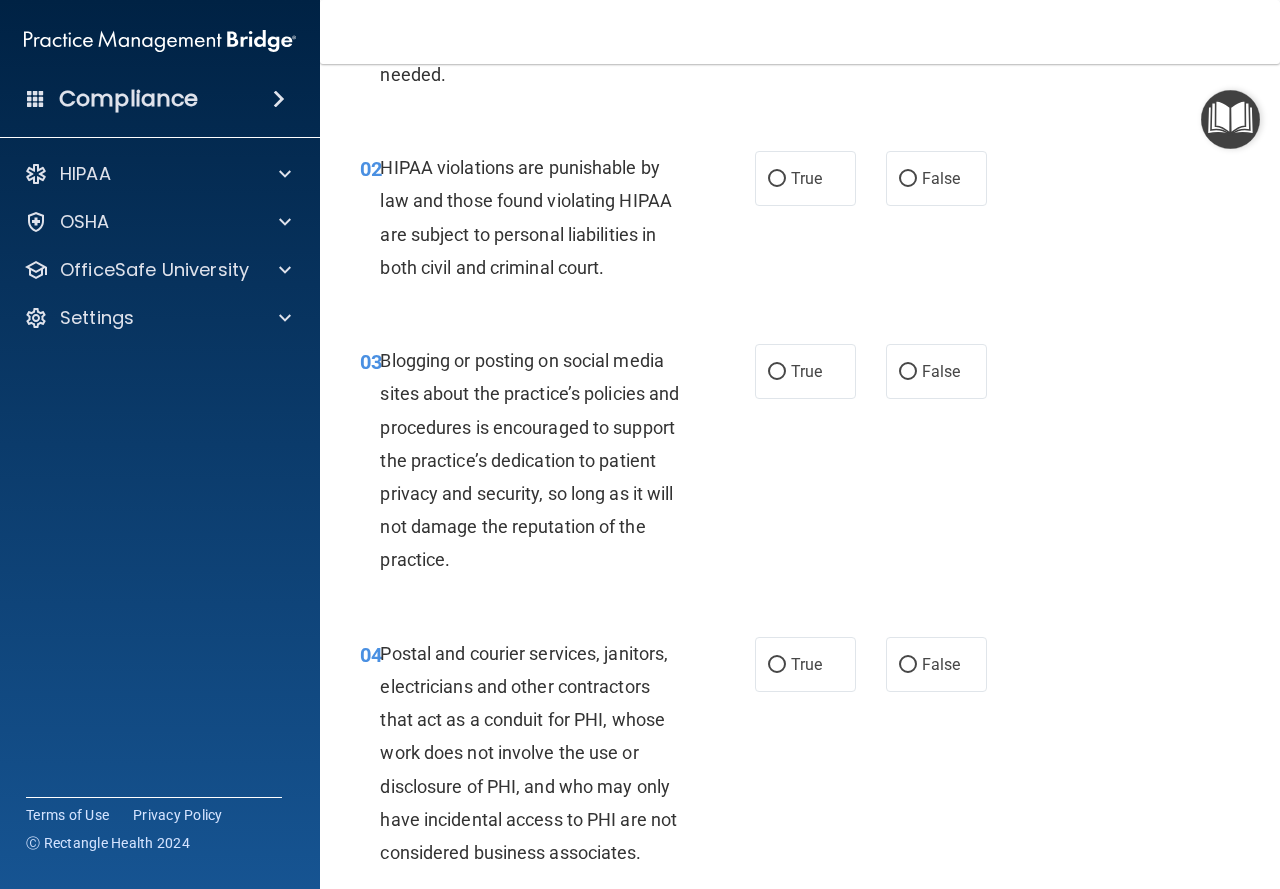 scroll, scrollTop: 100, scrollLeft: 0, axis: vertical 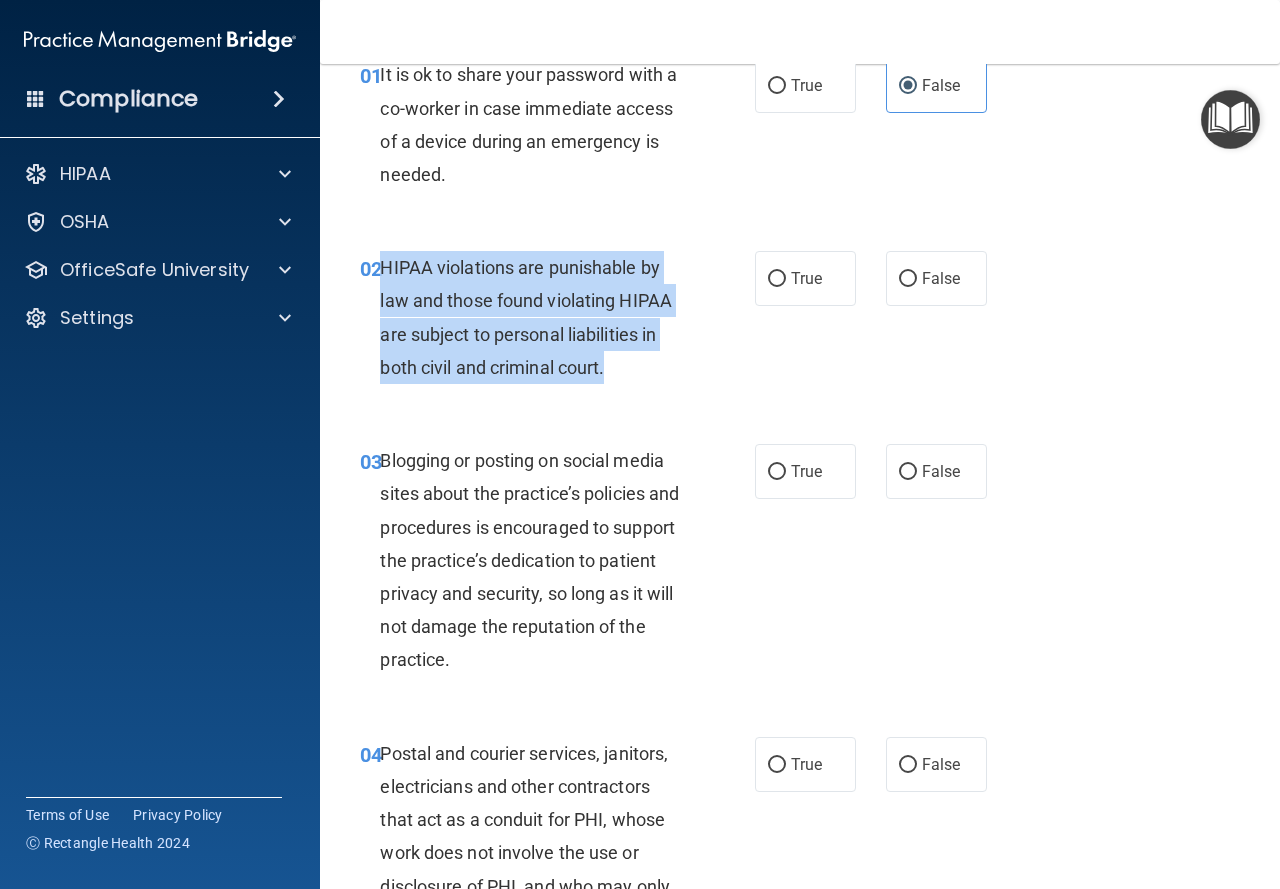 drag, startPoint x: 381, startPoint y: 263, endPoint x: 638, endPoint y: 366, distance: 276.87183 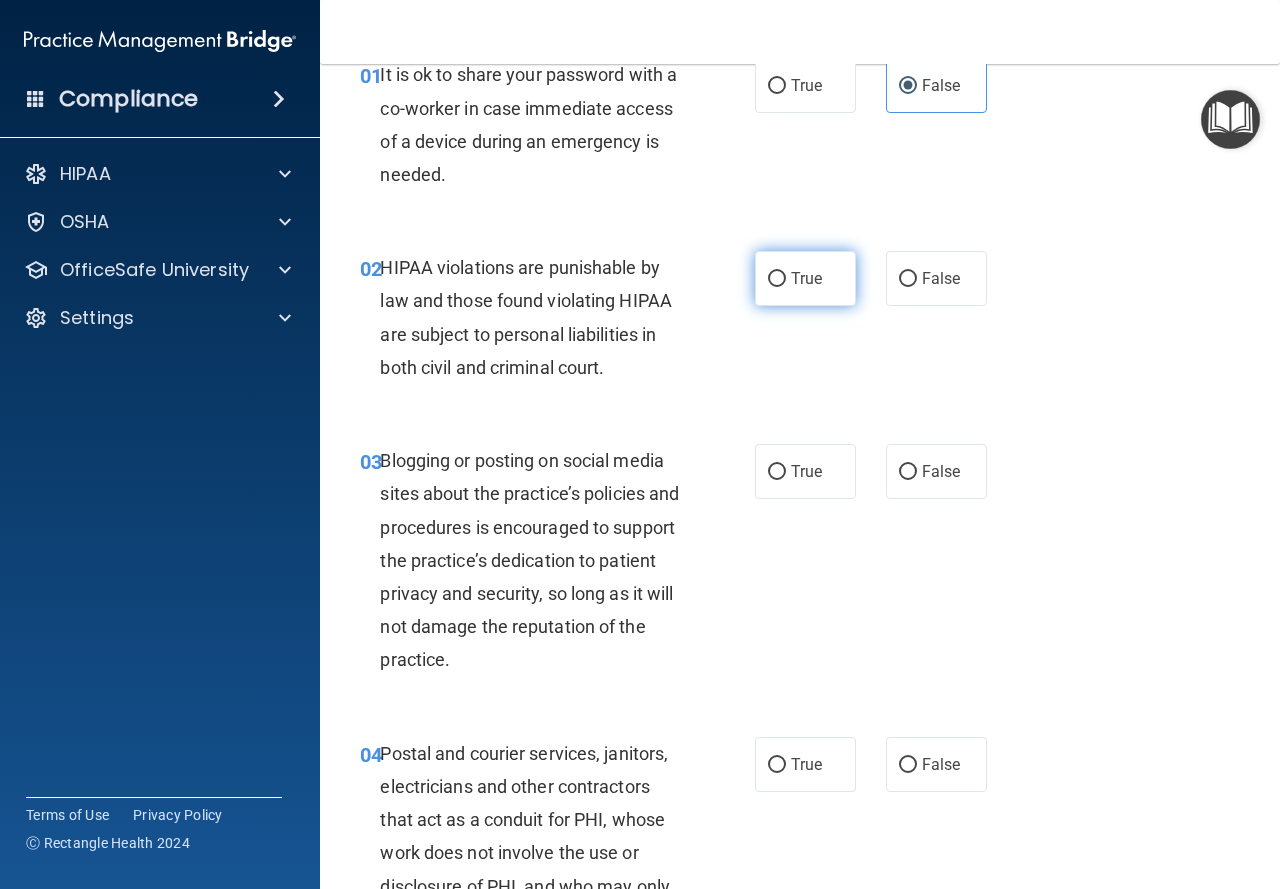 click on "True" at bounding box center [806, 278] 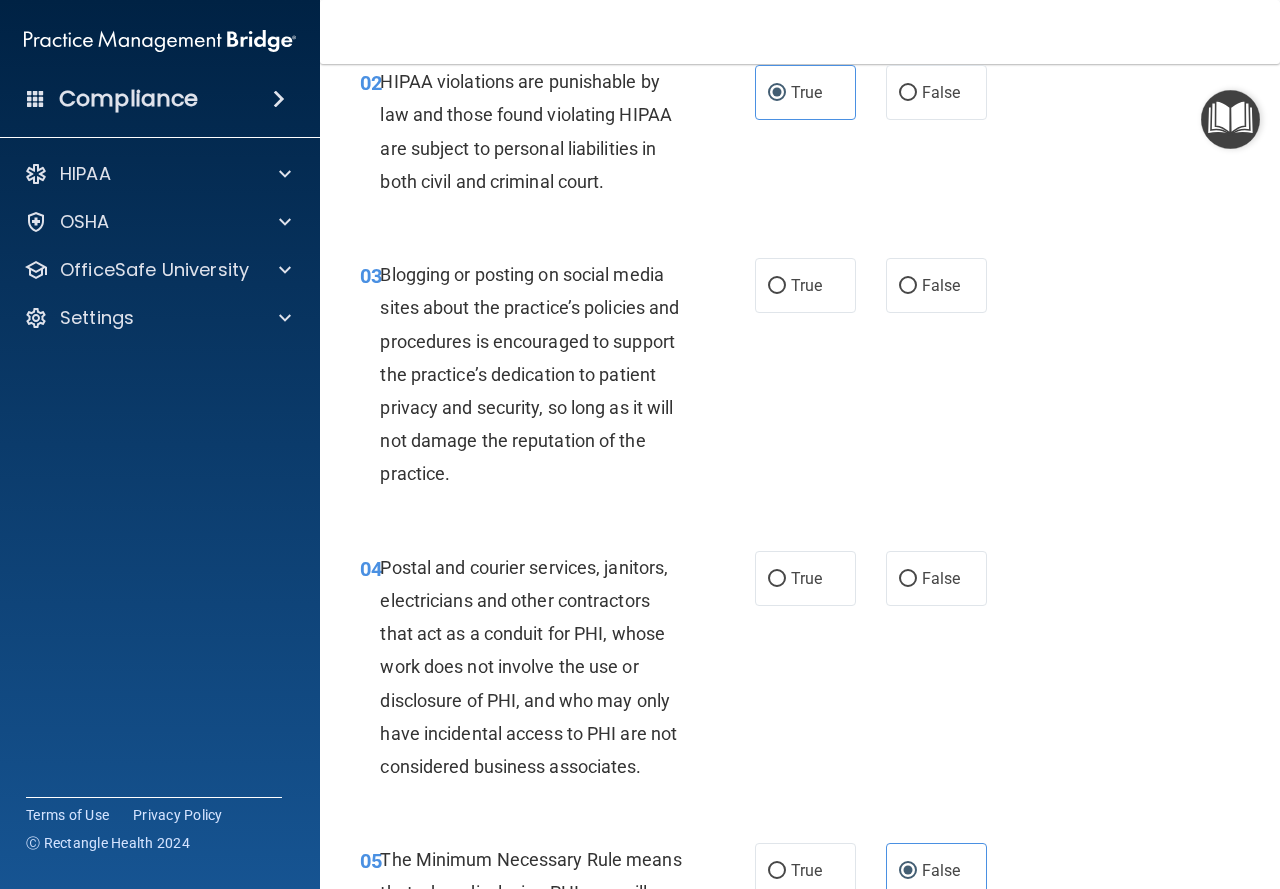 scroll, scrollTop: 300, scrollLeft: 0, axis: vertical 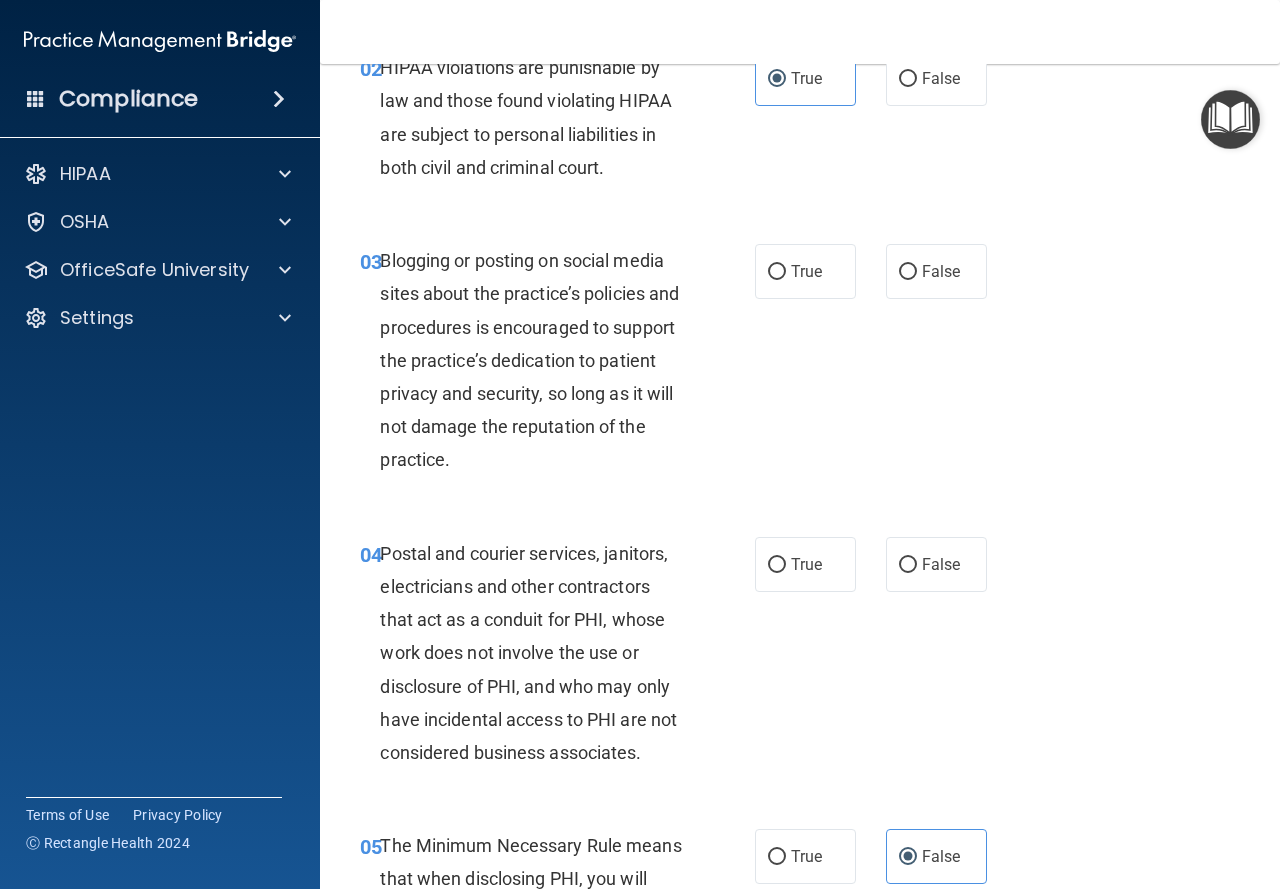 drag, startPoint x: 381, startPoint y: 262, endPoint x: 437, endPoint y: 266, distance: 56.142673 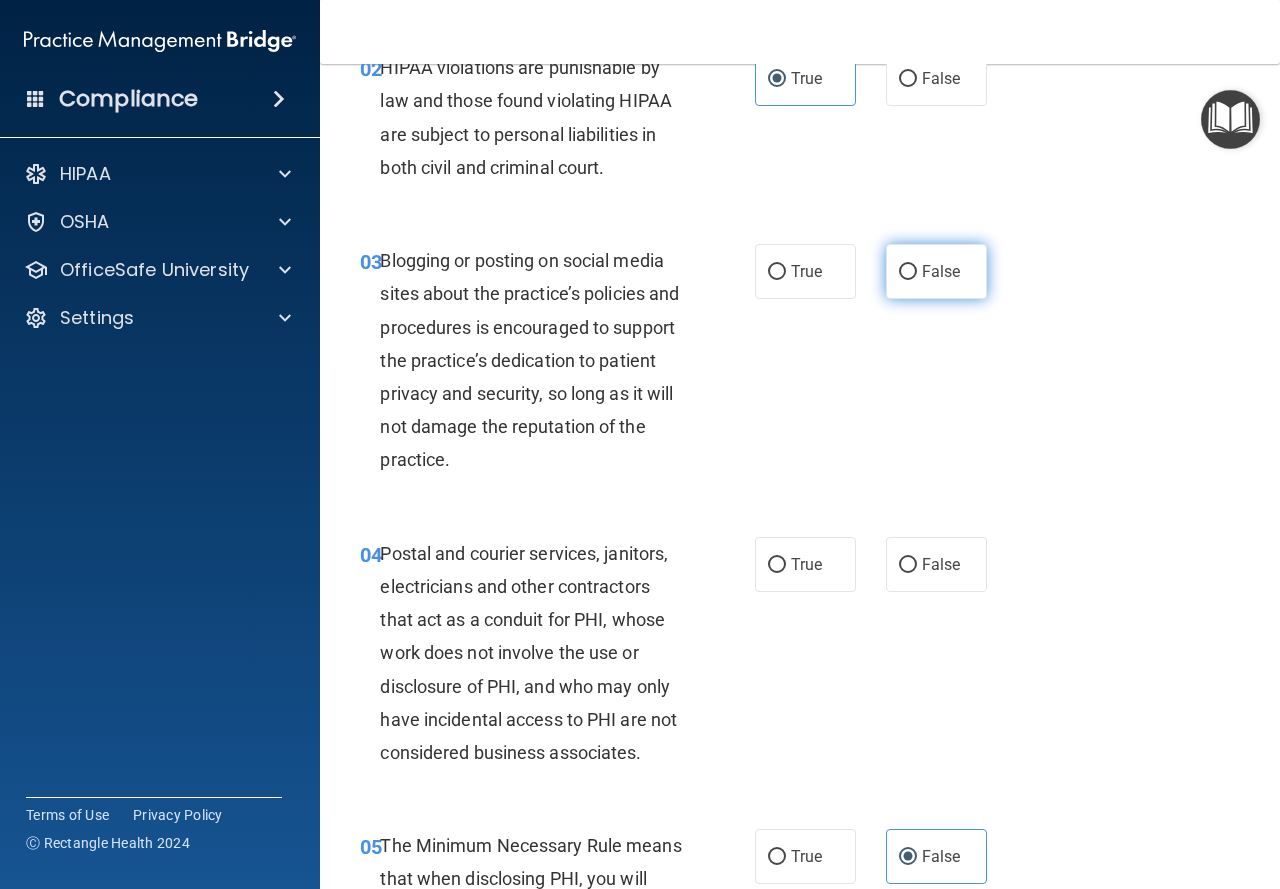 click on "False" at bounding box center [941, 271] 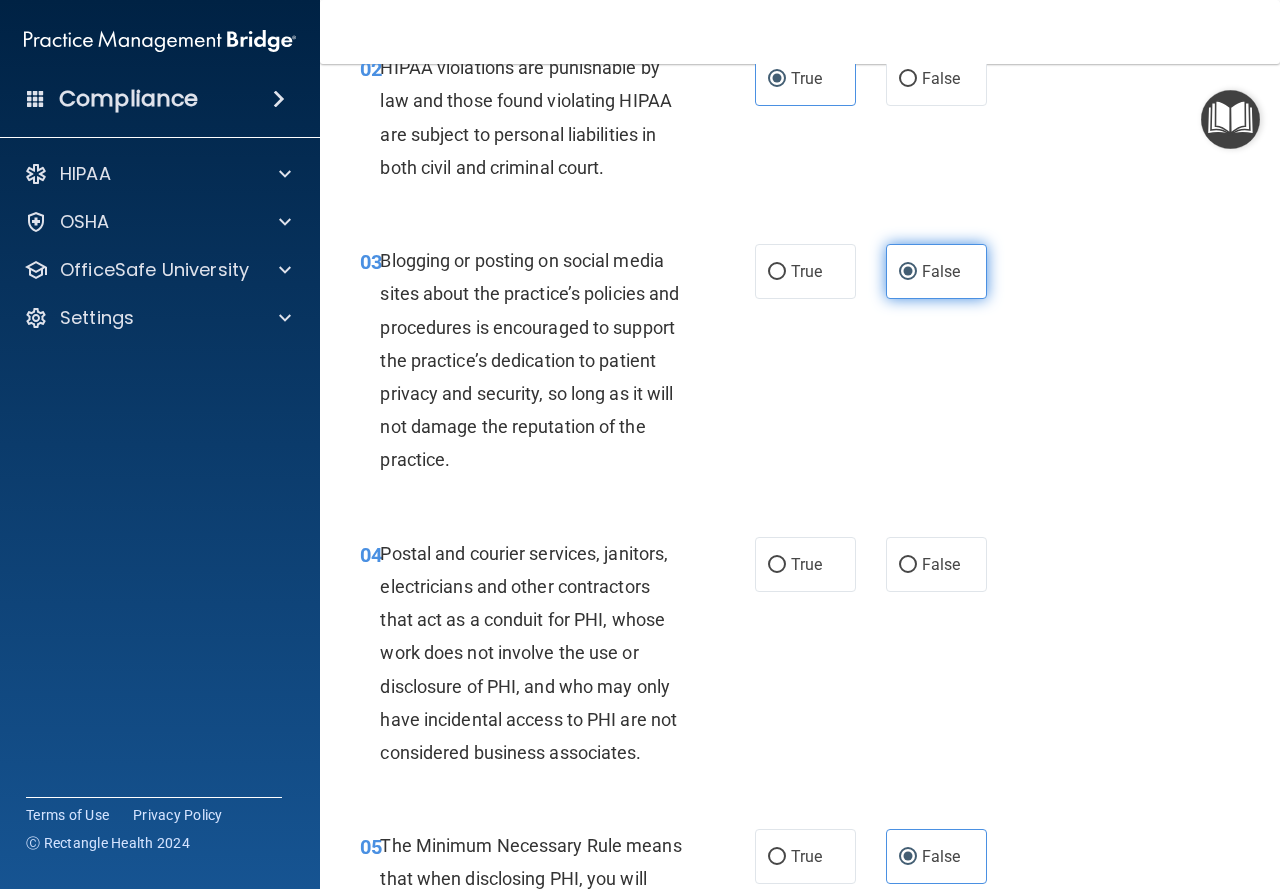 scroll, scrollTop: 400, scrollLeft: 0, axis: vertical 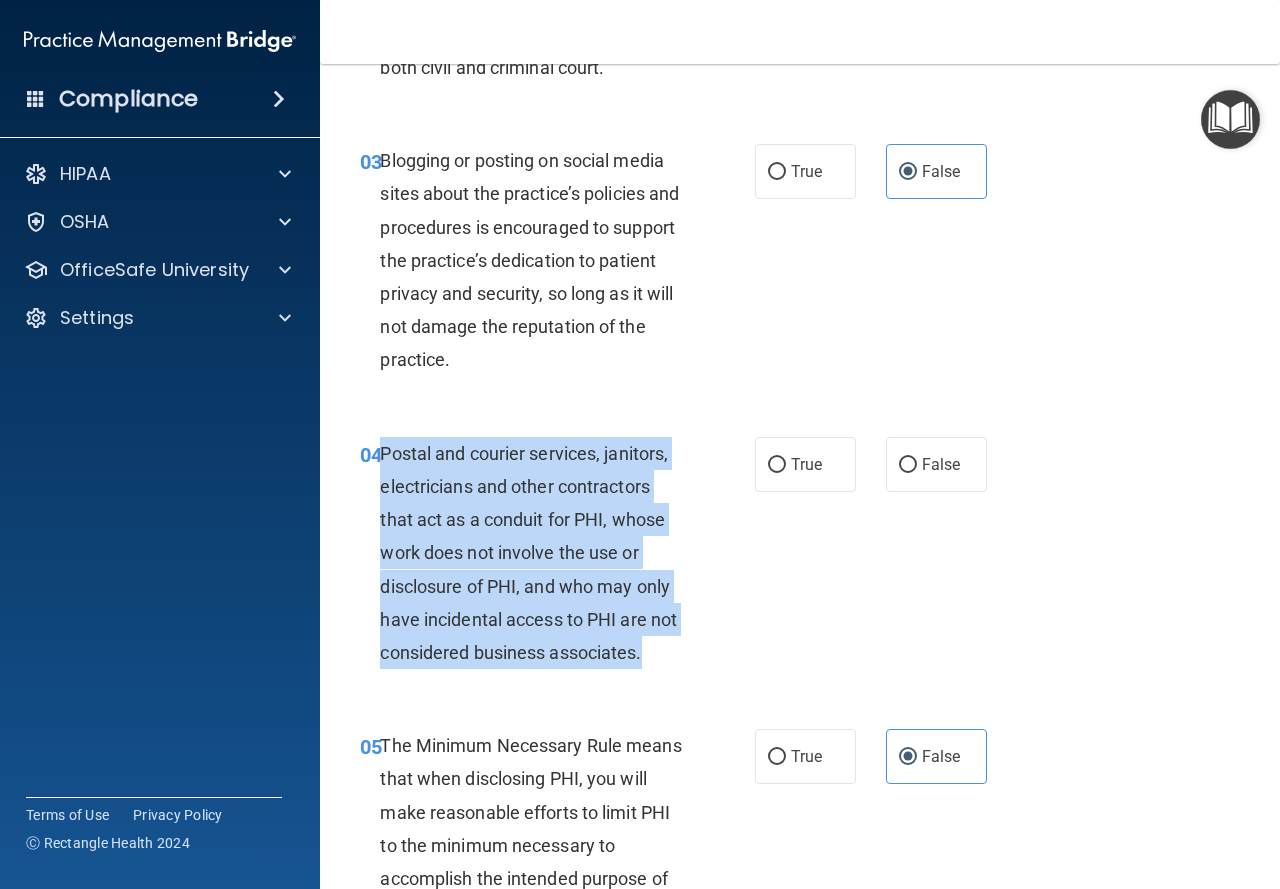 drag, startPoint x: 378, startPoint y: 450, endPoint x: 696, endPoint y: 651, distance: 376.1981 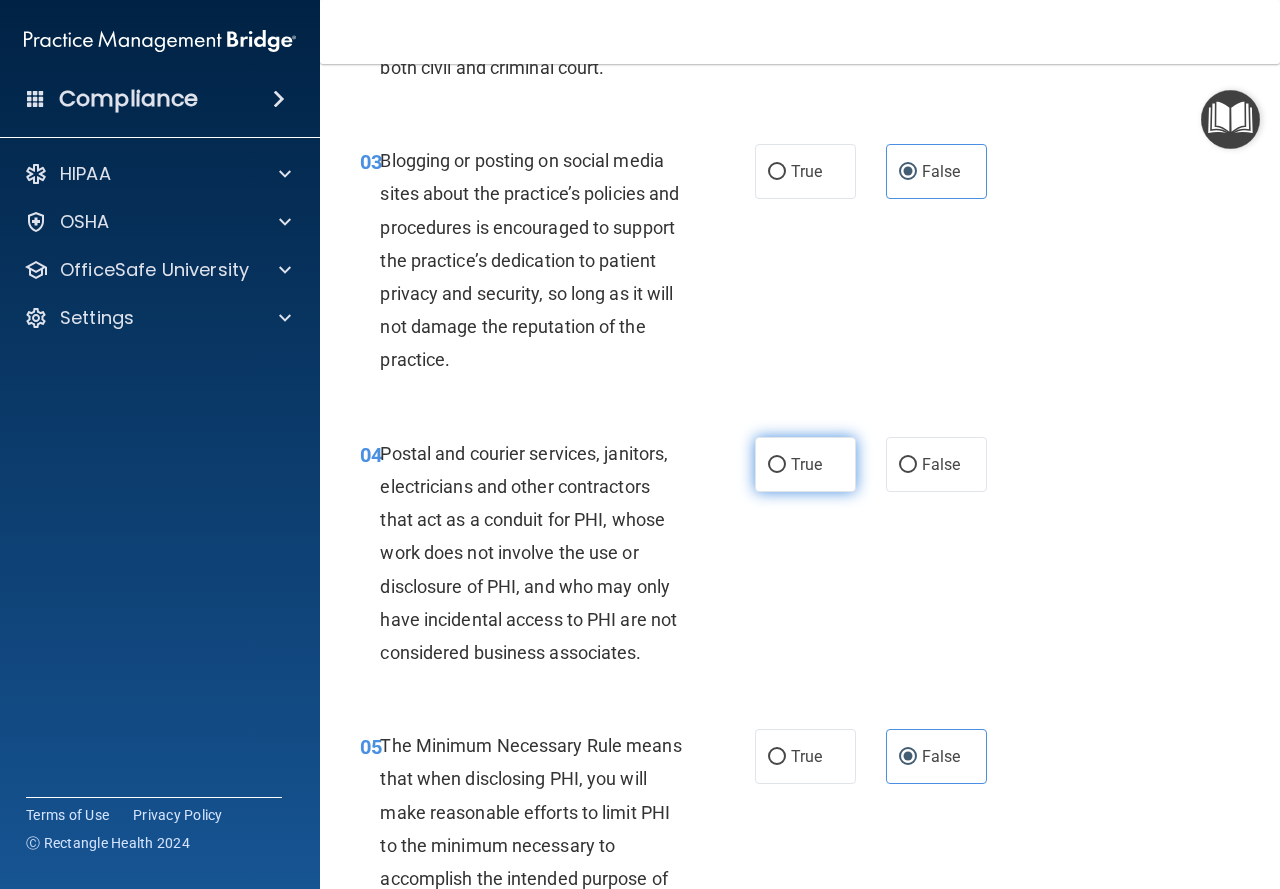 click on "True" at bounding box center (805, 464) 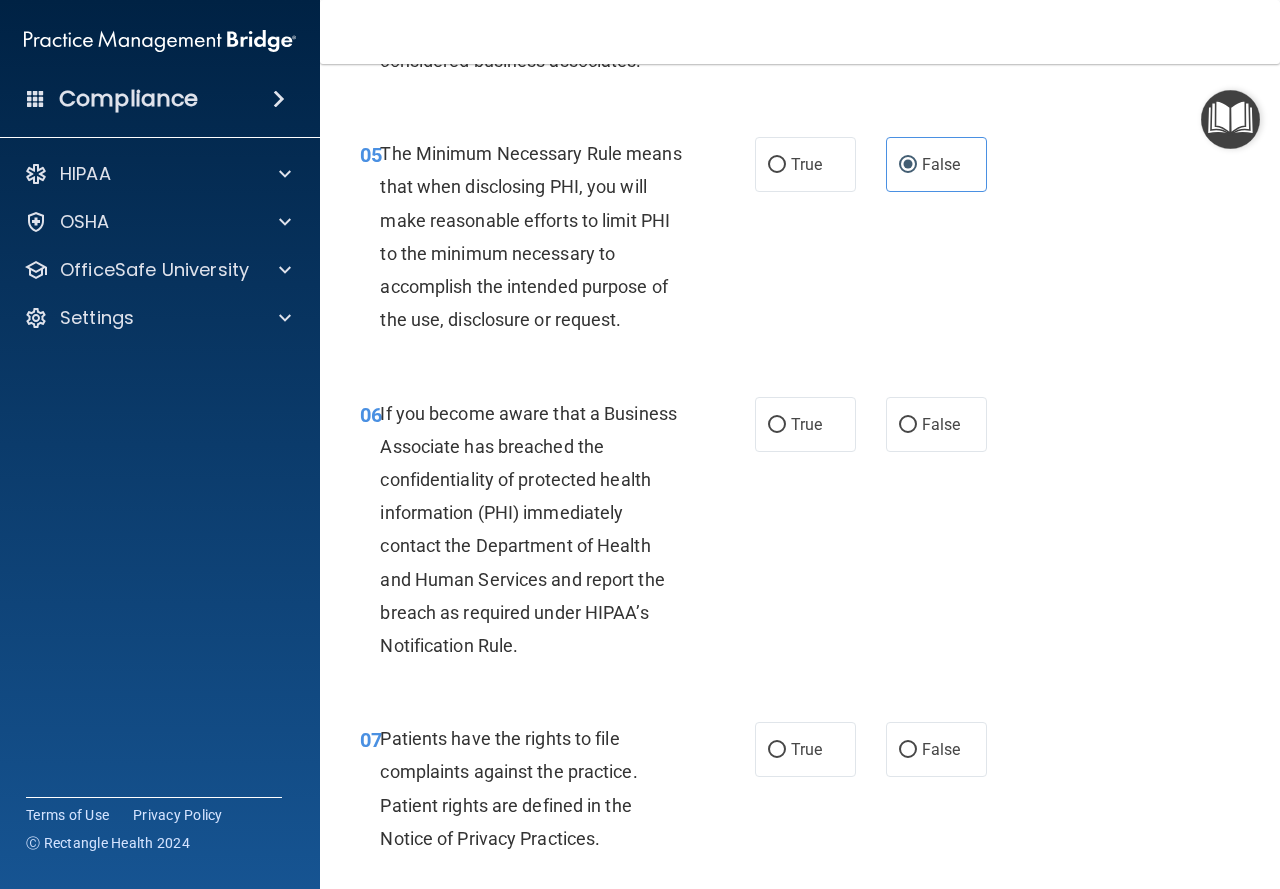 scroll, scrollTop: 1000, scrollLeft: 0, axis: vertical 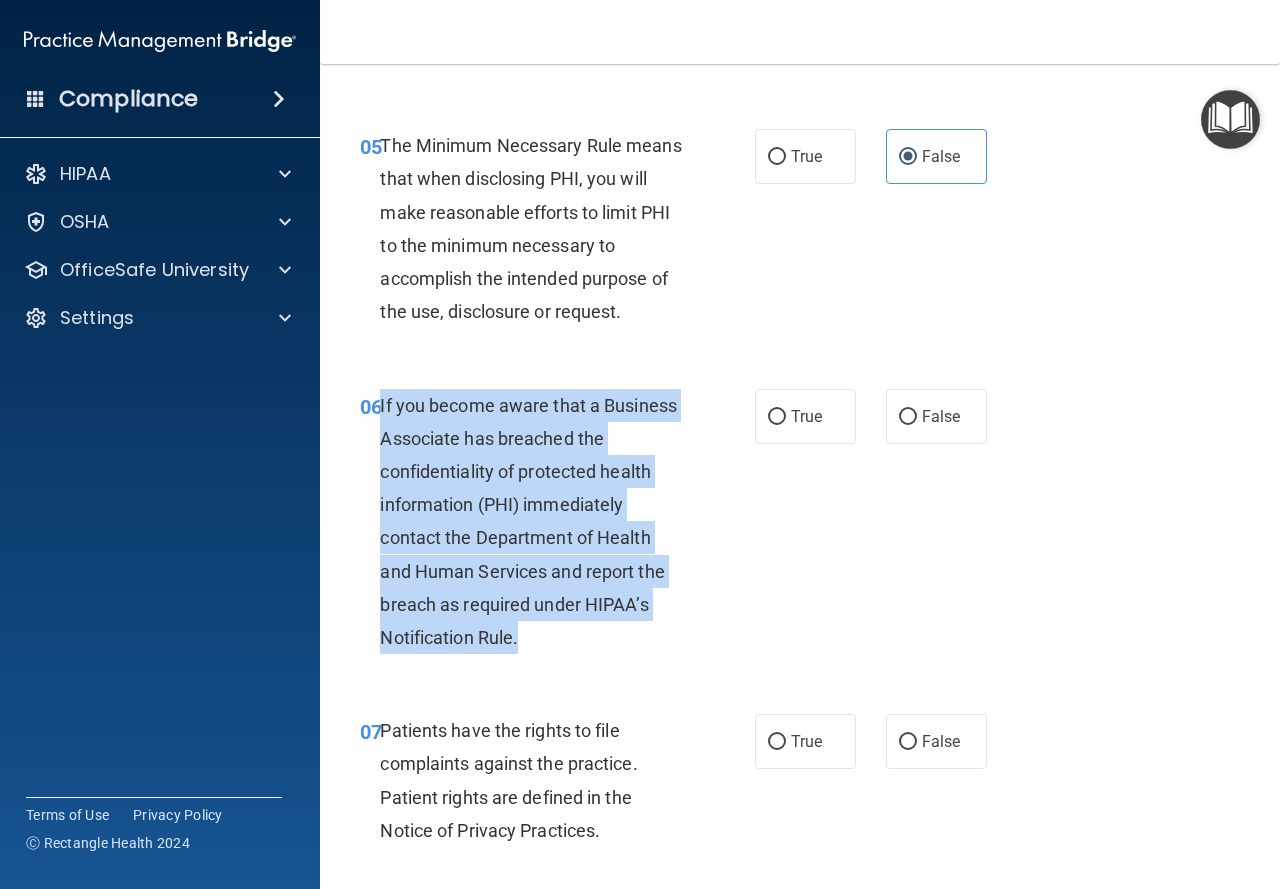 drag, startPoint x: 384, startPoint y: 405, endPoint x: 616, endPoint y: 646, distance: 334.52203 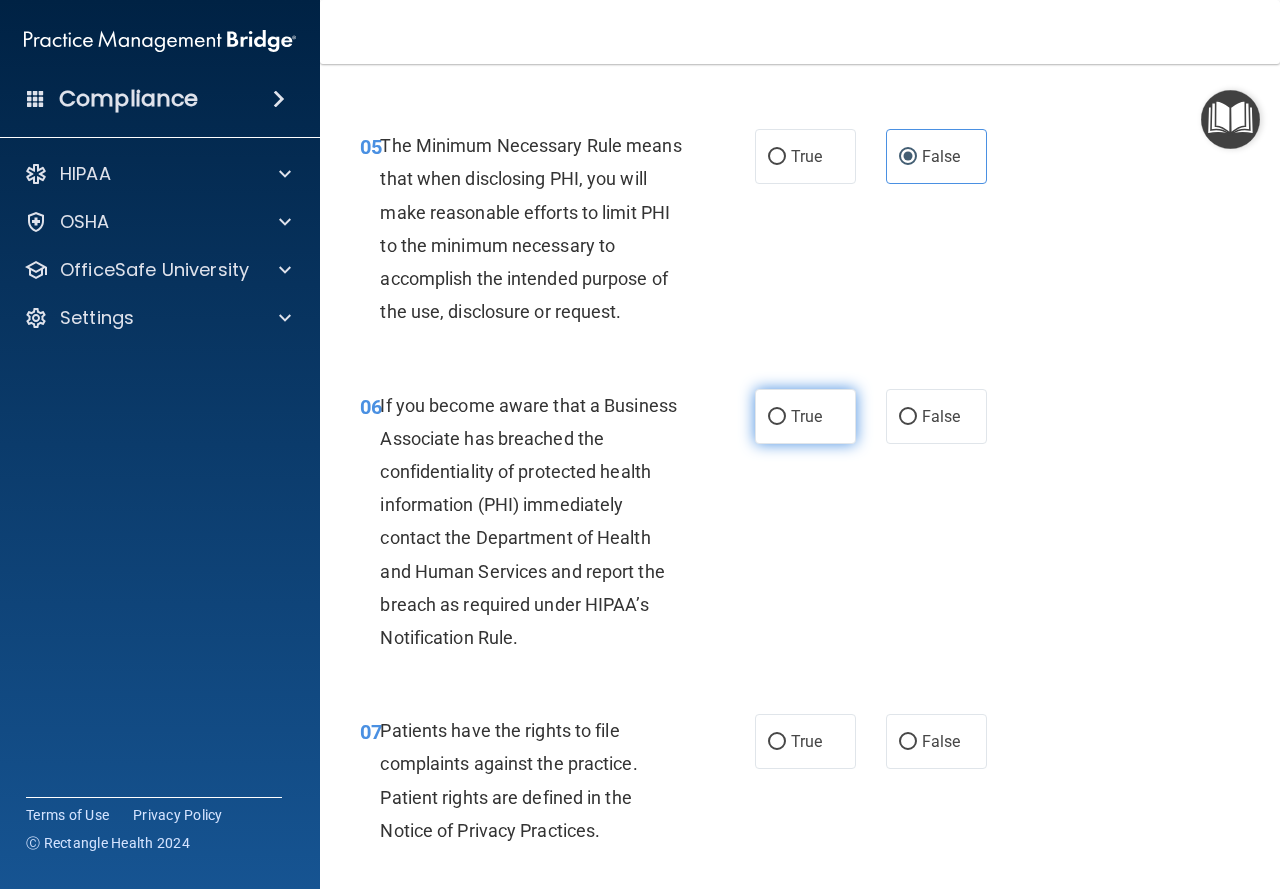 click on "True" at bounding box center (806, 416) 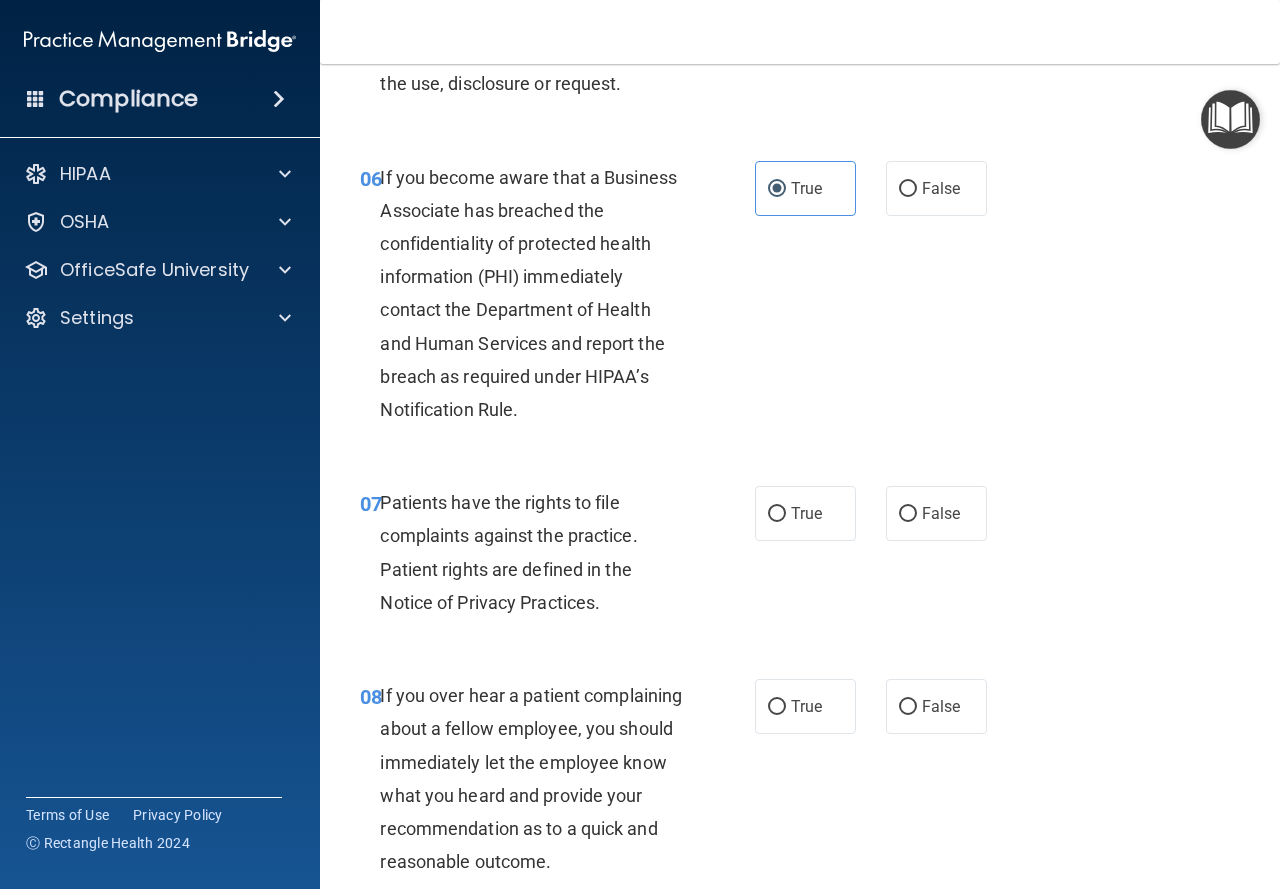scroll, scrollTop: 1200, scrollLeft: 0, axis: vertical 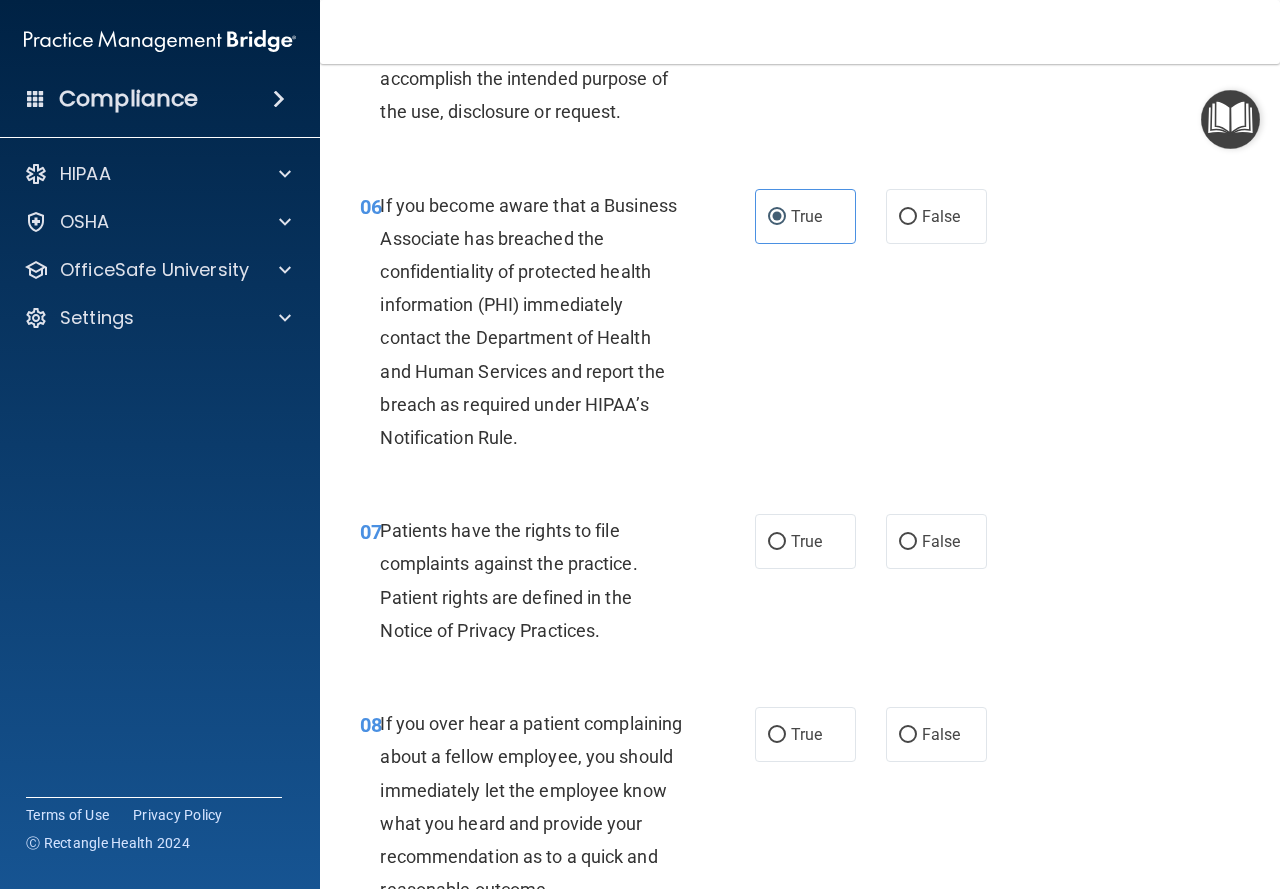click on "Patients have the rights to file complaints against the practice.  Patient rights are defined in the Notice of Privacy Practices." at bounding box center (508, 580) 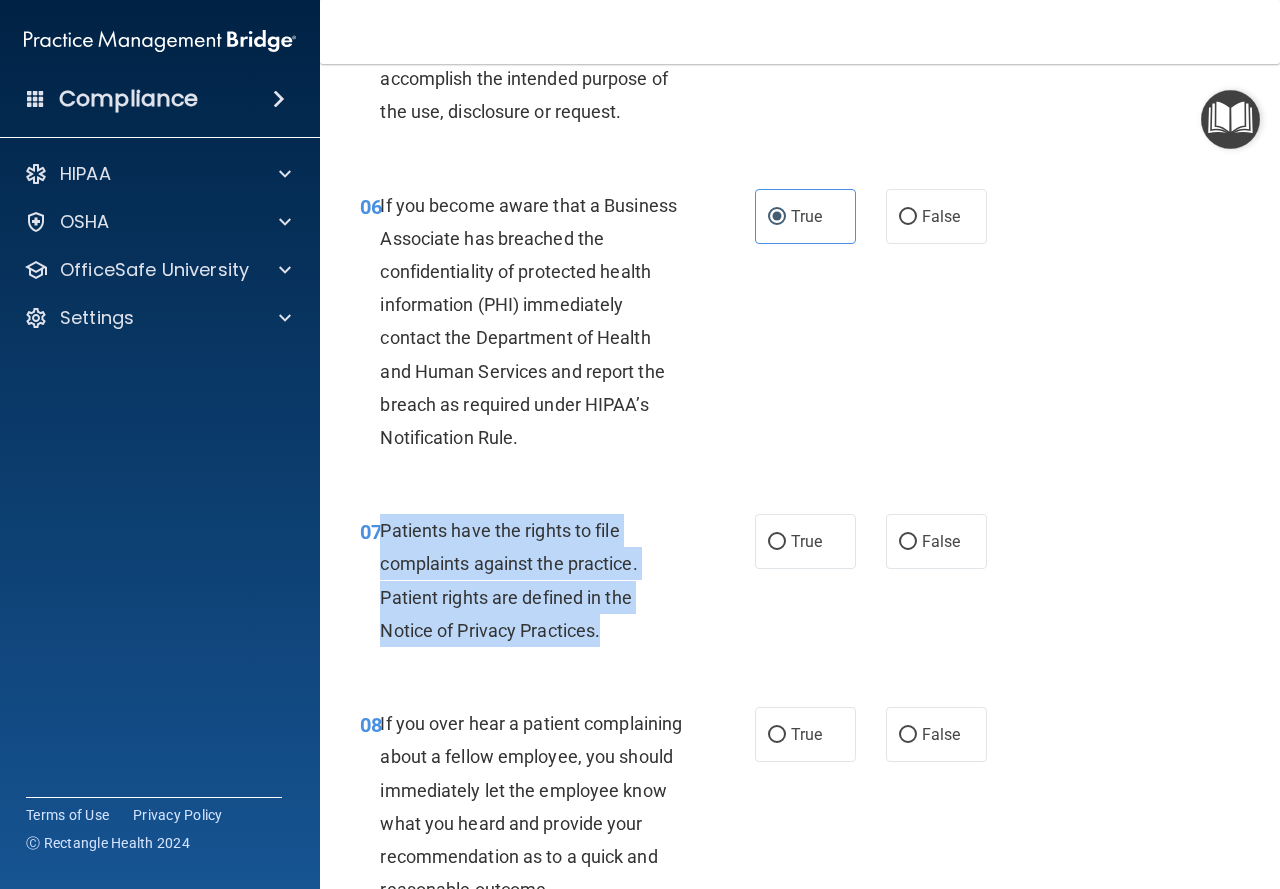 drag, startPoint x: 382, startPoint y: 525, endPoint x: 640, endPoint y: 623, distance: 275.9855 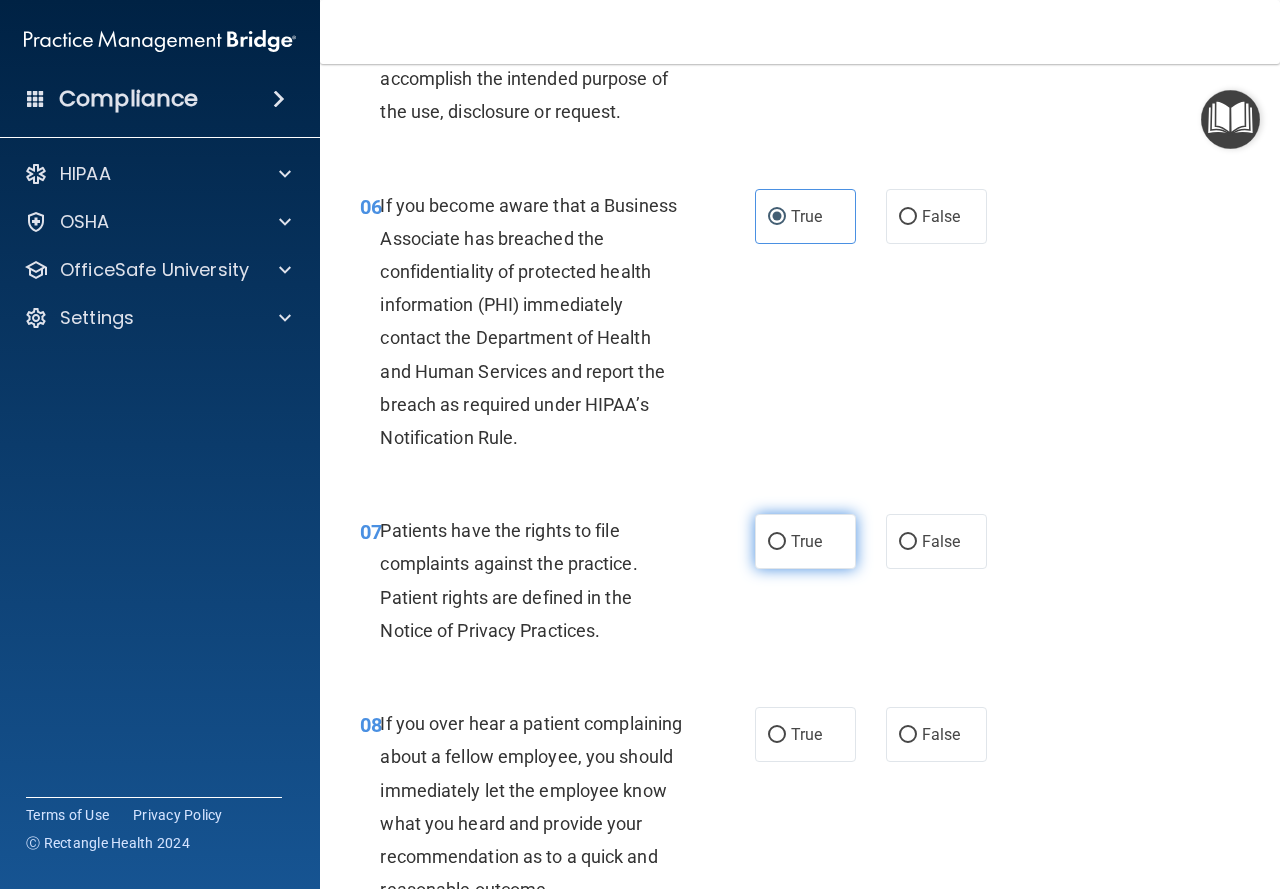 drag, startPoint x: 815, startPoint y: 546, endPoint x: 793, endPoint y: 556, distance: 24.166092 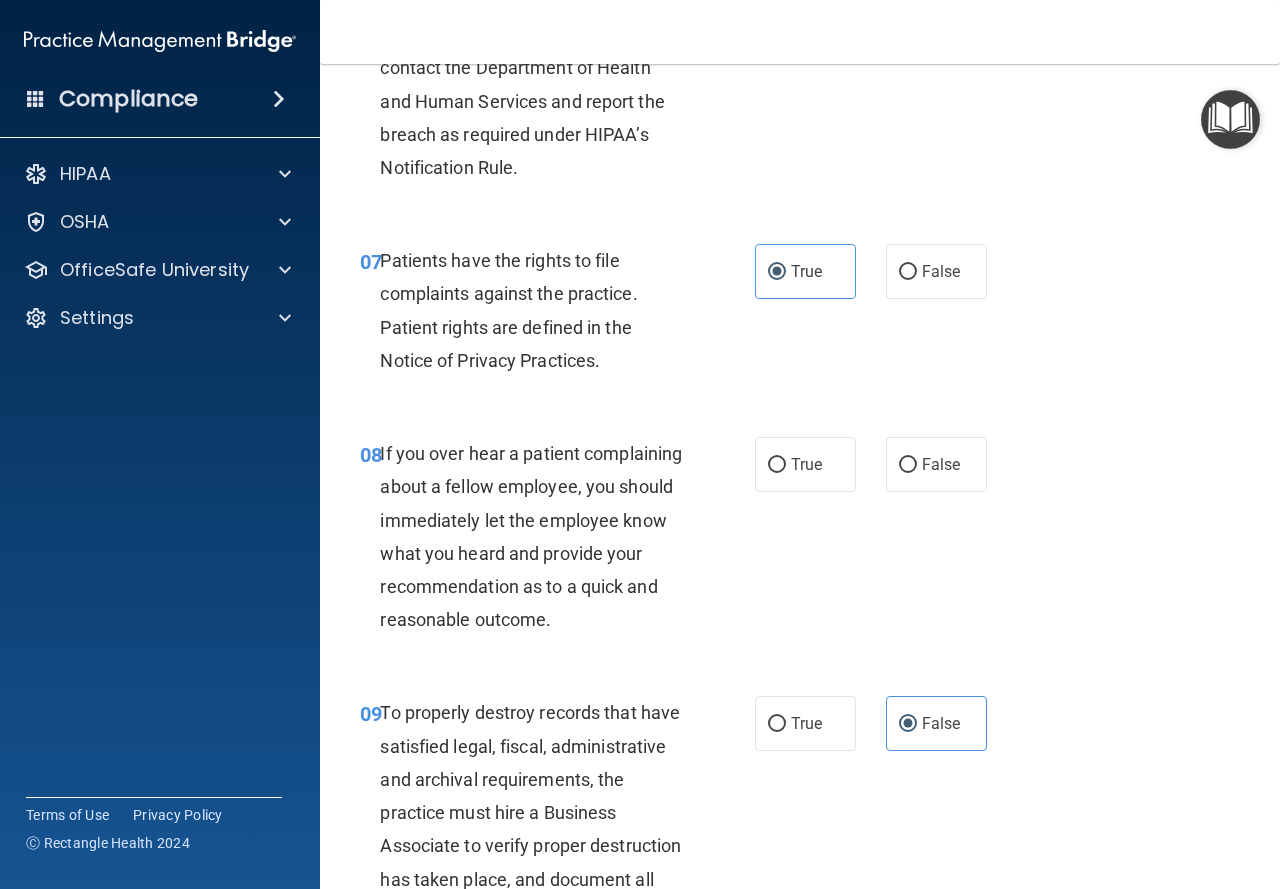 scroll, scrollTop: 1500, scrollLeft: 0, axis: vertical 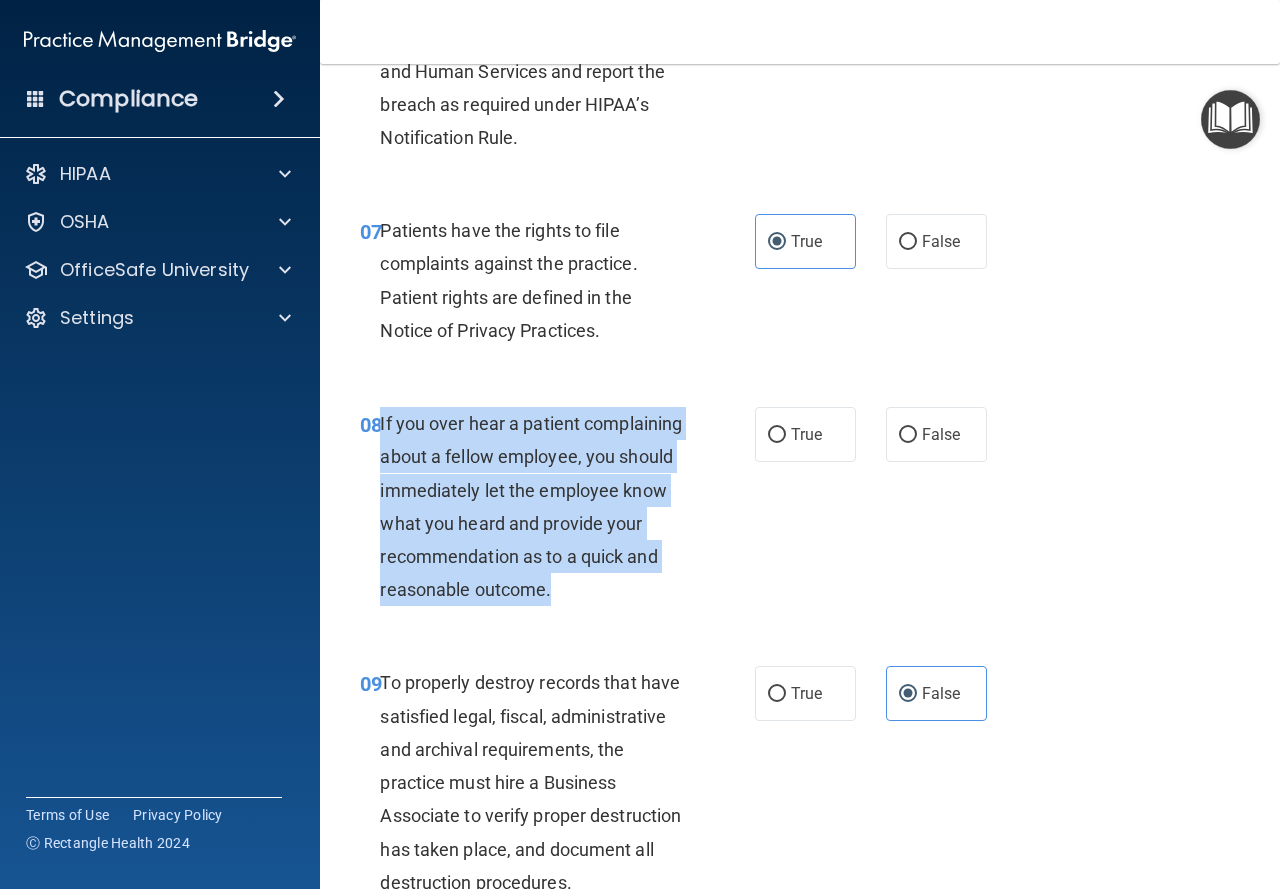 drag, startPoint x: 382, startPoint y: 423, endPoint x: 659, endPoint y: 624, distance: 342.2426 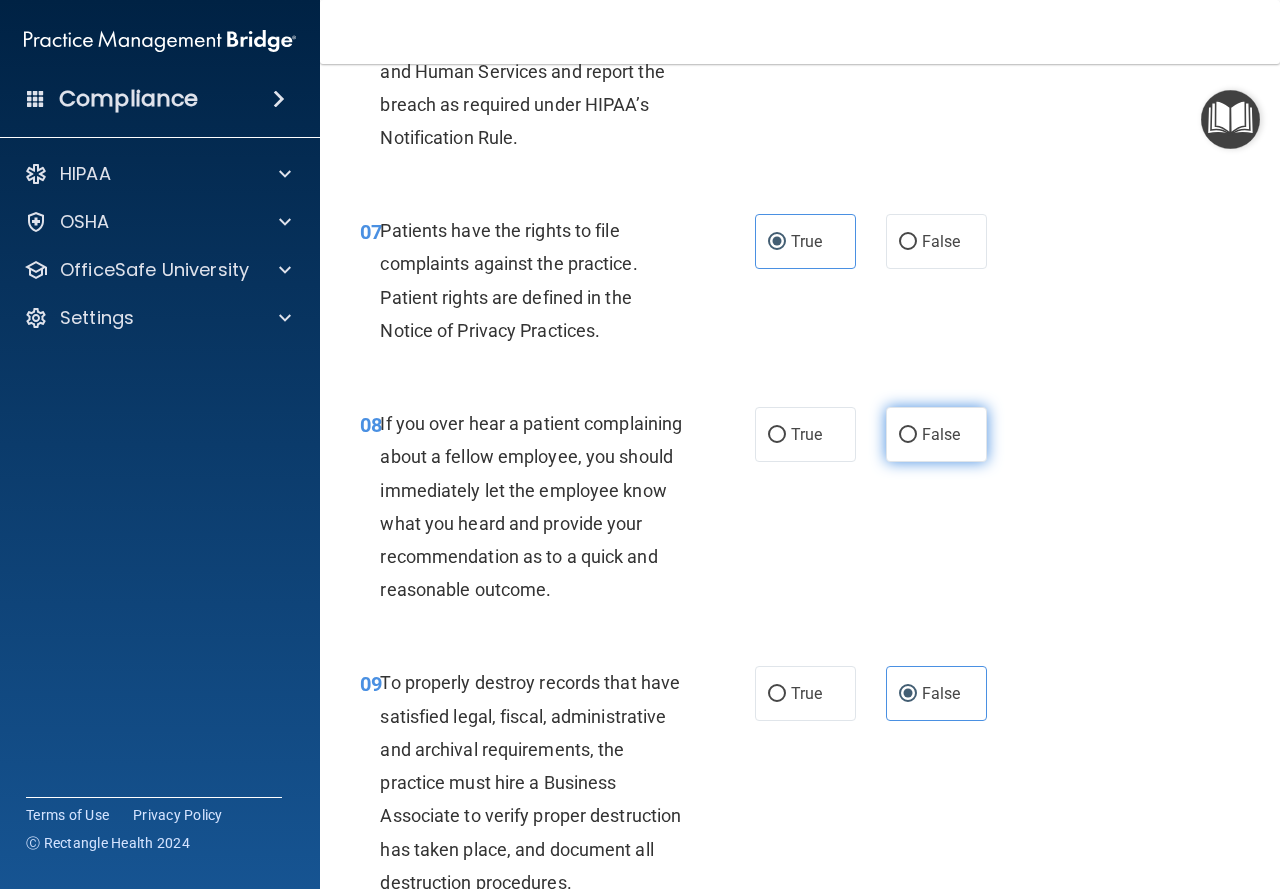 click on "False" at bounding box center [936, 434] 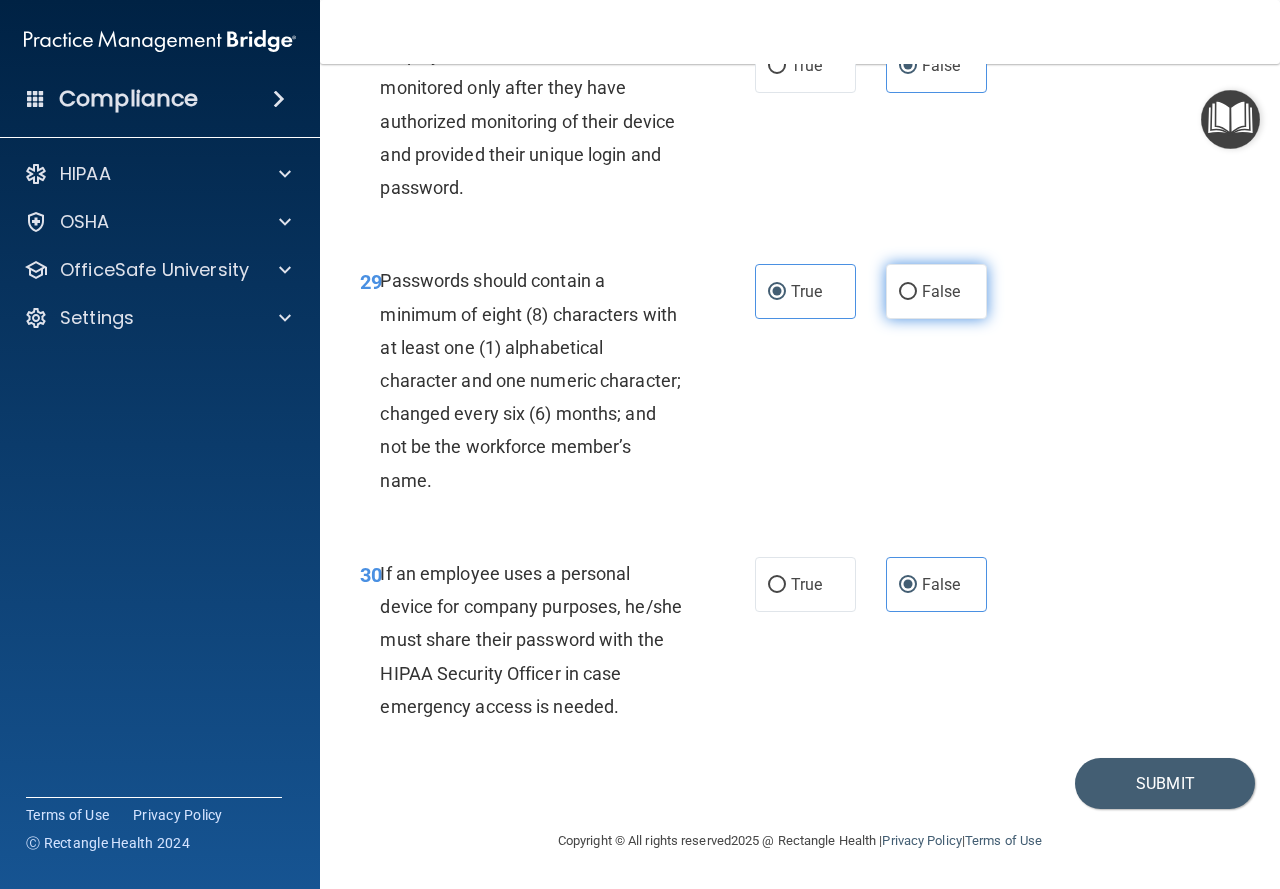 scroll, scrollTop: 6257, scrollLeft: 0, axis: vertical 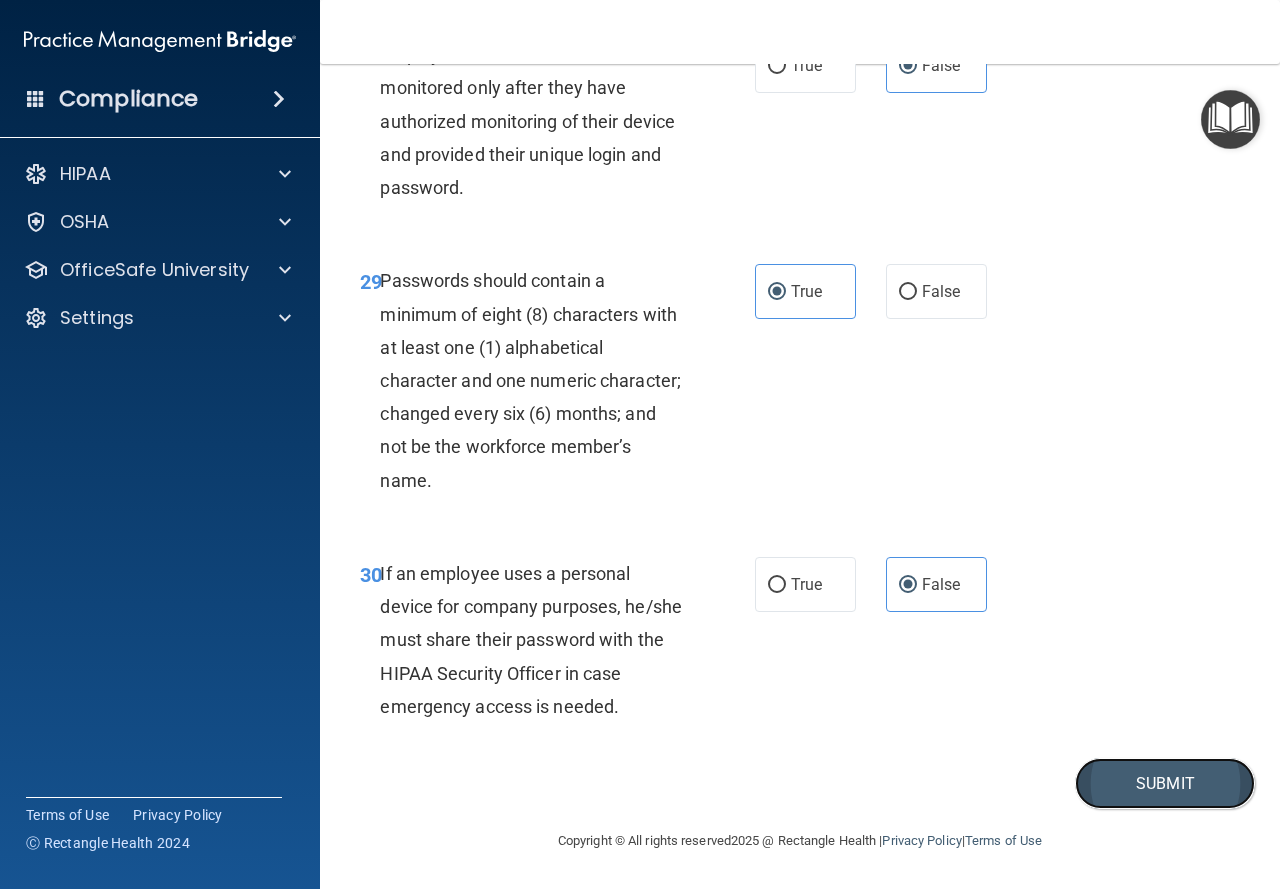 click on "Submit" at bounding box center (1165, 783) 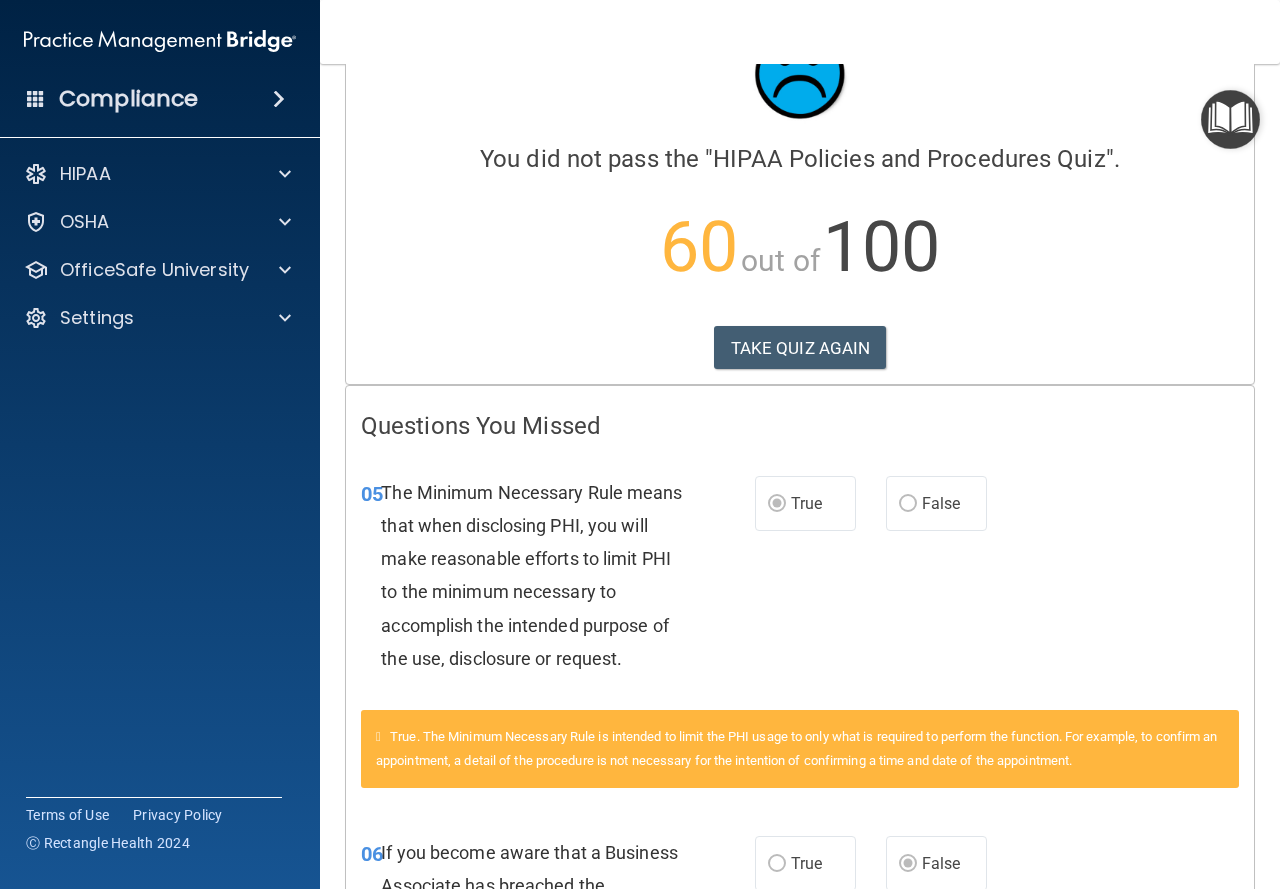 scroll, scrollTop: 0, scrollLeft: 0, axis: both 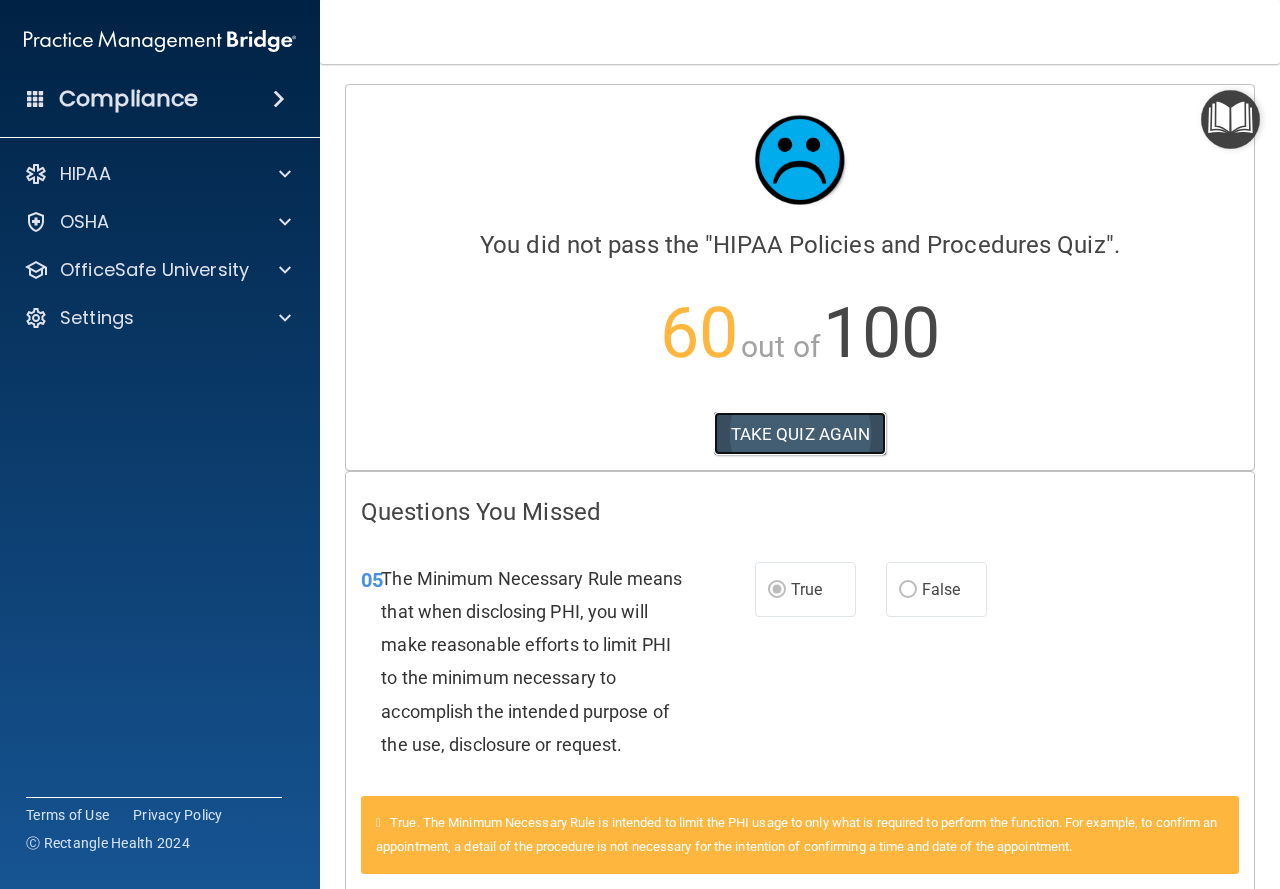 click on "TAKE QUIZ AGAIN" at bounding box center [800, 434] 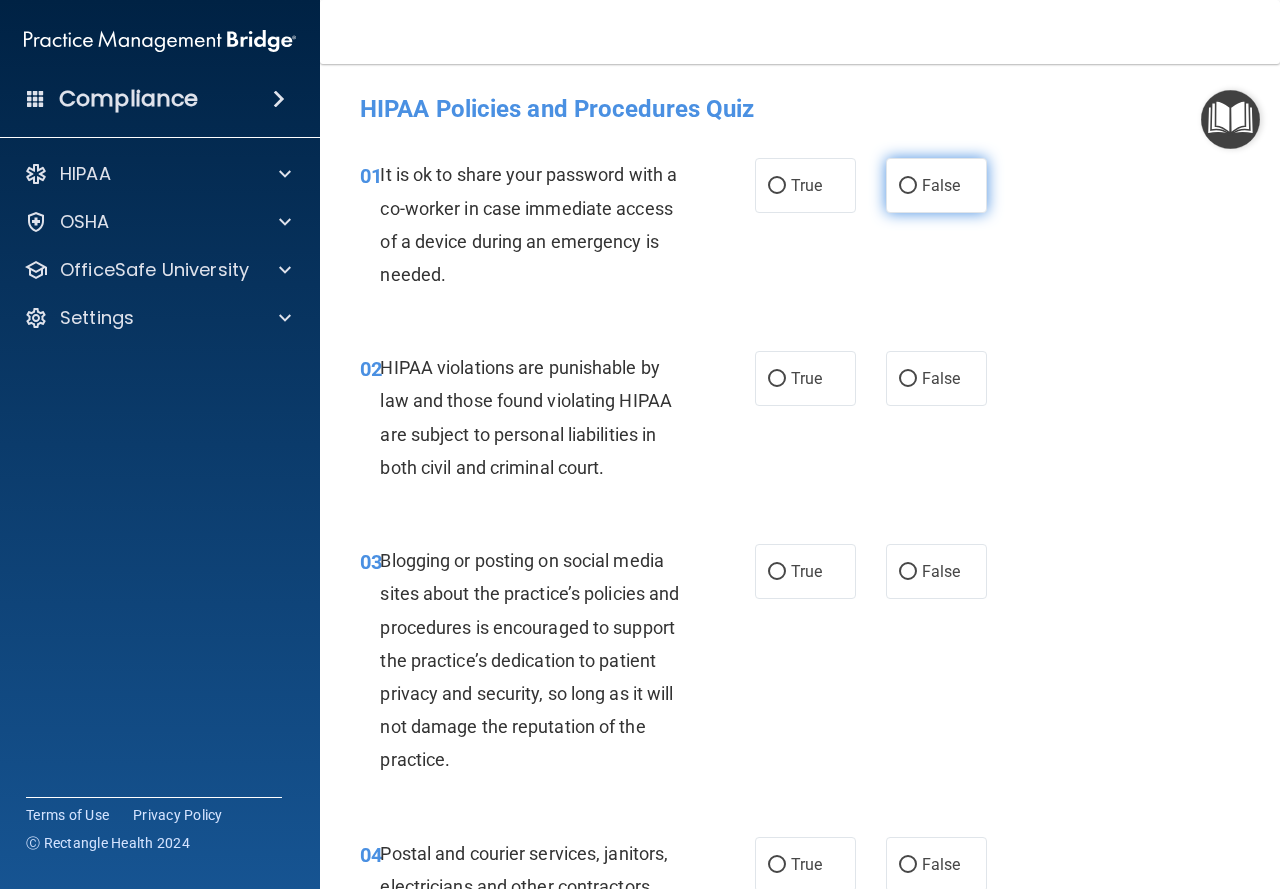 click on "False" at bounding box center [941, 185] 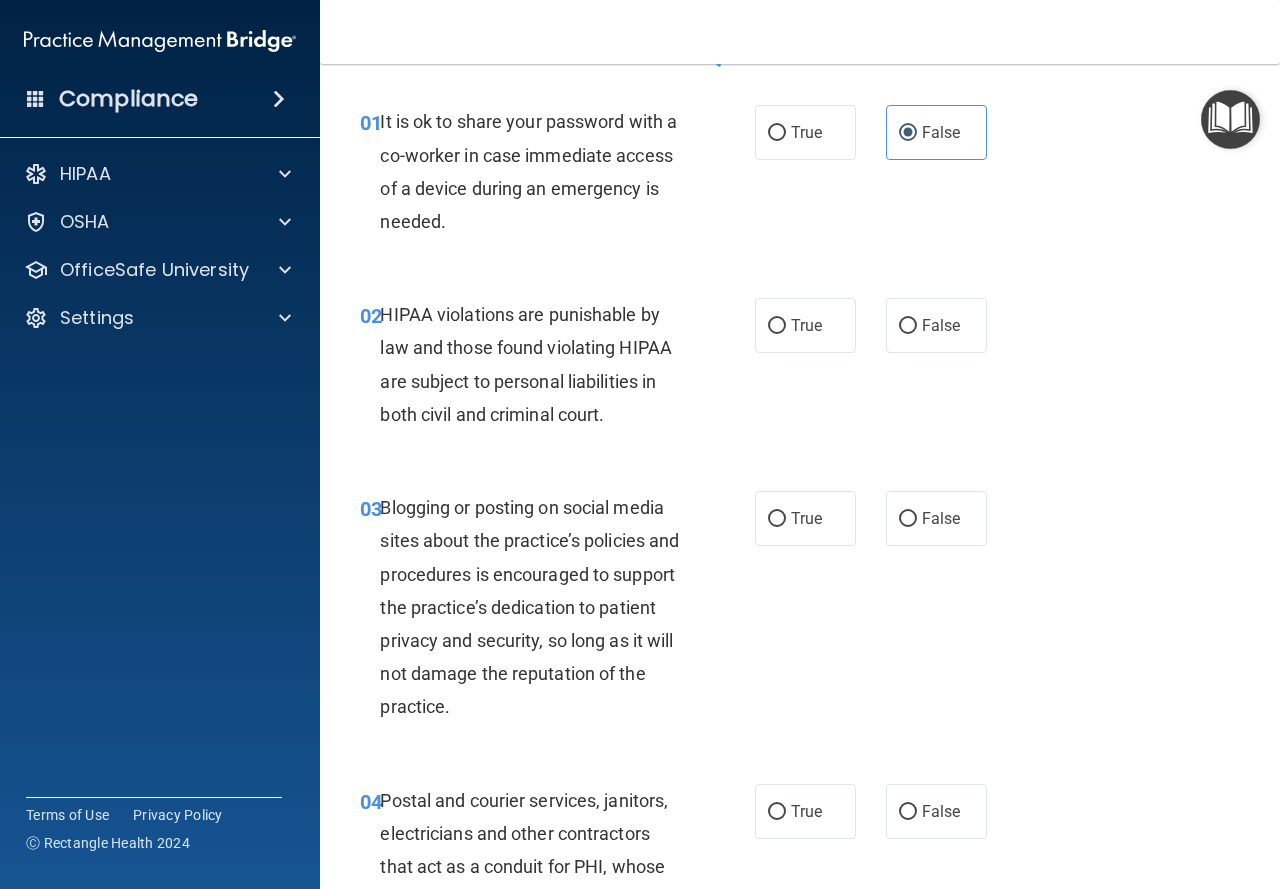 scroll, scrollTop: 100, scrollLeft: 0, axis: vertical 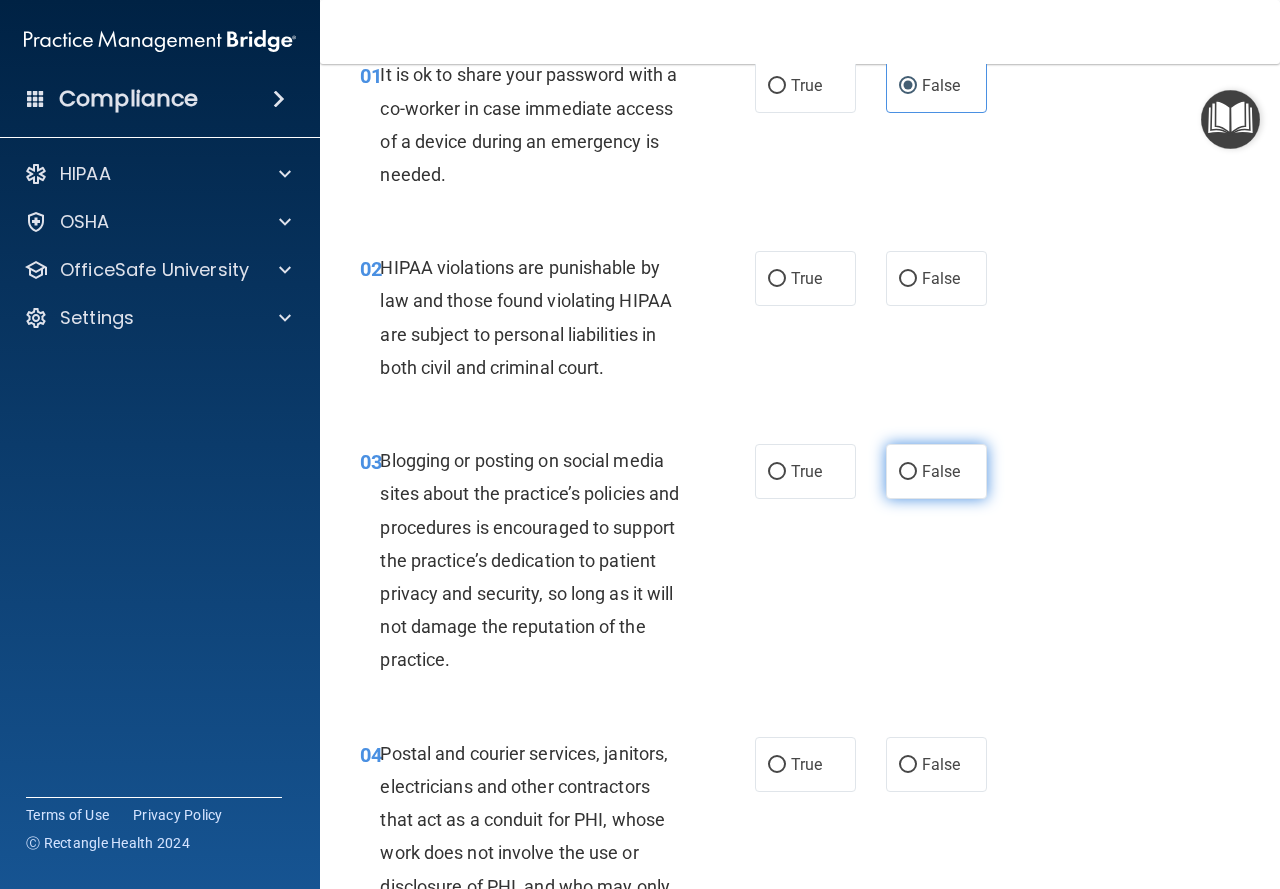 click on "False" at bounding box center [941, 471] 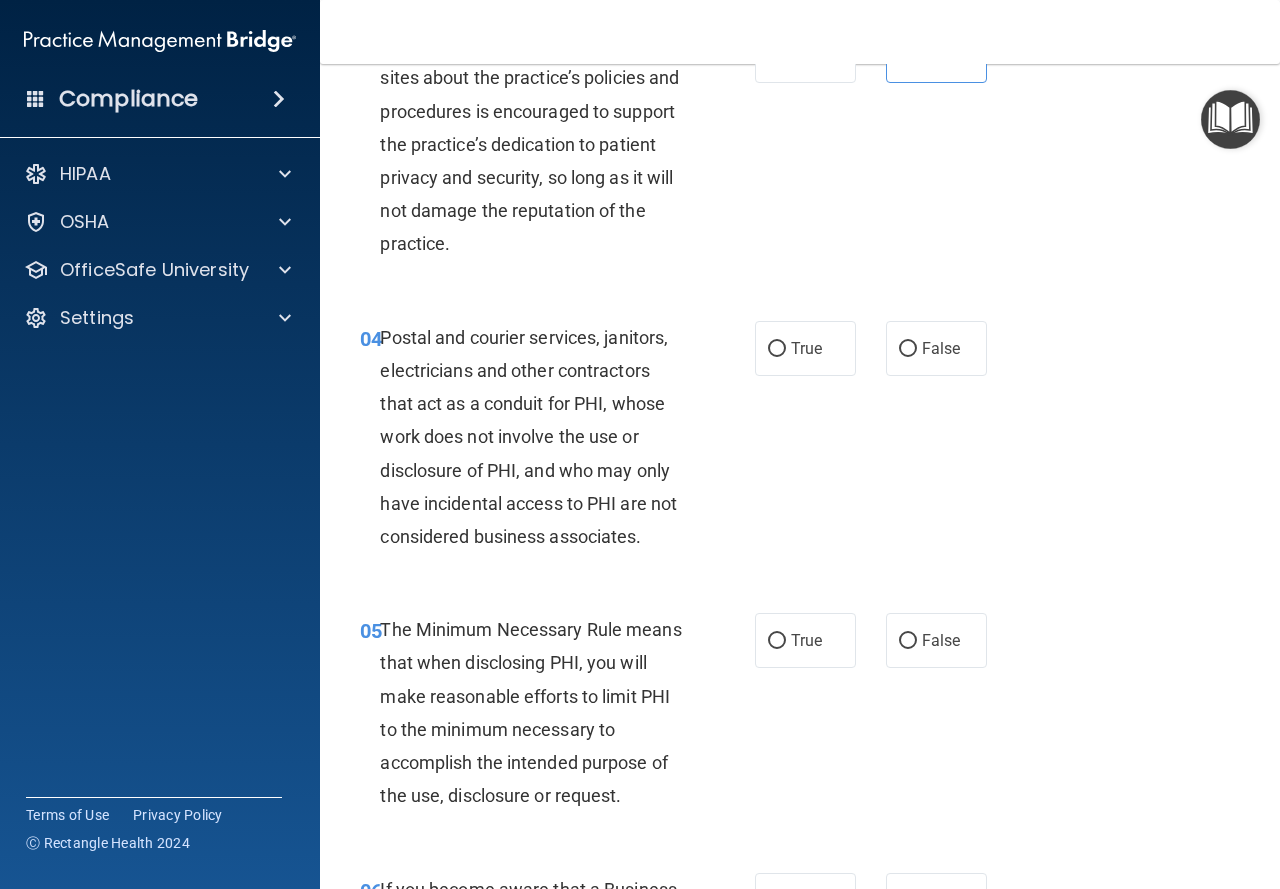 scroll, scrollTop: 700, scrollLeft: 0, axis: vertical 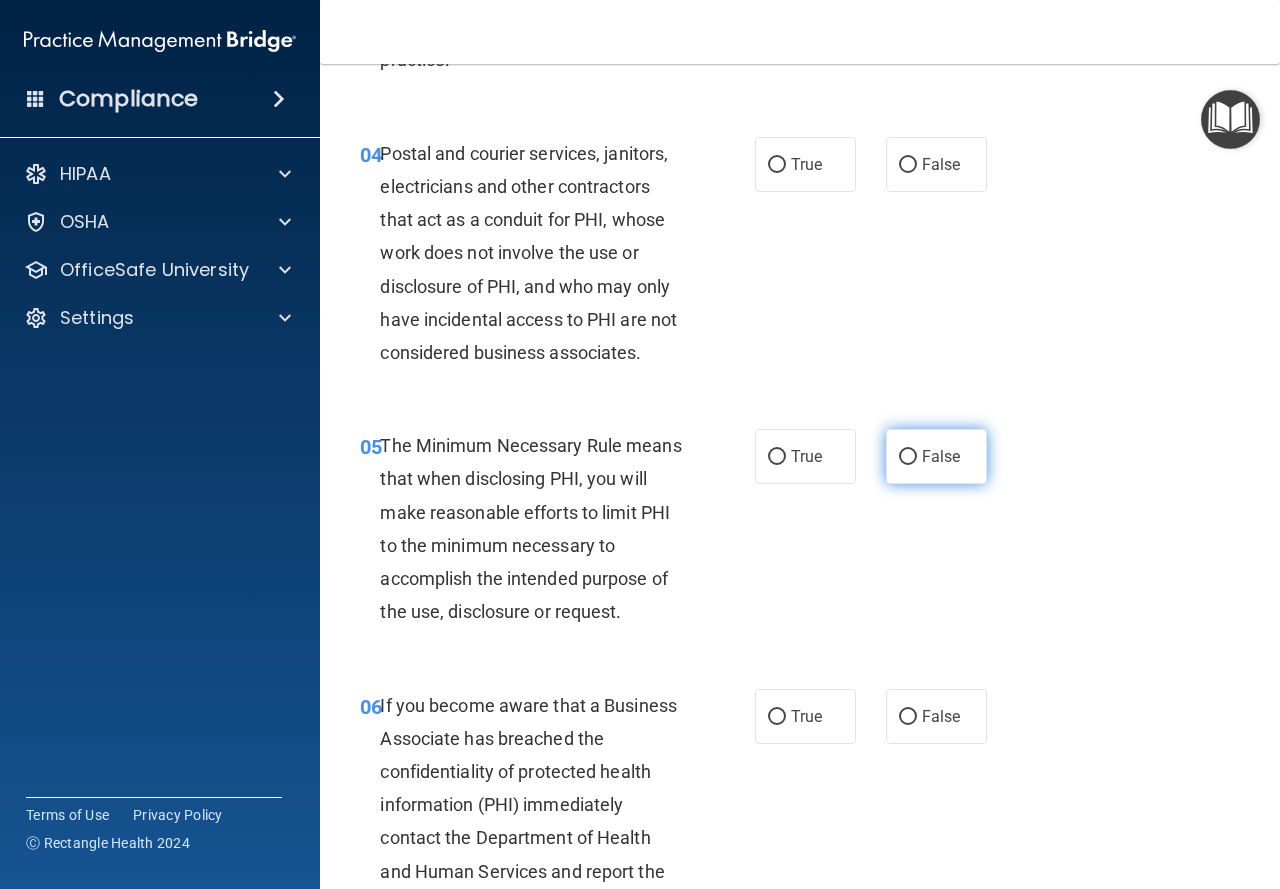 click on "False" at bounding box center (936, 456) 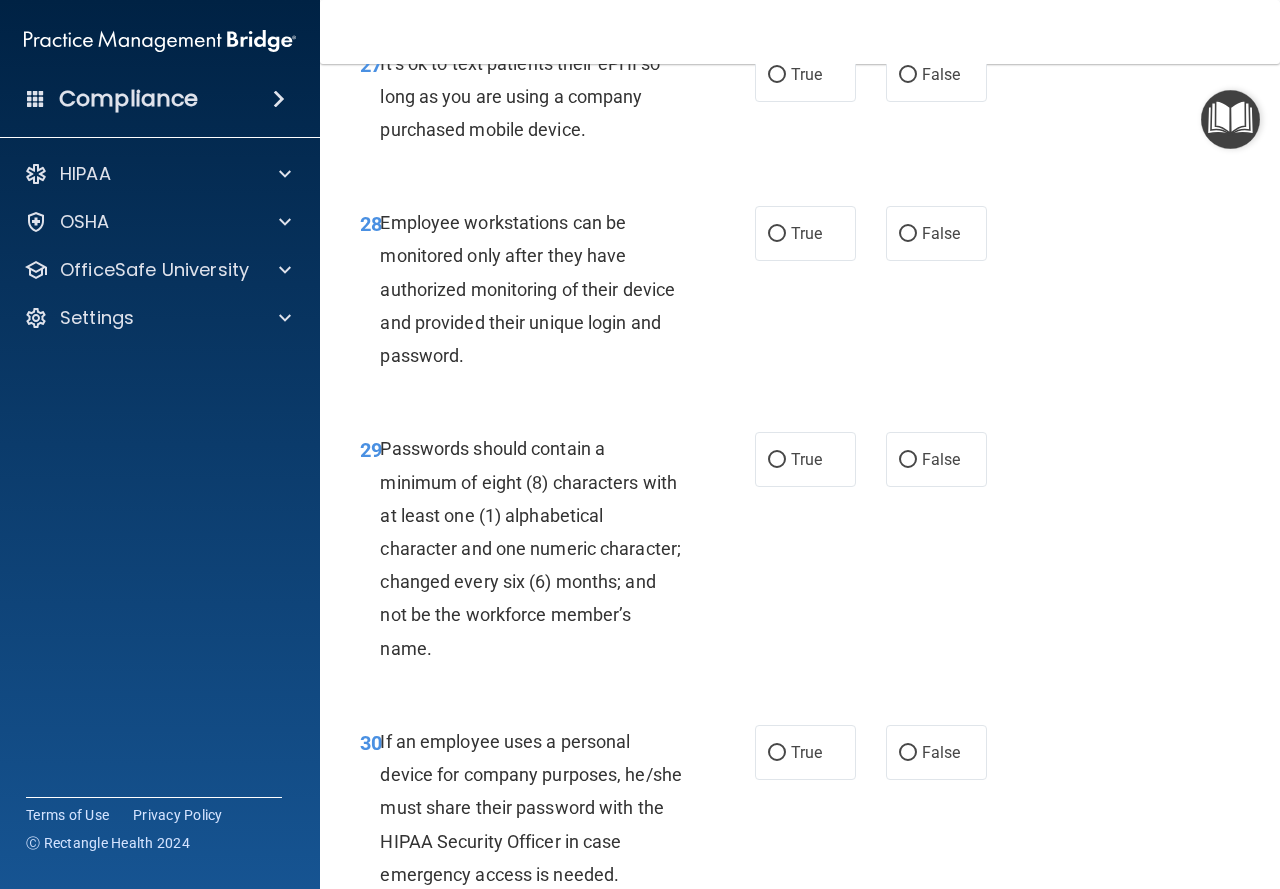 scroll, scrollTop: 5857, scrollLeft: 0, axis: vertical 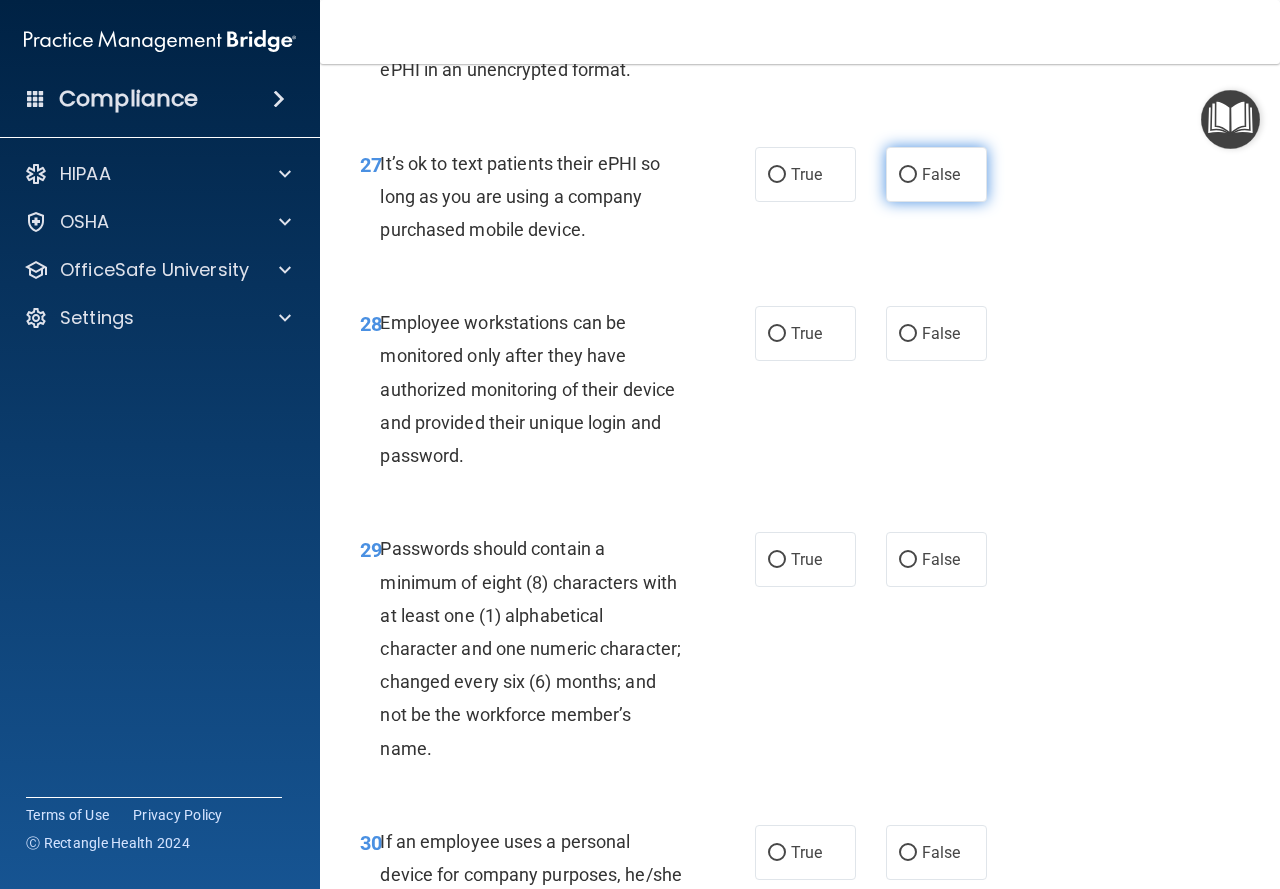 click on "False" at bounding box center [936, 174] 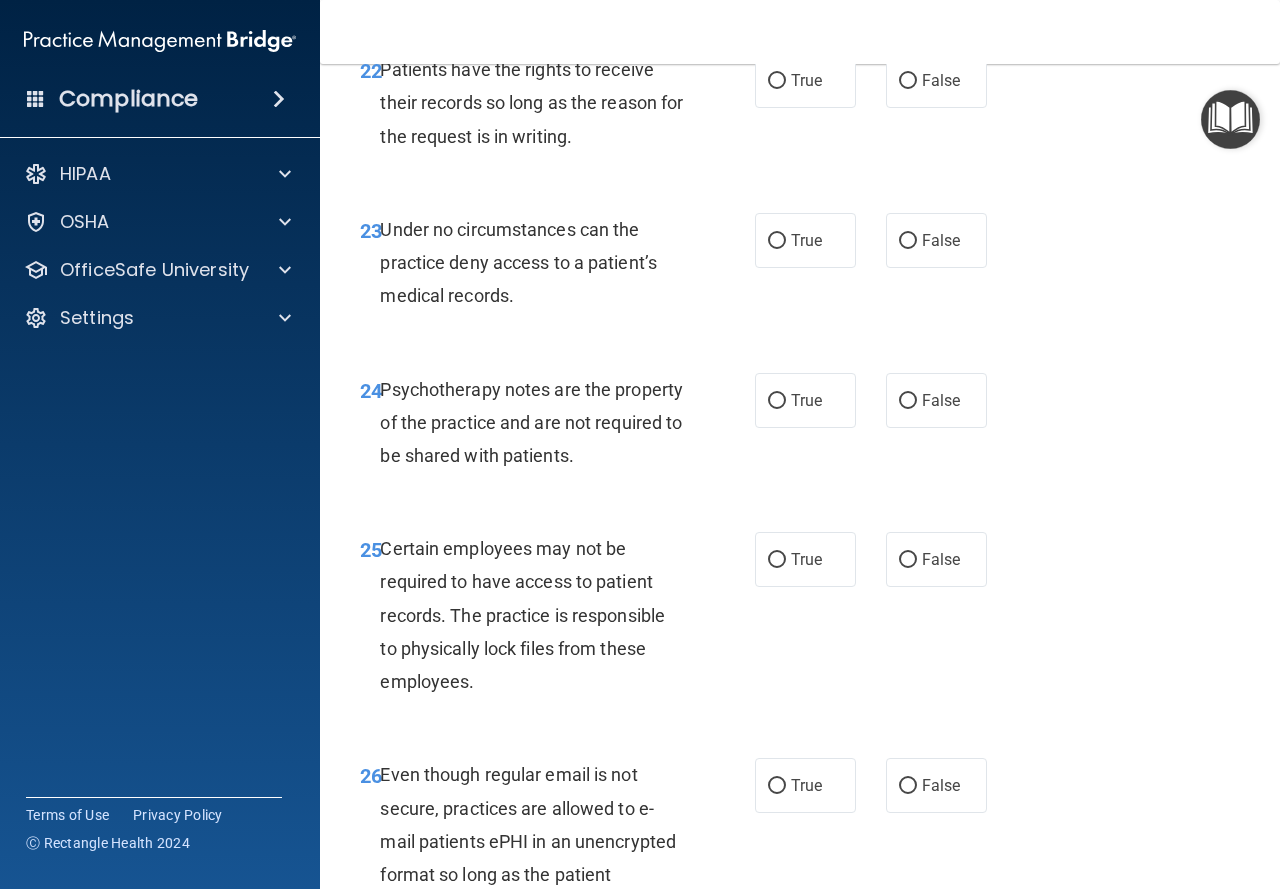 scroll, scrollTop: 4957, scrollLeft: 0, axis: vertical 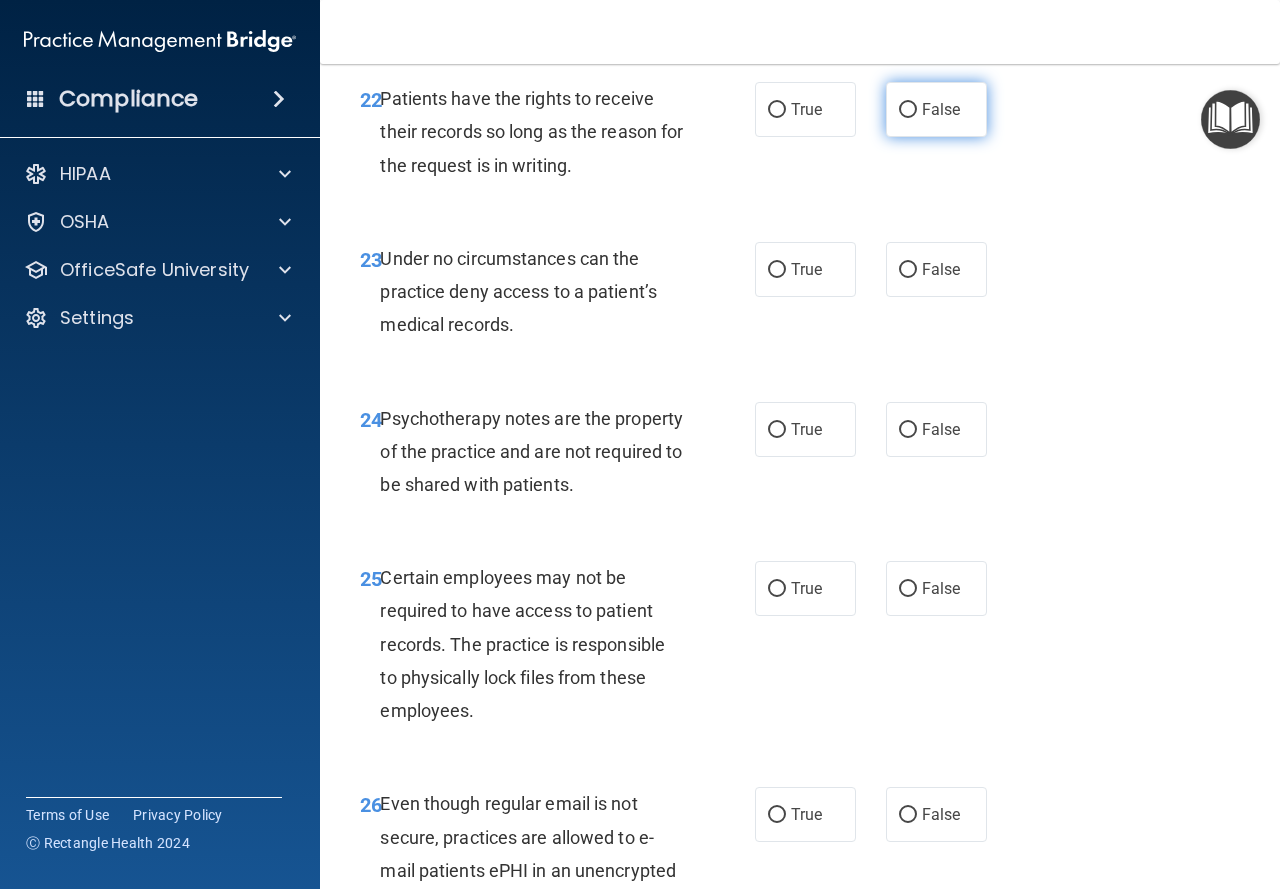 click on "False" at bounding box center (941, 109) 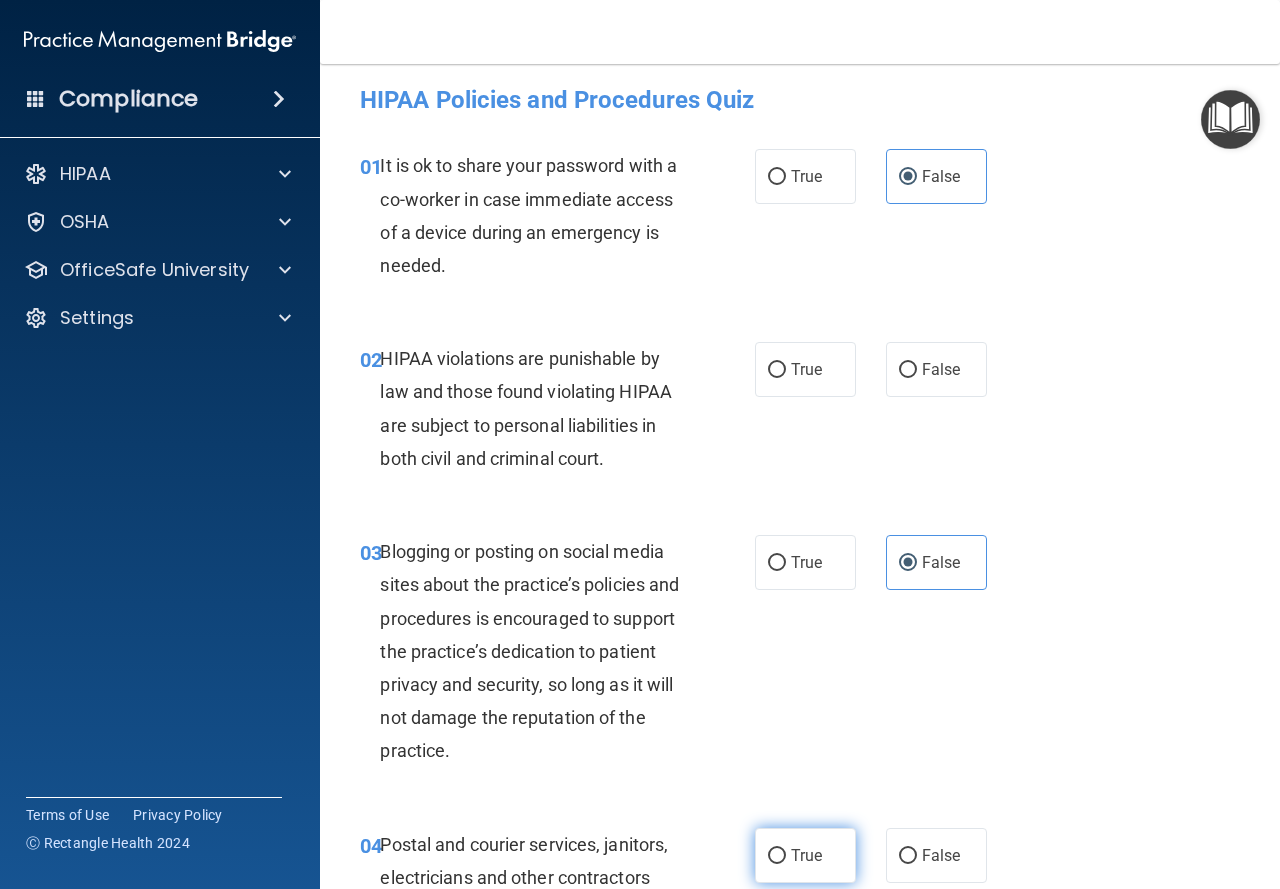 scroll, scrollTop: 0, scrollLeft: 0, axis: both 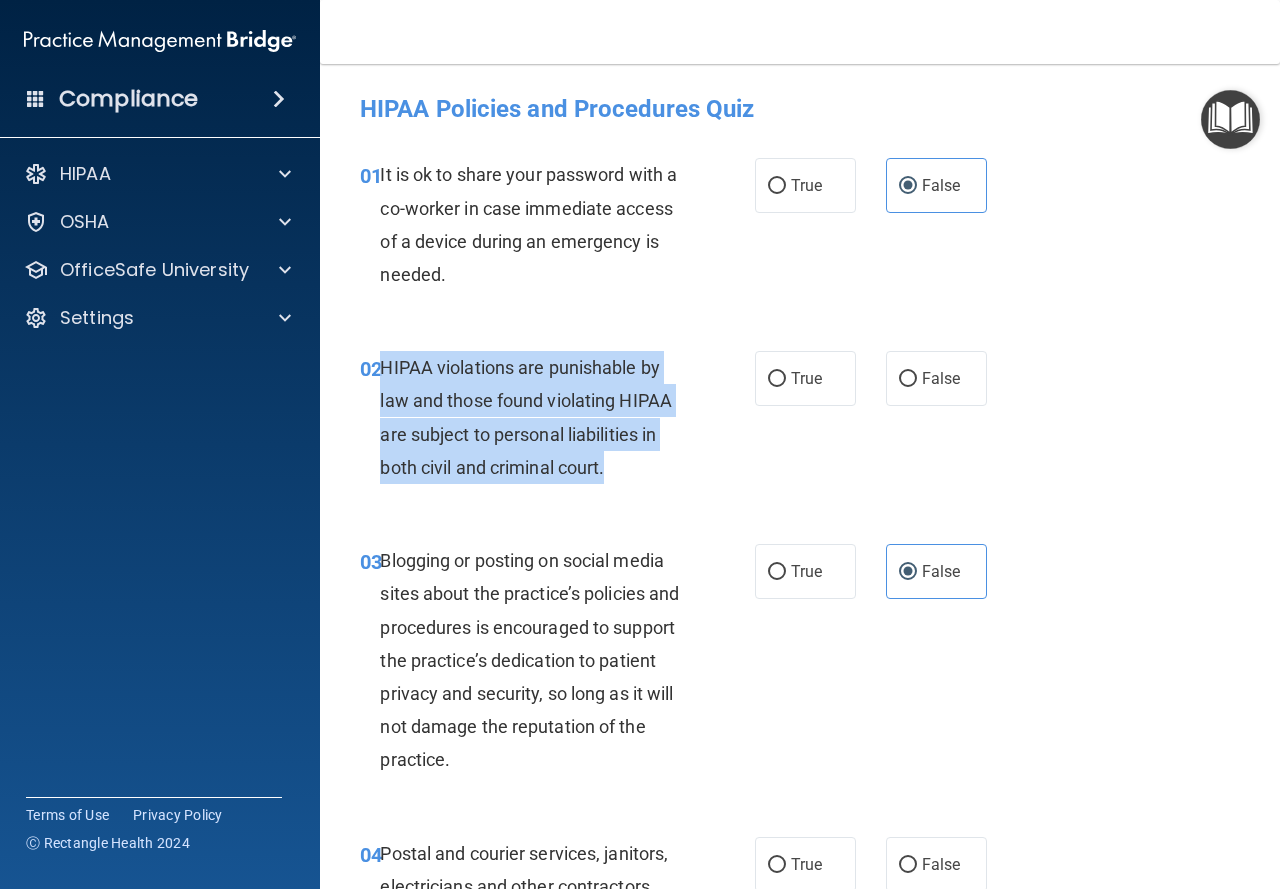drag, startPoint x: 383, startPoint y: 360, endPoint x: 617, endPoint y: 453, distance: 251.8035 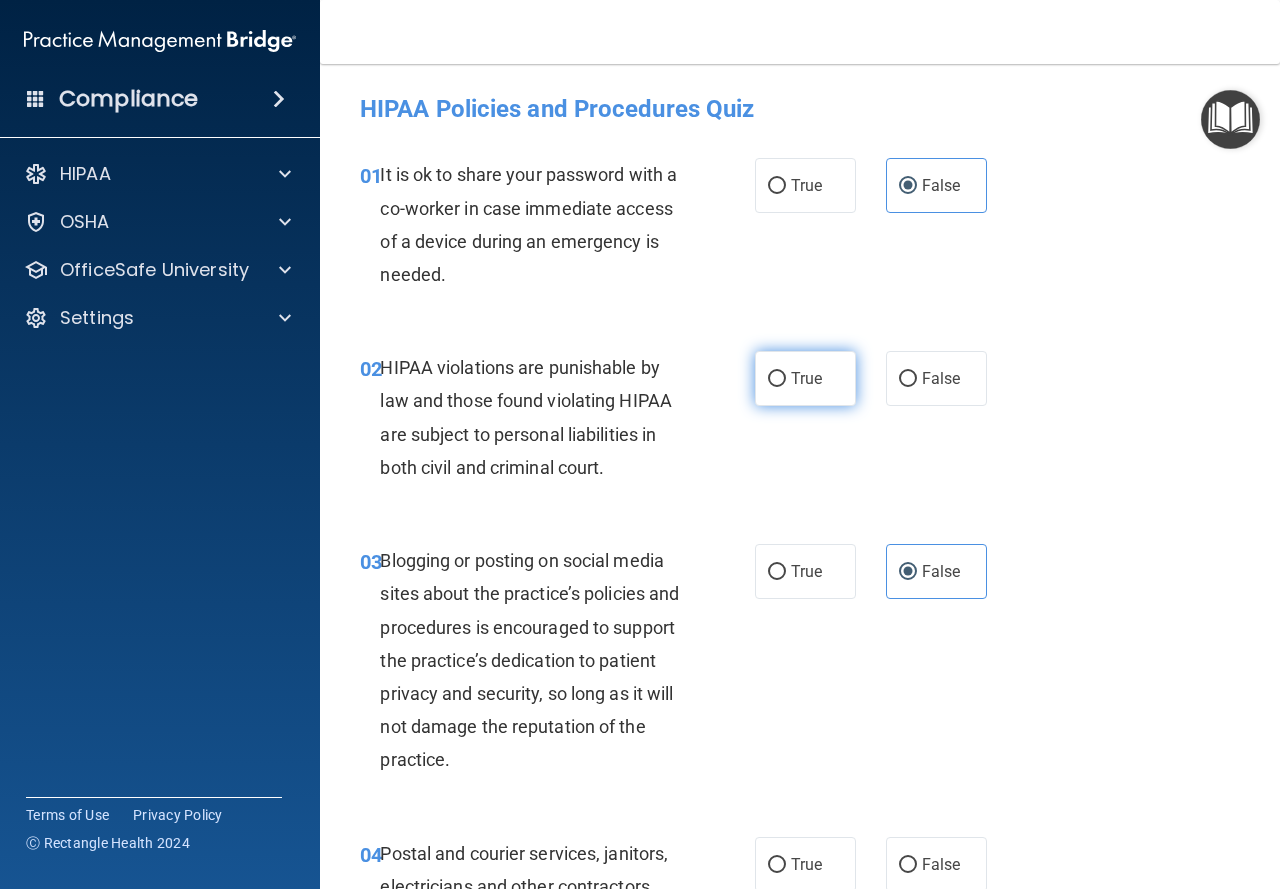 click on "True" at bounding box center (805, 378) 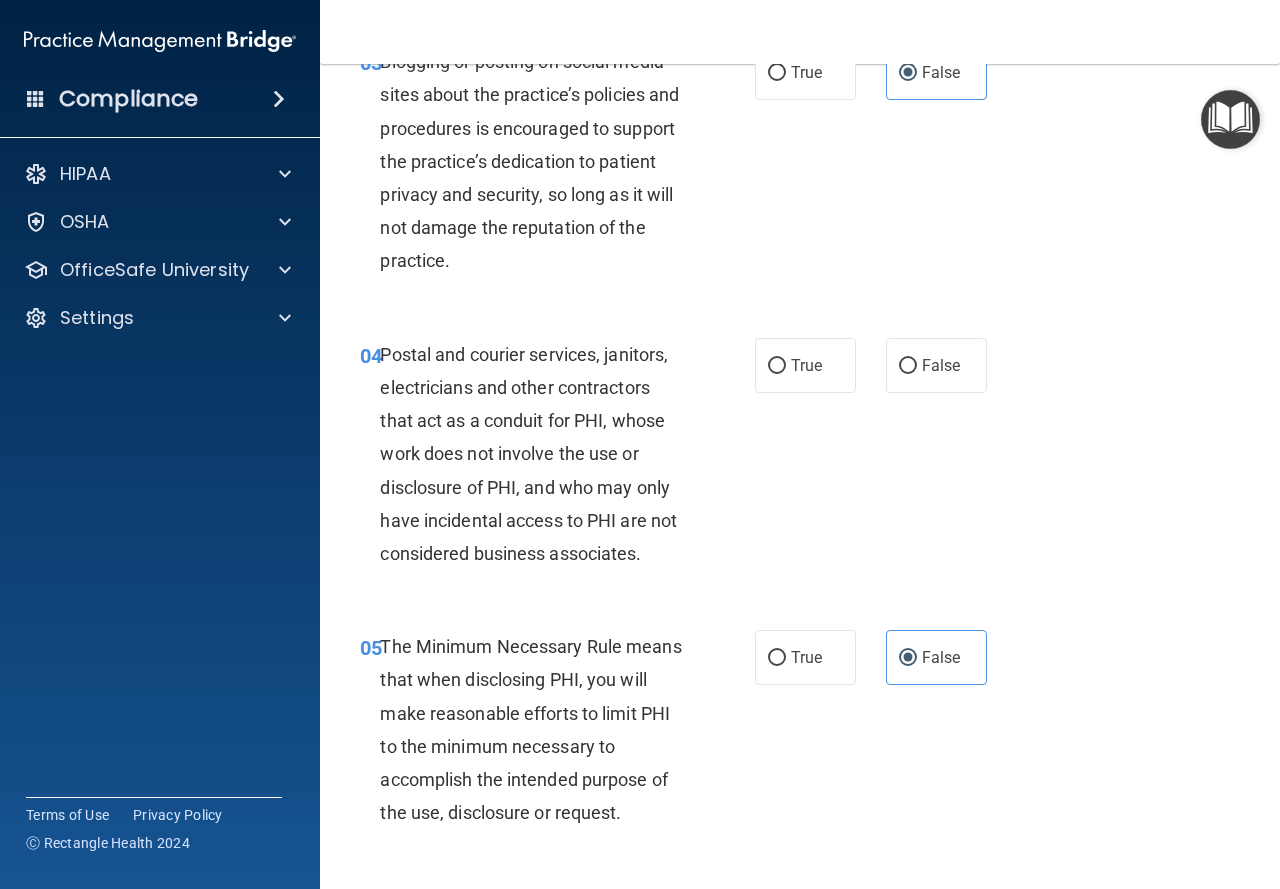 scroll, scrollTop: 500, scrollLeft: 0, axis: vertical 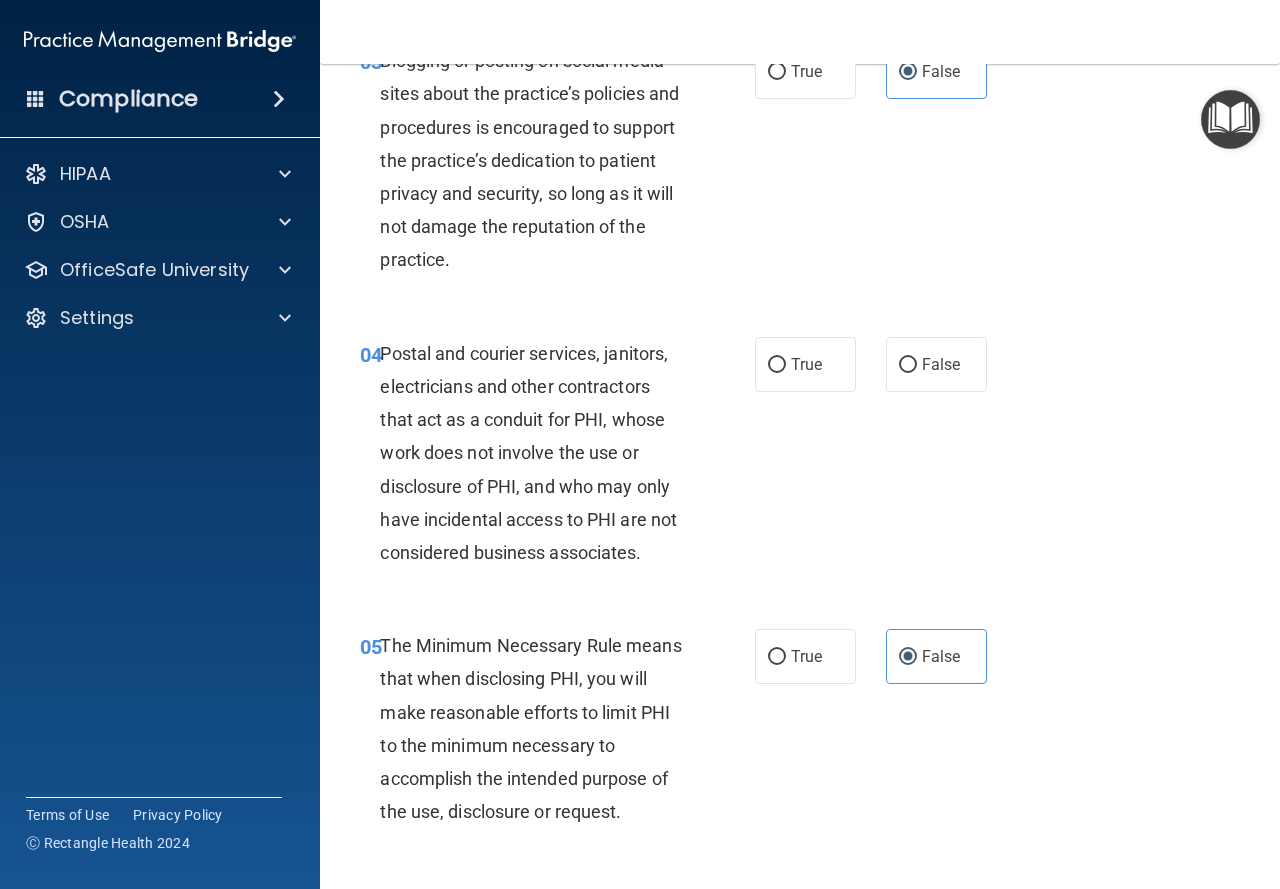 click on "Postal and courier services, janitors, electricians and other contractors that act as a conduit for PHI, whose work does not involve the use or disclosure of PHI, and who may only have incidental access to PHI are not considered business associates." at bounding box center [528, 453] 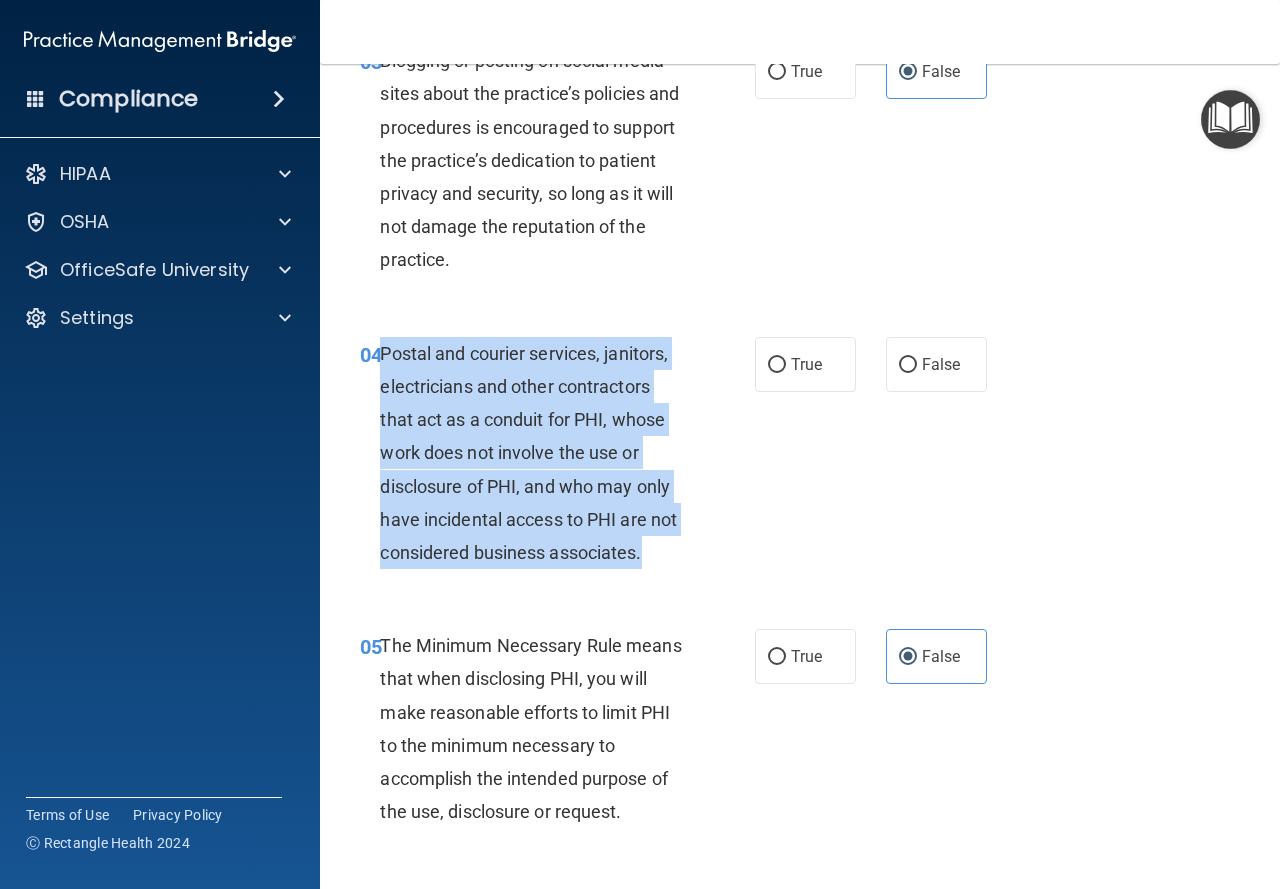 drag, startPoint x: 380, startPoint y: 351, endPoint x: 716, endPoint y: 566, distance: 398.89975 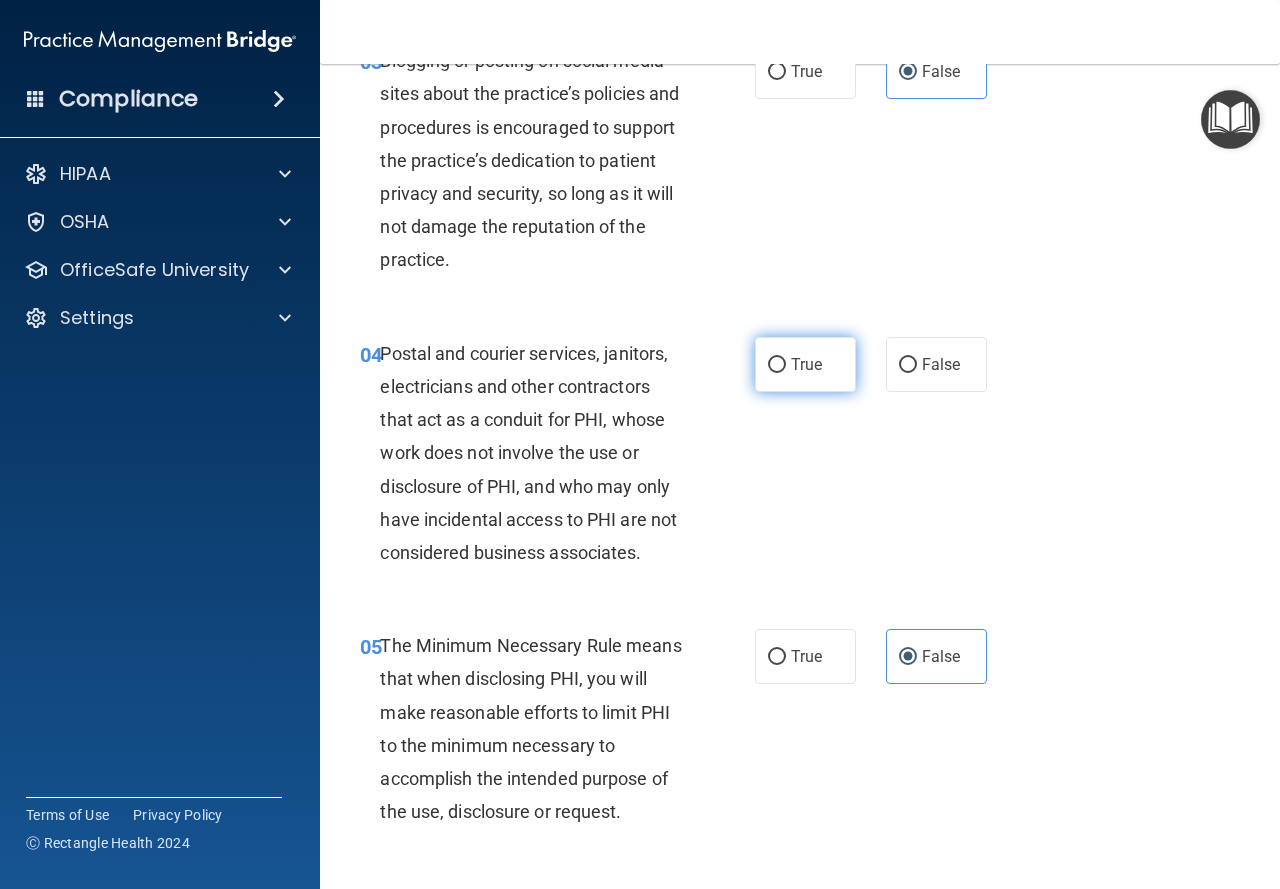 click on "True" at bounding box center (805, 364) 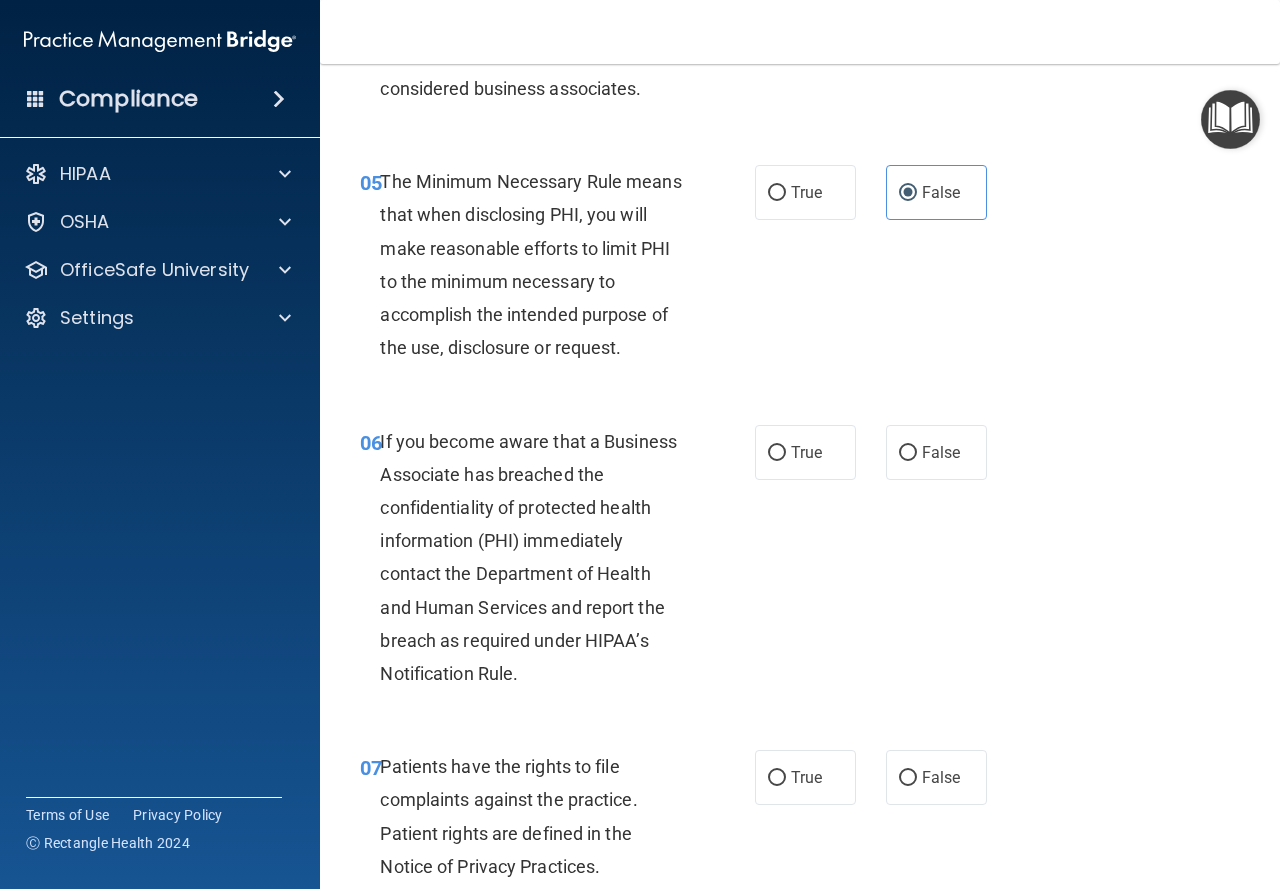scroll, scrollTop: 1000, scrollLeft: 0, axis: vertical 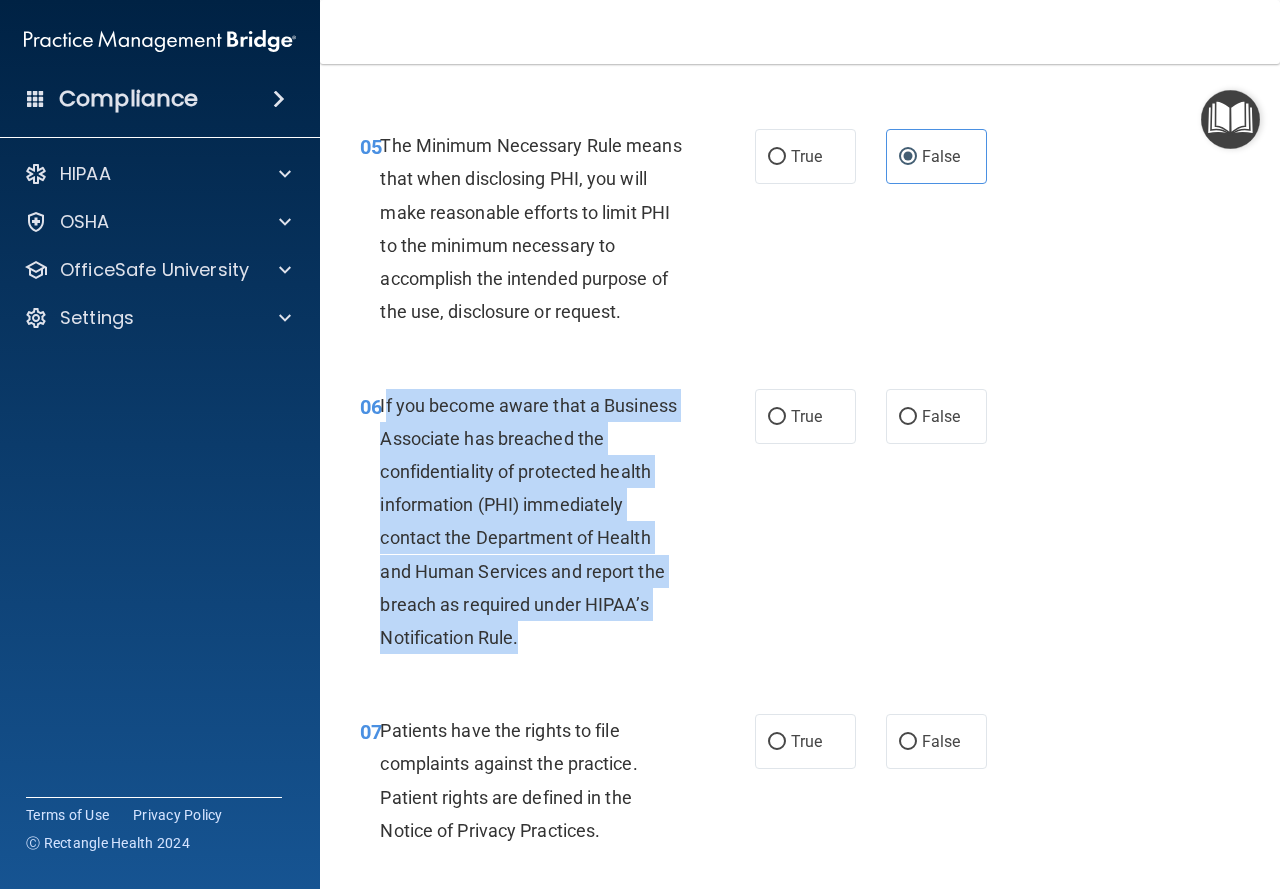 drag, startPoint x: 384, startPoint y: 402, endPoint x: 560, endPoint y: 641, distance: 296.8114 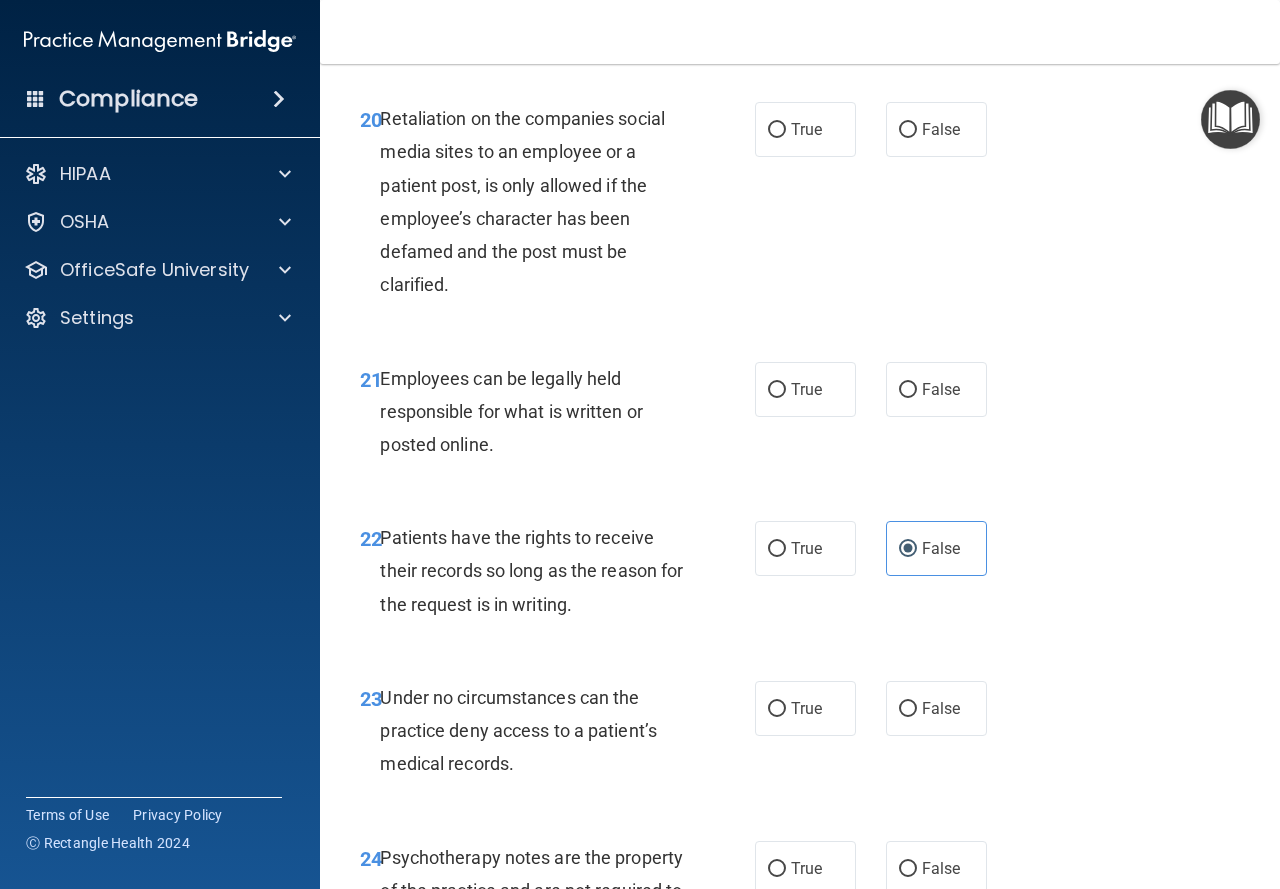 scroll, scrollTop: 4500, scrollLeft: 0, axis: vertical 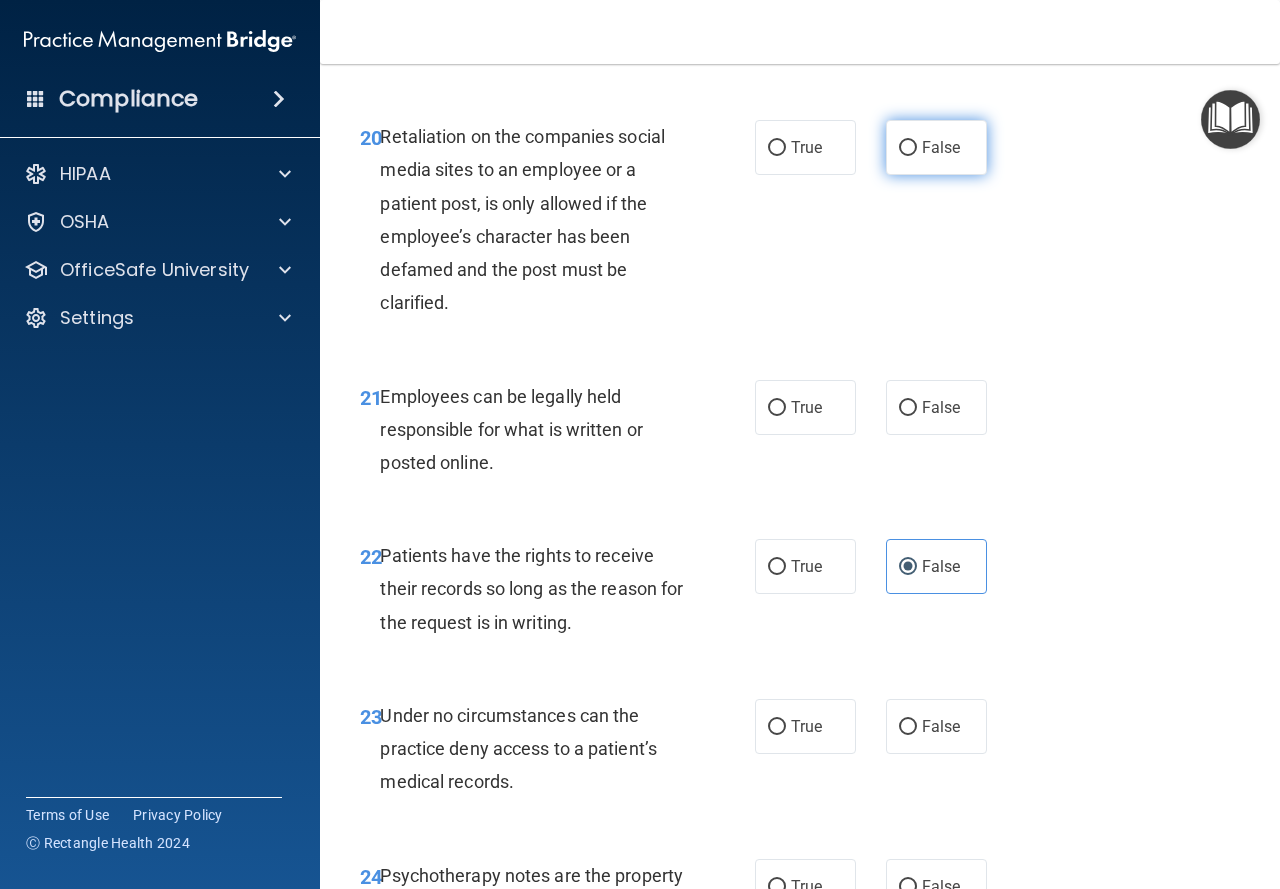 click on "False" at bounding box center [936, 147] 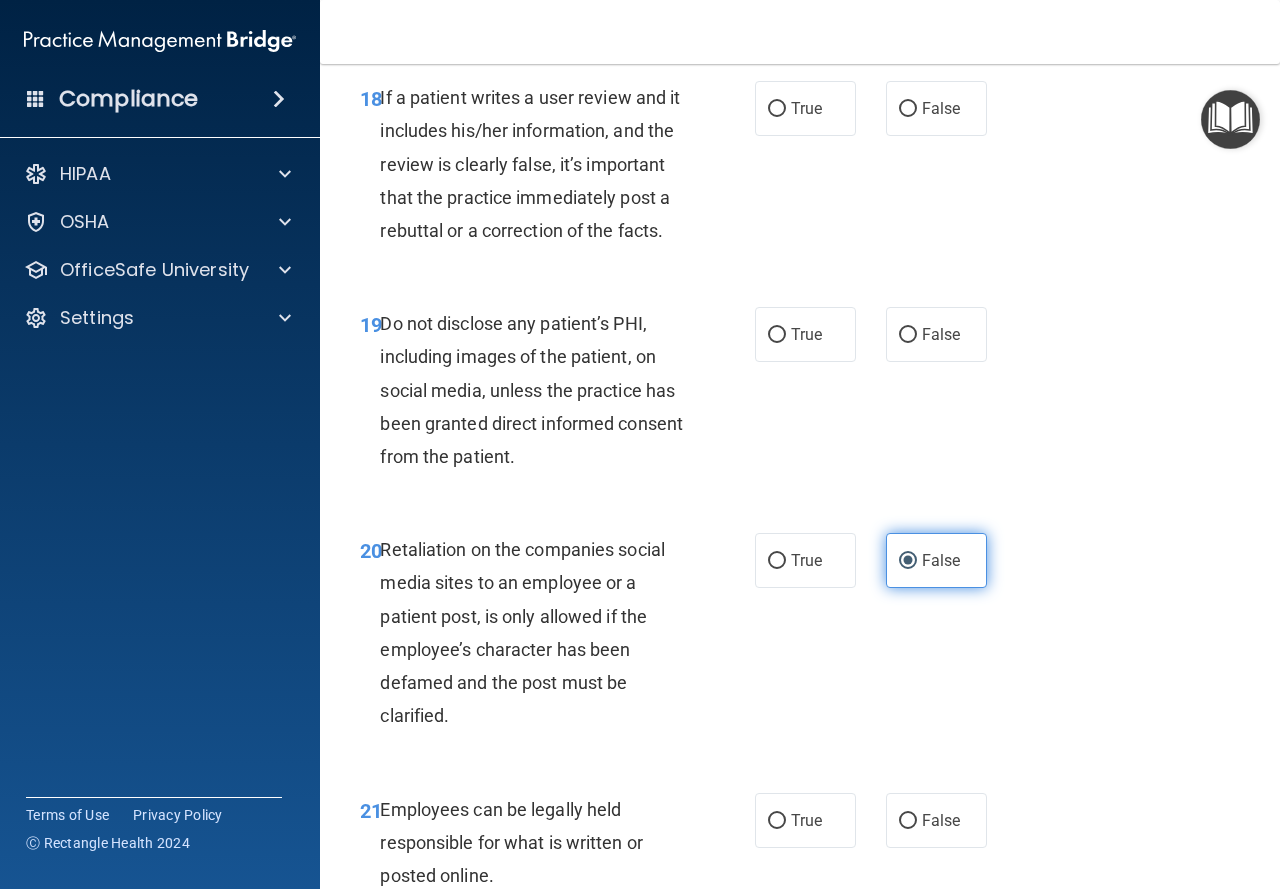 scroll, scrollTop: 4000, scrollLeft: 0, axis: vertical 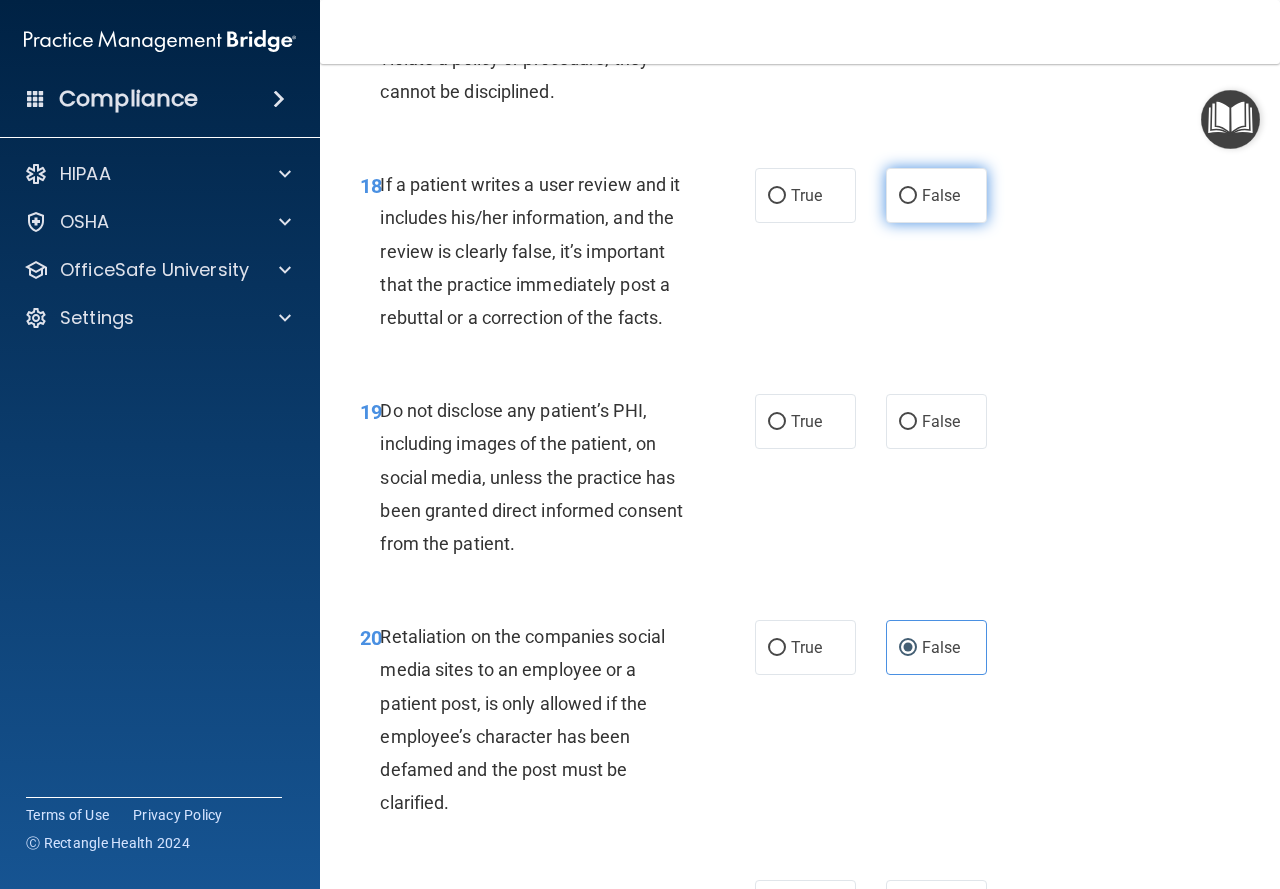 click on "False" at bounding box center [908, 196] 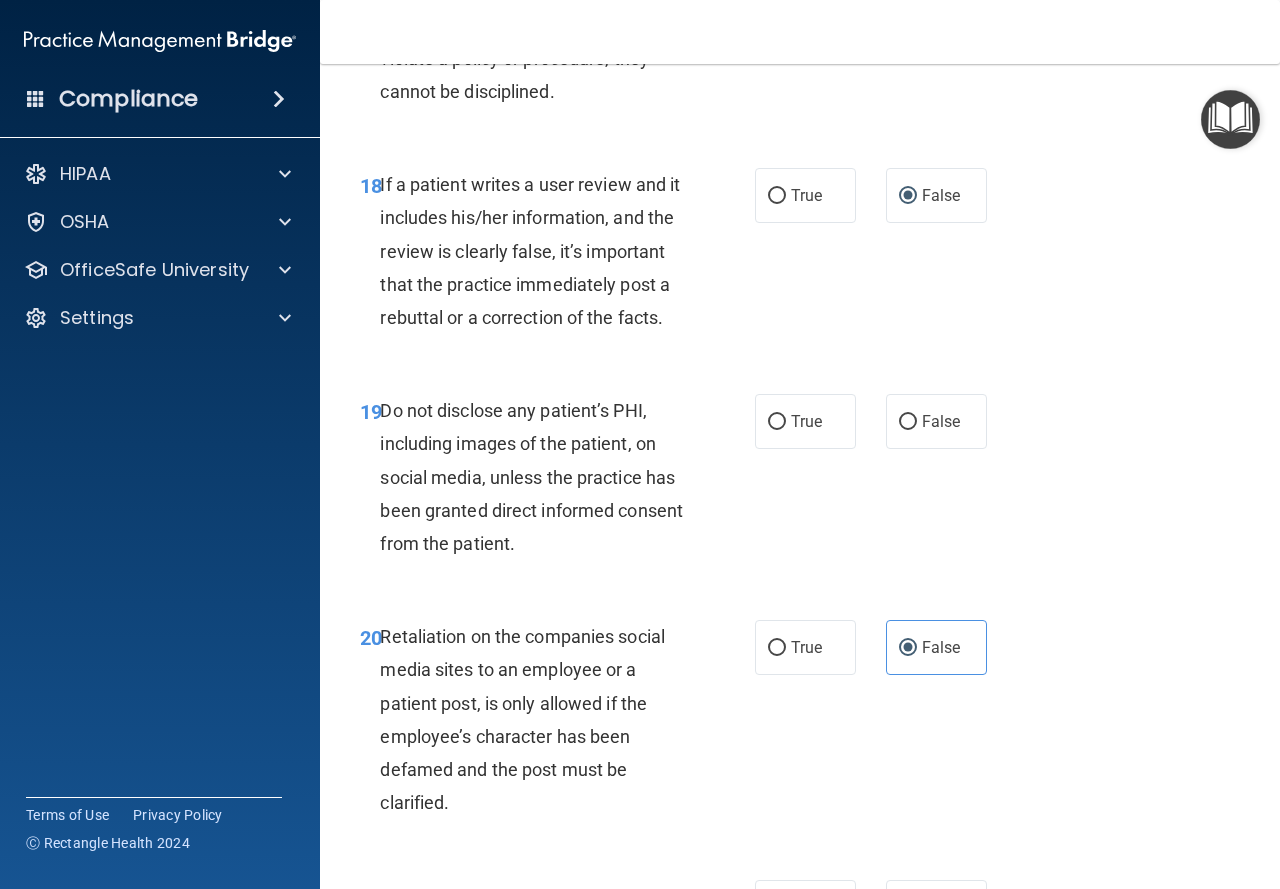 click on "False" at bounding box center (936, 2) 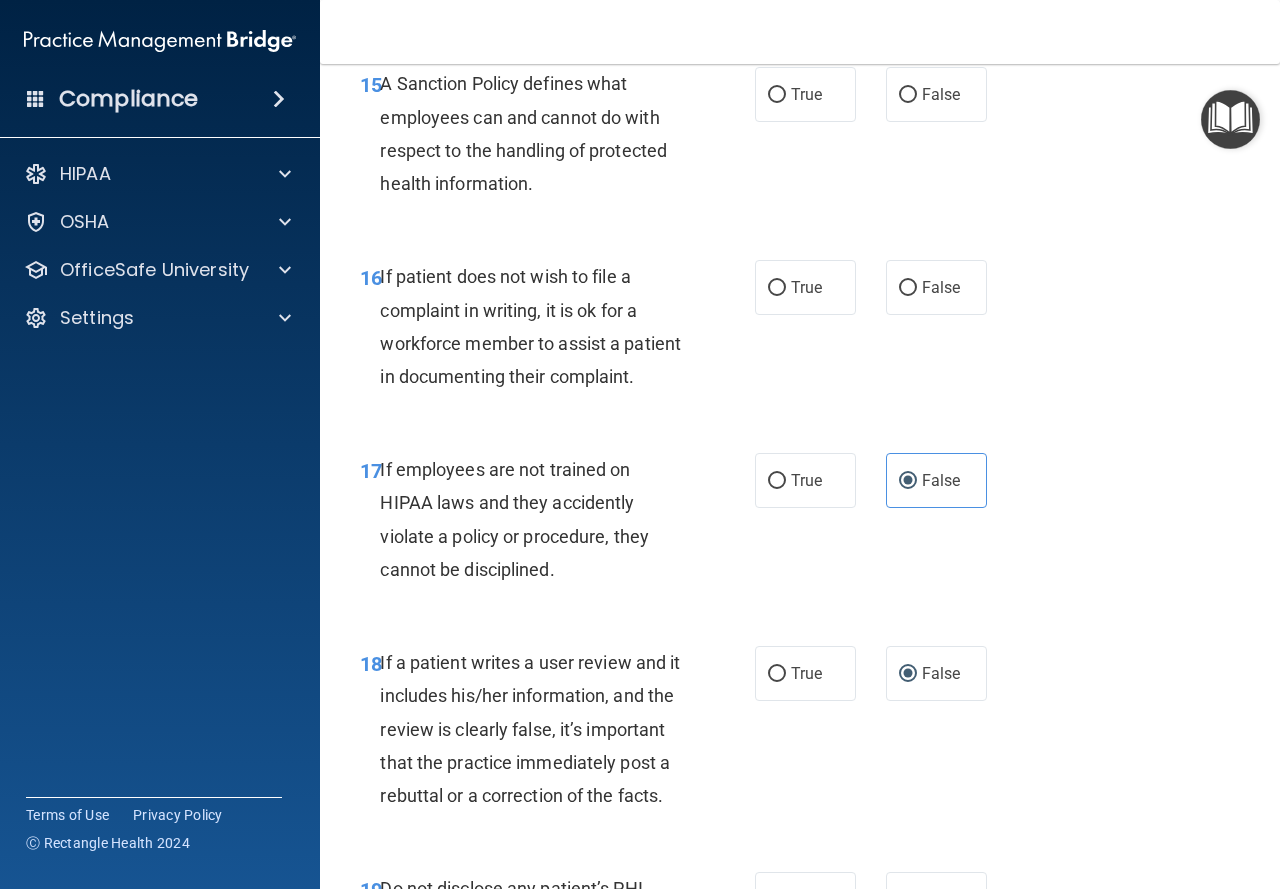 scroll, scrollTop: 3400, scrollLeft: 0, axis: vertical 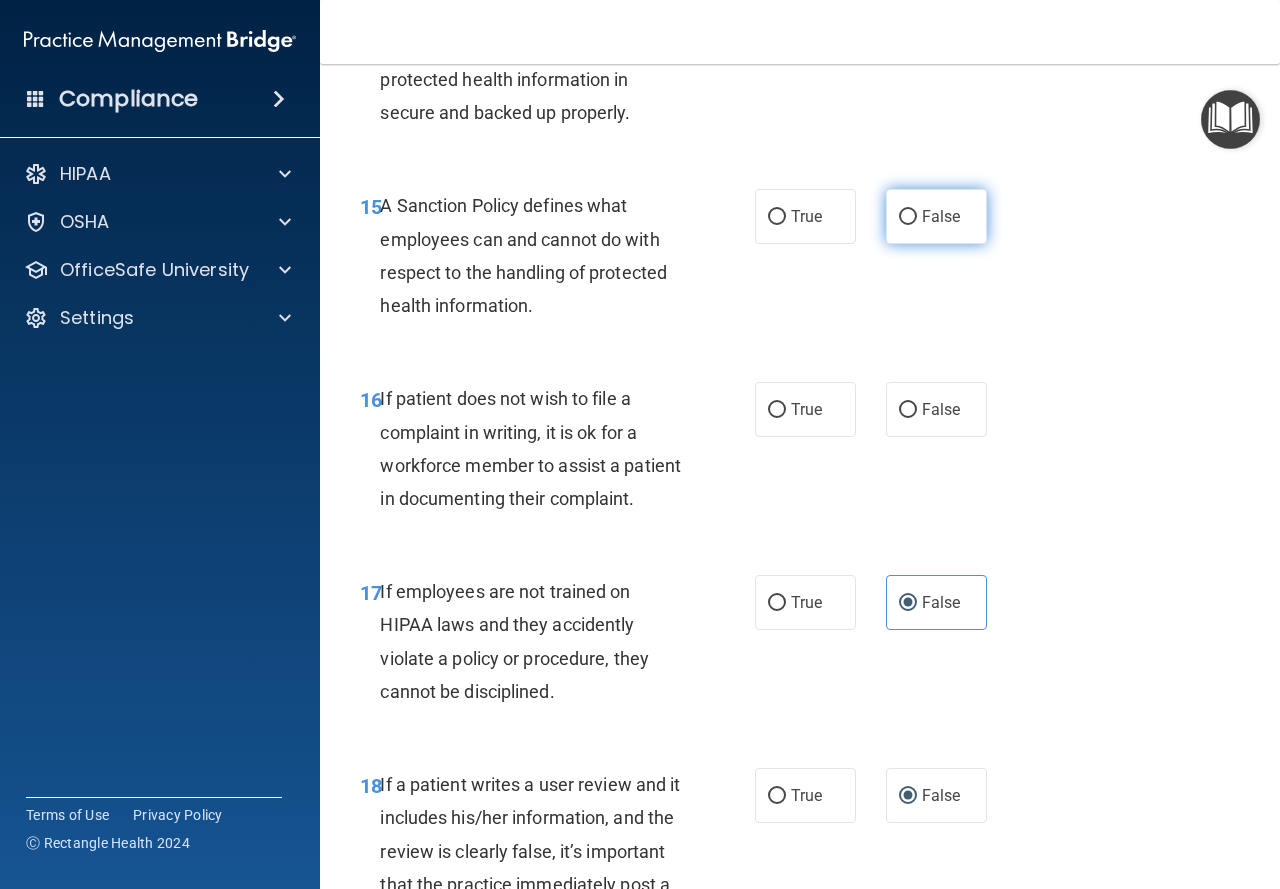 click on "False" at bounding box center (936, 216) 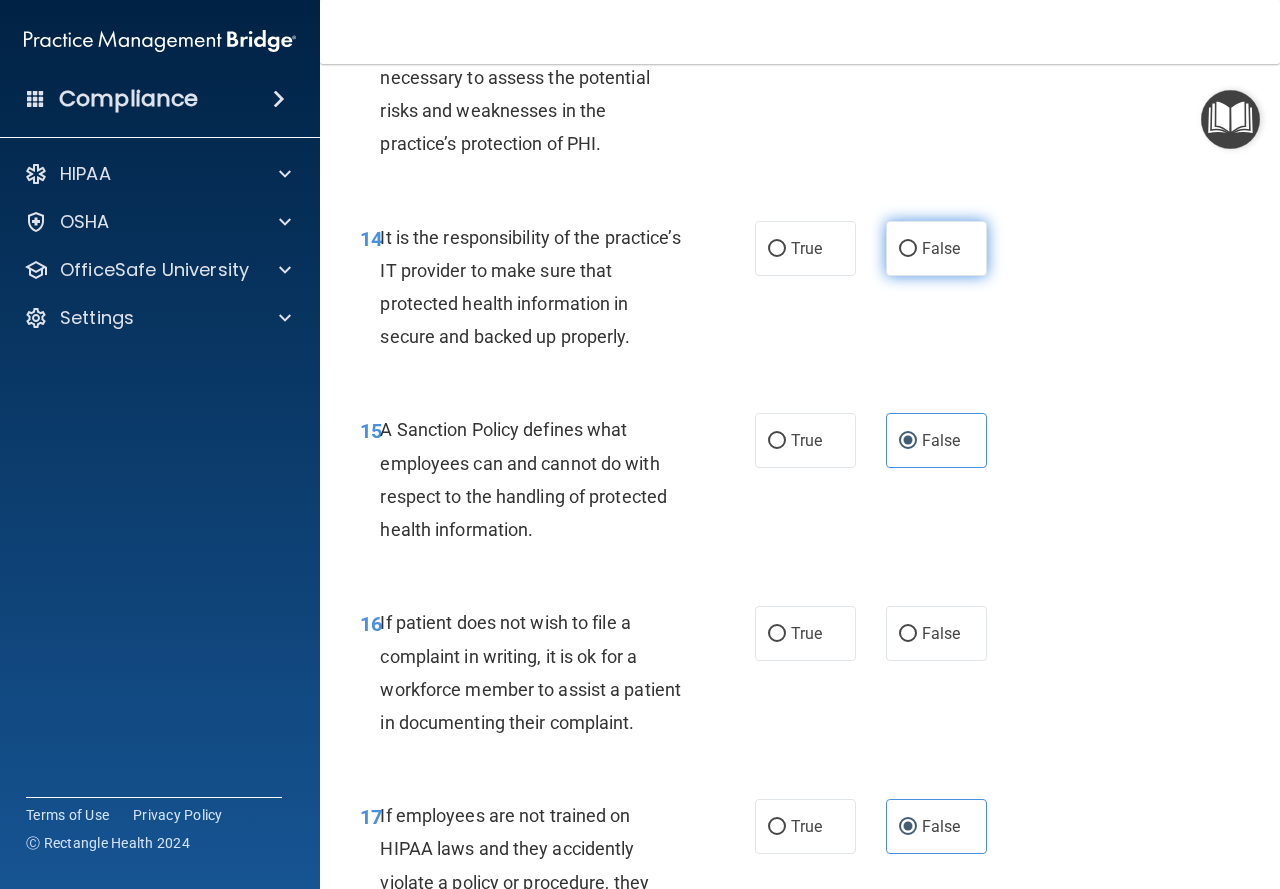 scroll, scrollTop: 3100, scrollLeft: 0, axis: vertical 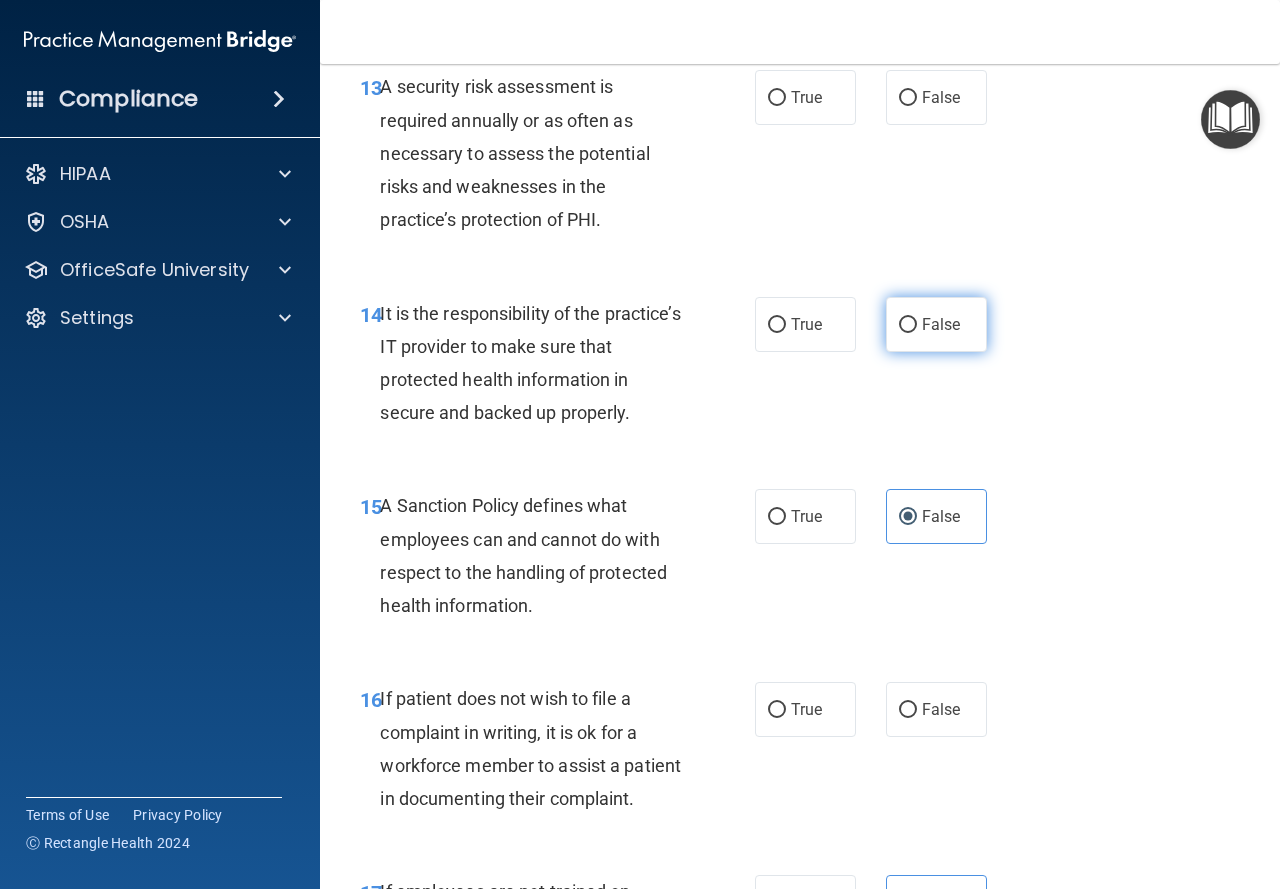 click on "False" at bounding box center [941, 324] 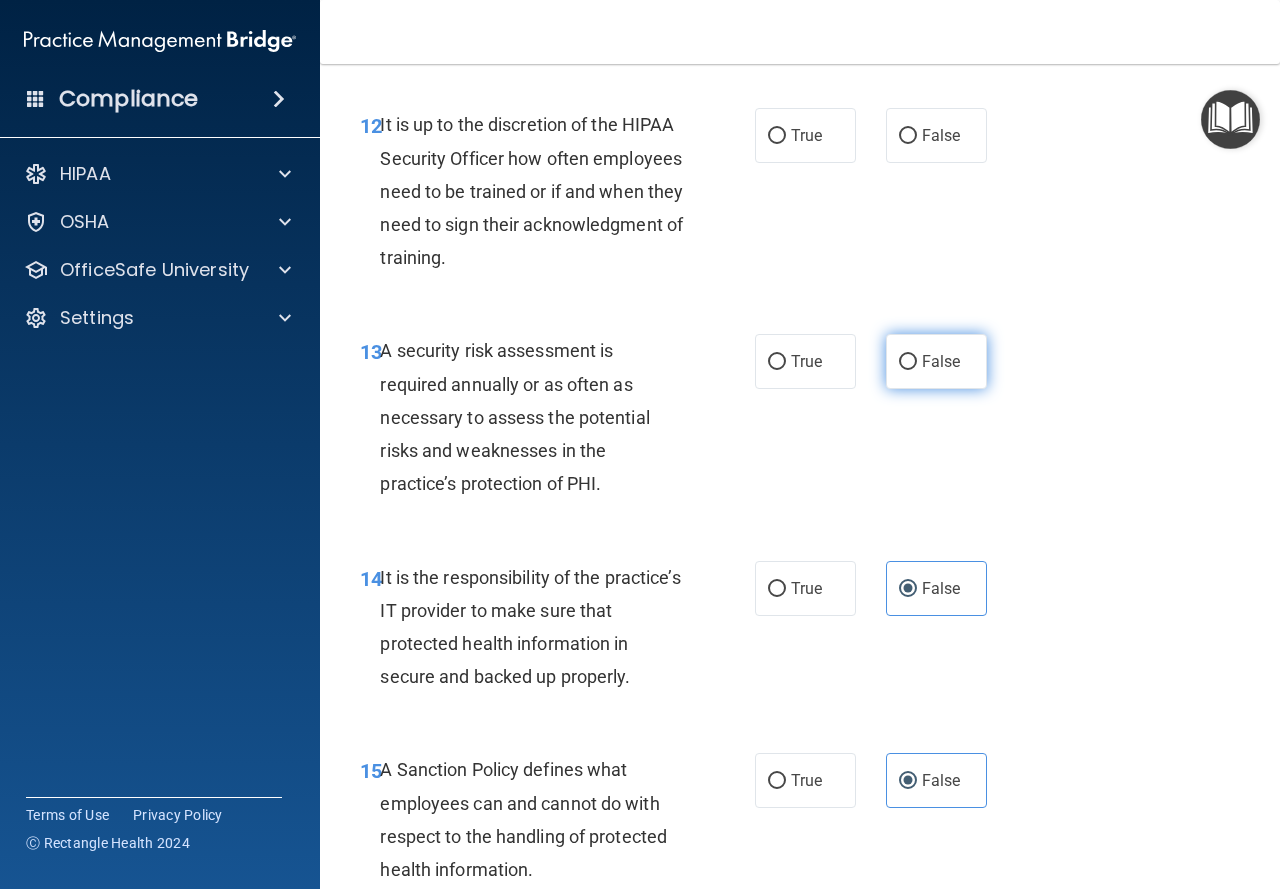 scroll, scrollTop: 2800, scrollLeft: 0, axis: vertical 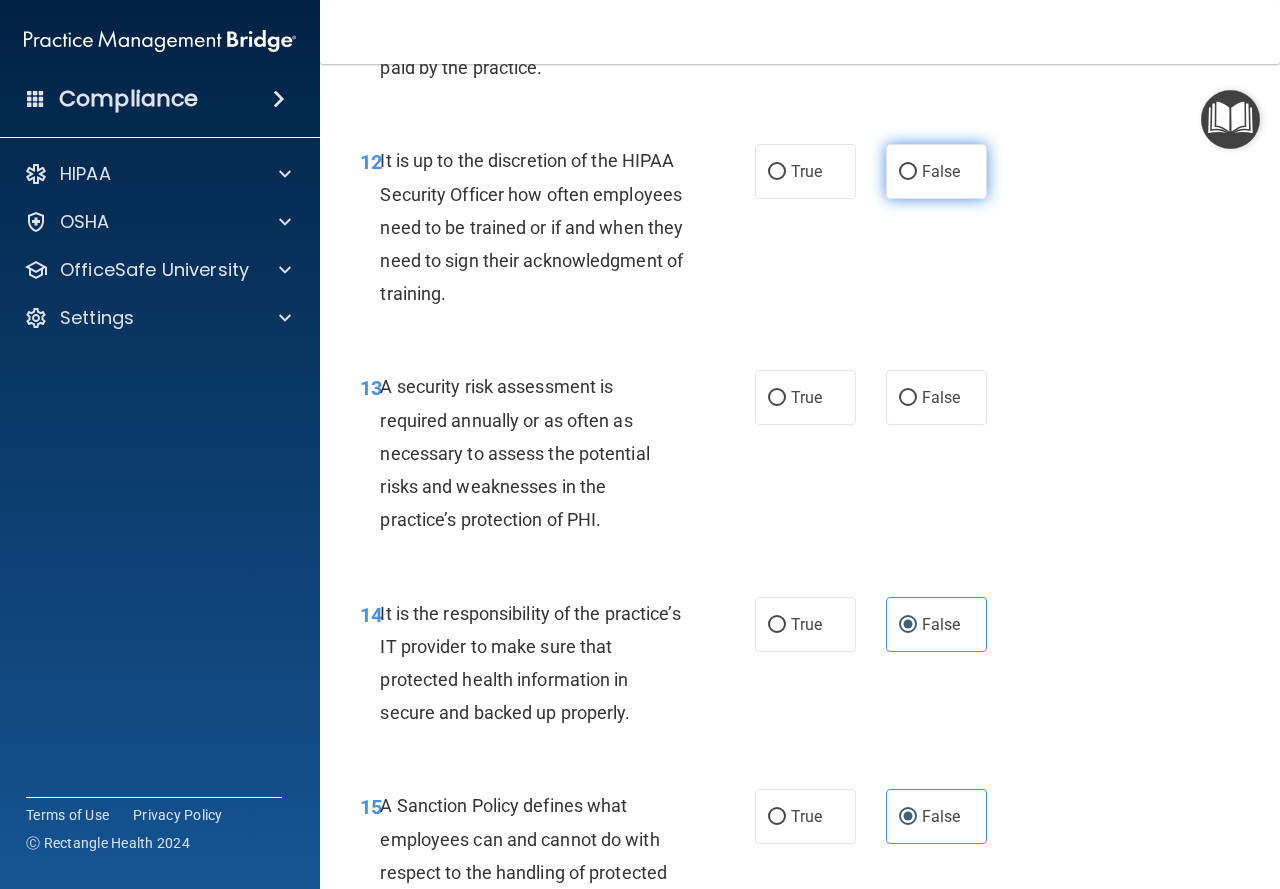 click on "False" at bounding box center (936, 171) 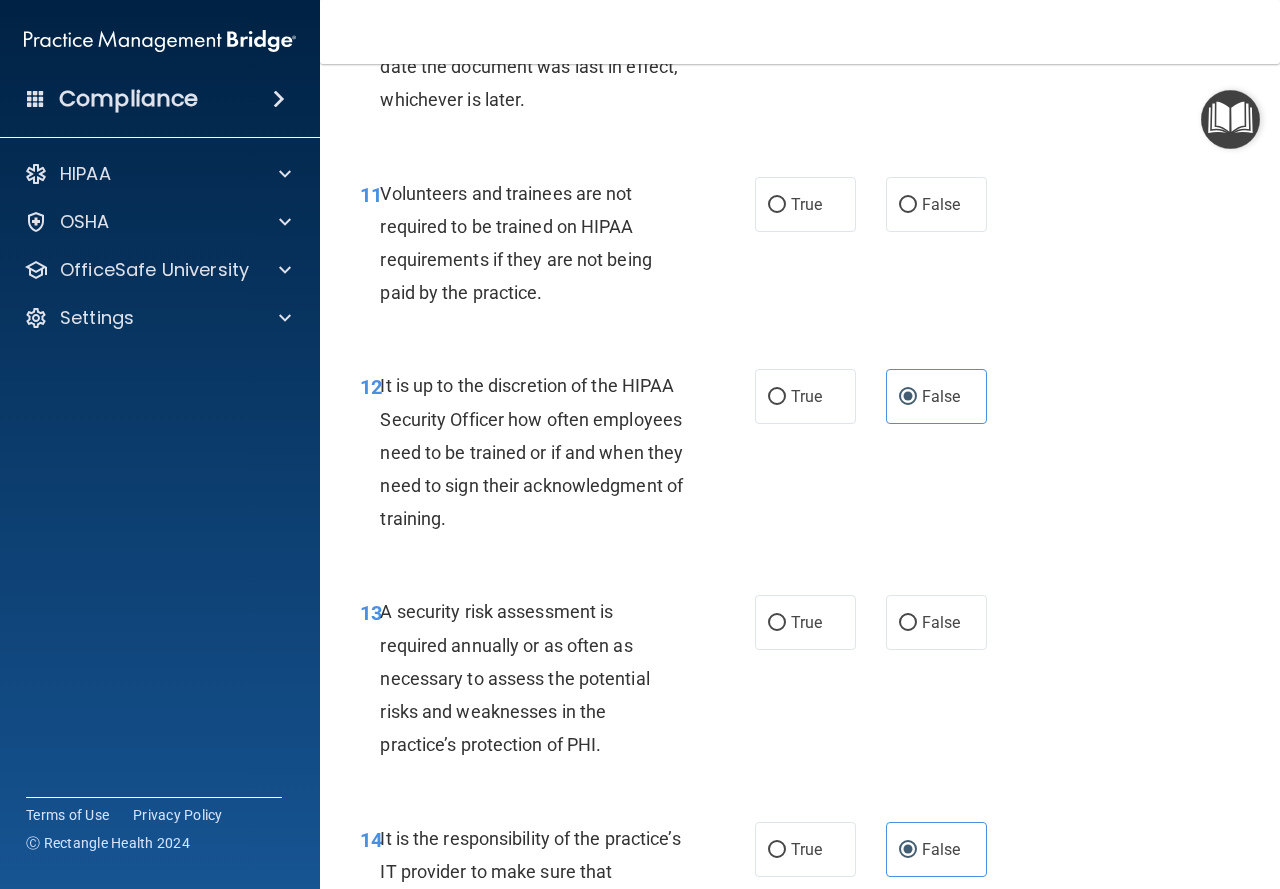 scroll, scrollTop: 2500, scrollLeft: 0, axis: vertical 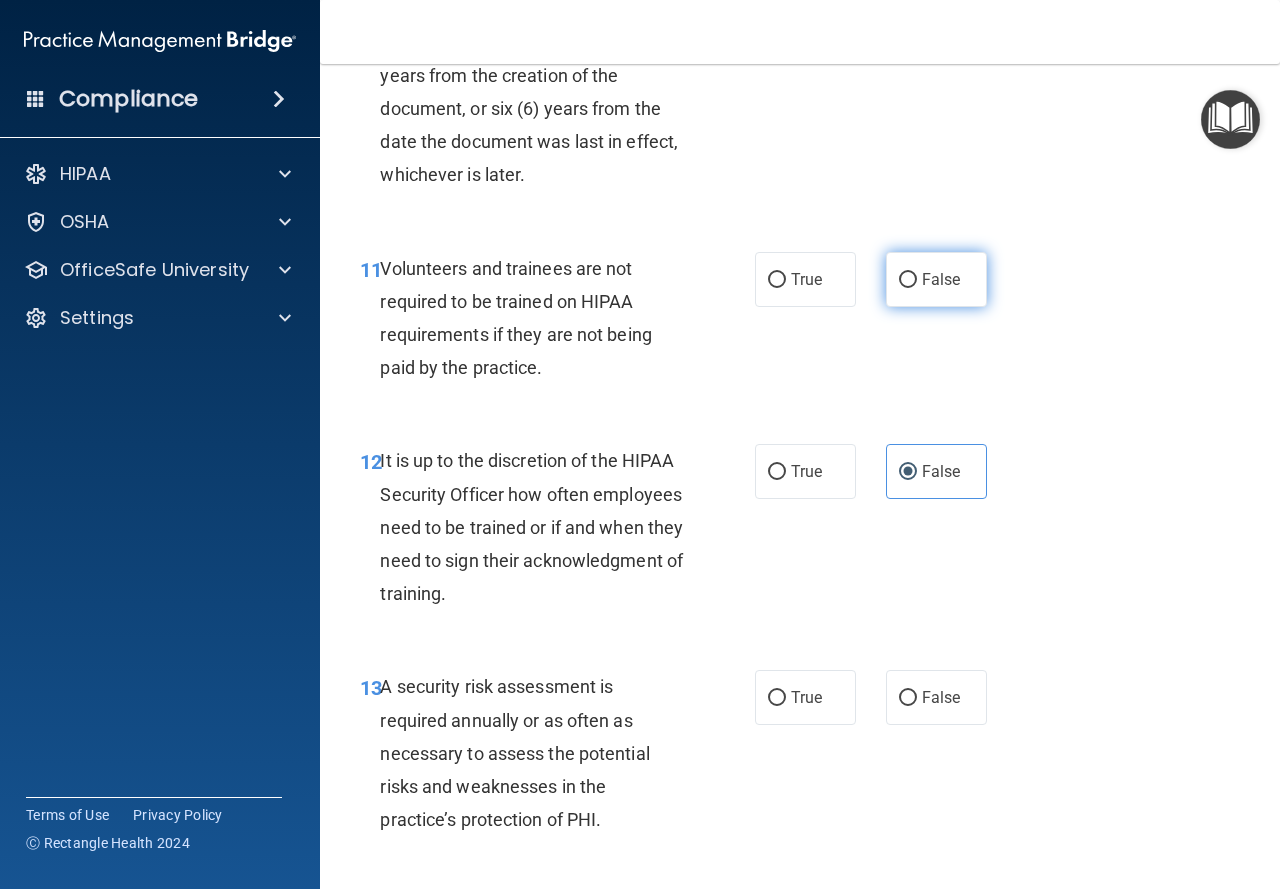 click on "False" at bounding box center [941, 279] 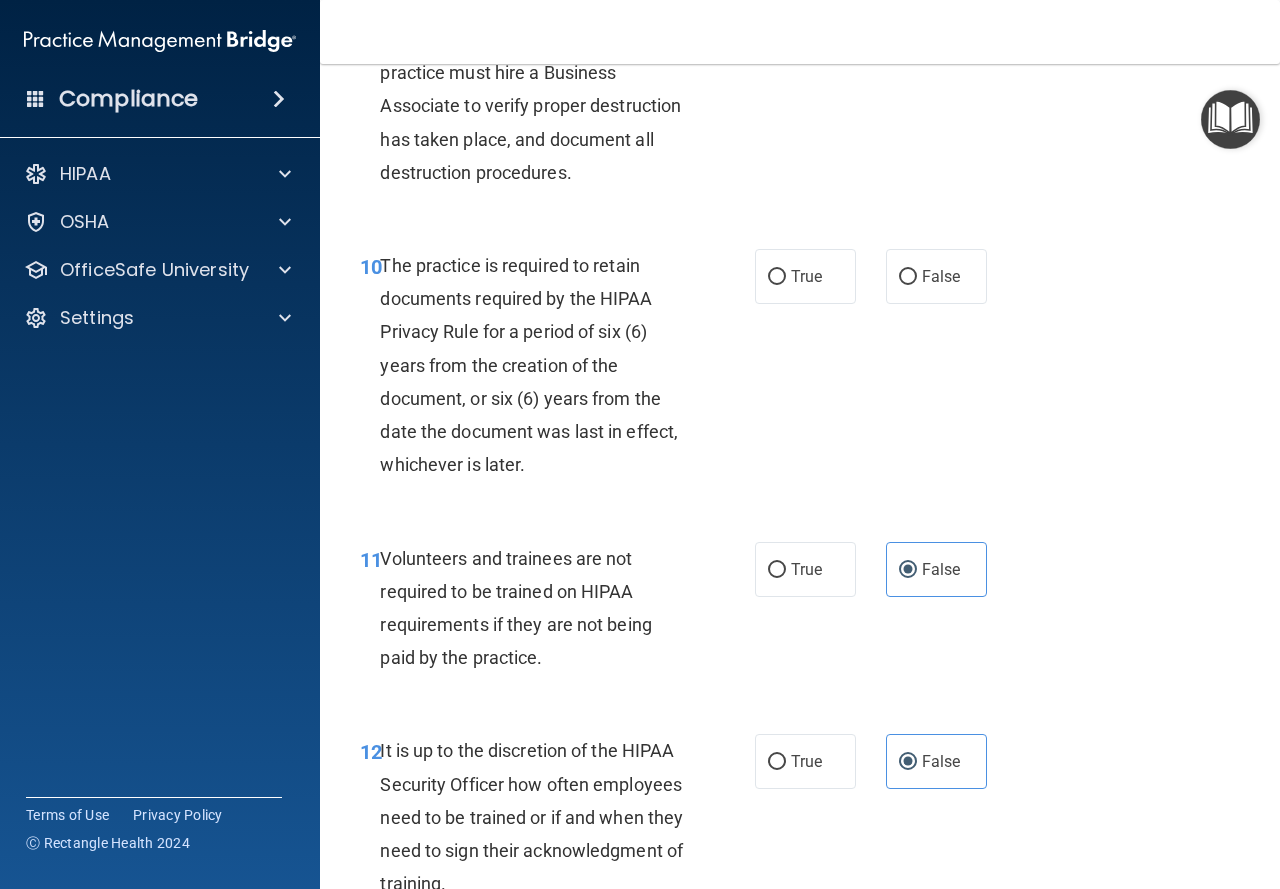 scroll, scrollTop: 2200, scrollLeft: 0, axis: vertical 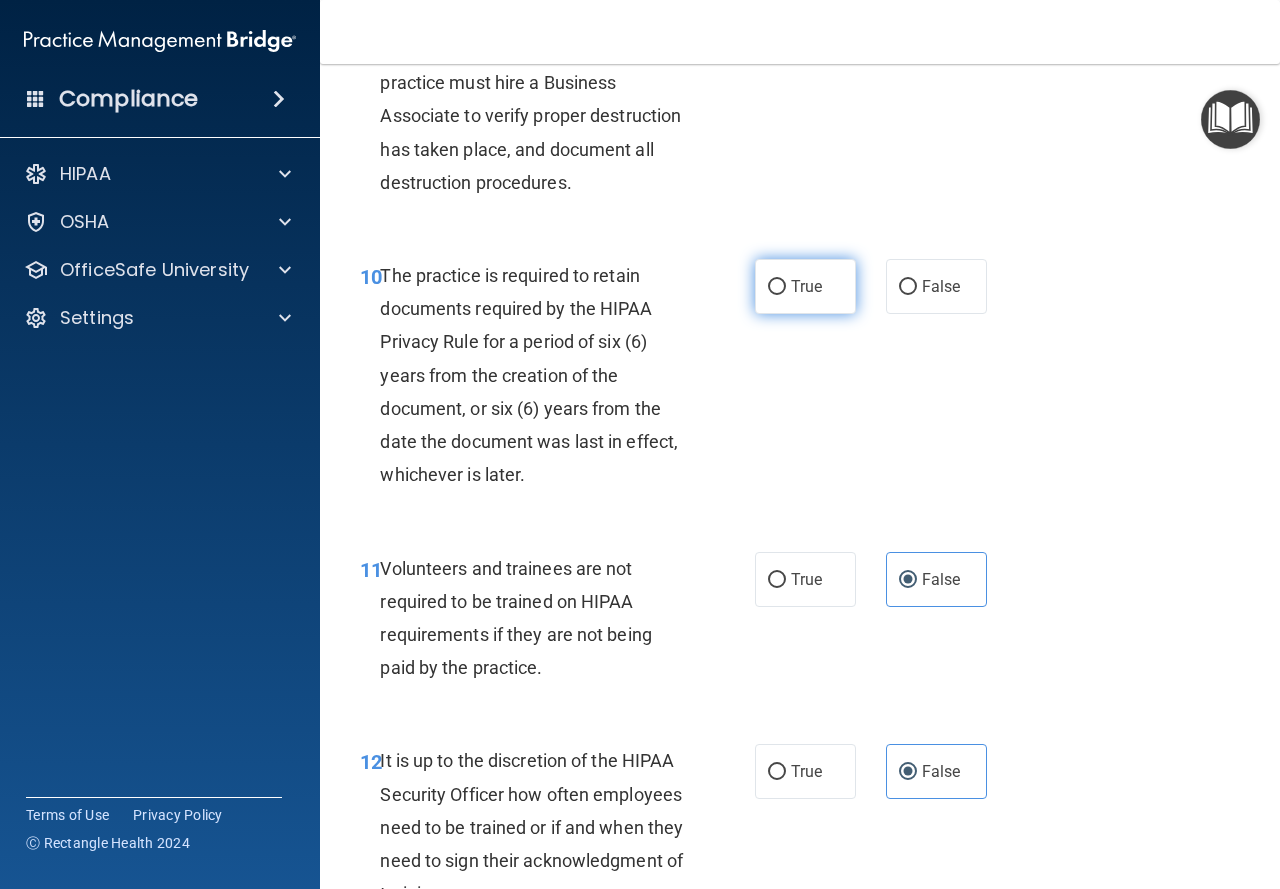 click on "True" at bounding box center (805, 286) 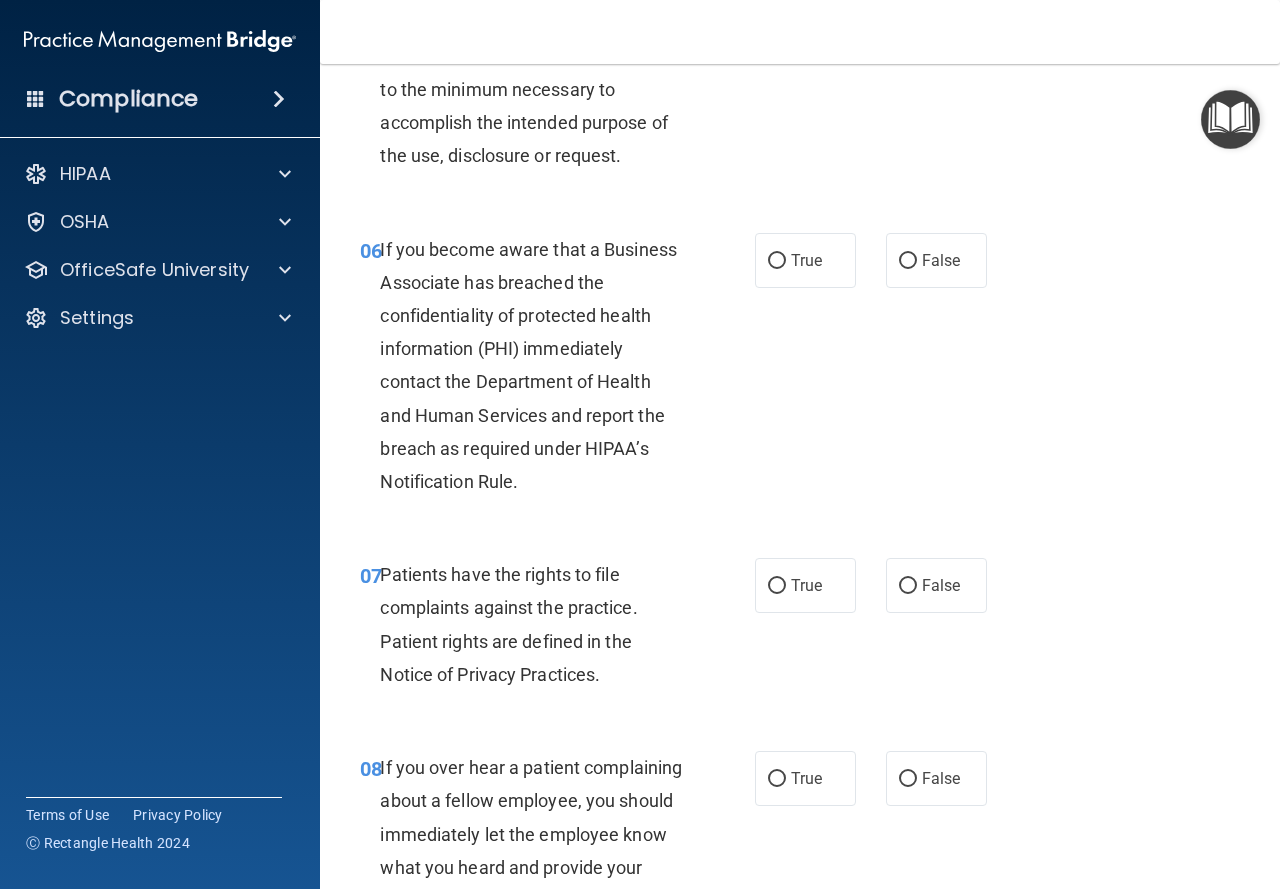 scroll, scrollTop: 1100, scrollLeft: 0, axis: vertical 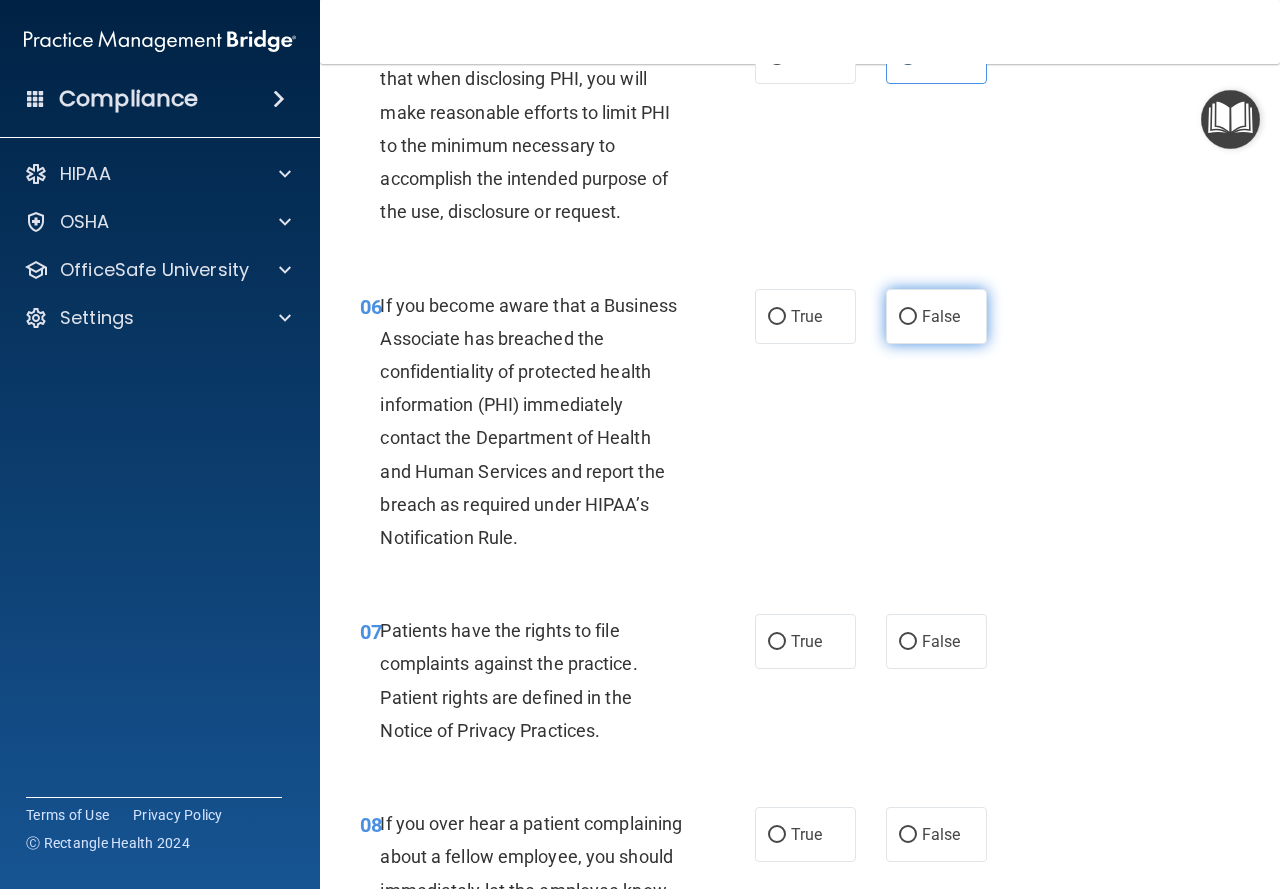 click on "False" at bounding box center (936, 316) 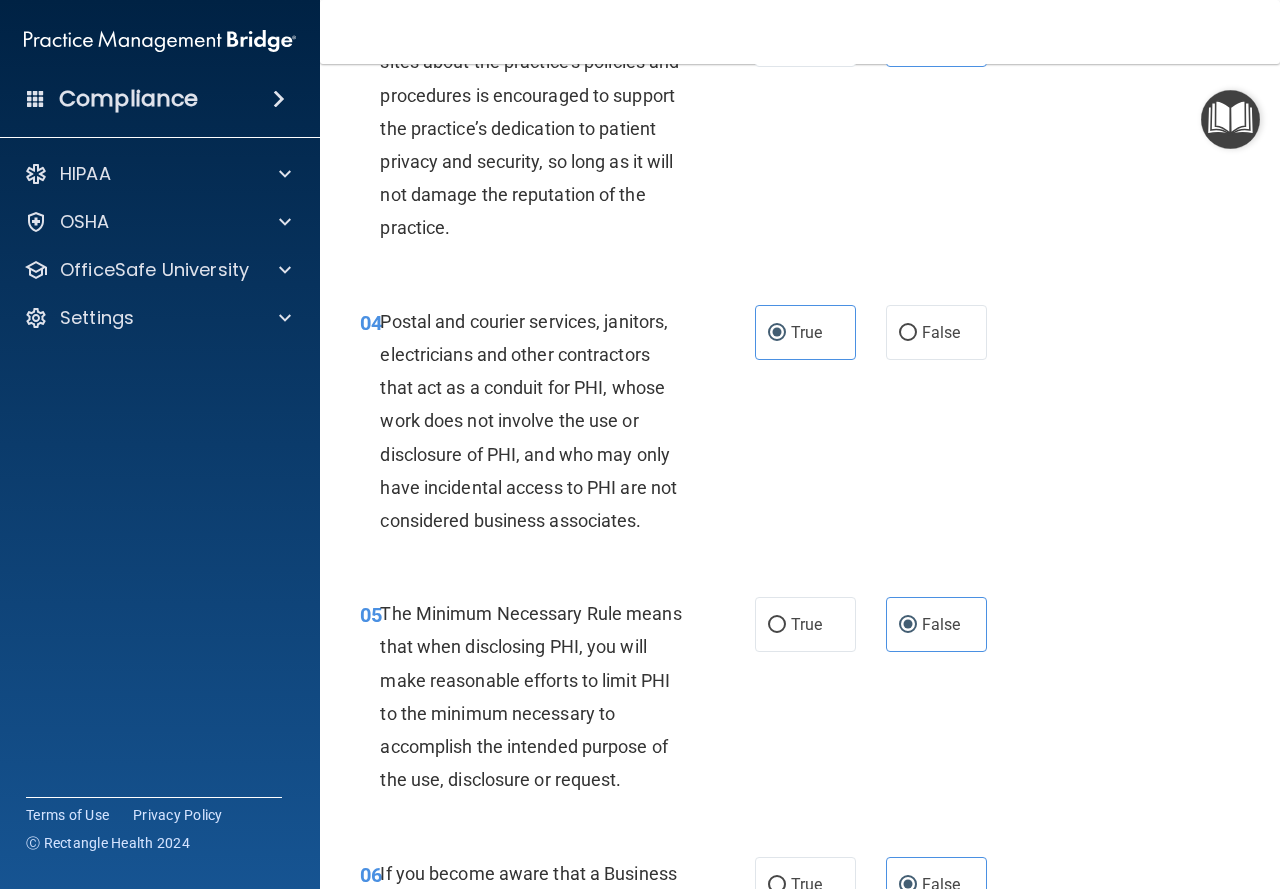 scroll, scrollTop: 500, scrollLeft: 0, axis: vertical 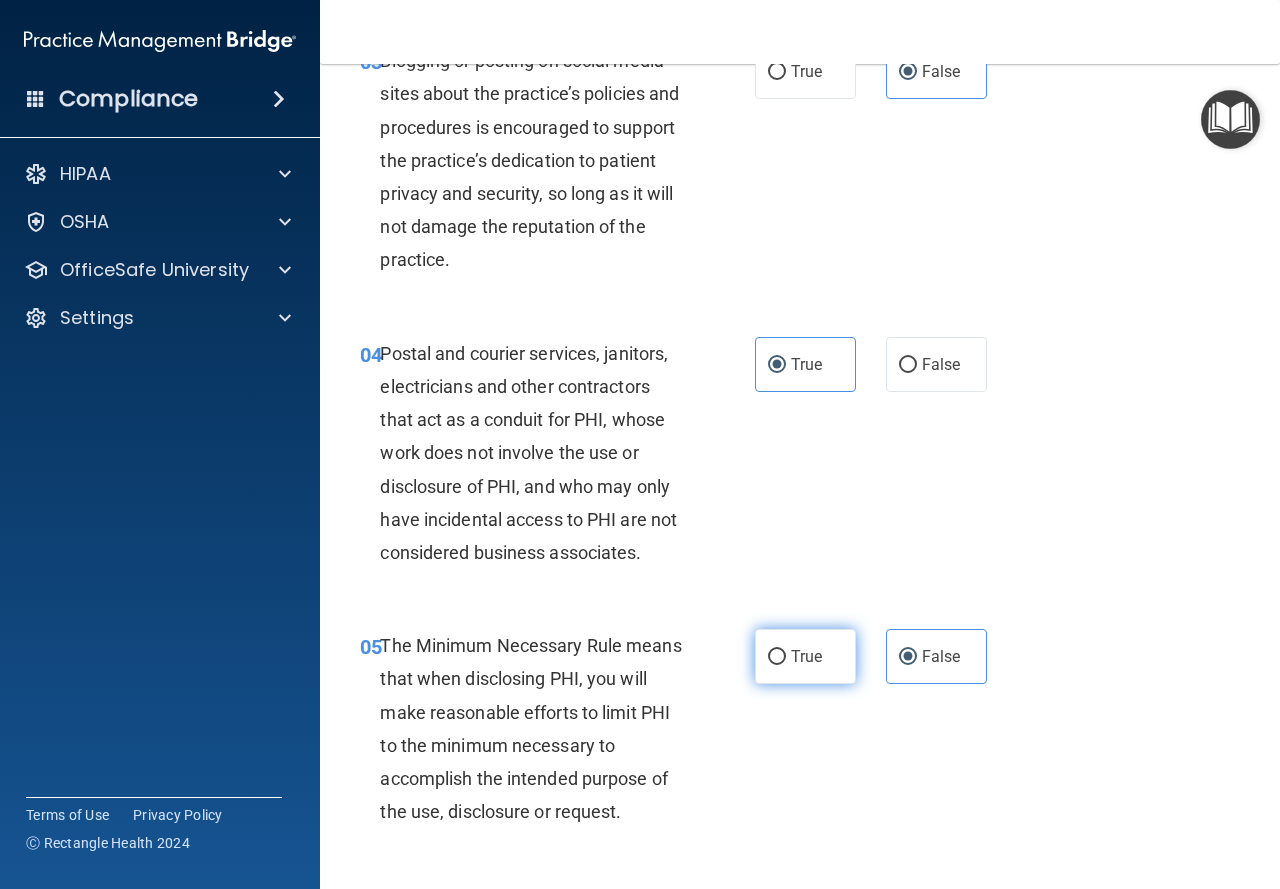 click on "True" at bounding box center [805, 656] 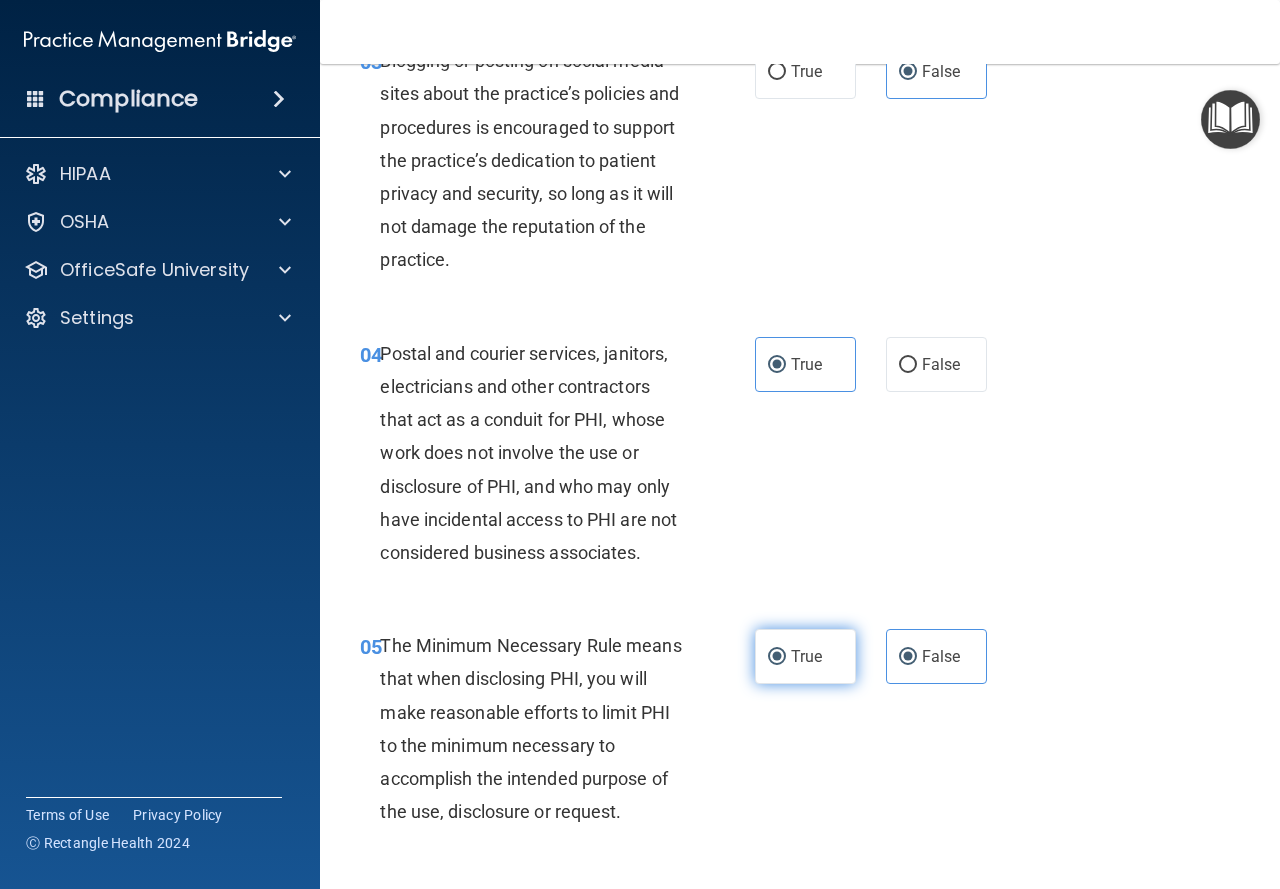 radio on "false" 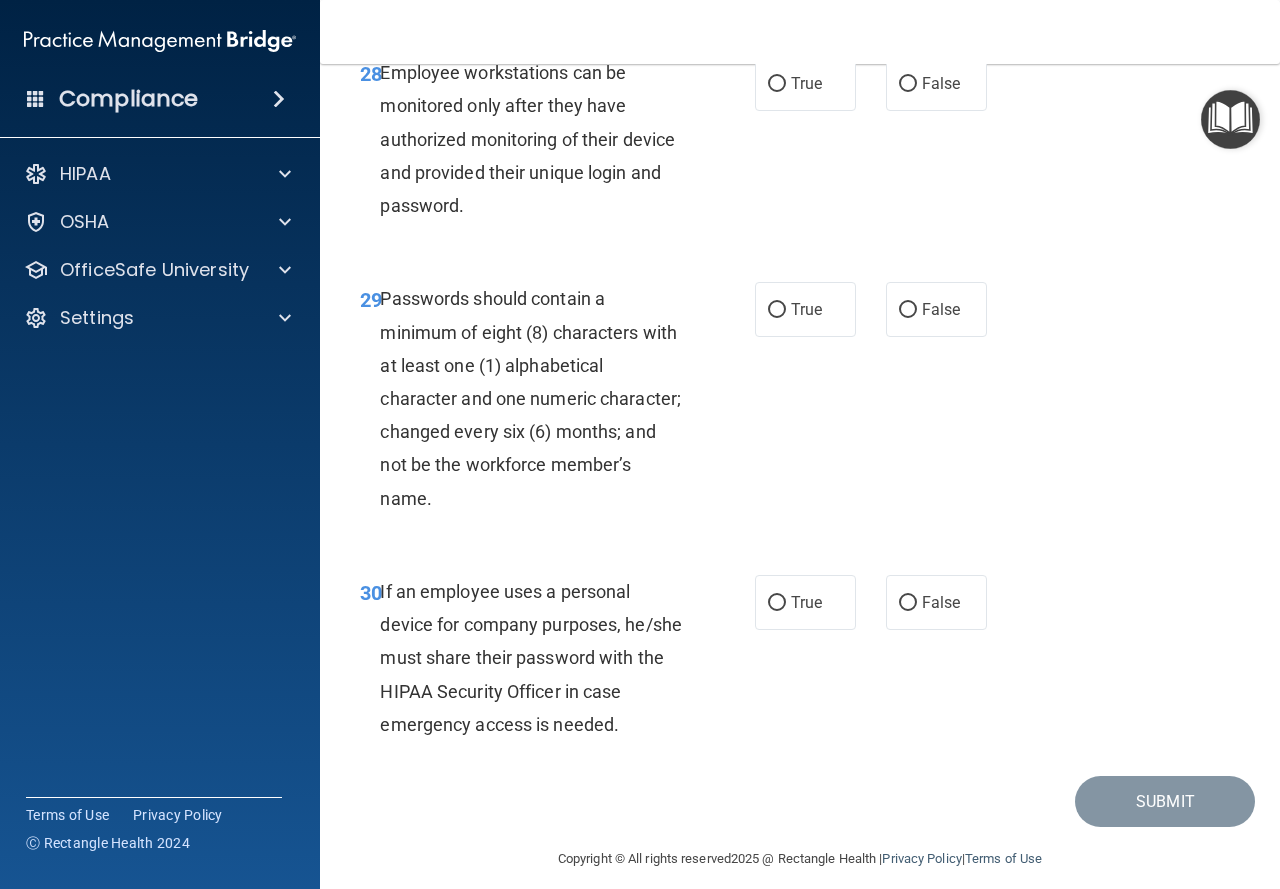 scroll, scrollTop: 6257, scrollLeft: 0, axis: vertical 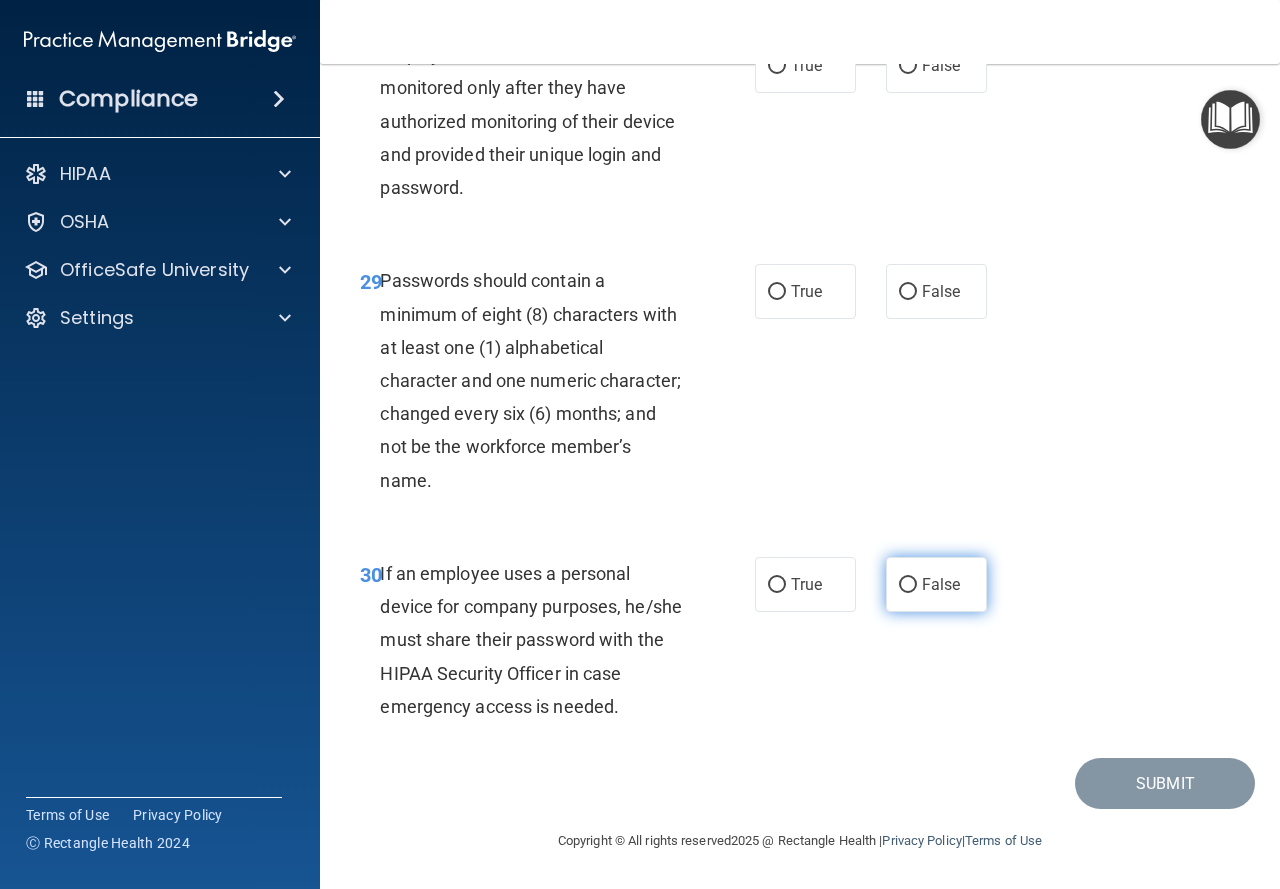 click on "False" at bounding box center (908, 585) 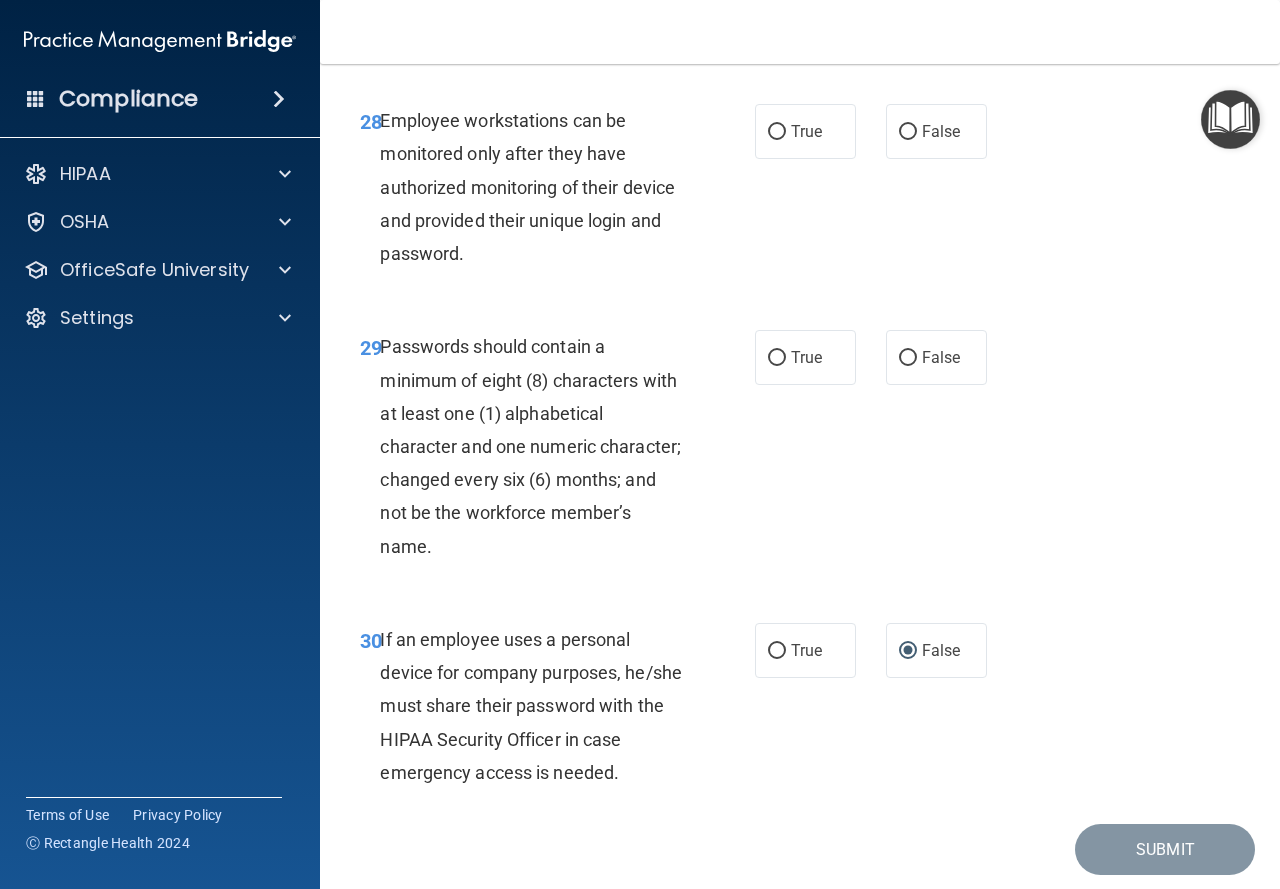 scroll, scrollTop: 6057, scrollLeft: 0, axis: vertical 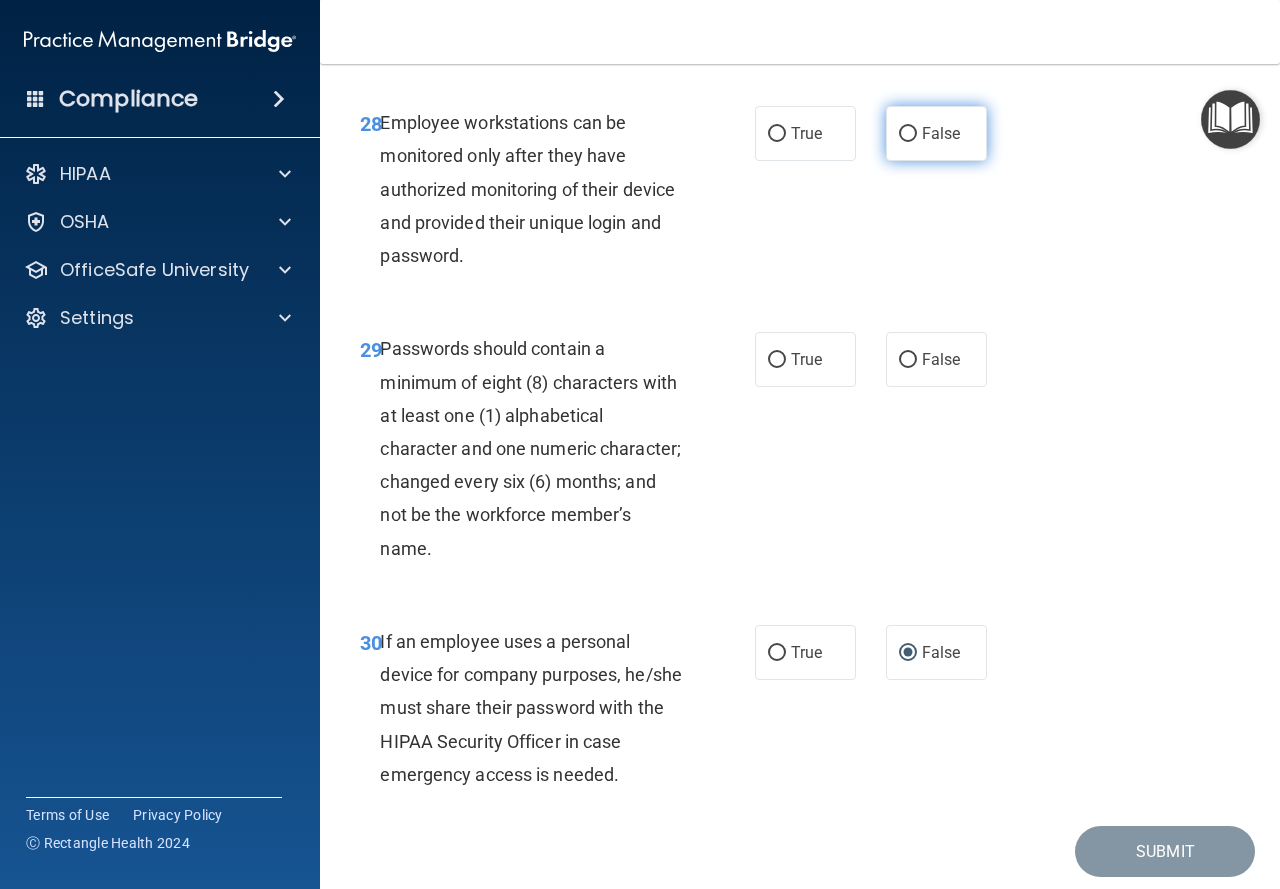 click on "False" at bounding box center [936, 133] 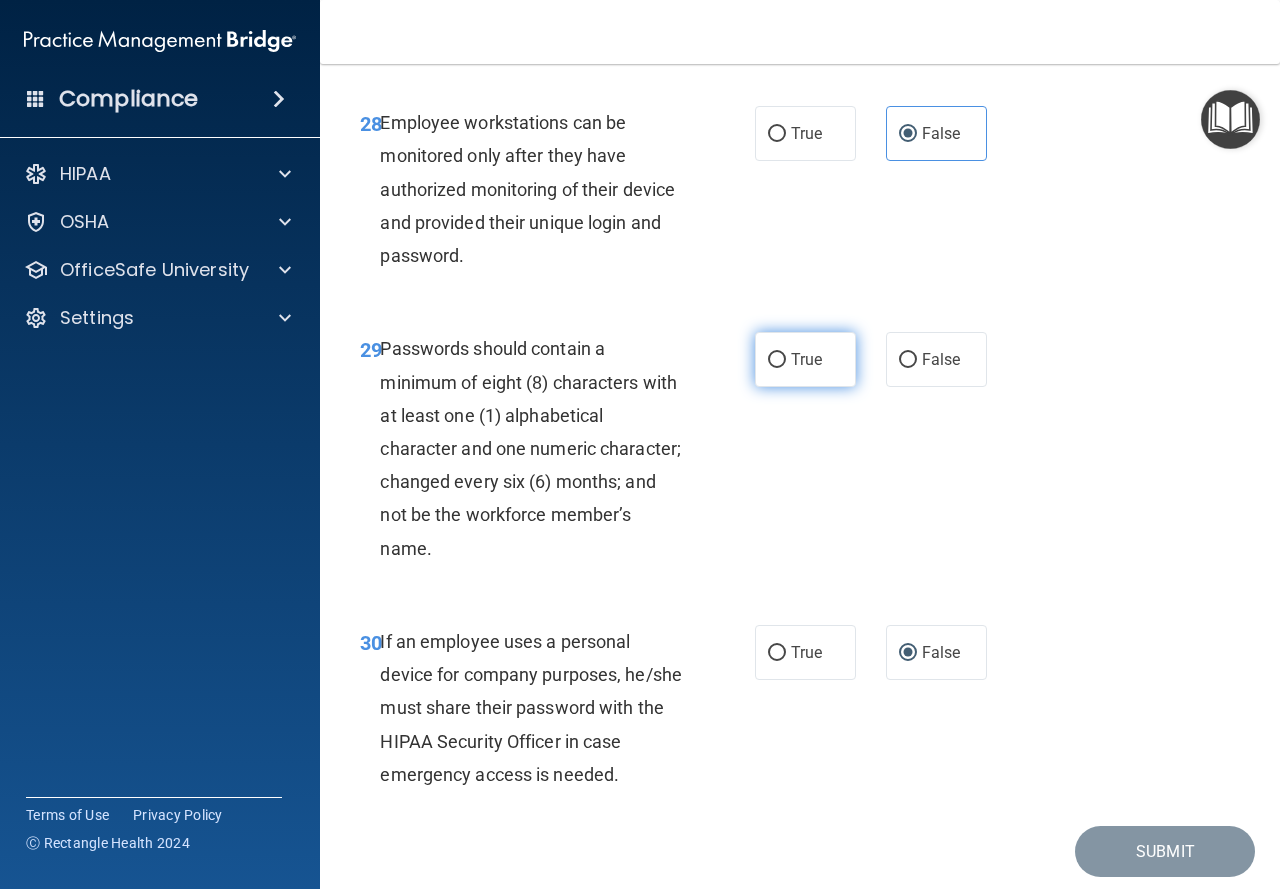 click on "True" at bounding box center [805, 359] 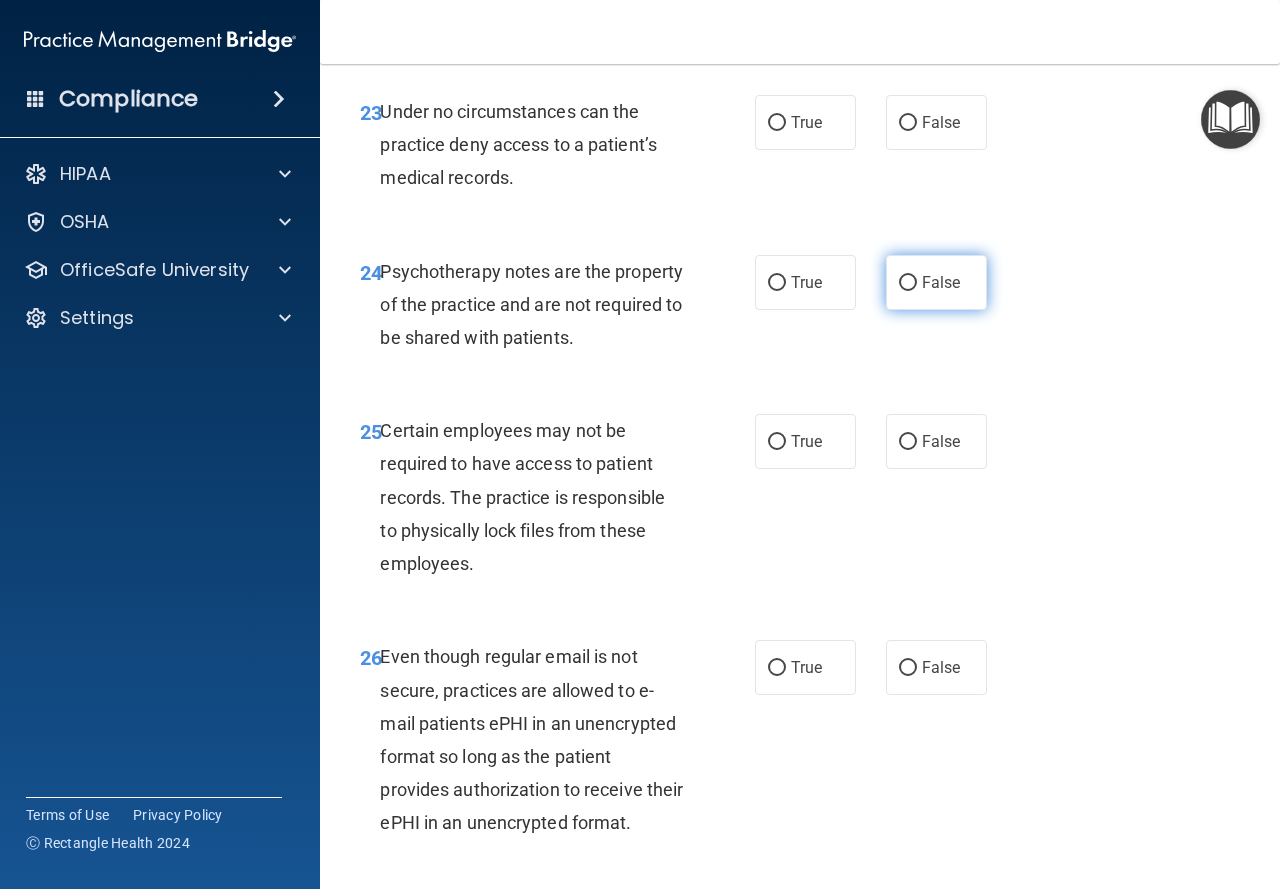 scroll, scrollTop: 5057, scrollLeft: 0, axis: vertical 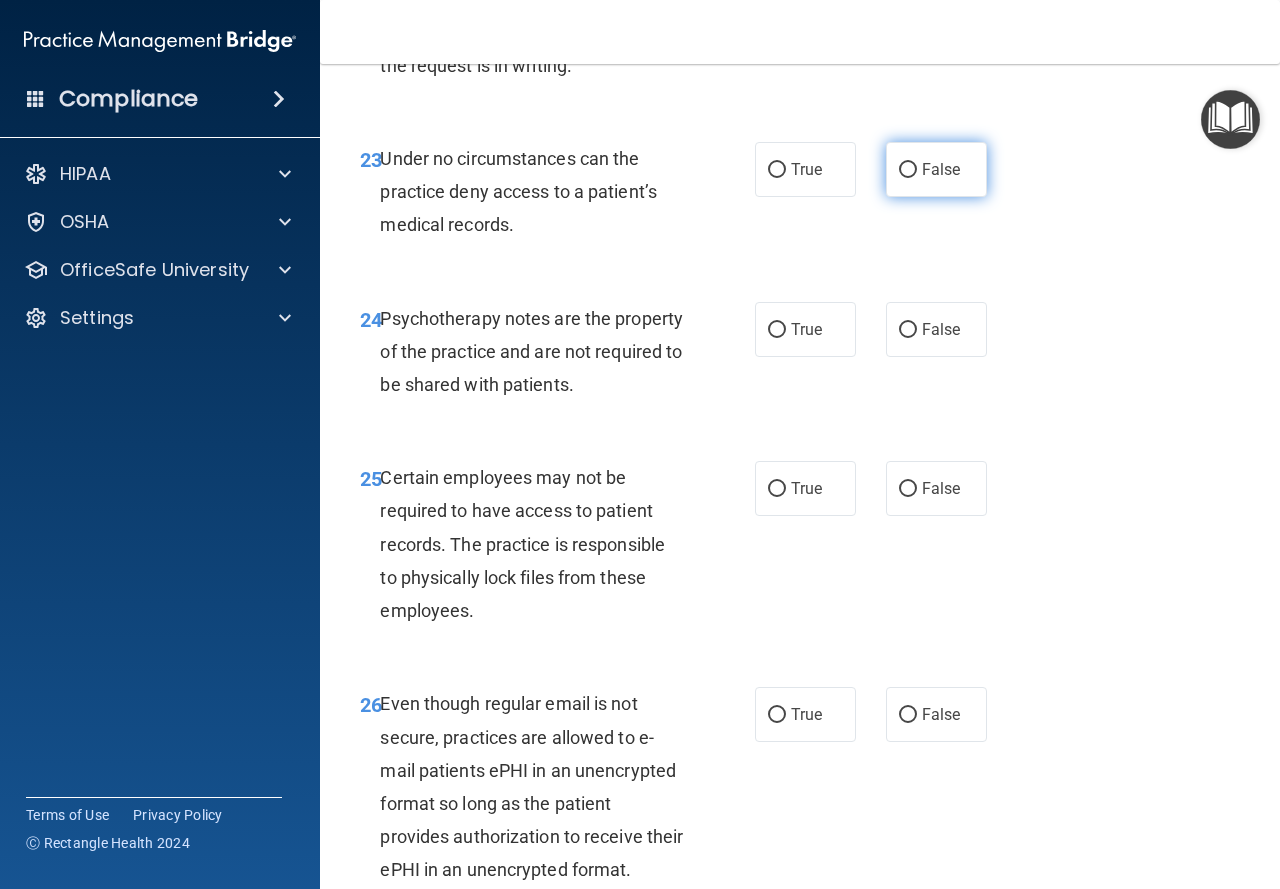 click on "False" at bounding box center [936, 169] 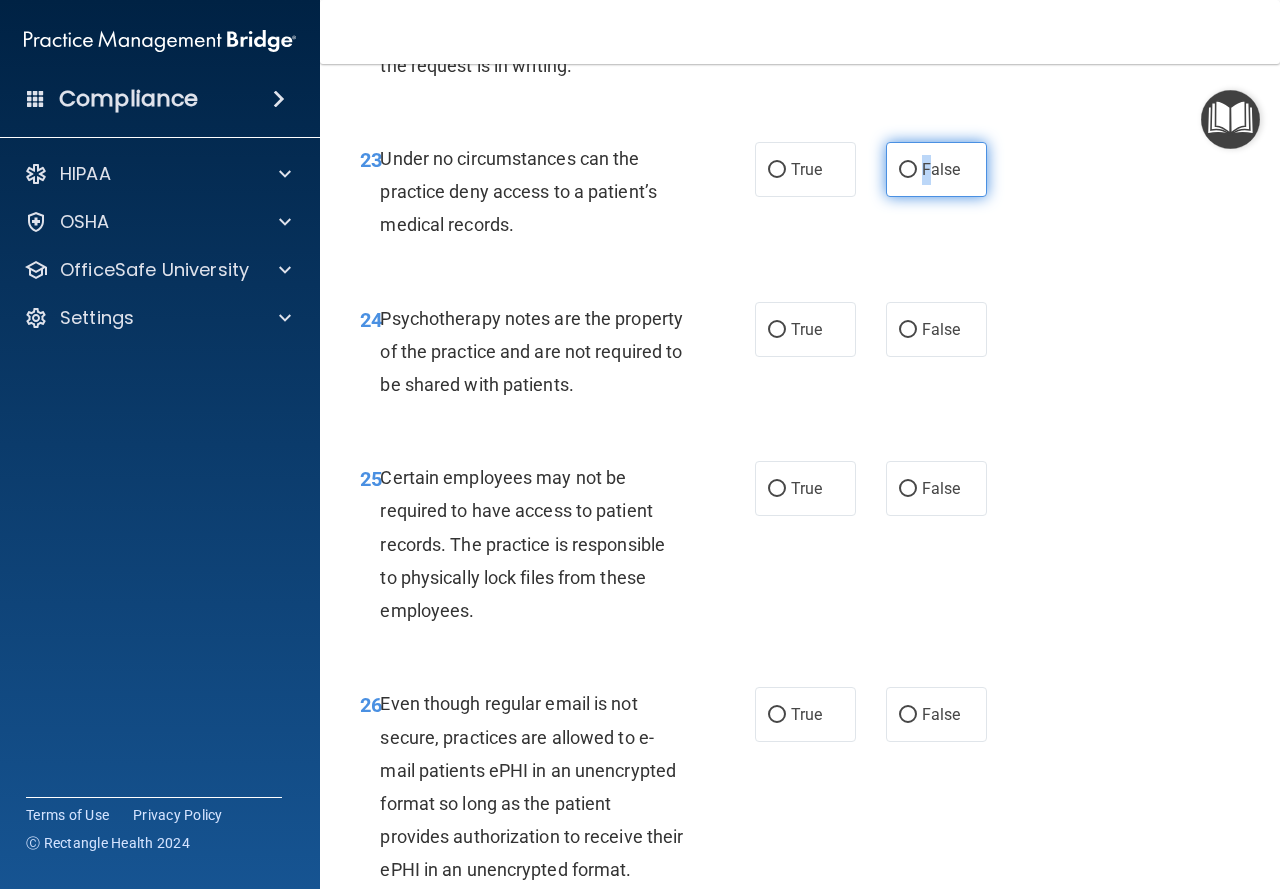 drag, startPoint x: 901, startPoint y: 305, endPoint x: 887, endPoint y: 305, distance: 14 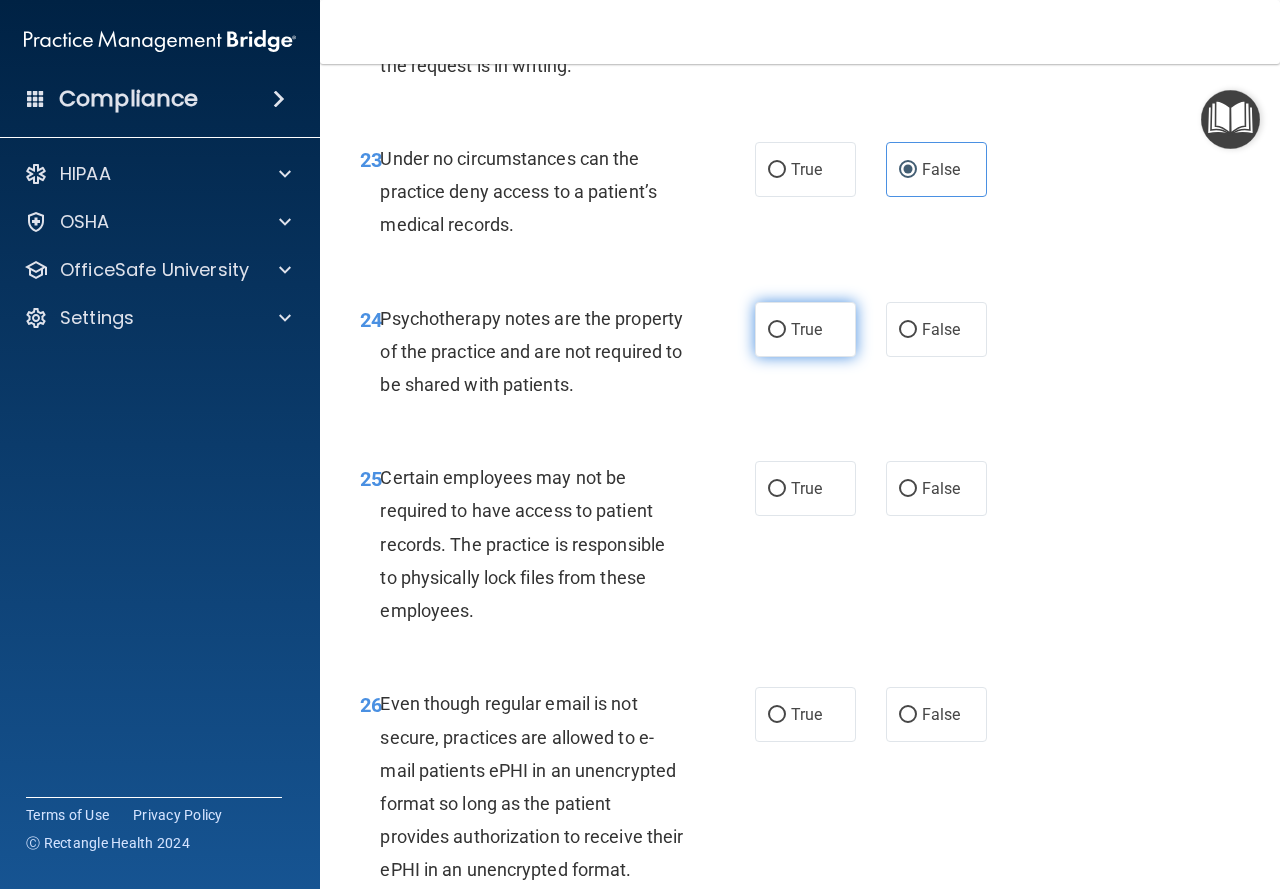 click on "True" at bounding box center (805, 329) 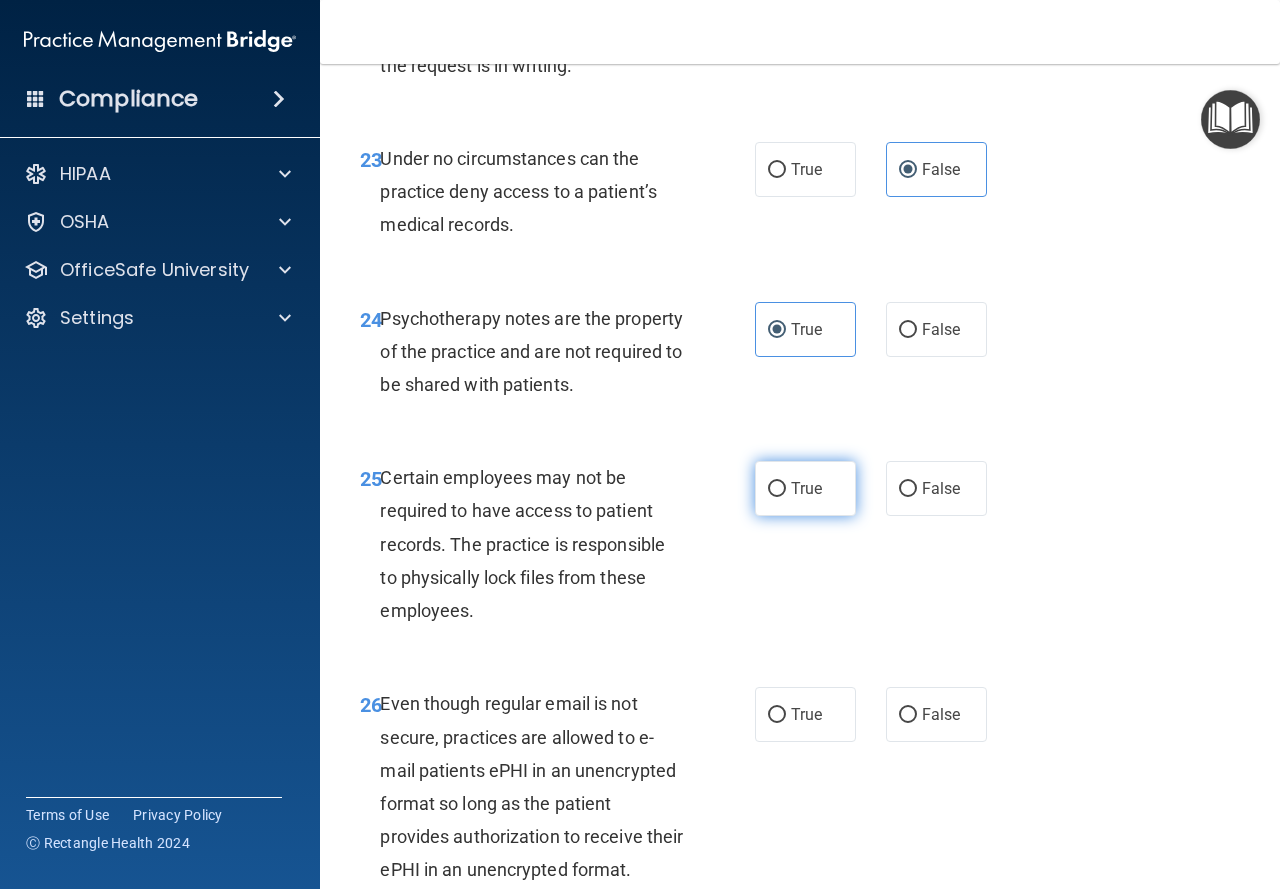click on "True" at bounding box center [805, 488] 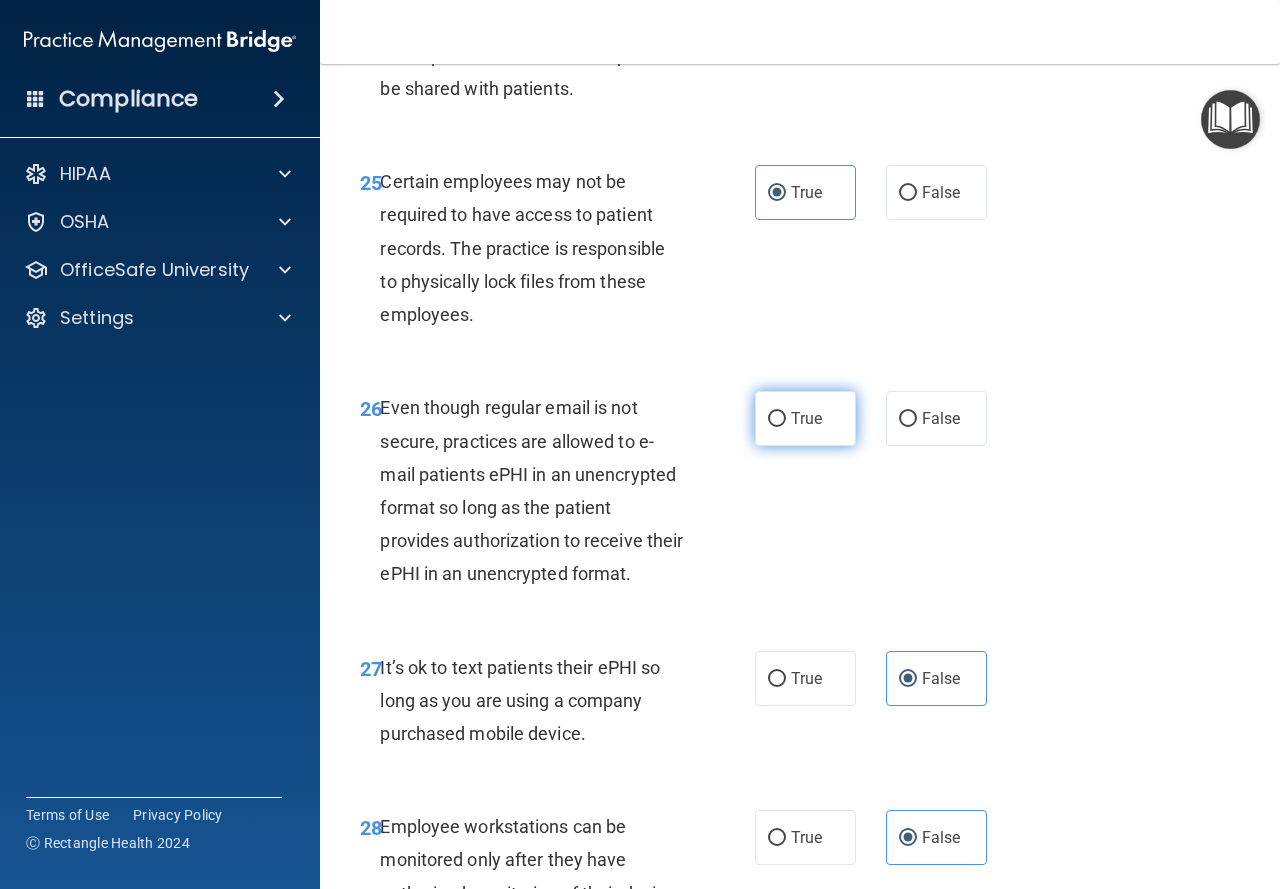 scroll, scrollTop: 5357, scrollLeft: 0, axis: vertical 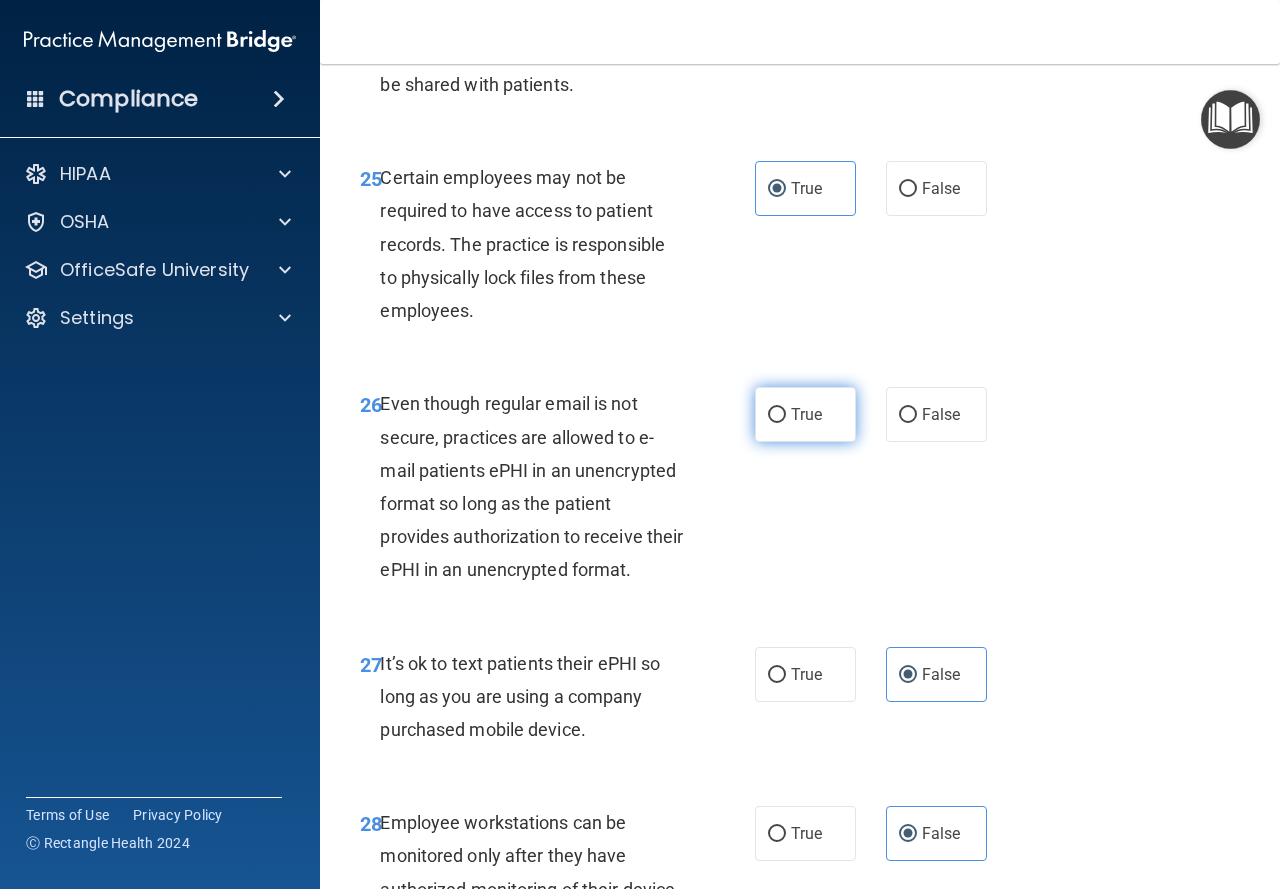 click on "True" at bounding box center [806, 414] 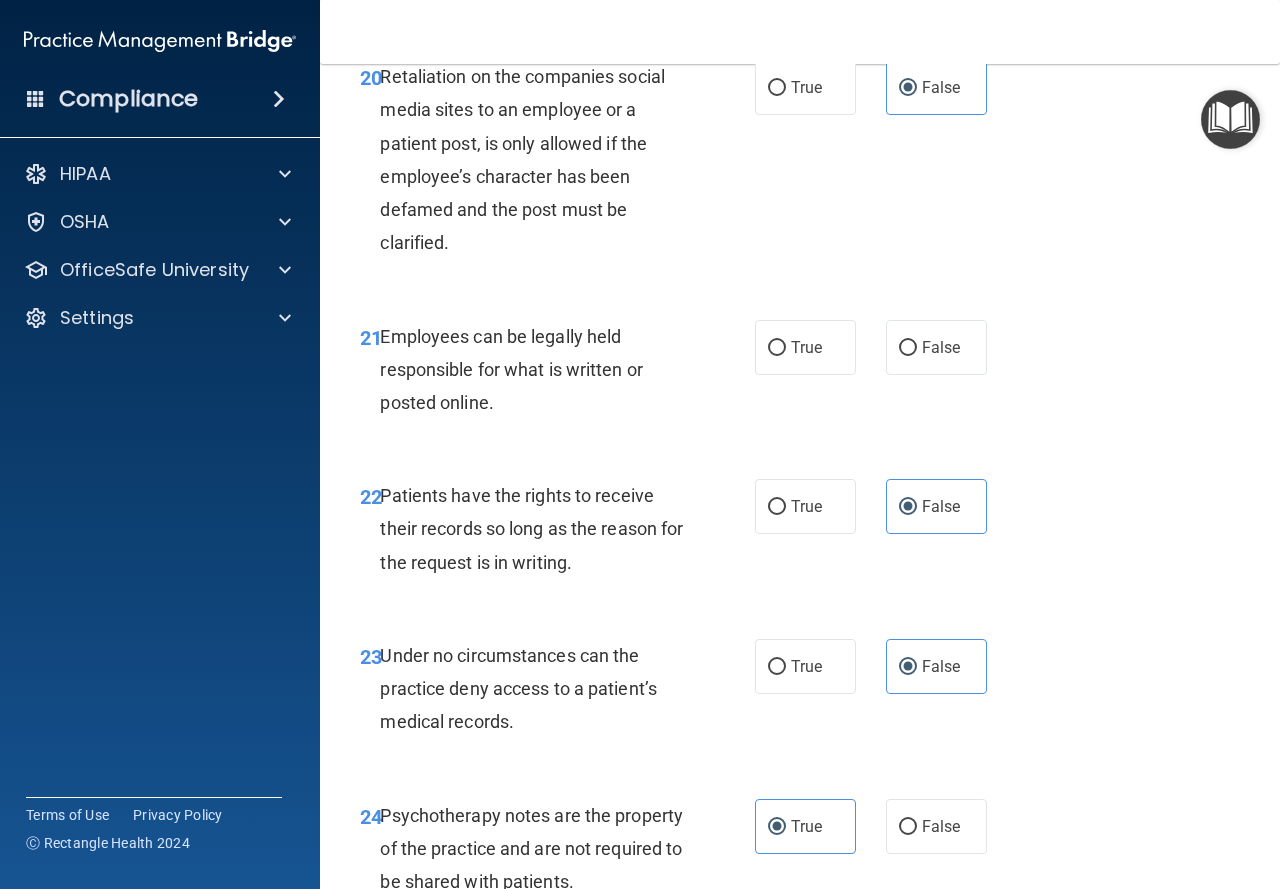 scroll, scrollTop: 4557, scrollLeft: 0, axis: vertical 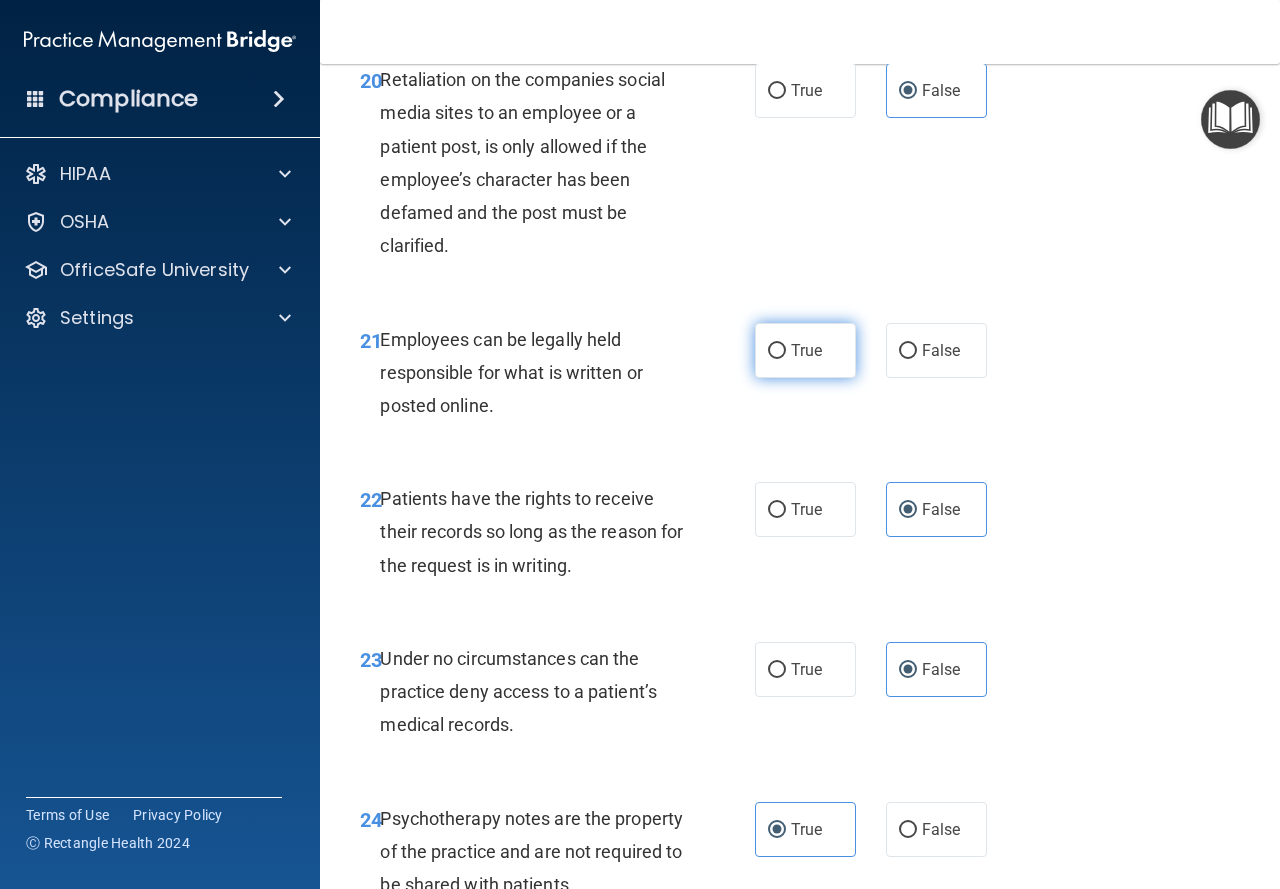 click on "True" at bounding box center (806, 350) 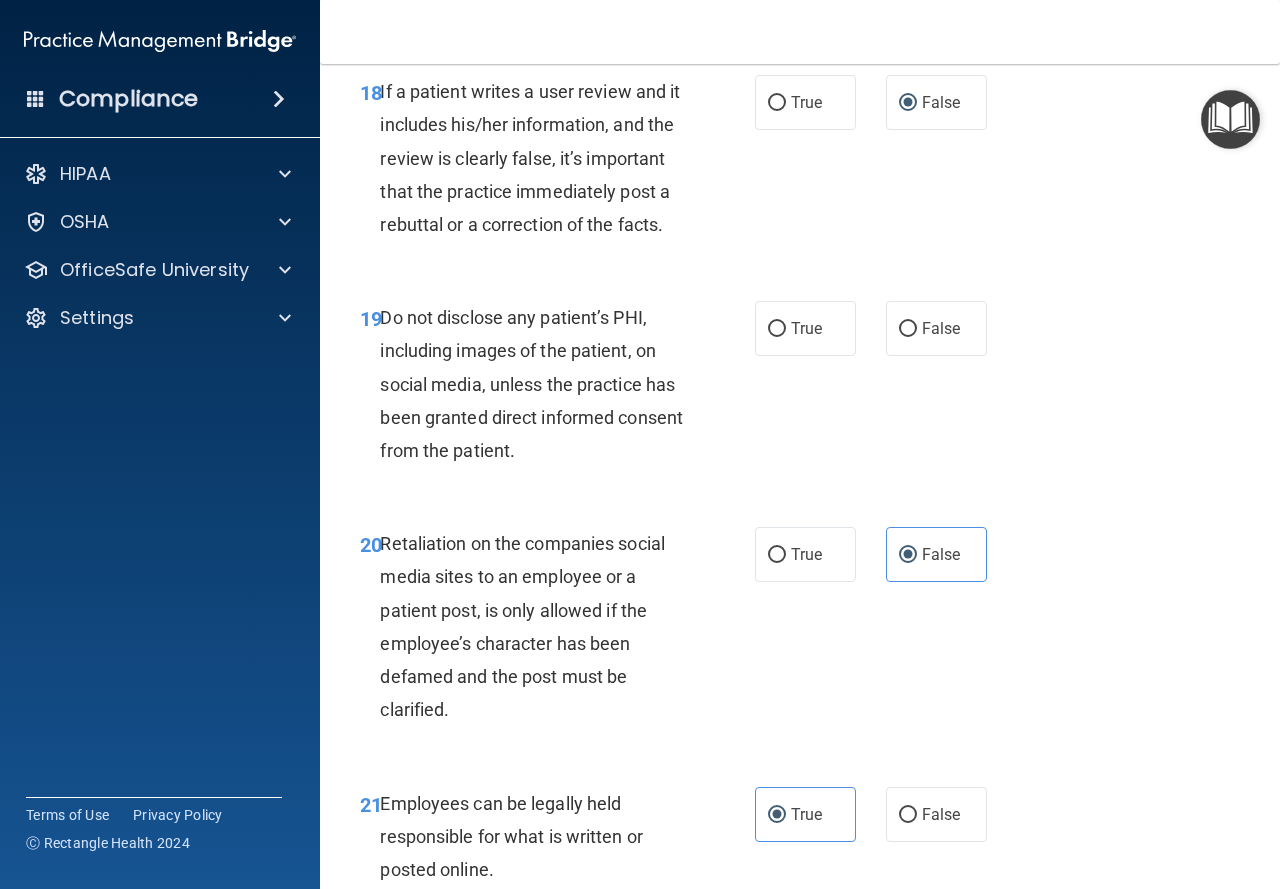 scroll, scrollTop: 4057, scrollLeft: 0, axis: vertical 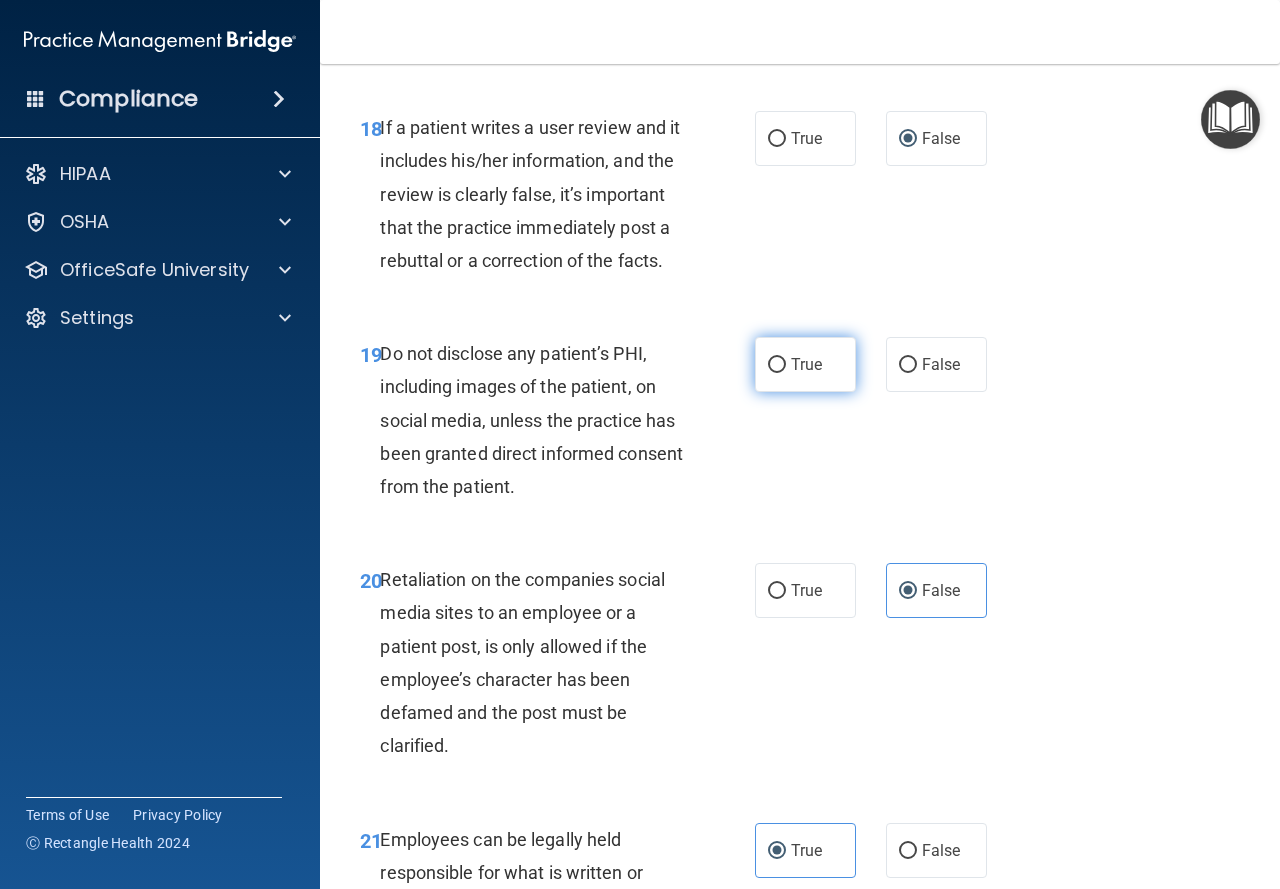 click on "True" at bounding box center [806, 364] 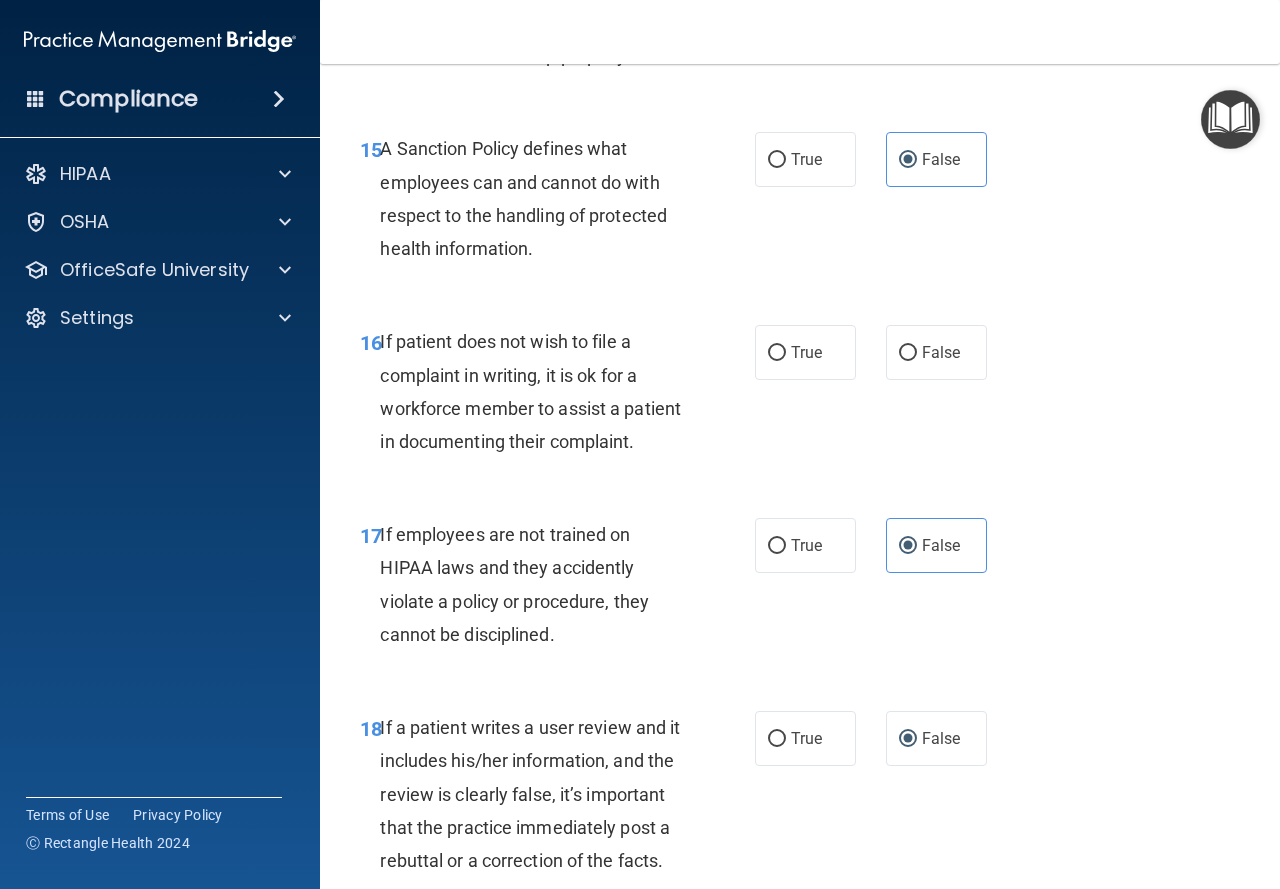scroll, scrollTop: 3357, scrollLeft: 0, axis: vertical 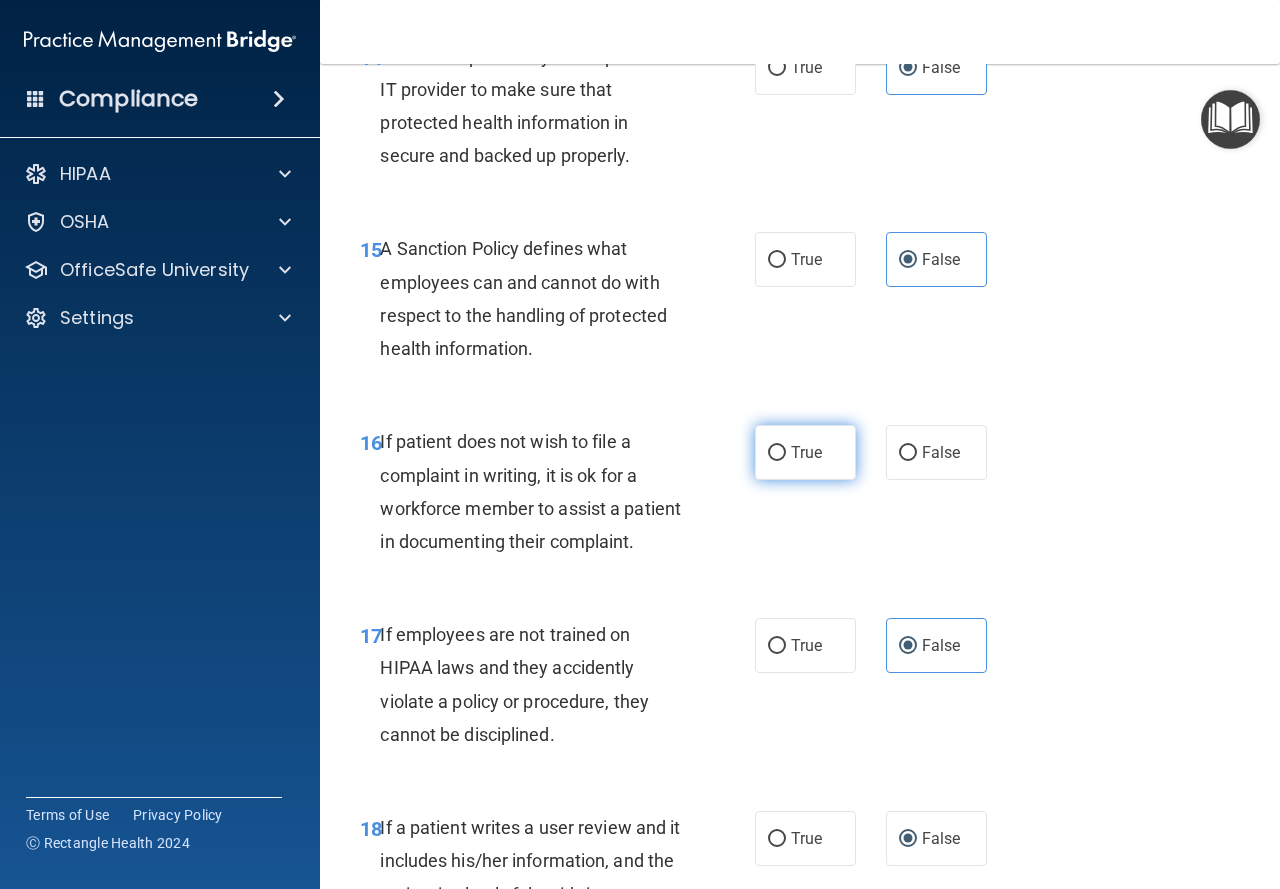 click on "True" at bounding box center (805, 452) 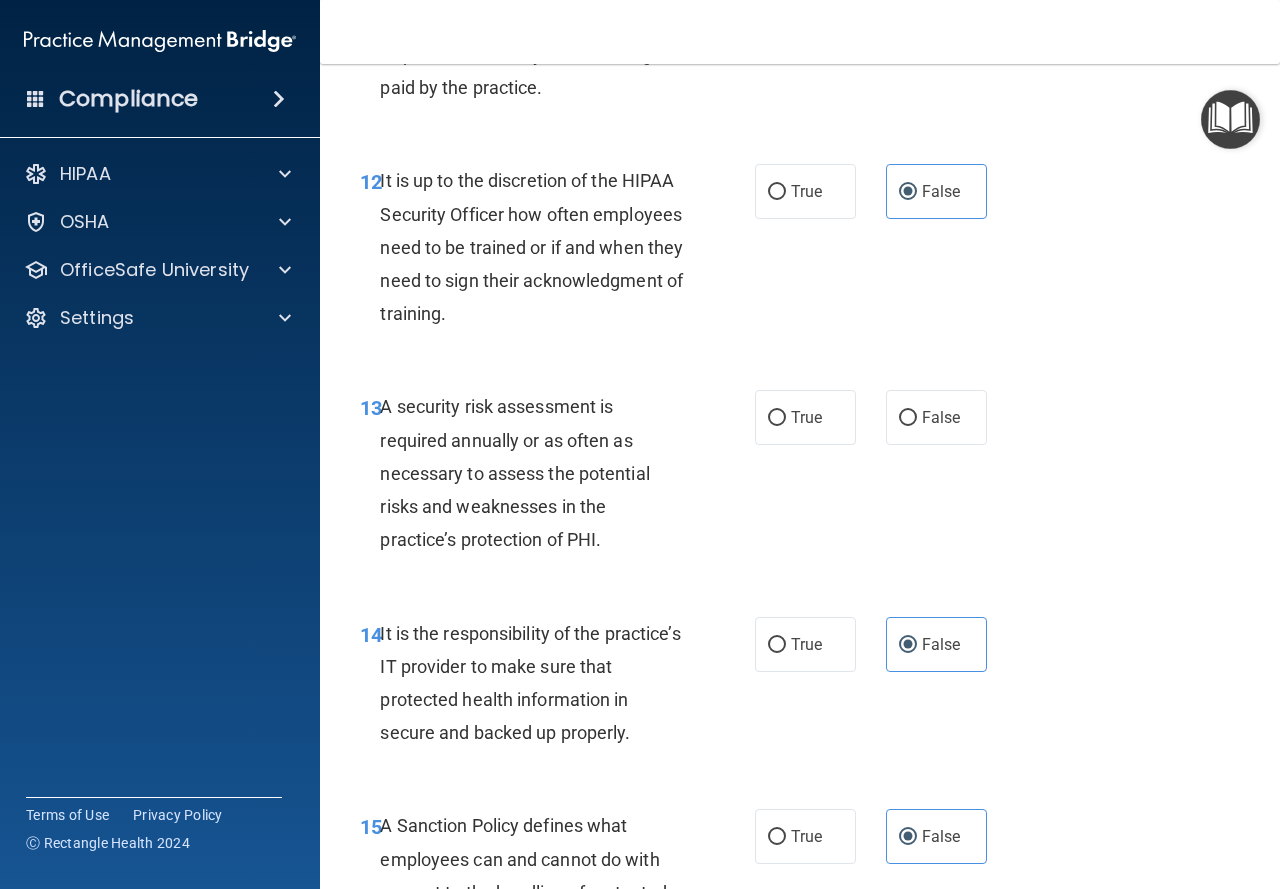 scroll, scrollTop: 2757, scrollLeft: 0, axis: vertical 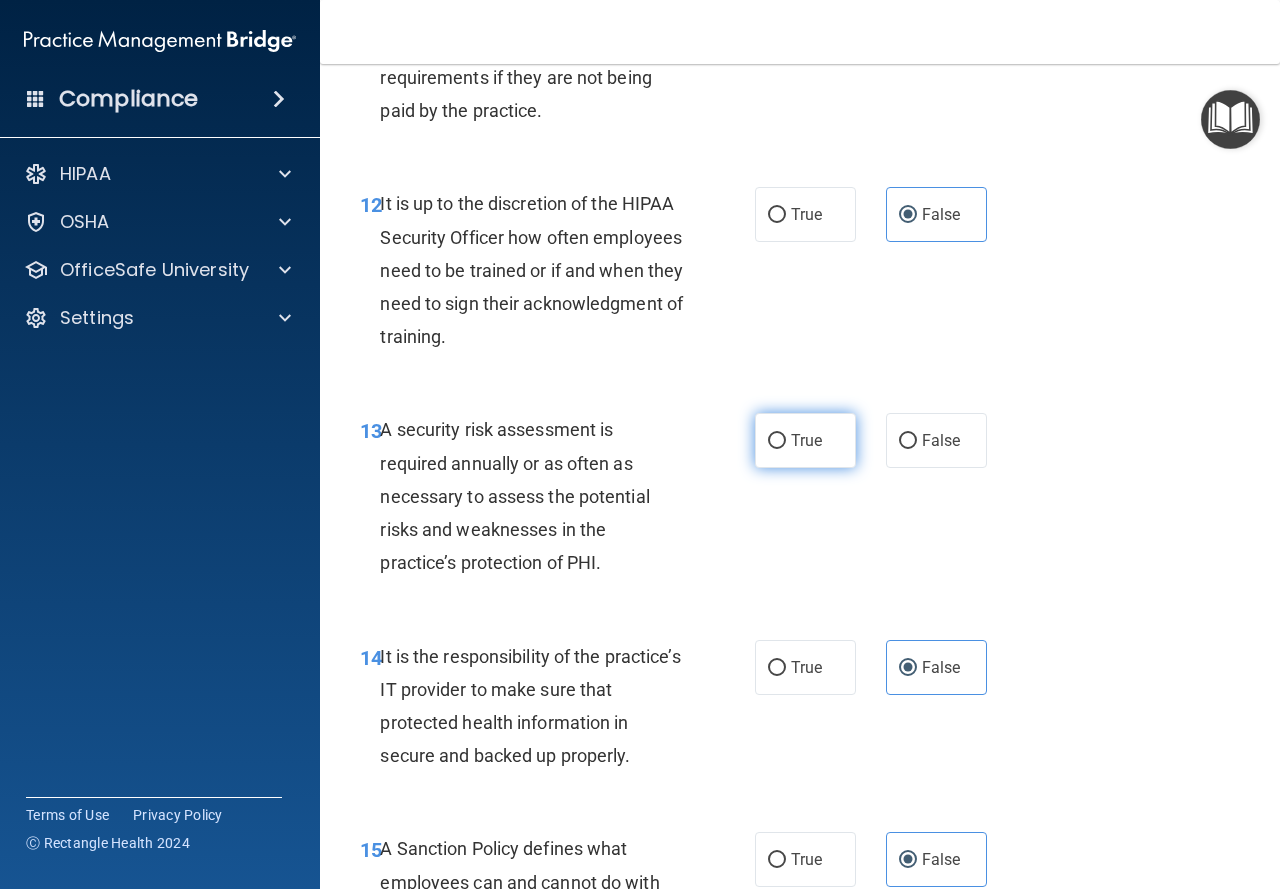 click on "True" at bounding box center [806, 440] 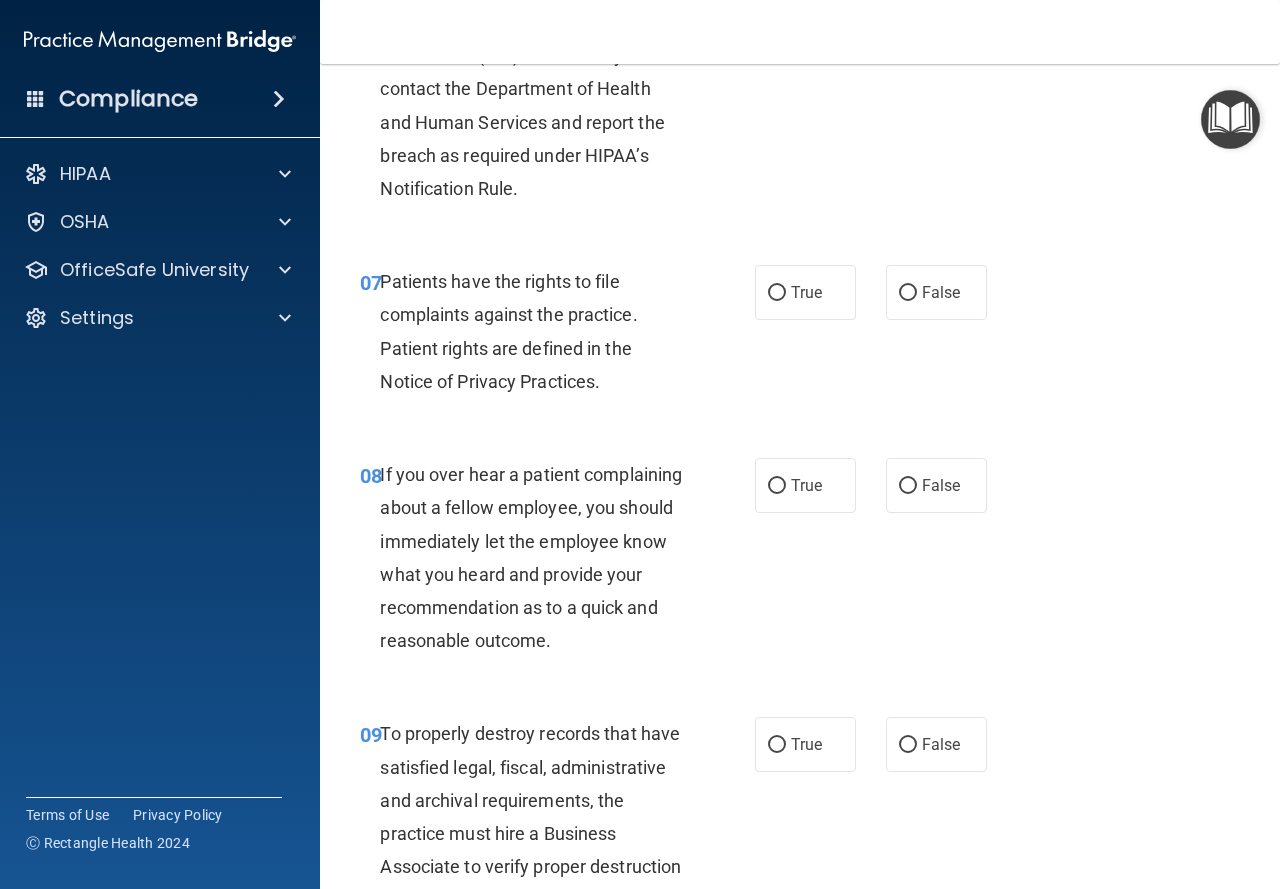 scroll, scrollTop: 1400, scrollLeft: 0, axis: vertical 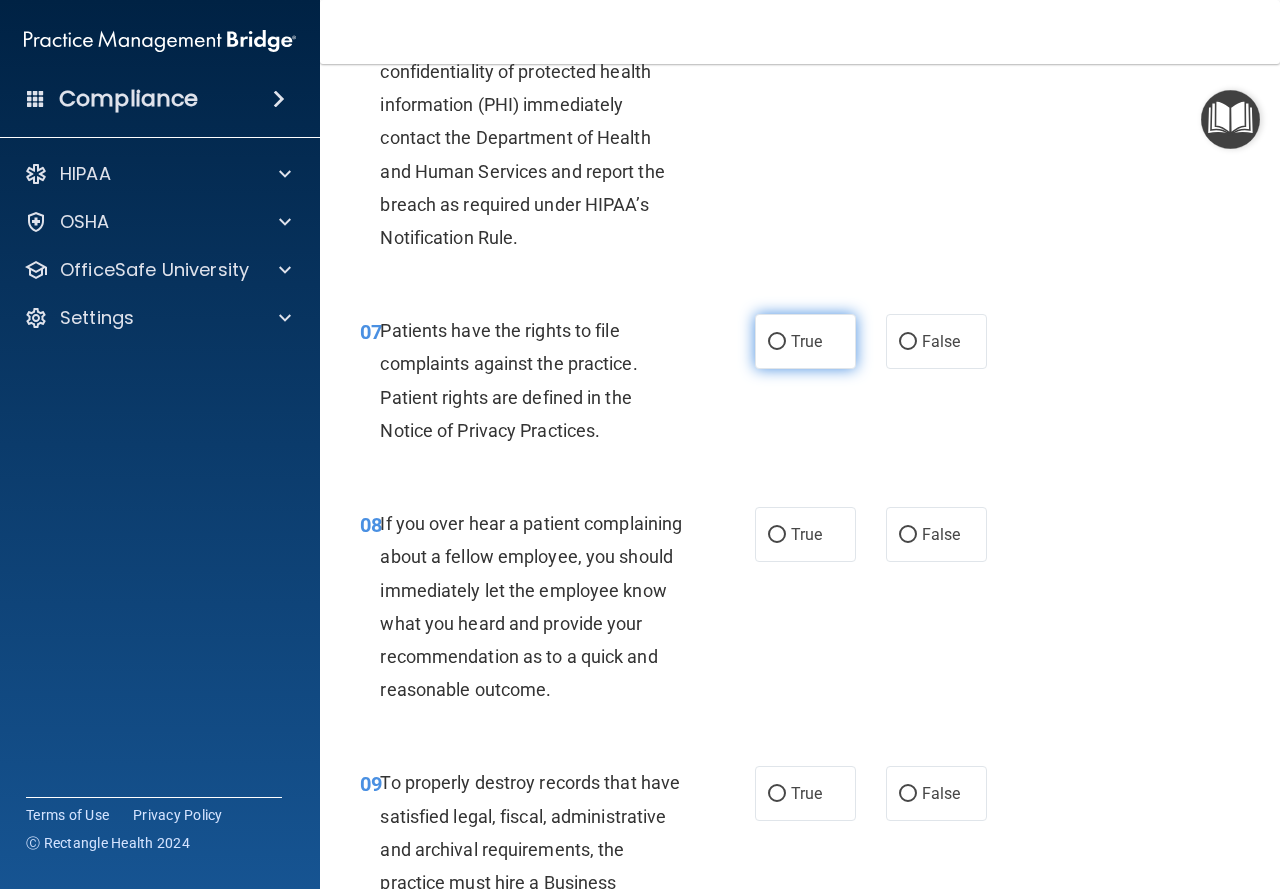 click on "True" at bounding box center [805, 341] 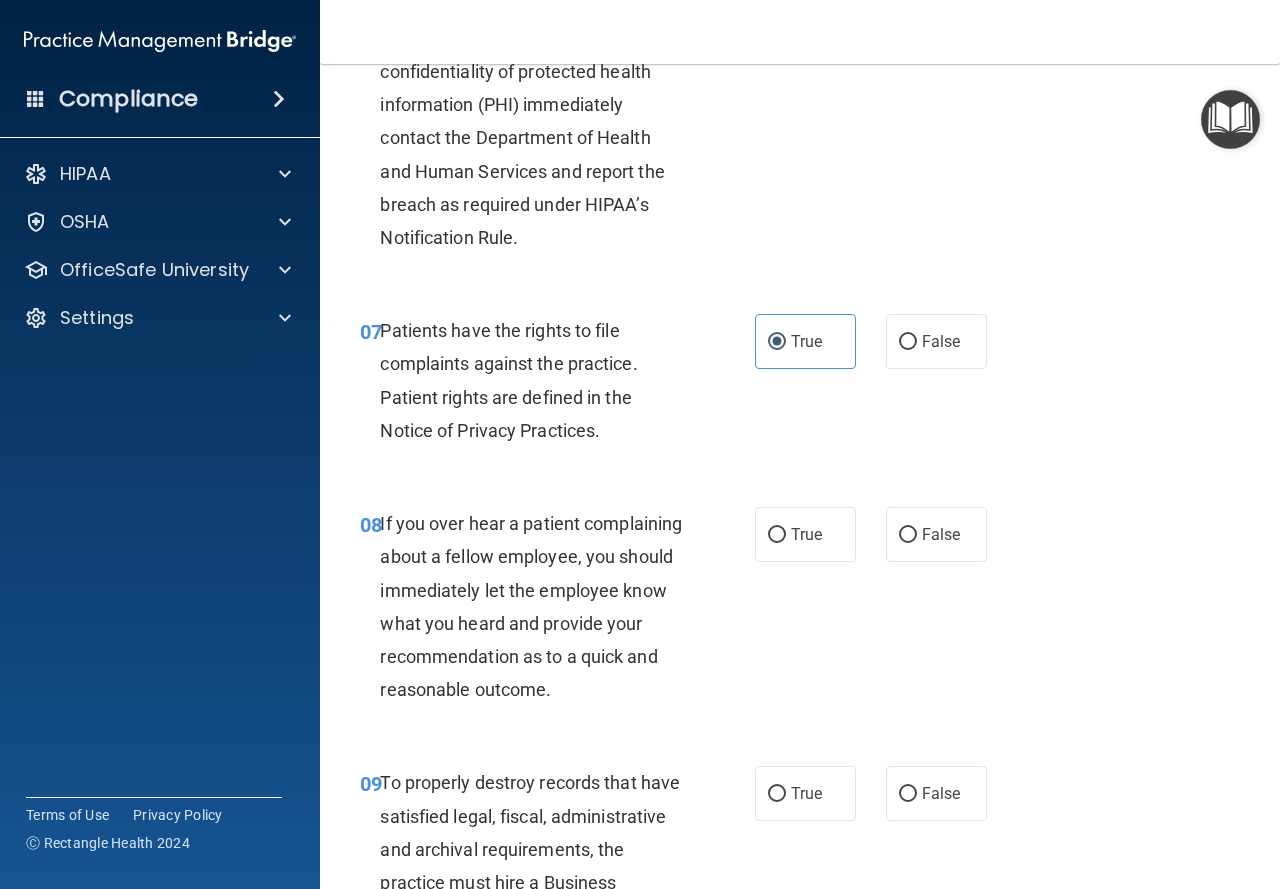 scroll, scrollTop: 1500, scrollLeft: 0, axis: vertical 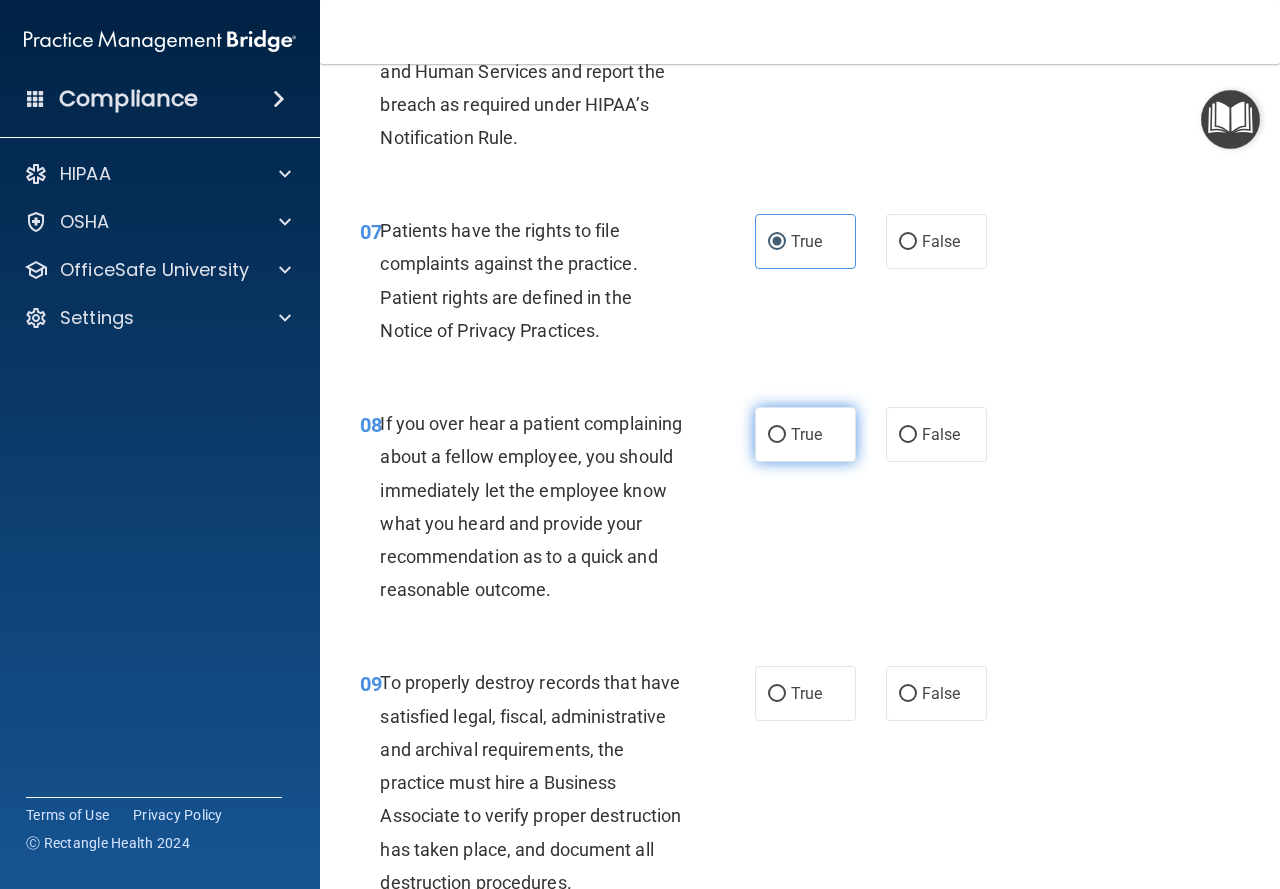 click on "True" at bounding box center [805, 434] 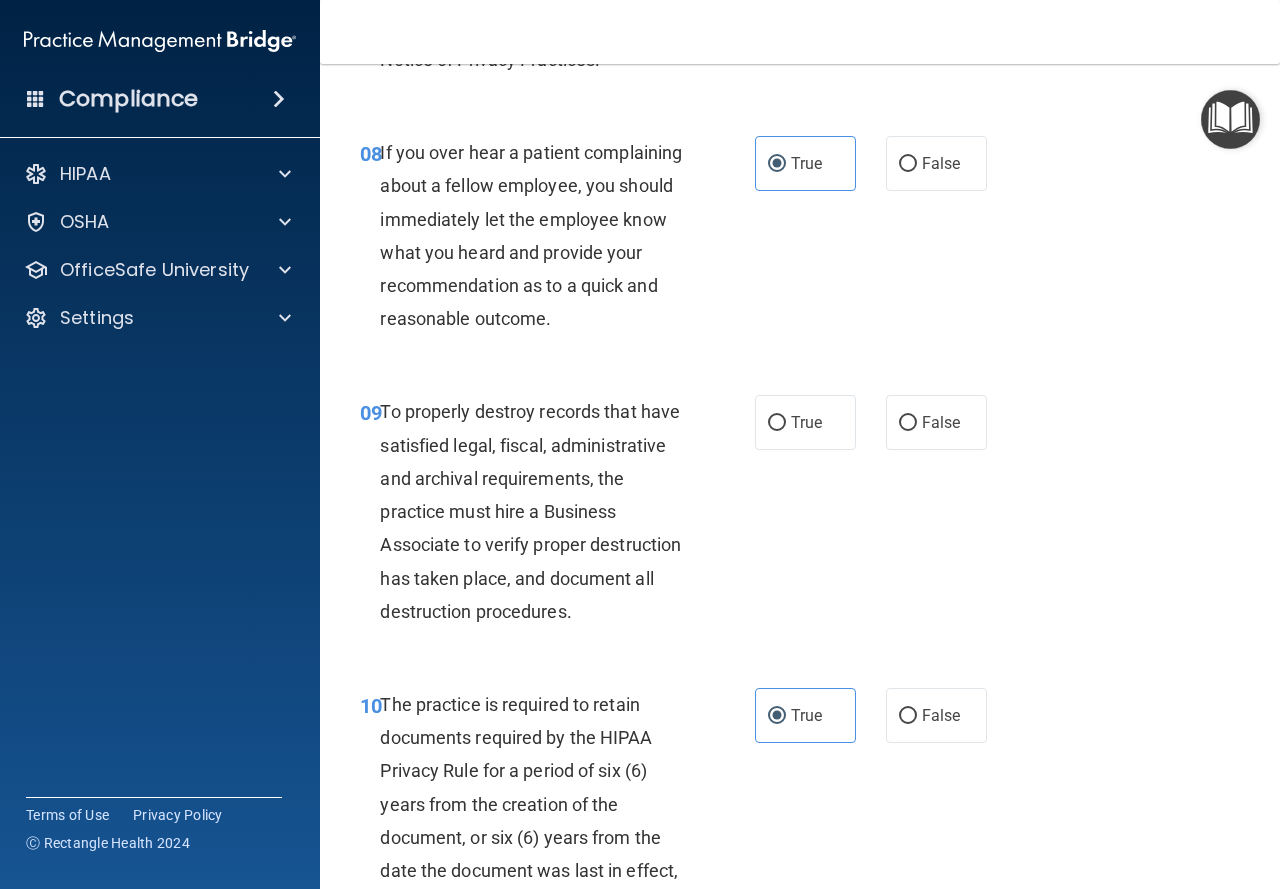 scroll, scrollTop: 1800, scrollLeft: 0, axis: vertical 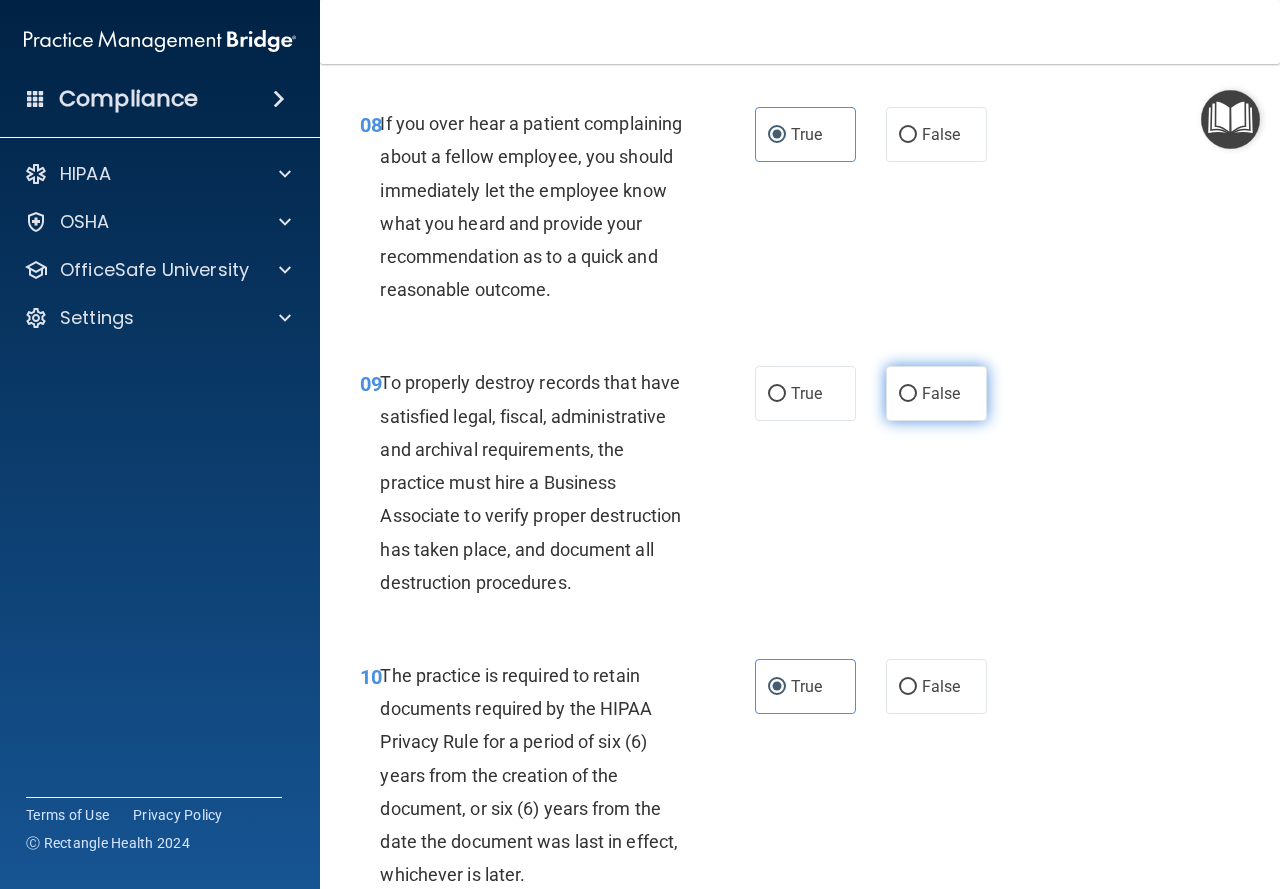 click on "False" at bounding box center [936, 393] 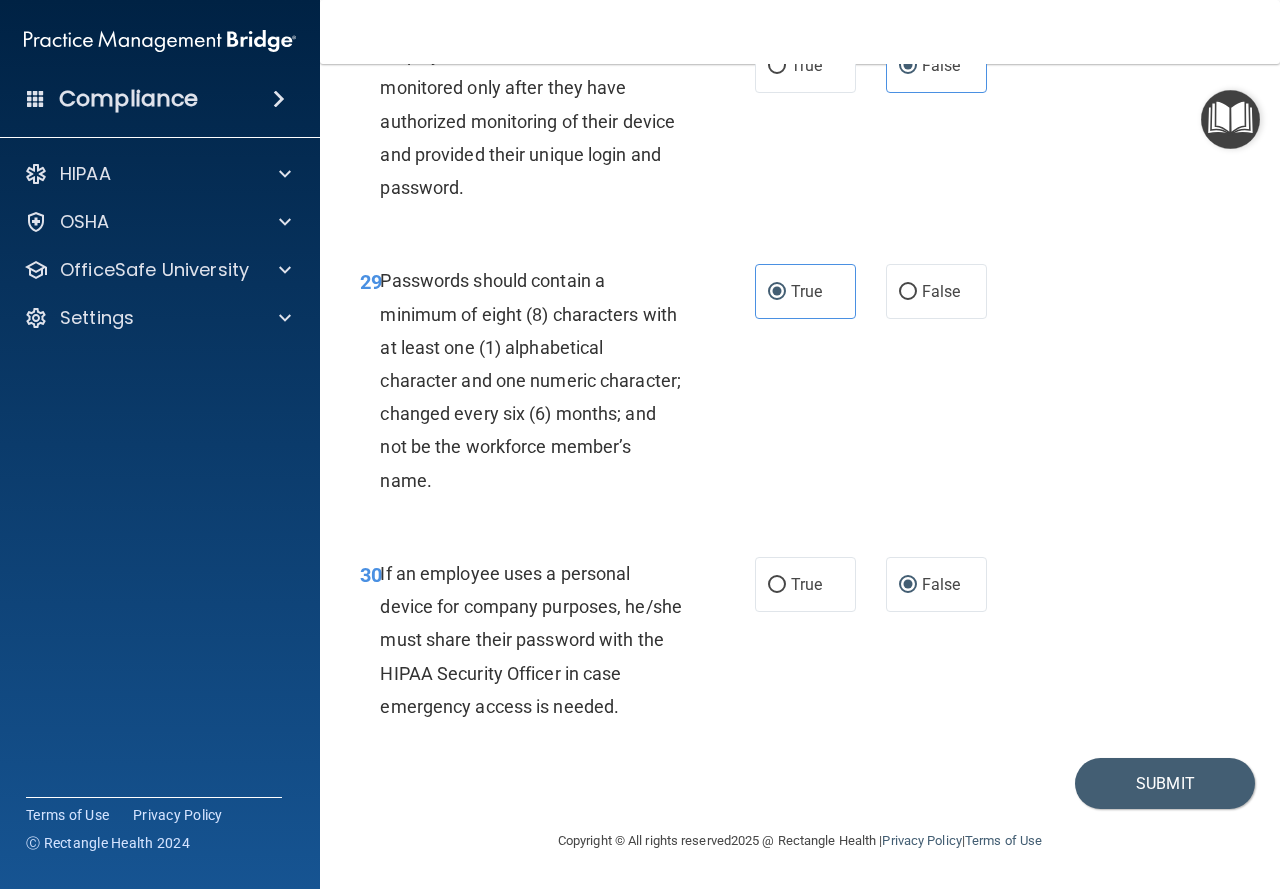 scroll, scrollTop: 6257, scrollLeft: 0, axis: vertical 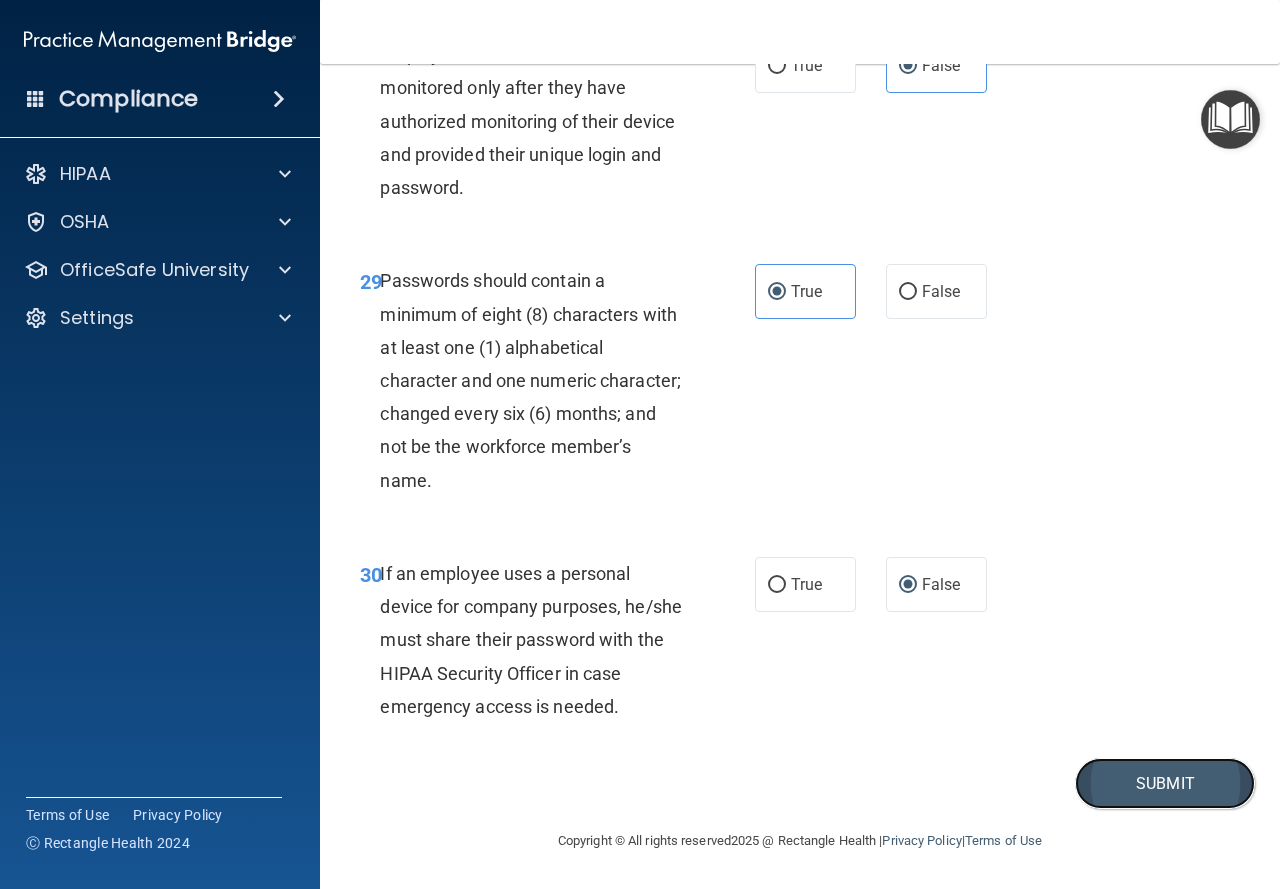 click on "Submit" at bounding box center (1165, 783) 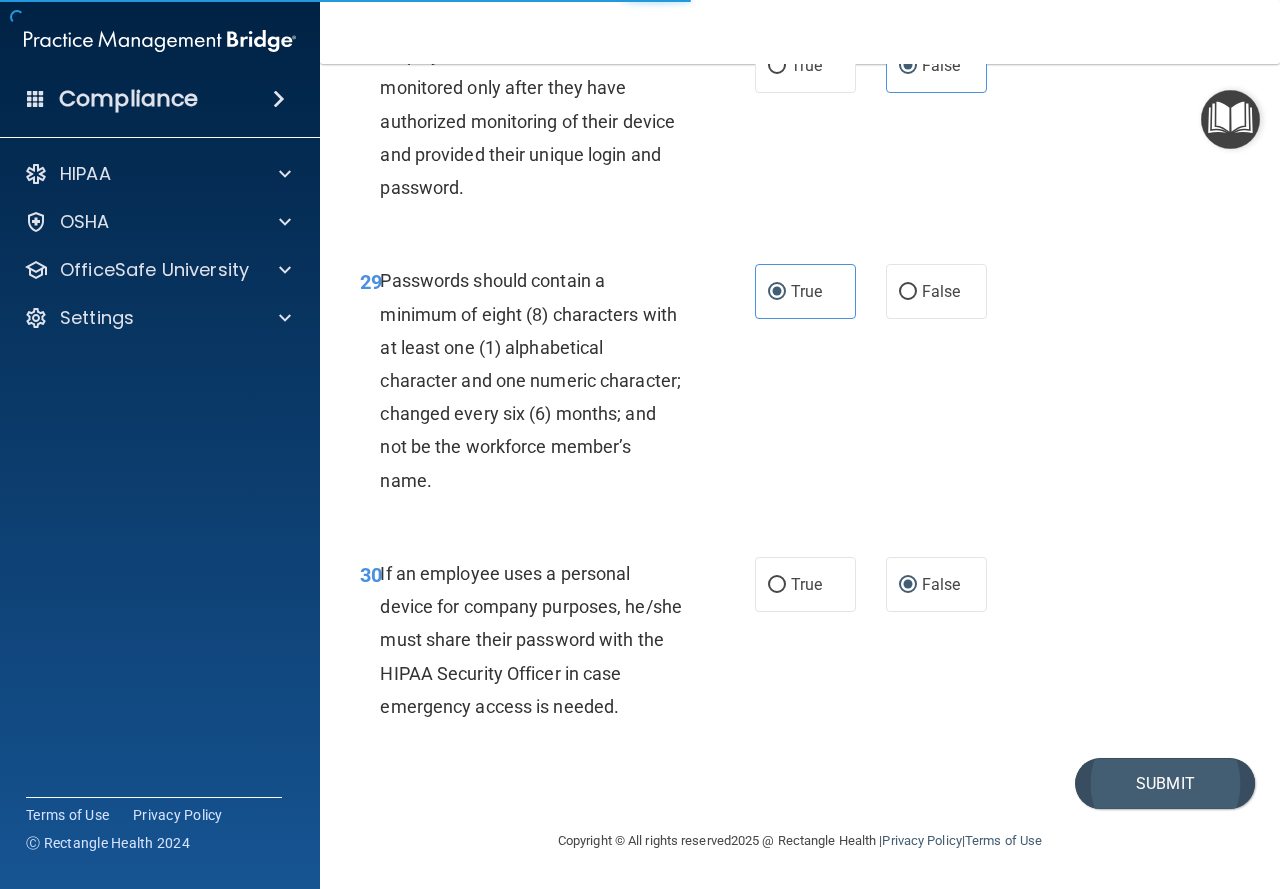 scroll, scrollTop: 0, scrollLeft: 0, axis: both 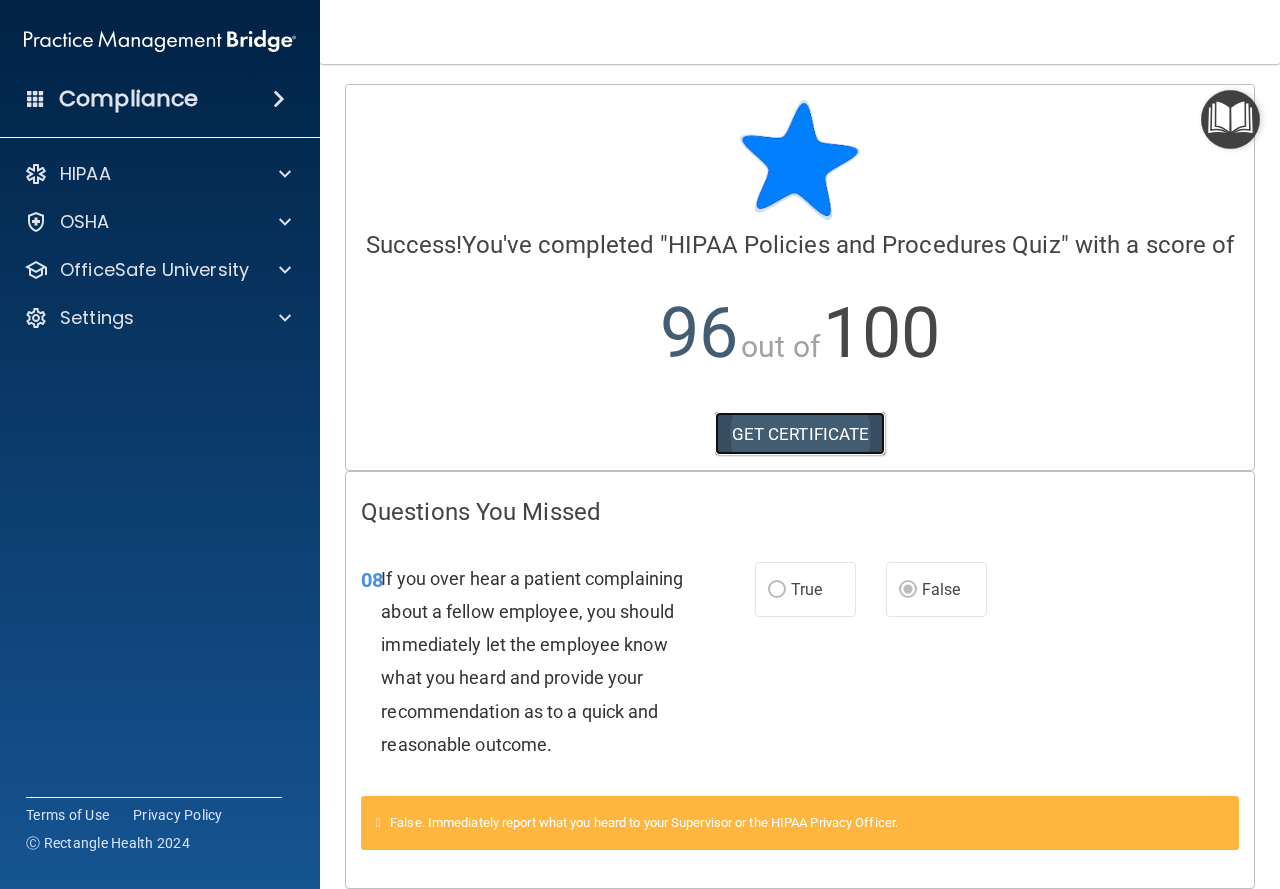 click on "GET CERTIFICATE" at bounding box center [800, 434] 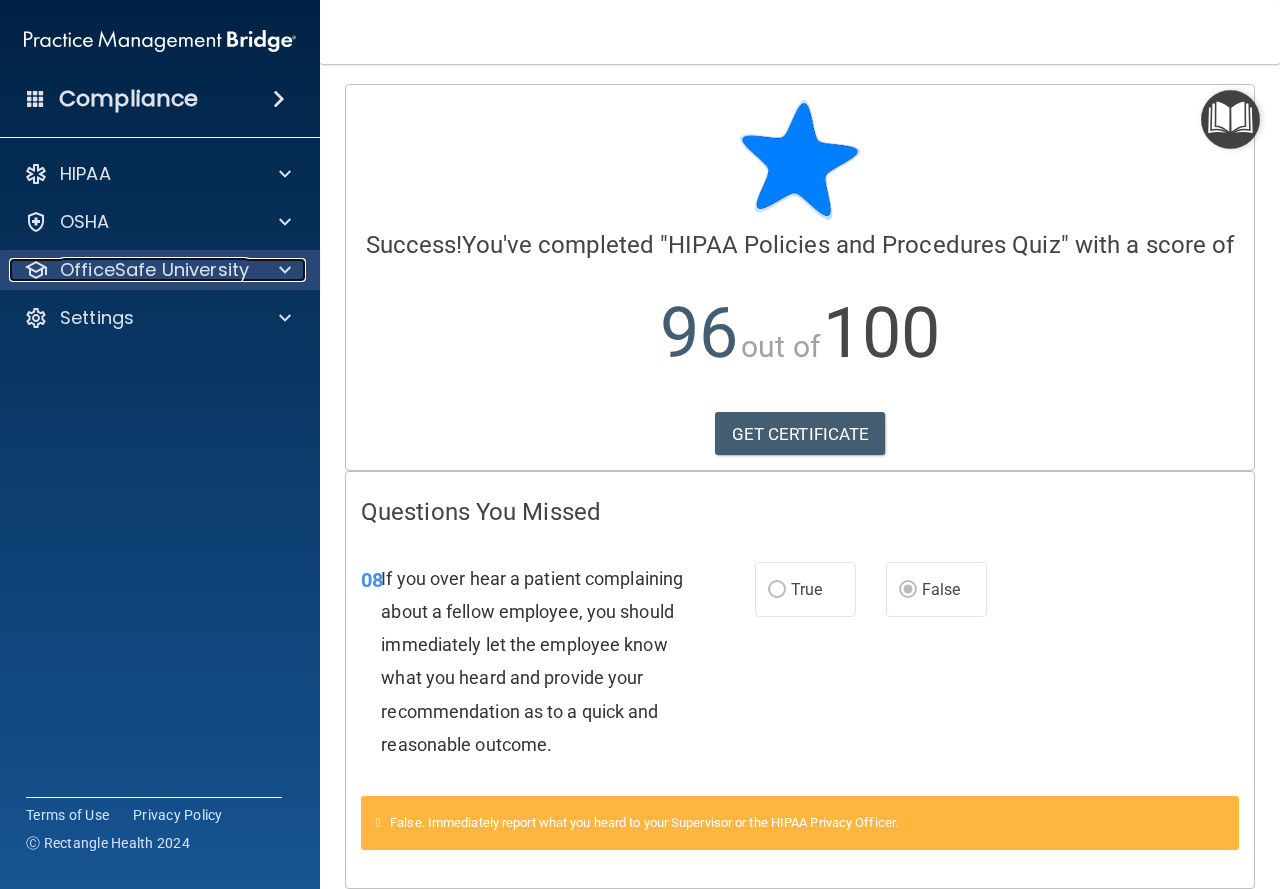 click on "OfficeSafe University" at bounding box center (154, 270) 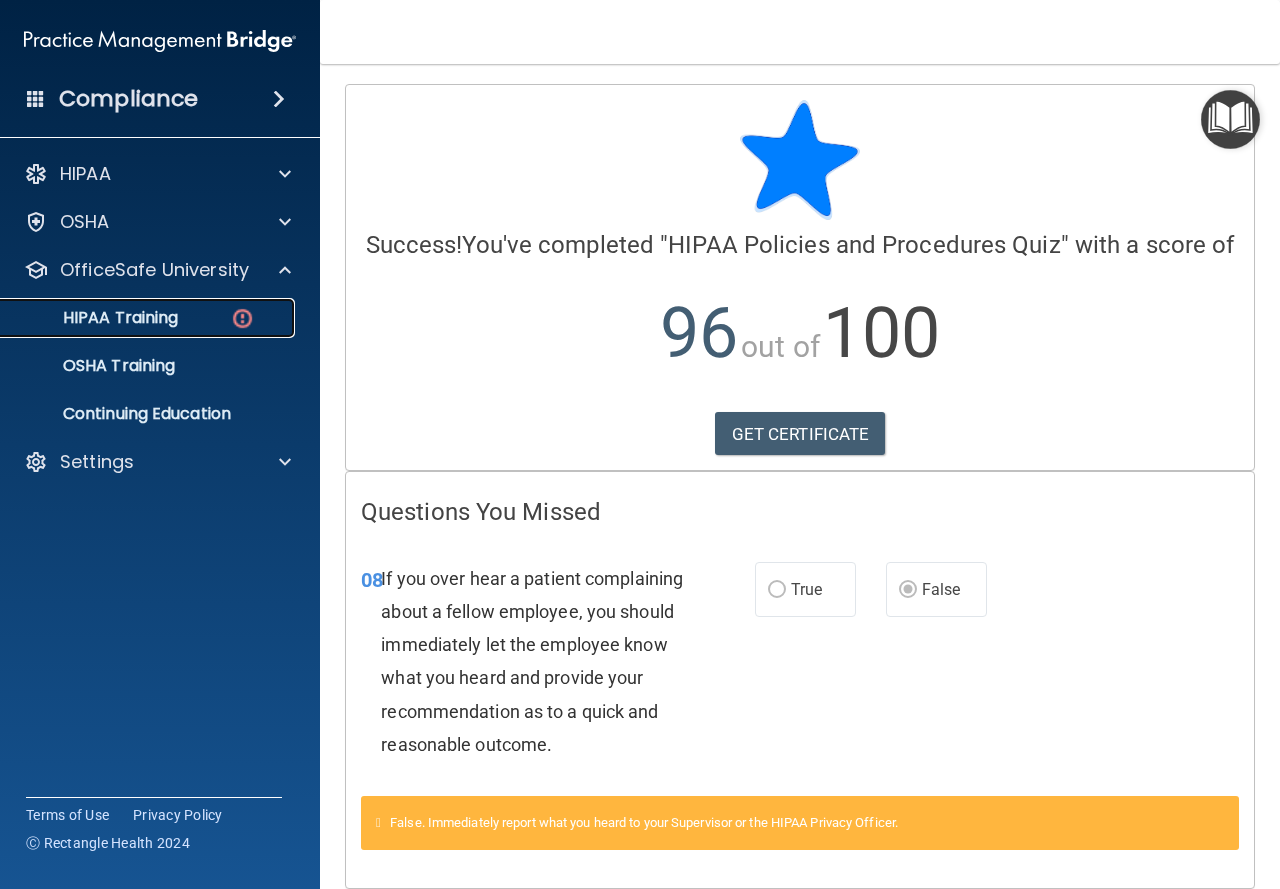 drag, startPoint x: 189, startPoint y: 320, endPoint x: 191, endPoint y: 333, distance: 13.152946 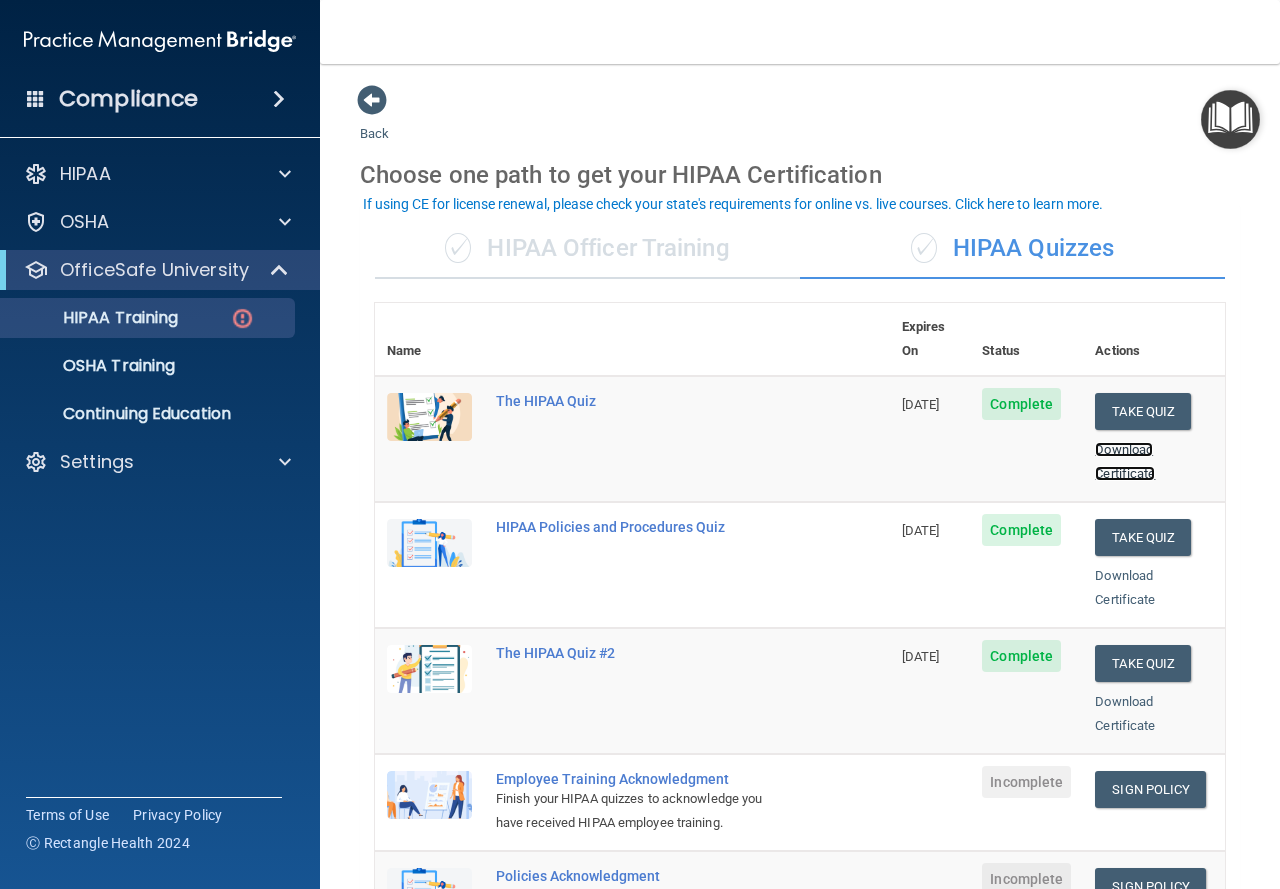 click on "Download Certificate" at bounding box center (1125, 461) 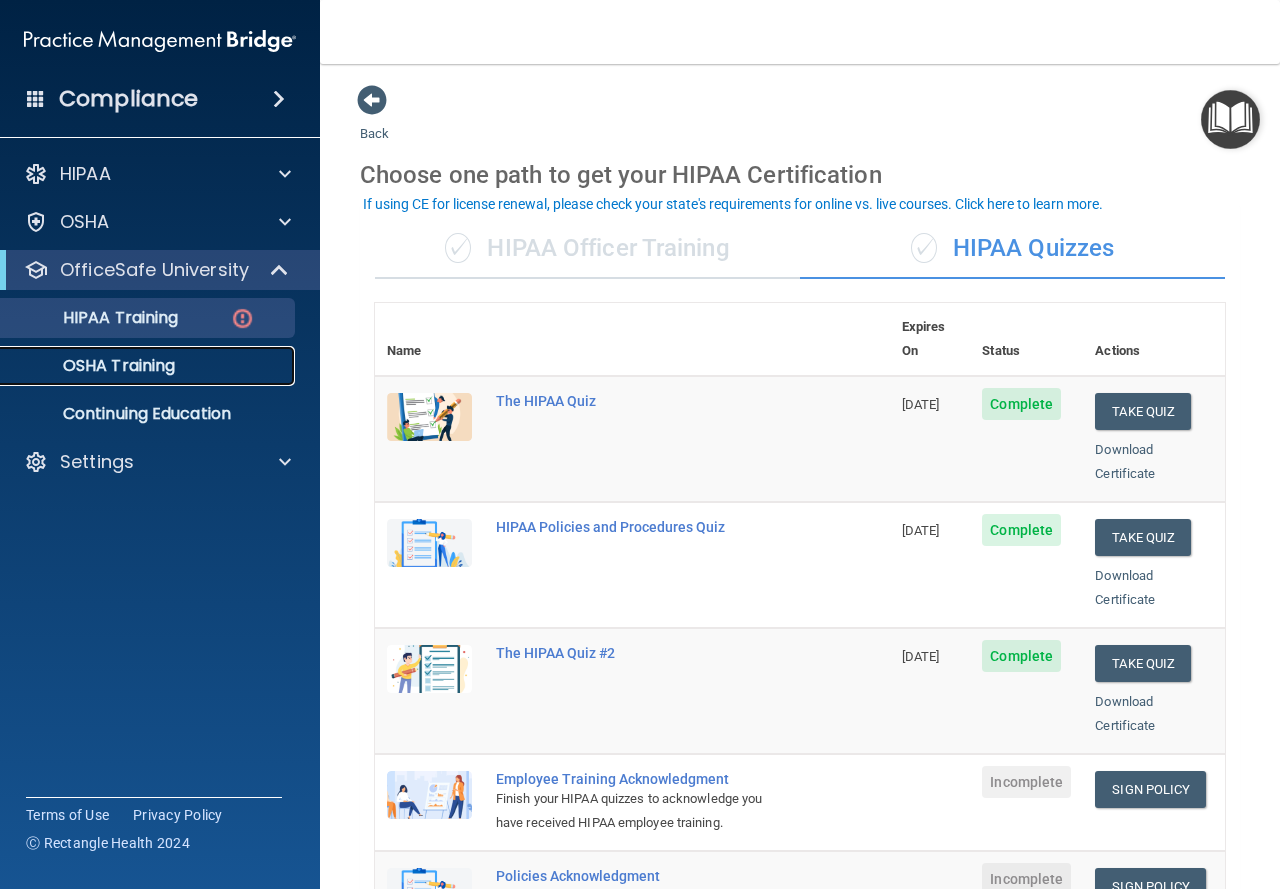 click on "OSHA Training" at bounding box center (137, 366) 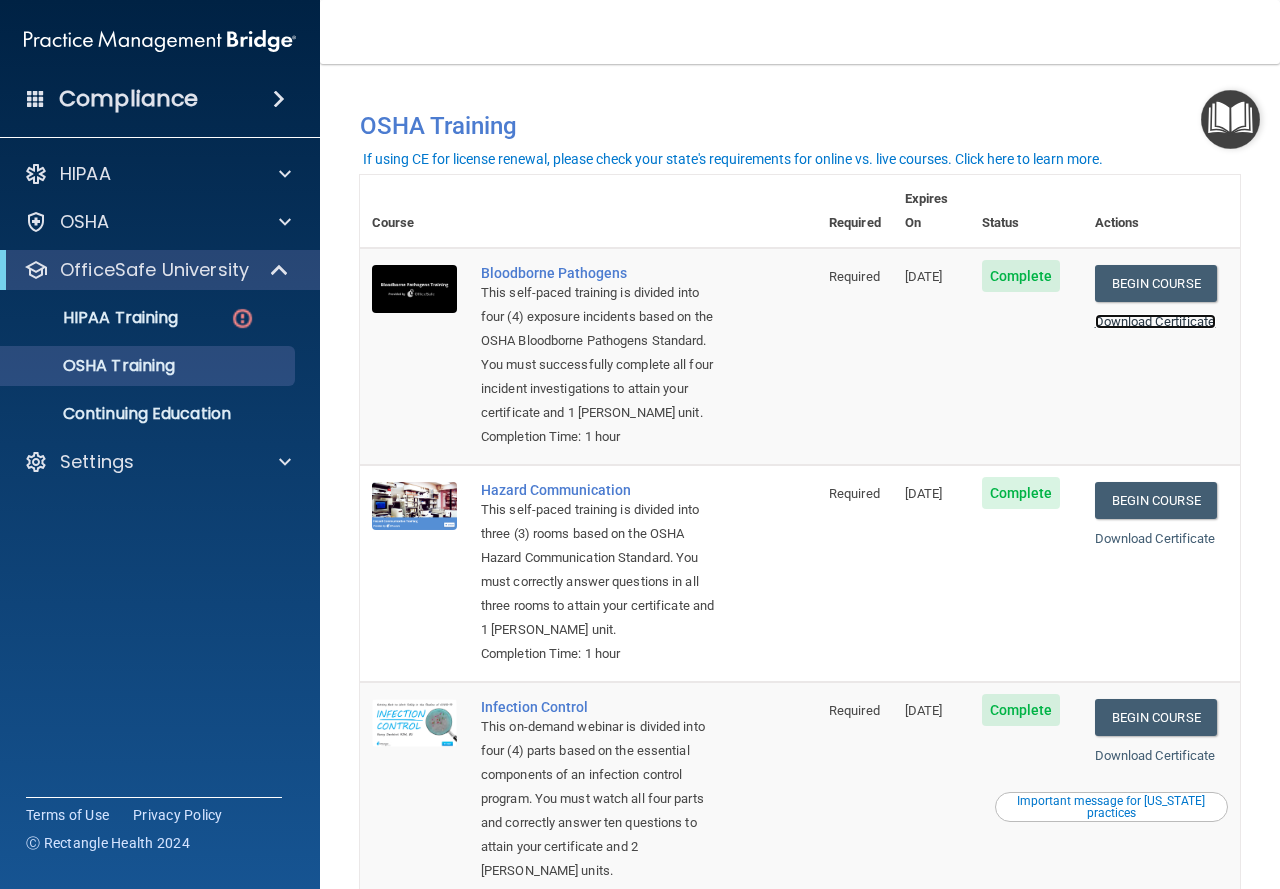 click on "Download Certificate" at bounding box center (1155, 321) 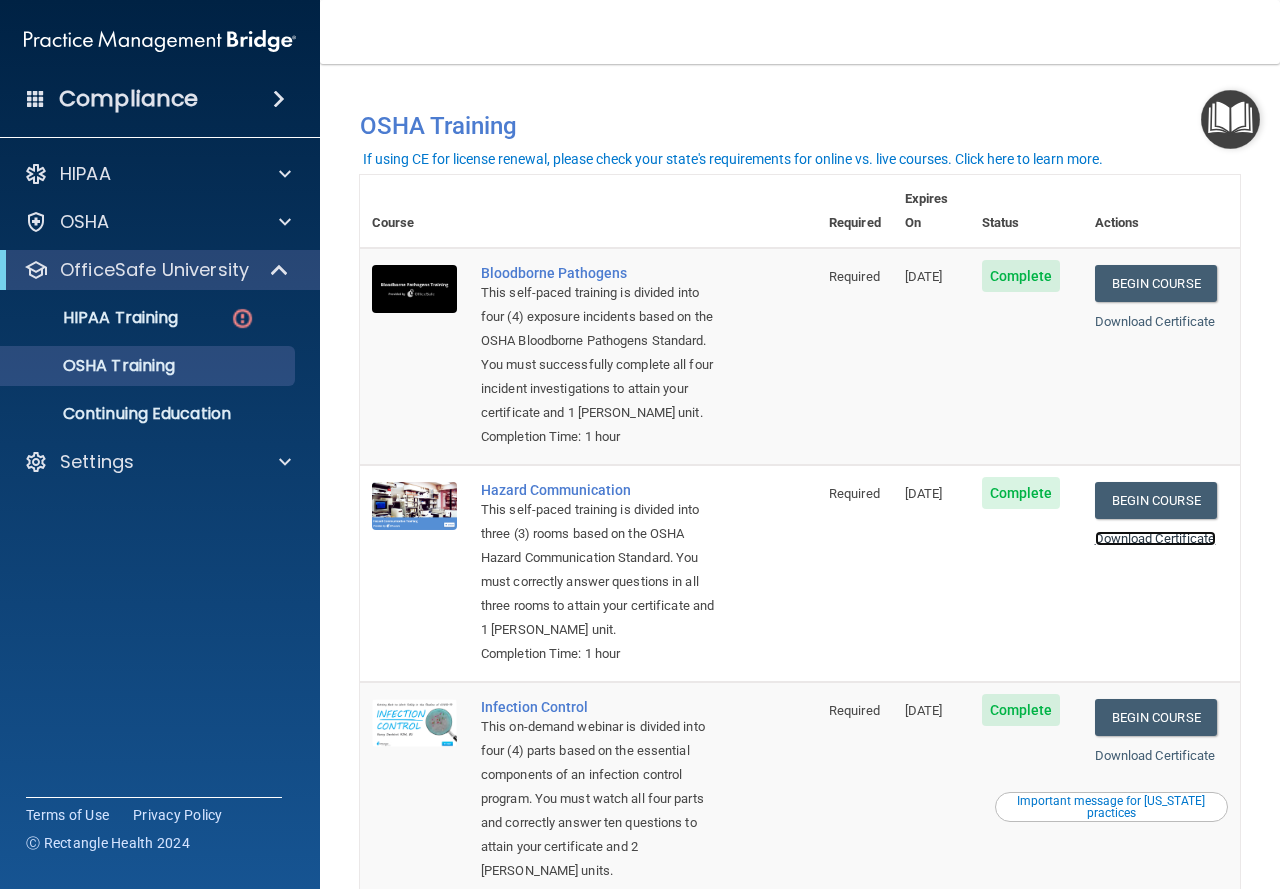 click on "Download Certificate" at bounding box center (1155, 538) 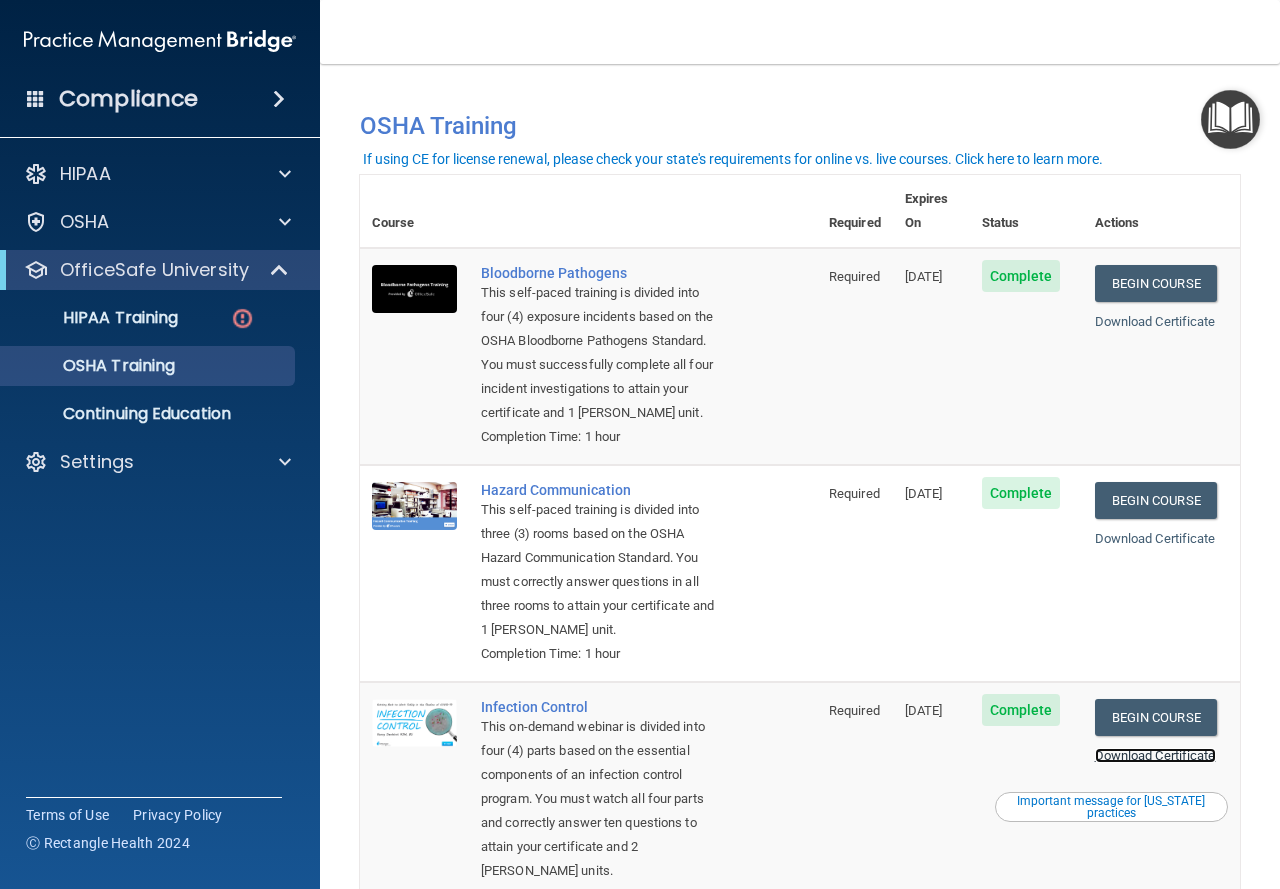 click on "Download Certificate" at bounding box center [1155, 755] 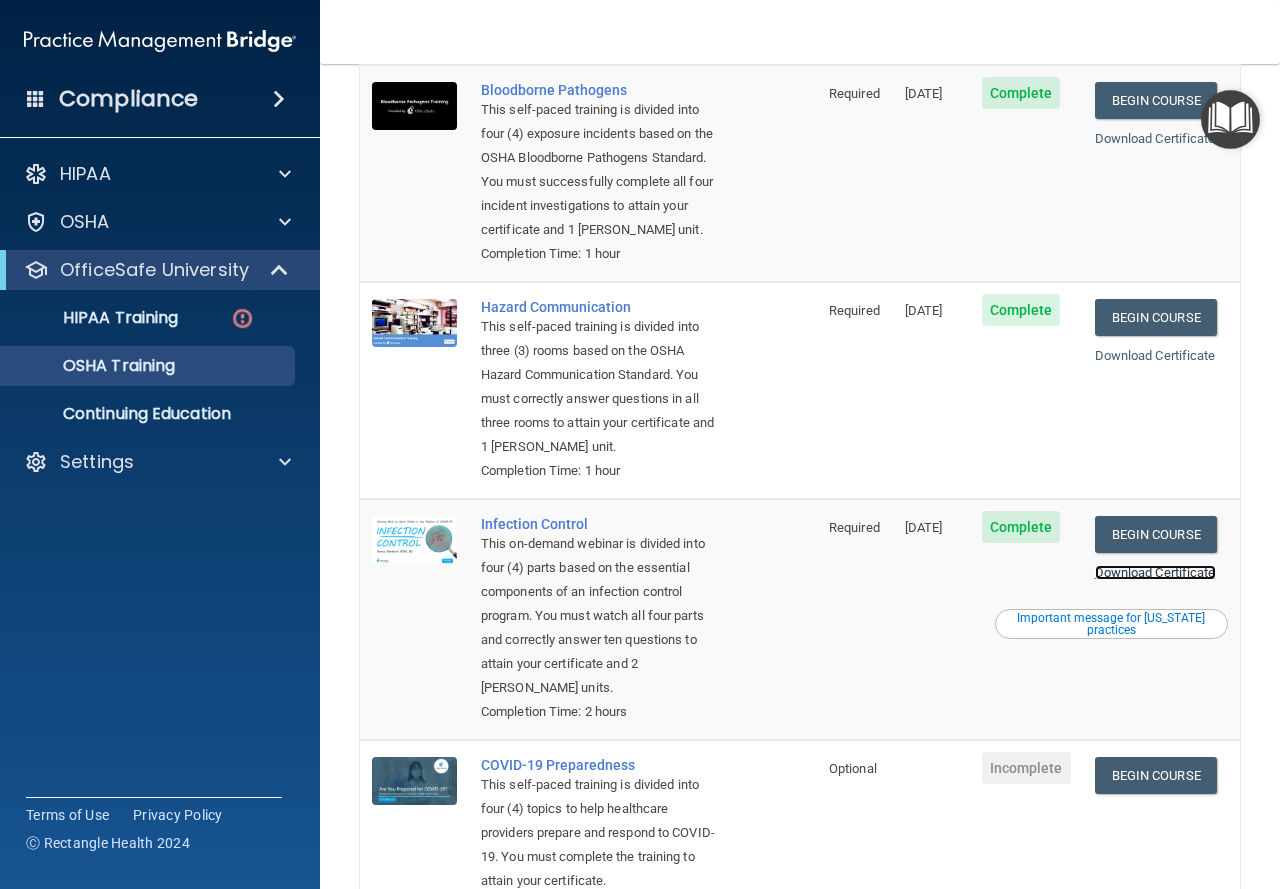 scroll, scrollTop: 0, scrollLeft: 0, axis: both 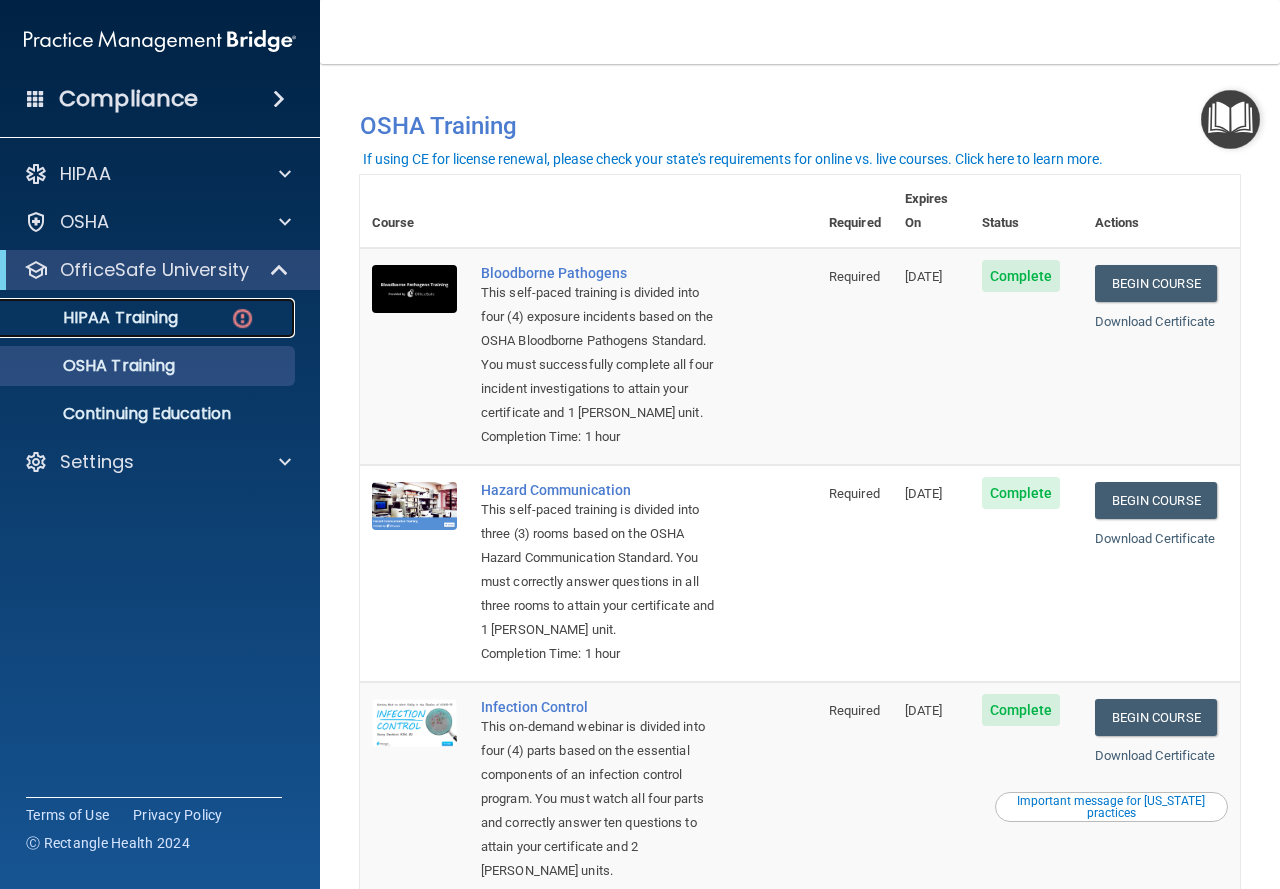 click on "HIPAA Training" at bounding box center [95, 318] 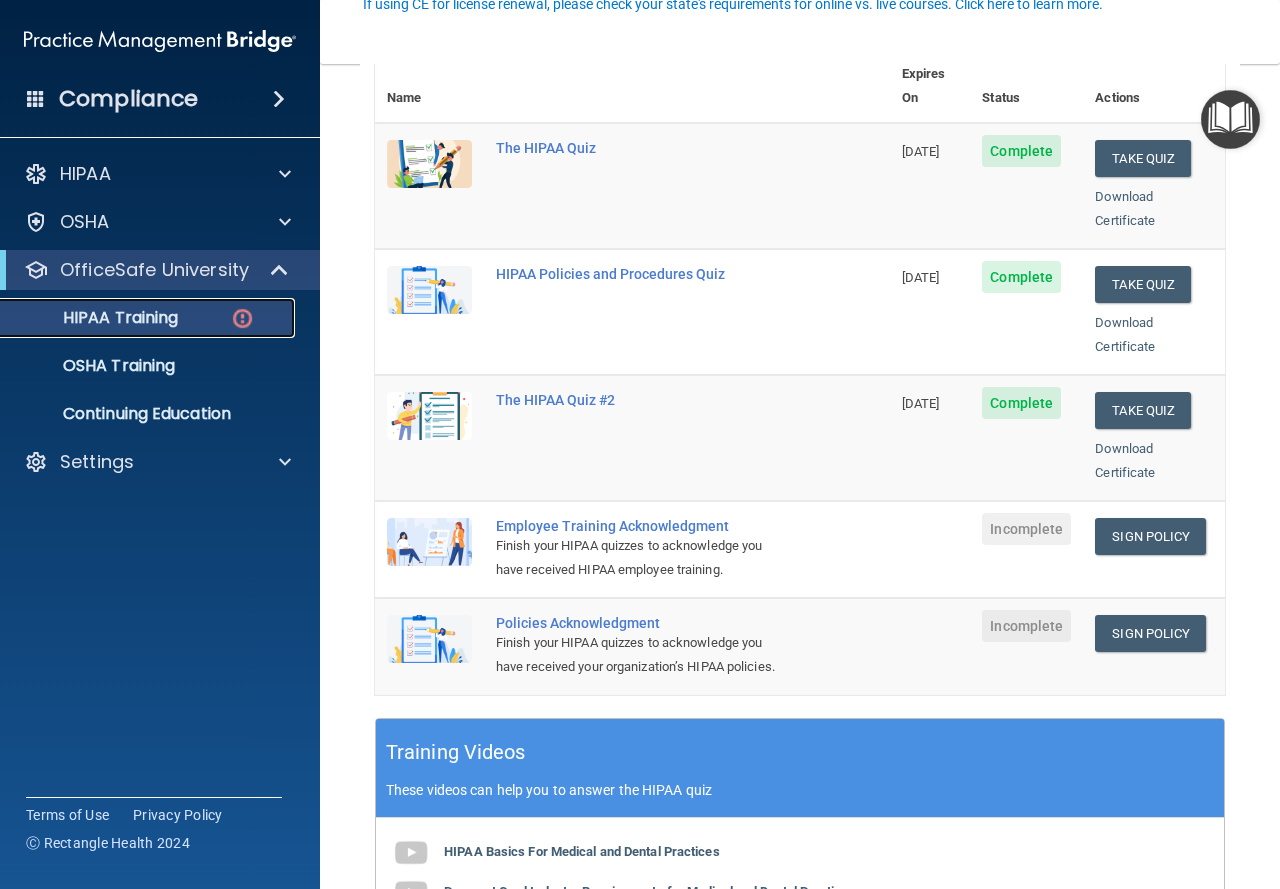 scroll, scrollTop: 300, scrollLeft: 0, axis: vertical 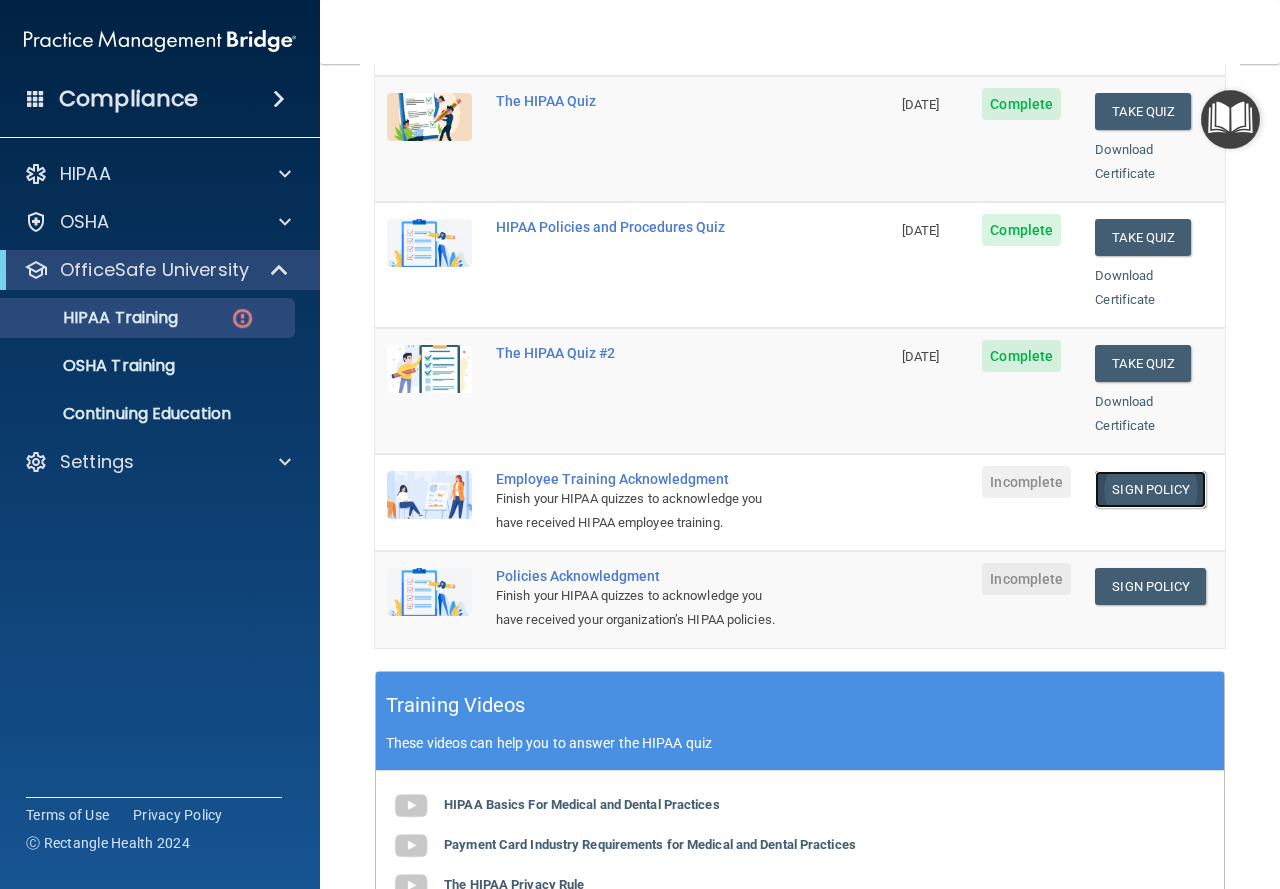 click on "Sign Policy" at bounding box center (1150, 489) 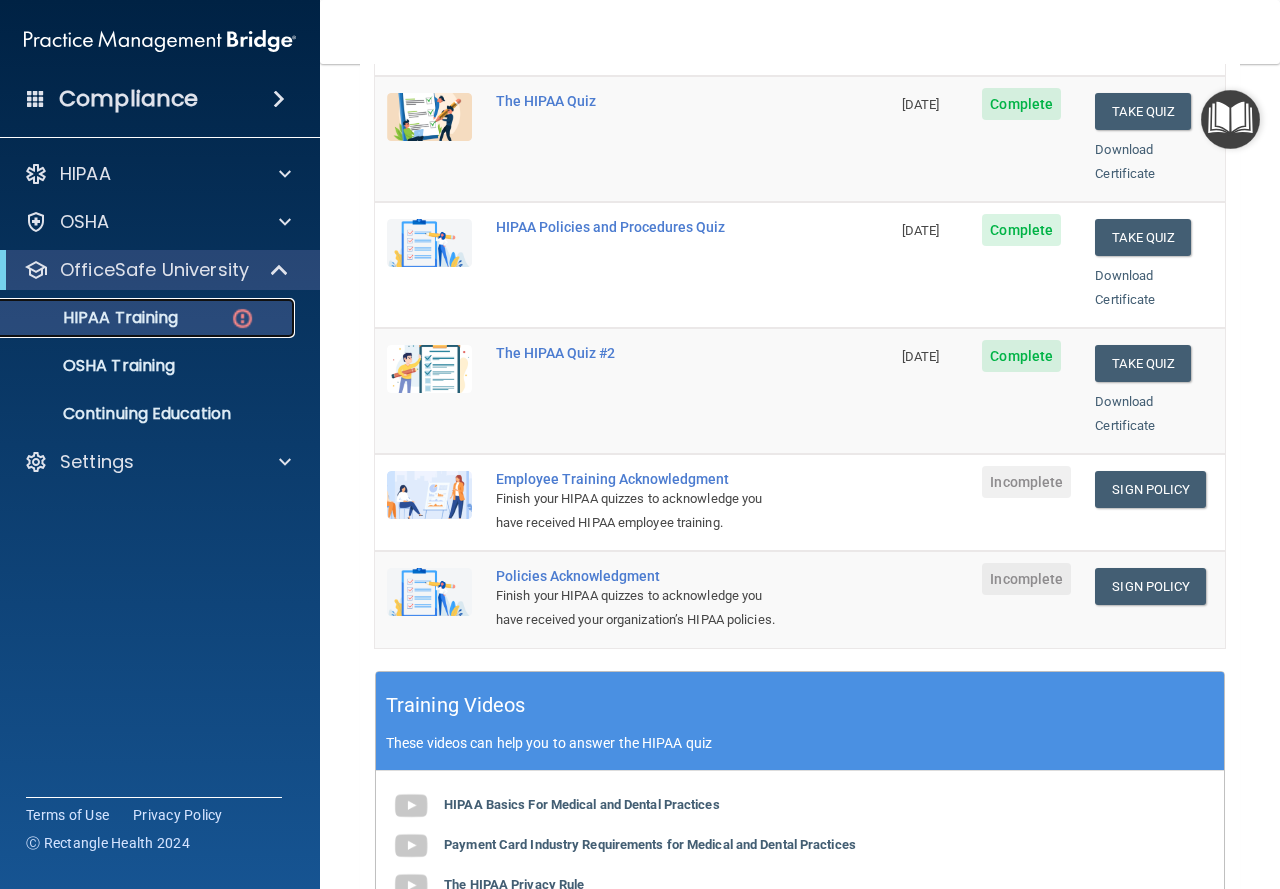 click on "HIPAA Training" at bounding box center (149, 318) 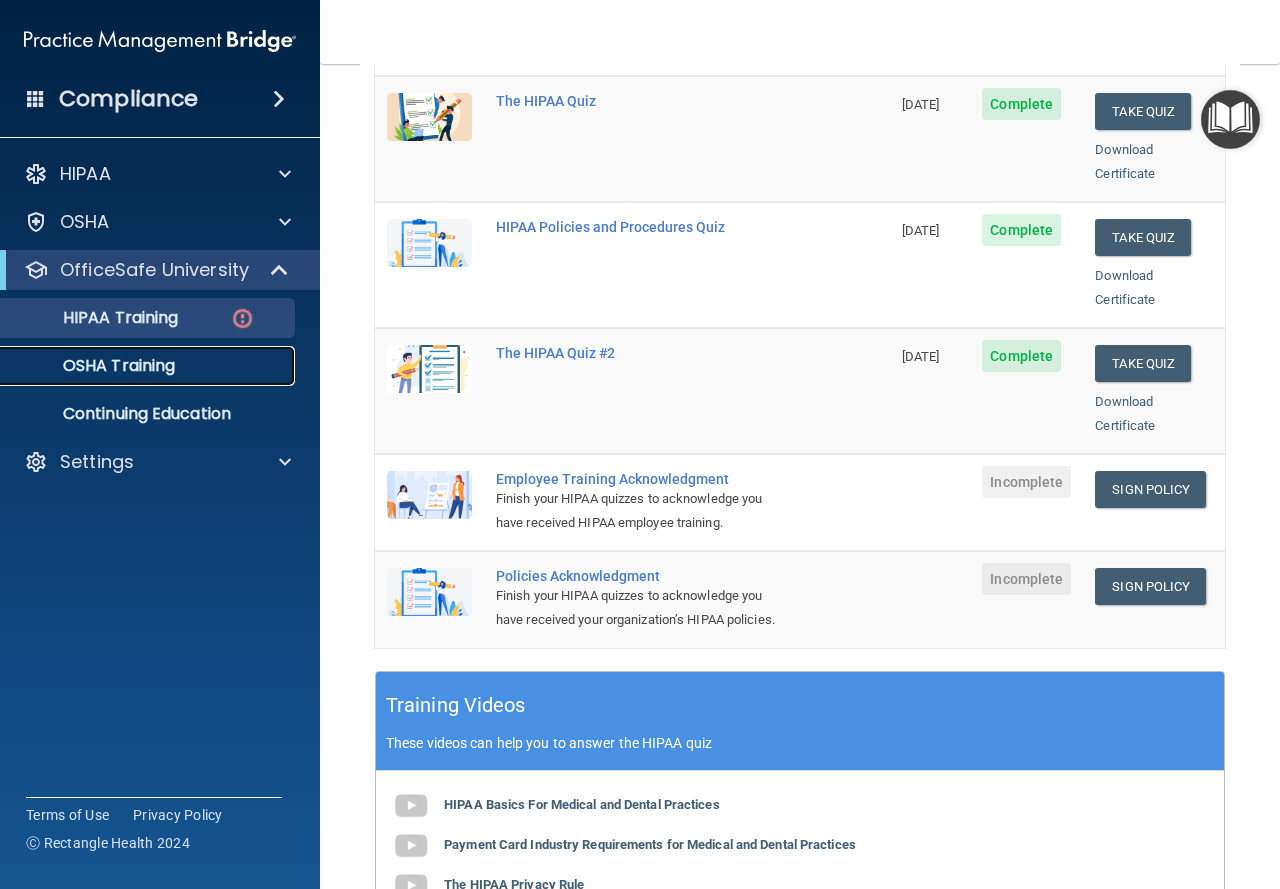 click on "OSHA Training" at bounding box center [94, 366] 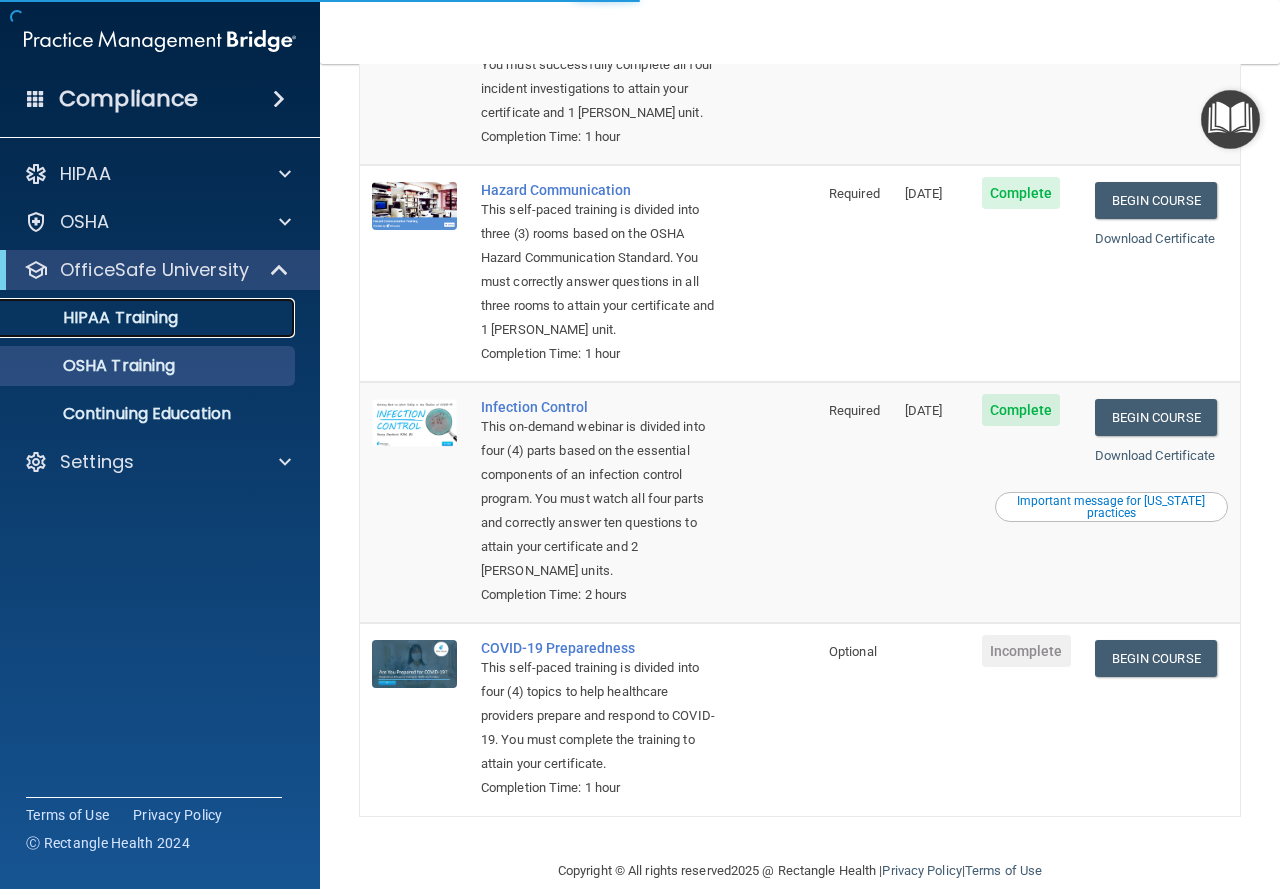 click on "HIPAA Training" at bounding box center (95, 318) 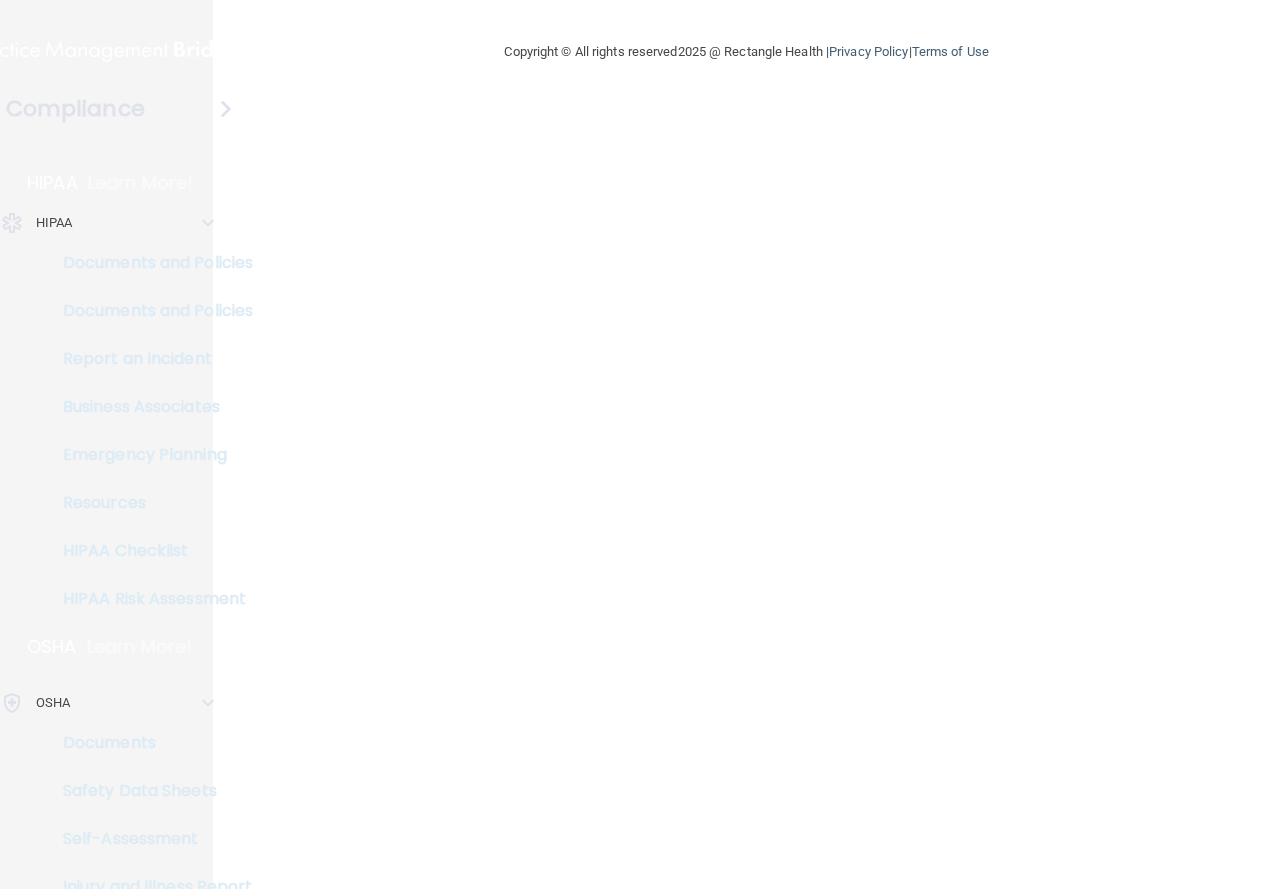 scroll, scrollTop: 0, scrollLeft: 0, axis: both 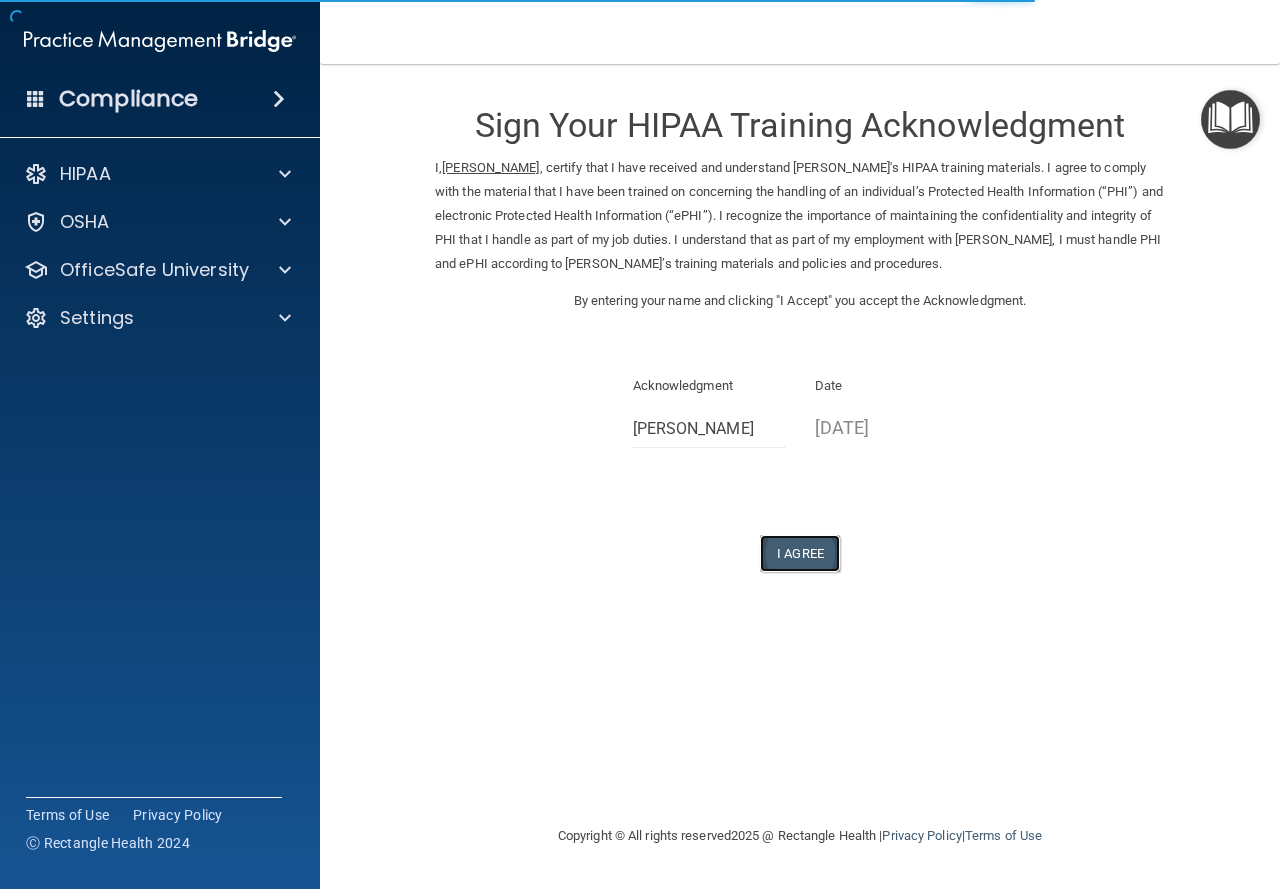 click on "I Agree" at bounding box center (800, 553) 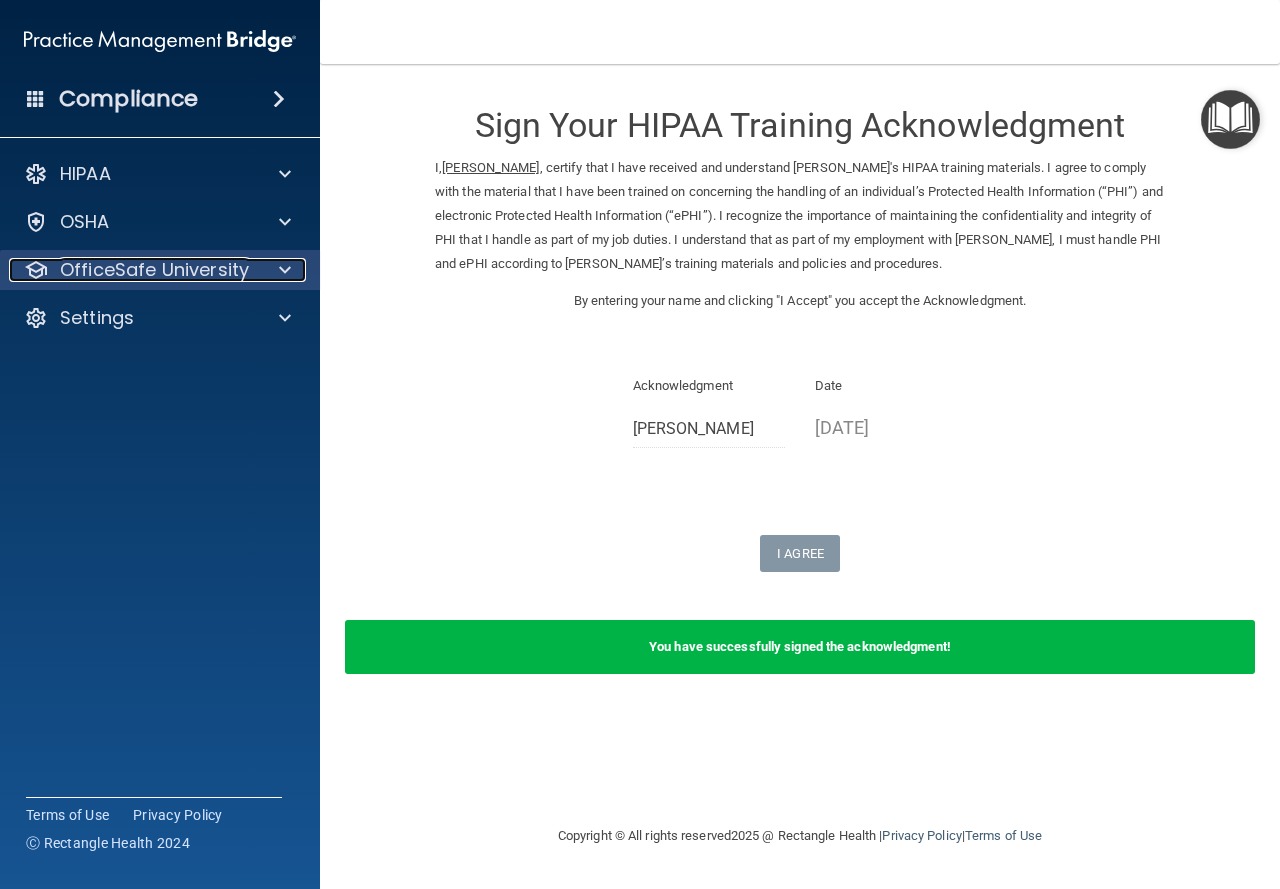 click on "OfficeSafe University" at bounding box center [154, 270] 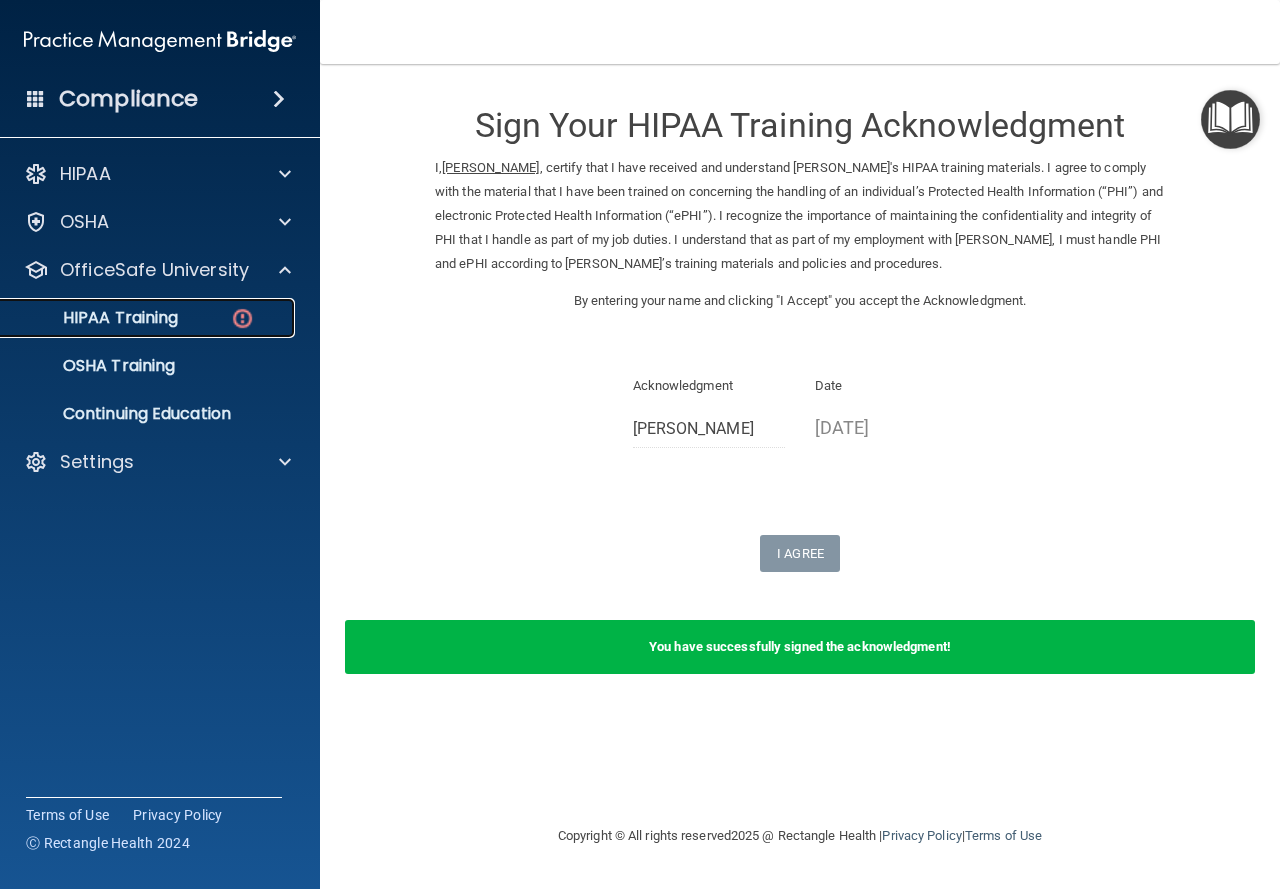 click on "HIPAA Training" at bounding box center (149, 318) 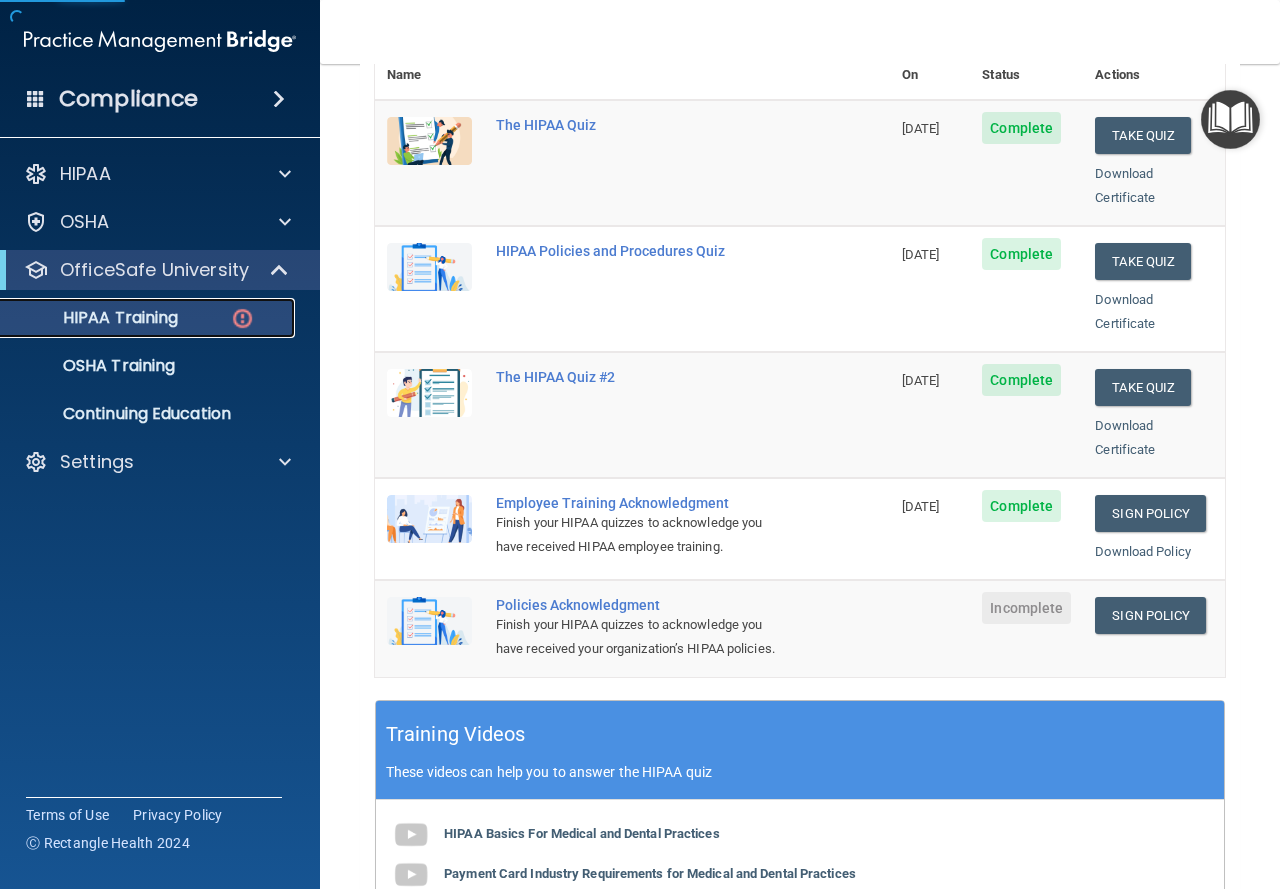 scroll, scrollTop: 300, scrollLeft: 0, axis: vertical 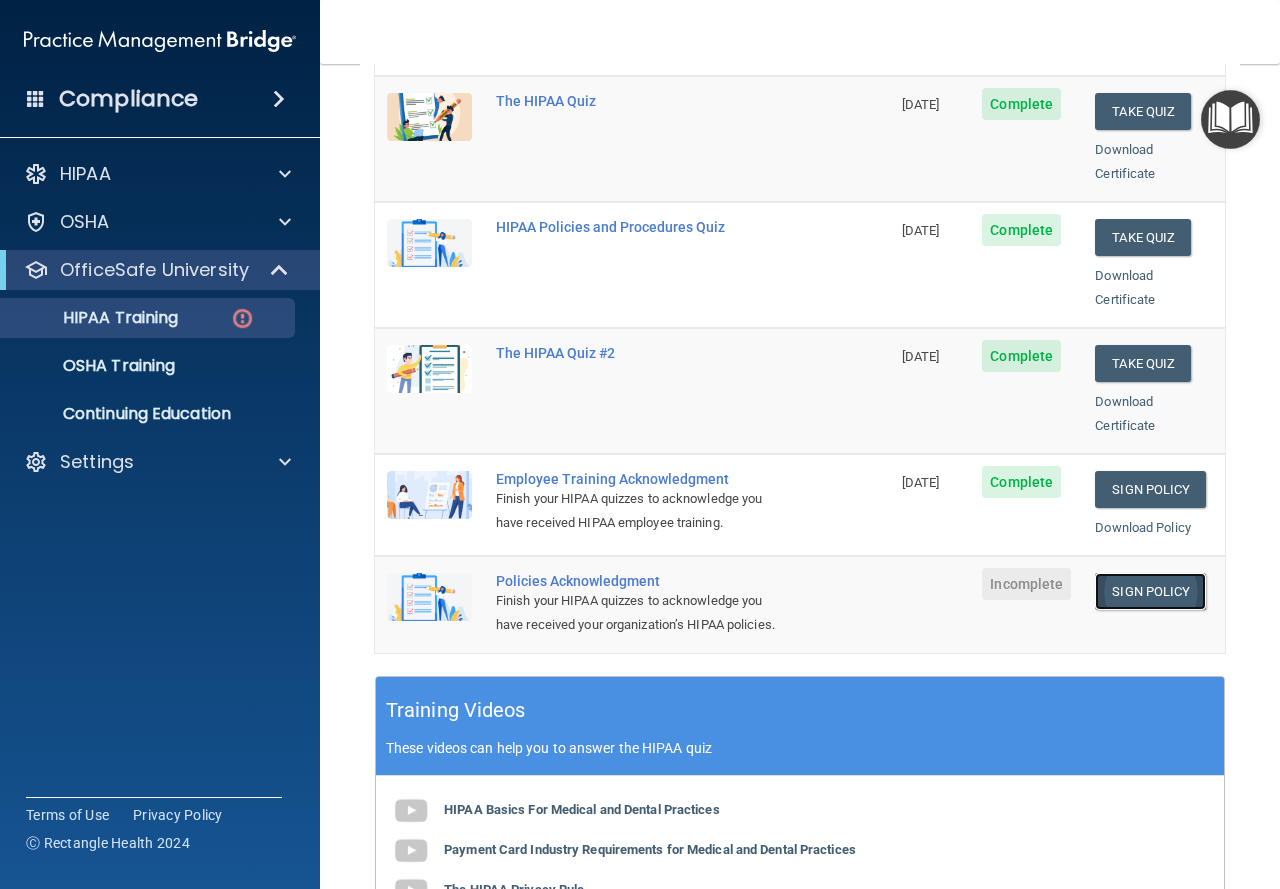 click on "Sign Policy" at bounding box center [1150, 591] 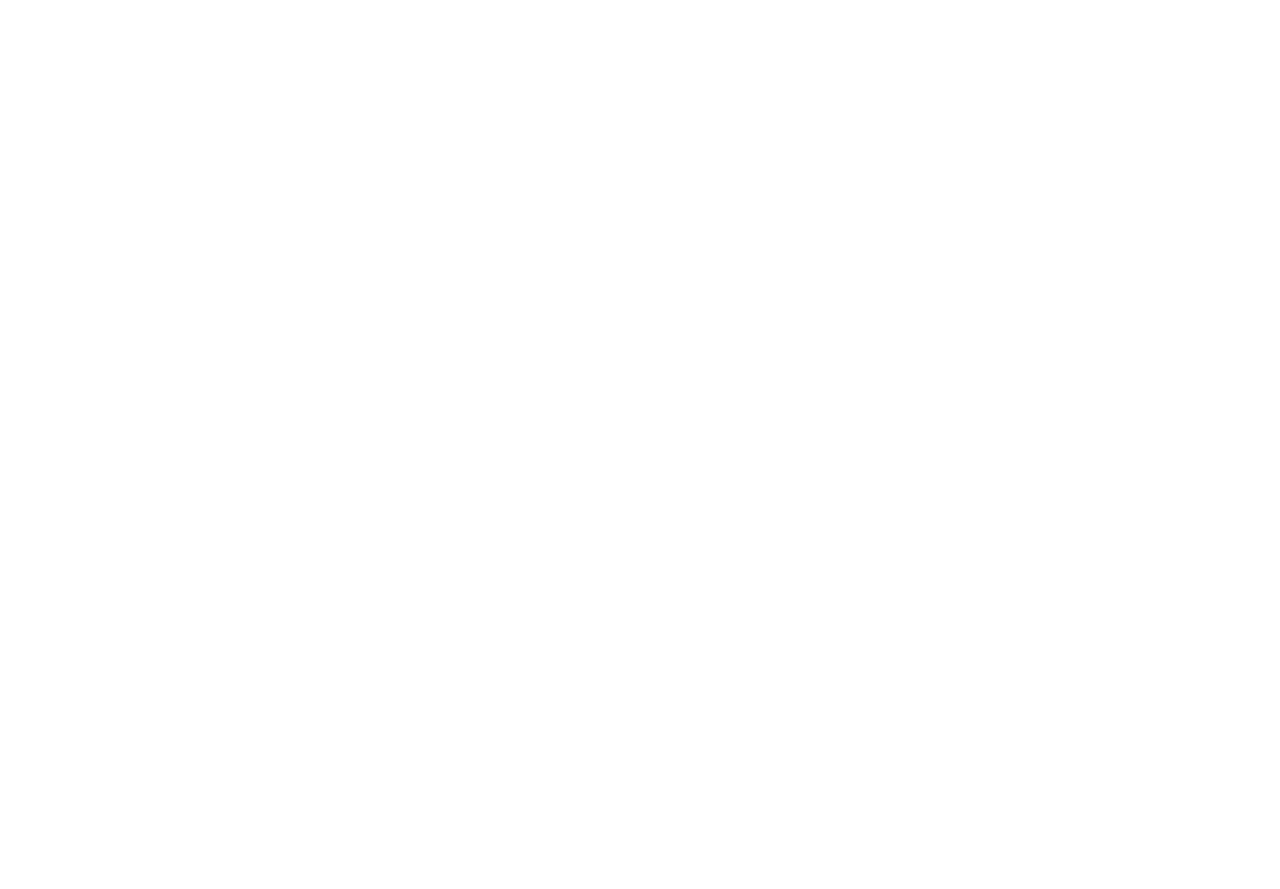 scroll, scrollTop: 0, scrollLeft: 0, axis: both 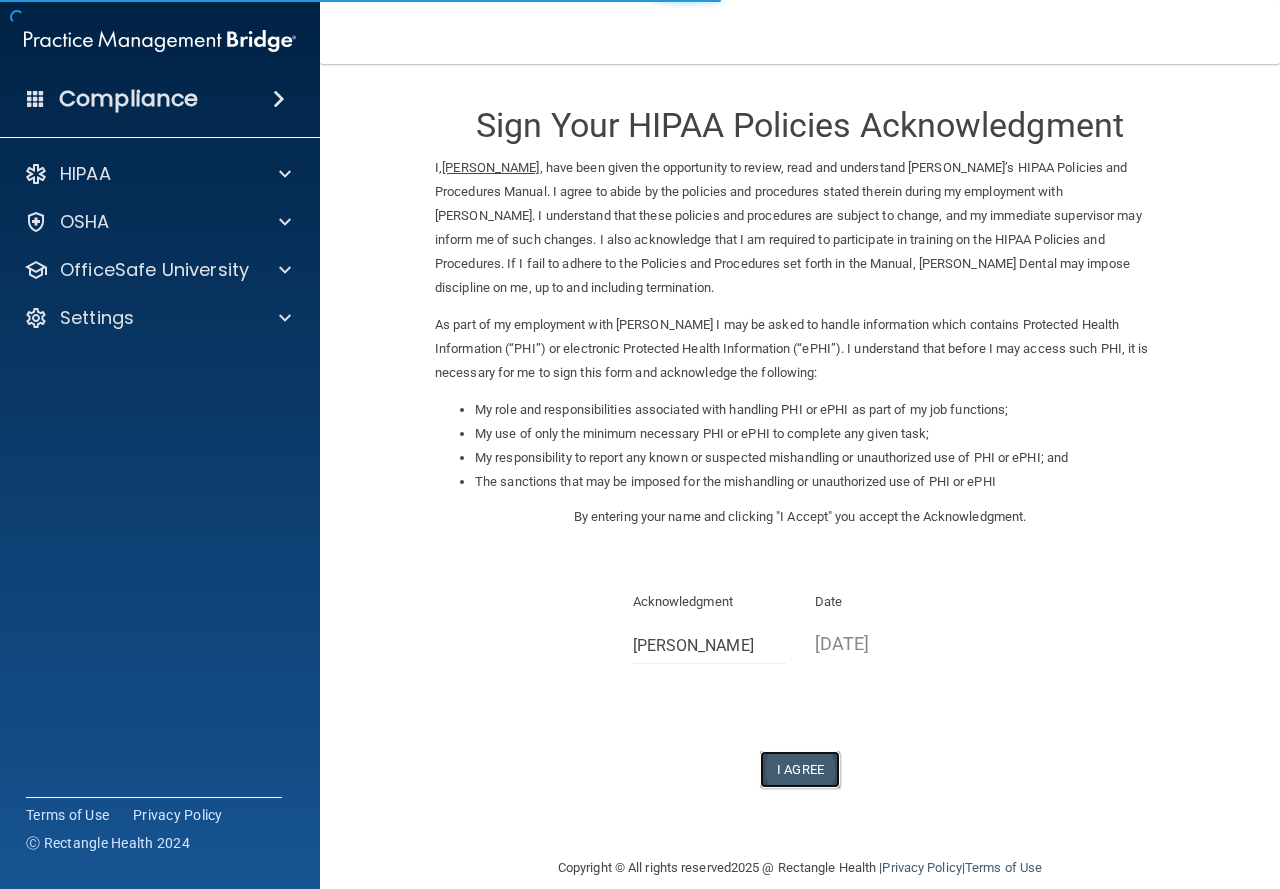 click on "I Agree" at bounding box center (800, 769) 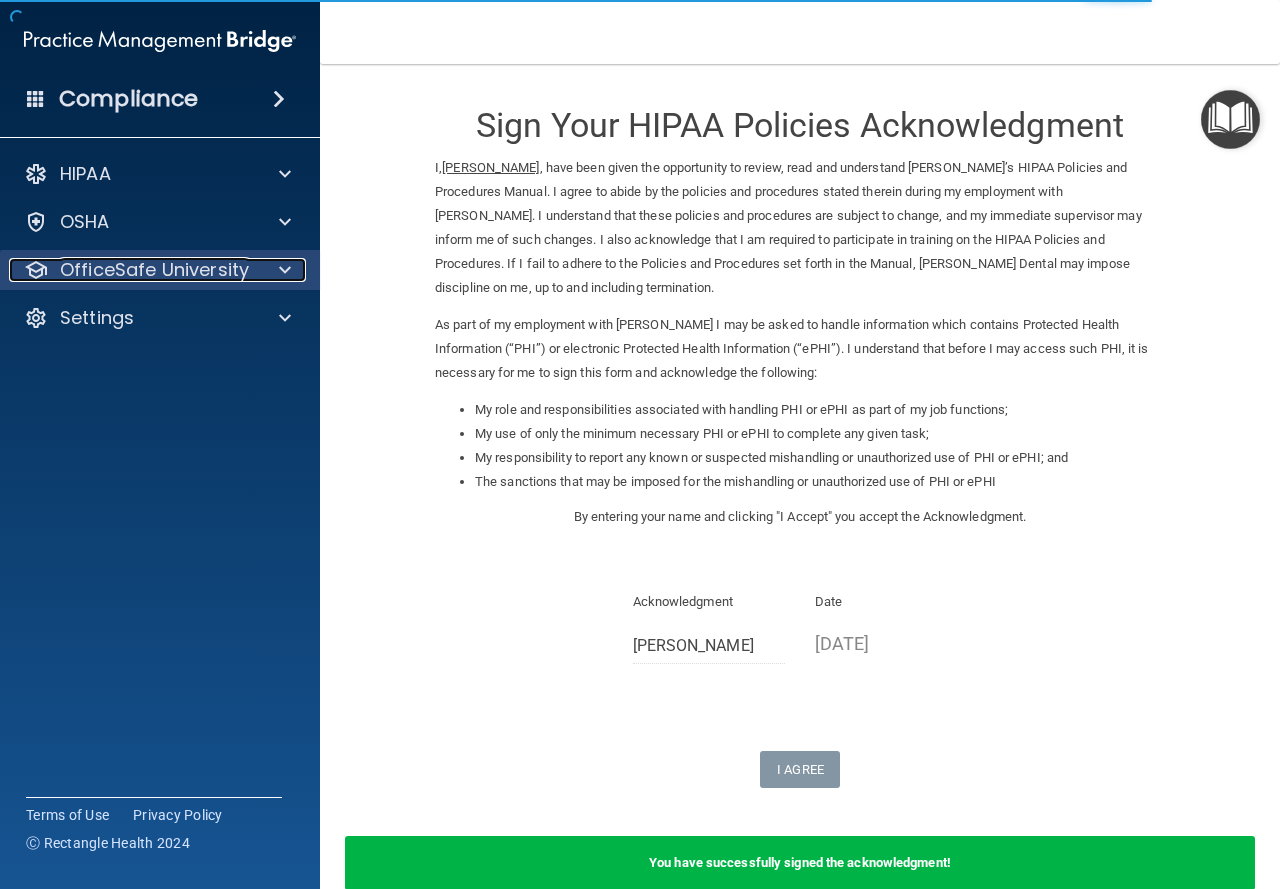 click on "OfficeSafe University" at bounding box center (154, 270) 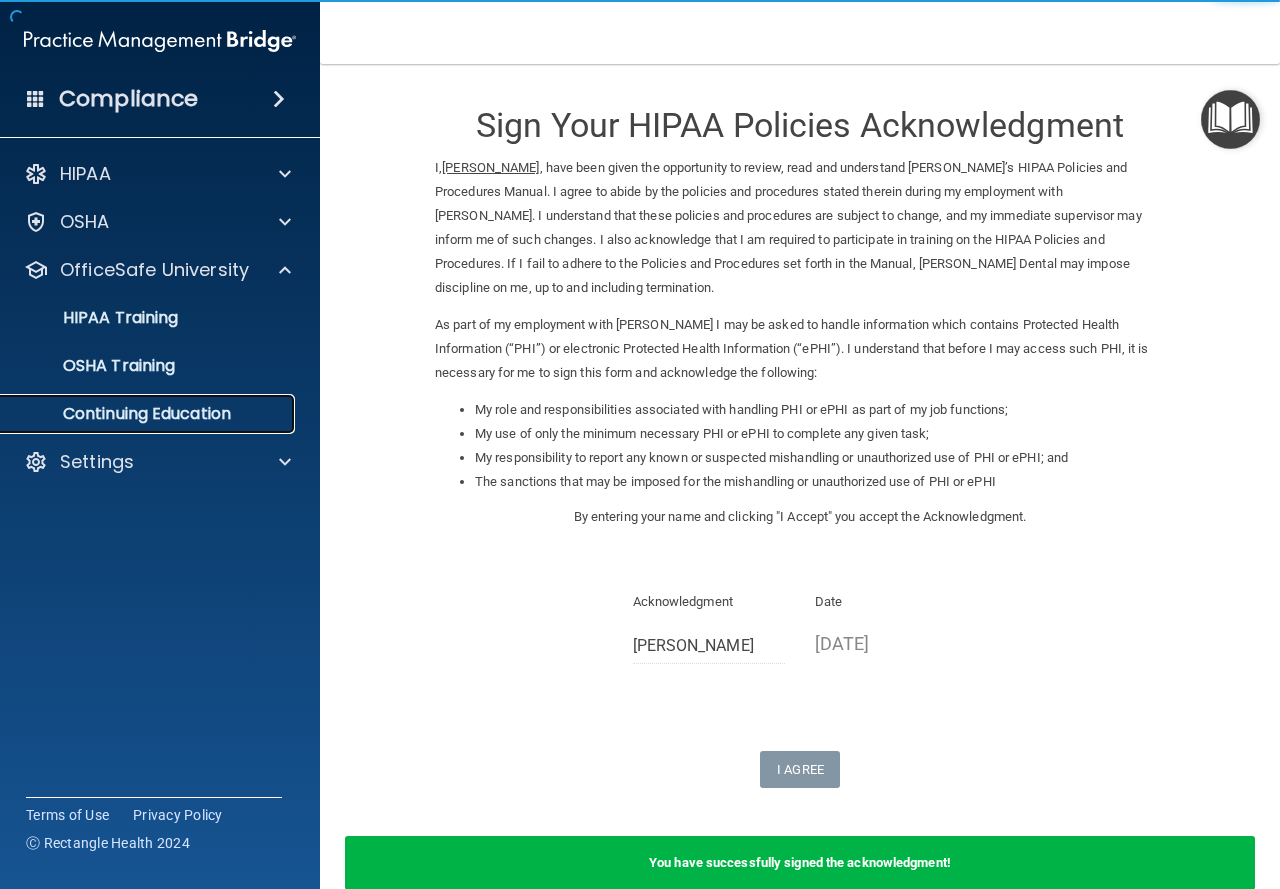 click on "Continuing Education" at bounding box center (149, 414) 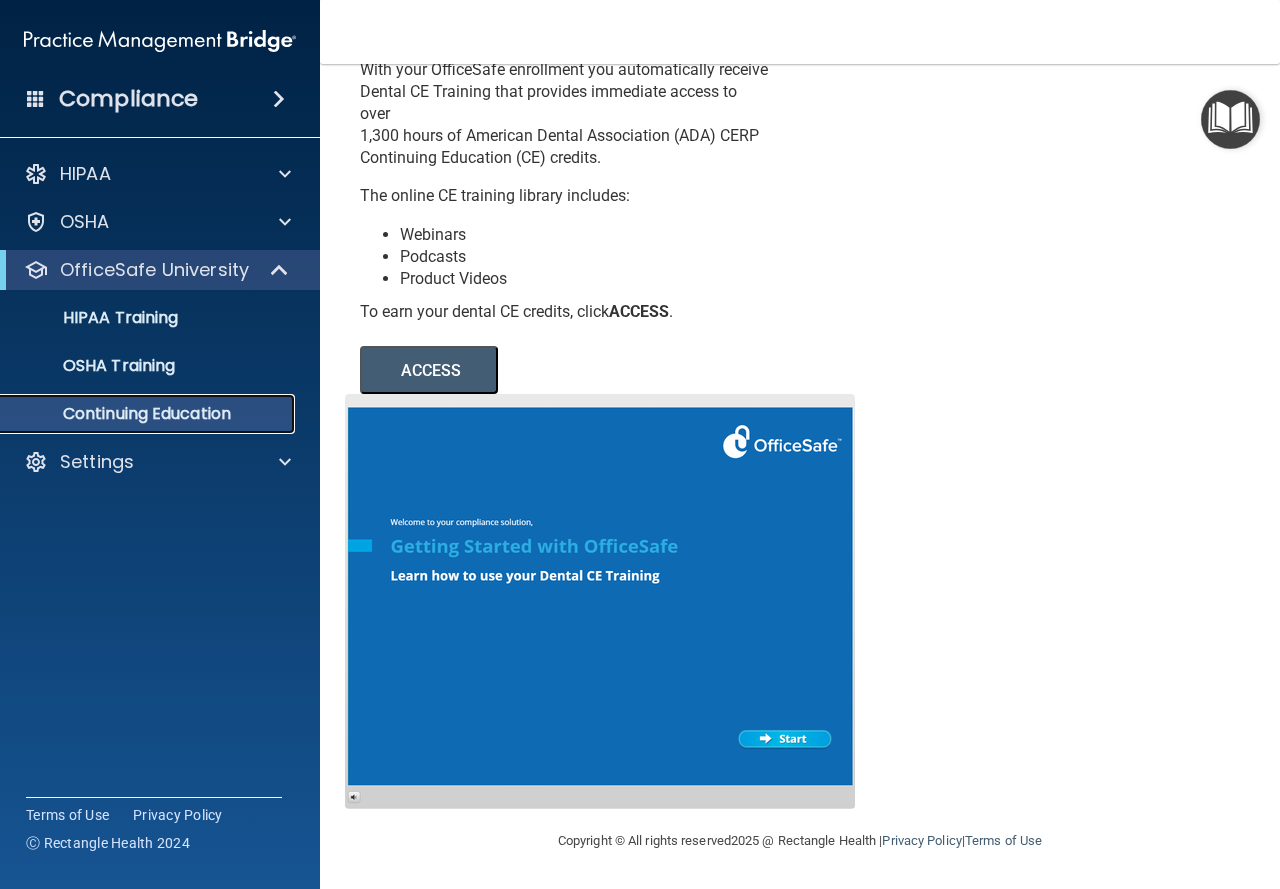 scroll, scrollTop: 105, scrollLeft: 0, axis: vertical 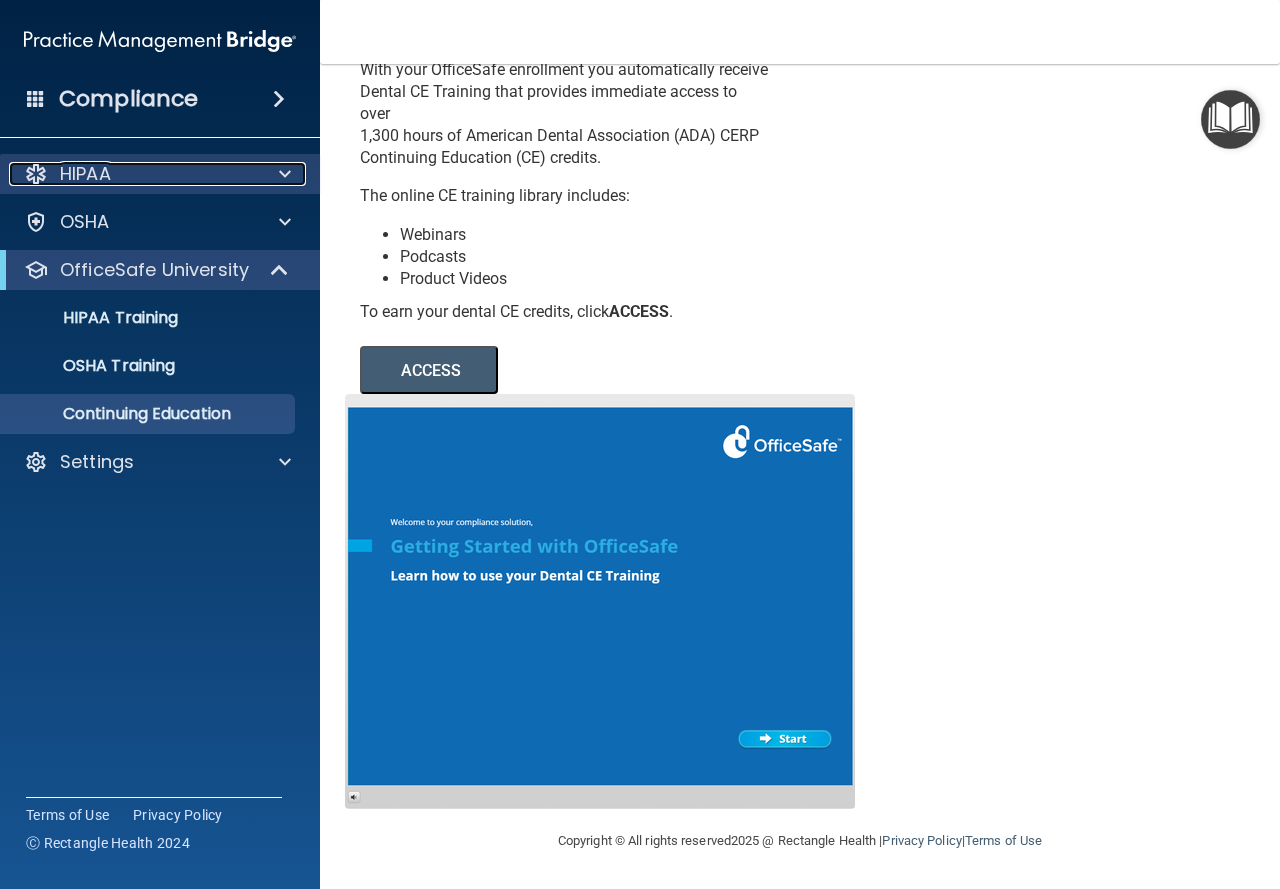 click on "HIPAA" at bounding box center [85, 174] 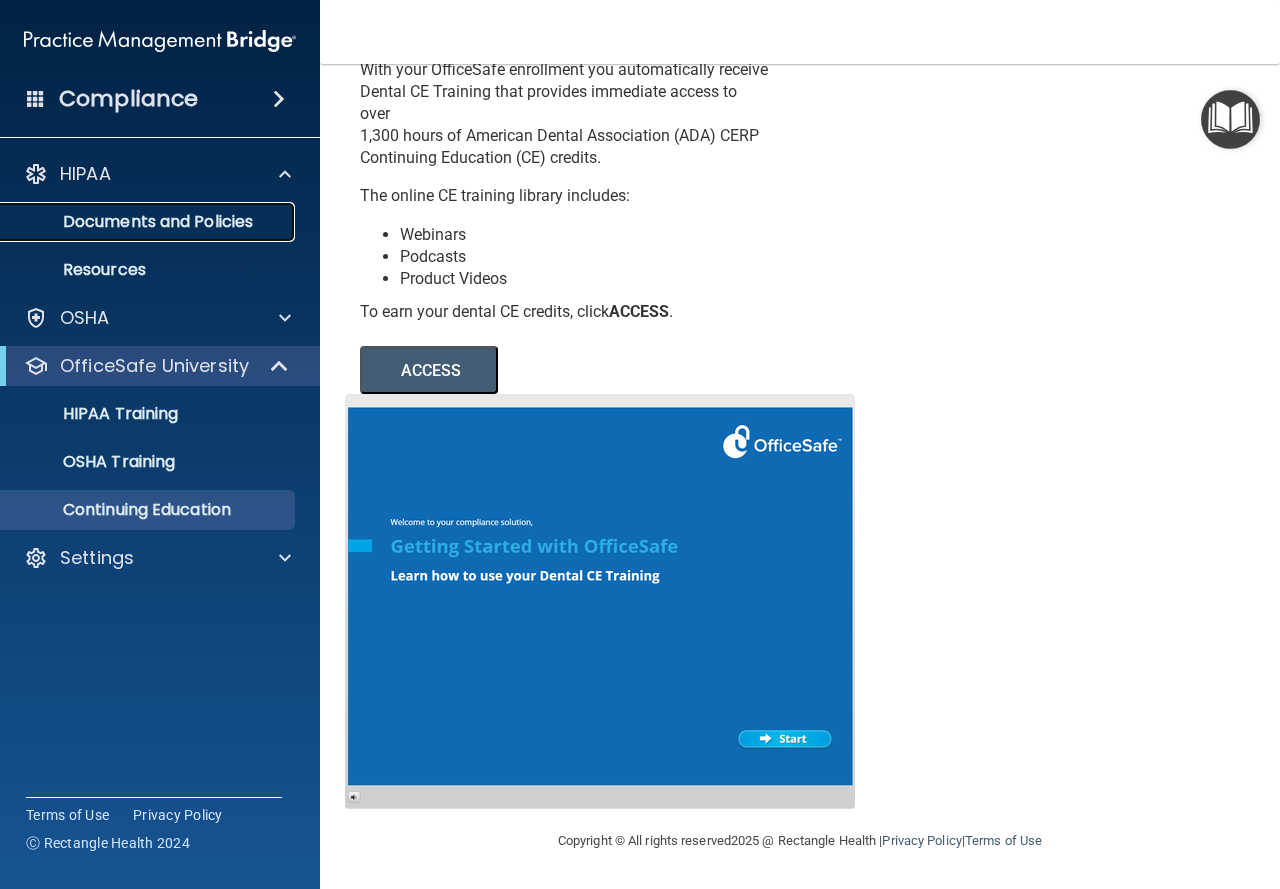 click on "Documents and Policies" at bounding box center (149, 222) 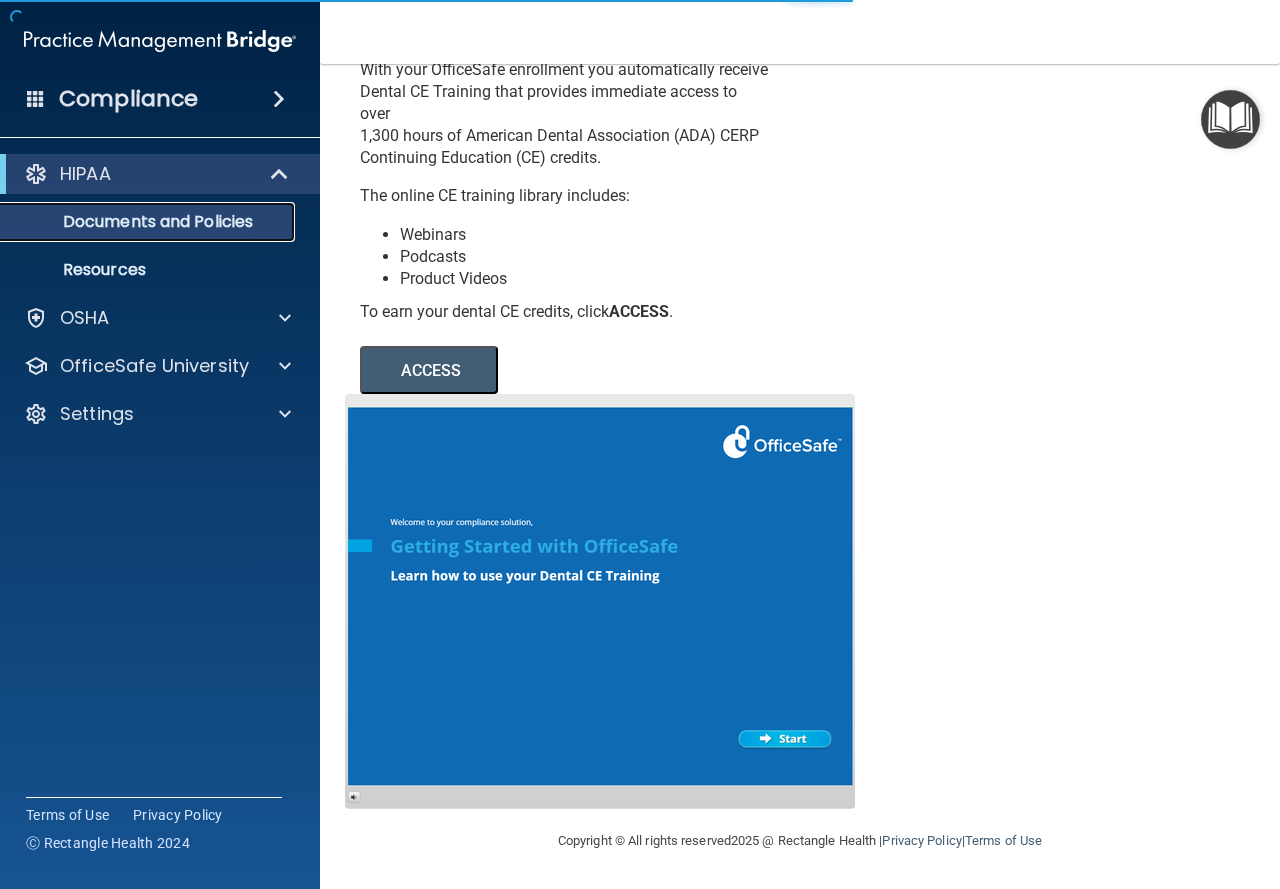scroll, scrollTop: 0, scrollLeft: 0, axis: both 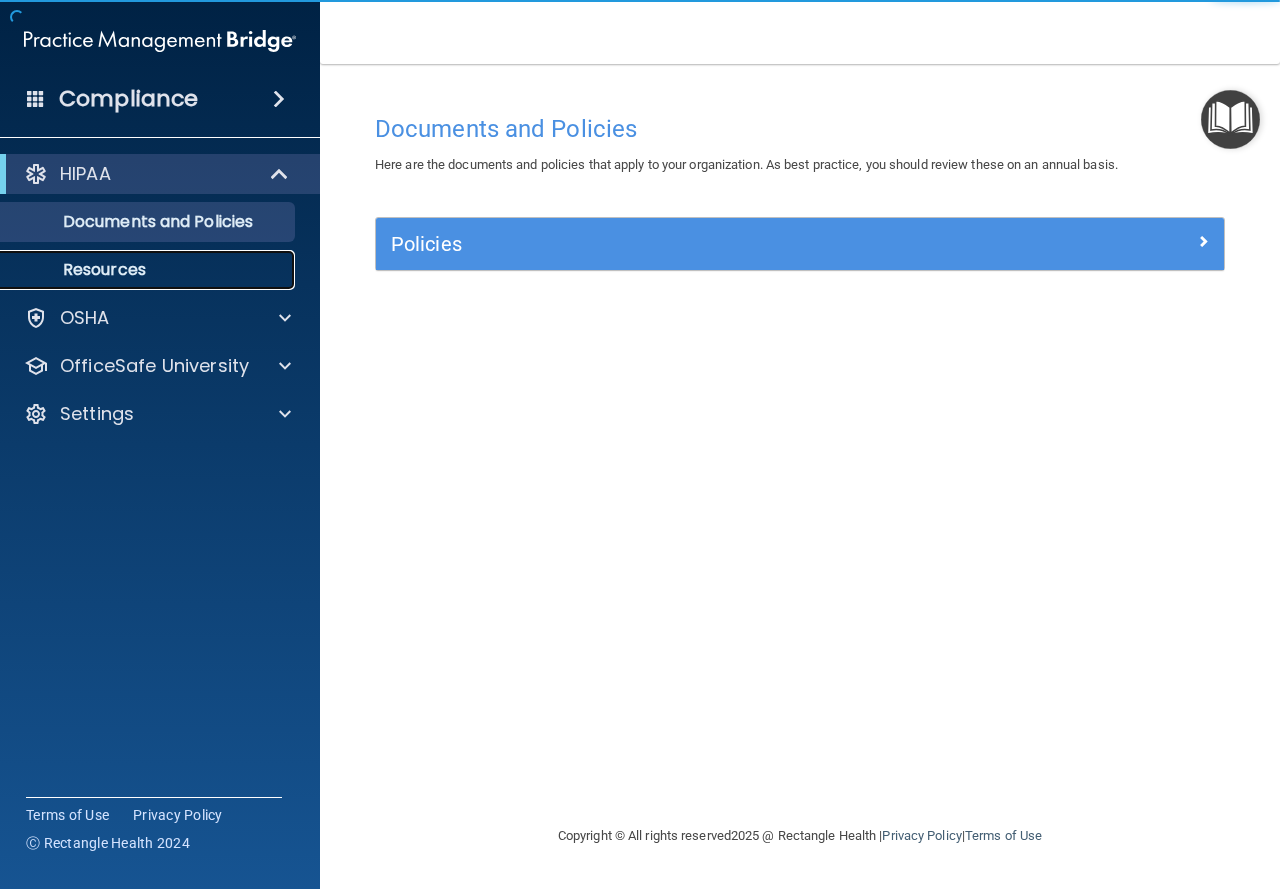 click on "Resources" at bounding box center (149, 270) 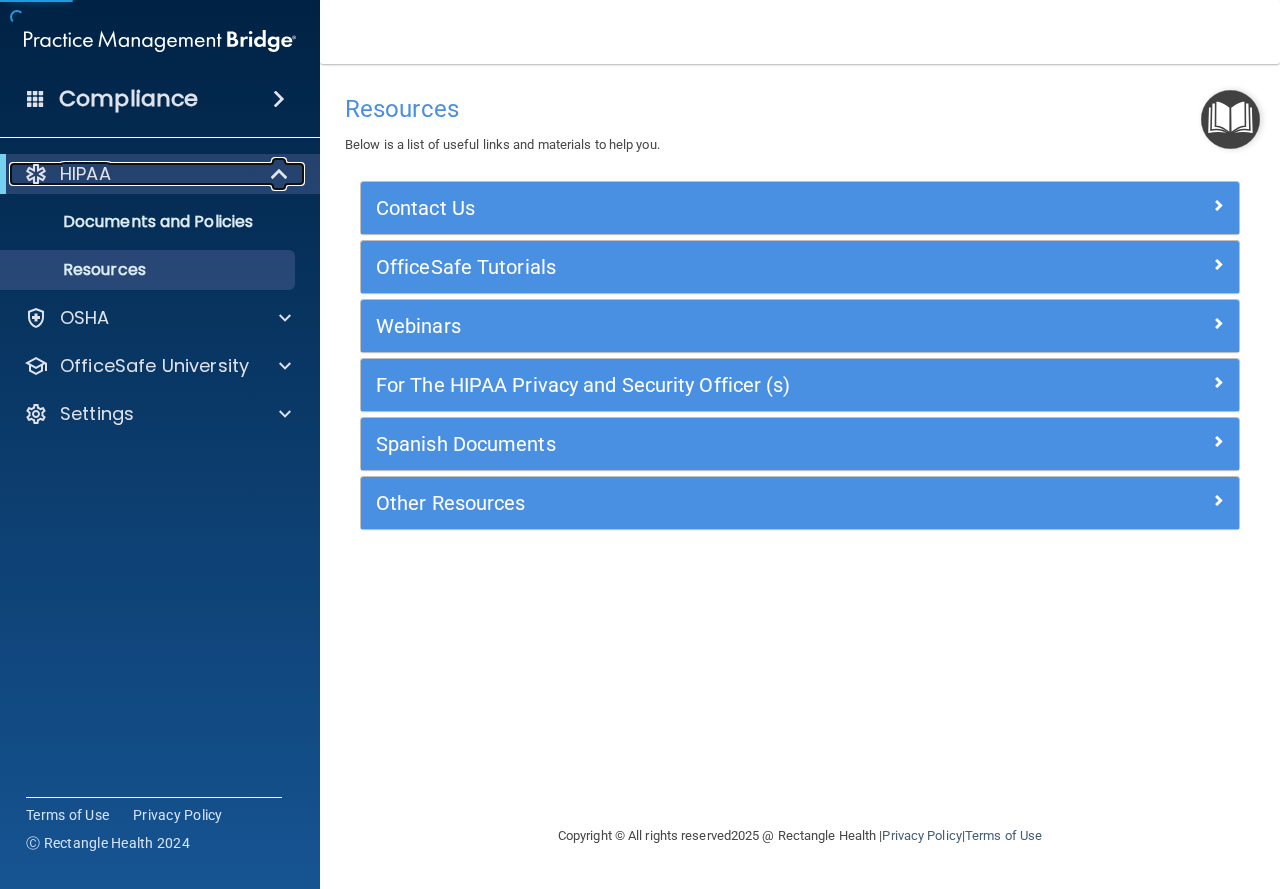 click on "HIPAA" at bounding box center [132, 174] 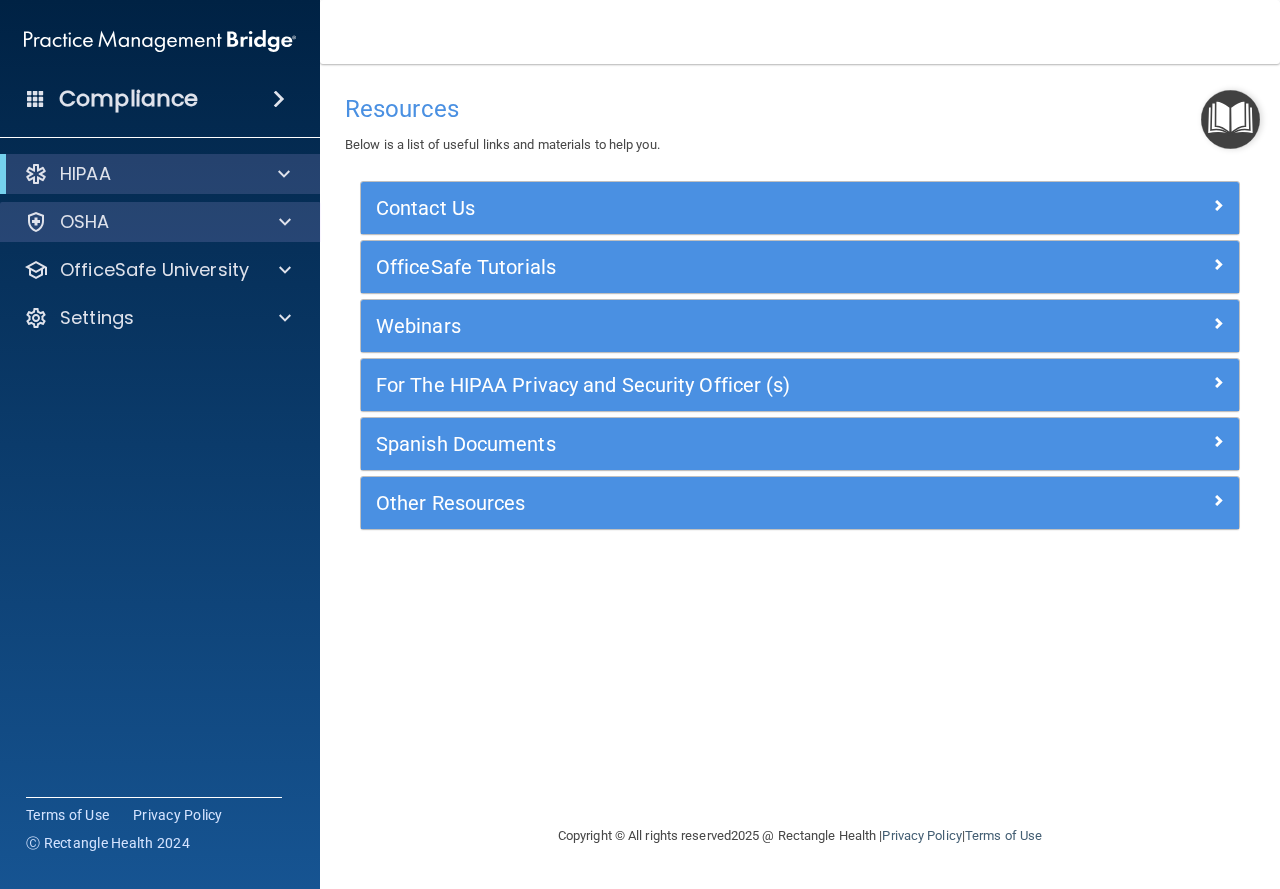 click on "OSHA" at bounding box center (160, 222) 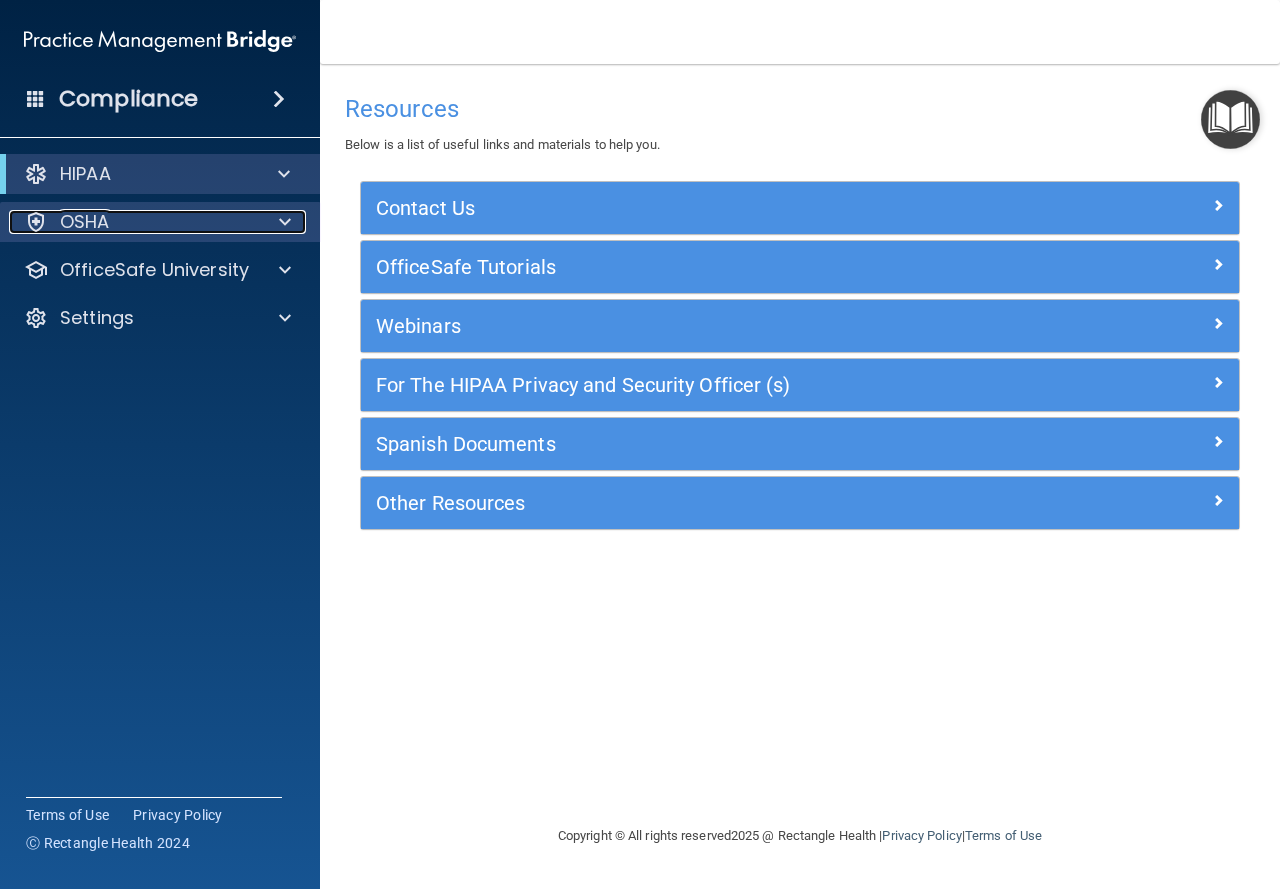 click on "OSHA" at bounding box center [133, 222] 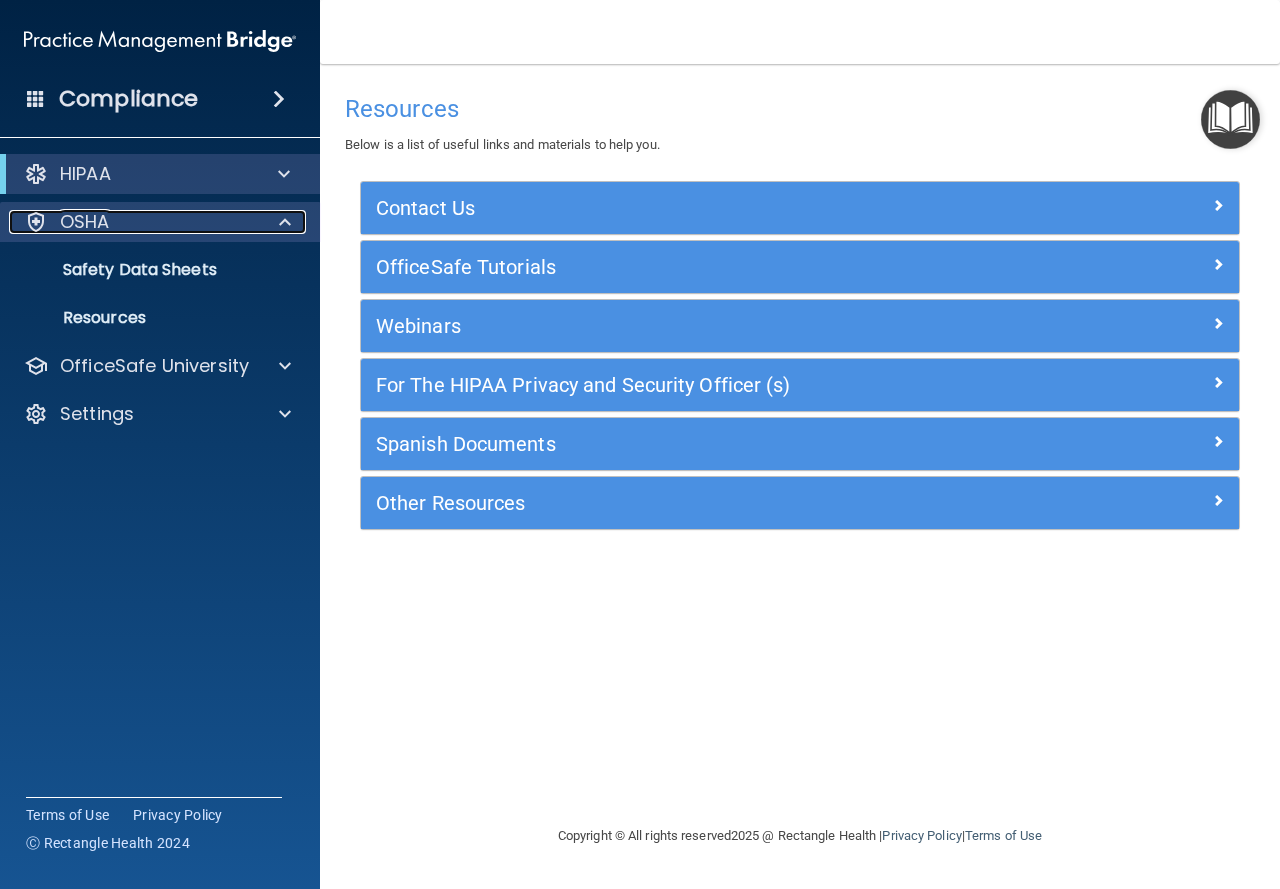 click on "OSHA" at bounding box center (133, 222) 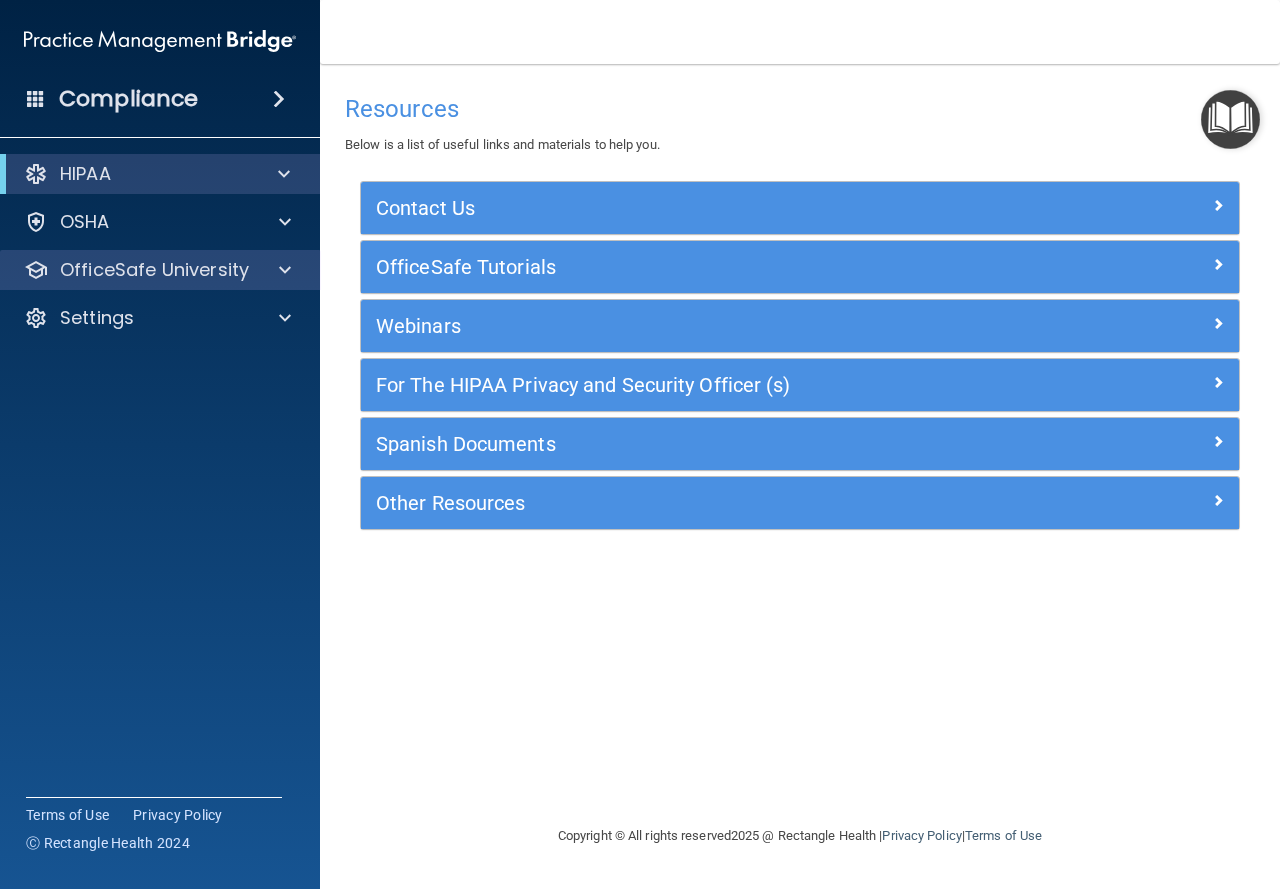 click on "OfficeSafe University" at bounding box center [160, 270] 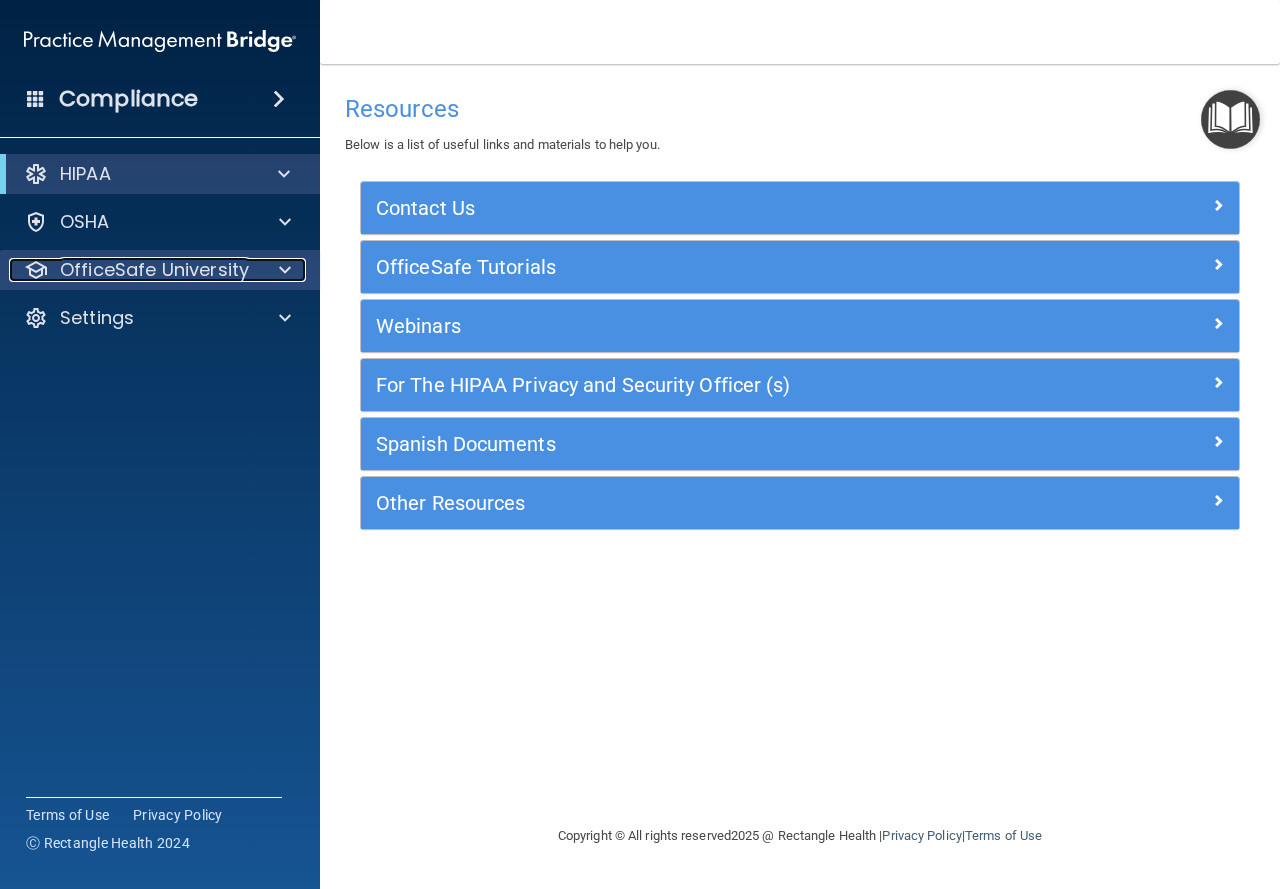 click at bounding box center [282, 270] 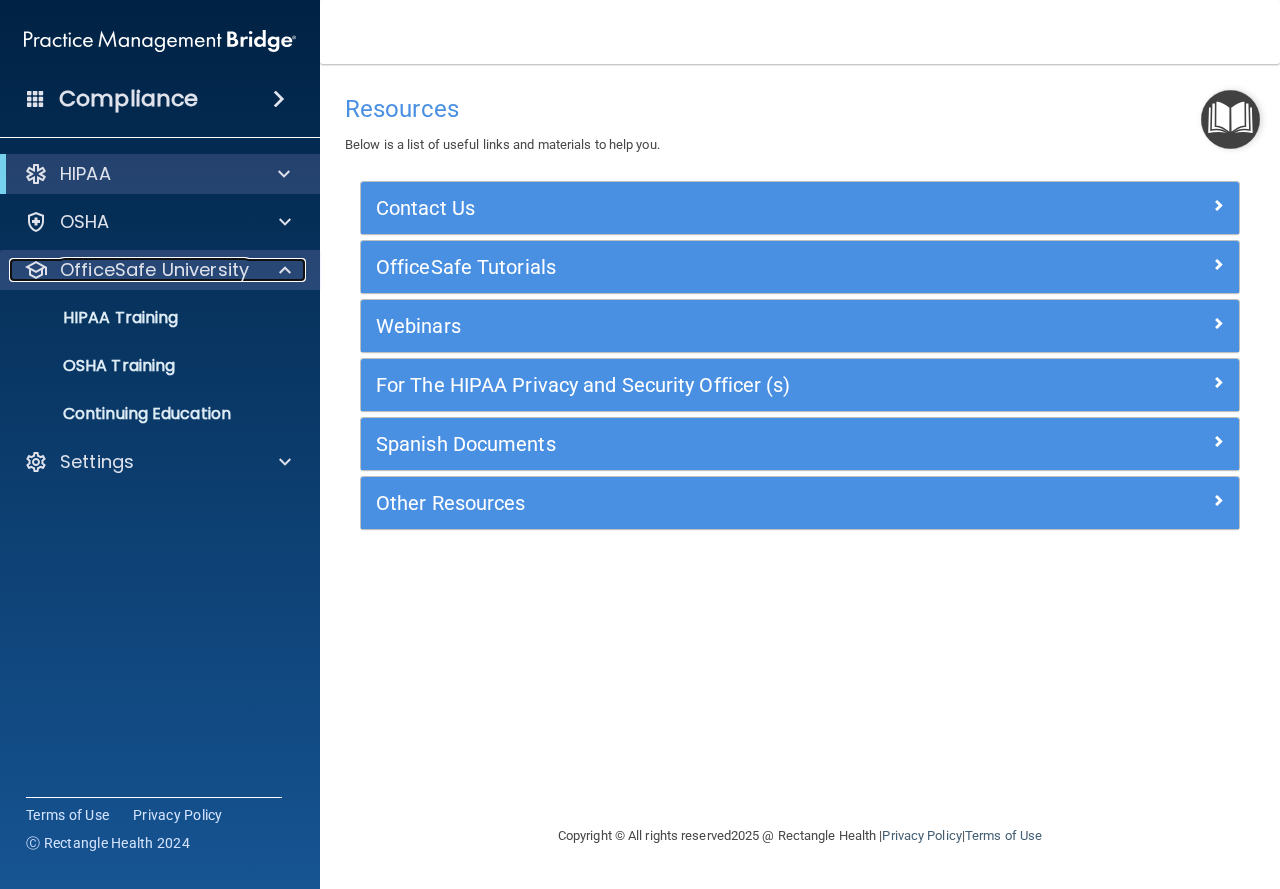 click at bounding box center [282, 270] 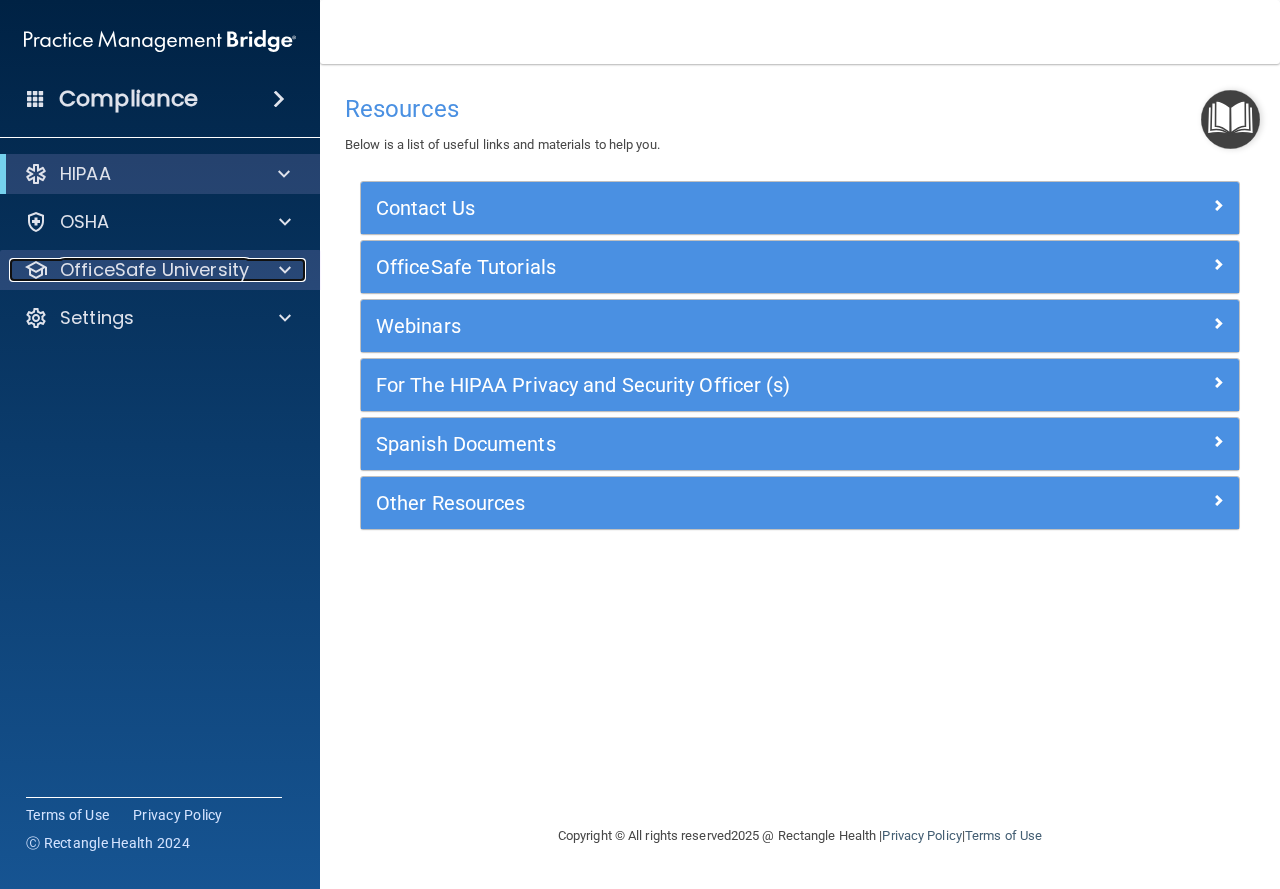 click on "OfficeSafe University" at bounding box center [133, 270] 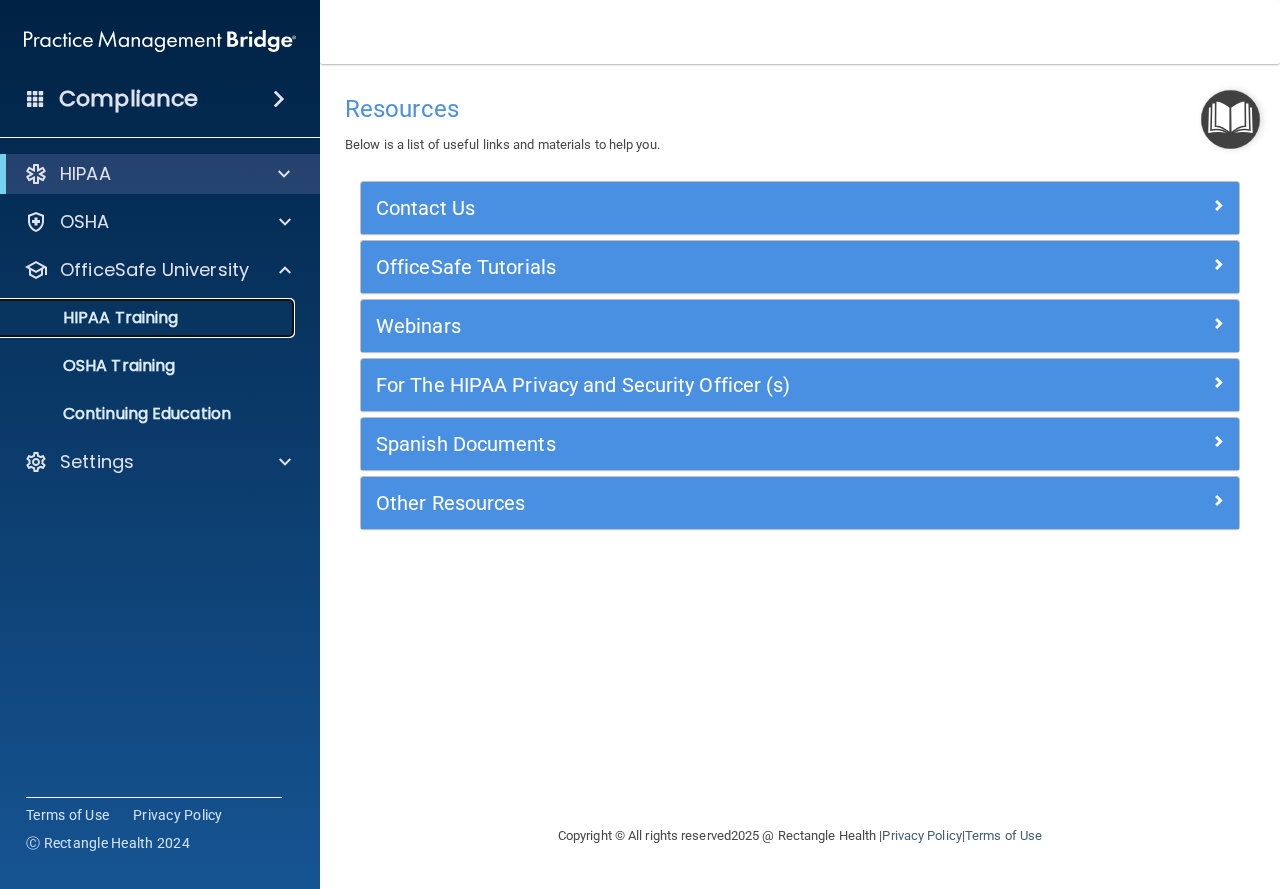 click on "HIPAA Training" at bounding box center [137, 318] 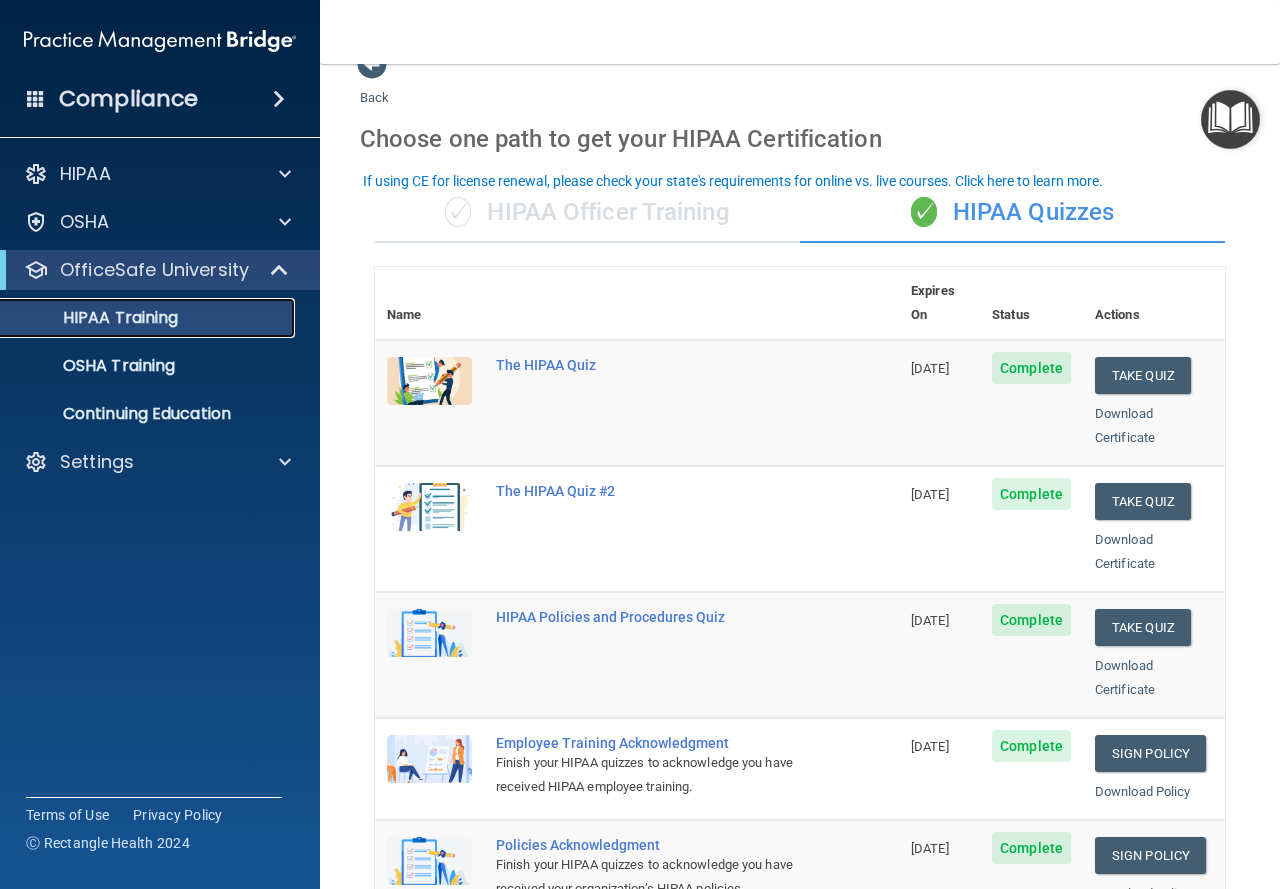 scroll, scrollTop: 0, scrollLeft: 0, axis: both 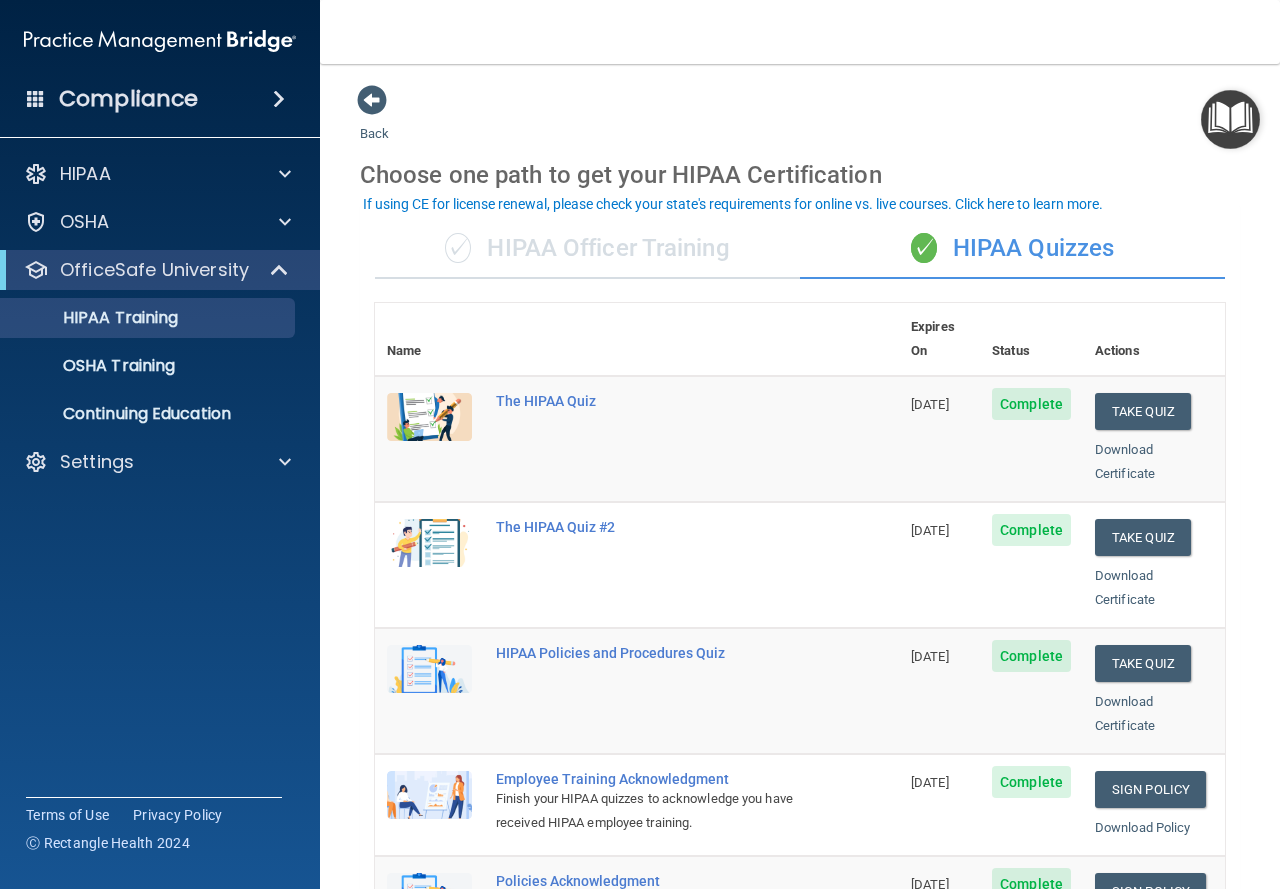 click on "✓   HIPAA Officer Training" at bounding box center [587, 249] 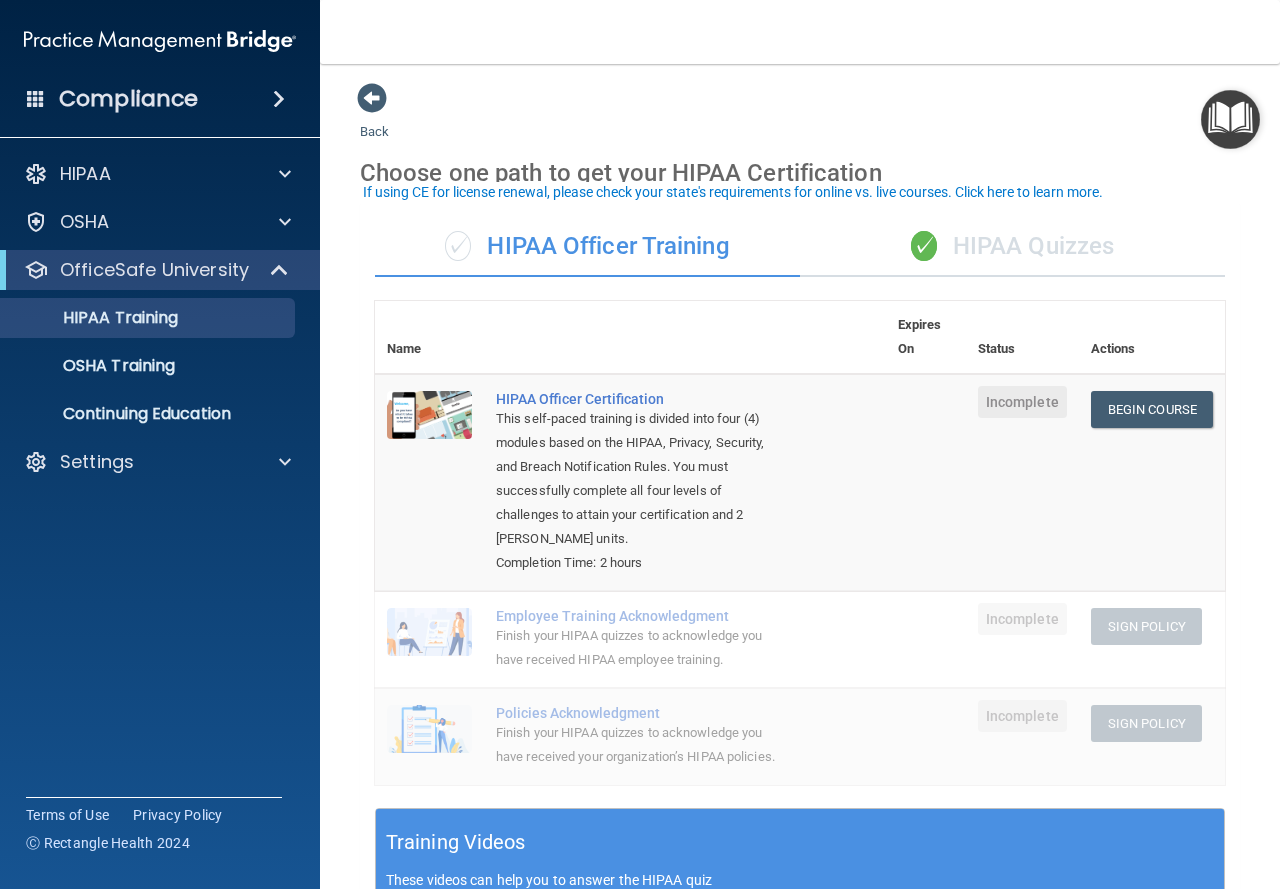 scroll, scrollTop: 0, scrollLeft: 0, axis: both 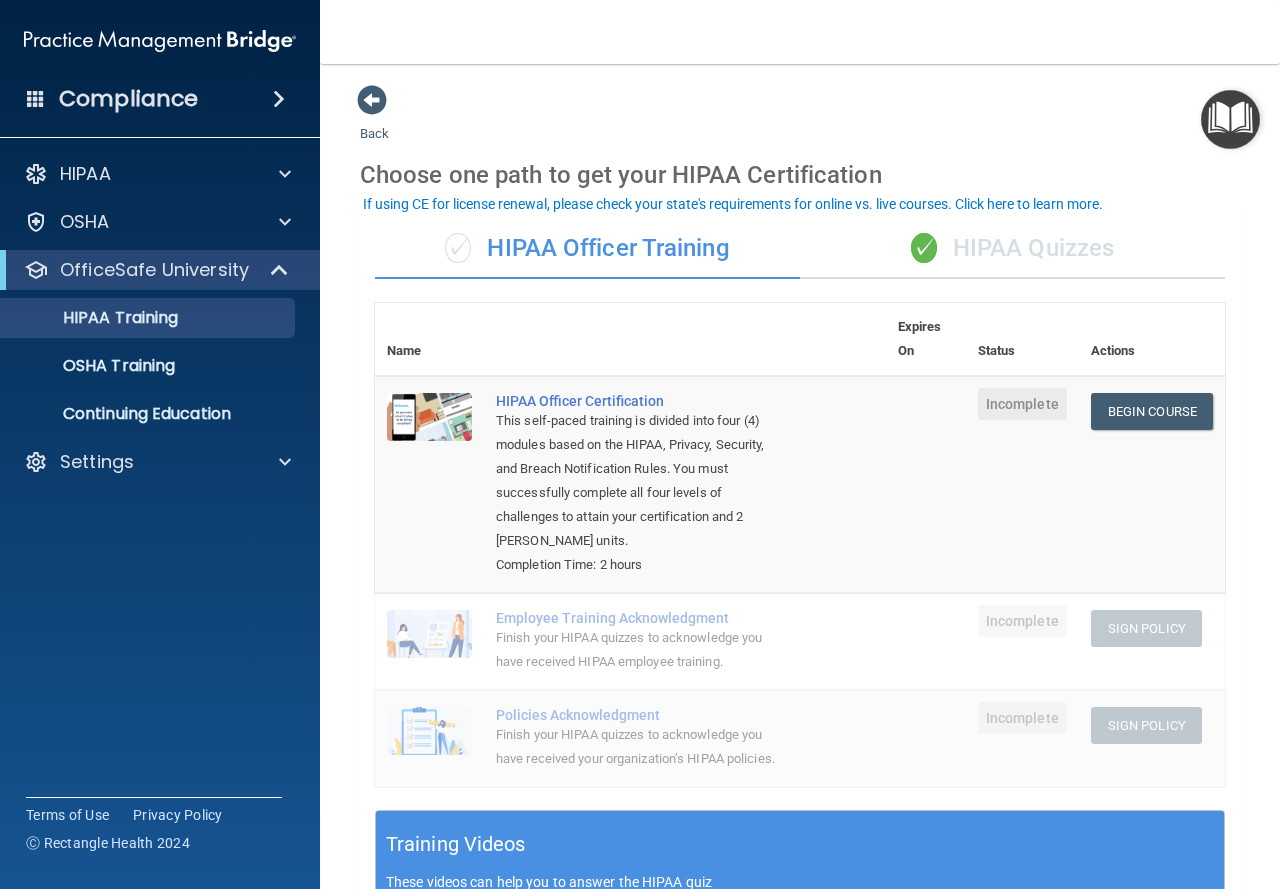 click on "✓   HIPAA Quizzes" at bounding box center [1012, 249] 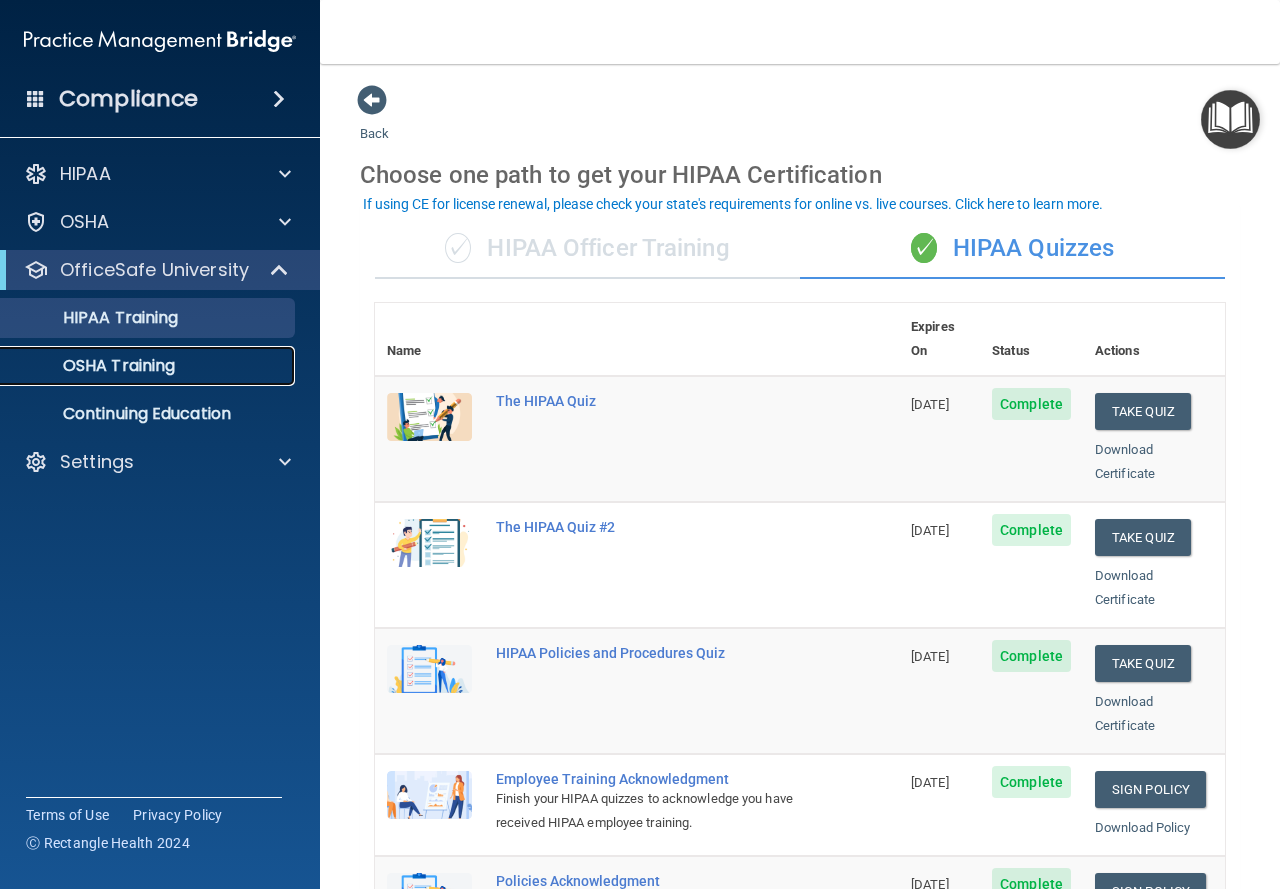 click on "OSHA Training" at bounding box center [149, 366] 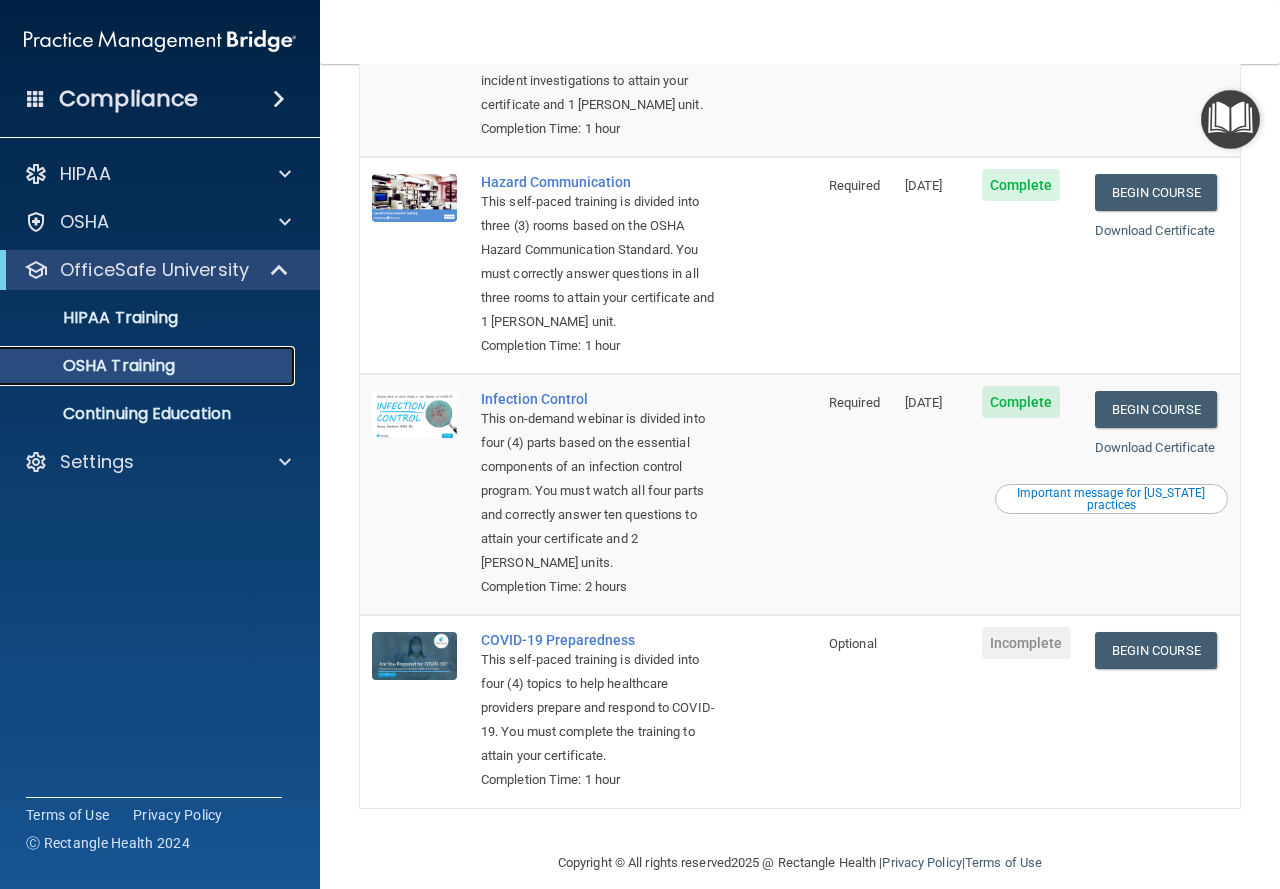 scroll, scrollTop: 0, scrollLeft: 0, axis: both 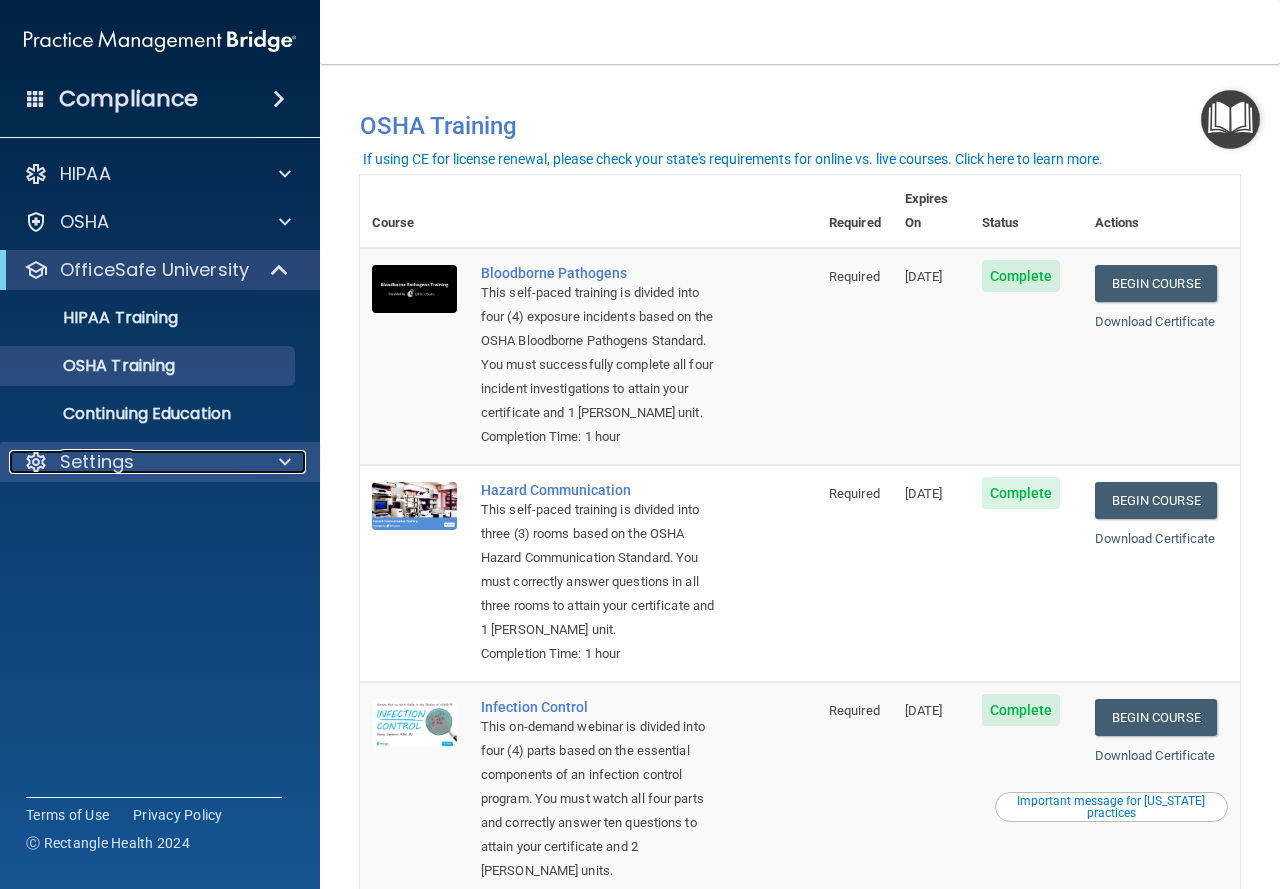 click on "Settings" at bounding box center (133, 462) 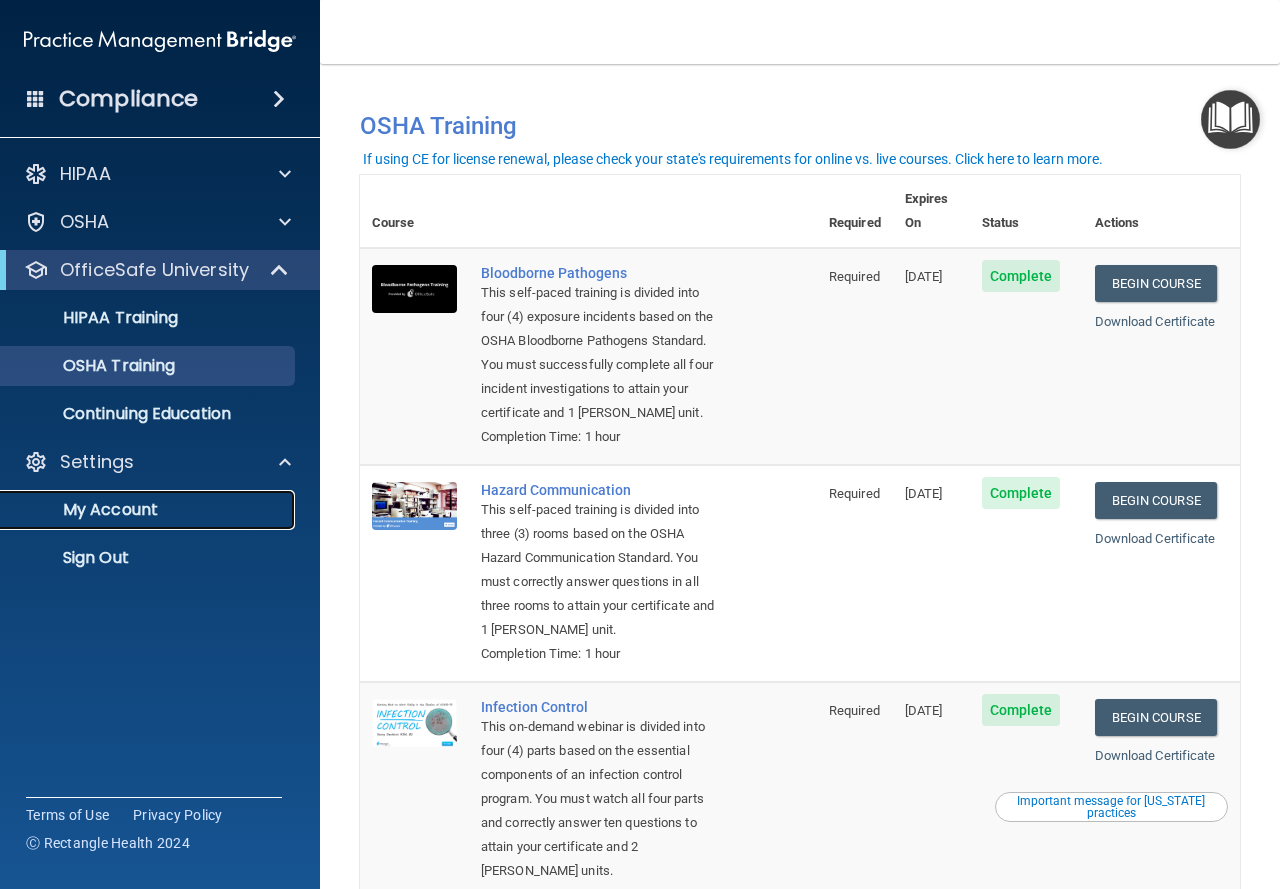 click on "My Account" at bounding box center [149, 510] 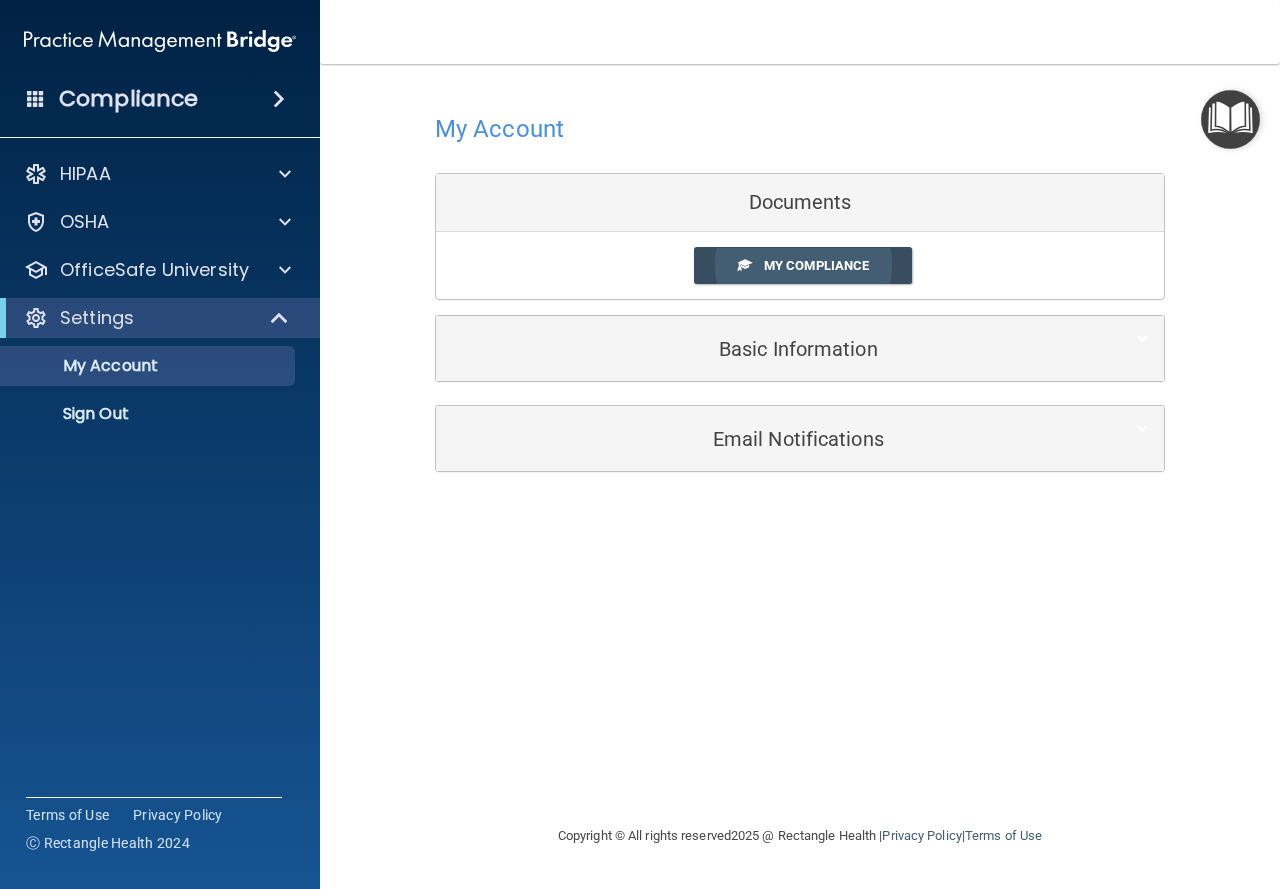 click on "My Compliance" at bounding box center (816, 265) 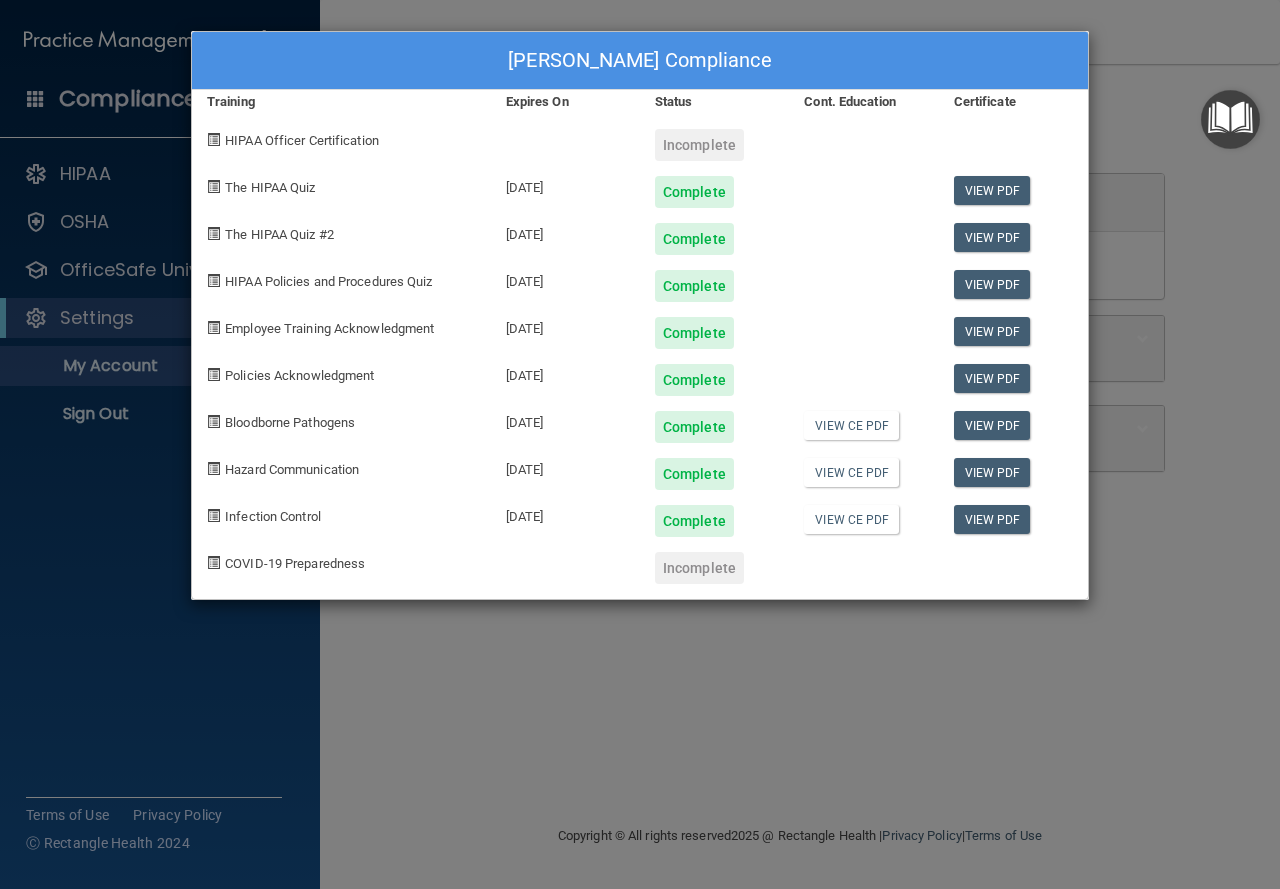 click on "Connie Luebbert's Compliance      Training   Expires On   Status   Cont. Education   Certificate         HIPAA Officer Certification             Incomplete                      The HIPAA Quiz      07/22/2026       Complete              View PDF         The HIPAA Quiz #2      07/23/2026       Complete              View PDF         HIPAA Policies and Procedures Quiz      07/23/2026       Complete              View PDF         Employee Training Acknowledgment      07/23/2026       Complete              View PDF         Policies Acknowledgment      07/23/2026       Complete              View PDF         Bloodborne Pathogens      07/22/2026       Complete        View CE PDF       View PDF         Hazard Communication      07/22/2026       Complete        View CE PDF       View PDF         Infection Control      07/22/2026       Complete        View CE PDF       View PDF         COVID-19 Preparedness             Incomplete" at bounding box center (640, 444) 